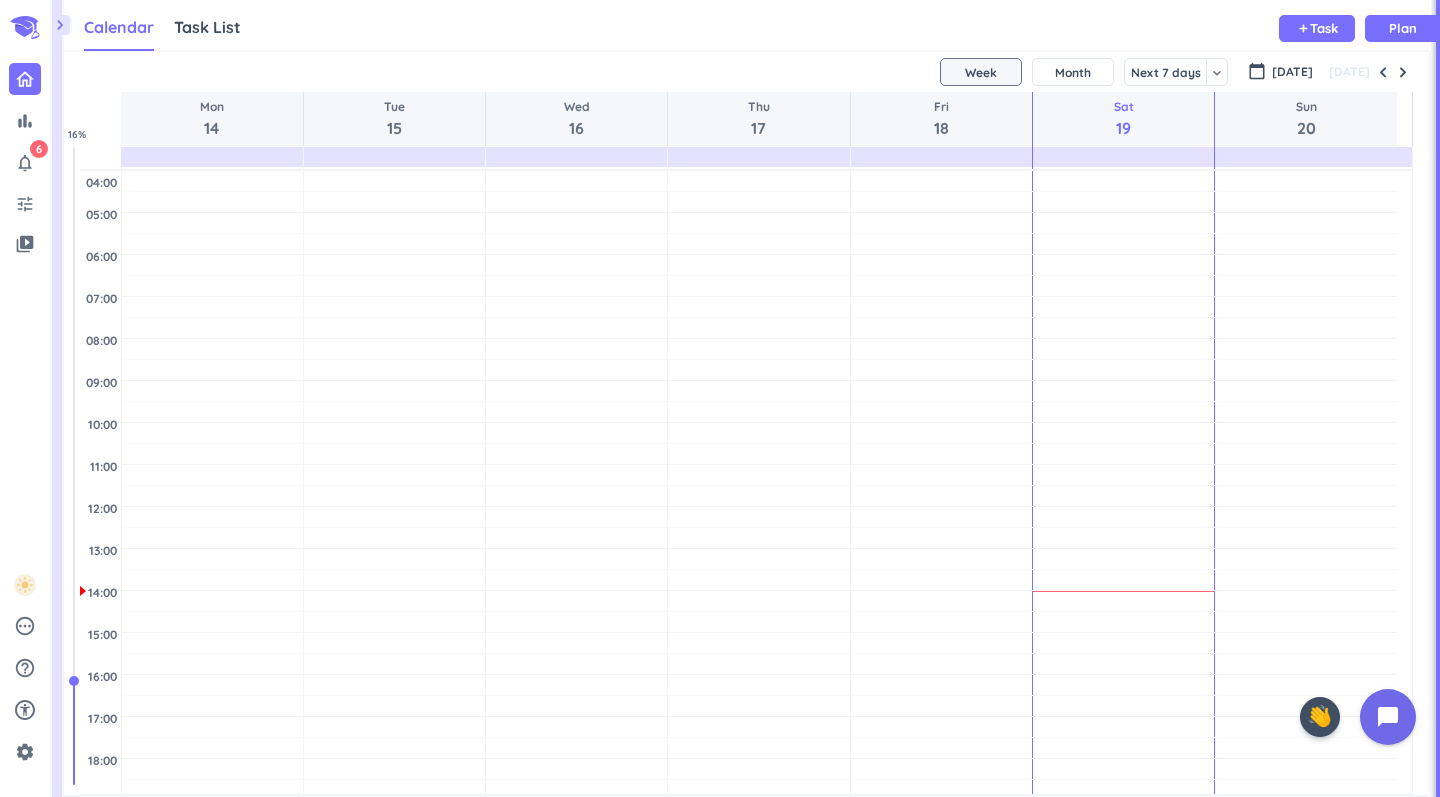 scroll, scrollTop: 0, scrollLeft: 0, axis: both 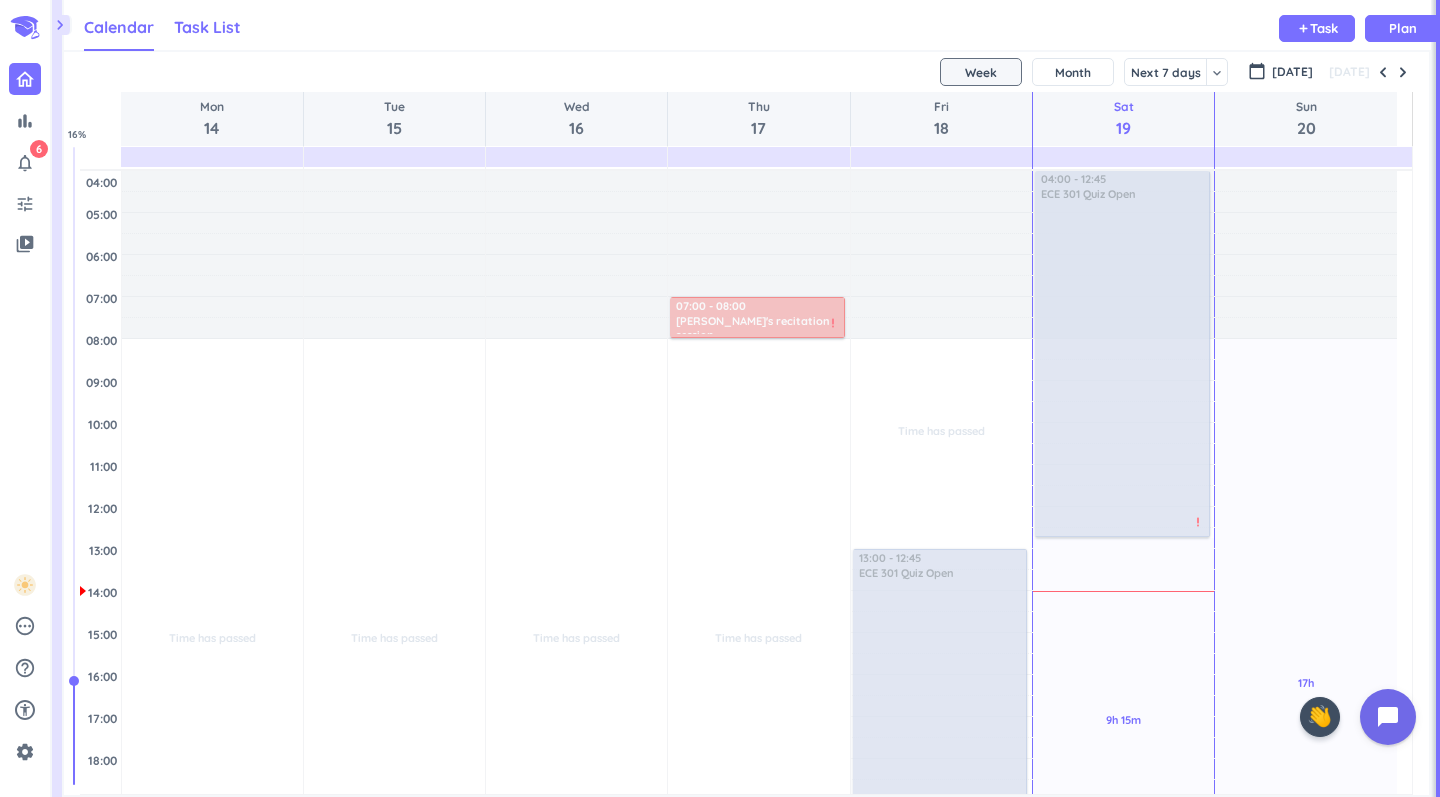 click on "Task List" at bounding box center (207, 28) 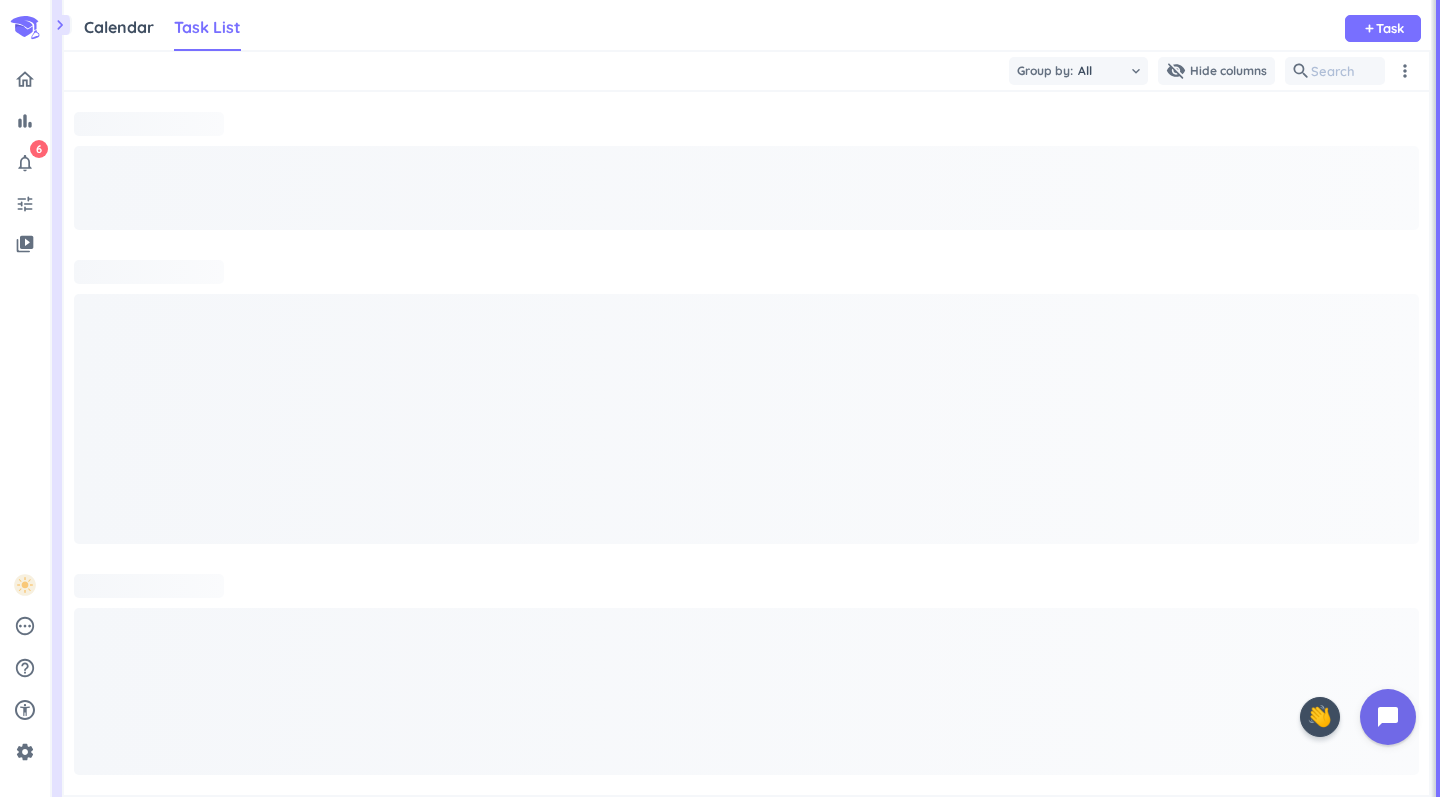 scroll, scrollTop: 35, scrollLeft: 1352, axis: both 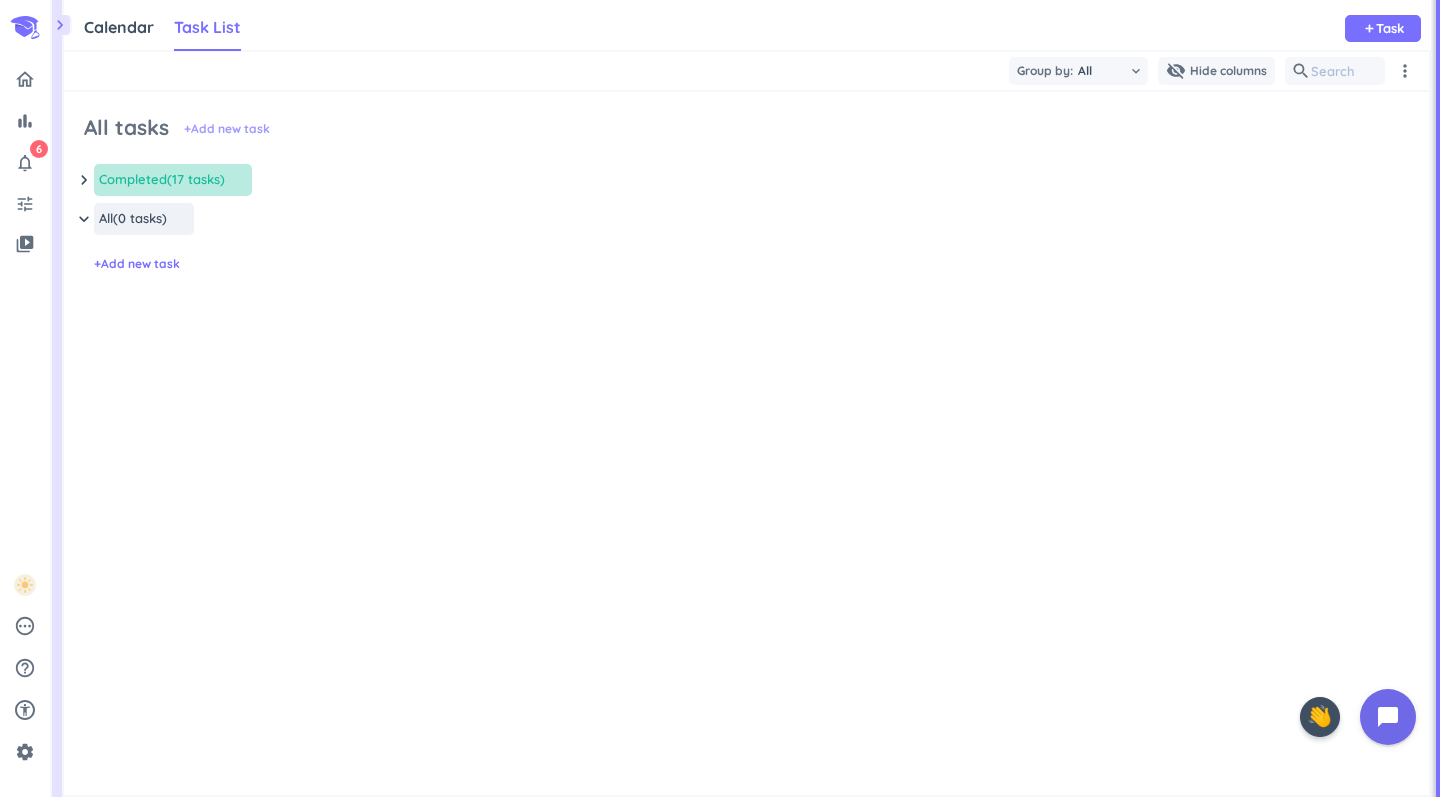 click on "+  Add new task" at bounding box center (227, 129) 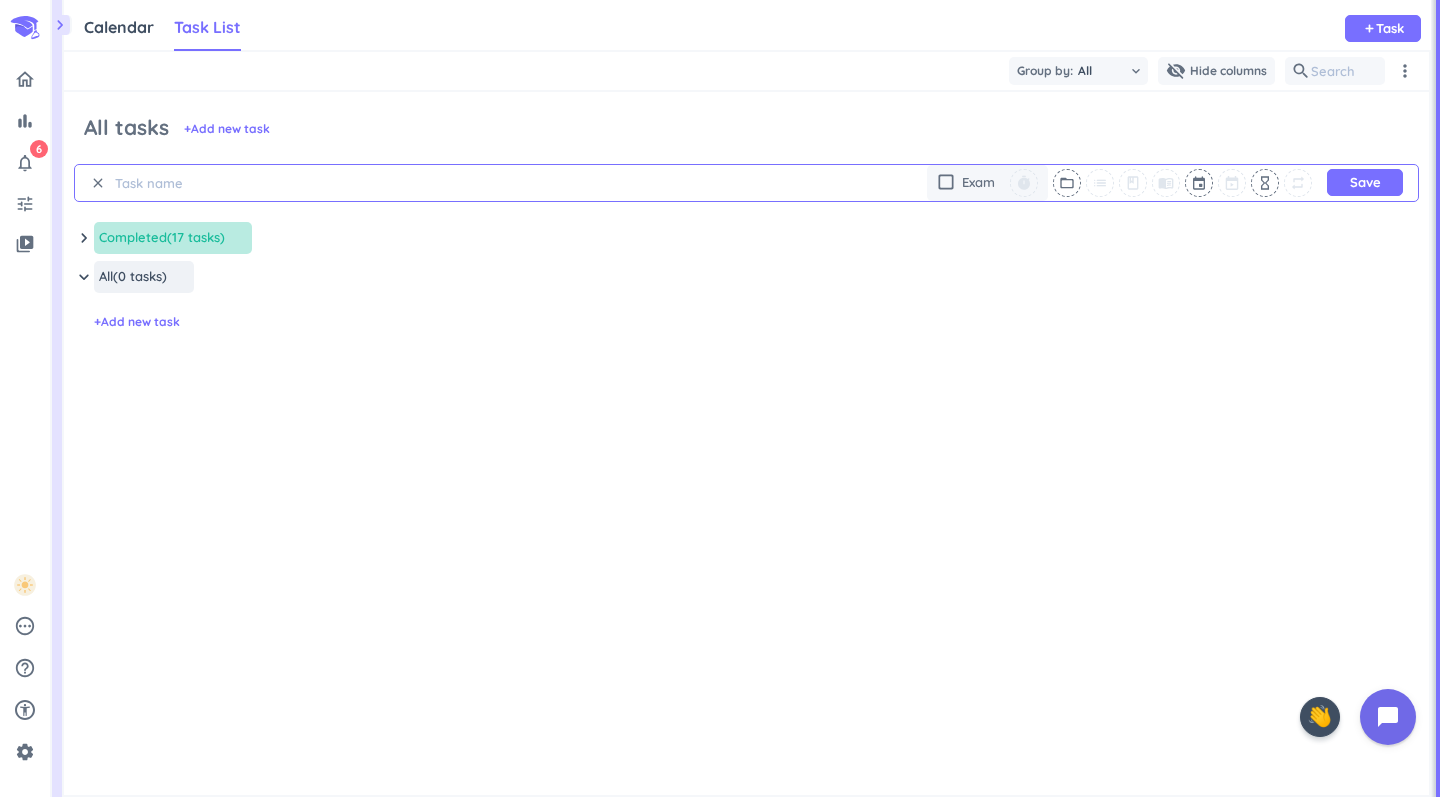 click at bounding box center (206, 183) 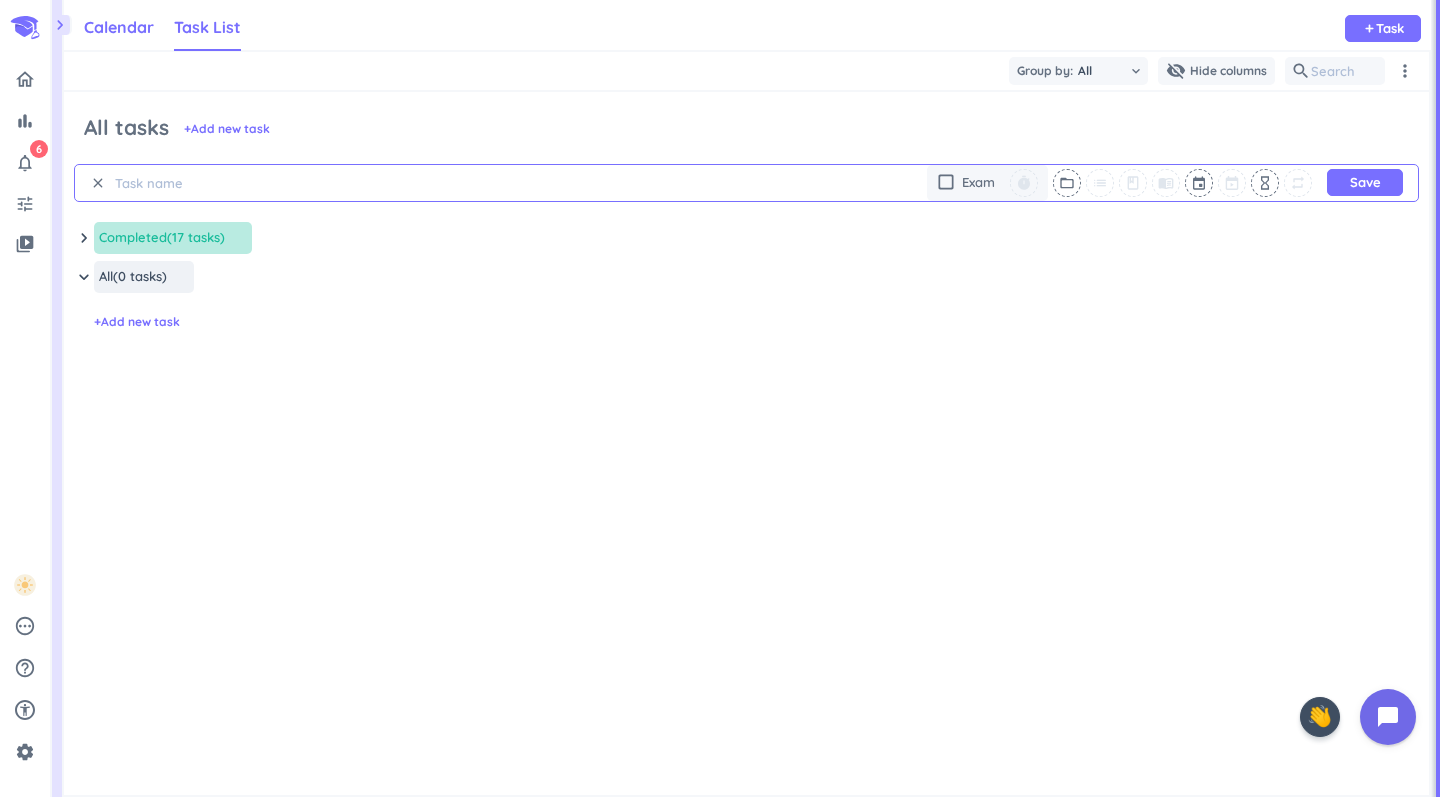 click on "Calendar" at bounding box center (119, 27) 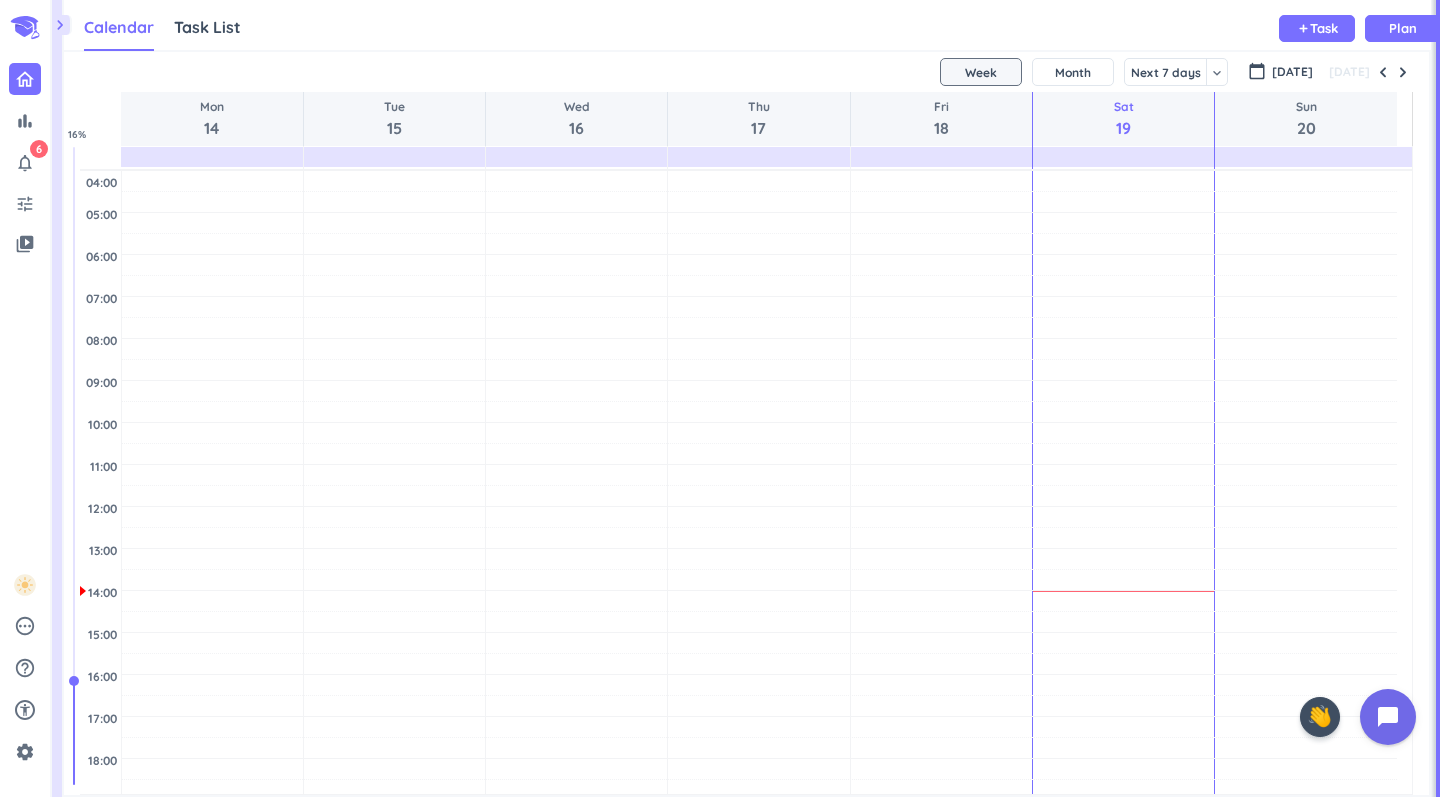 scroll, scrollTop: 35, scrollLeft: 1352, axis: both 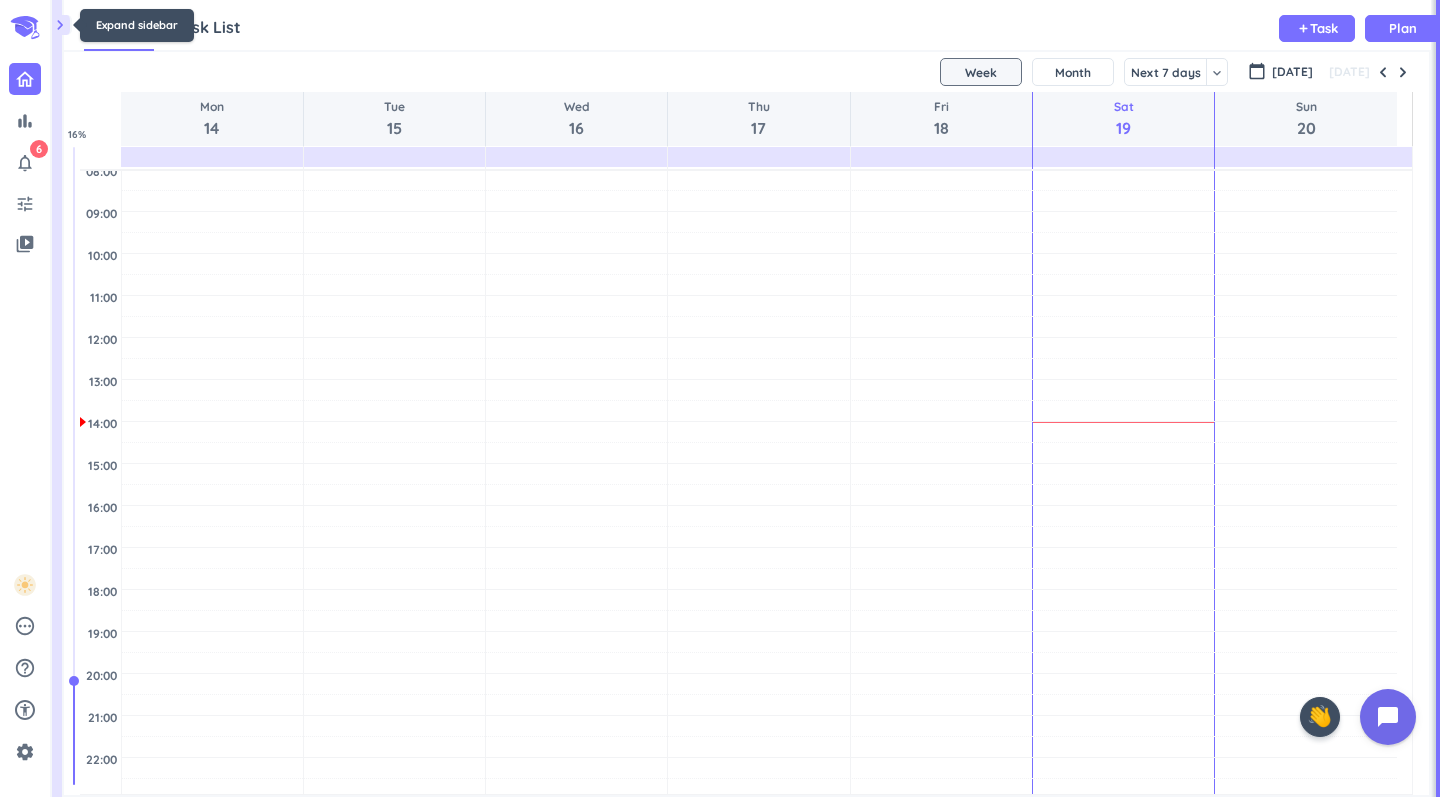 click on "chevron_right" at bounding box center [60, 25] 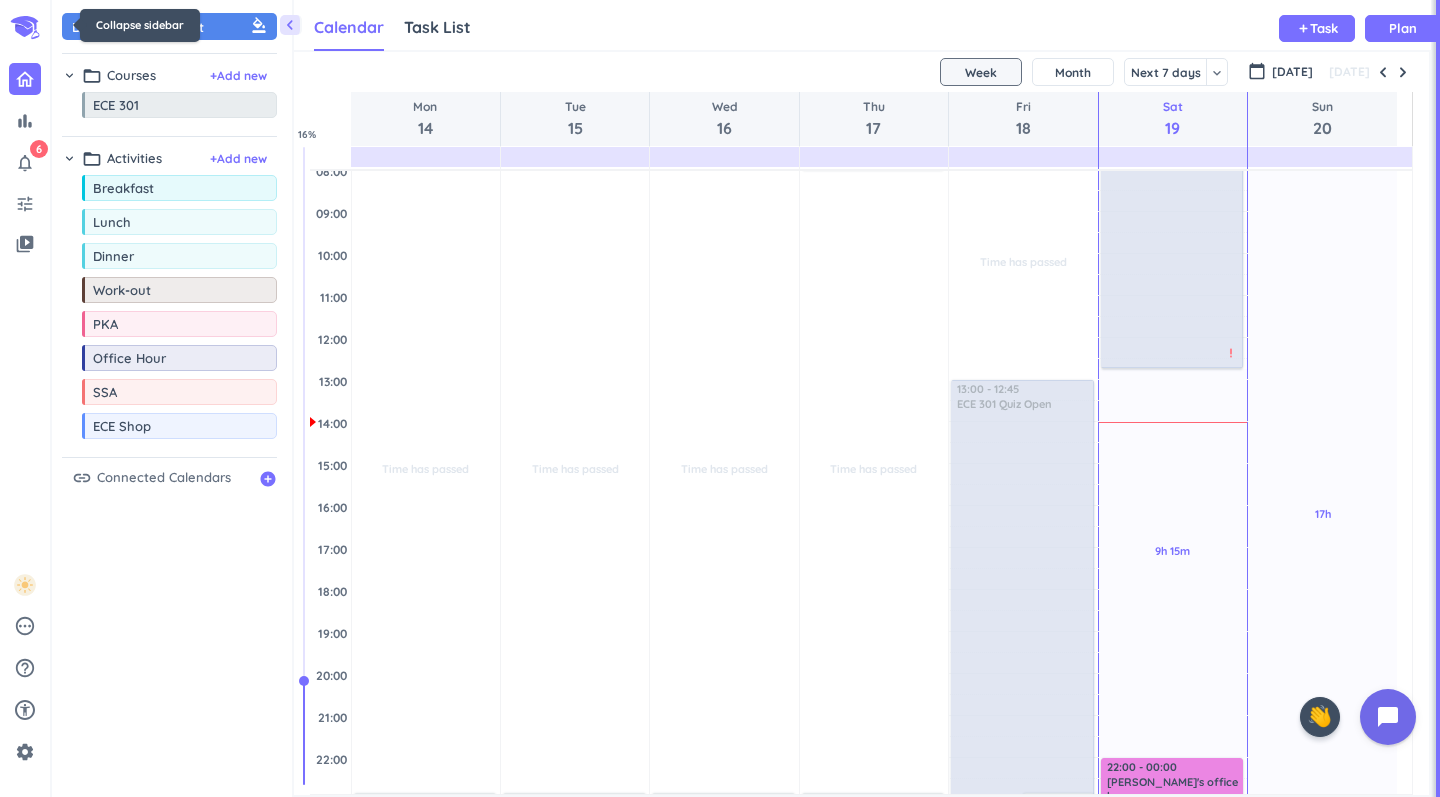 scroll, scrollTop: 728, scrollLeft: 1120, axis: both 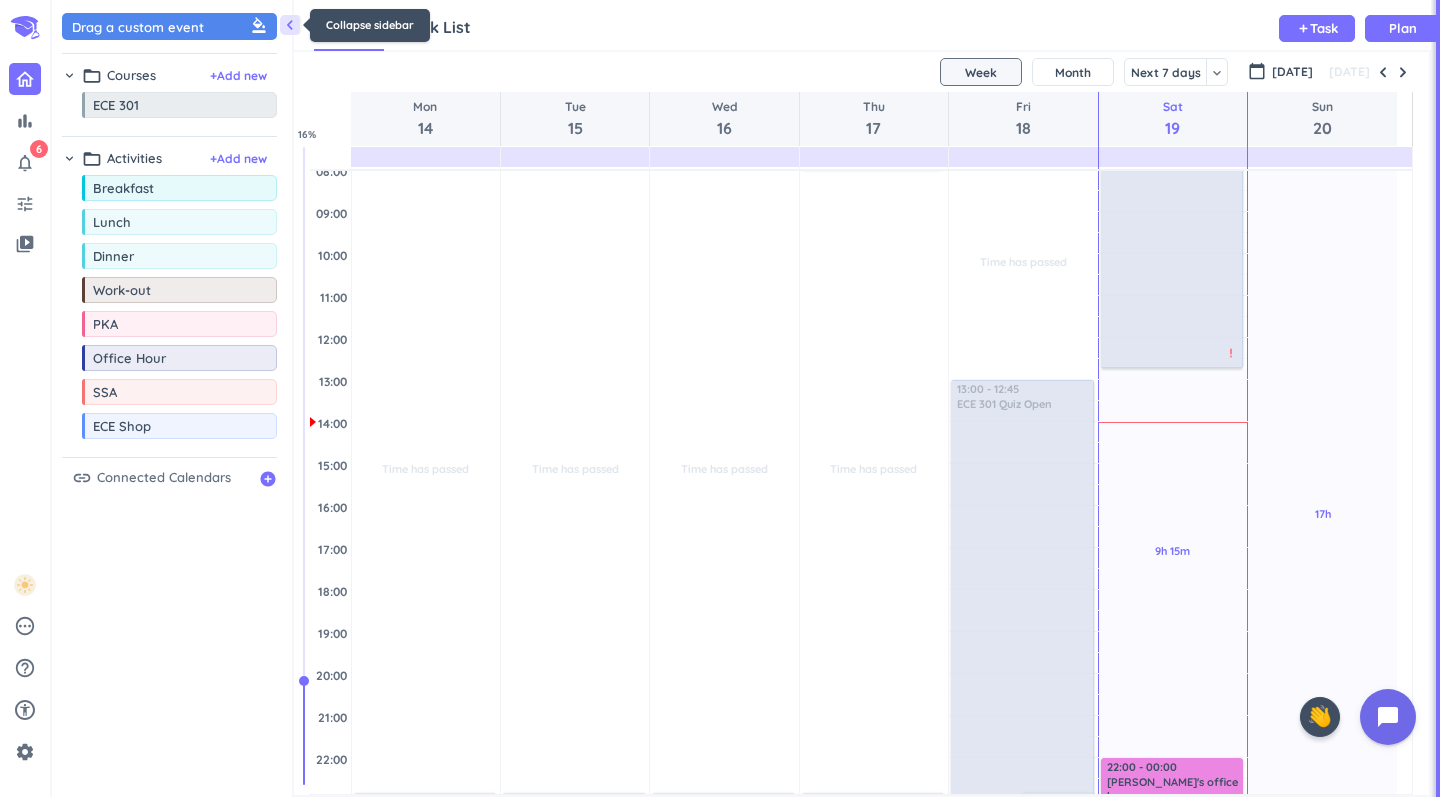click on "chevron_left" at bounding box center (290, 25) 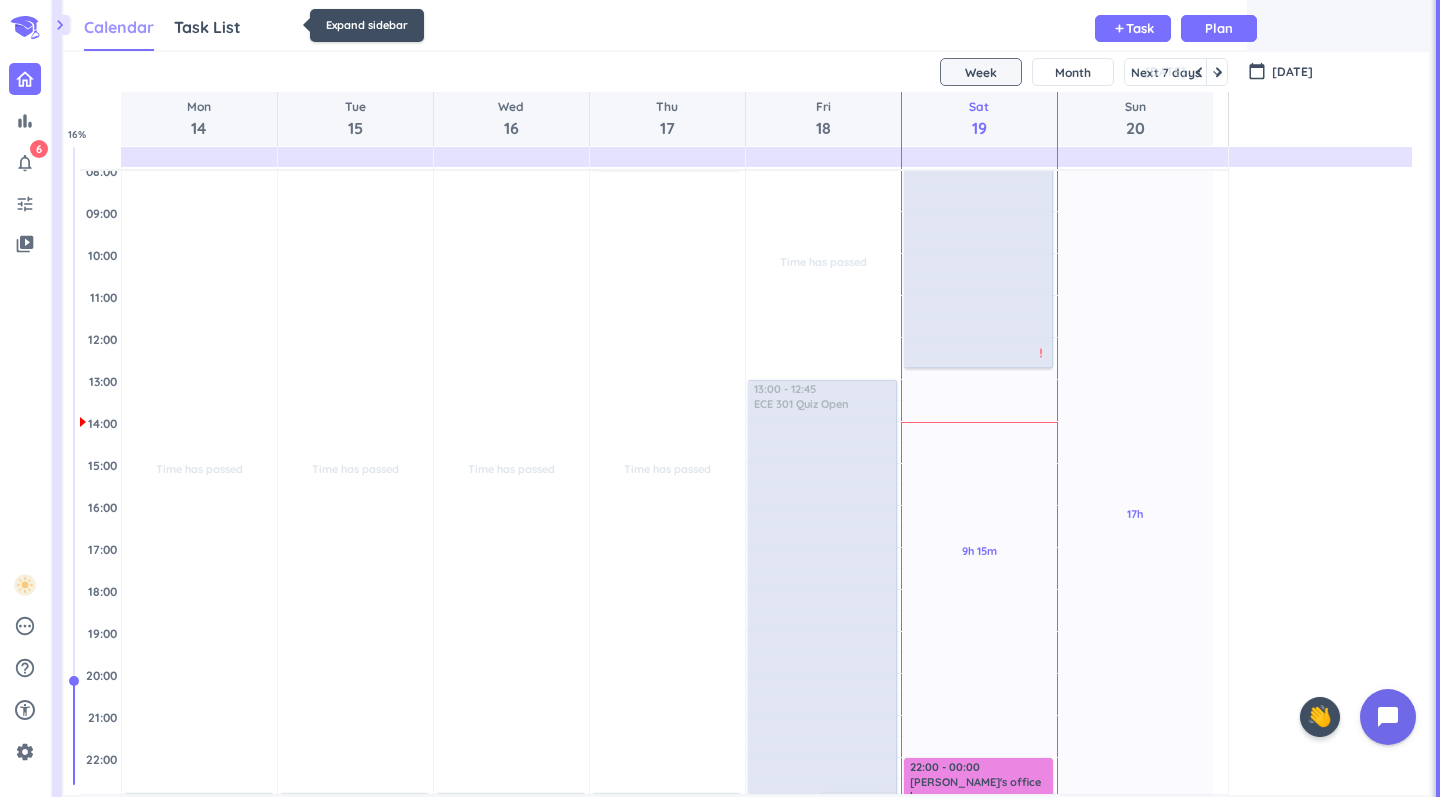 scroll, scrollTop: 1, scrollLeft: 0, axis: vertical 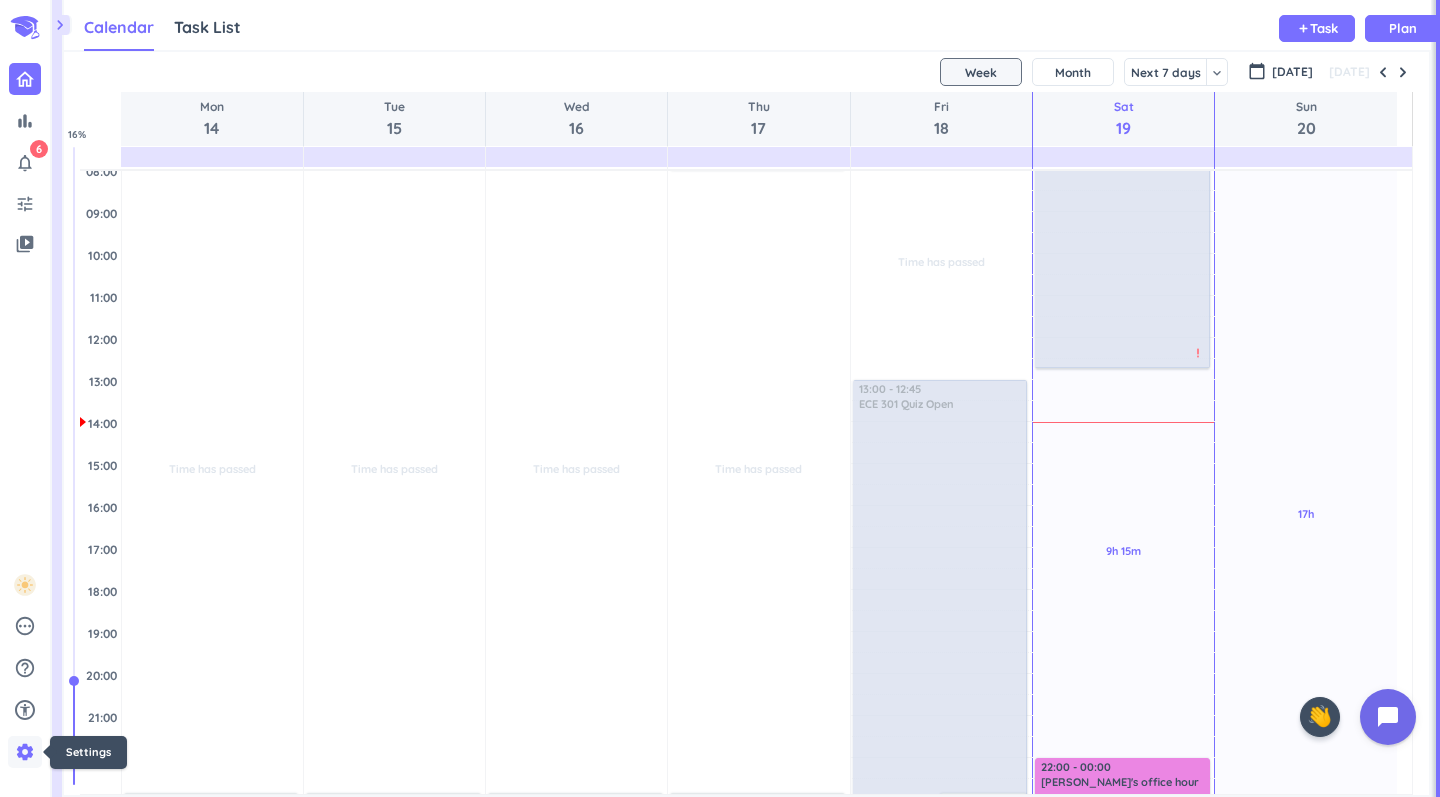 click on "settings" at bounding box center (25, 752) 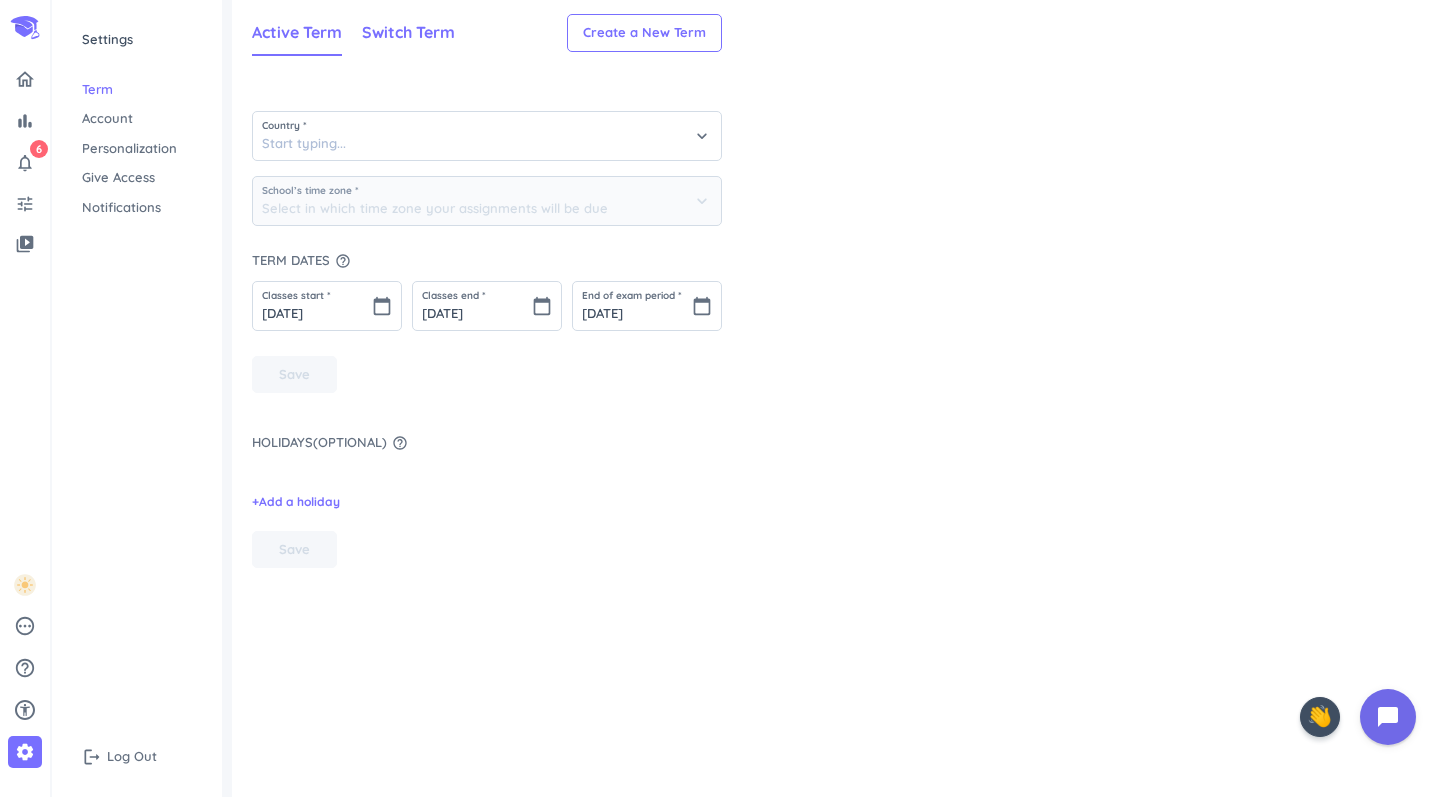 type on "[GEOGRAPHIC_DATA]" 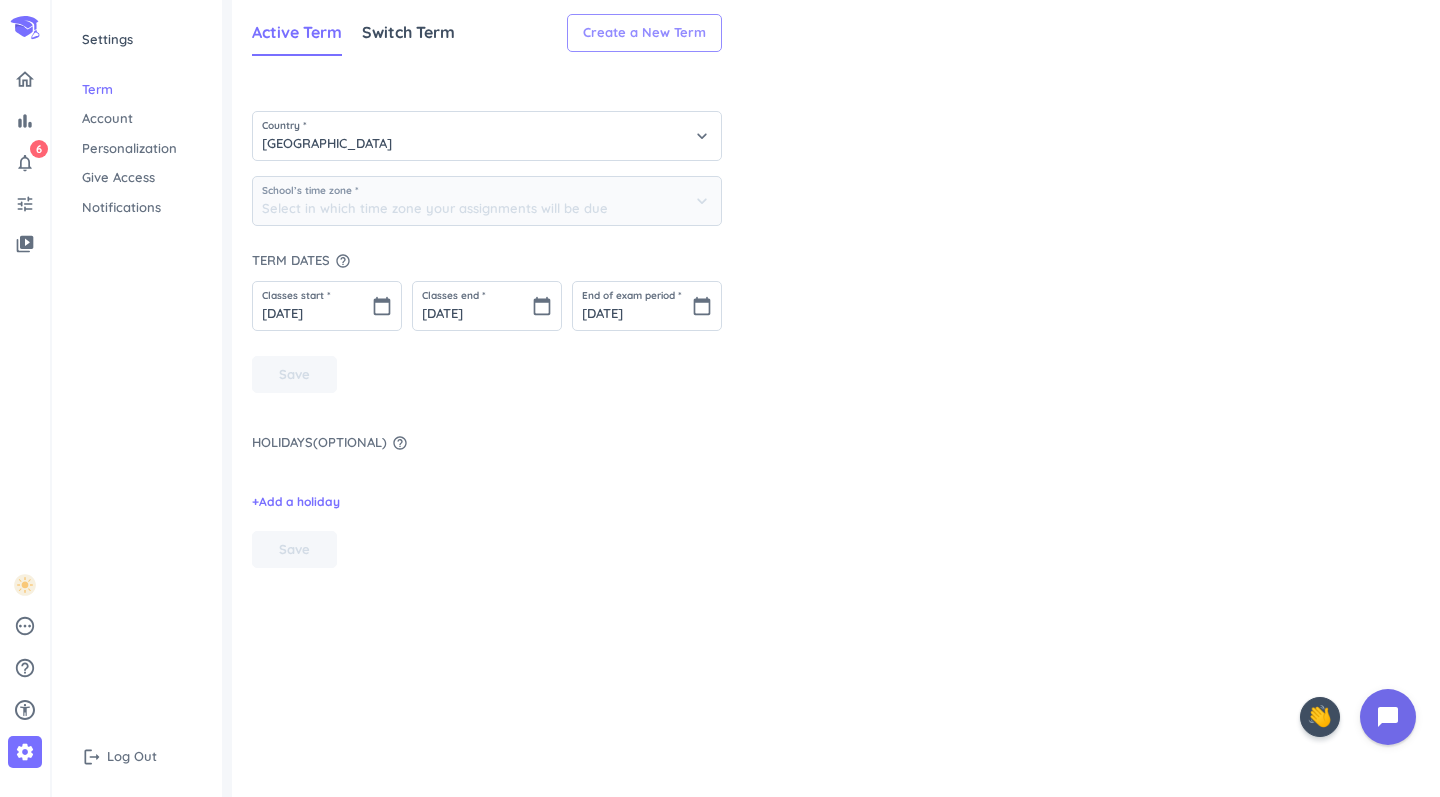 type on "(GMT+09:00) [GEOGRAPHIC_DATA]" 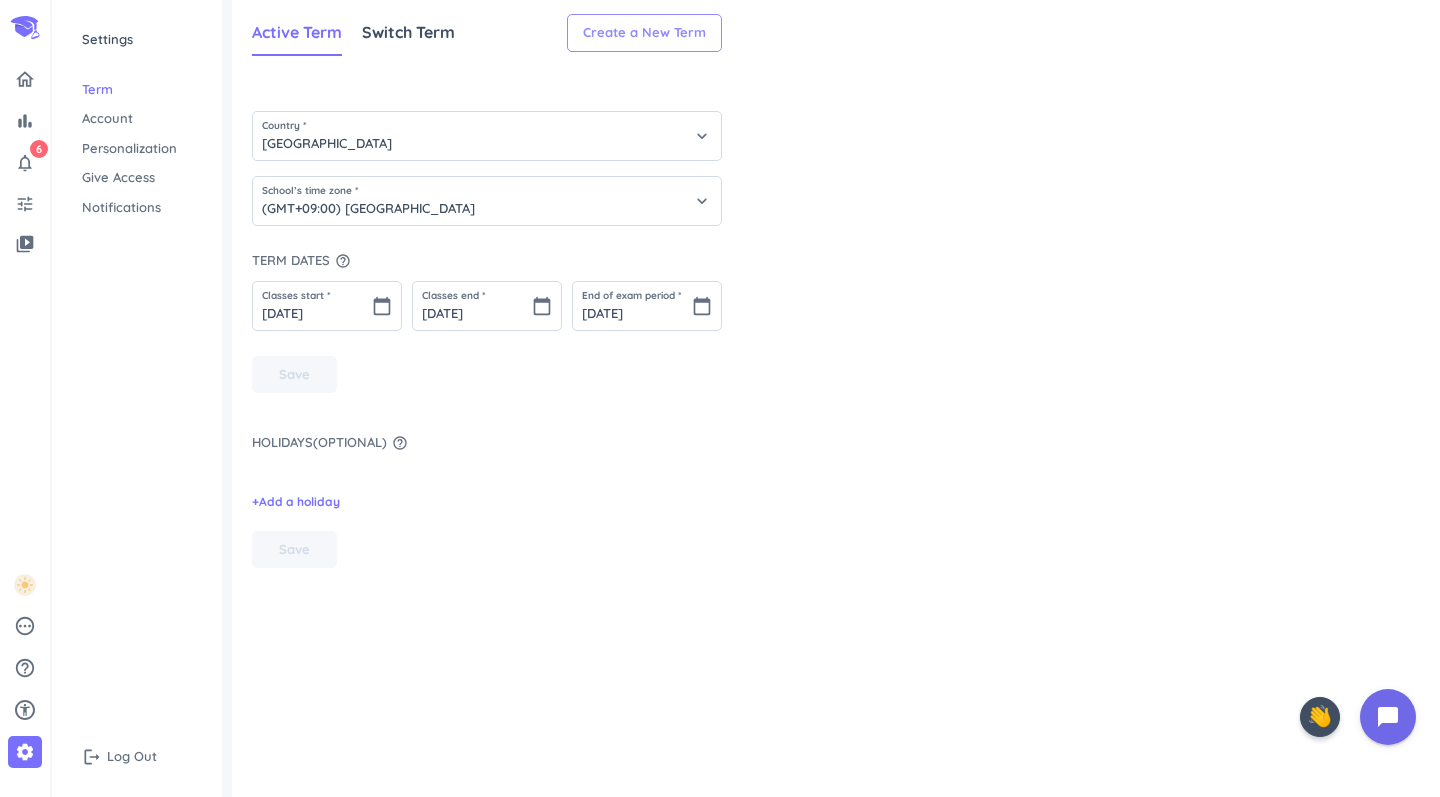 click on "Create a New Term" at bounding box center [644, 33] 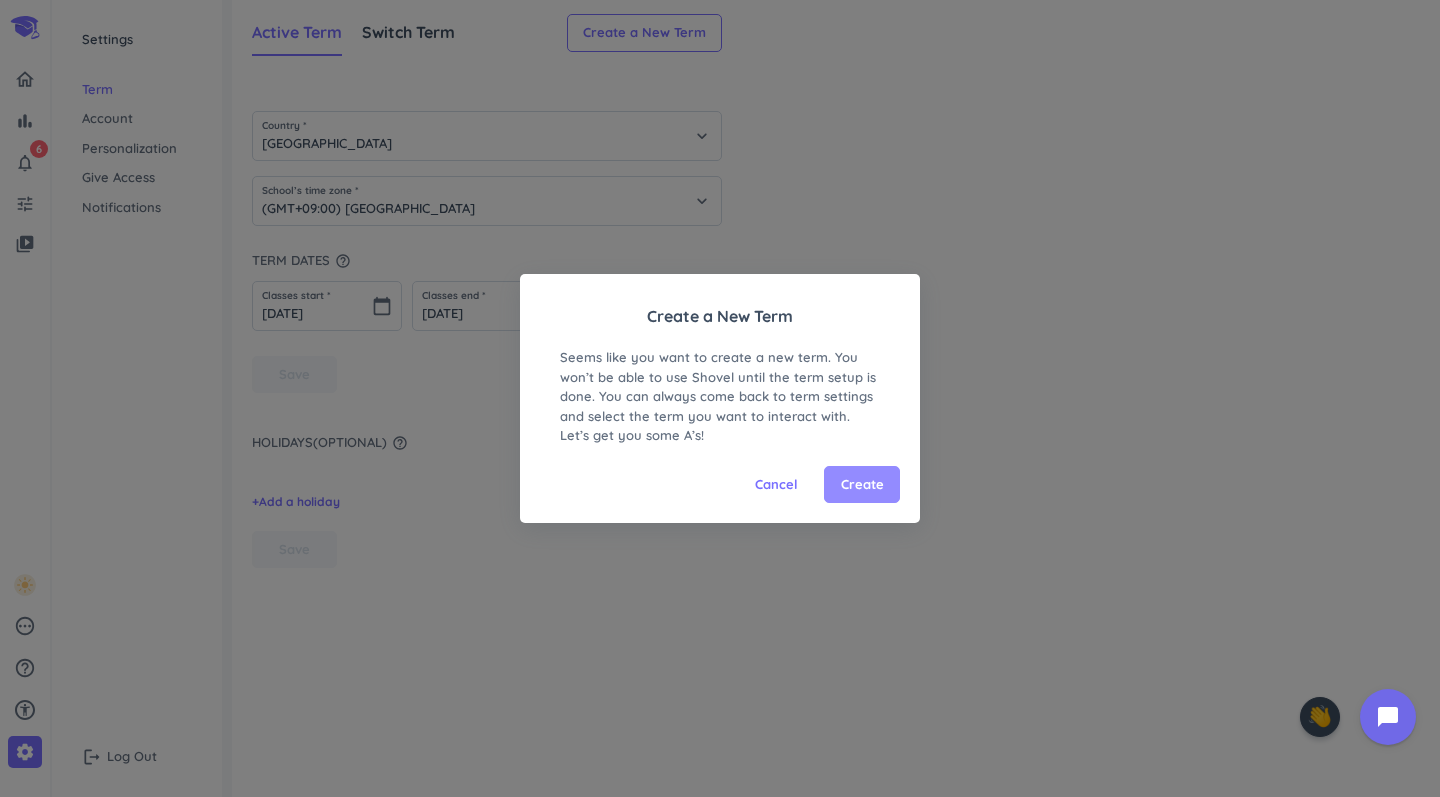 click on "Create" at bounding box center (862, 485) 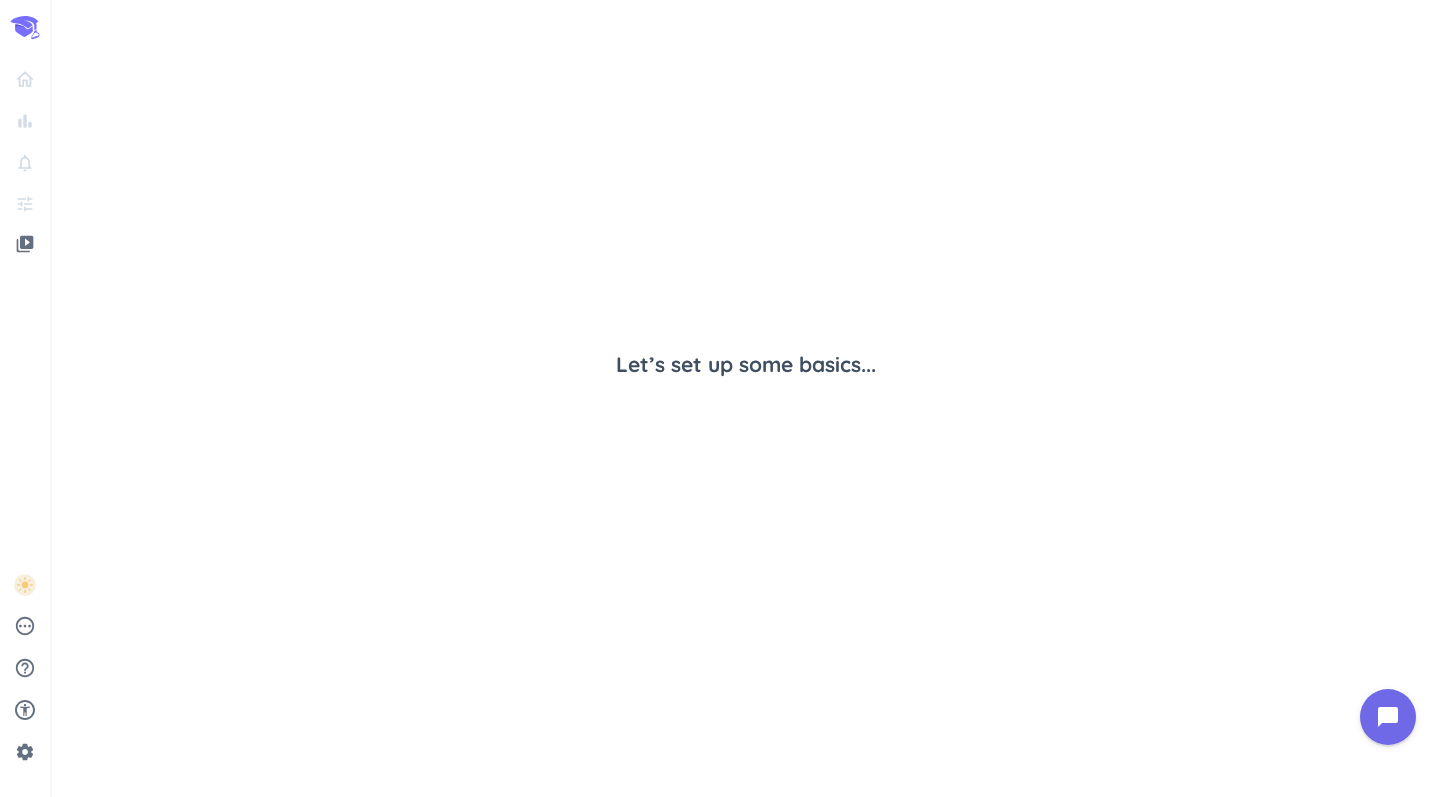 click on "Let’s set up some basics..." at bounding box center (746, 365) 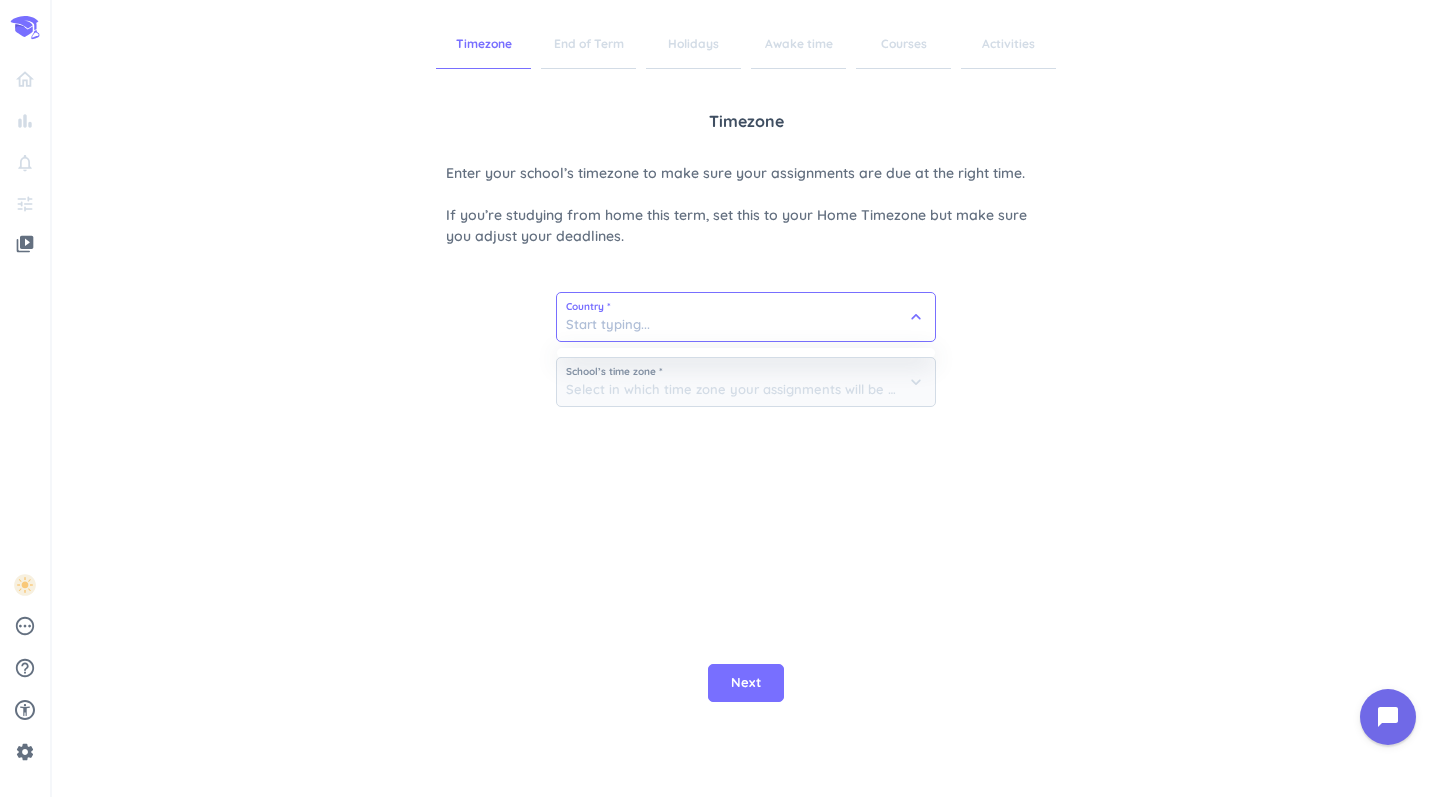 click at bounding box center [746, 317] 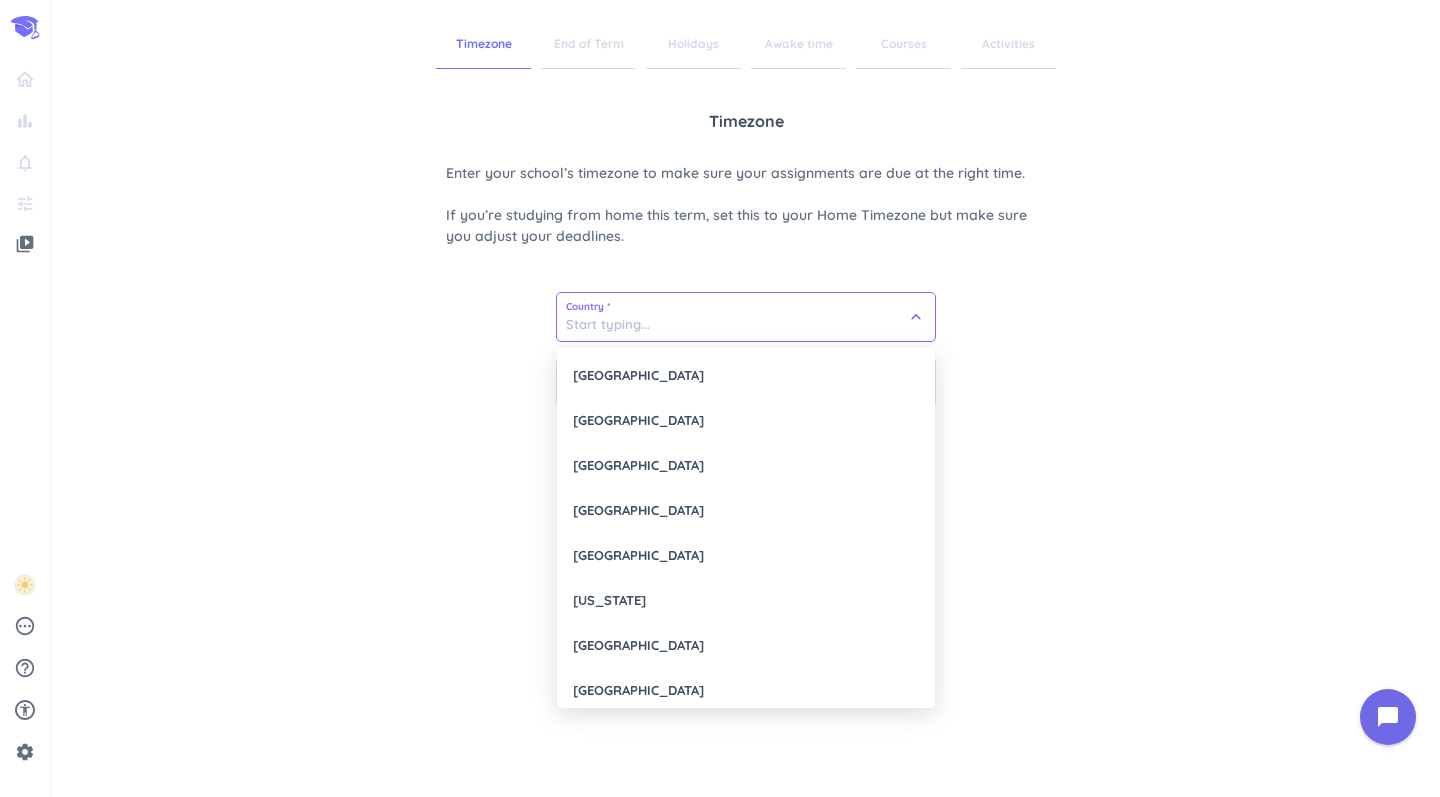 scroll, scrollTop: 0, scrollLeft: 0, axis: both 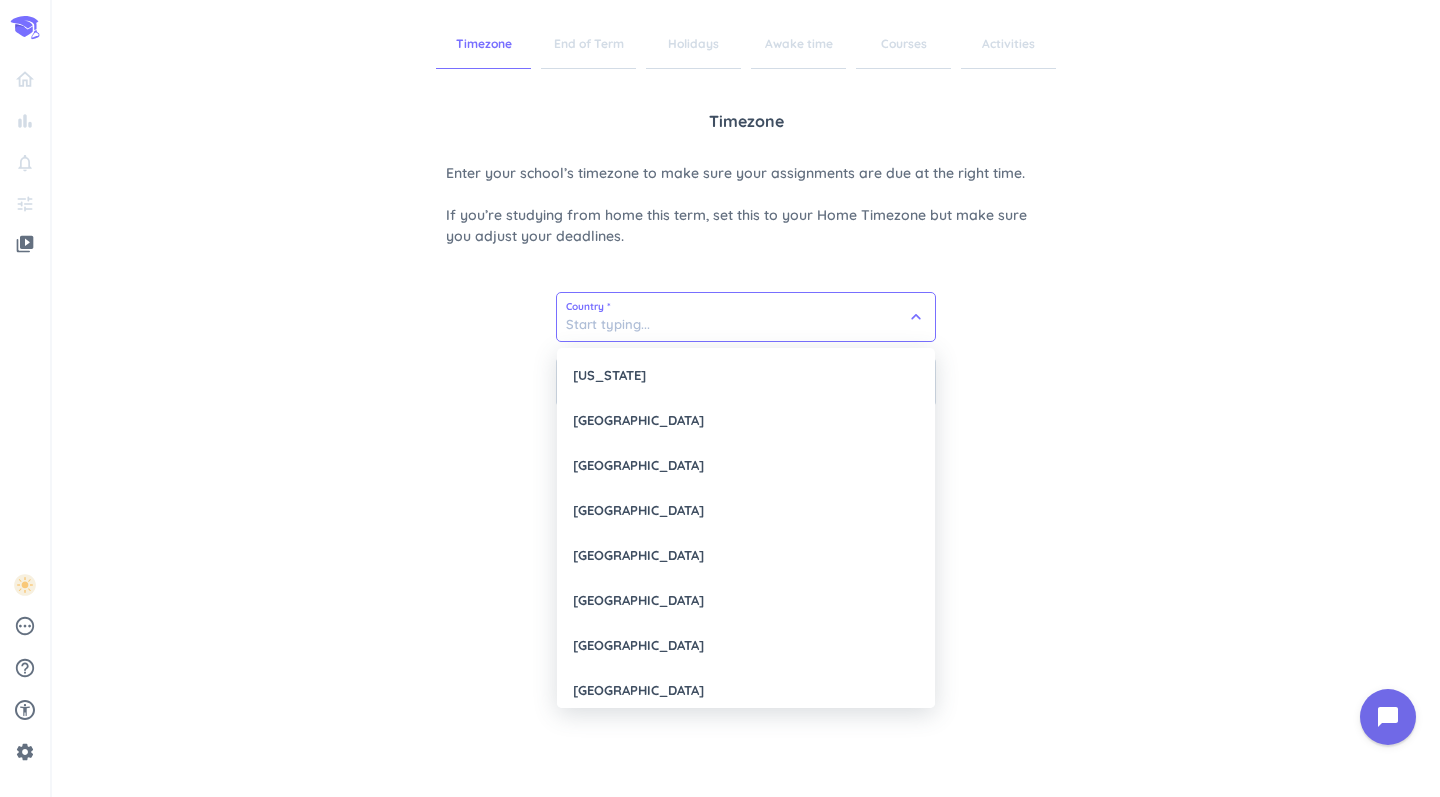 type on "m" 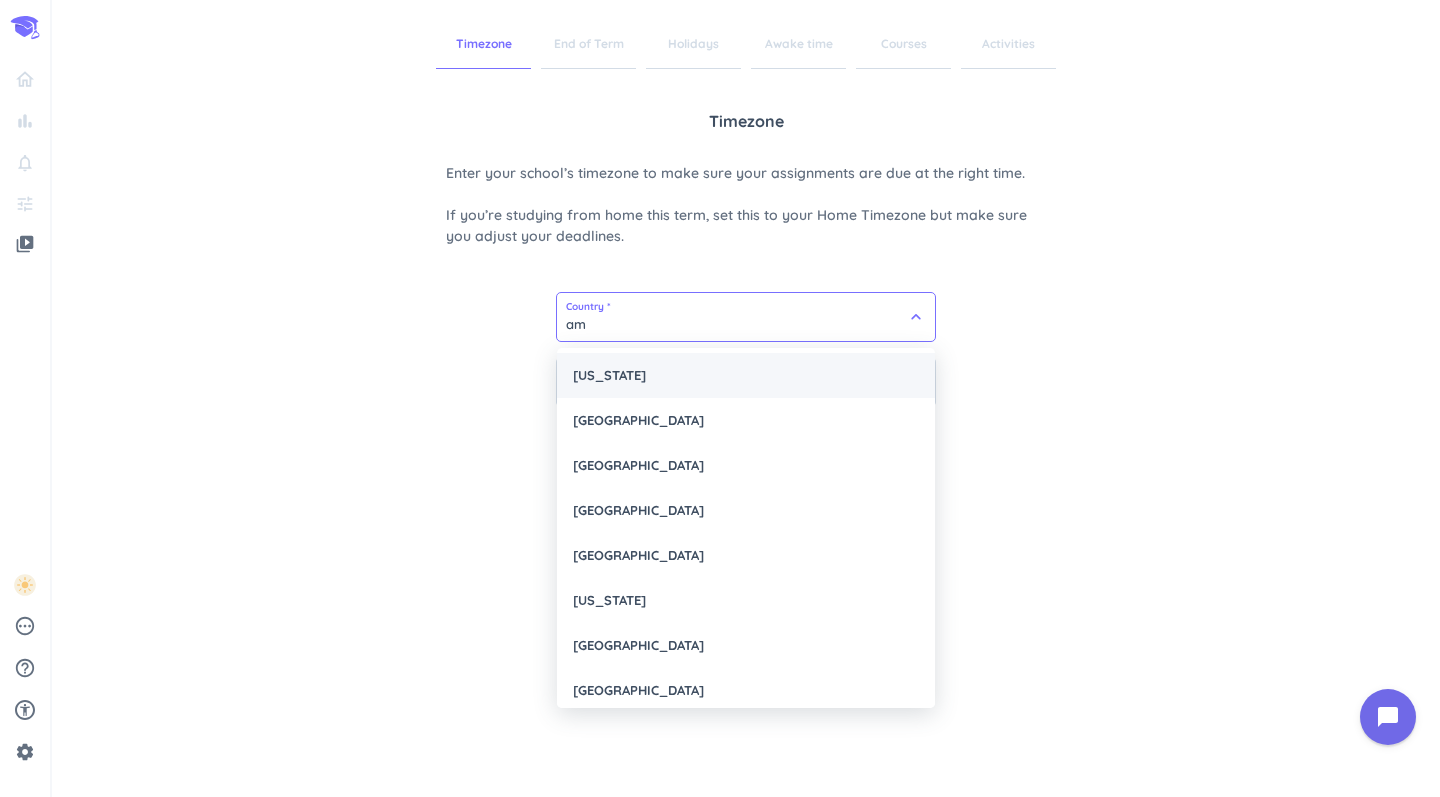 type on "a" 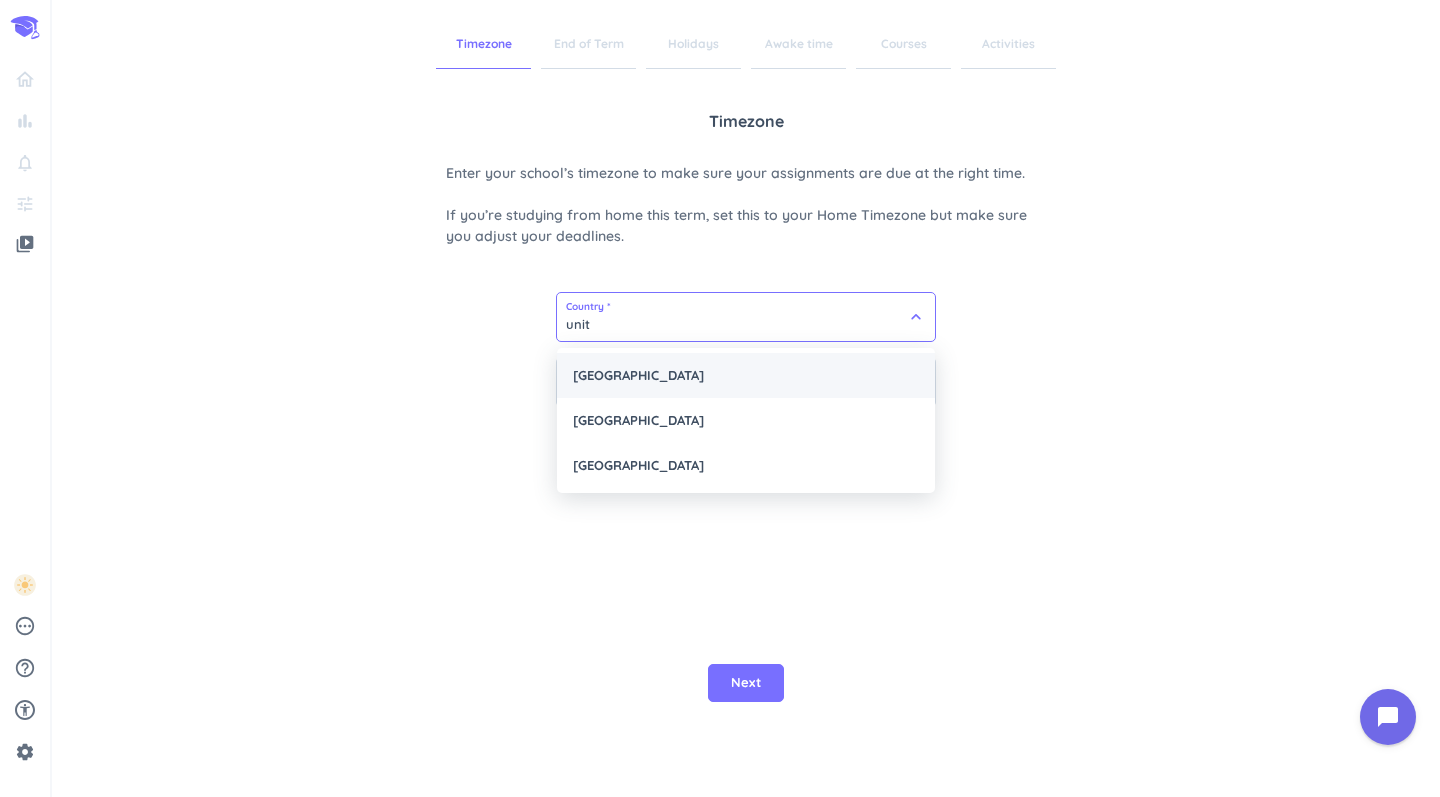 click on "[GEOGRAPHIC_DATA]" at bounding box center [746, 375] 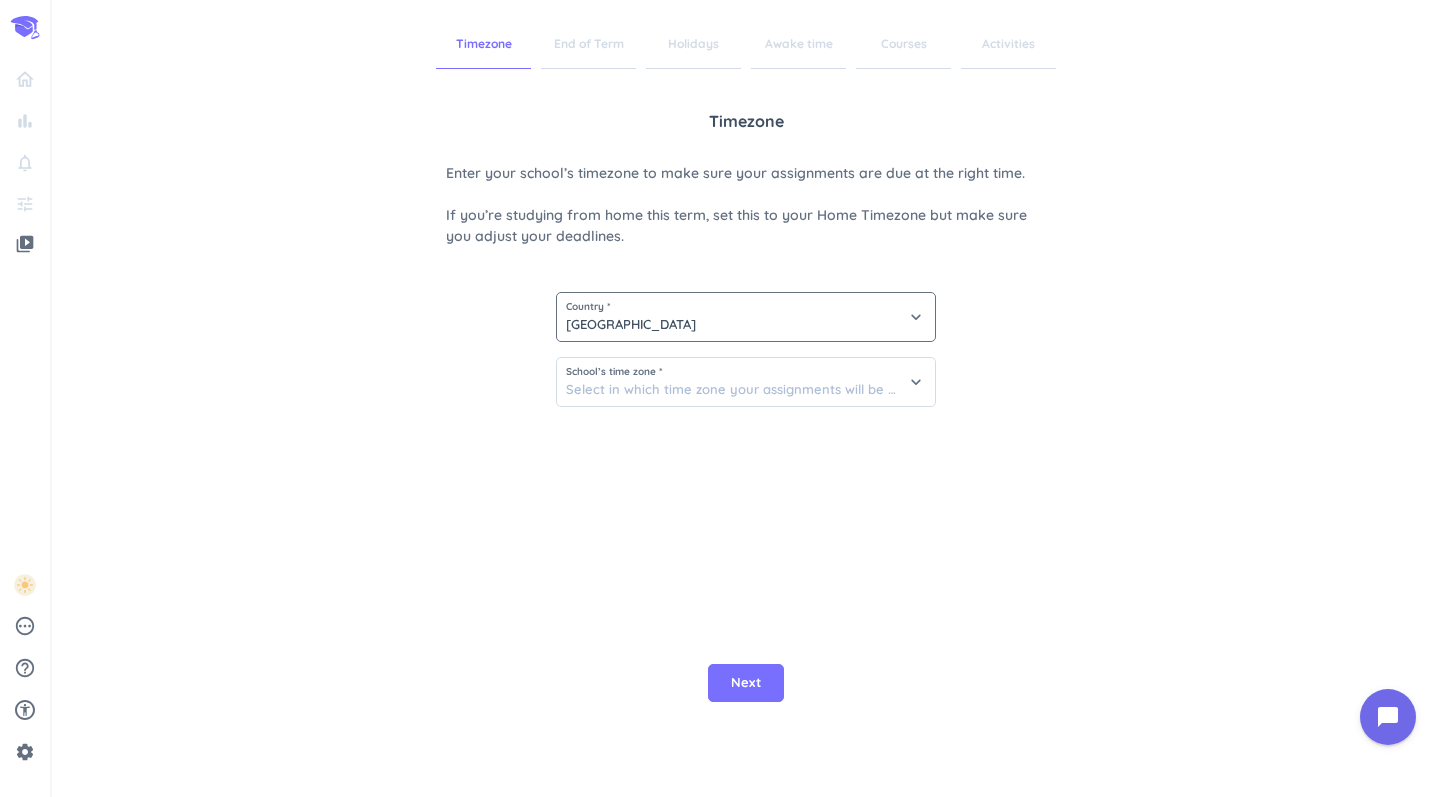 click on "School’s time zone * keyboard_arrow_down" at bounding box center (746, 389) 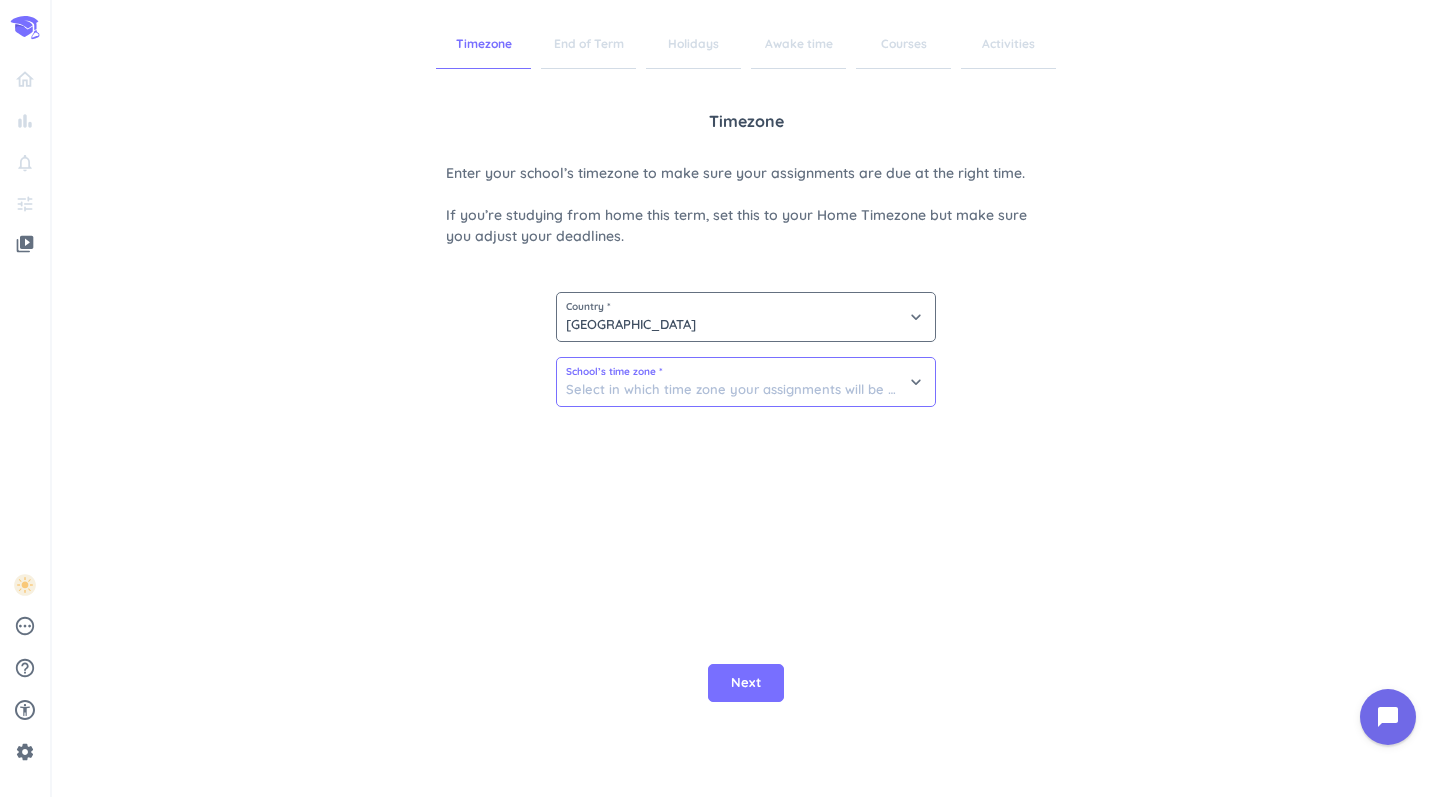 click at bounding box center [746, 382] 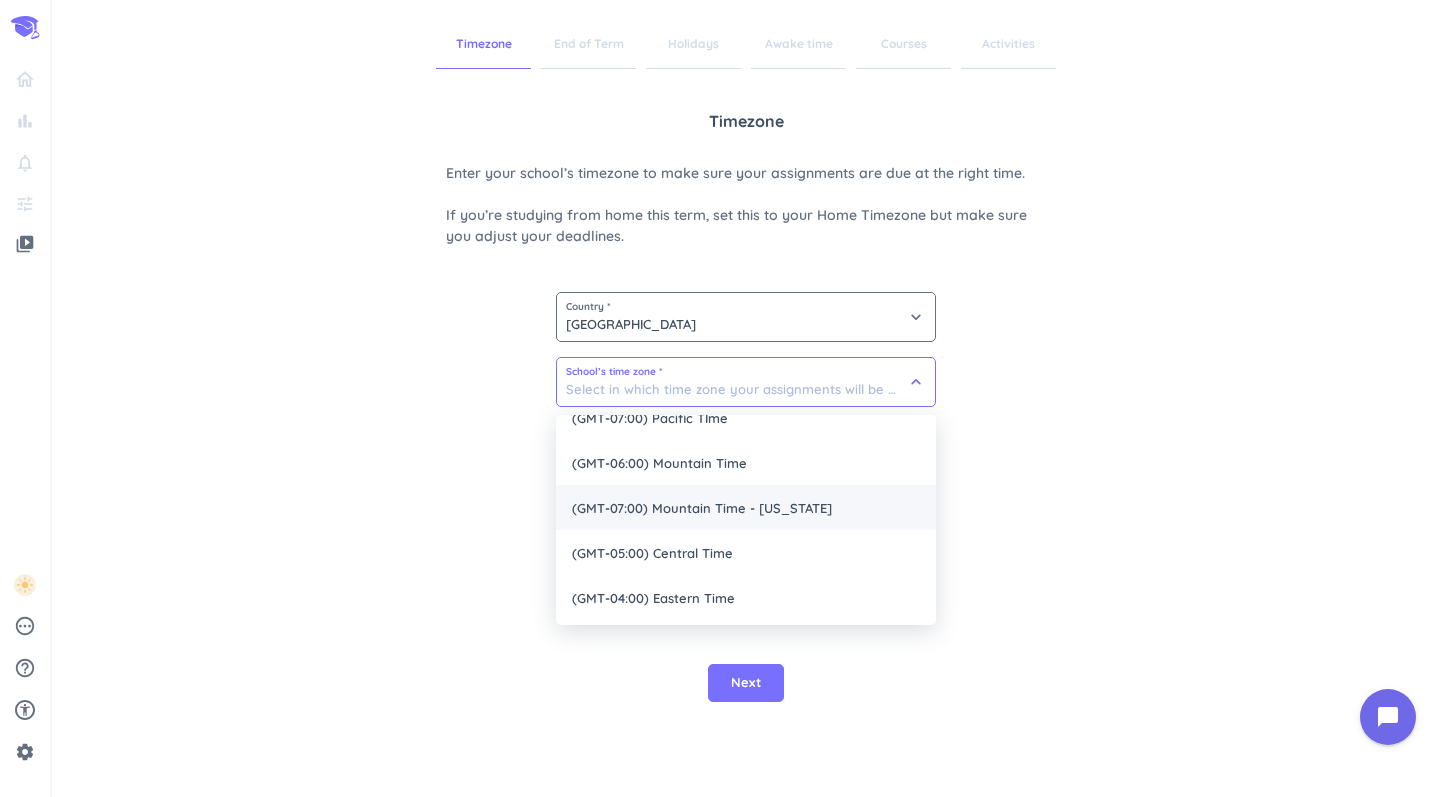 scroll 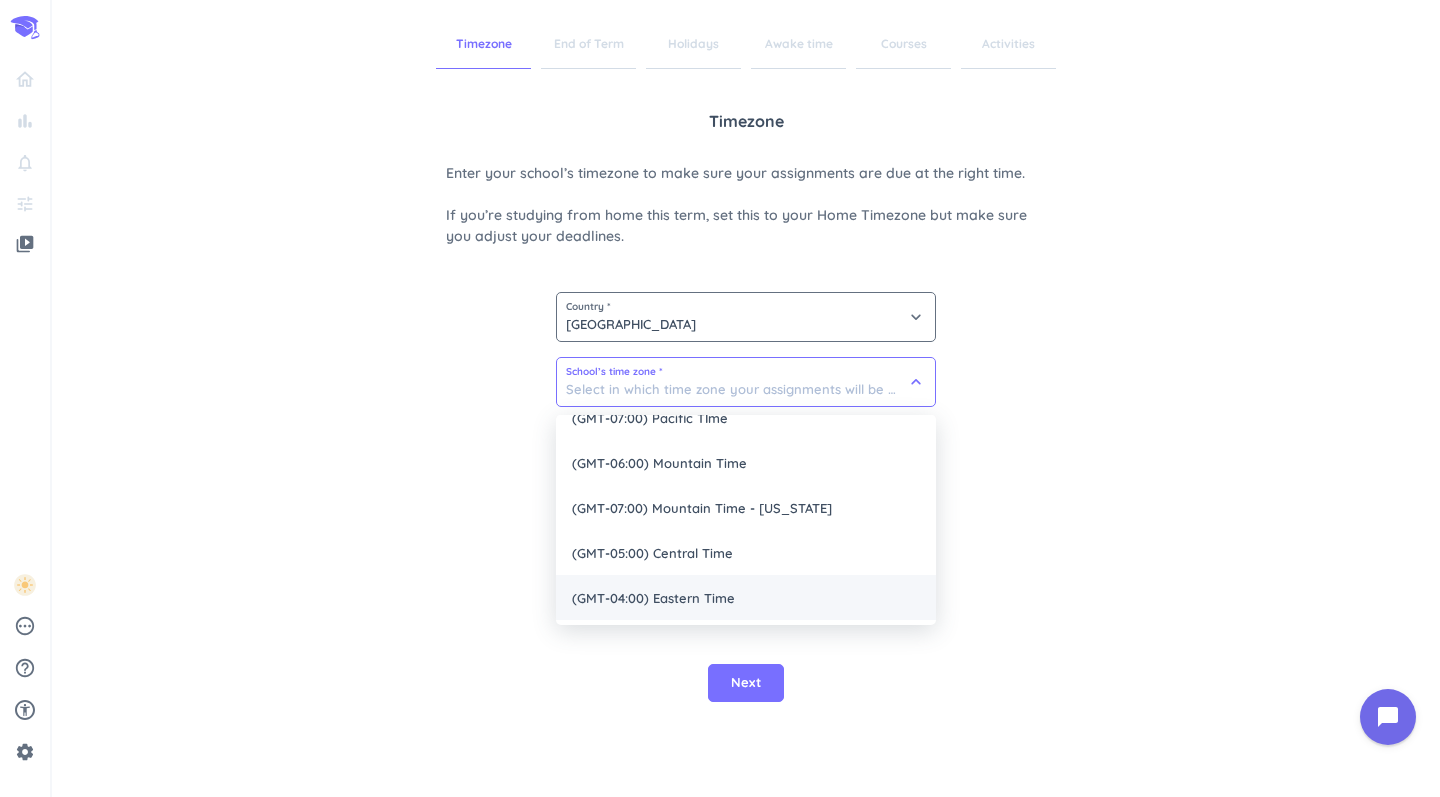 click on "(GMT-04:00) Eastern Time" at bounding box center (746, 597) 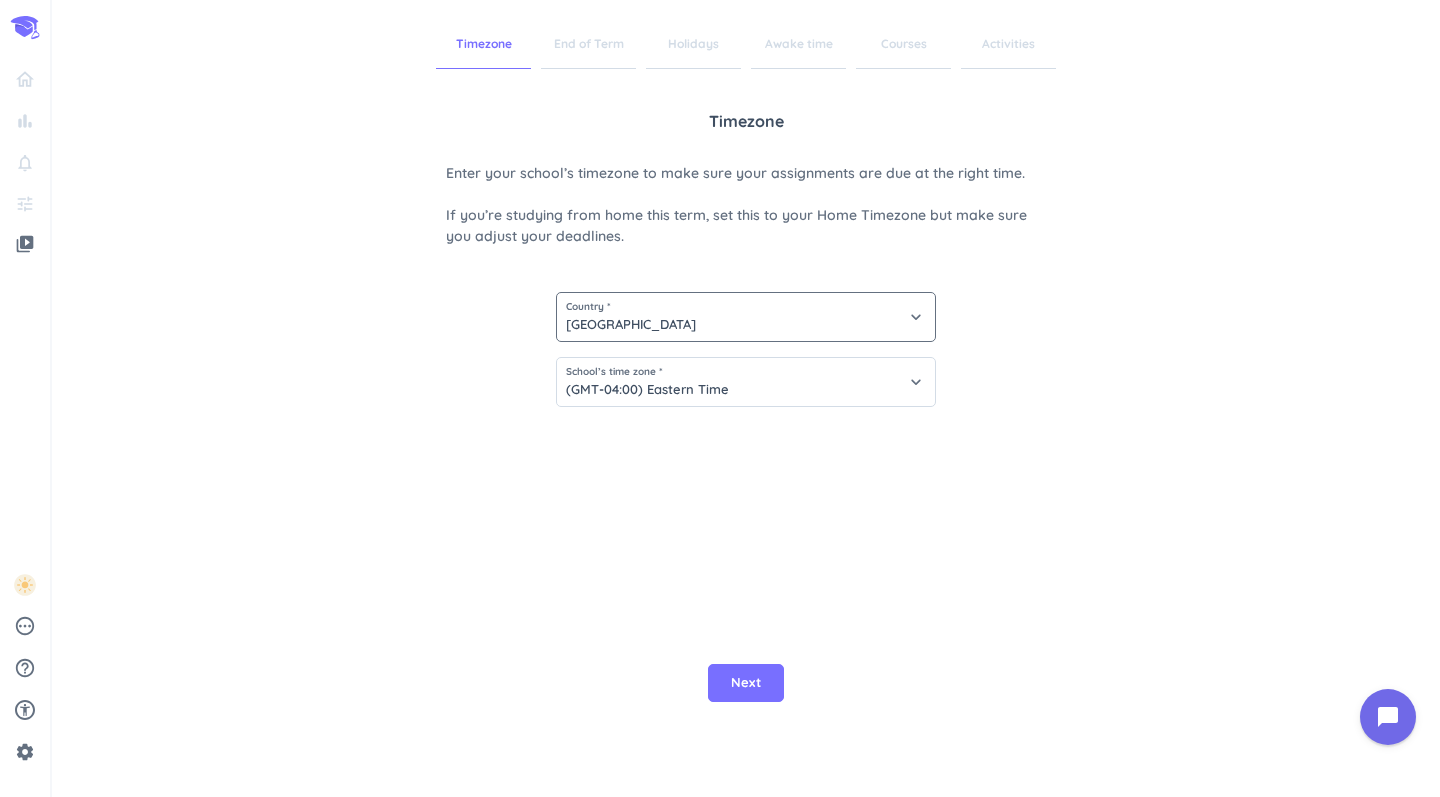 type on "(GMT-04:00) Eastern Time" 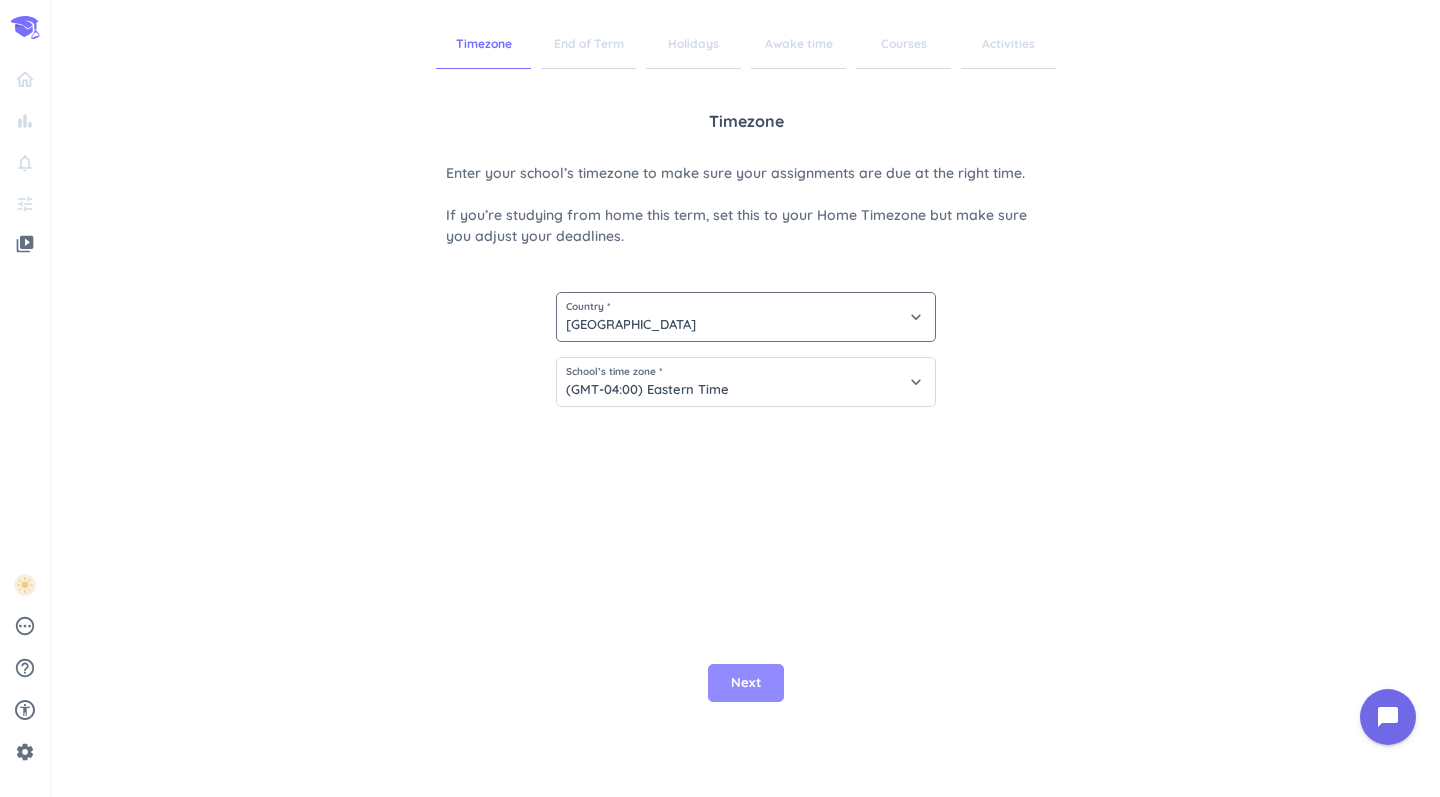 click on "Next" at bounding box center (746, 683) 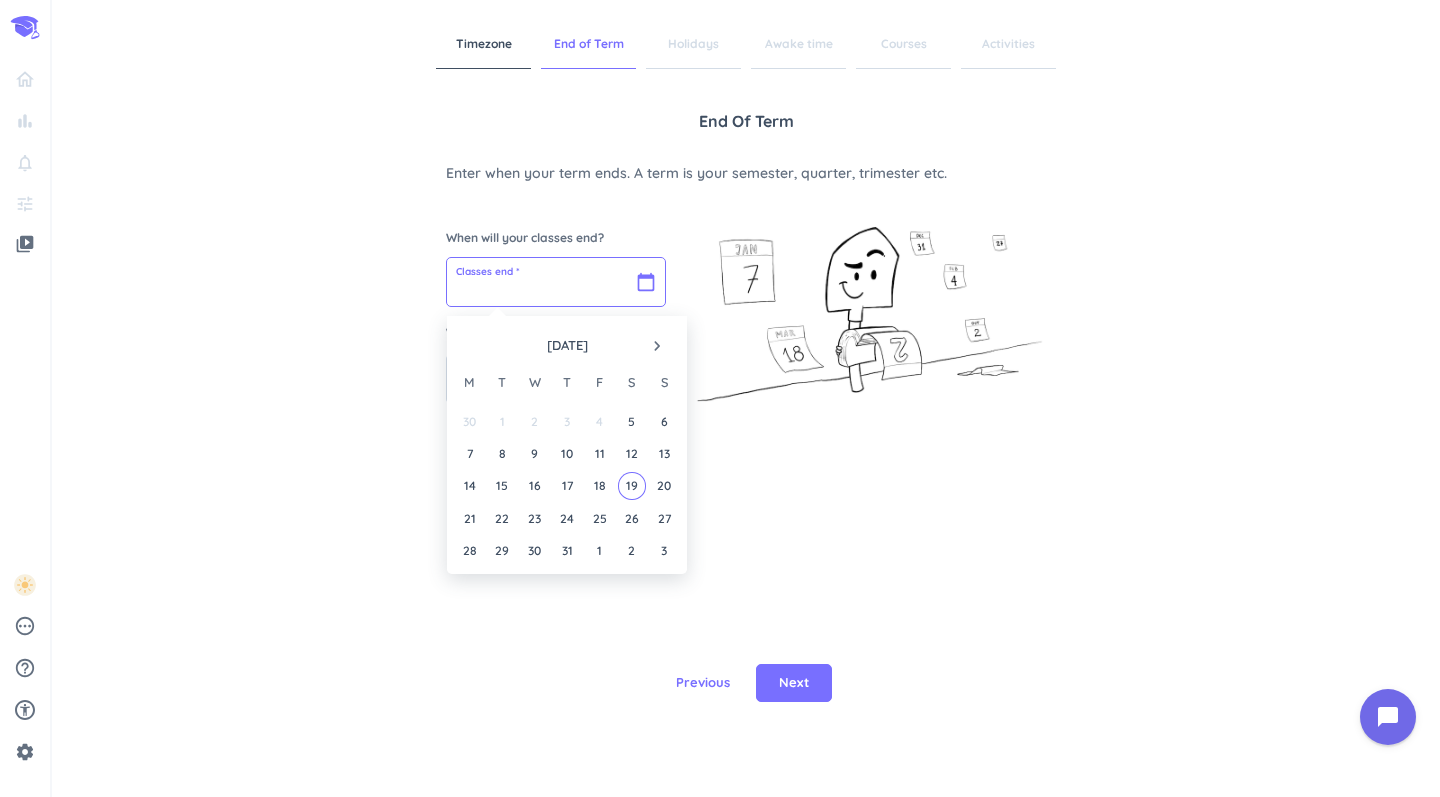 click at bounding box center [556, 282] 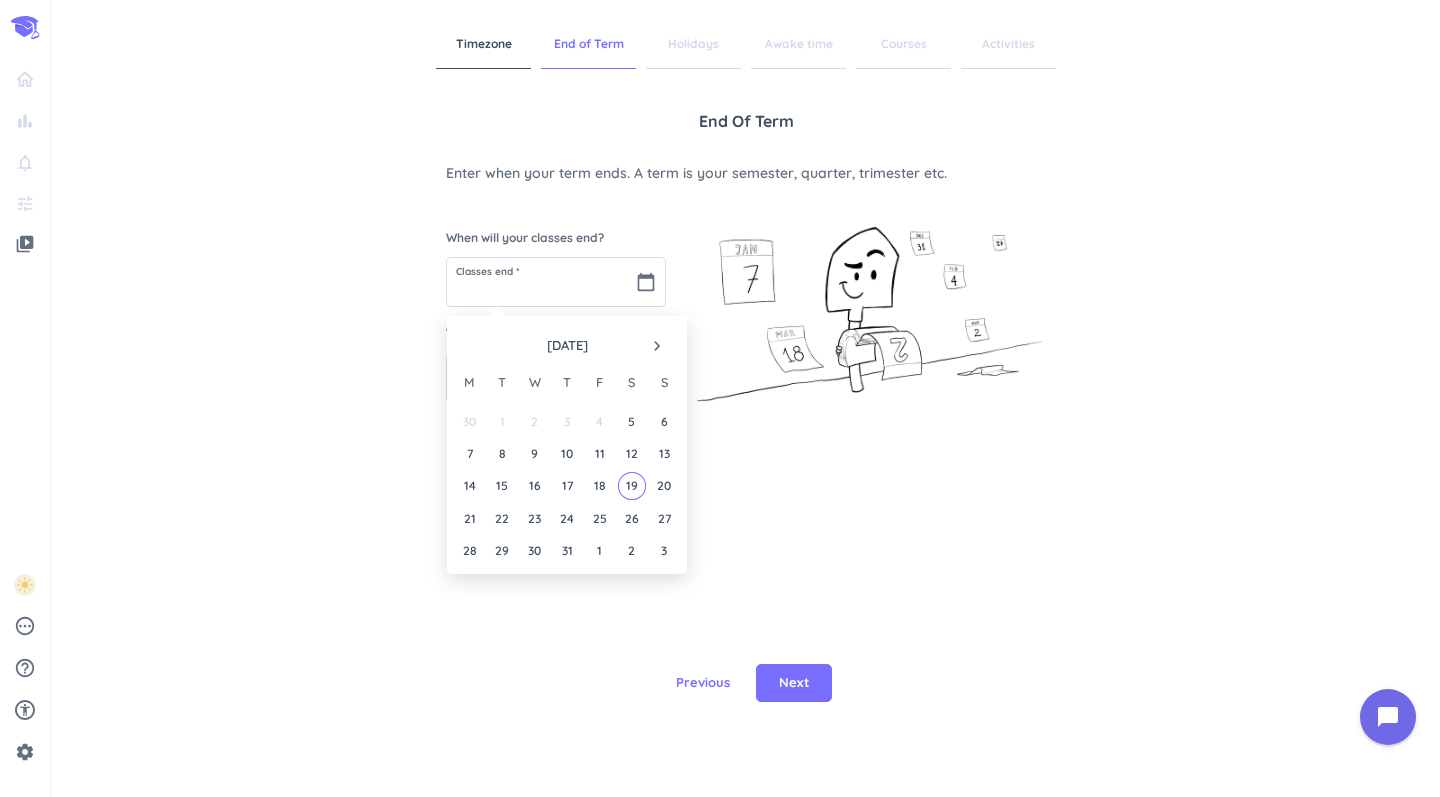 click on "navigate_next" at bounding box center [657, 346] 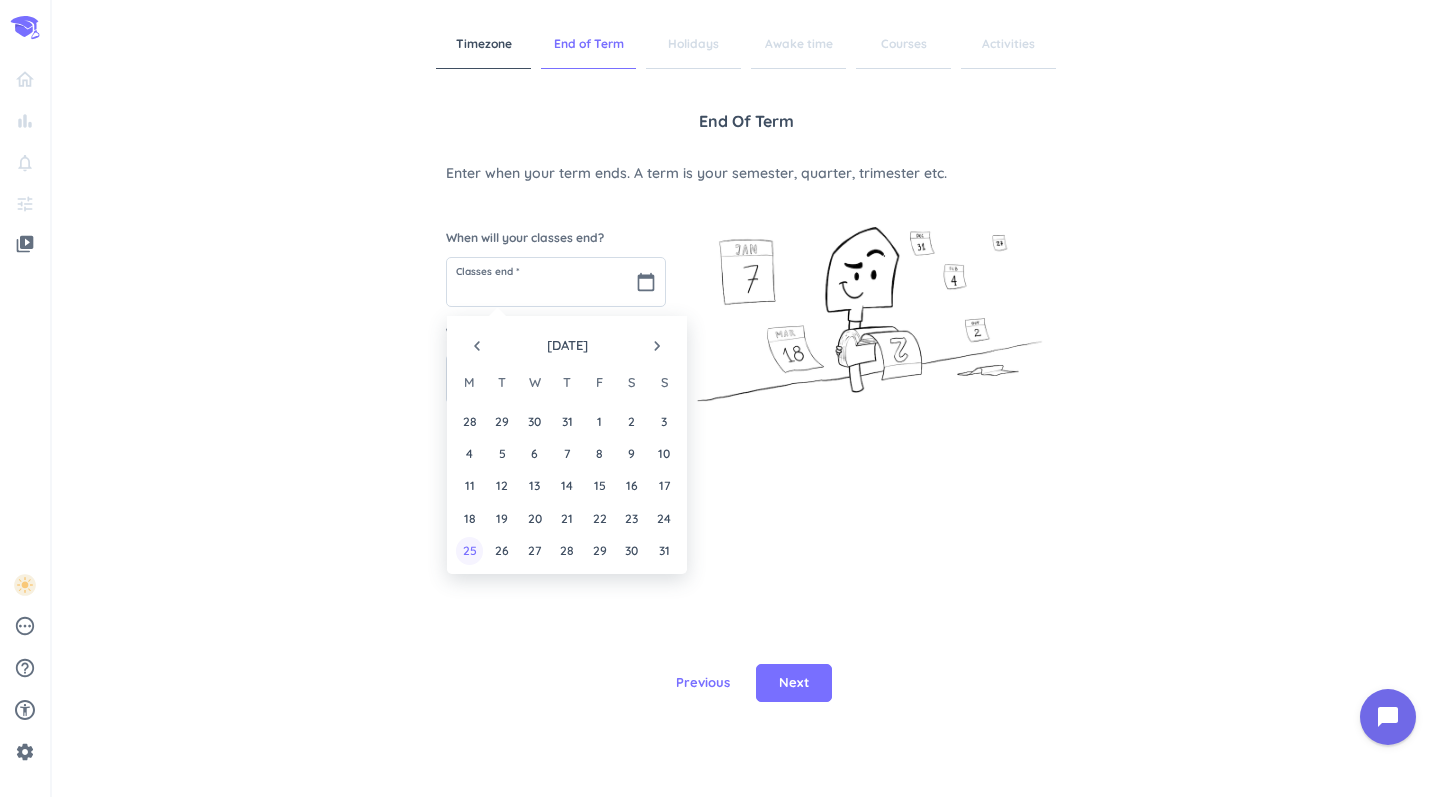 click on "25" at bounding box center [469, 550] 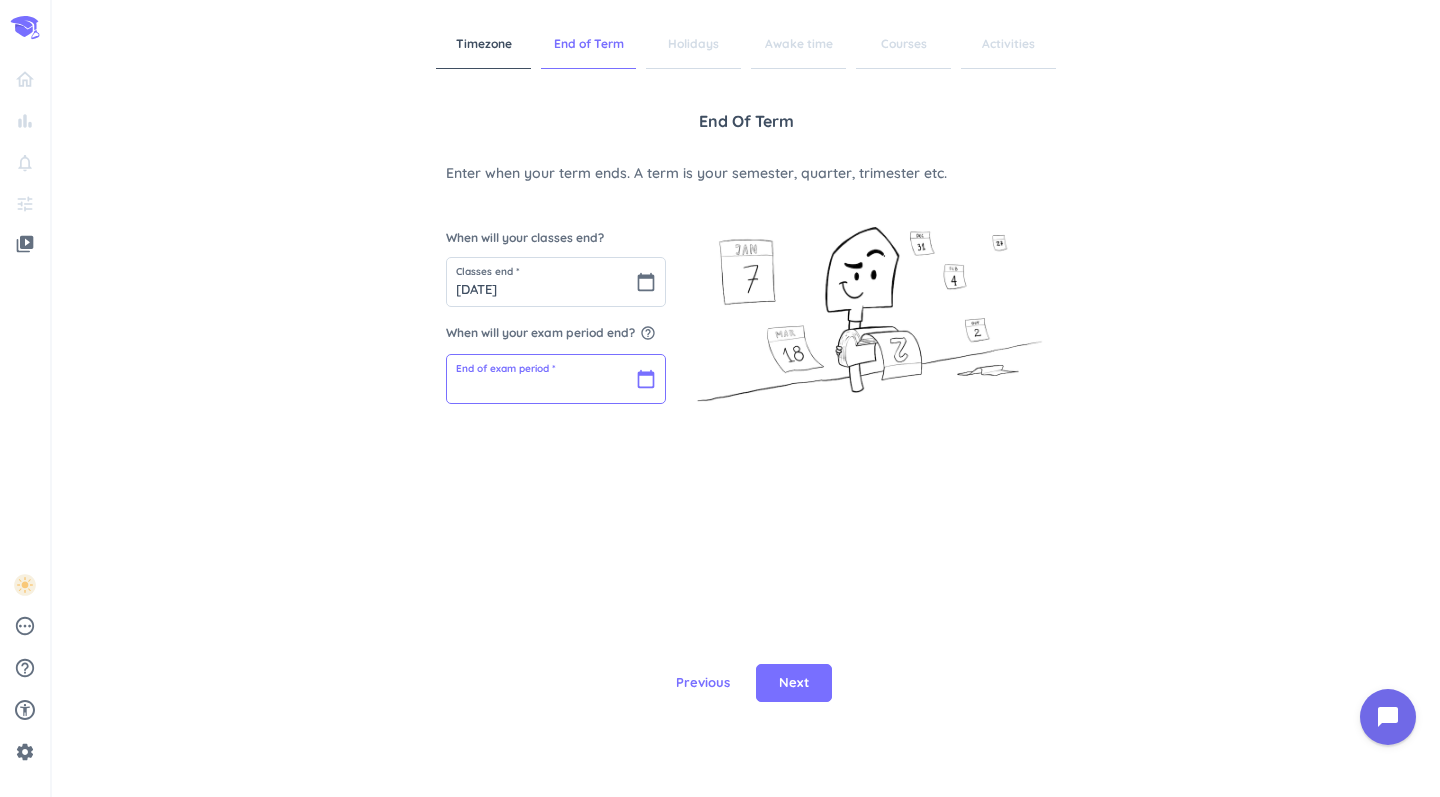 click at bounding box center [556, 379] 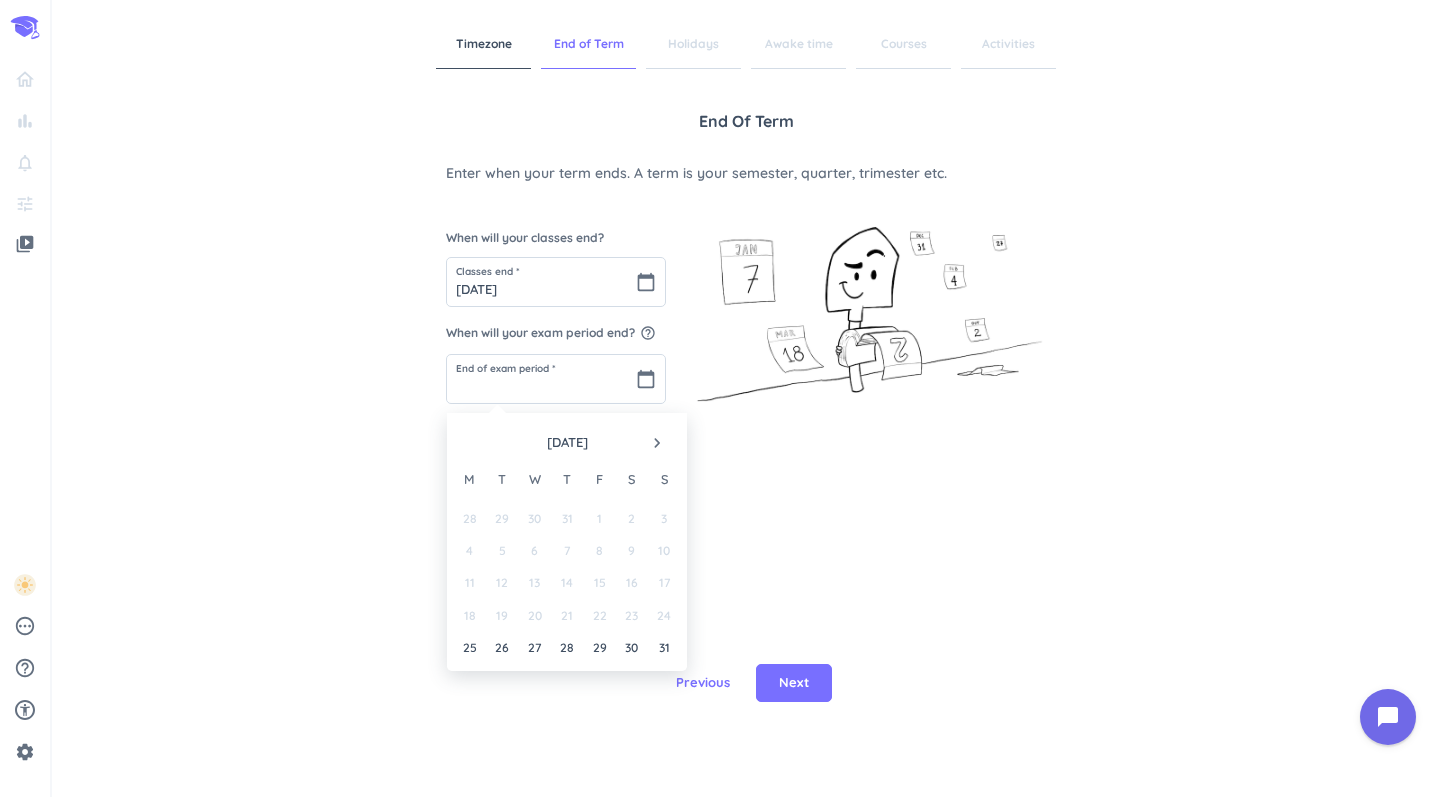 click on "navigate_next" at bounding box center (657, 443) 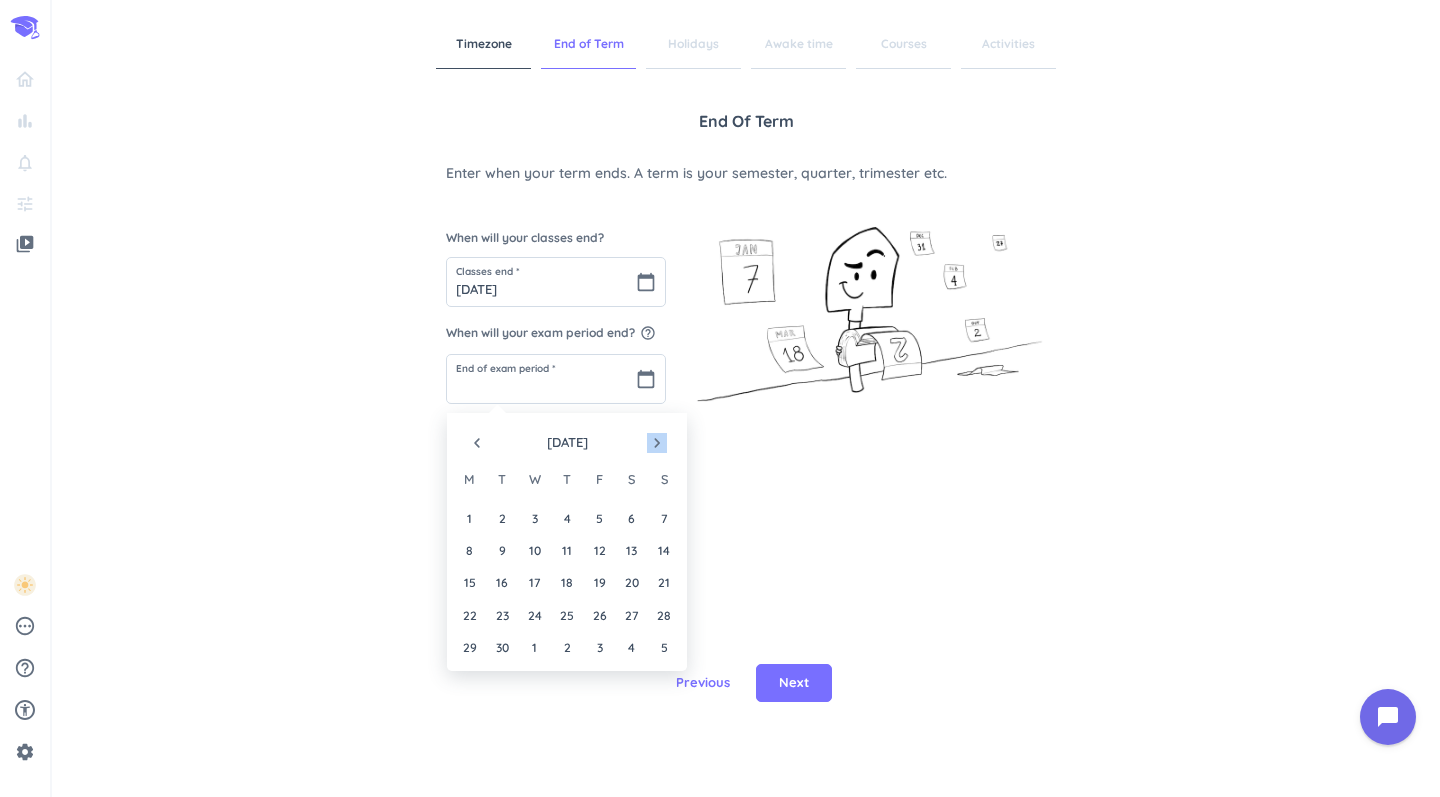 click on "navigate_next" at bounding box center (657, 443) 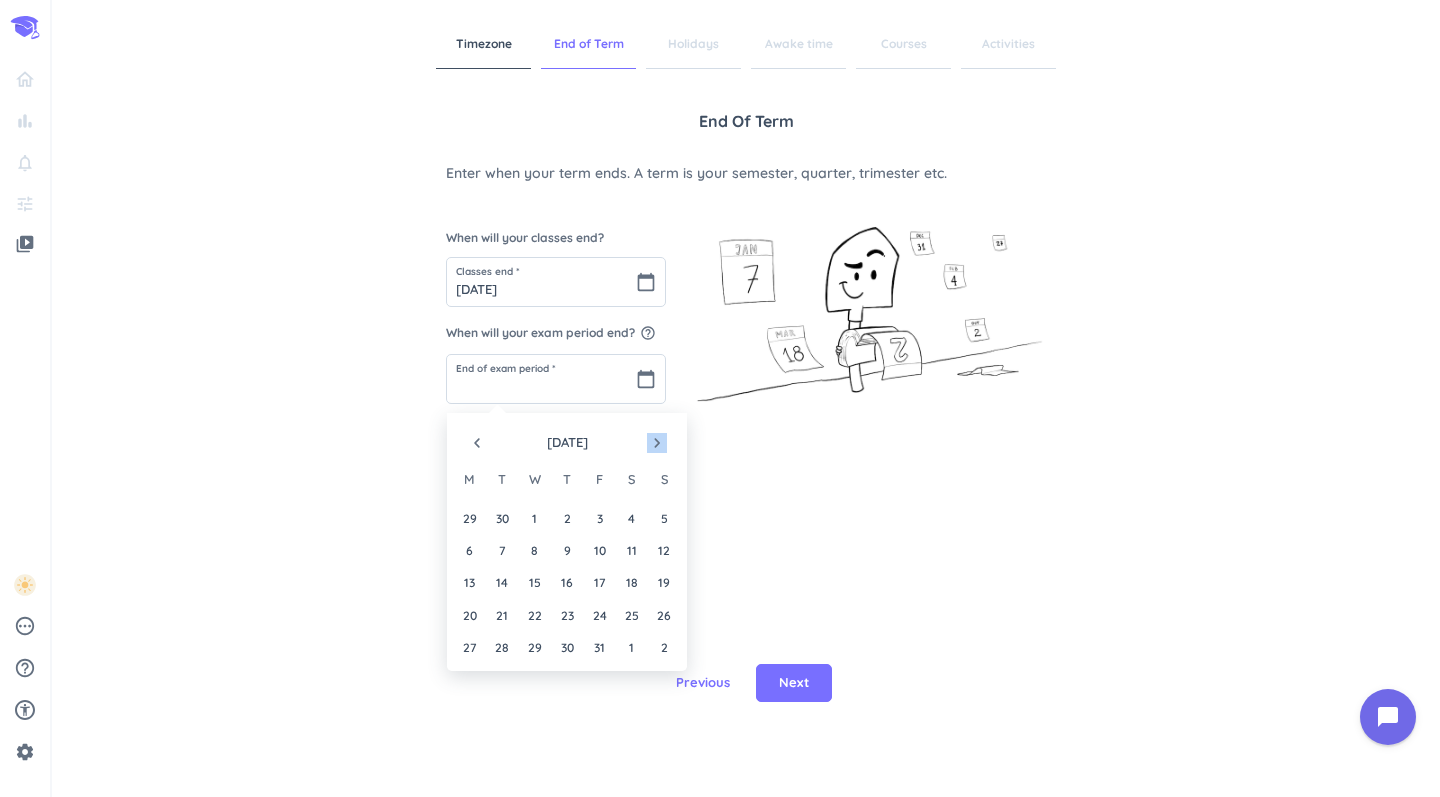click on "navigate_next" at bounding box center [657, 443] 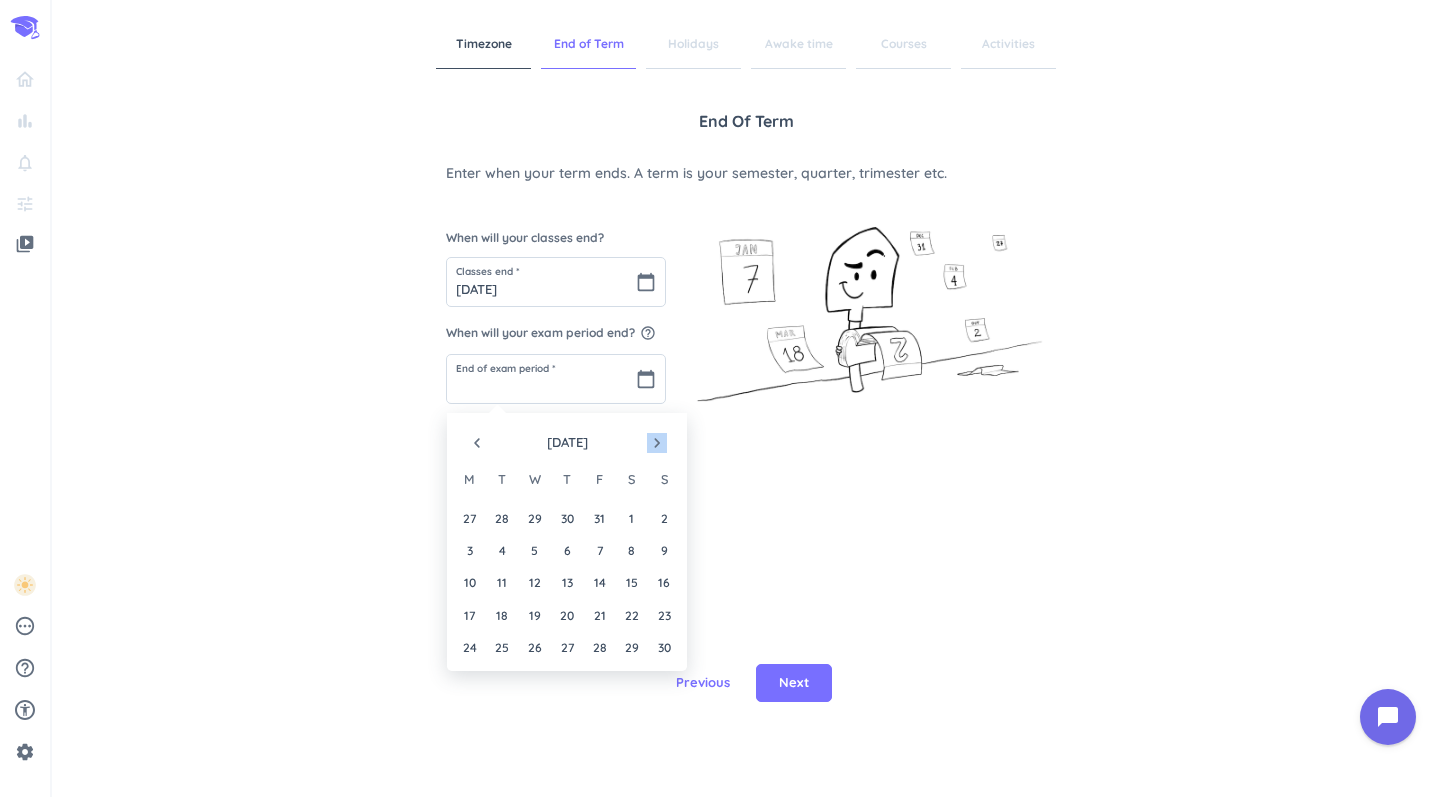 click on "navigate_next" at bounding box center [657, 443] 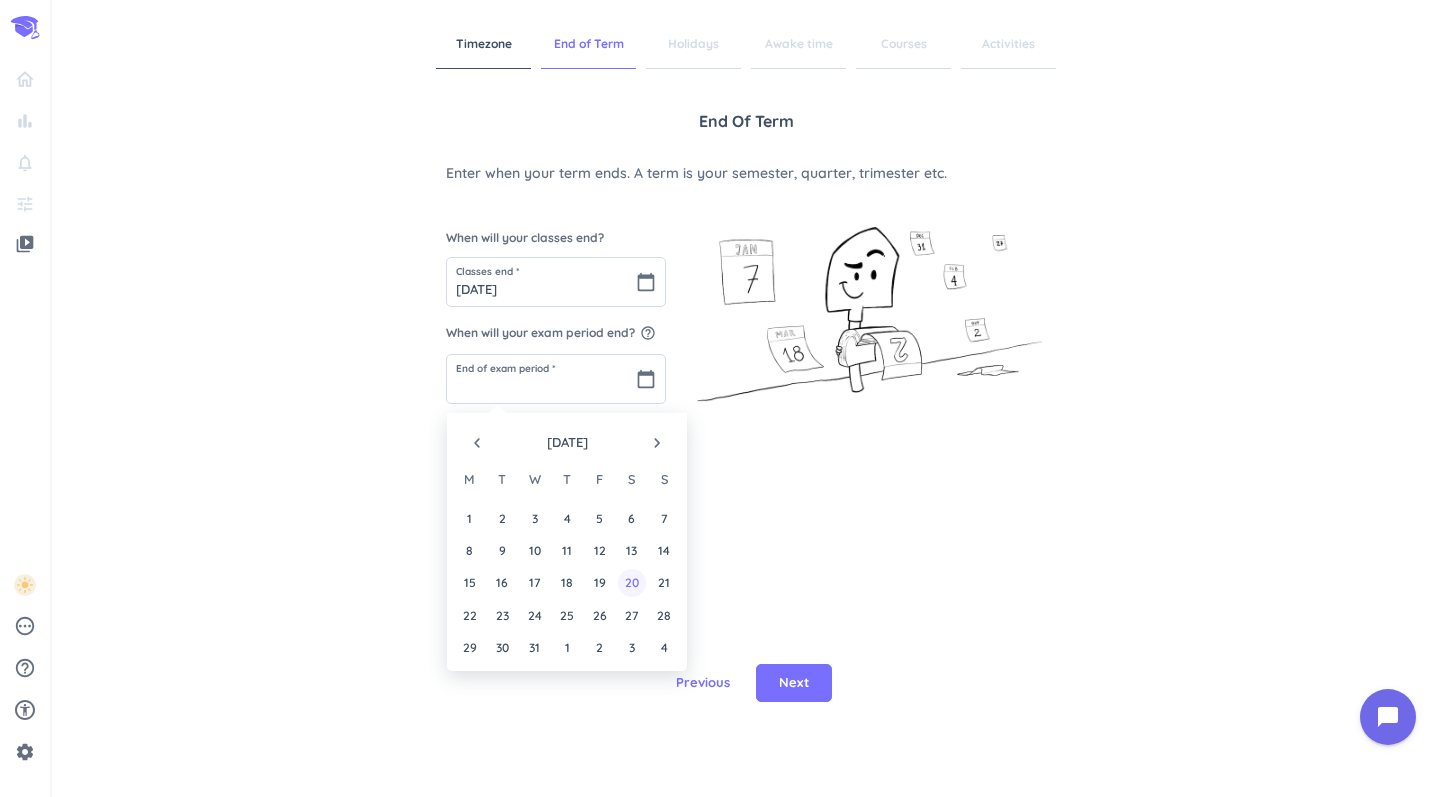click on "20" at bounding box center (631, 582) 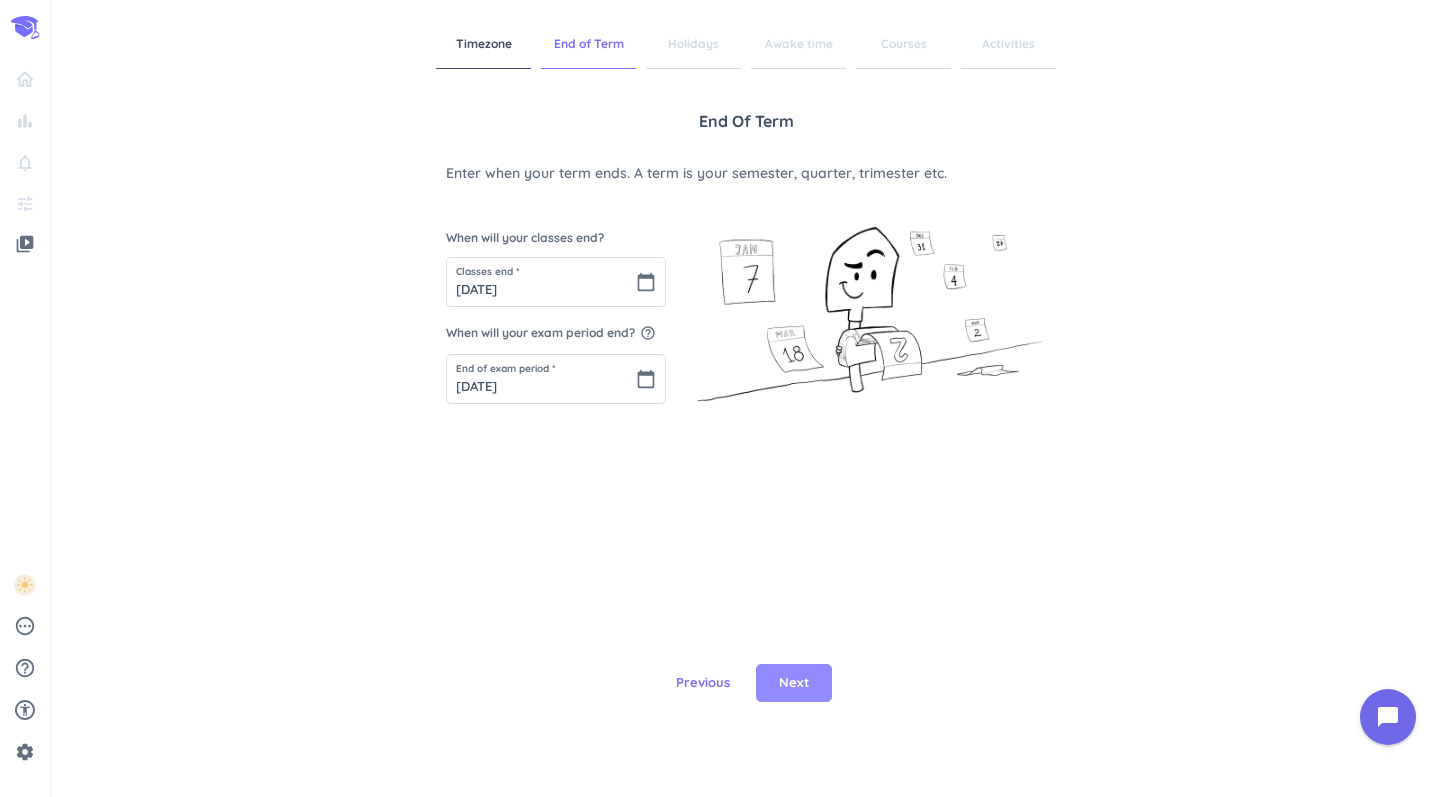 click on "Next" at bounding box center (794, 683) 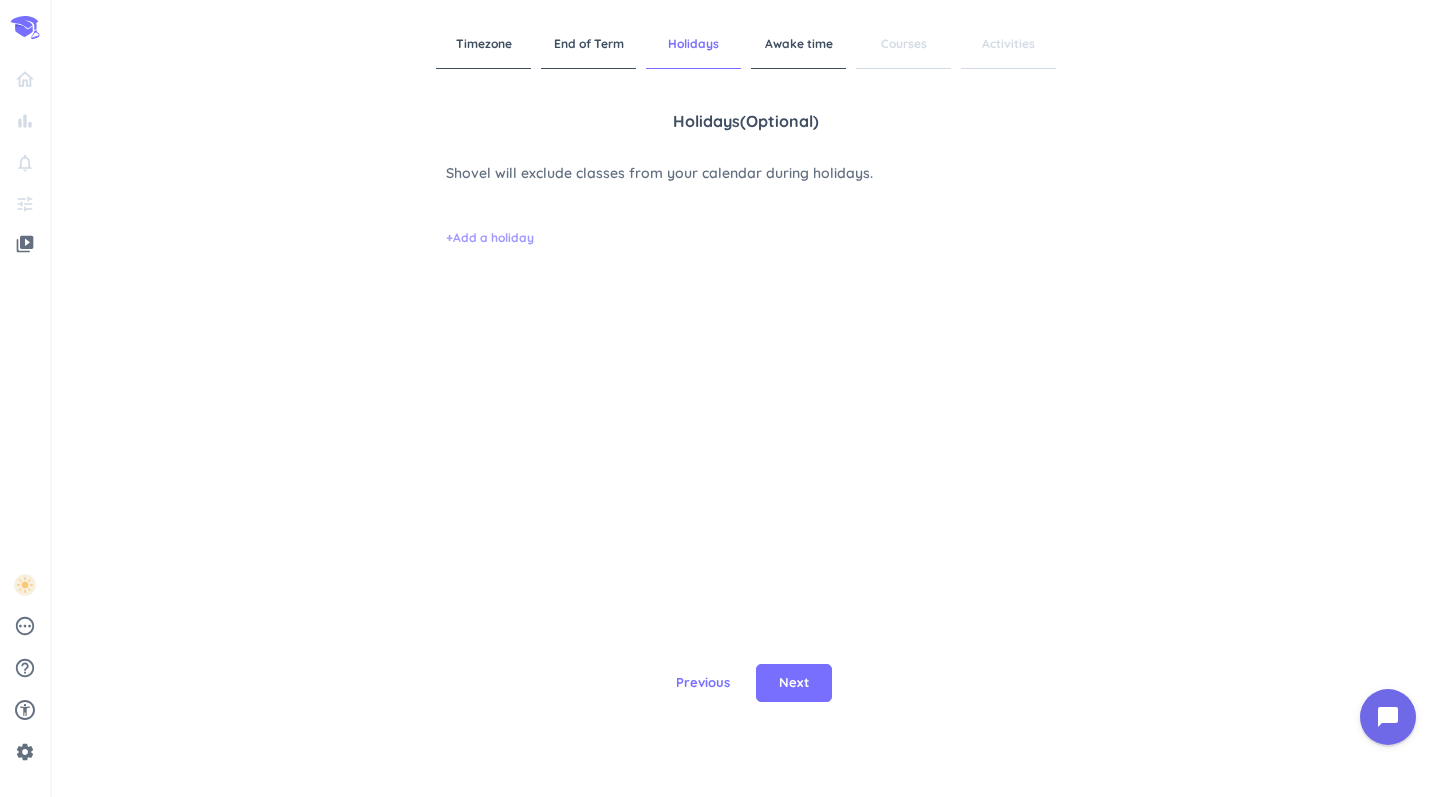 click on "+  Add a holiday" at bounding box center (490, 238) 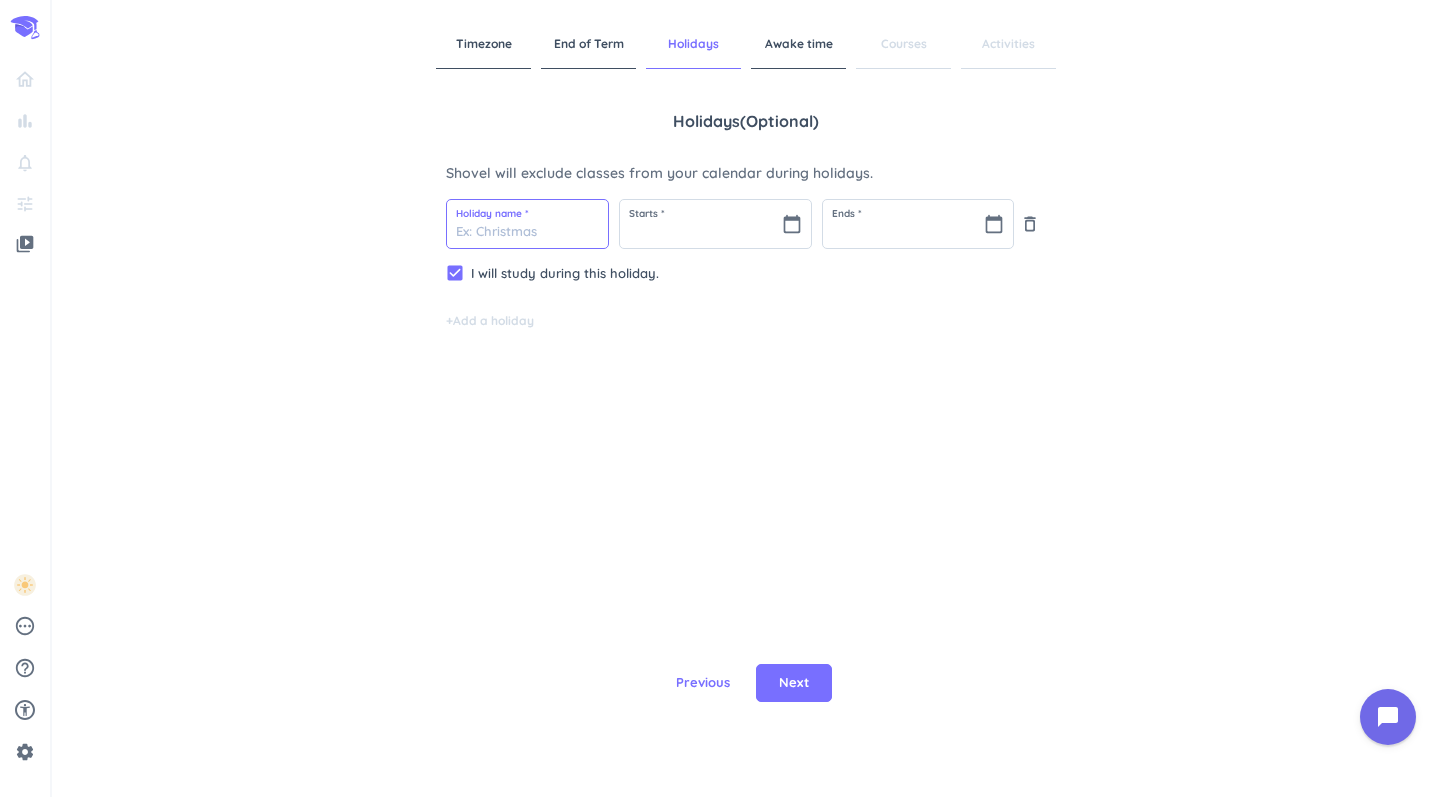 click at bounding box center (527, 224) 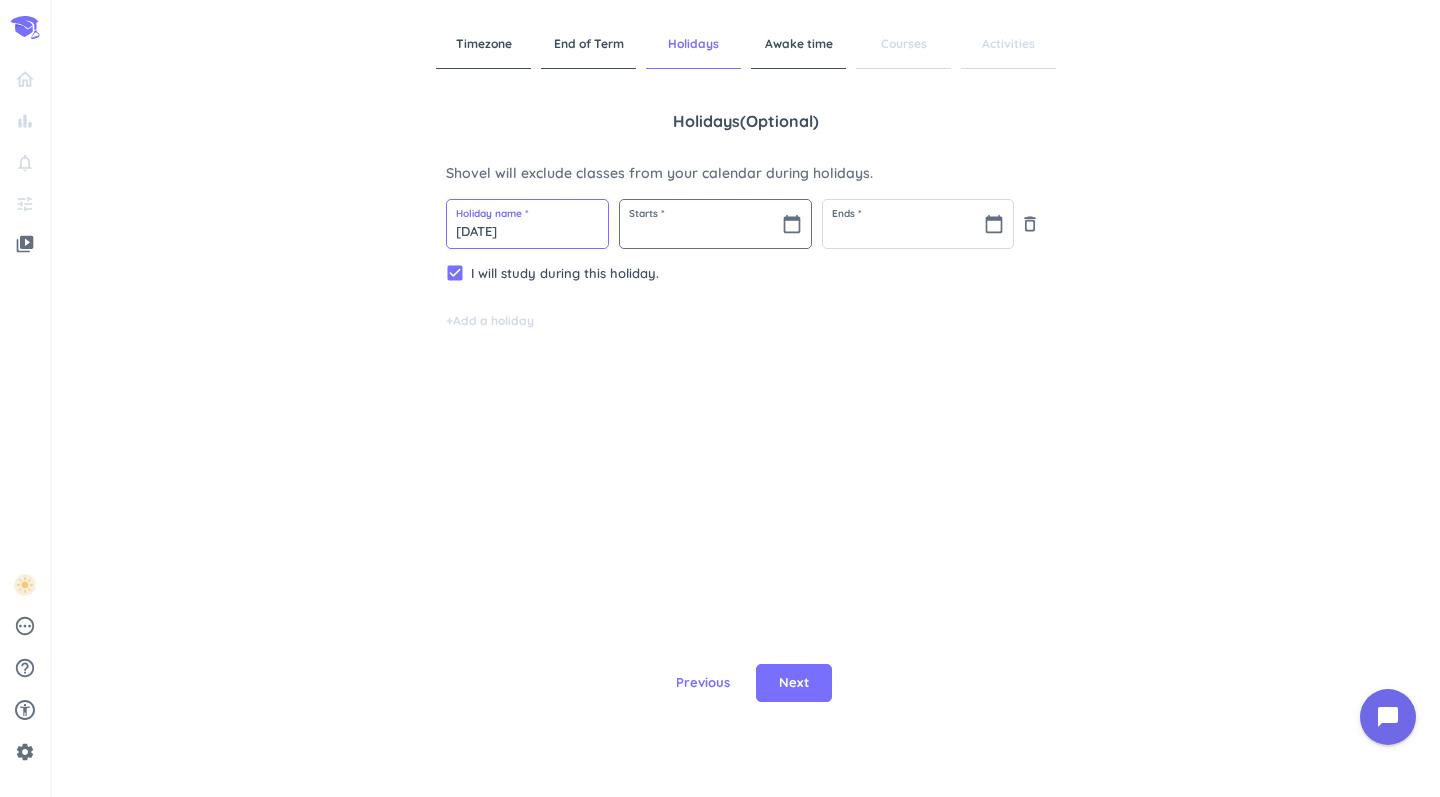type on "[DATE]" 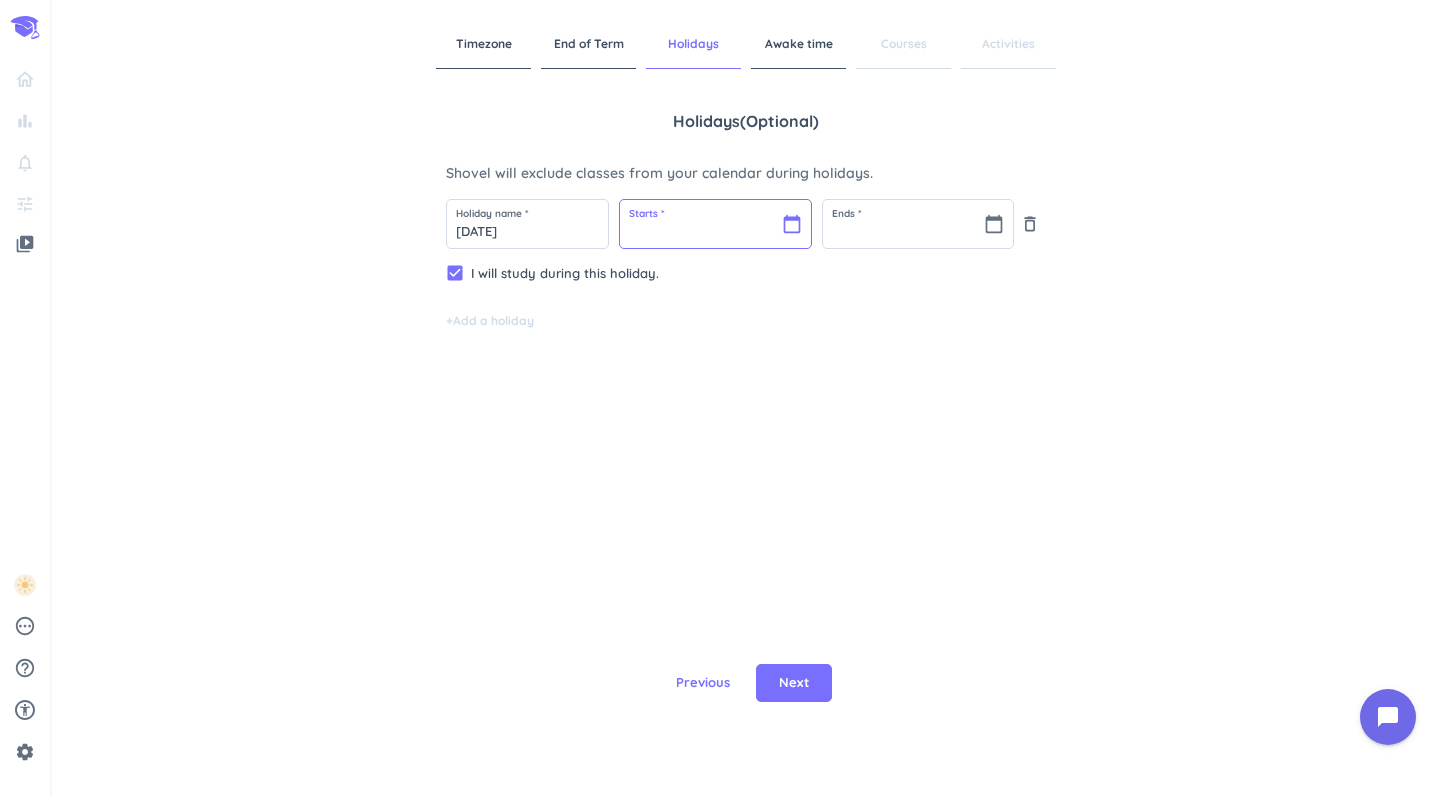 click at bounding box center (715, 224) 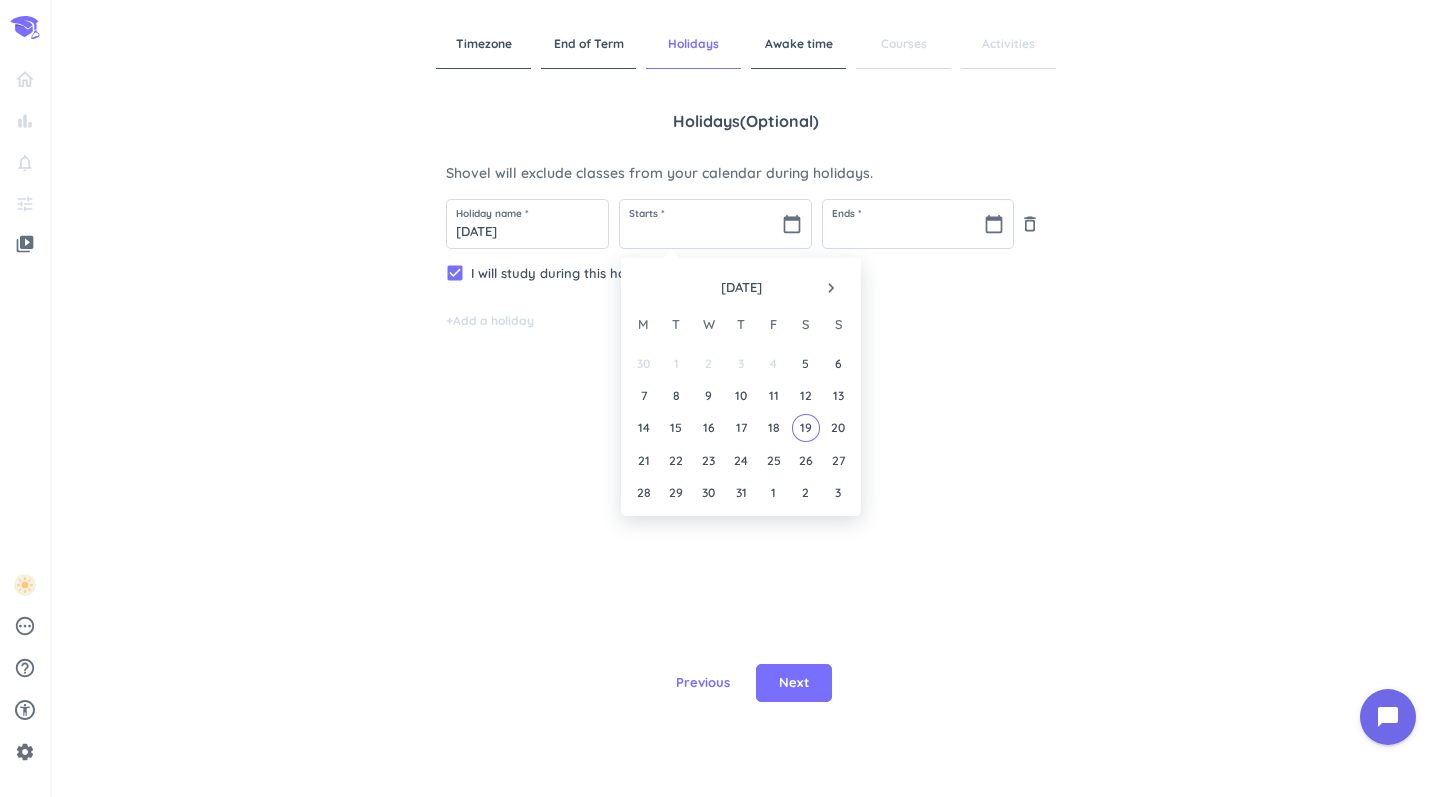 click on "navigate_next" at bounding box center [831, 288] 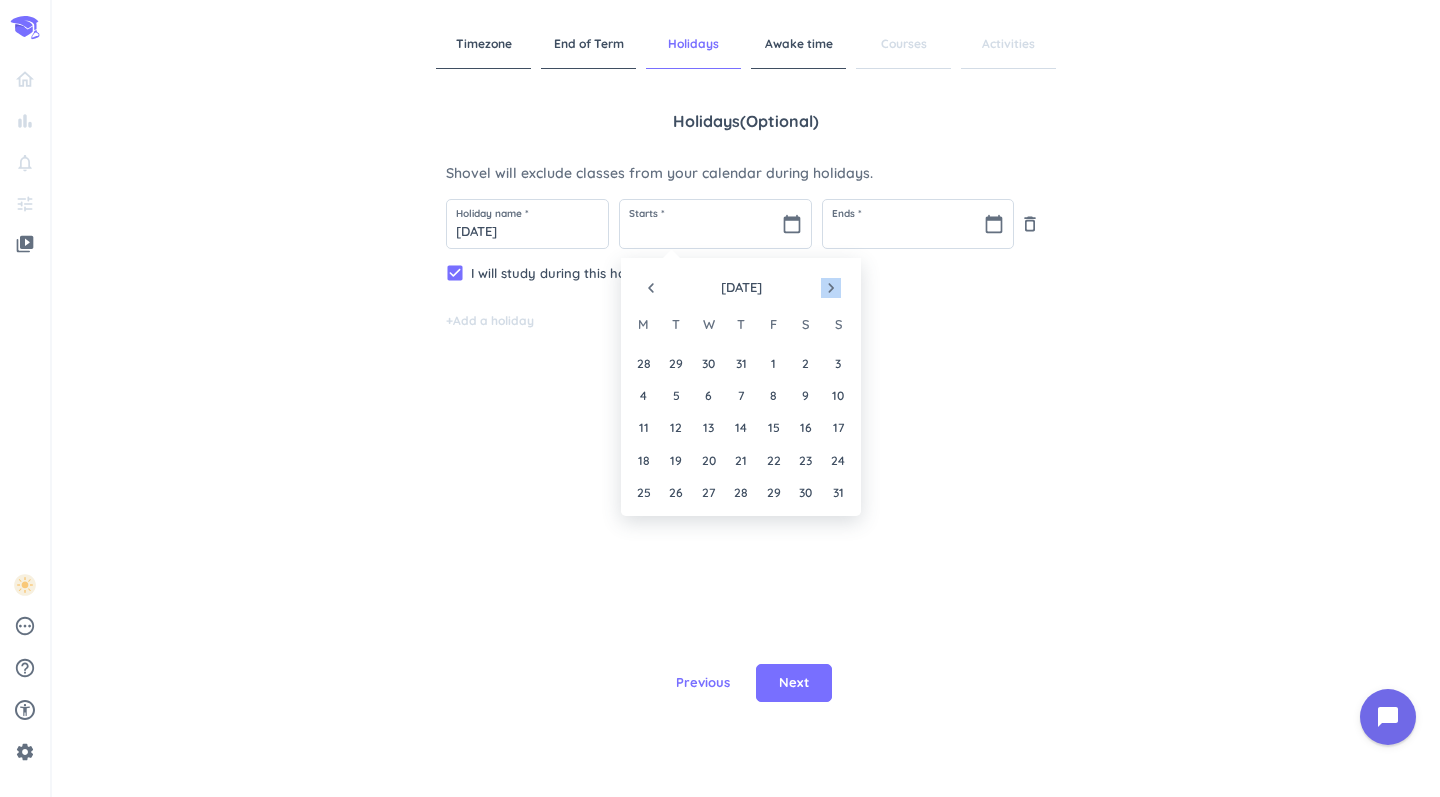 click on "navigate_next" at bounding box center [831, 288] 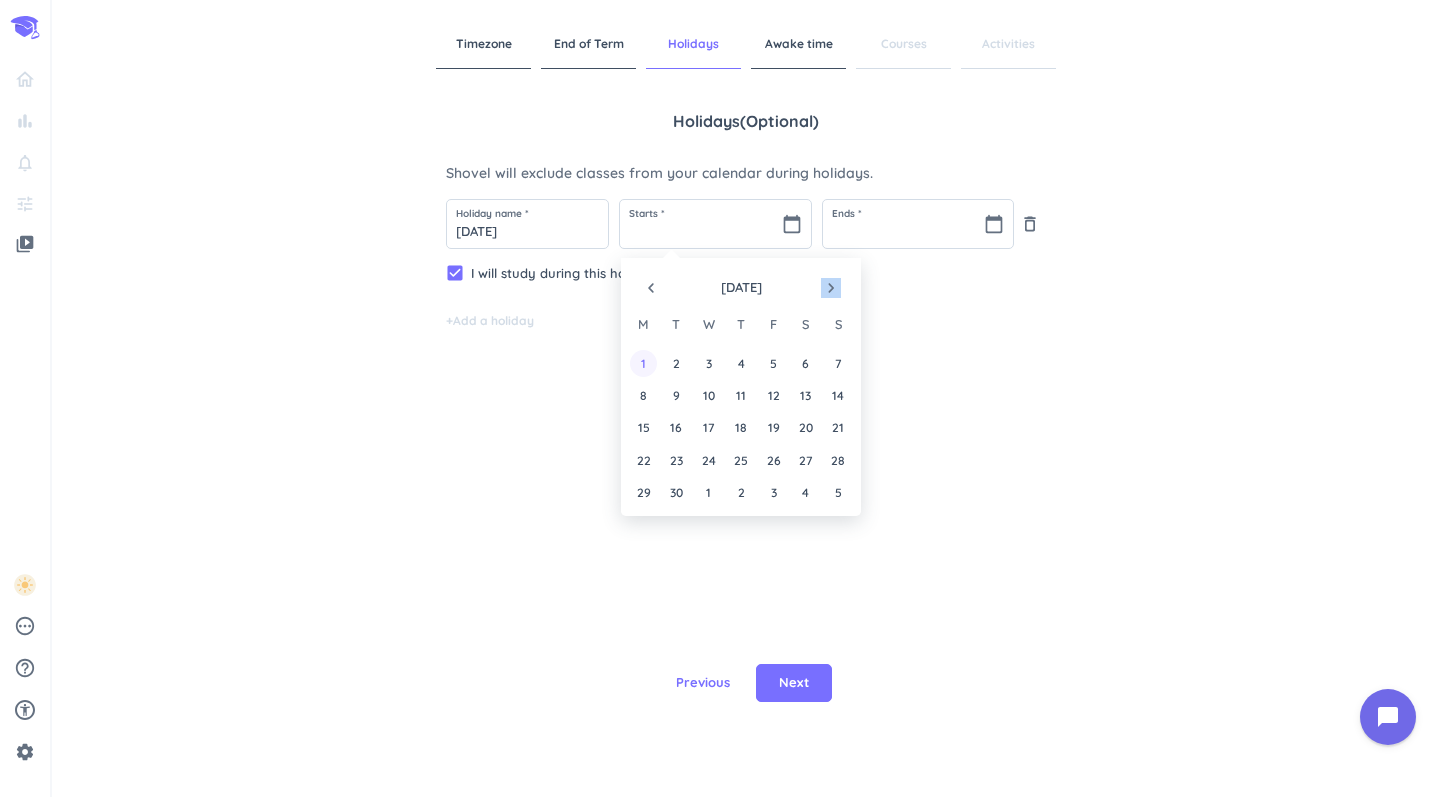 click on "1" at bounding box center [643, 363] 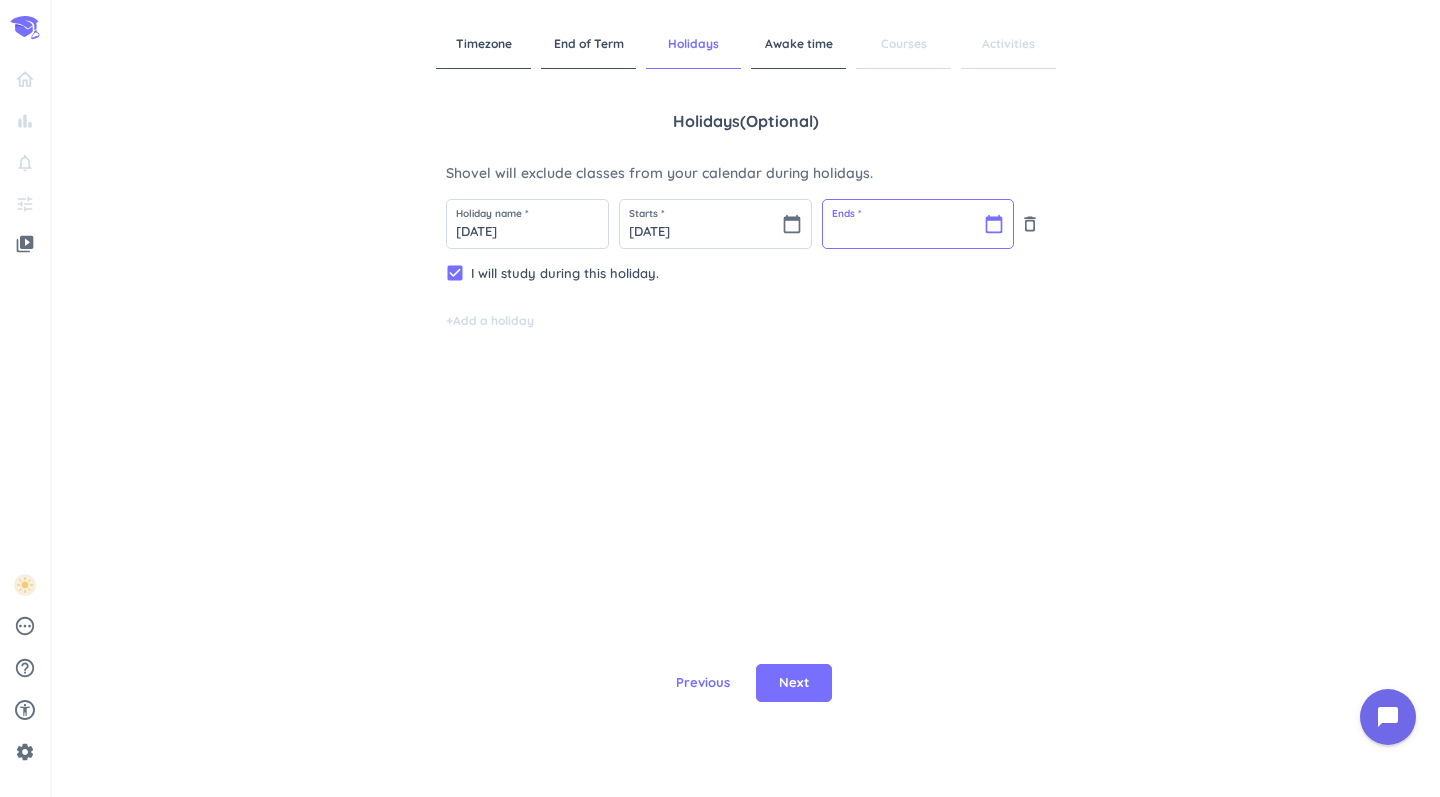click at bounding box center [918, 224] 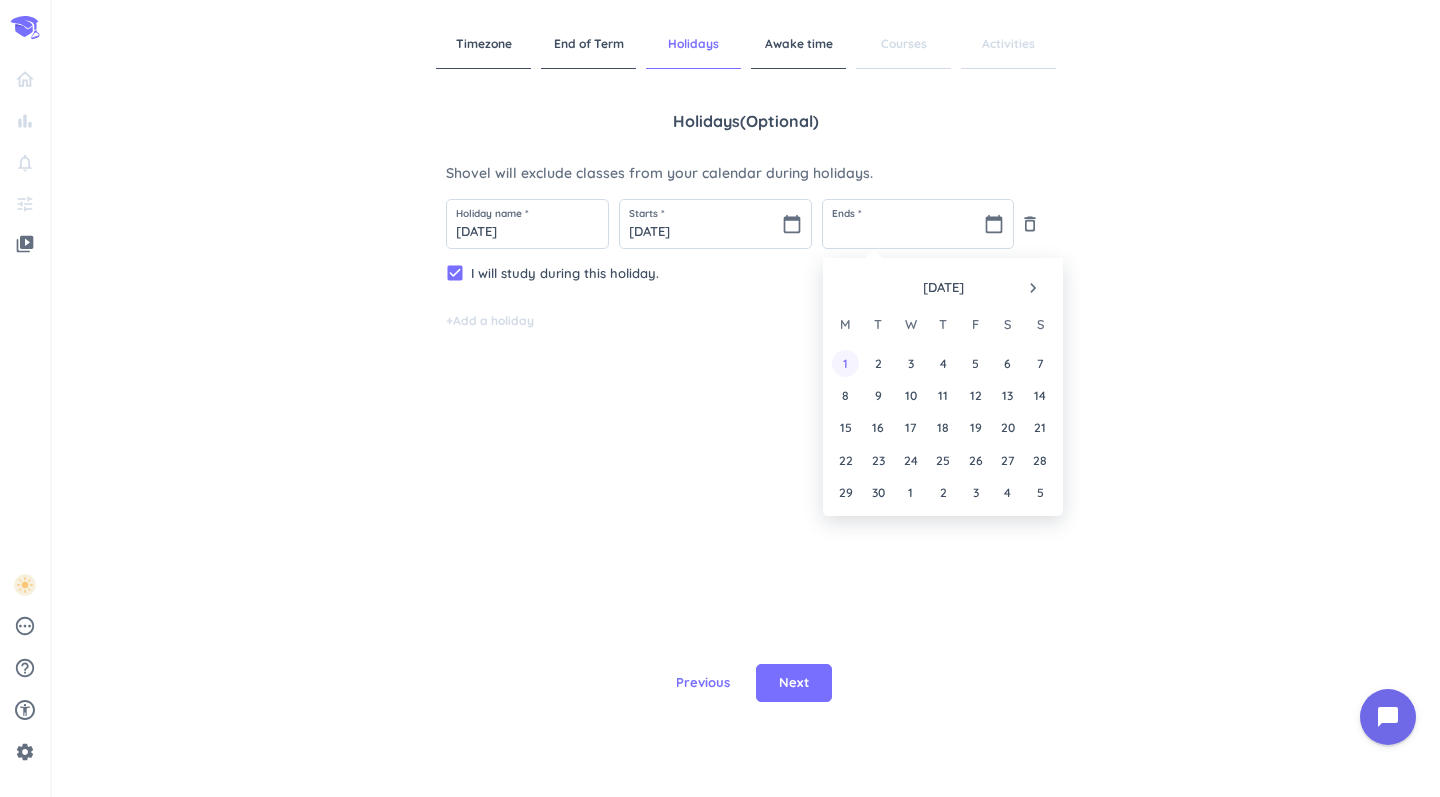 click on "1" at bounding box center [845, 363] 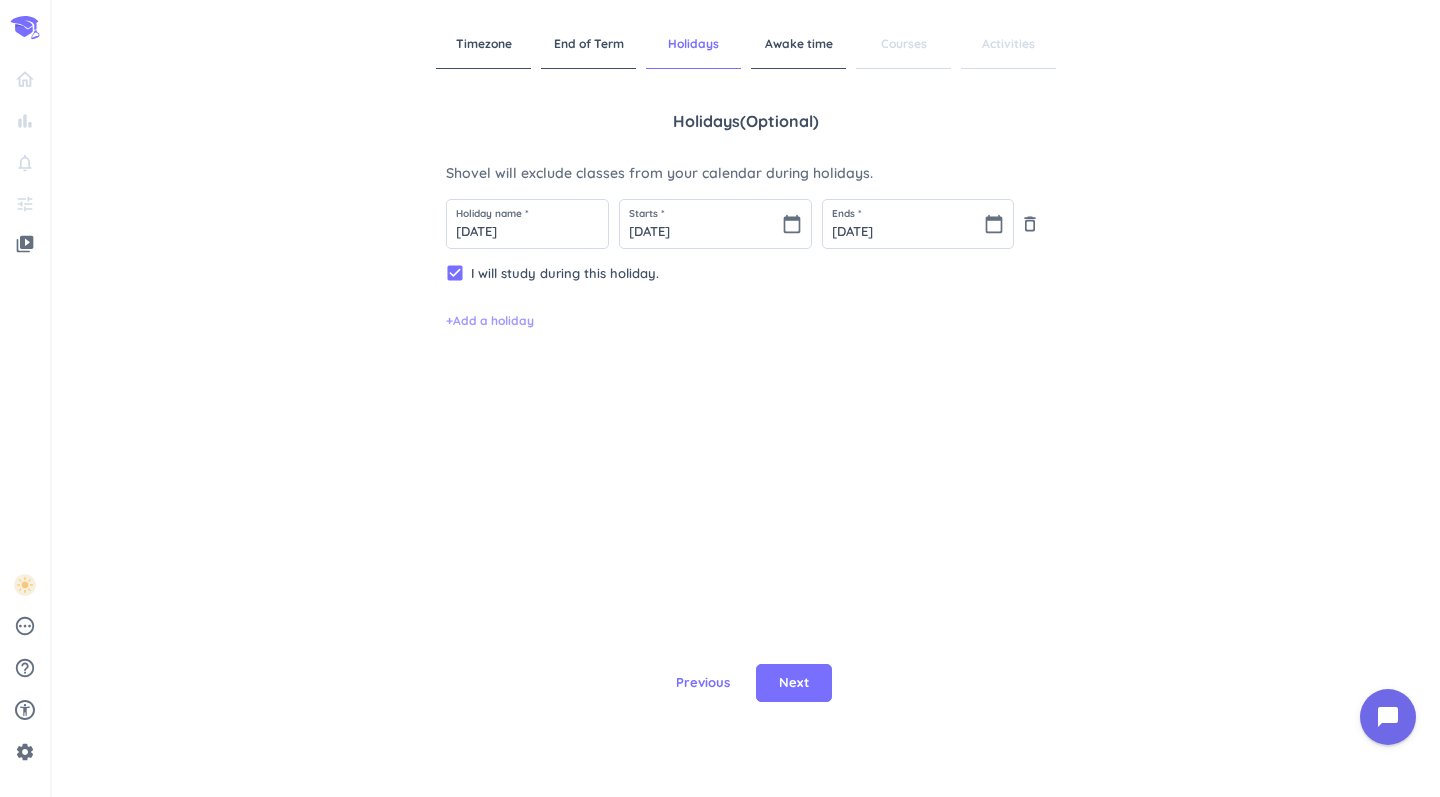 click on "+  Add a holiday" at bounding box center [490, 321] 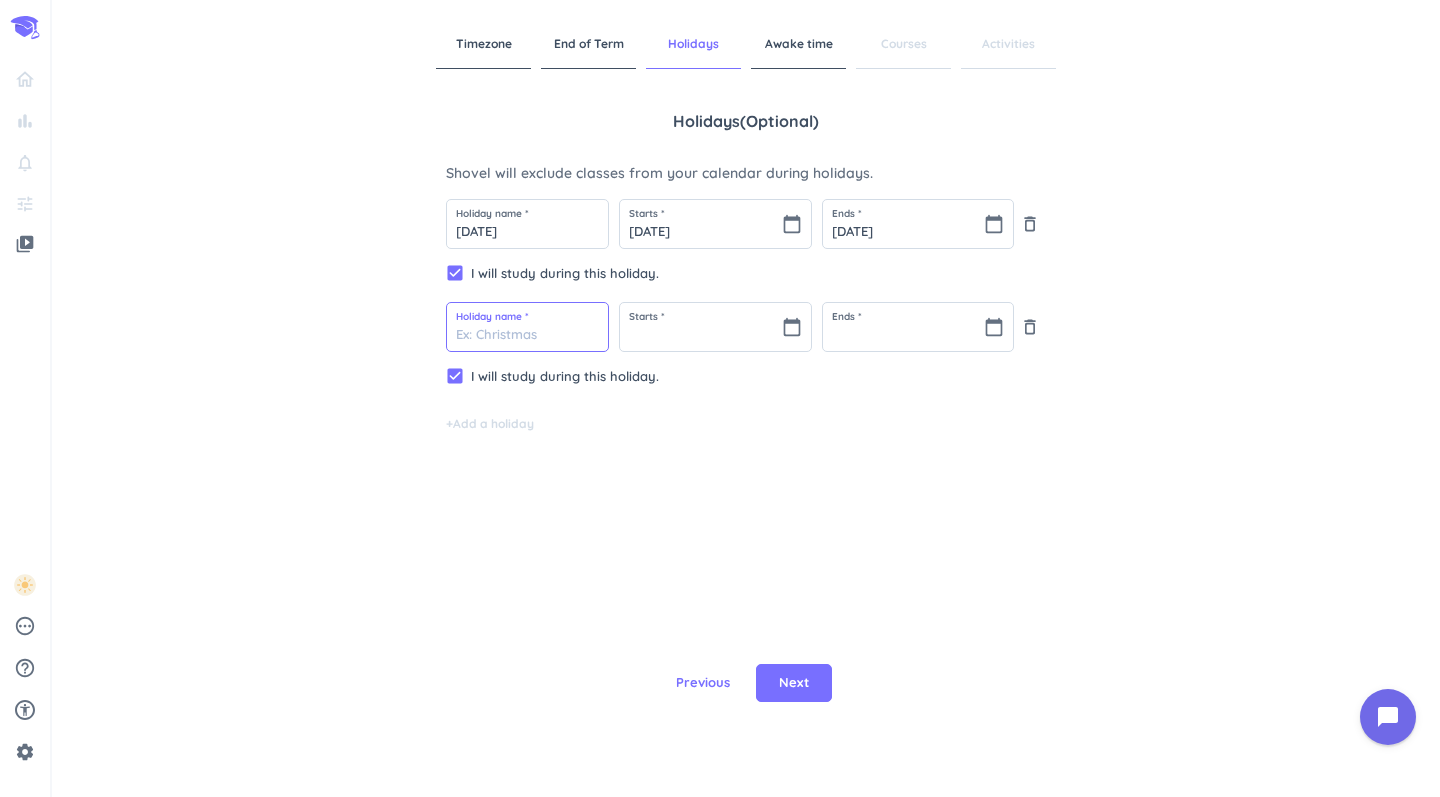 click at bounding box center (527, 327) 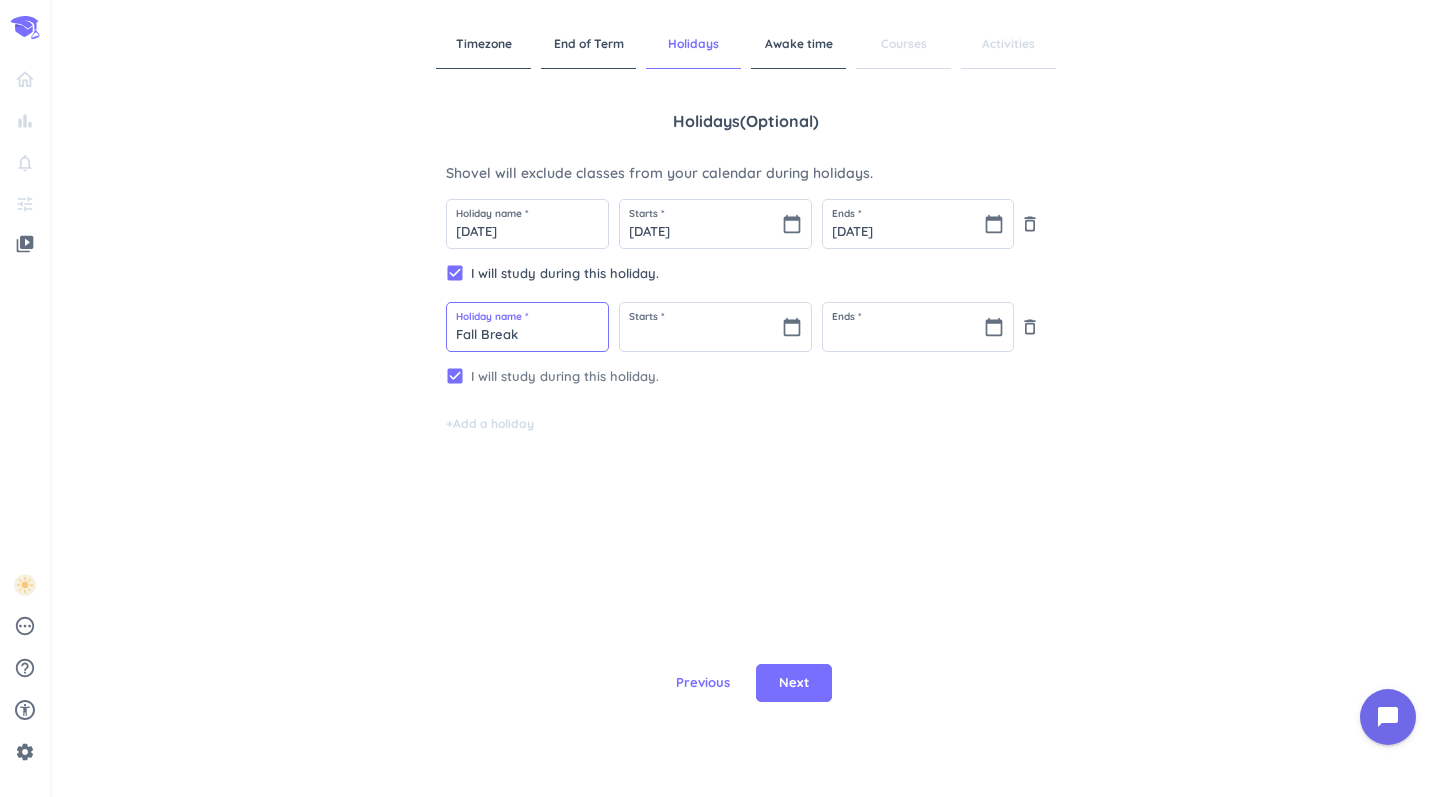 type on "Fall Break" 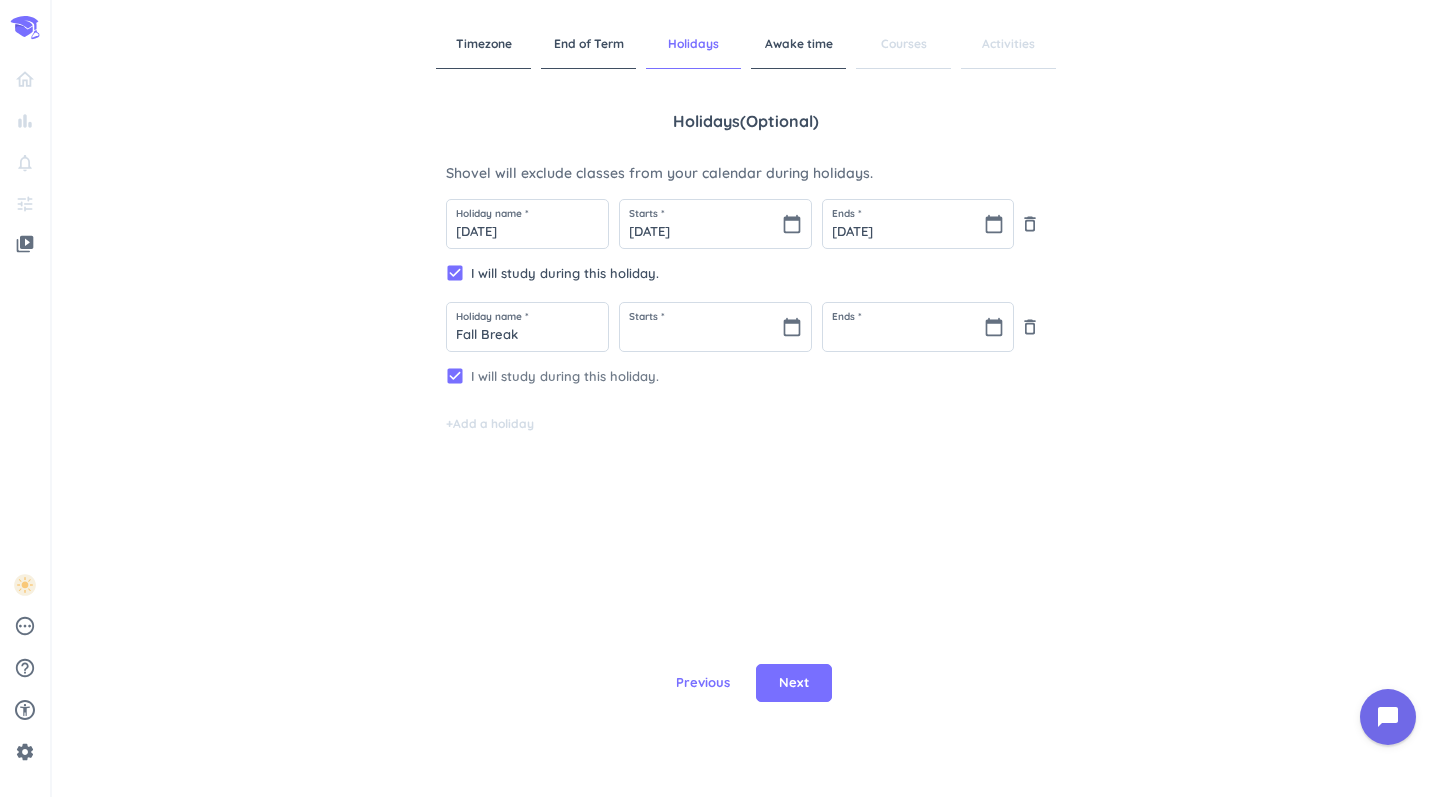 click on "I will study during this holiday." at bounding box center (758, 376) 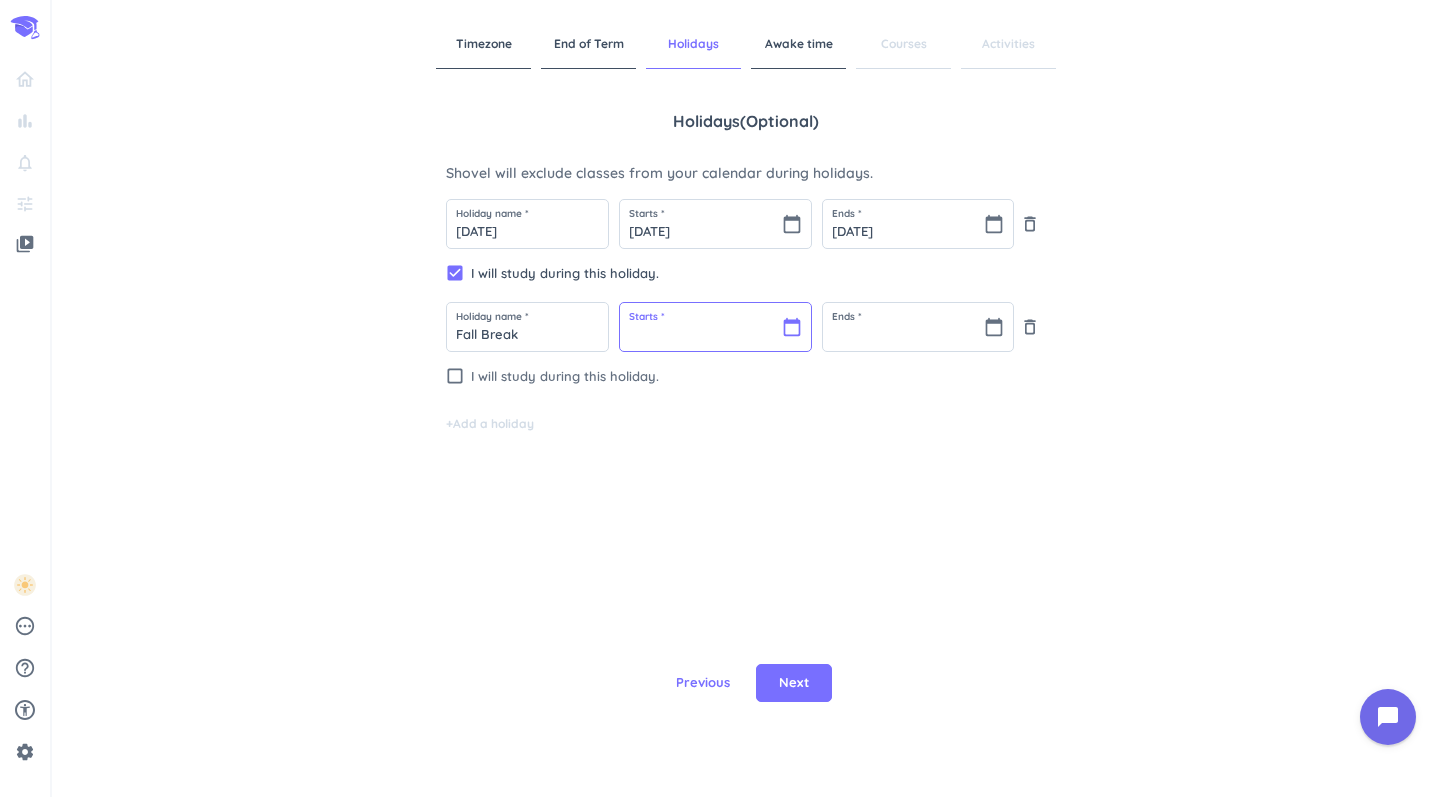 click at bounding box center [715, 327] 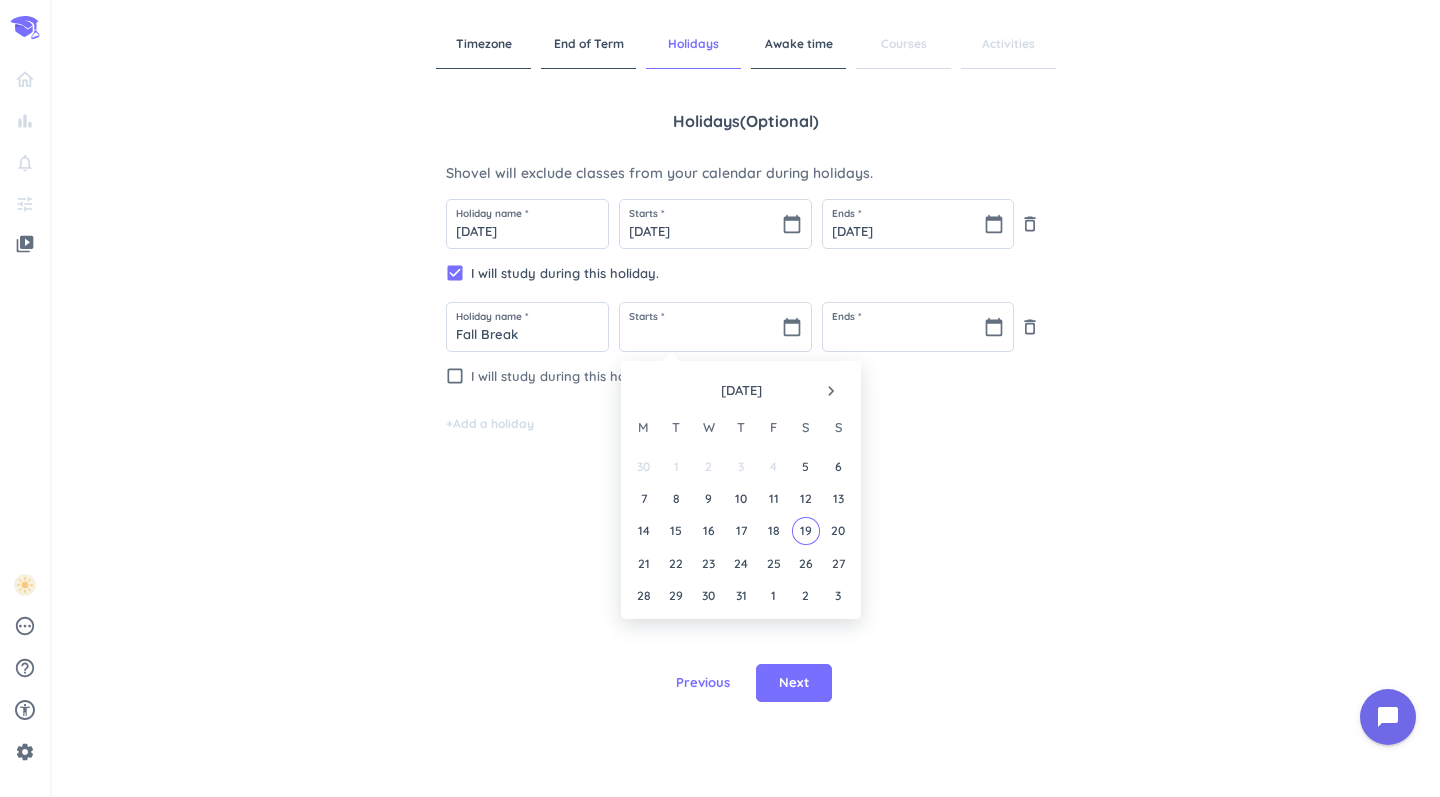 click on "navigate_next" at bounding box center [831, 391] 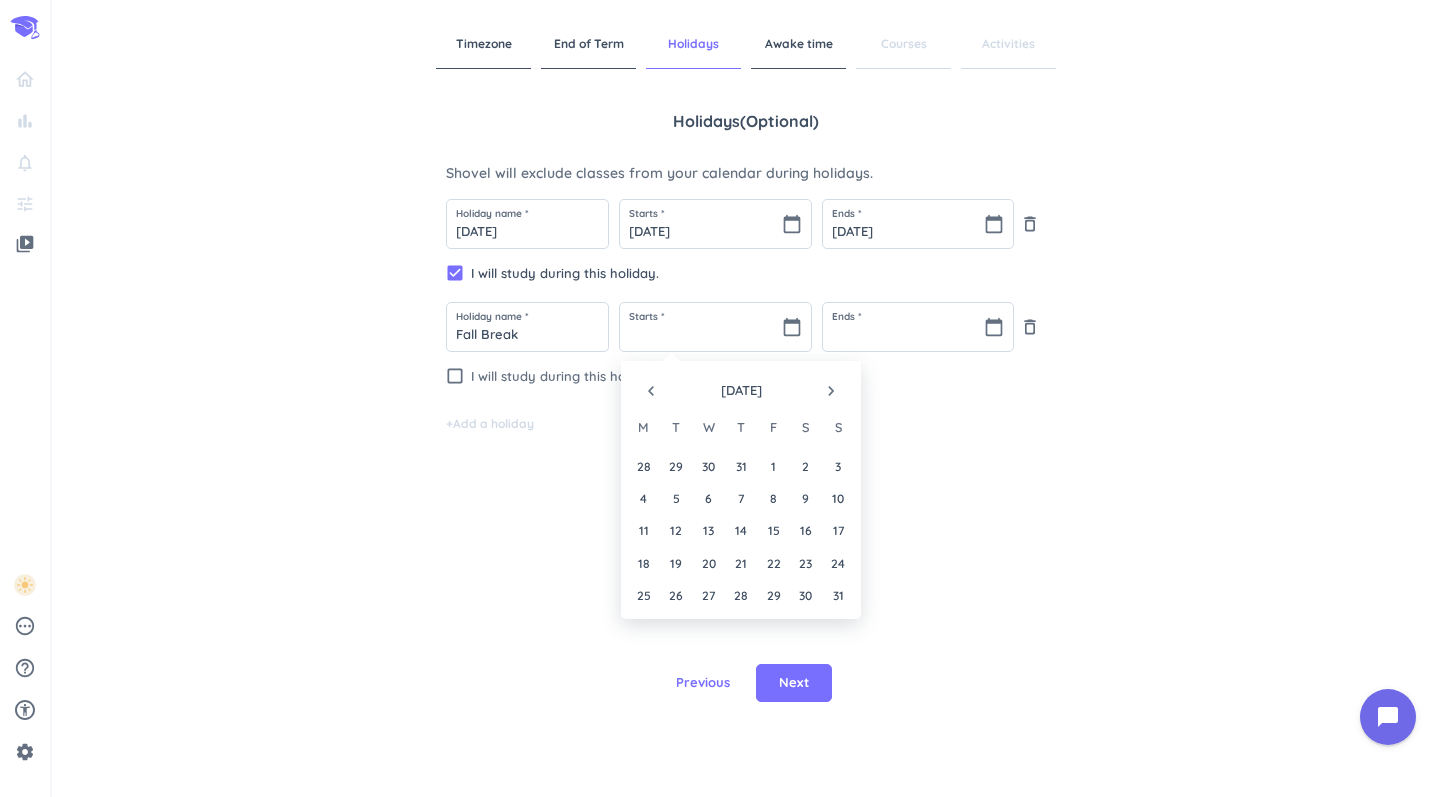 click on "navigate_next" at bounding box center [831, 391] 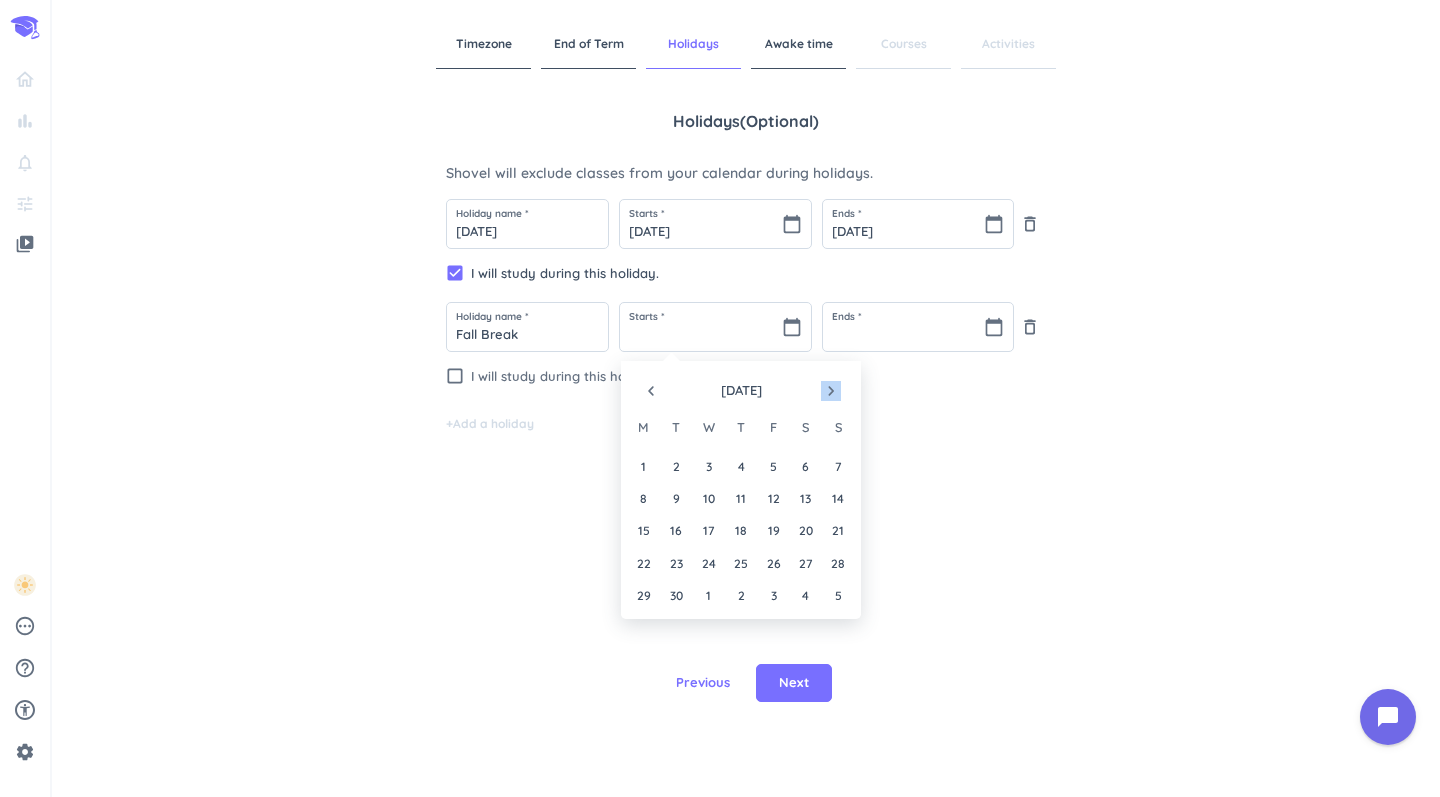 click on "navigate_next" at bounding box center [831, 391] 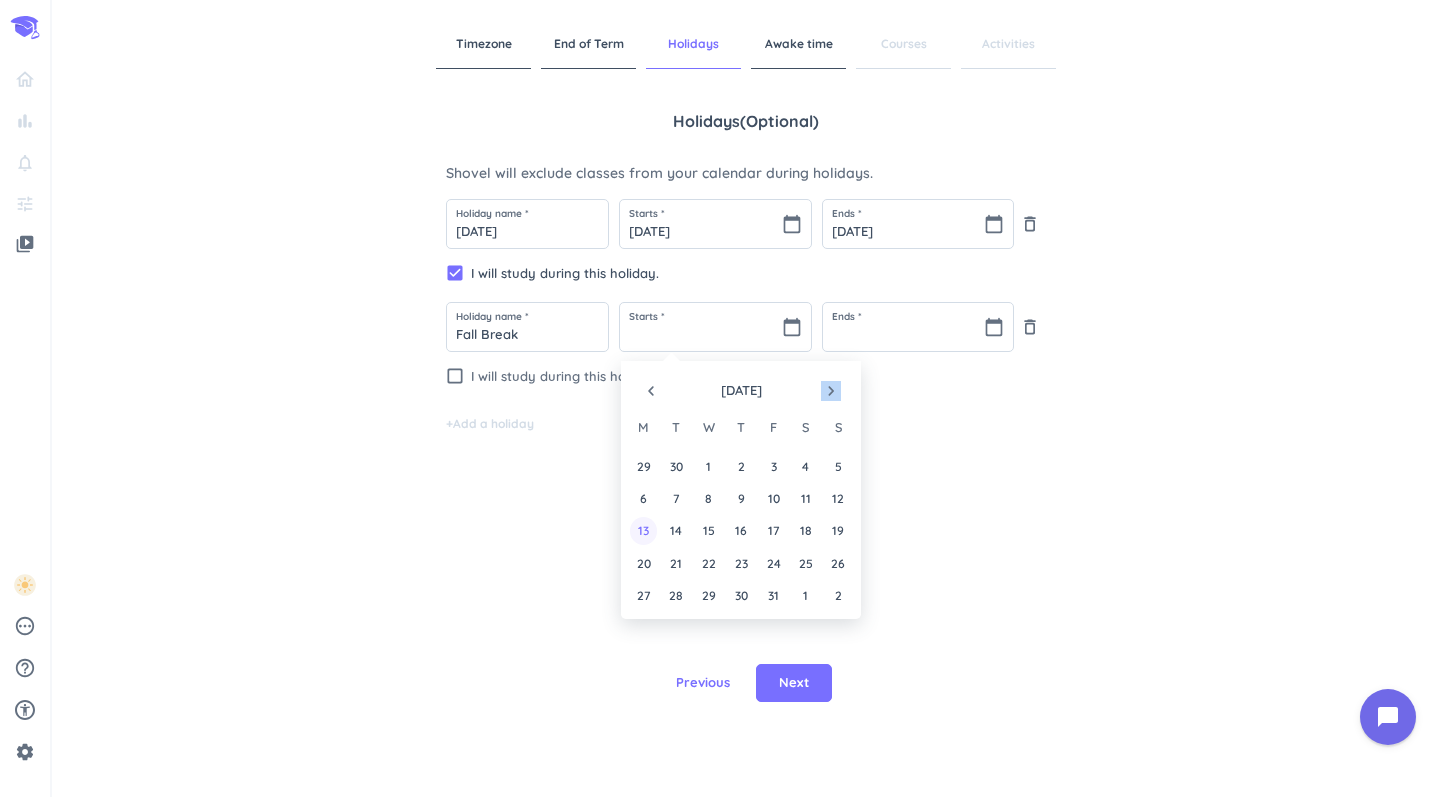 click on "13" at bounding box center (643, 530) 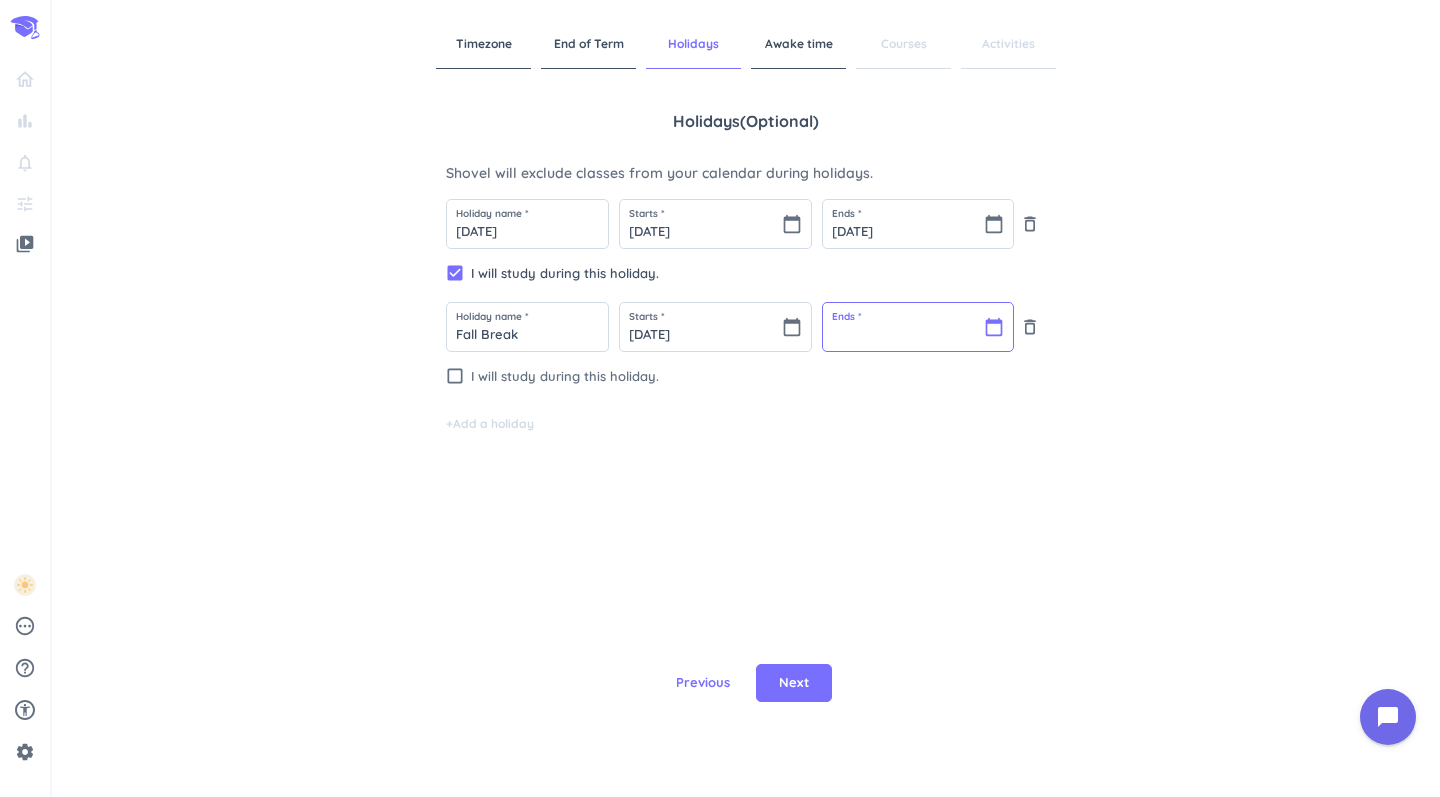 click at bounding box center [918, 327] 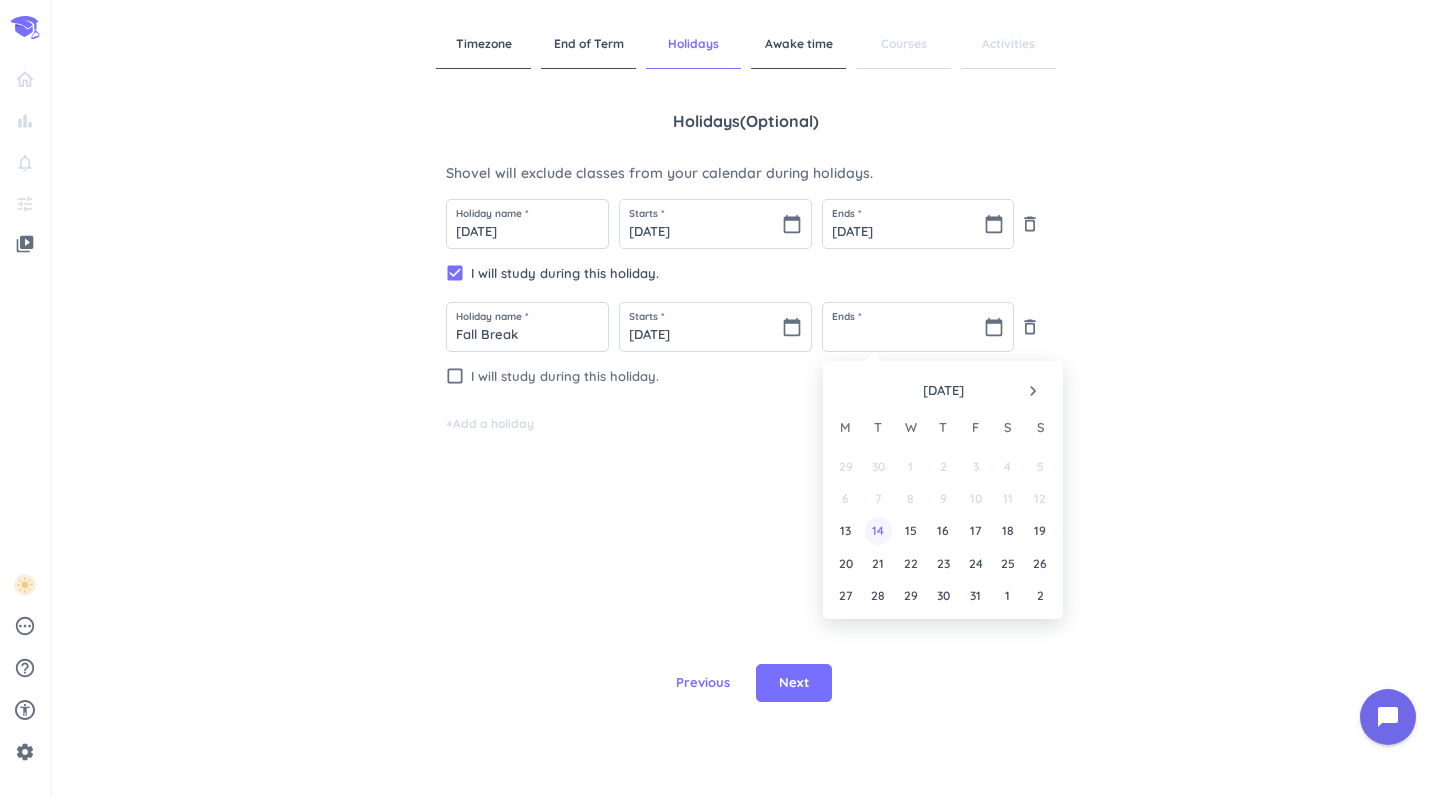 click on "14" at bounding box center (878, 530) 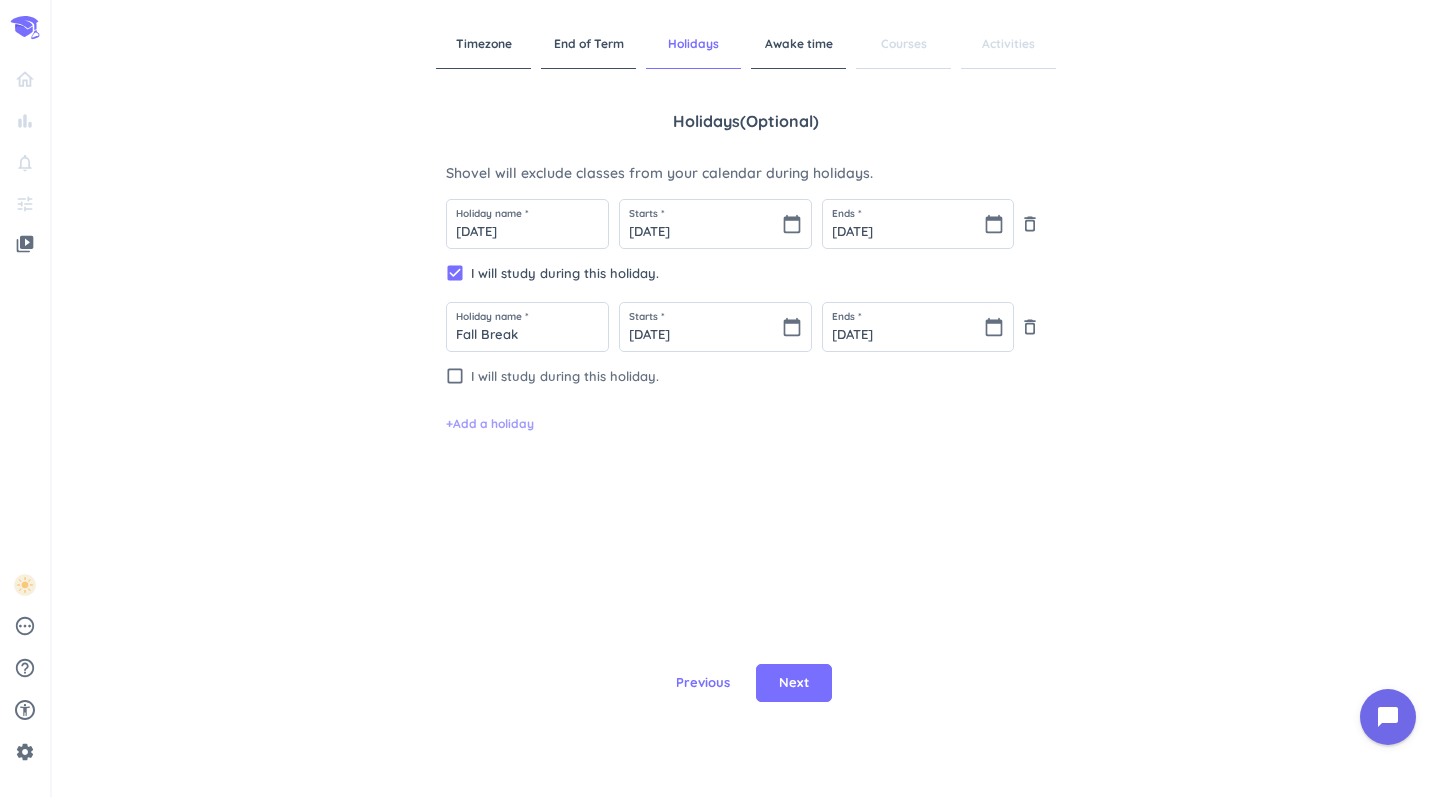 click on "+  Add a holiday" at bounding box center (490, 424) 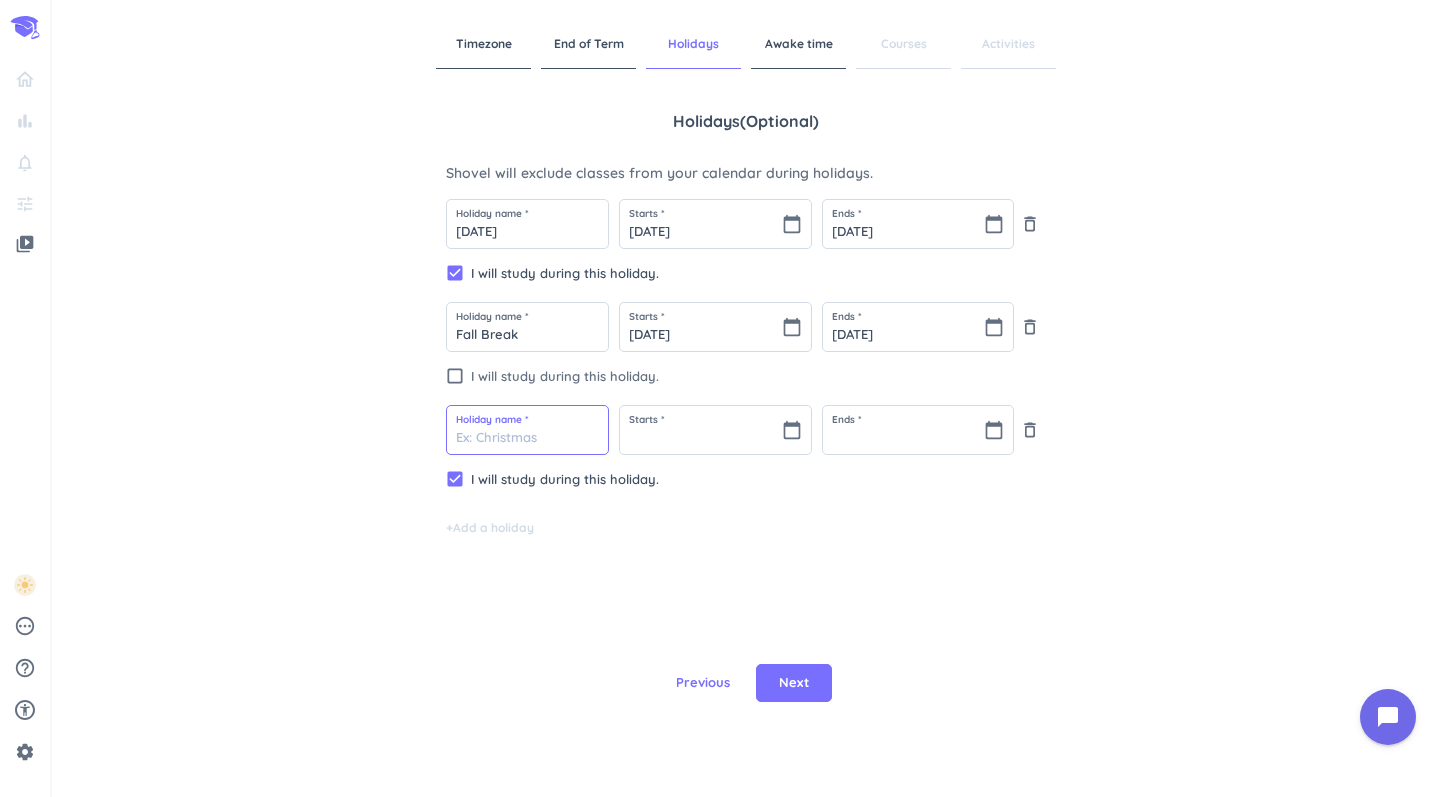 click at bounding box center [527, 430] 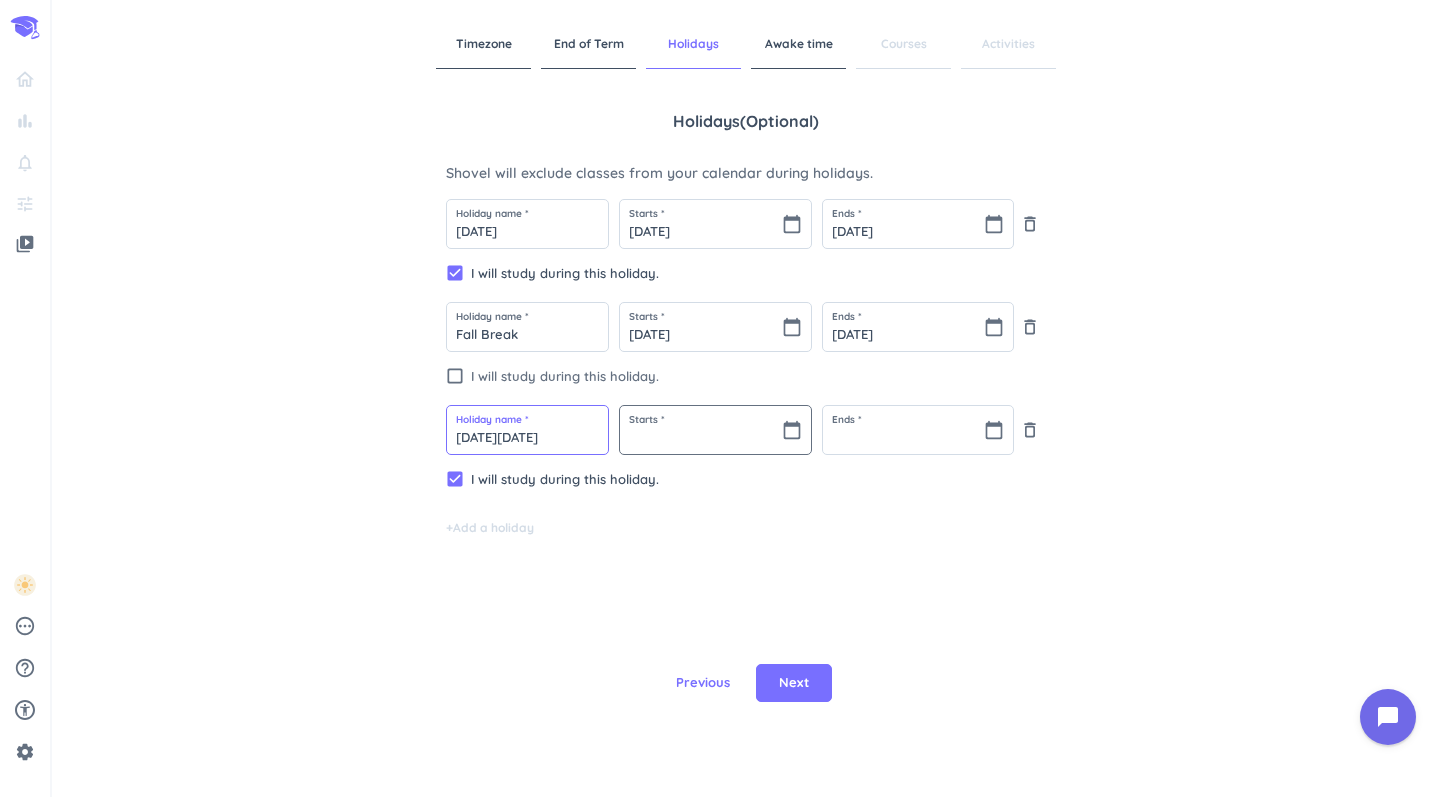 type on "[DATE][DATE]" 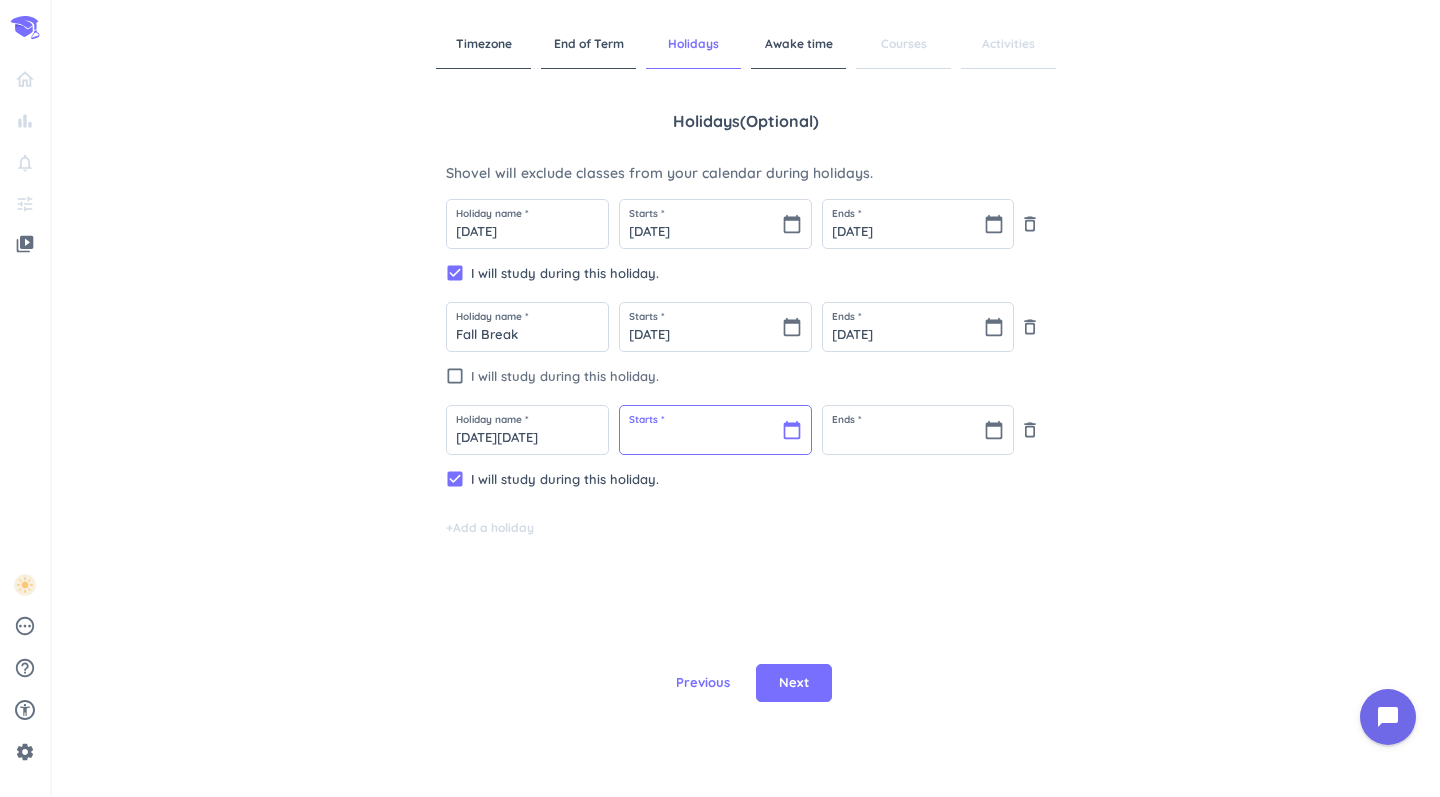 click at bounding box center [715, 430] 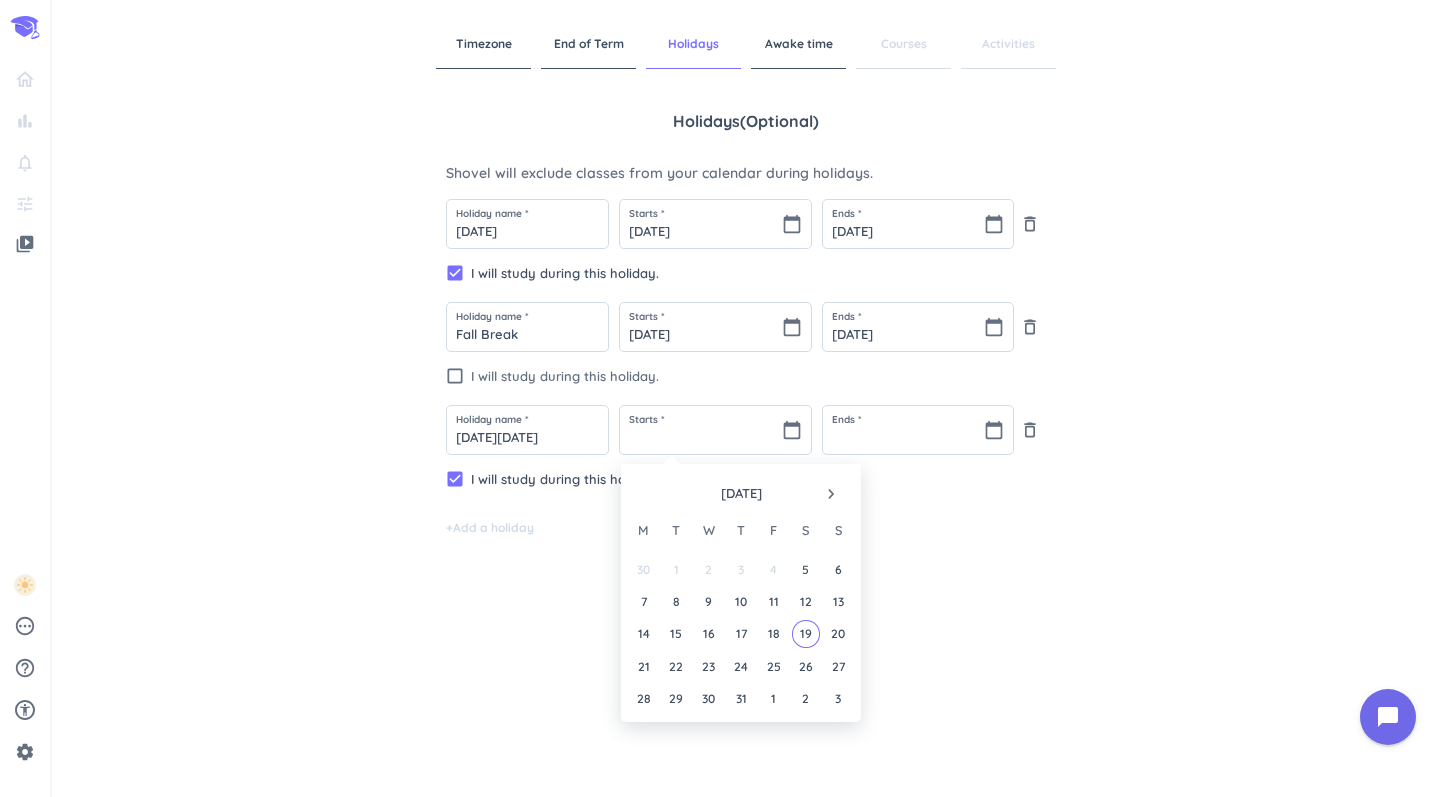 click on "navigate_next" at bounding box center (831, 494) 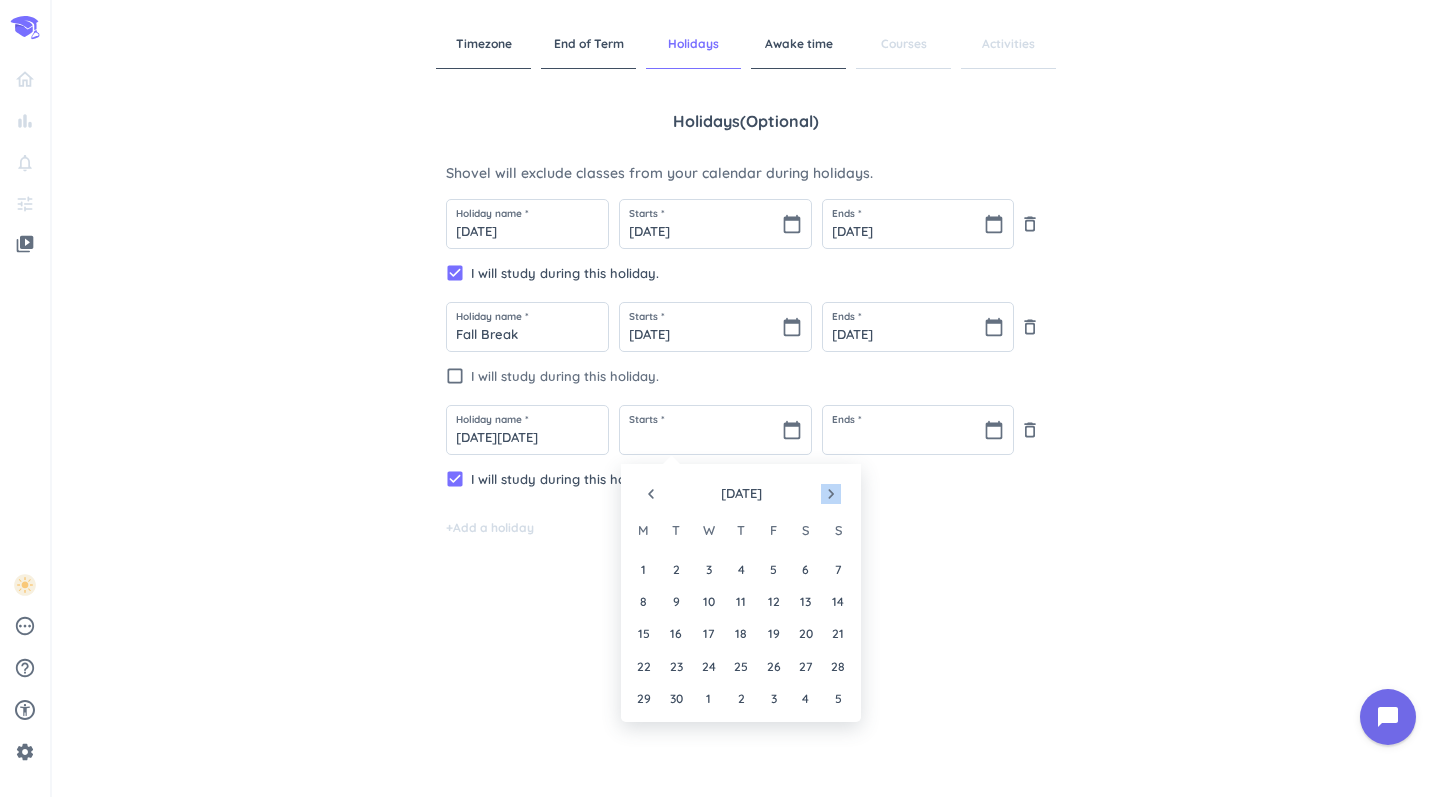 click on "navigate_next" at bounding box center (831, 494) 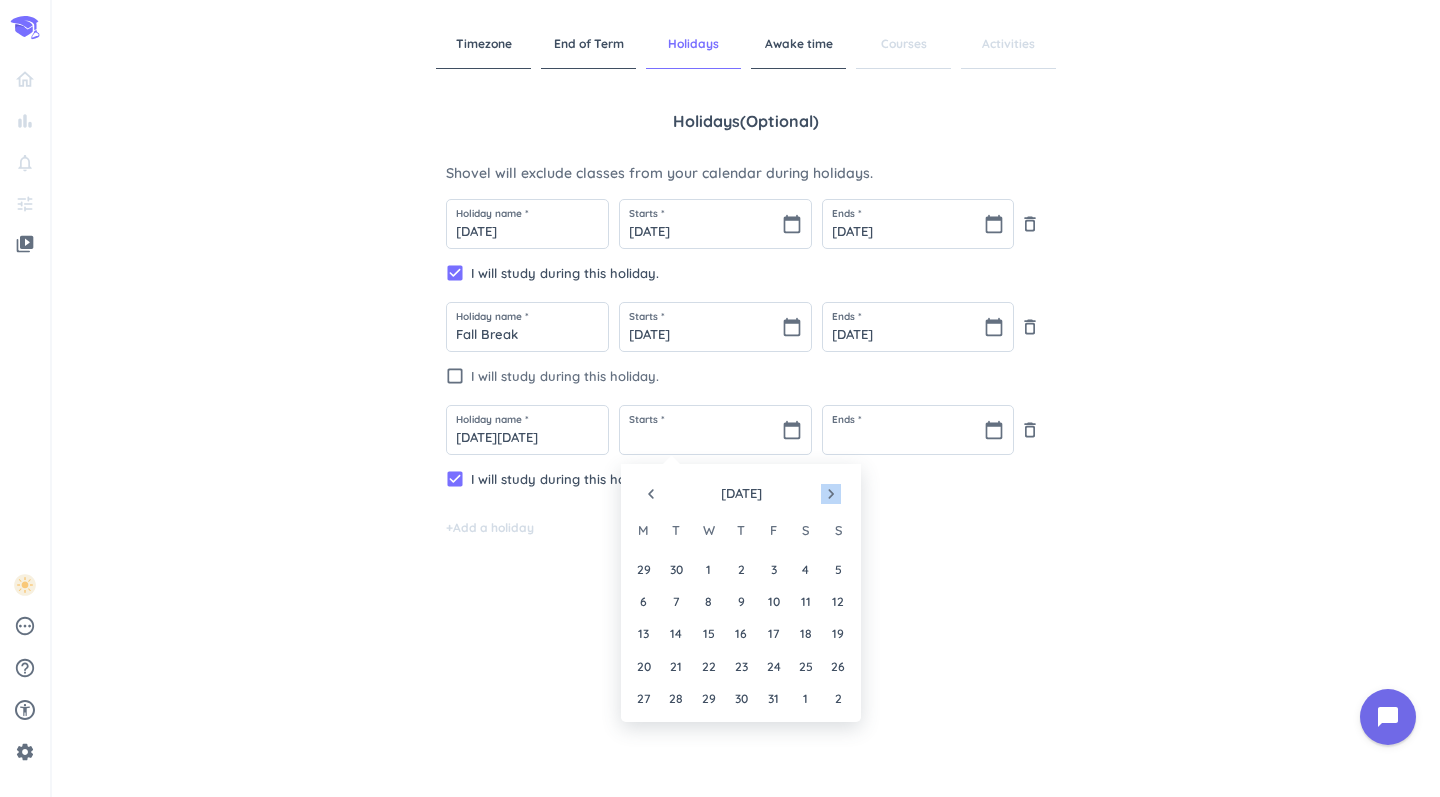 click on "navigate_next" at bounding box center [831, 494] 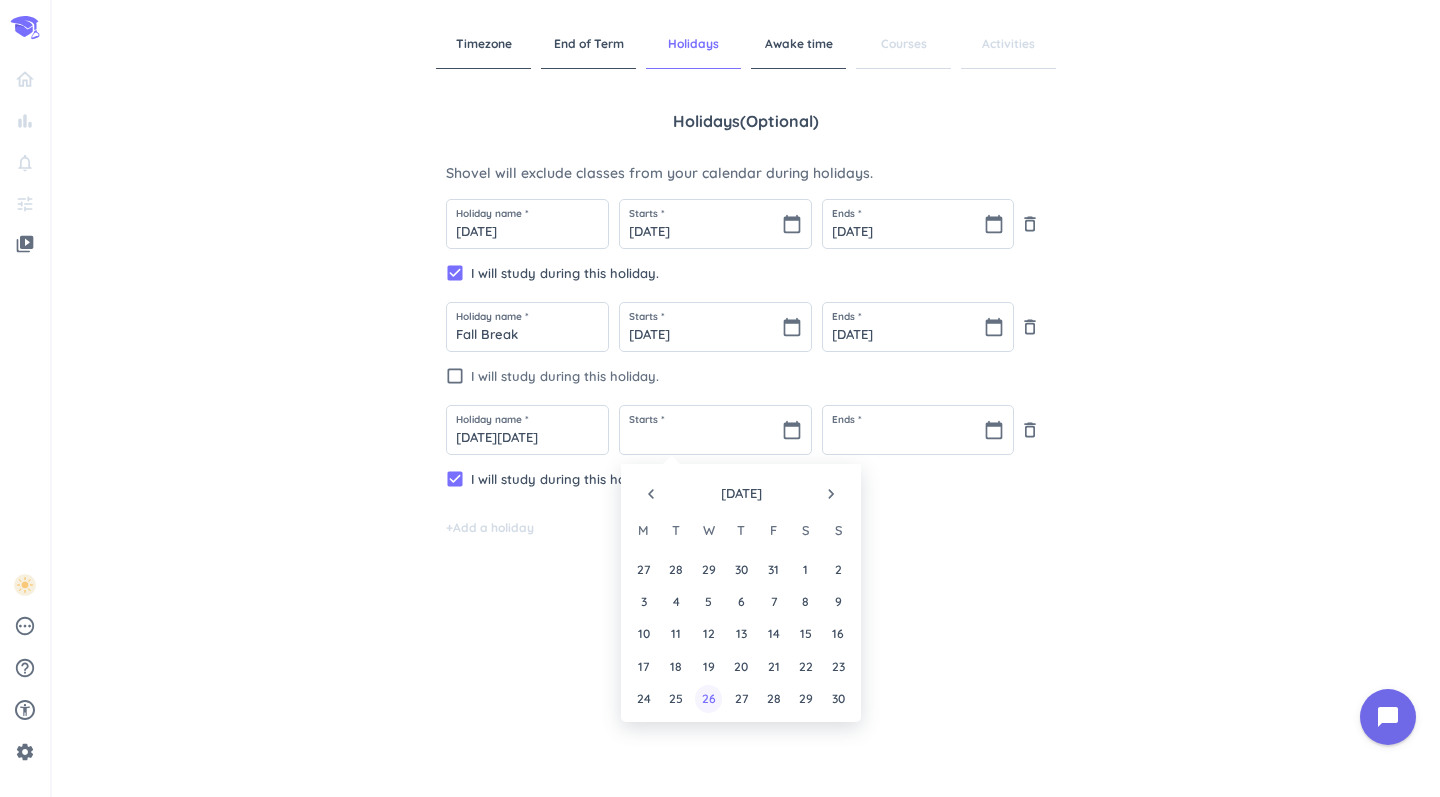 click on "26" at bounding box center (708, 698) 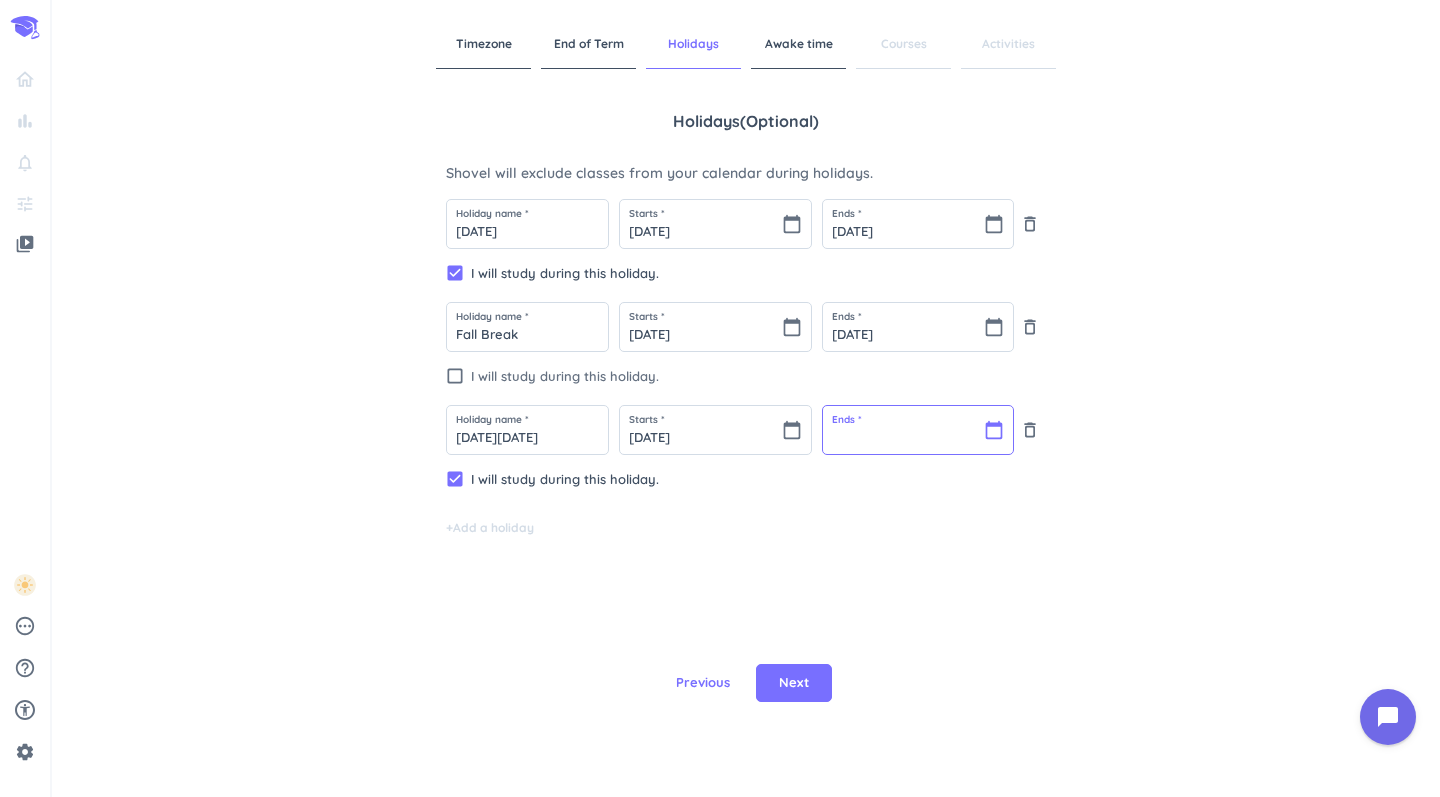 click at bounding box center [918, 430] 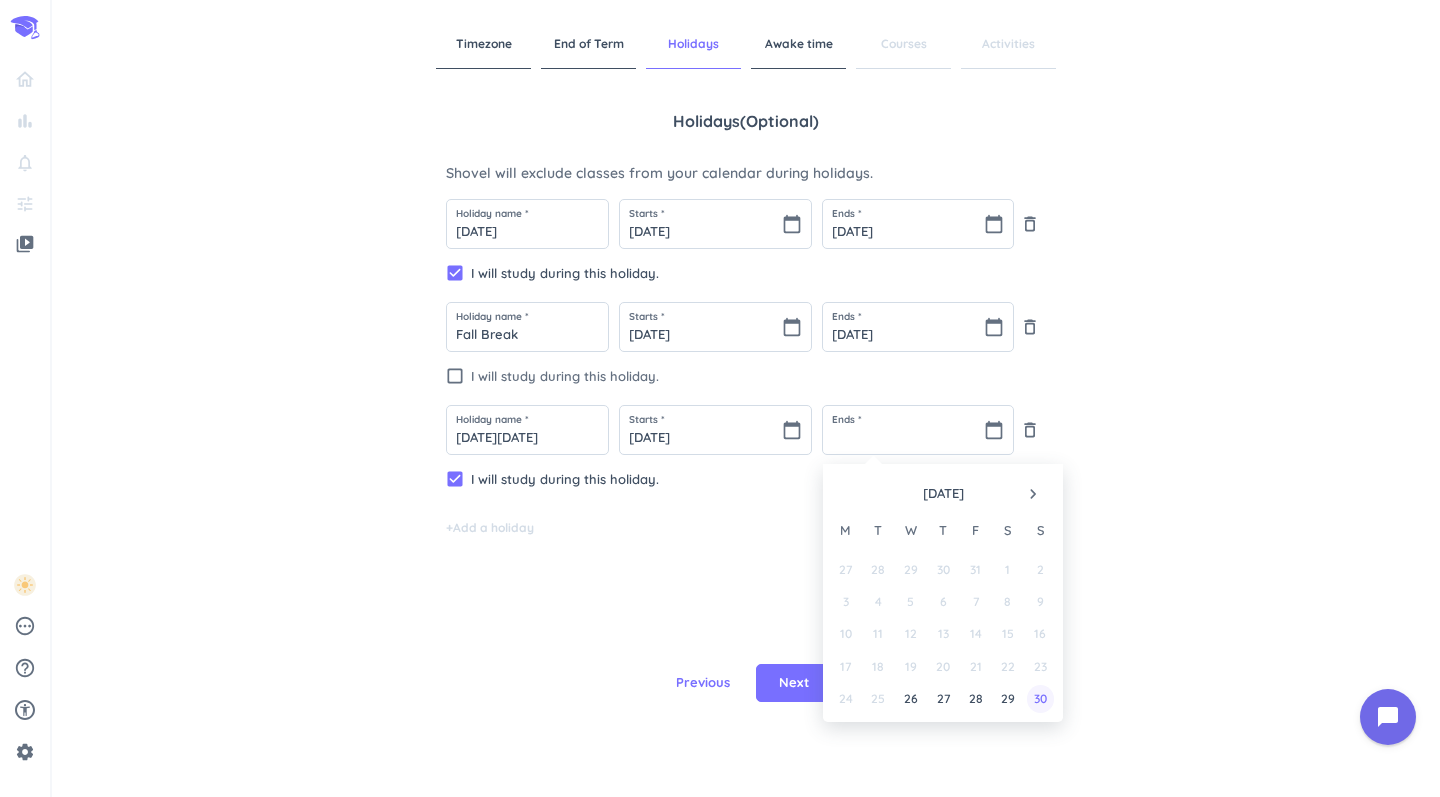 click on "30" at bounding box center [1040, 698] 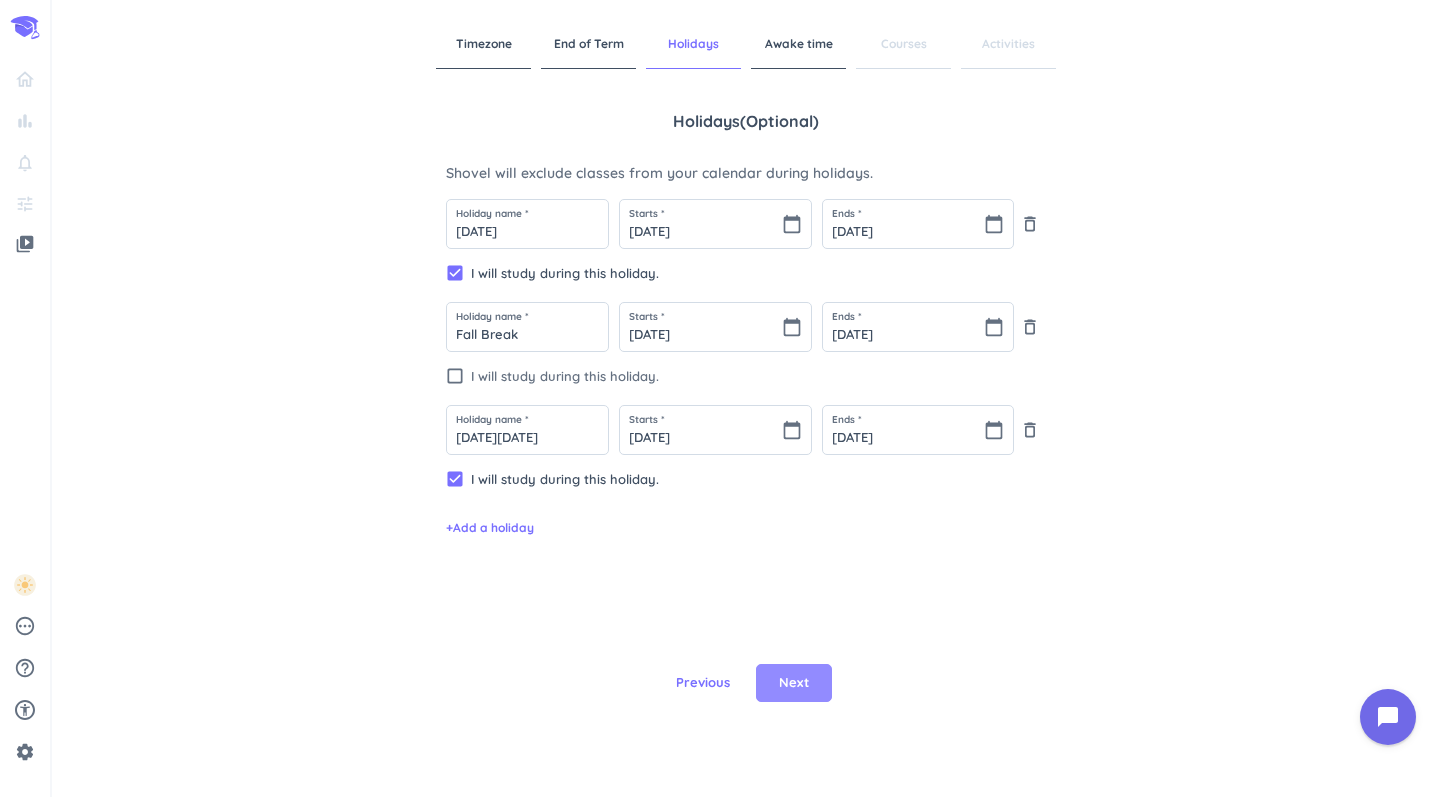 click on "Next" at bounding box center (794, 683) 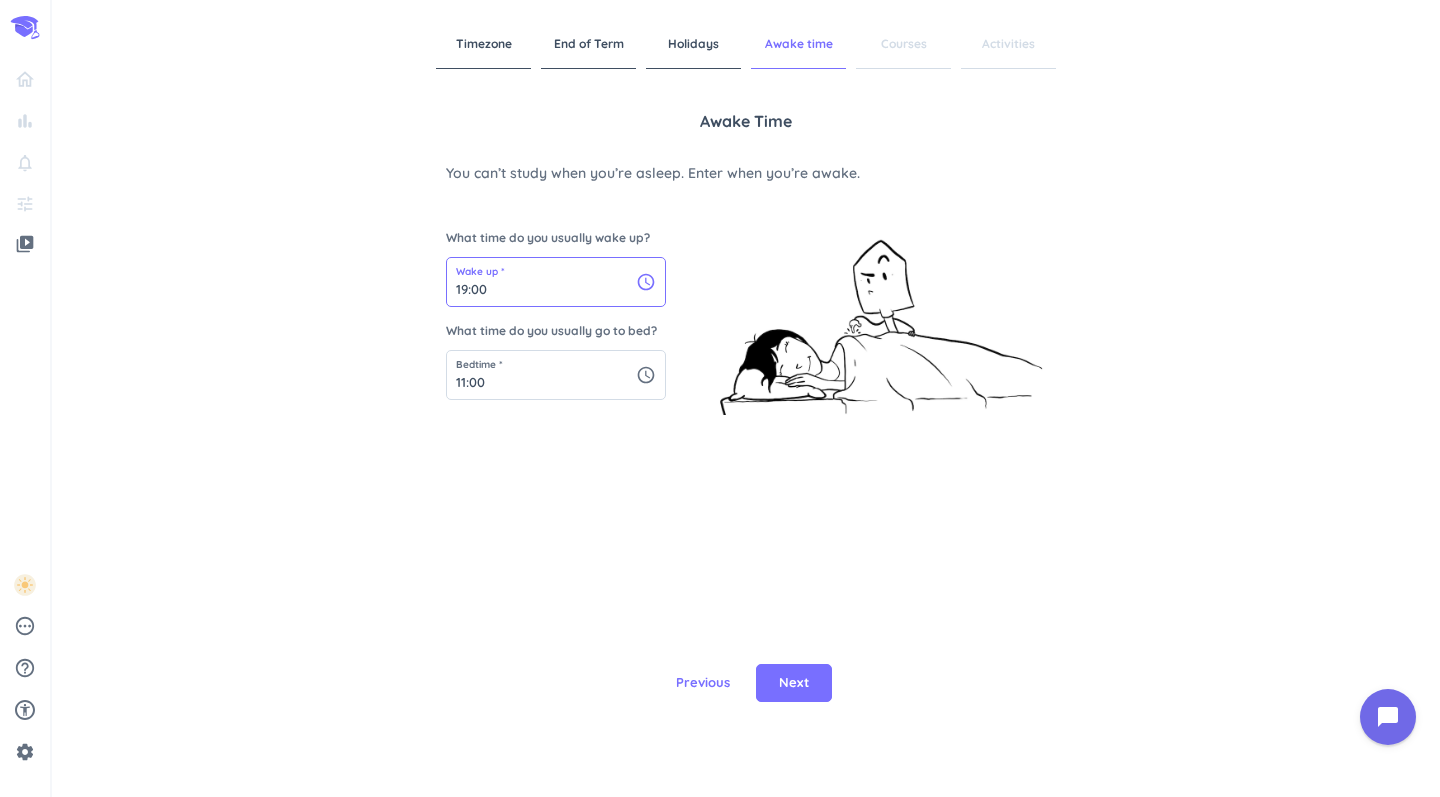 click on "19:00" at bounding box center (556, 282) 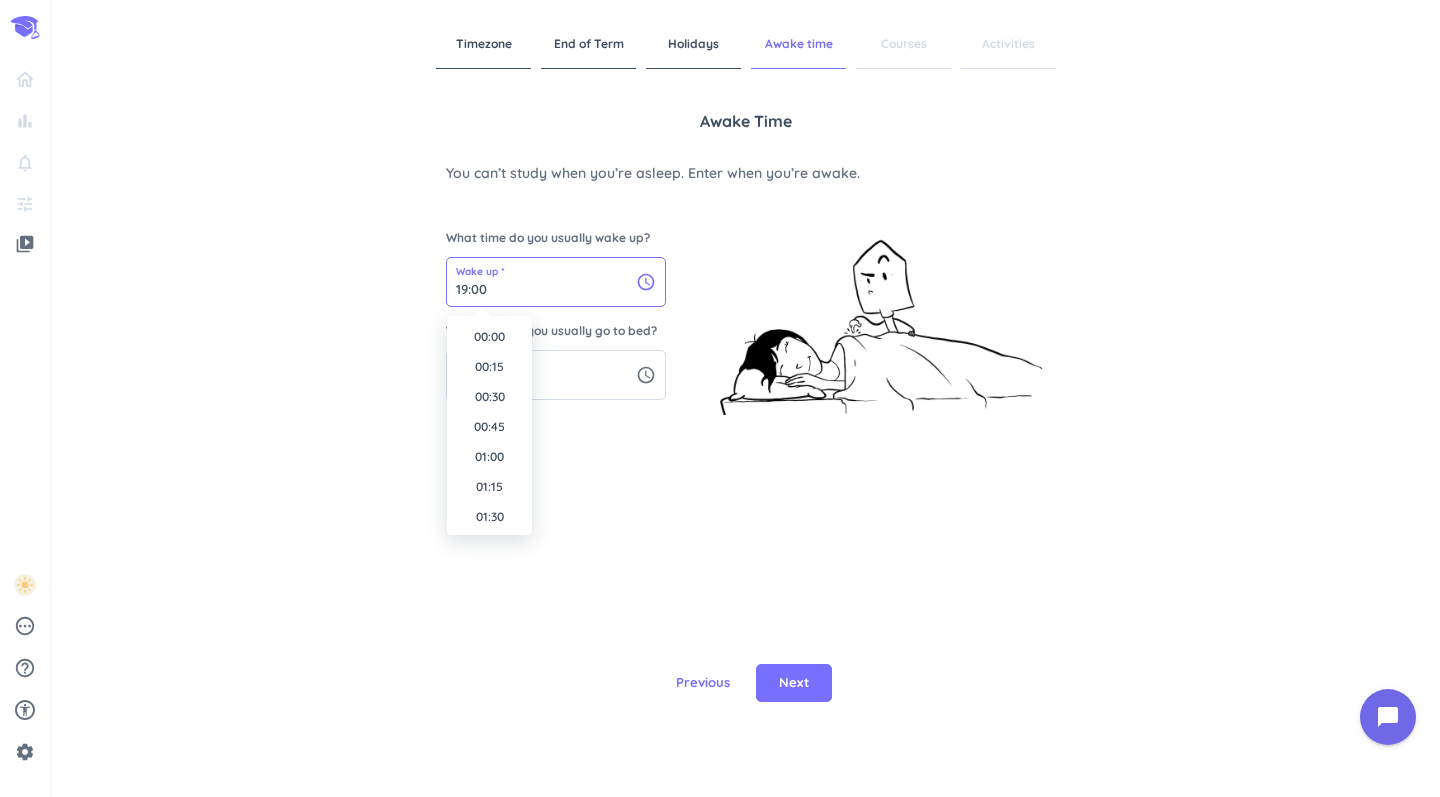 scroll, scrollTop: 2190, scrollLeft: 0, axis: vertical 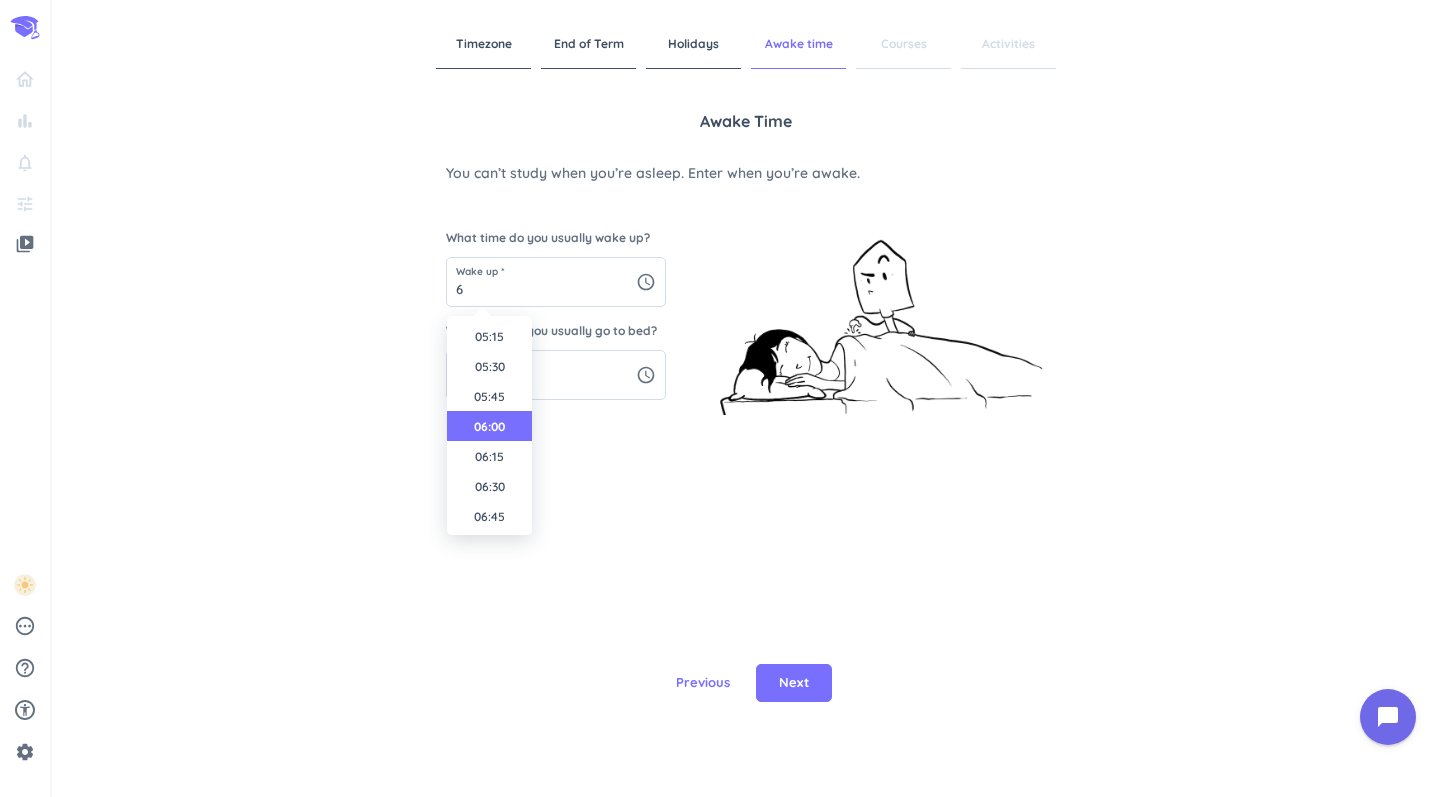type on "06:00" 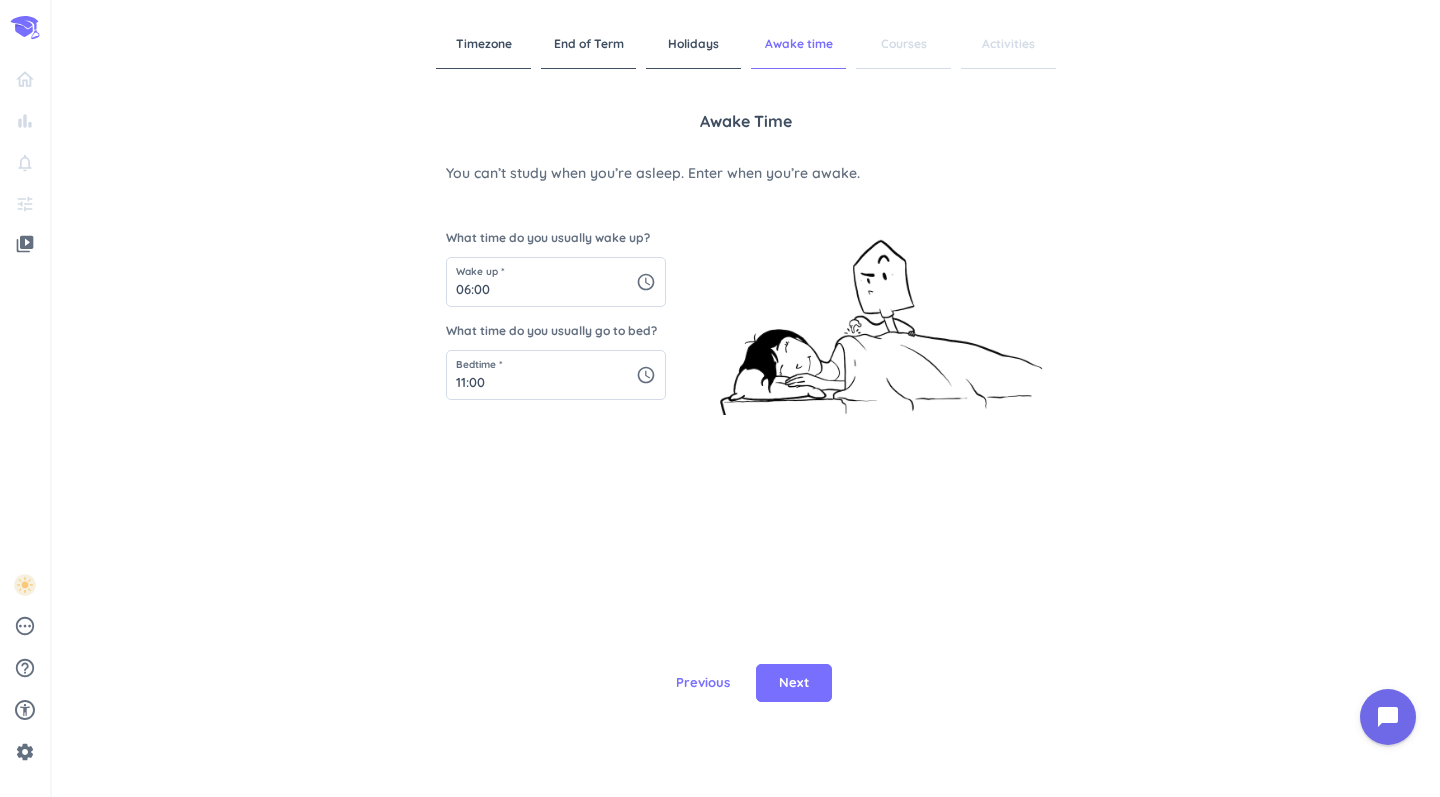 click on "Awake time You can’t study when you’re asleep. Enter when you’re awake. What time do you usually wake up? Wake up * 06:00 schedule What time do you usually go to bed? Bedtime * 11:00 schedule" at bounding box center (746, 344) 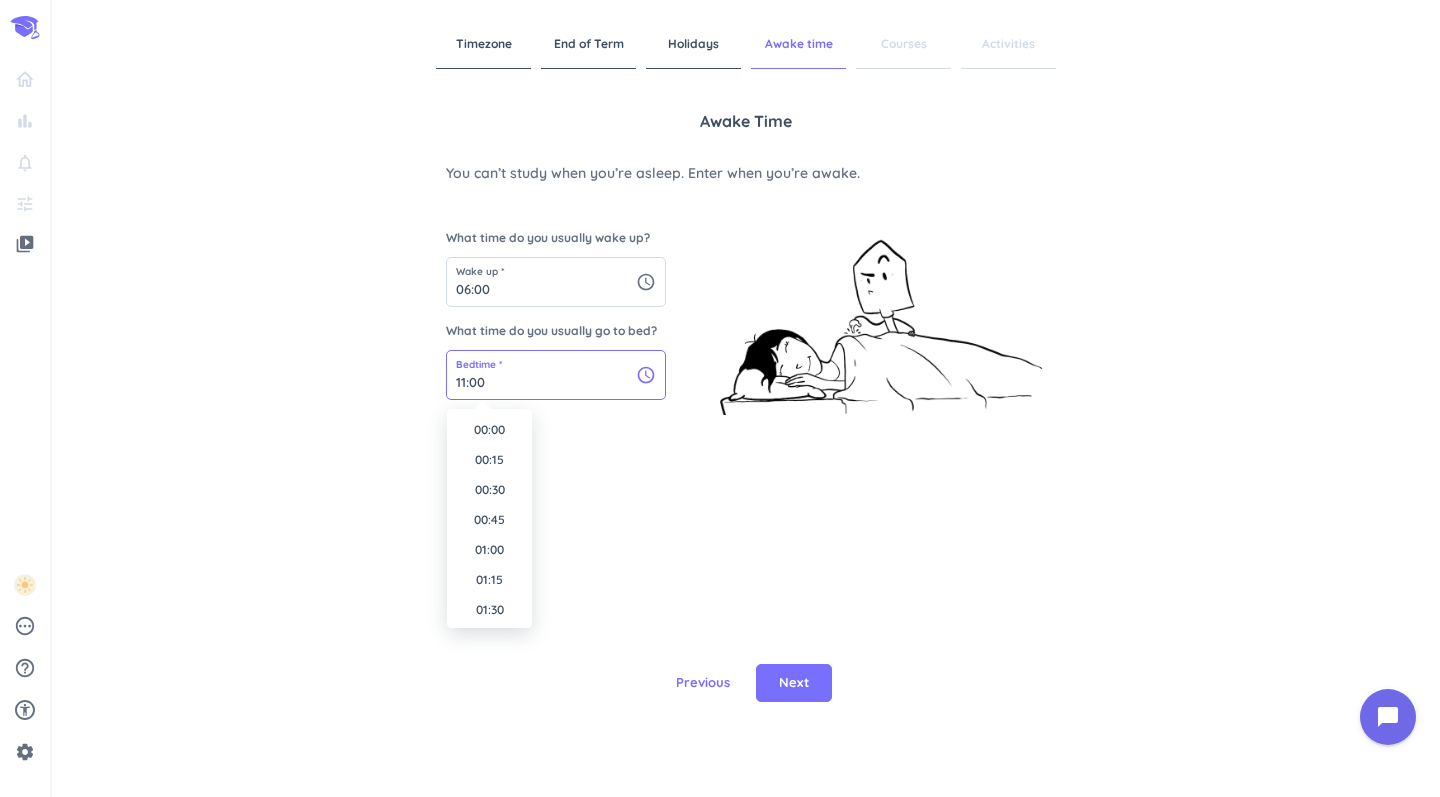 click on "11:00" at bounding box center [556, 375] 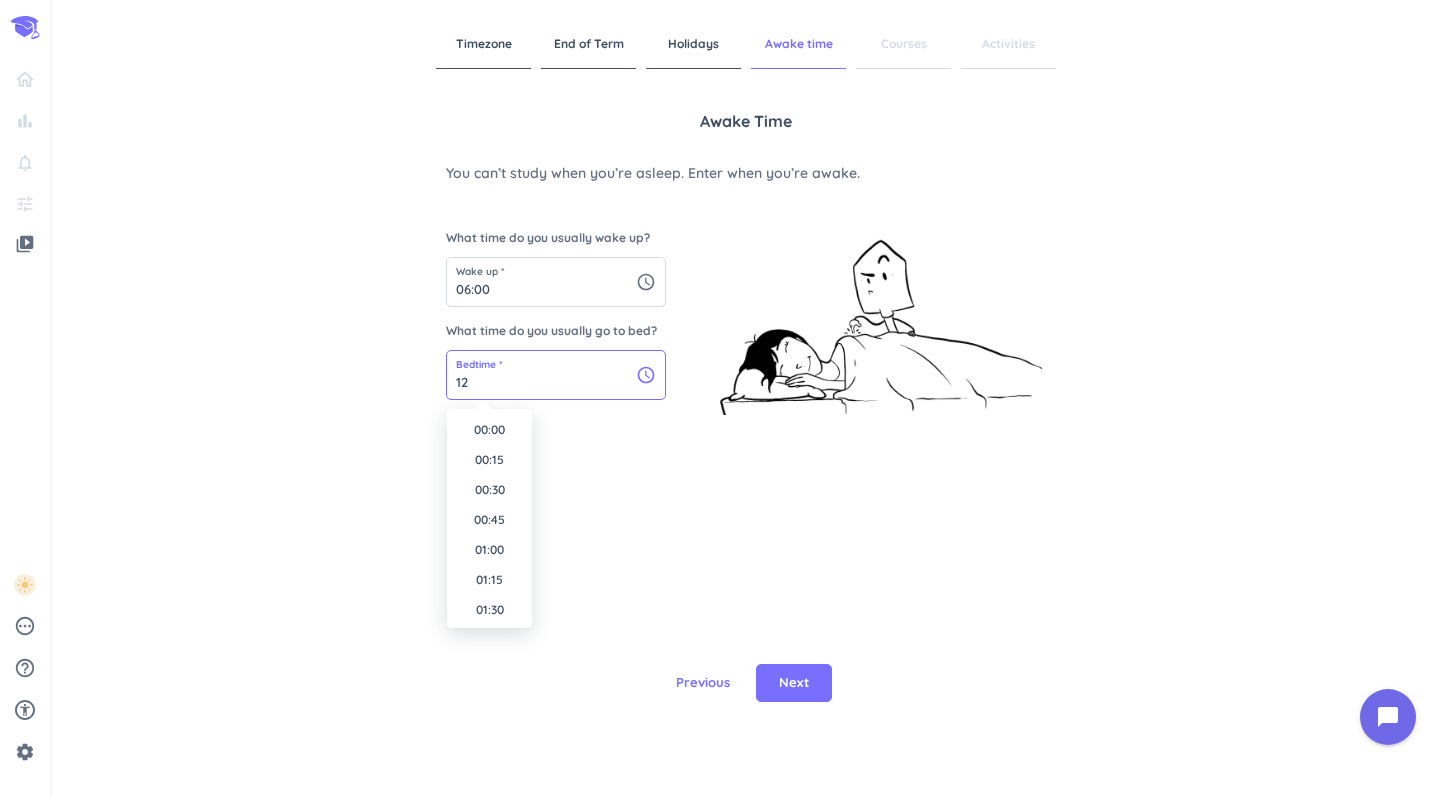 scroll, scrollTop: 1350, scrollLeft: 0, axis: vertical 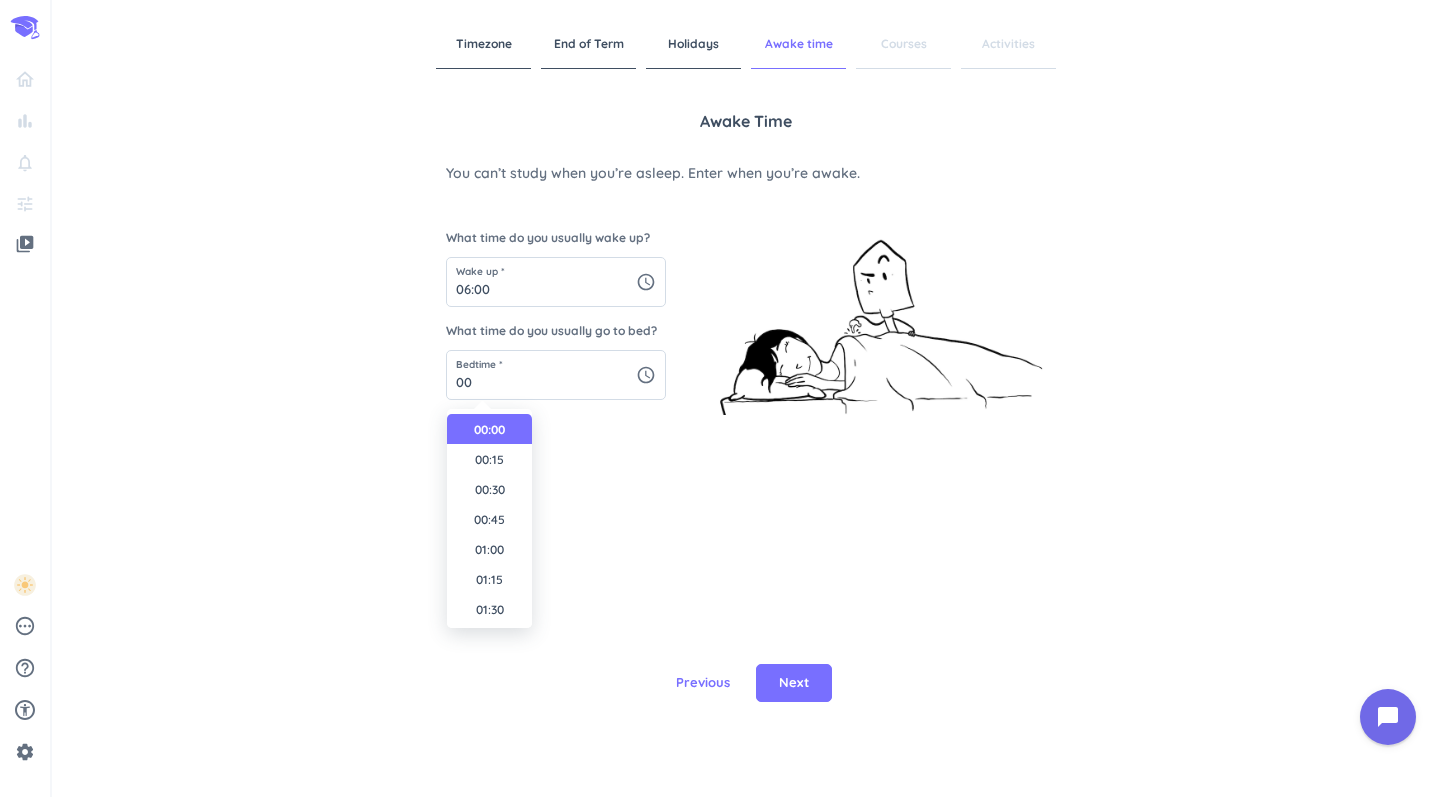 click on "00:00" at bounding box center [489, 429] 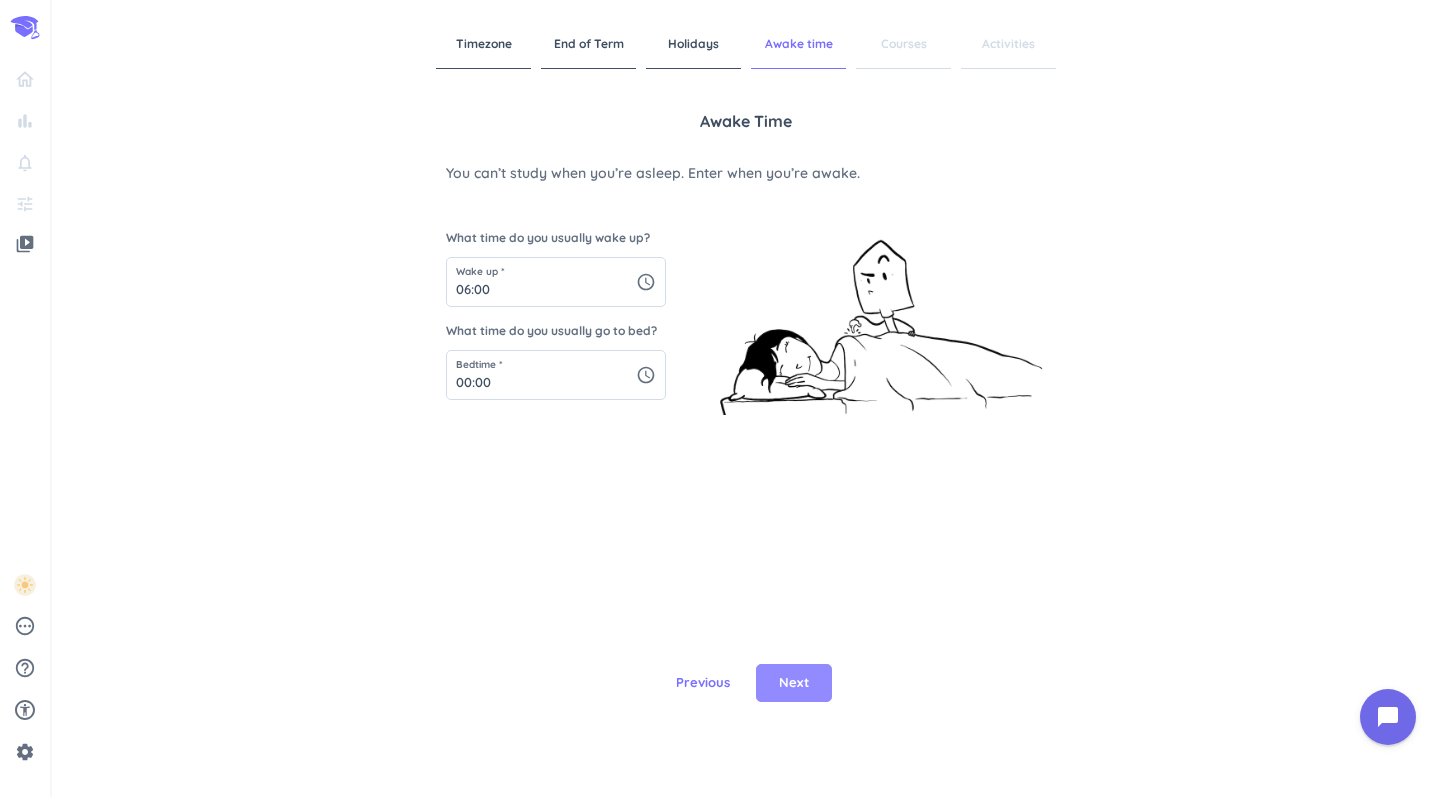 click on "Next" at bounding box center [794, 683] 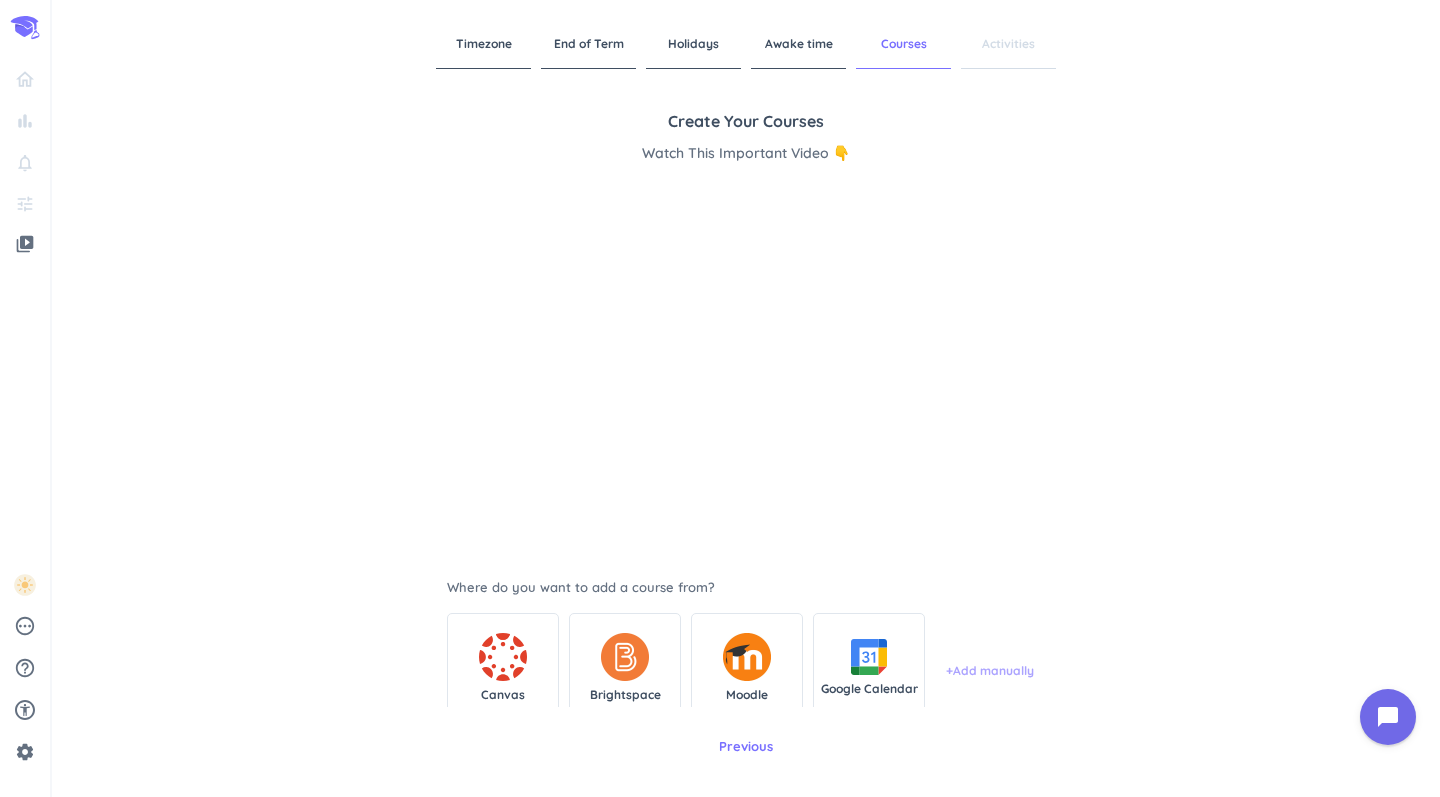 click on "+  Add manually" at bounding box center [990, 671] 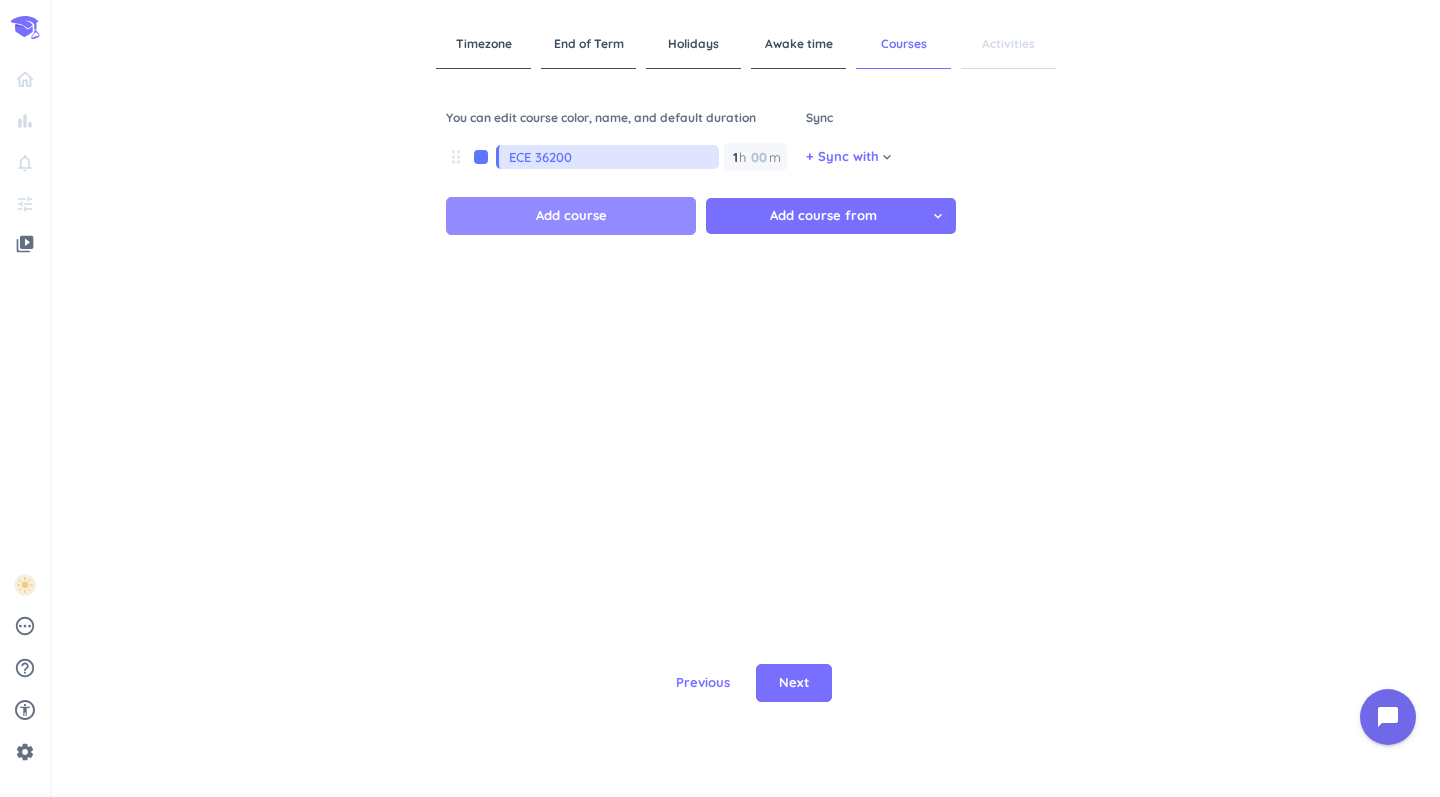 type on "ECE 36200" 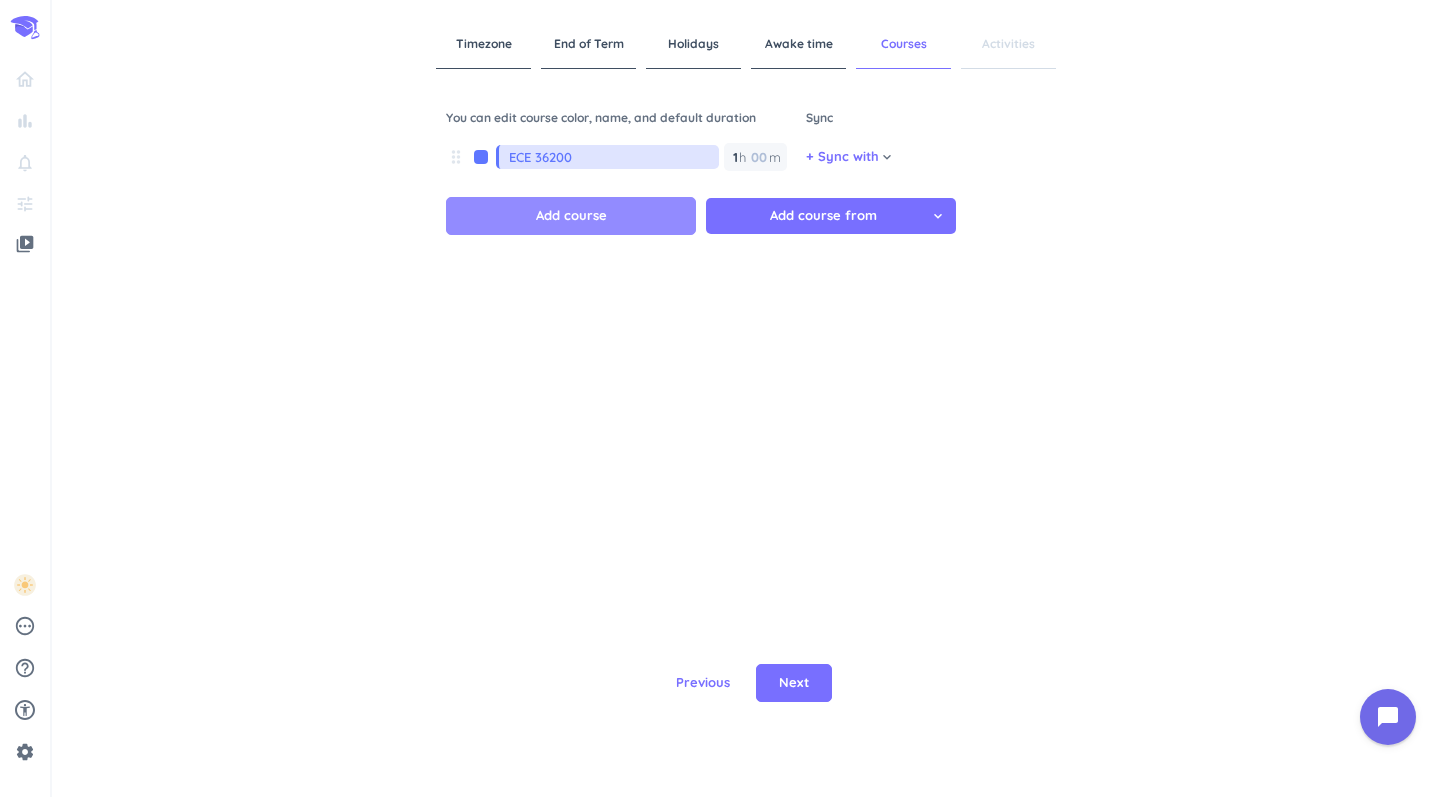 click on "Add course" at bounding box center [571, 216] 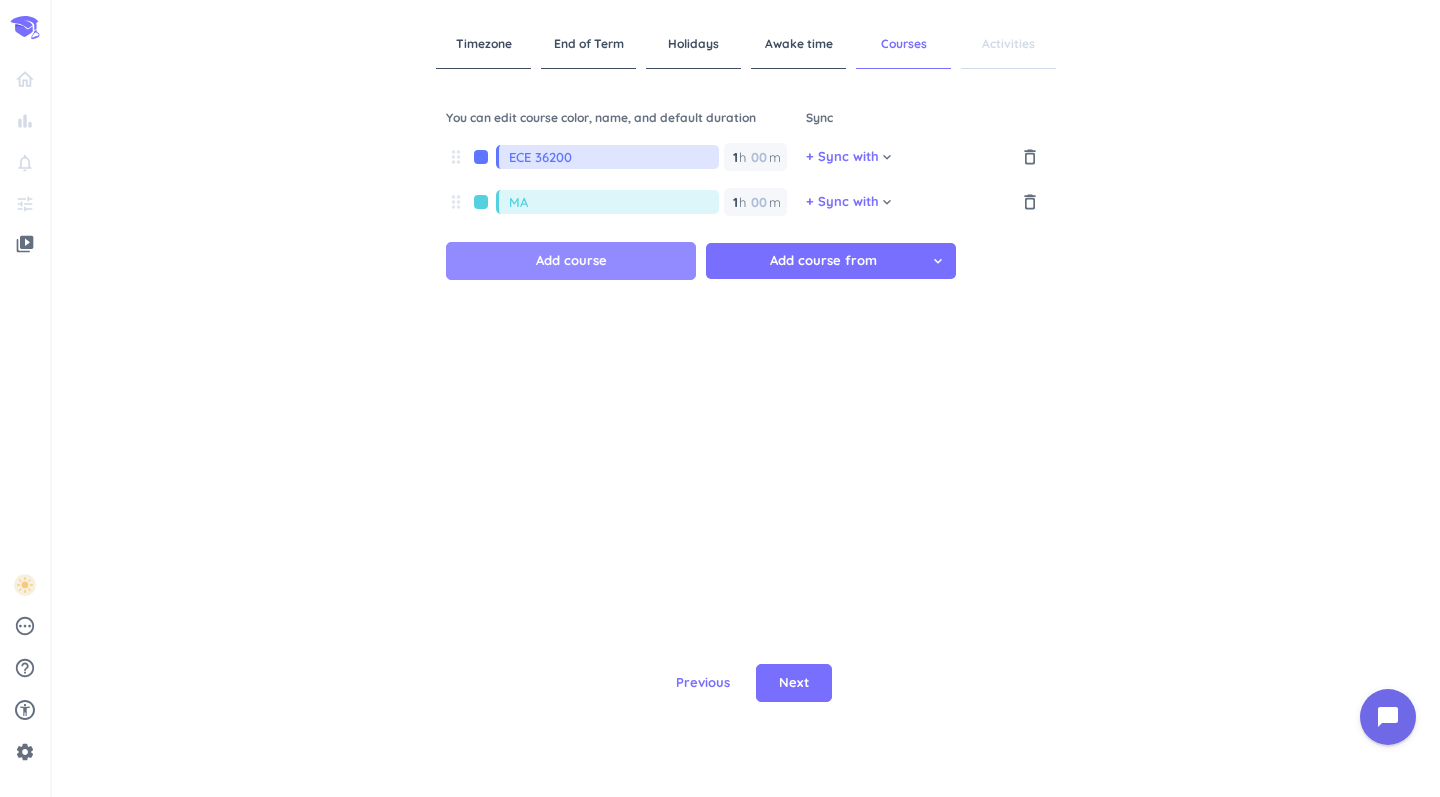 type on "M" 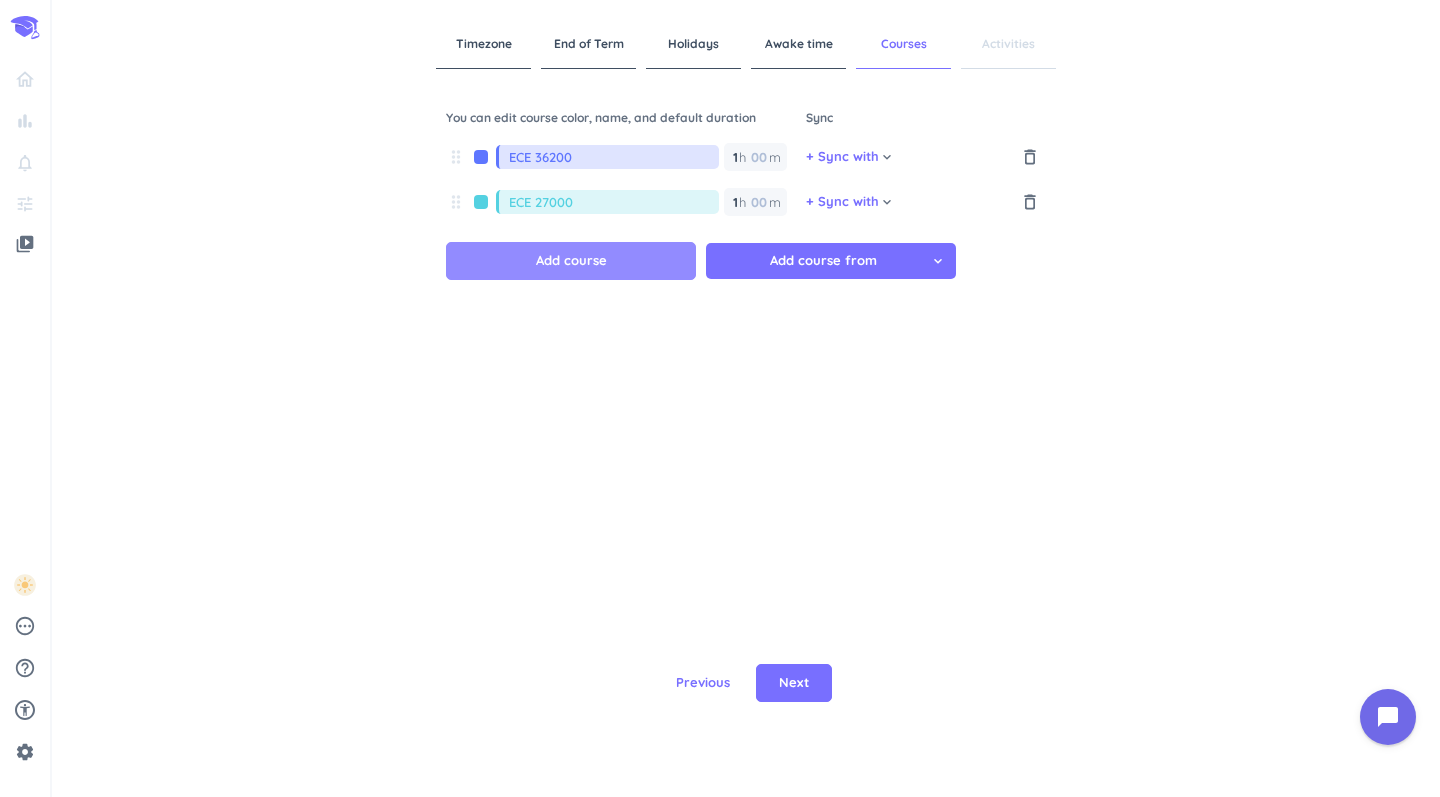 type on "ECE 27000" 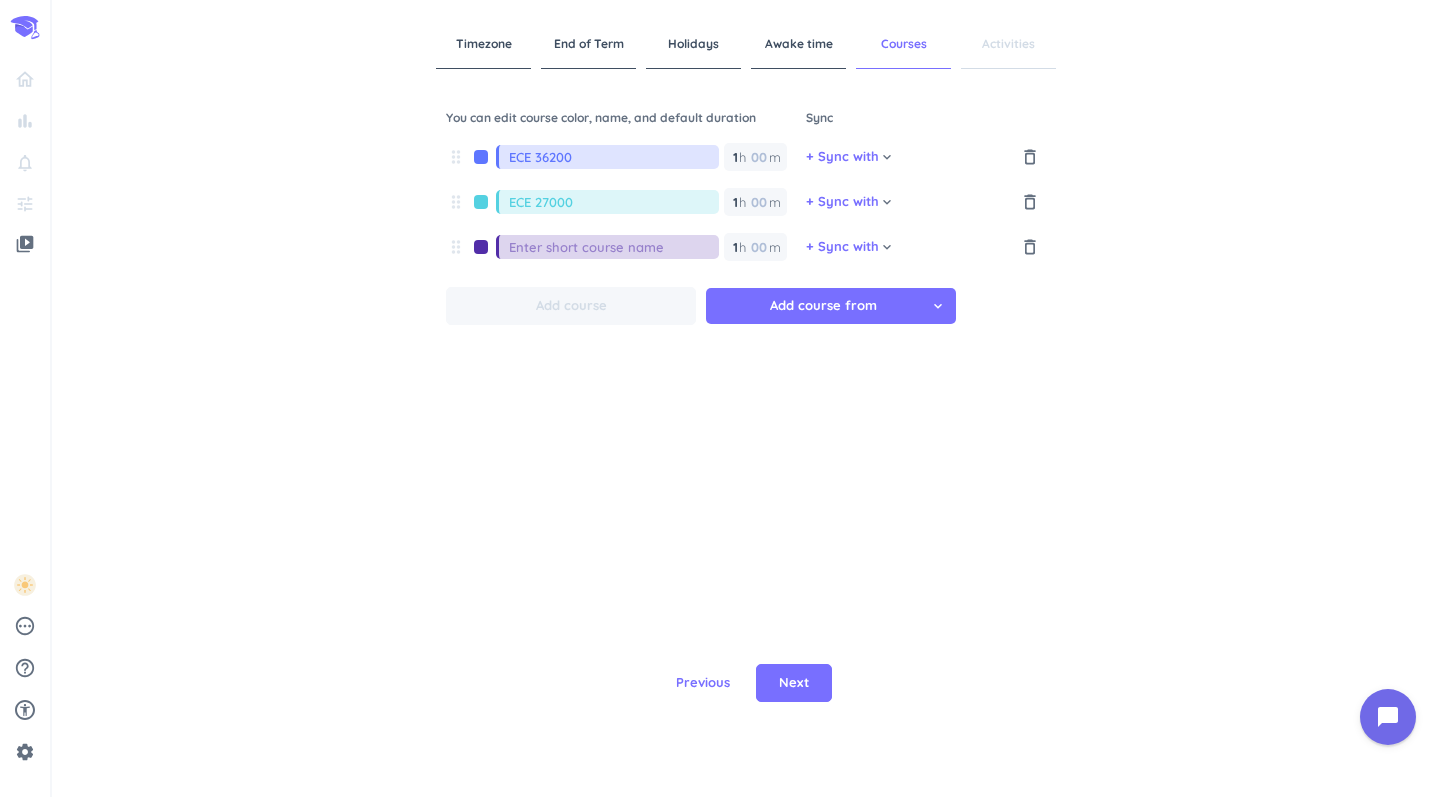click at bounding box center (481, 157) 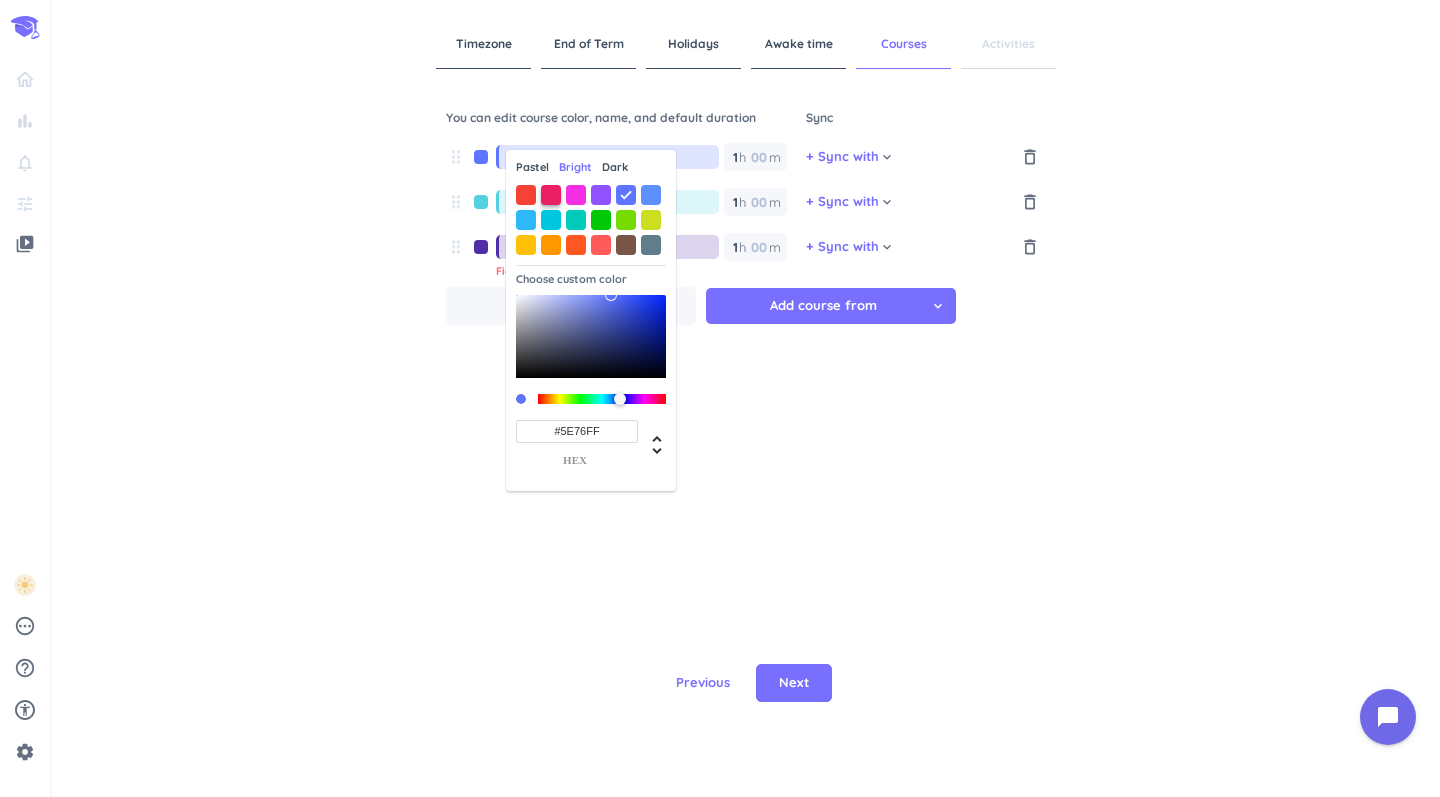 click at bounding box center (551, 195) 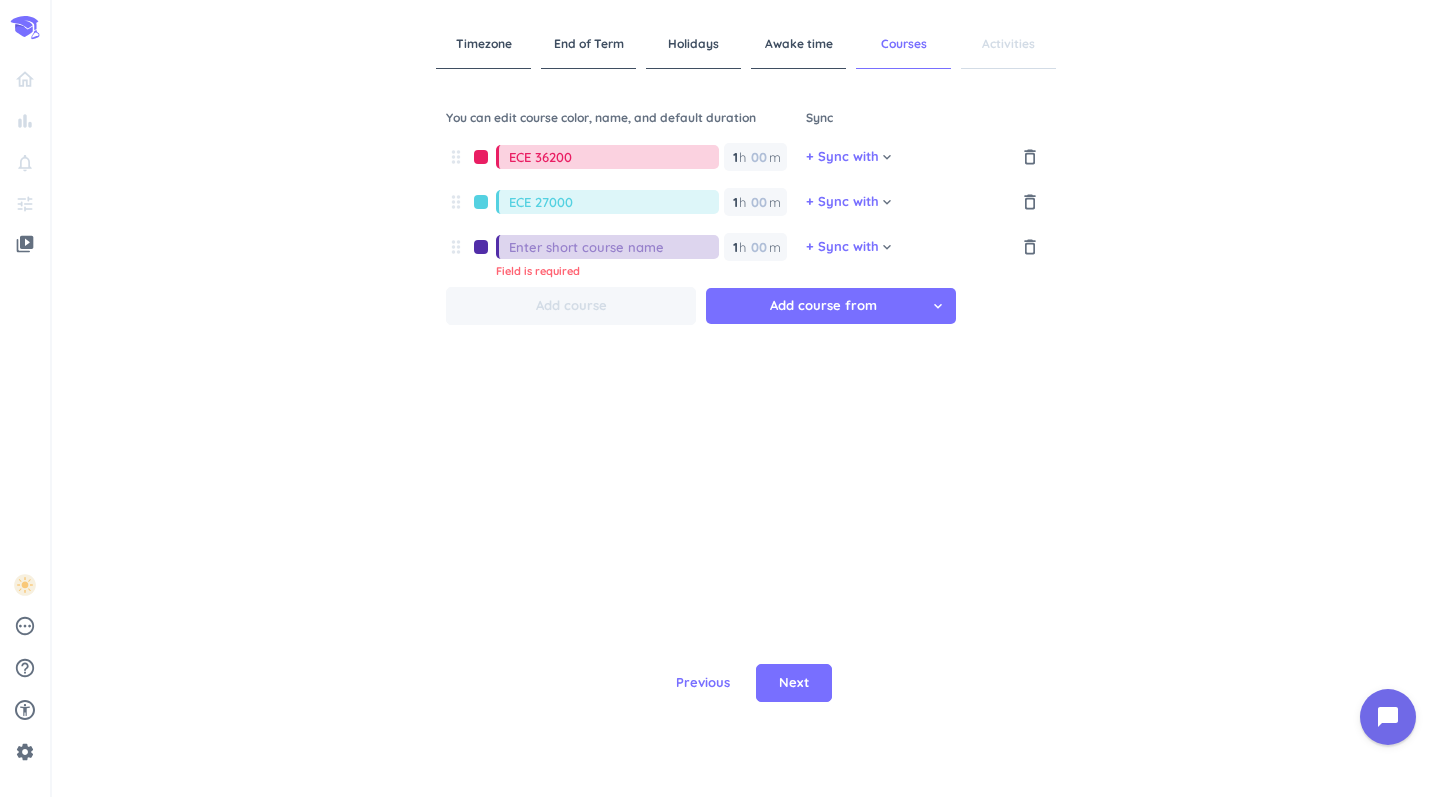 click at bounding box center [481, 202] 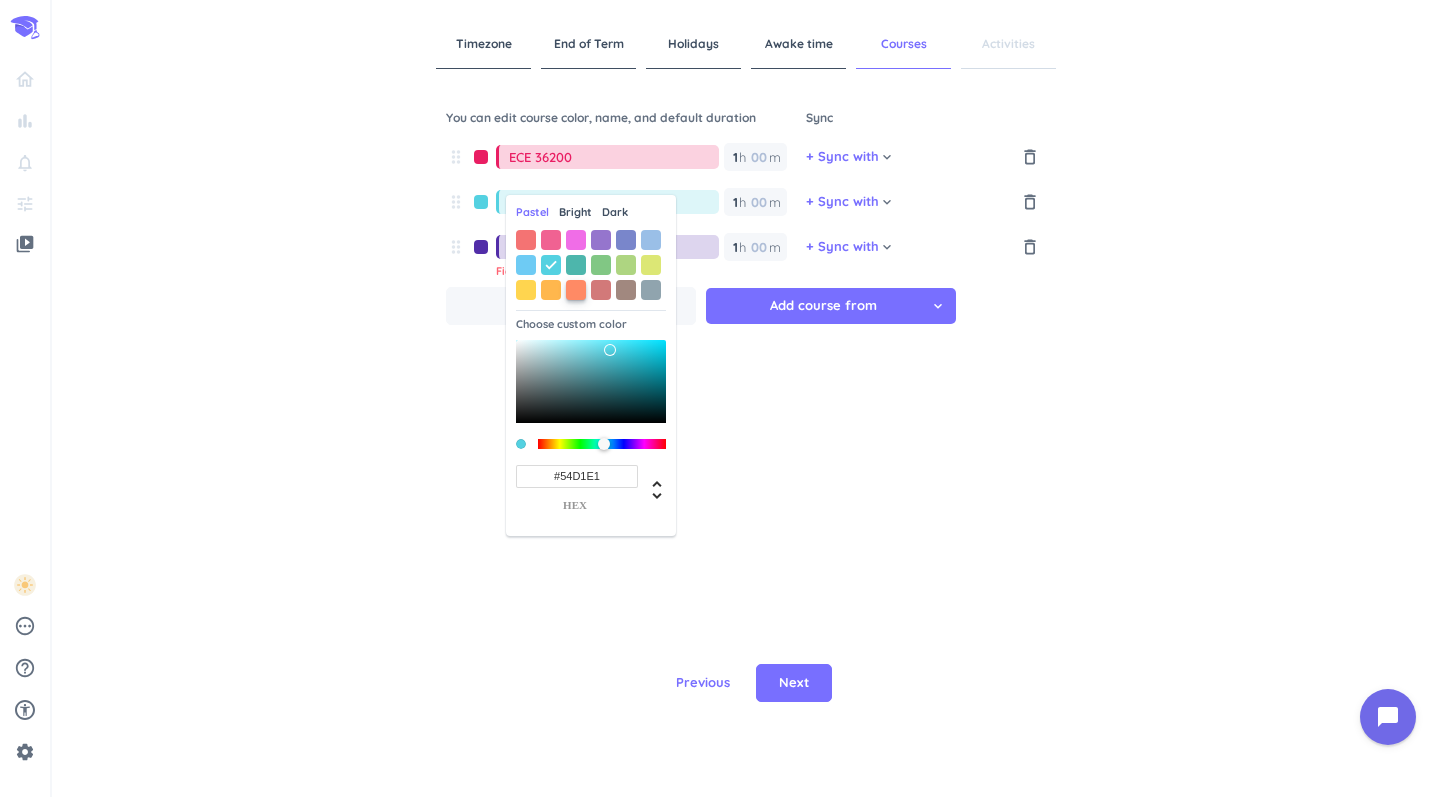 click at bounding box center (576, 290) 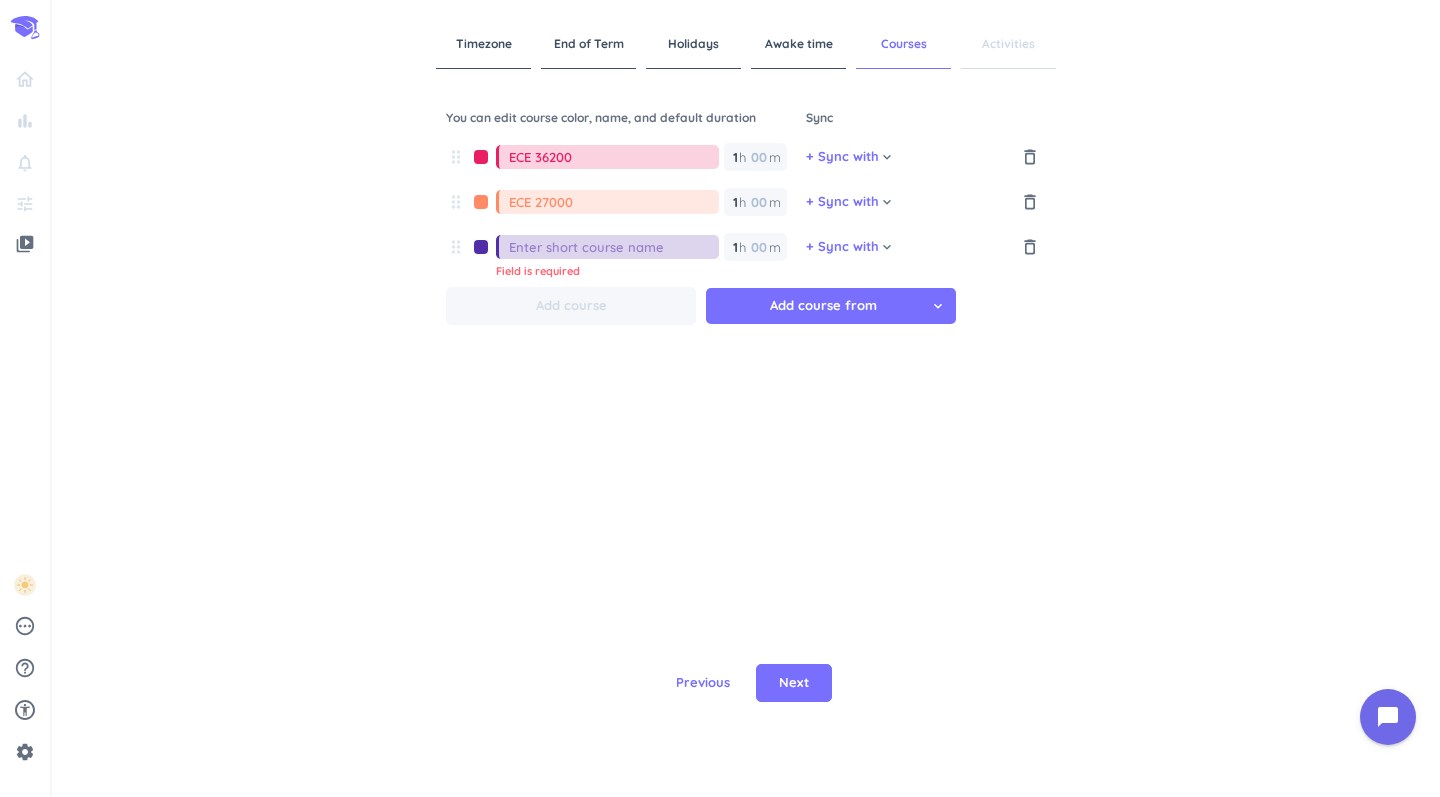 click at bounding box center (481, 247) 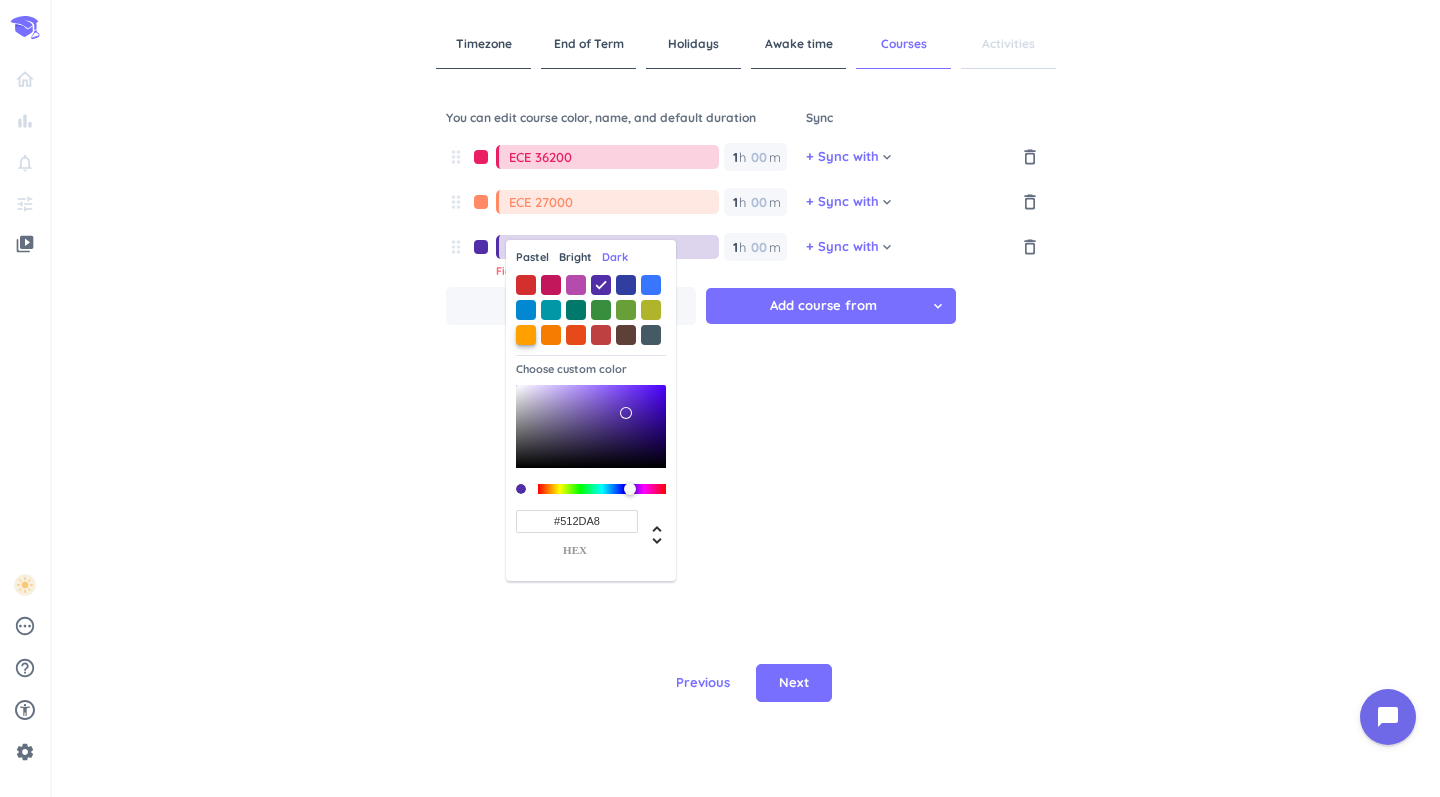 click at bounding box center [526, 335] 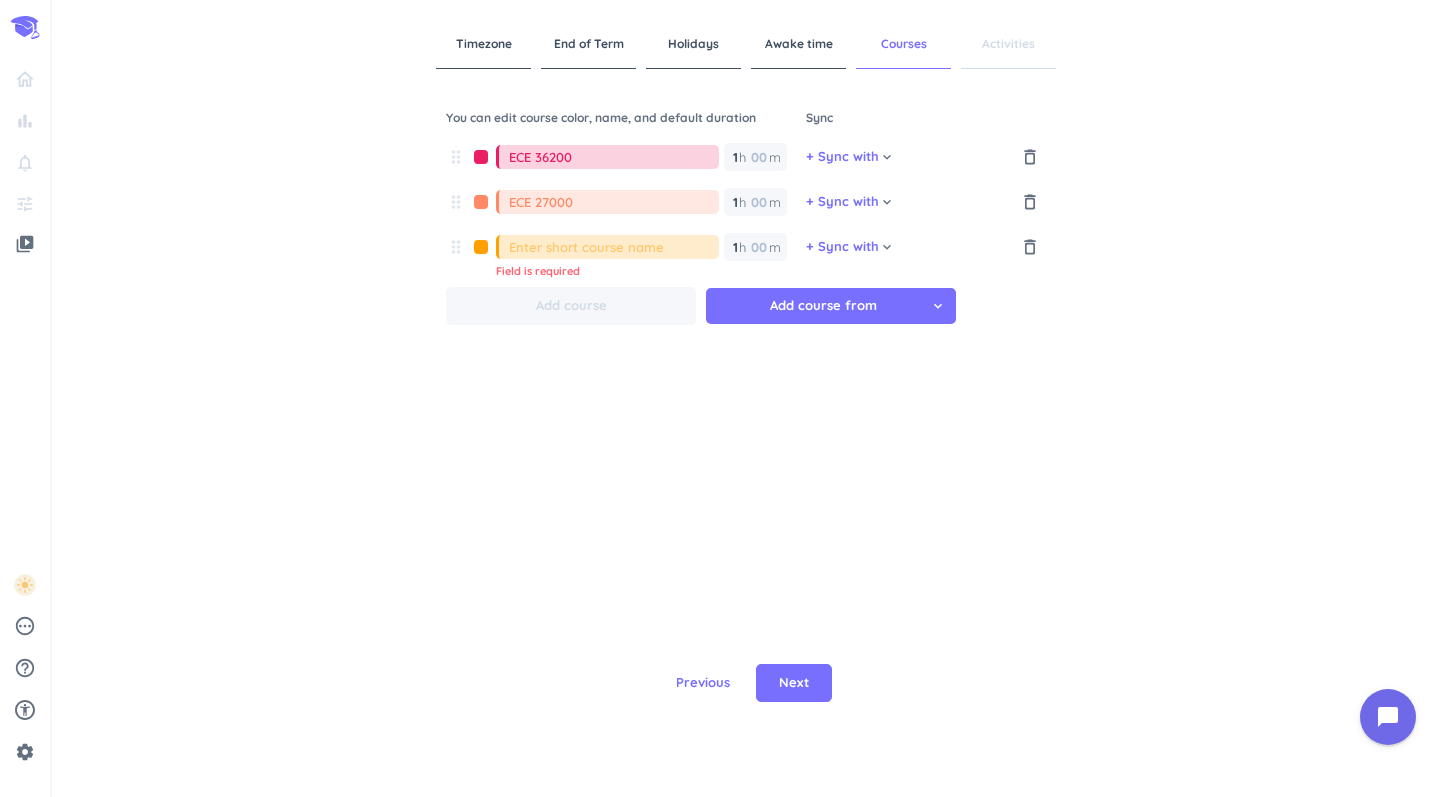 click at bounding box center (481, 247) 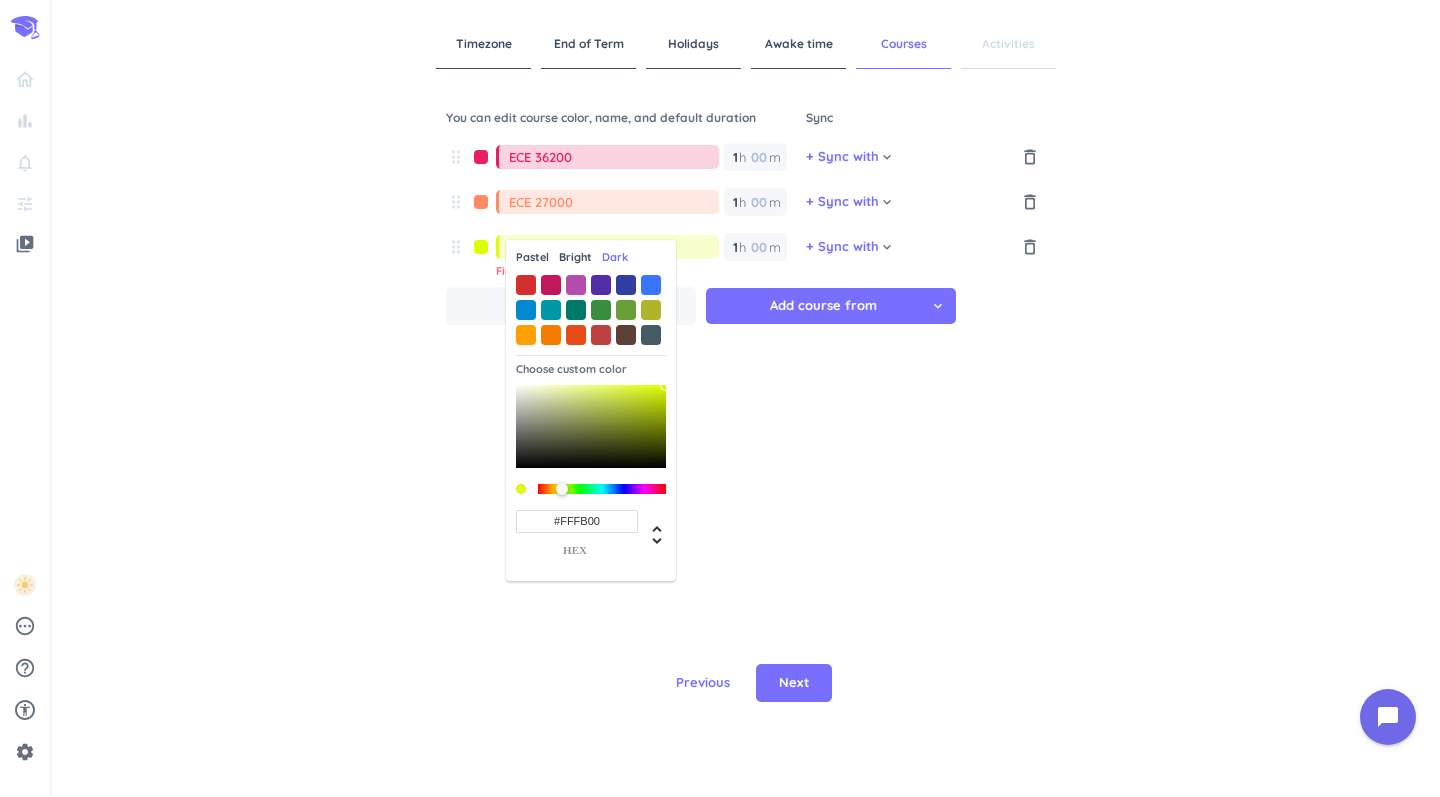 type on "#FFEF00" 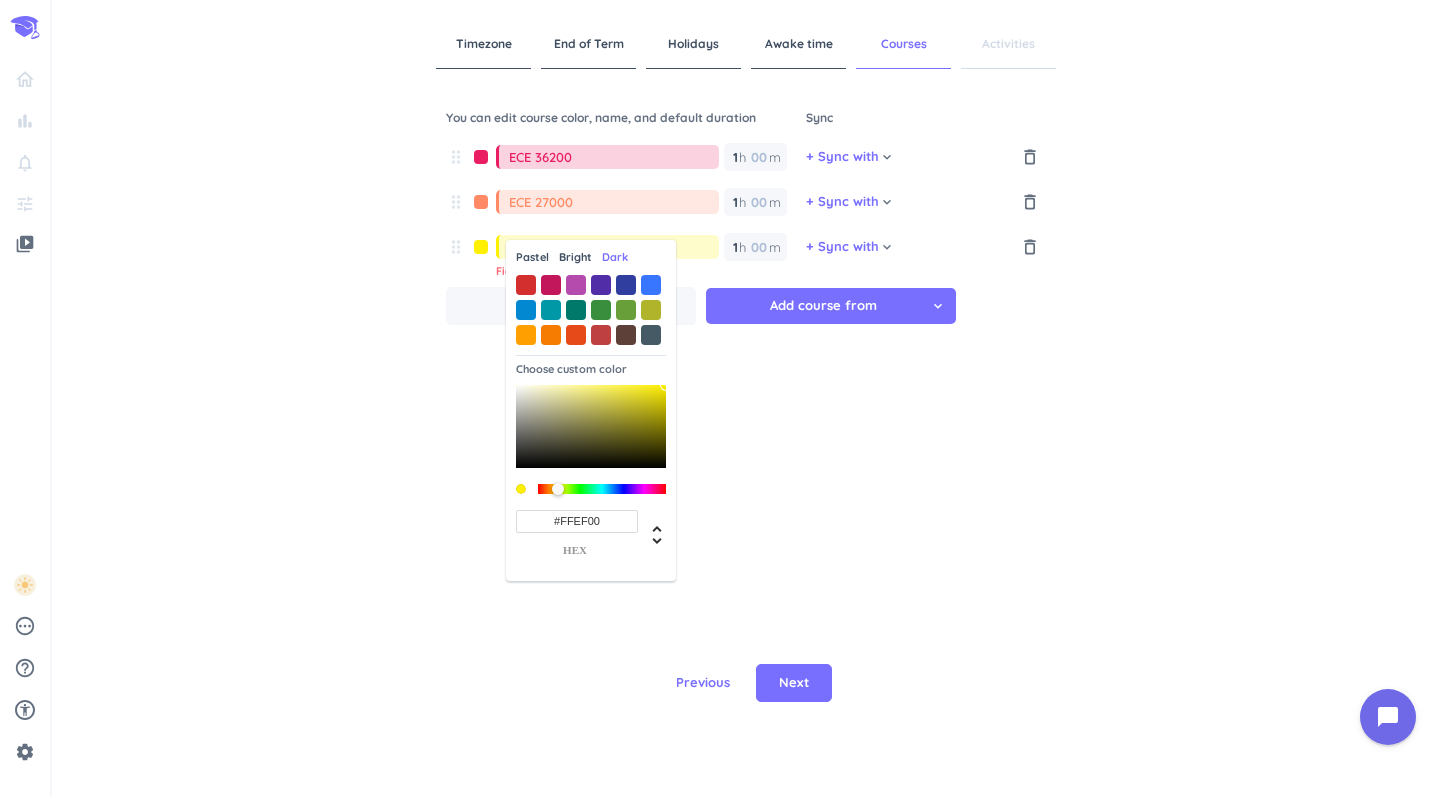 drag, startPoint x: 546, startPoint y: 484, endPoint x: 558, endPoint y: 487, distance: 12.369317 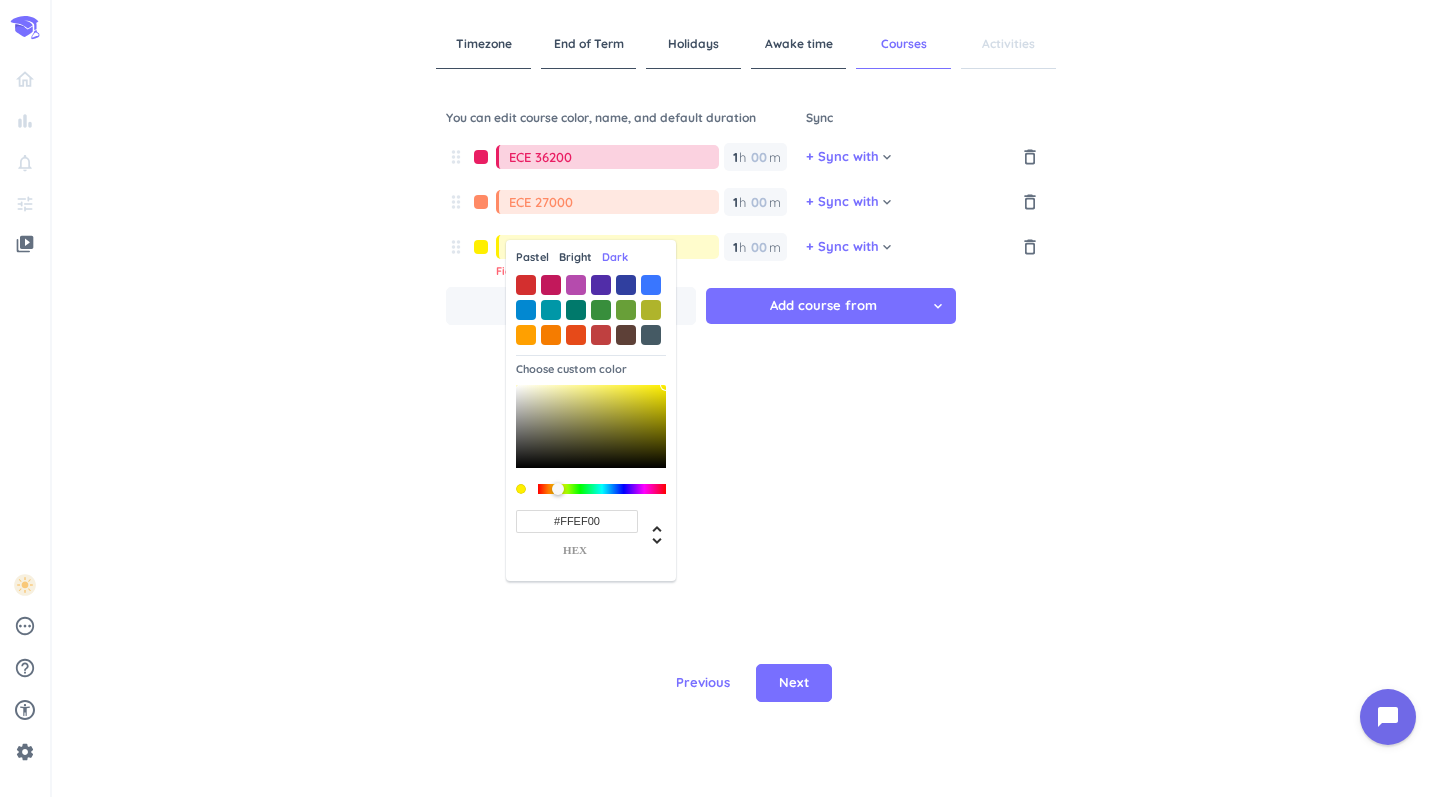 click at bounding box center (558, 489) 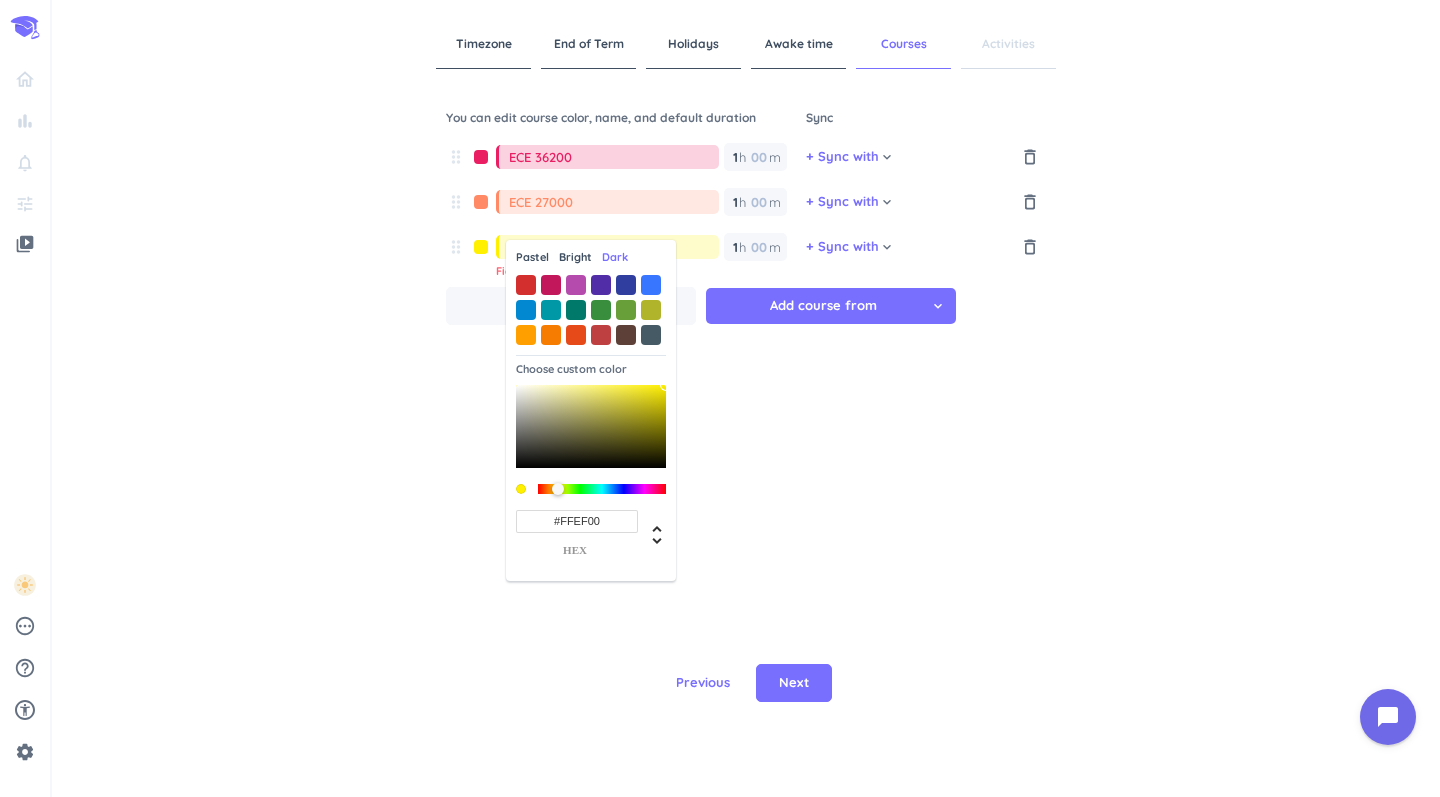 click on "Pastel Bright Dark Choose custom color #FFEF00 hex" at bounding box center [591, 410] 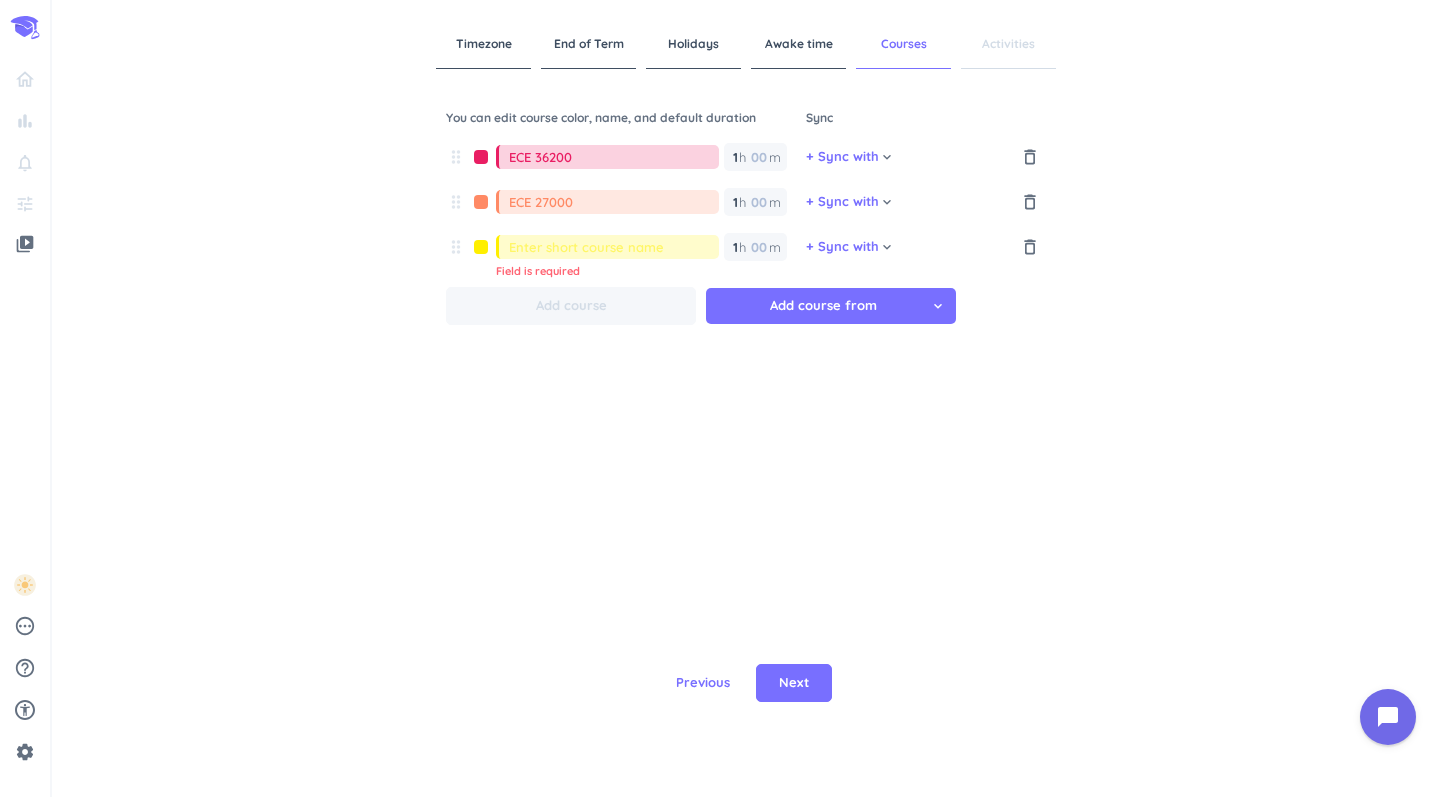 click at bounding box center (614, 247) 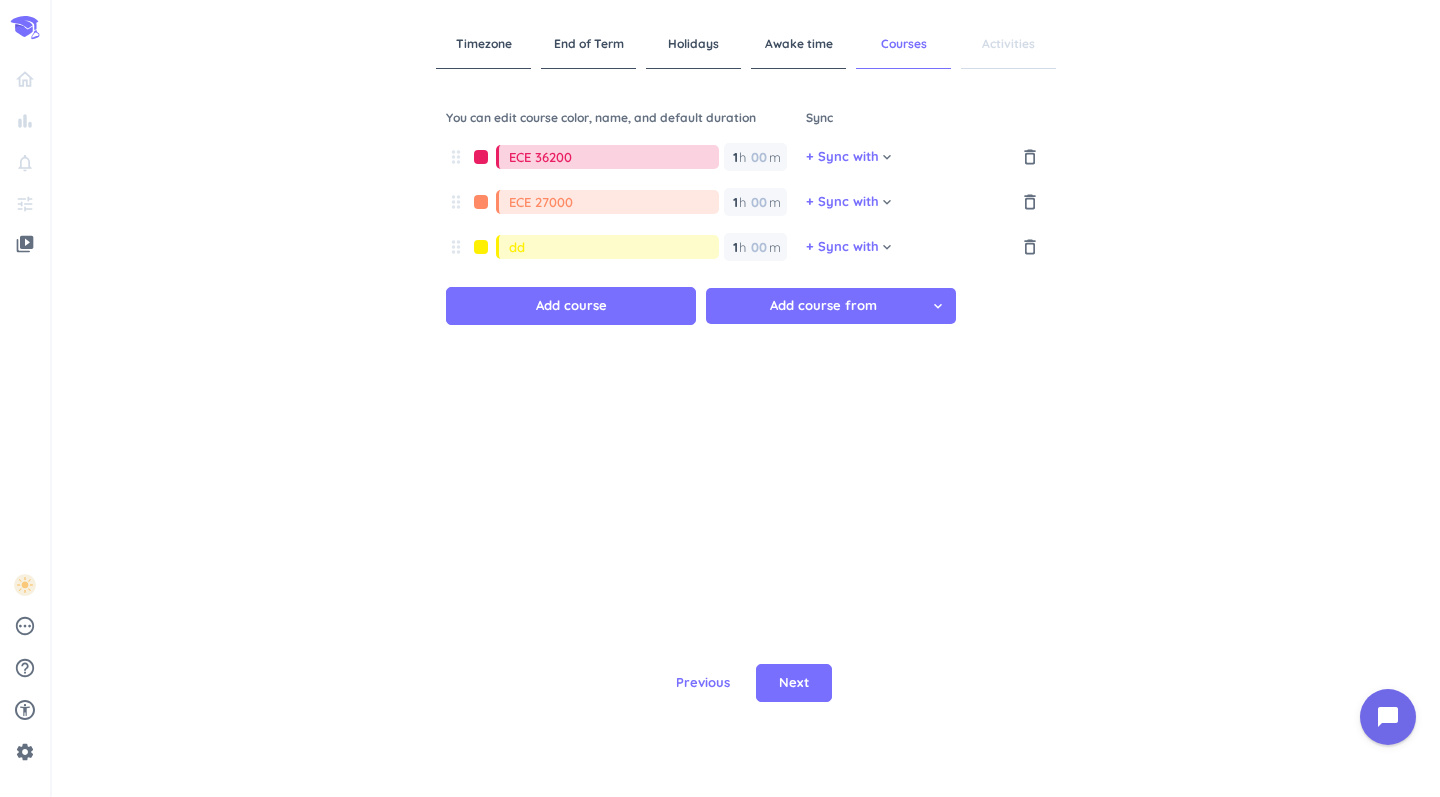 type on "d" 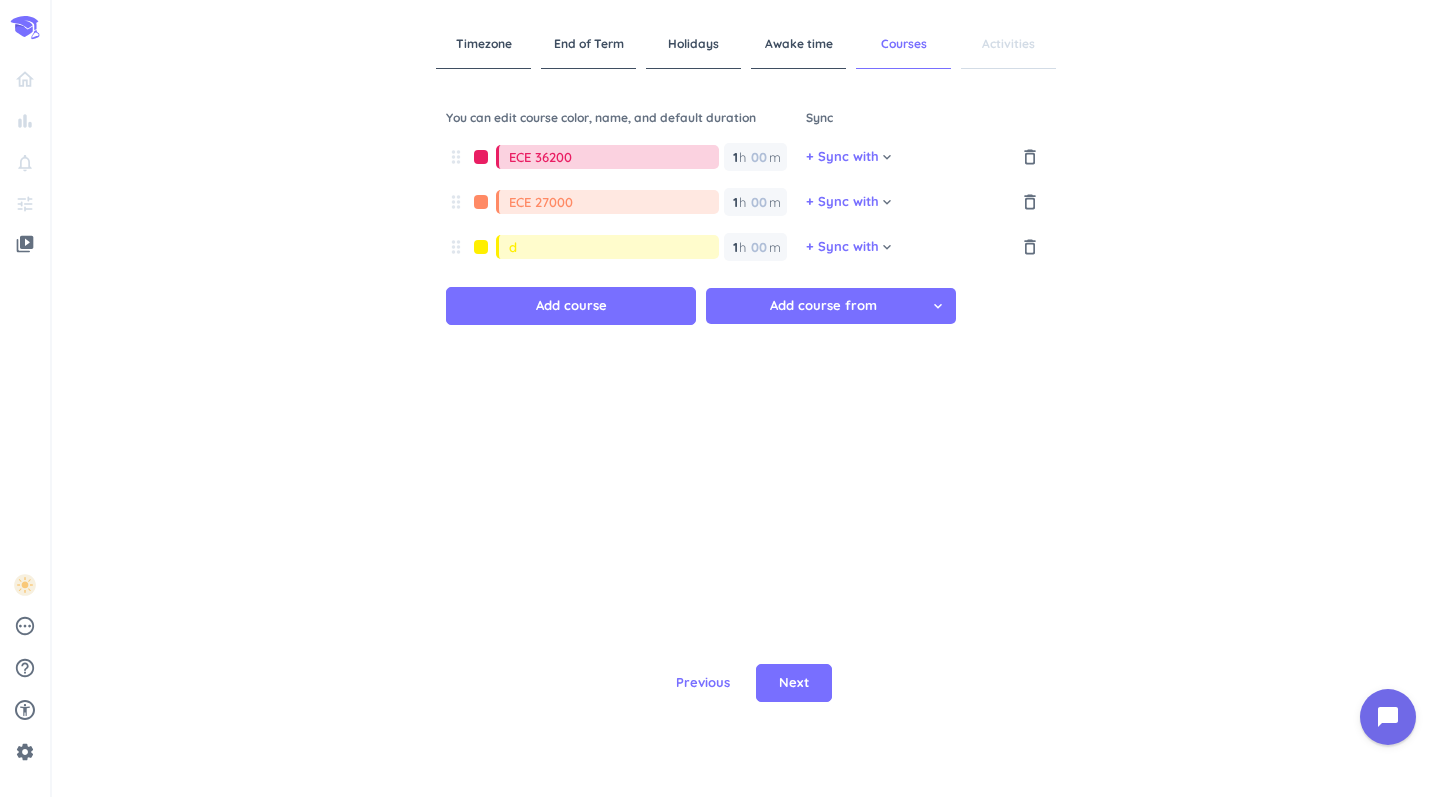 type 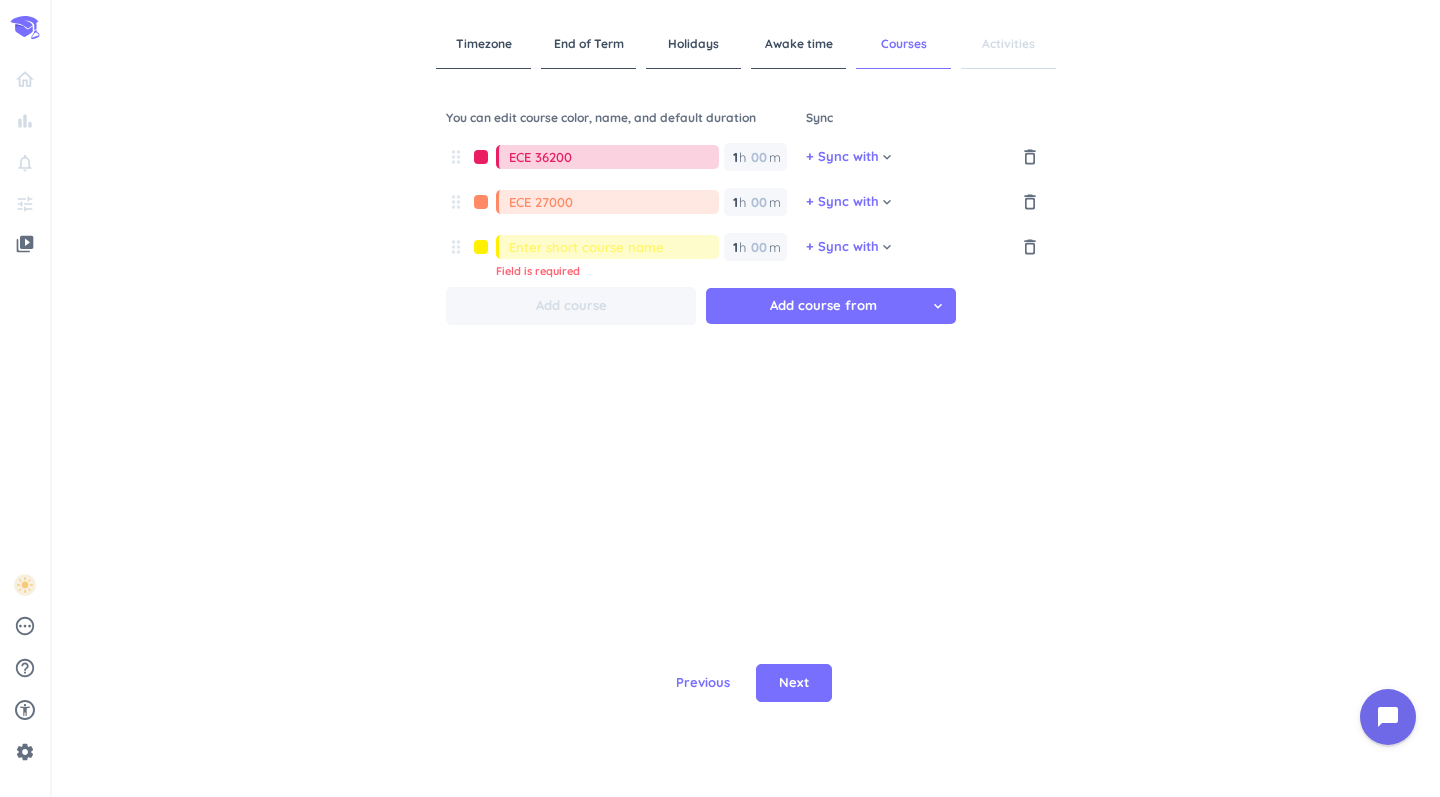 click at bounding box center (481, 247) 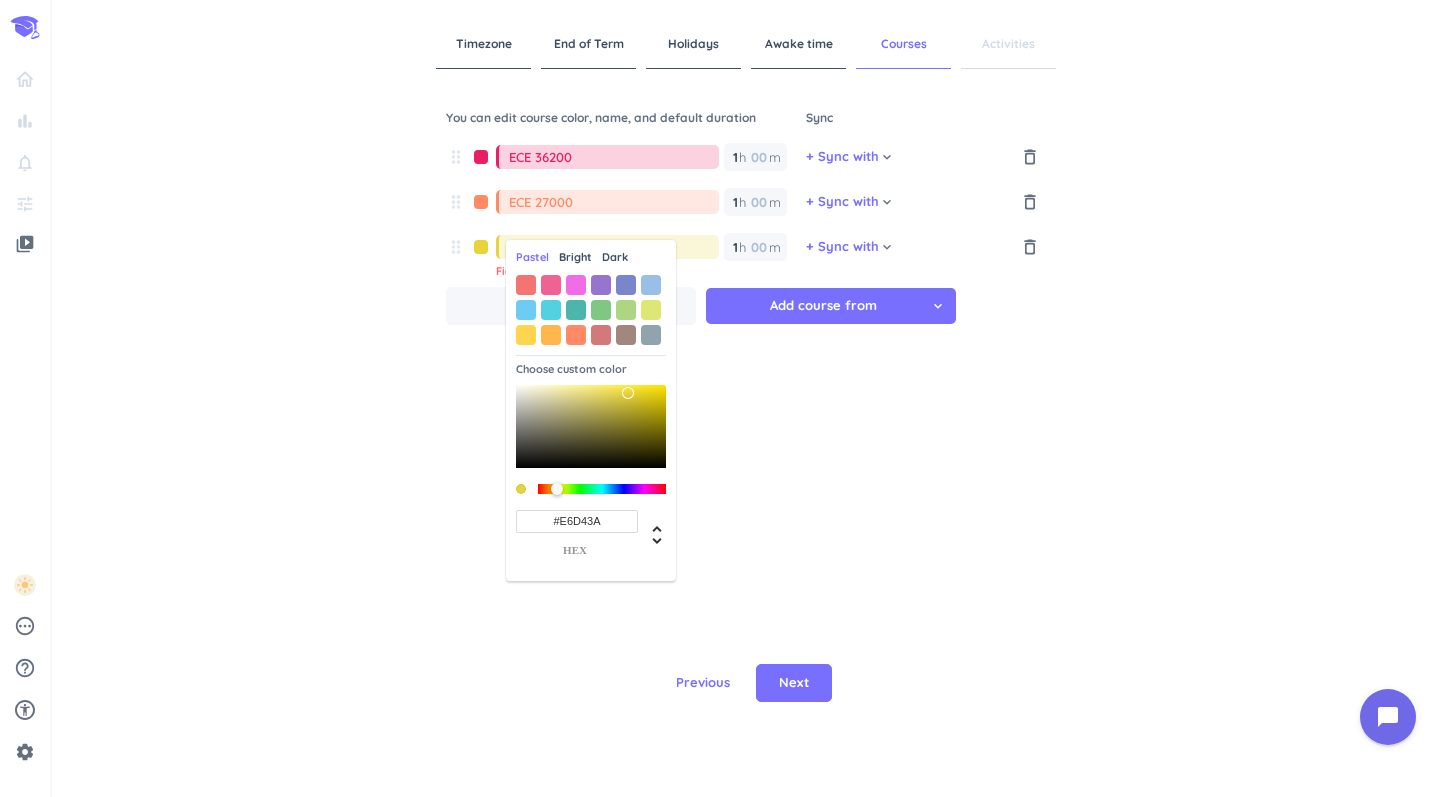 drag, startPoint x: 599, startPoint y: 389, endPoint x: 628, endPoint y: 392, distance: 29.15476 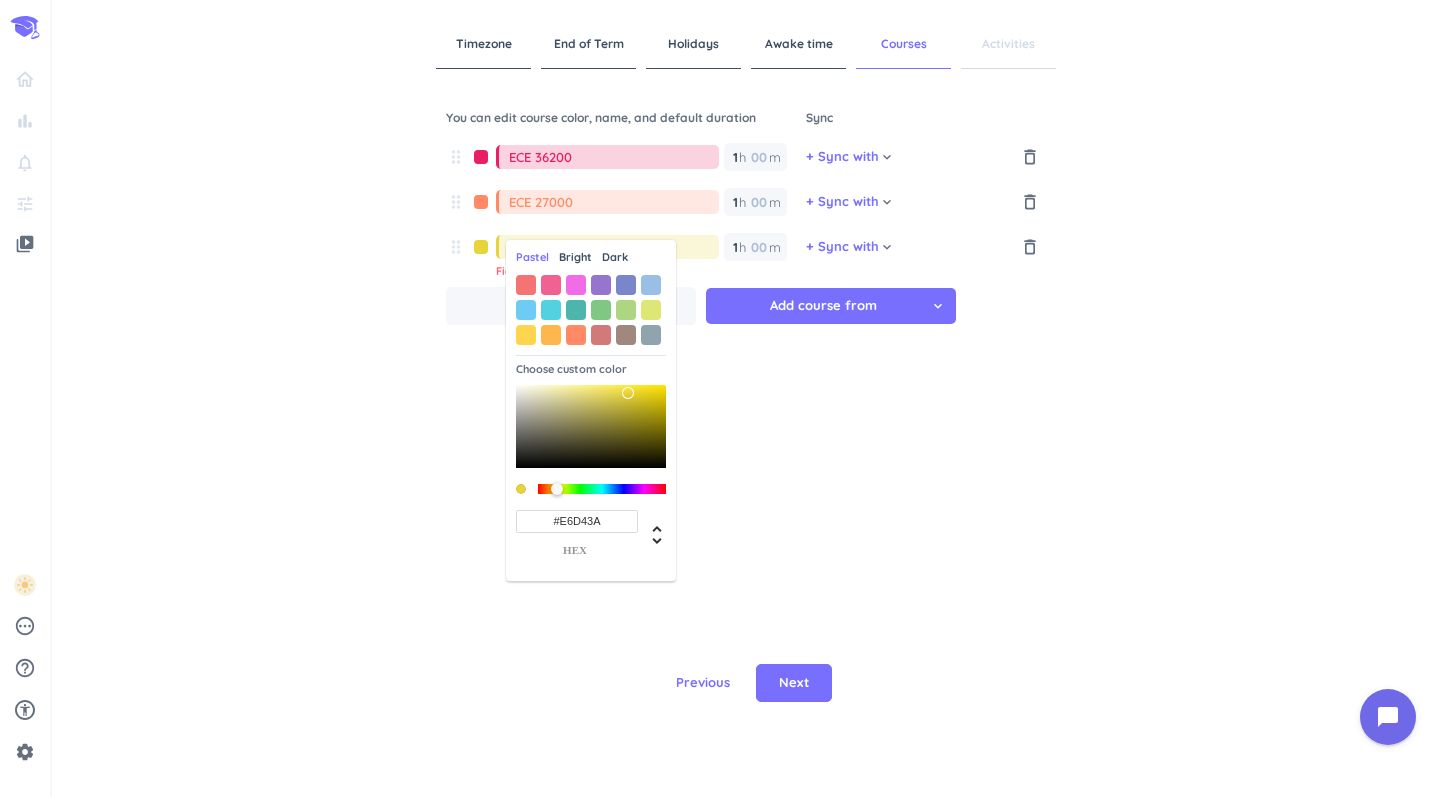 click at bounding box center (591, 426) 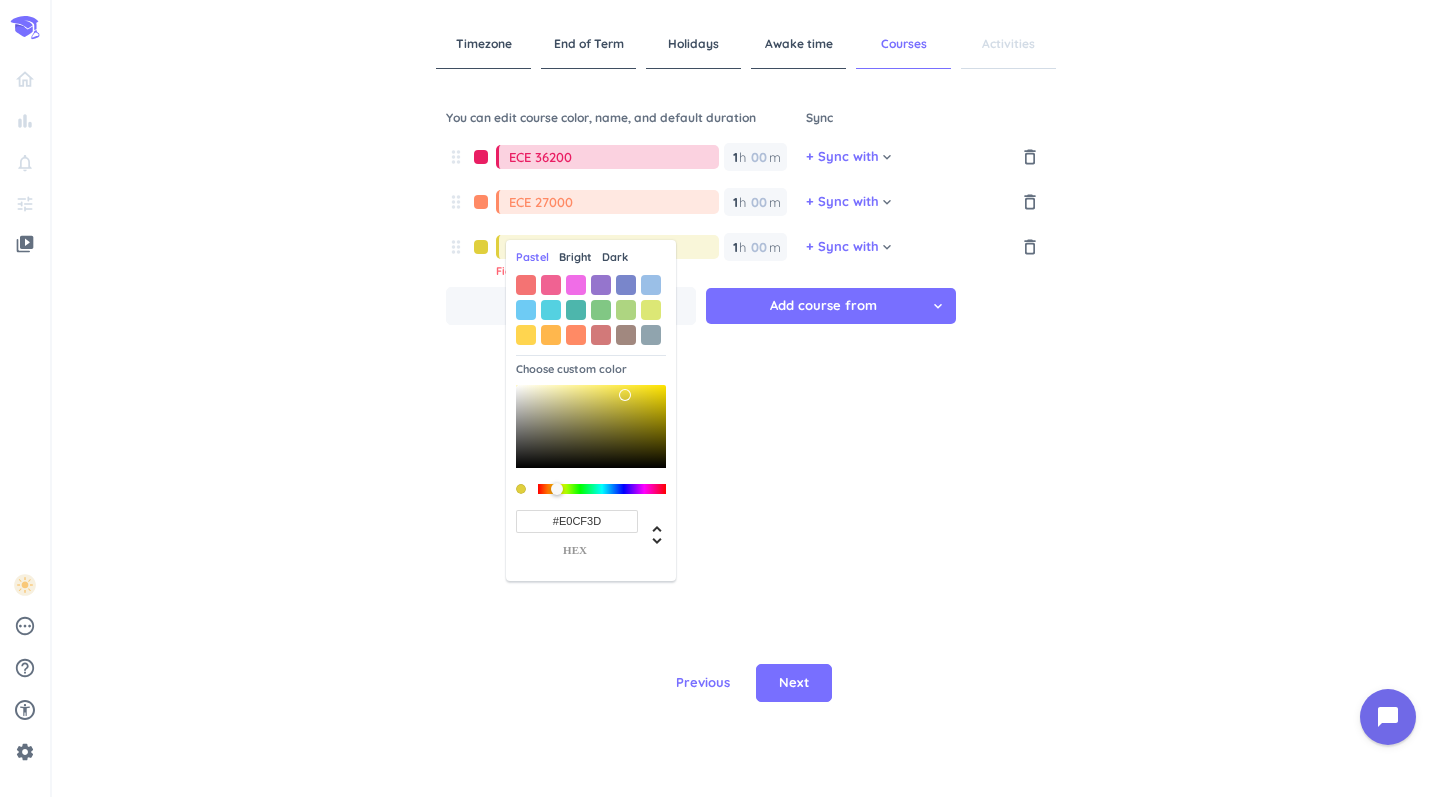 type on "#ECDA3F" 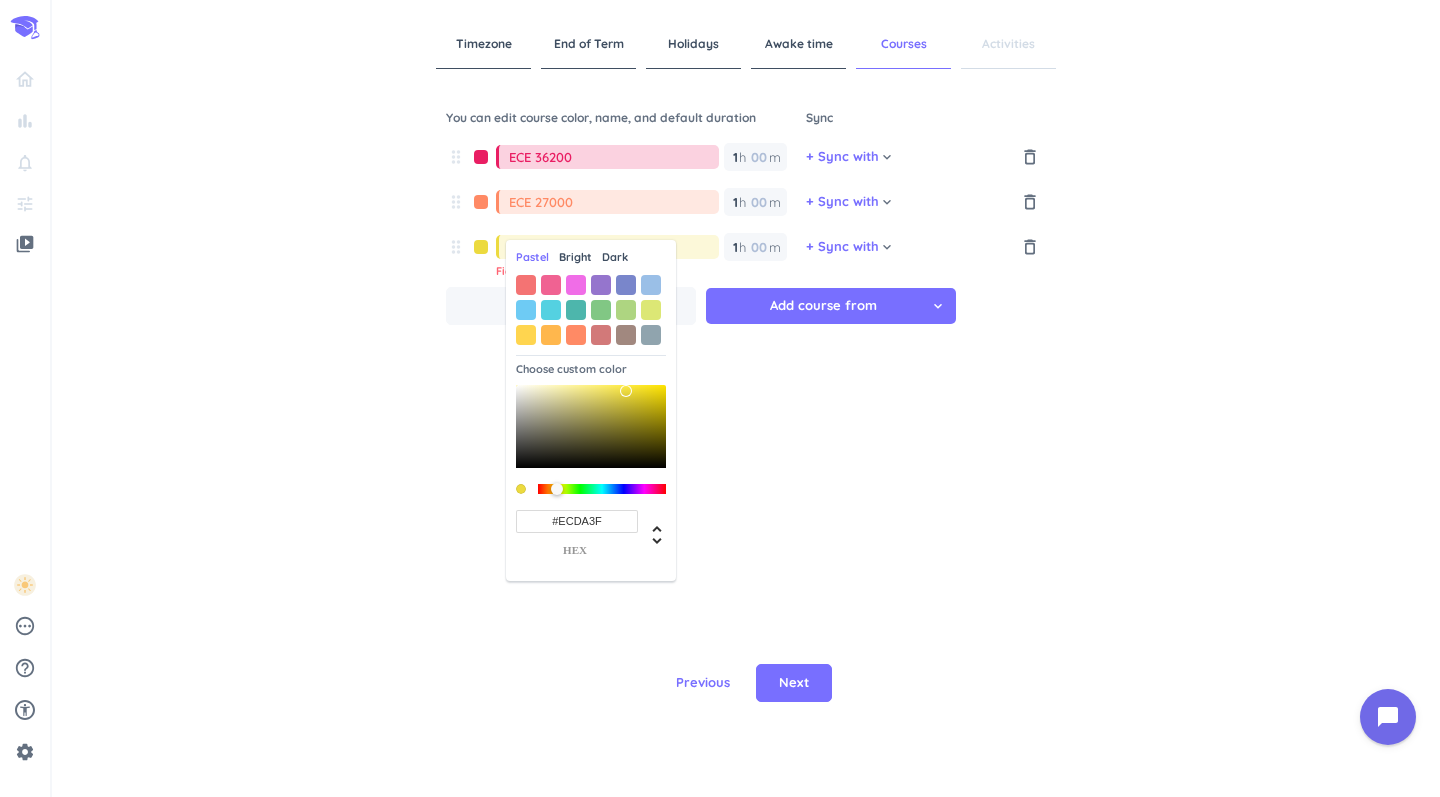 click at bounding box center [626, 391] 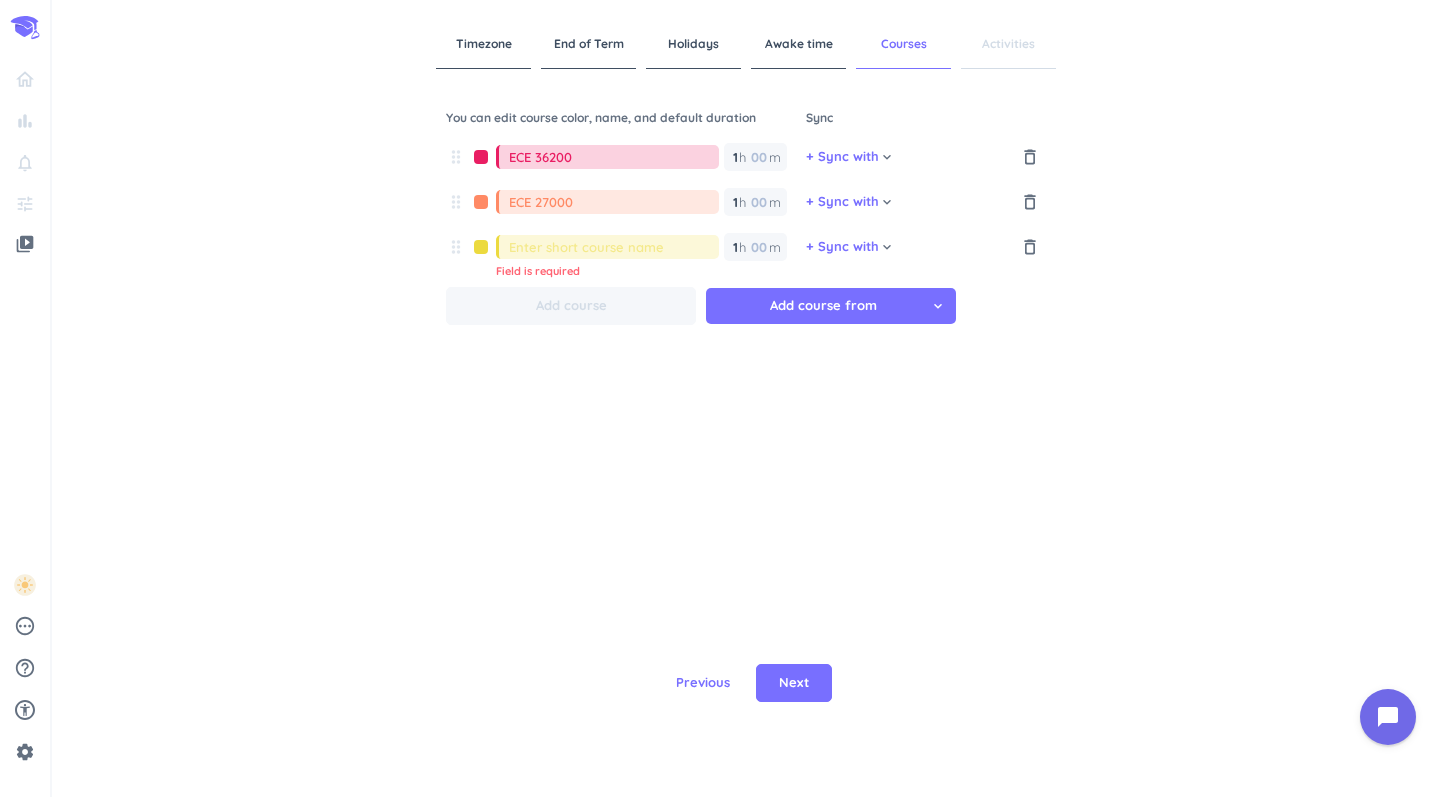 click at bounding box center (614, 247) 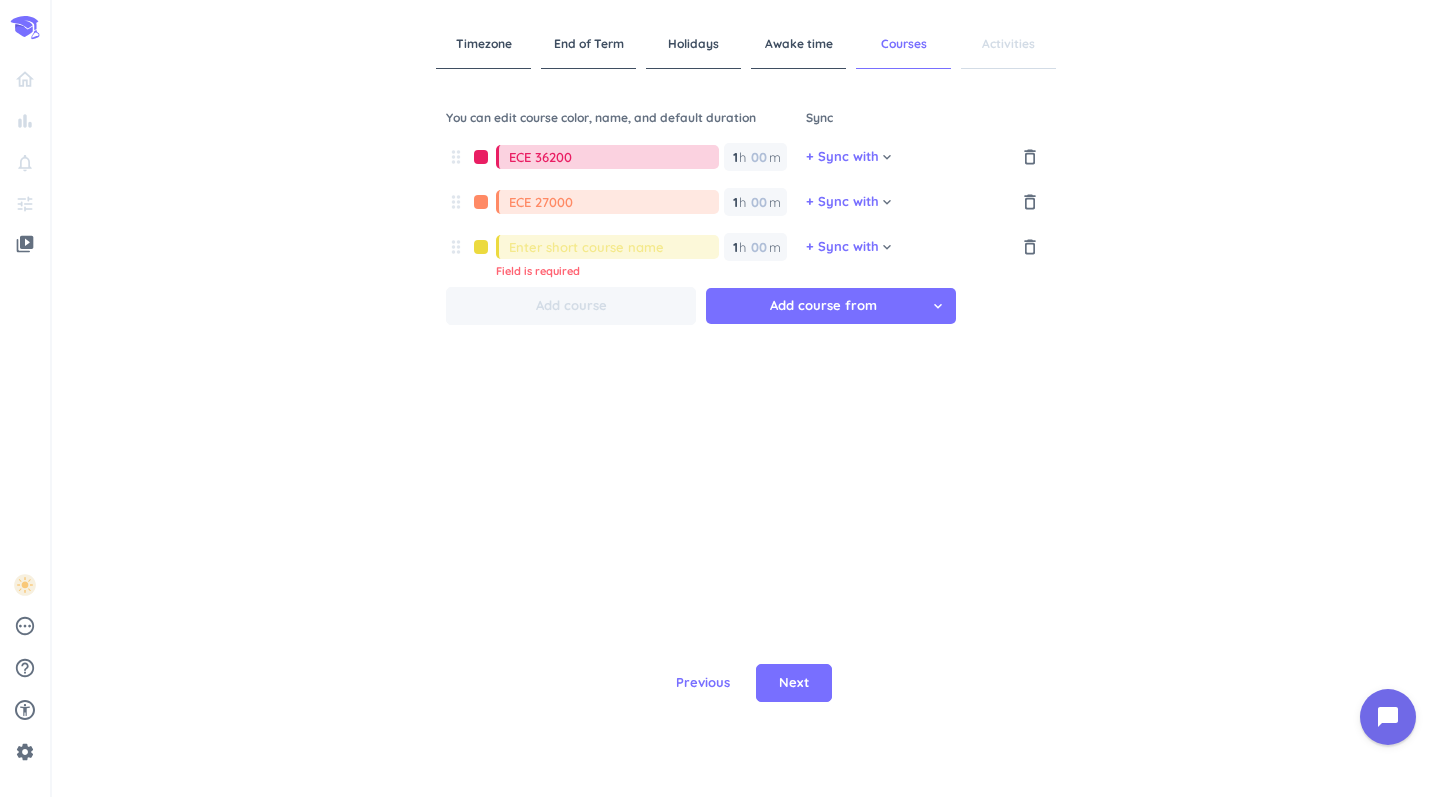 click on "ECE 27000" at bounding box center (614, 202) 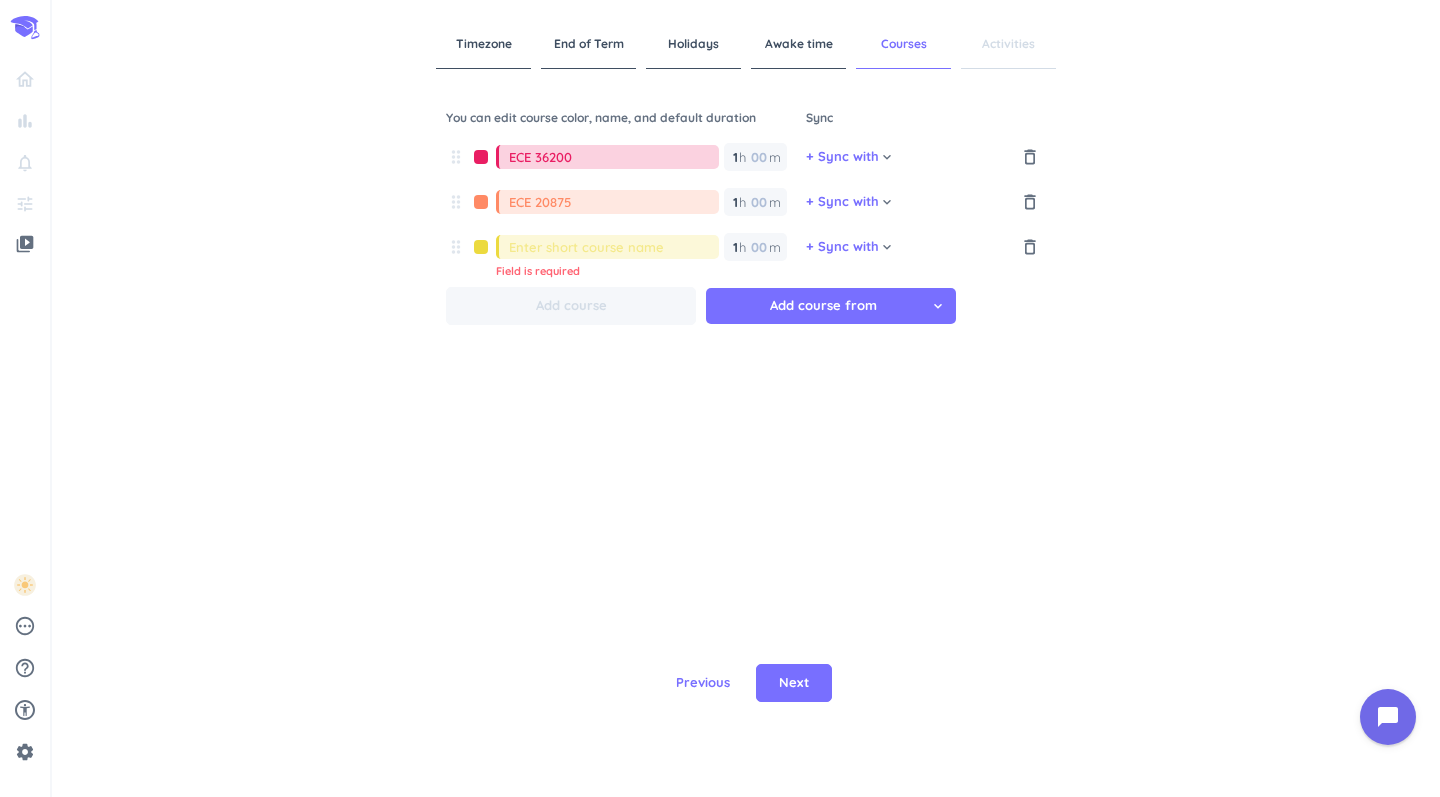 type on "ECE 20875" 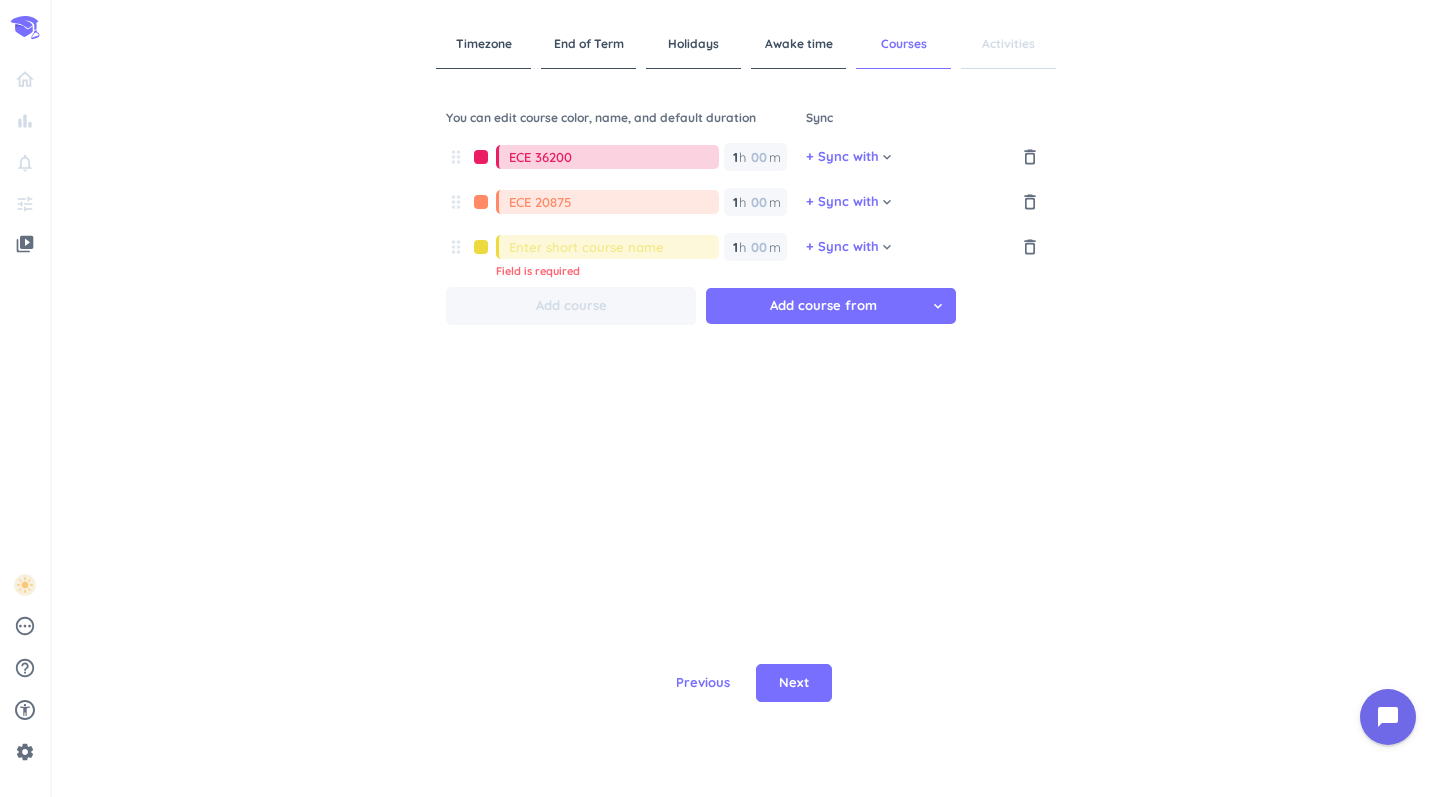 click at bounding box center [614, 247] 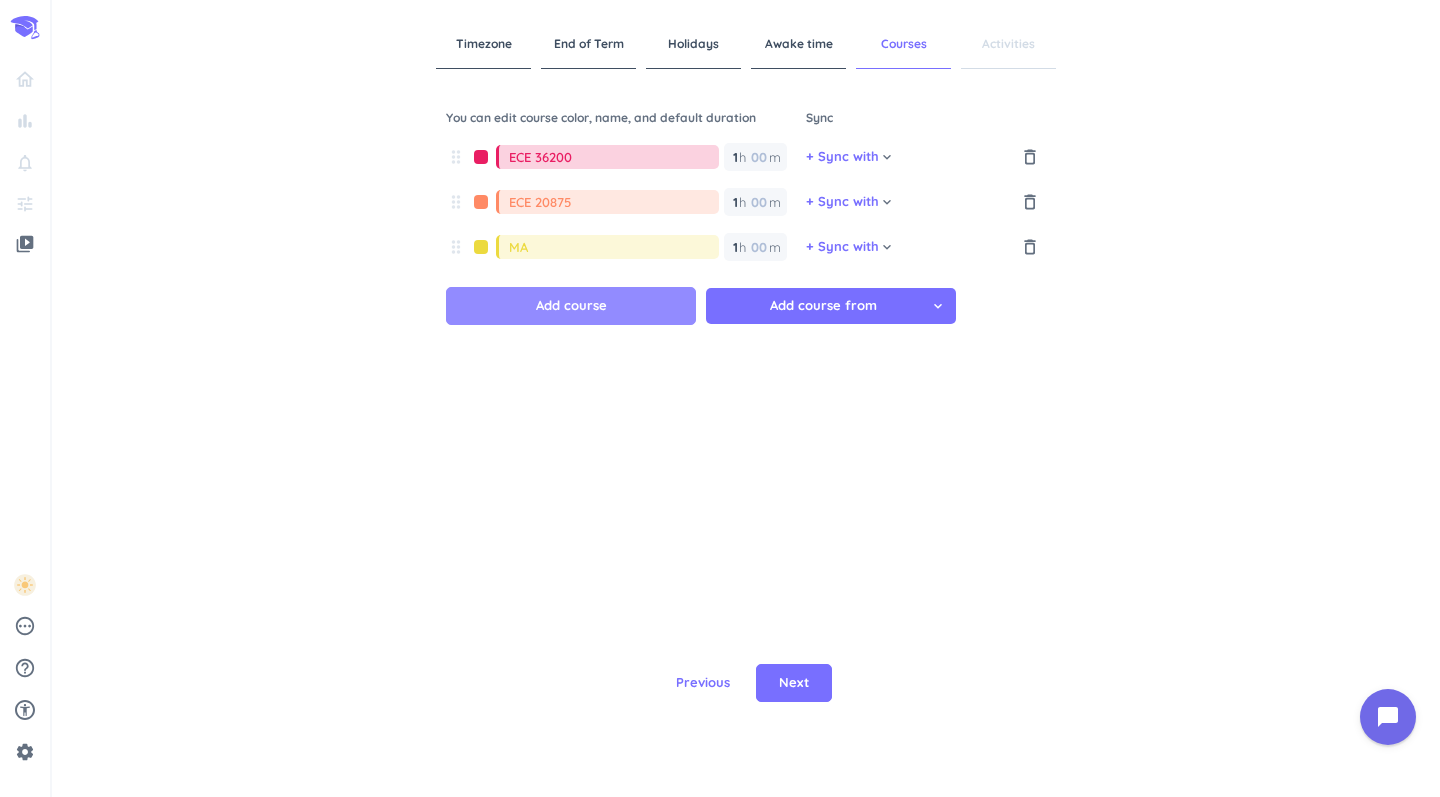 type on "M" 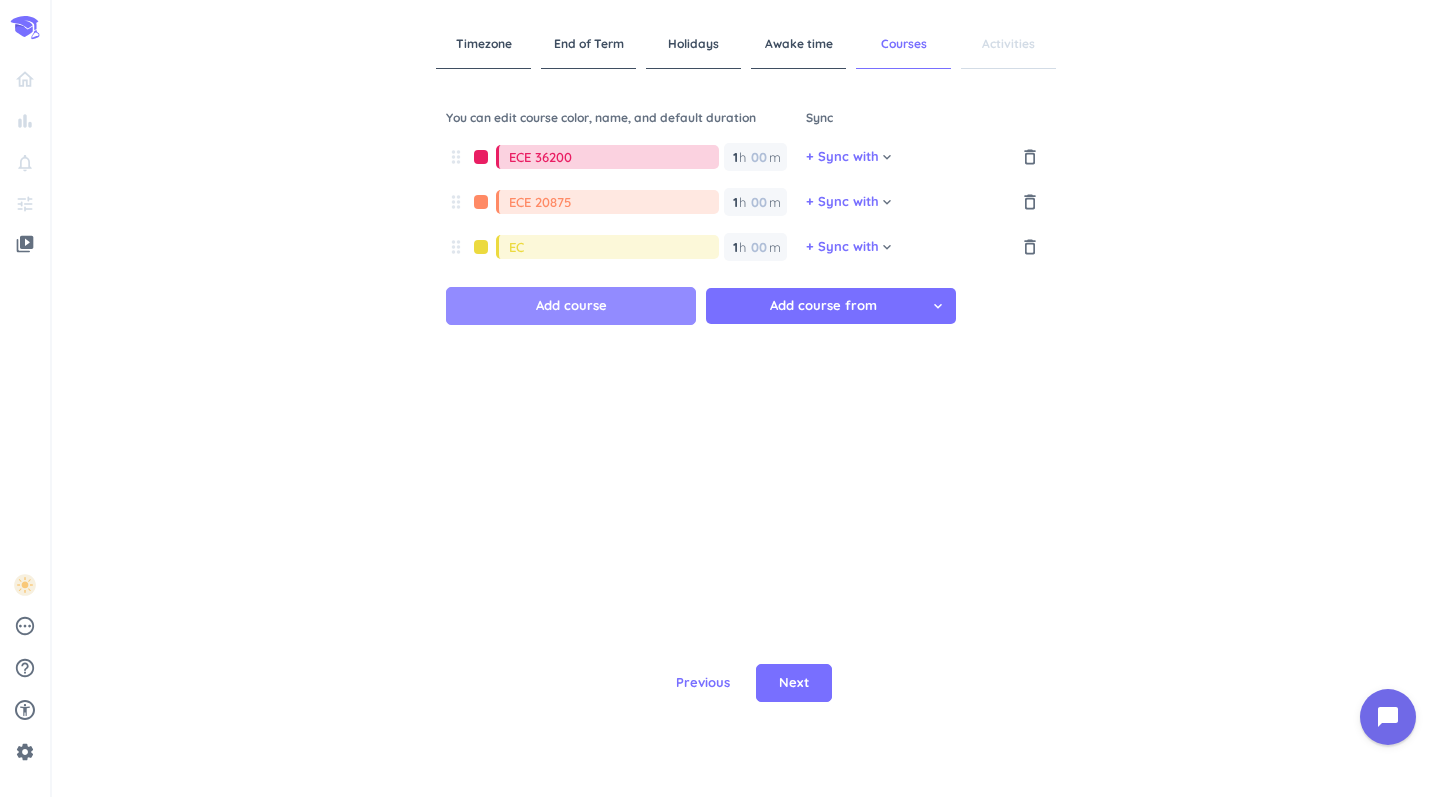 type on "E" 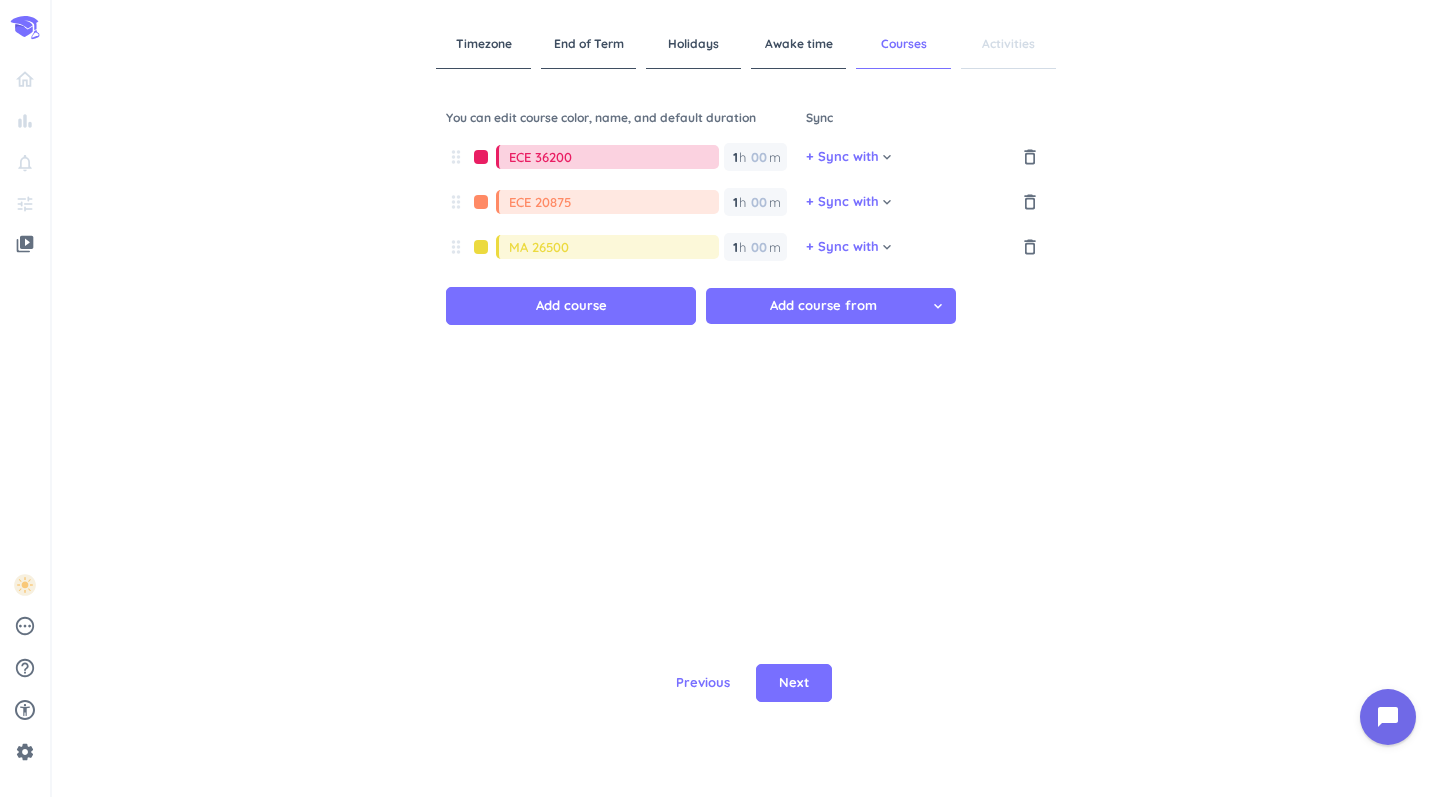 type on "MA 26500" 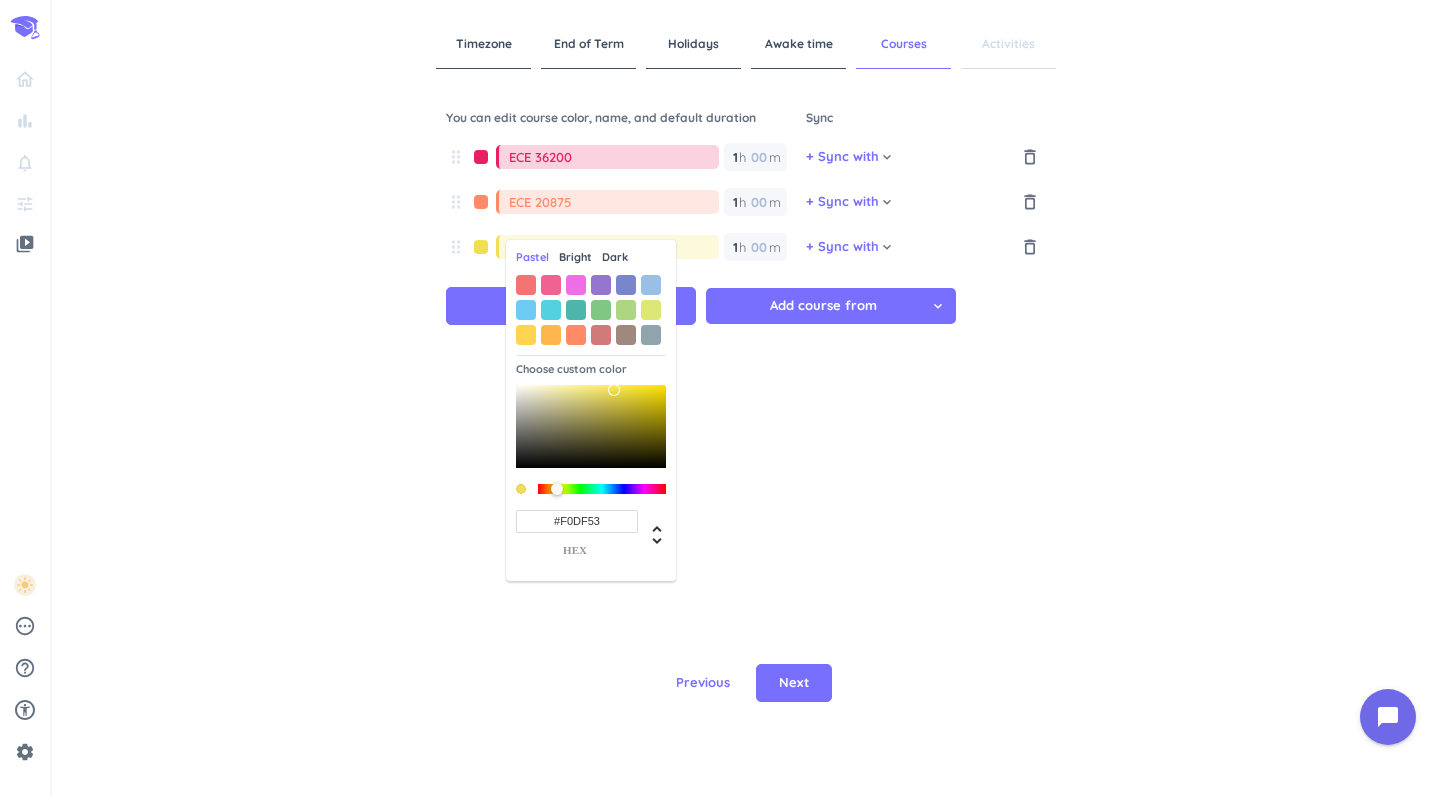 type on "#F0DF53" 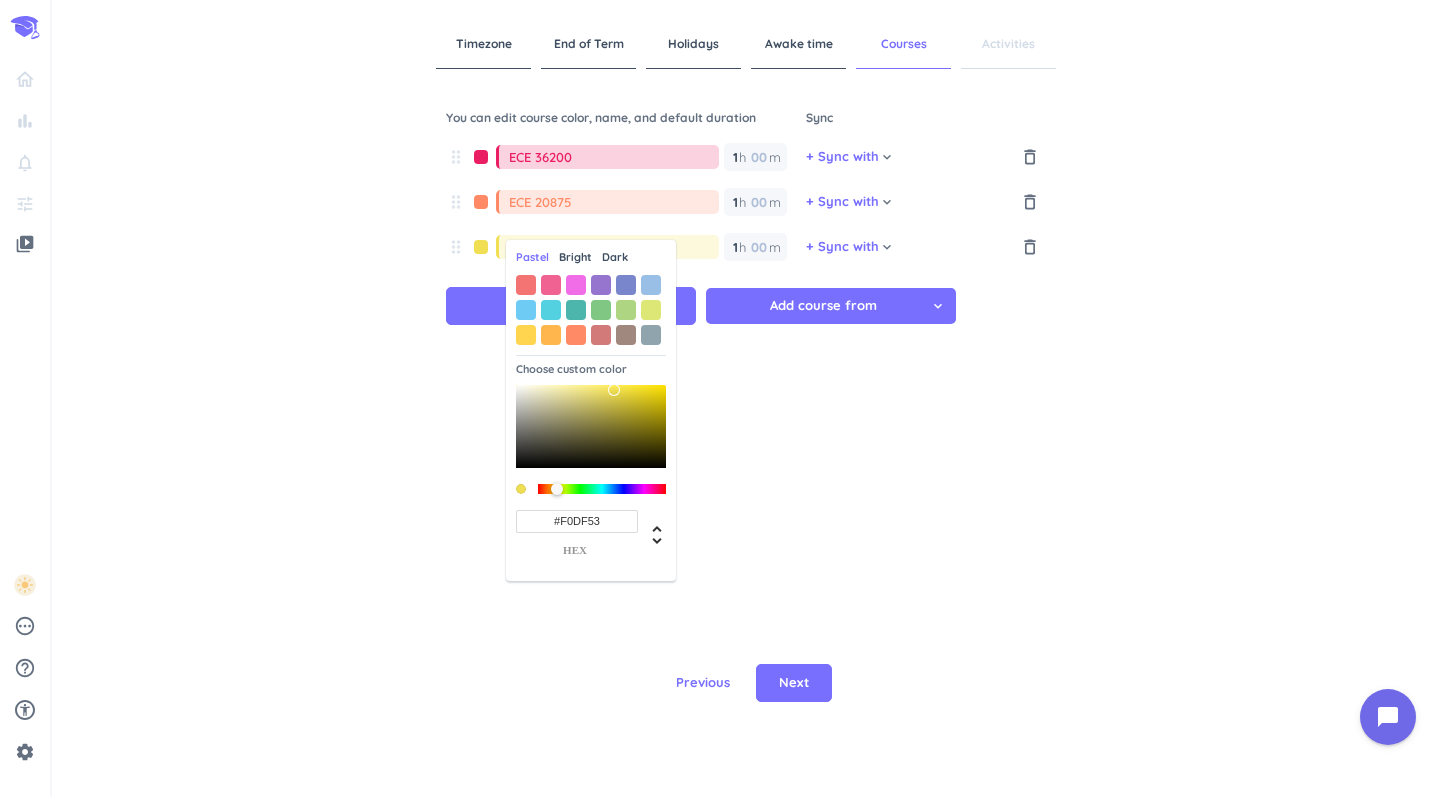 click at bounding box center (591, 426) 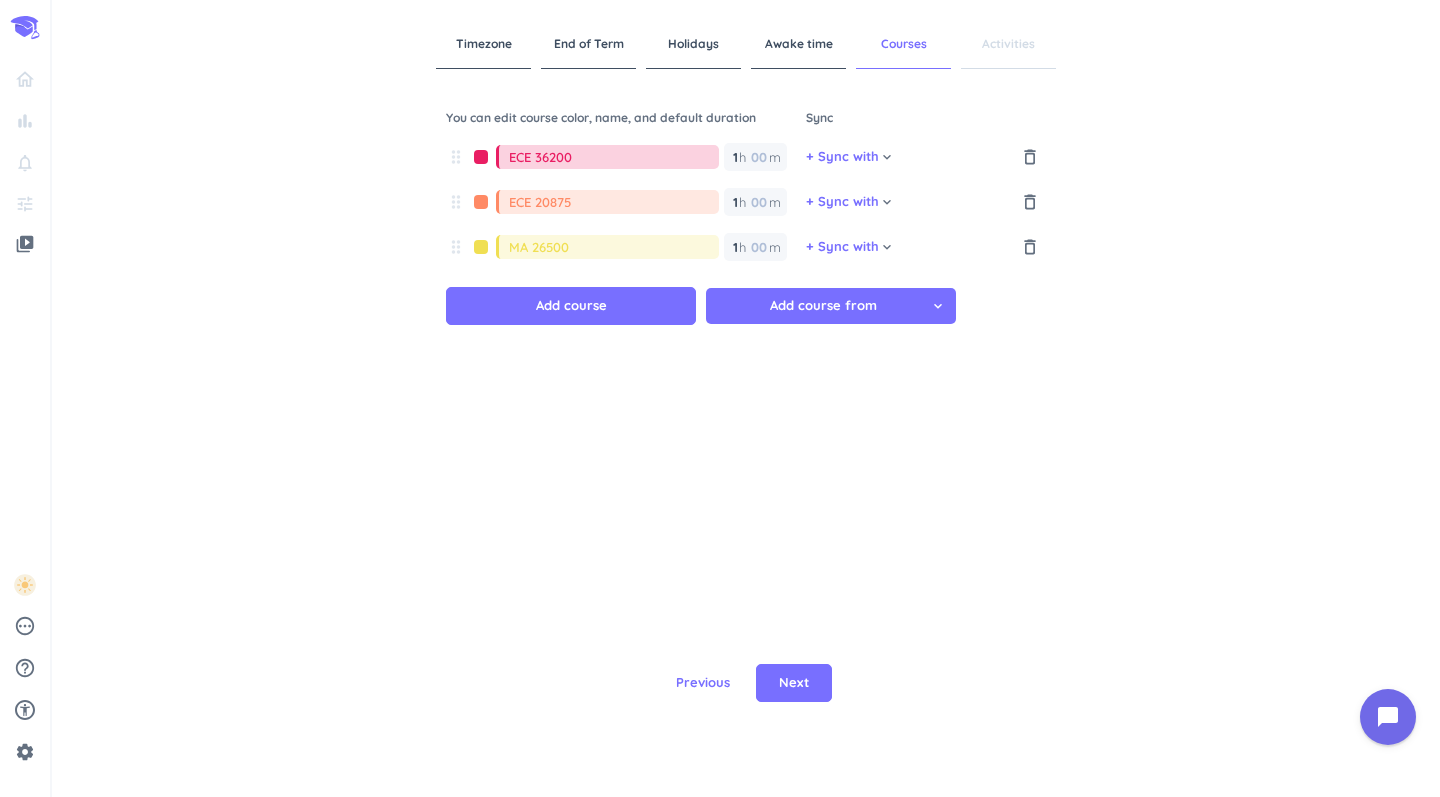 click on "drag_indicator ECE 36200 1 1 00 h 00 m + Sync with cancel keyboard_arrow_down delete_outline drag_indicator ECE 20875 1 1 00 h 00 m + Sync with cancel keyboard_arrow_down delete_outline drag_indicator MA 26500 1 1 00 h 00 m + Sync with cancel keyboard_arrow_down delete_outline Add course Add course from cancel keyboard_arrow_down" at bounding box center (746, 340) 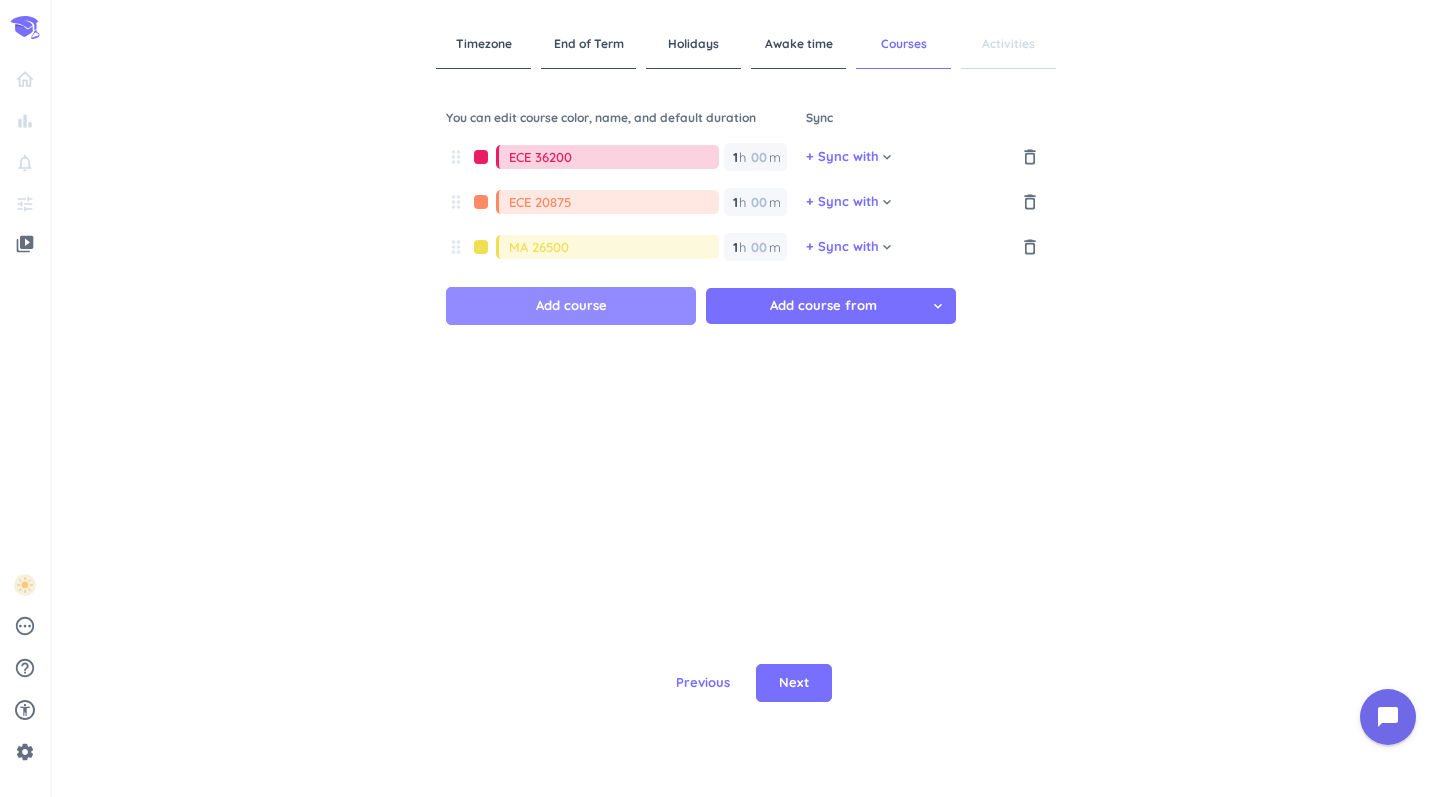 click on "Add course" at bounding box center [571, 306] 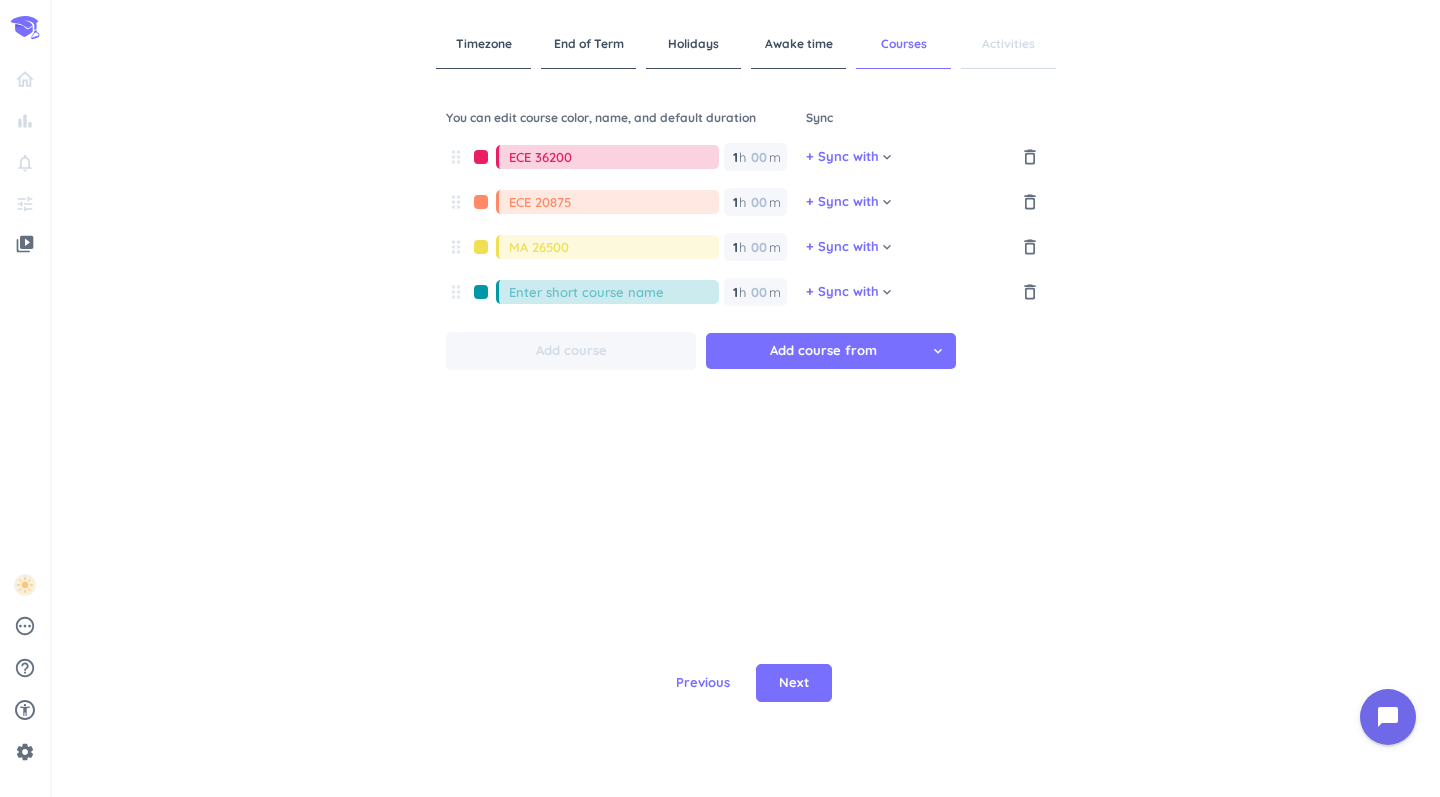 click at bounding box center (614, 292) 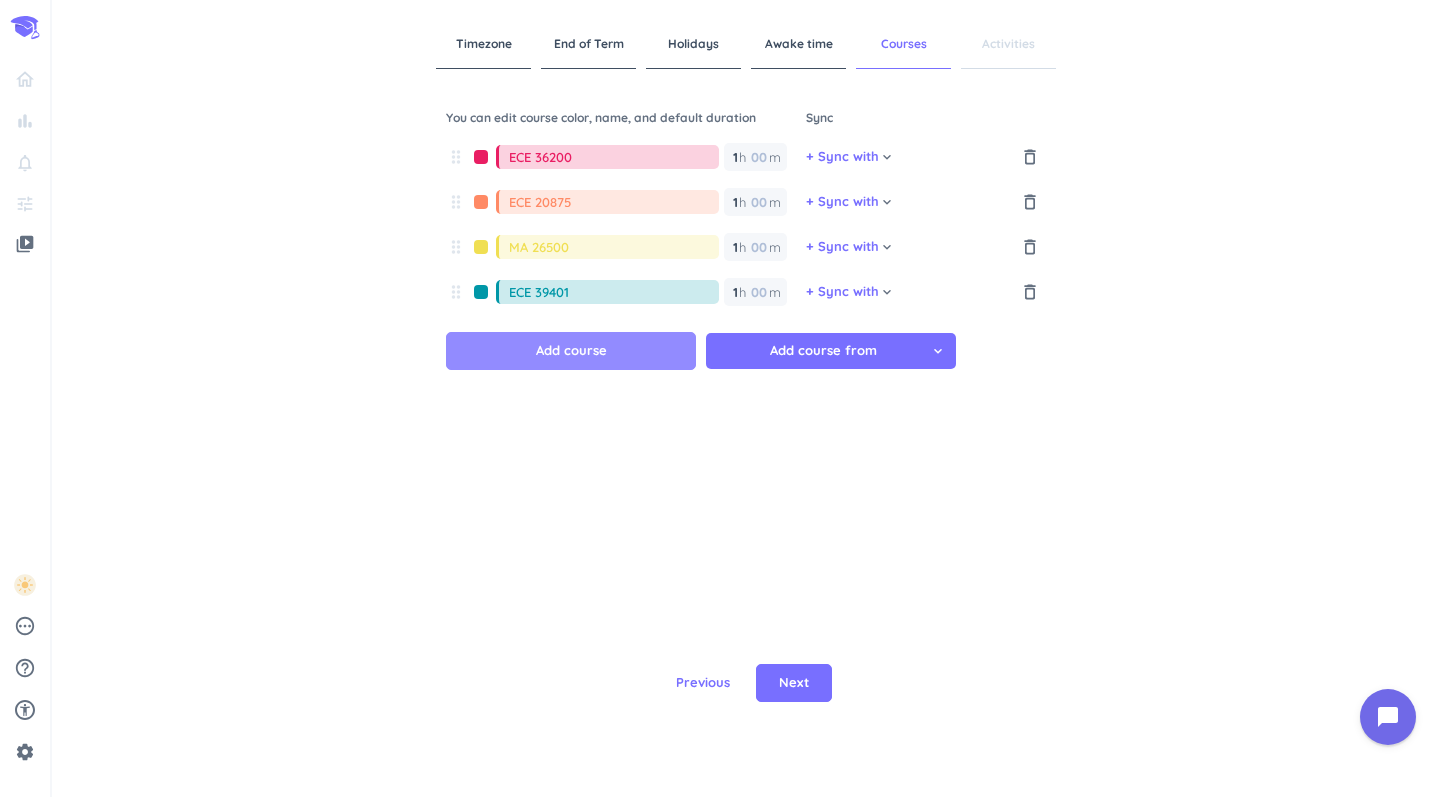 type on "ECE 39401" 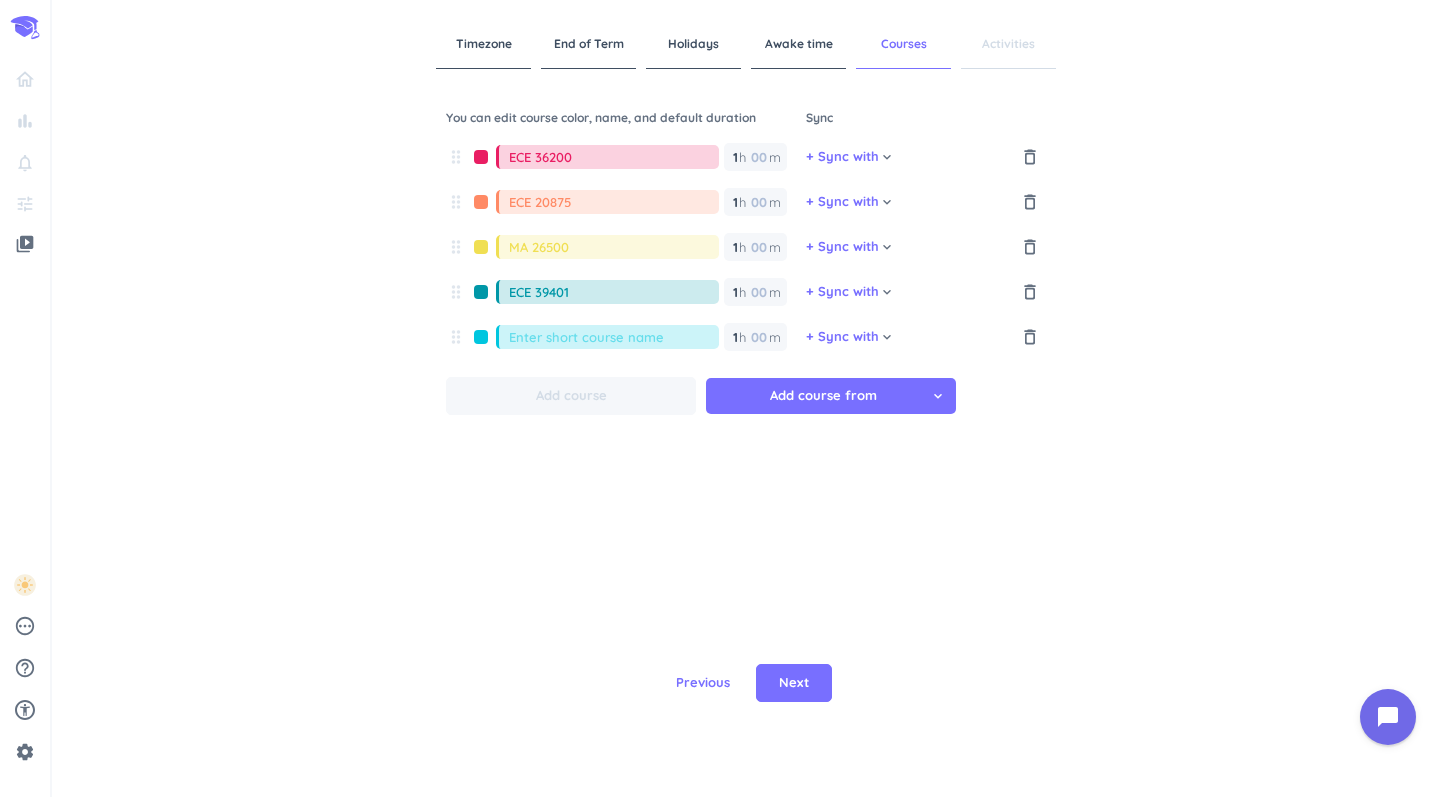 click on "drag_indicator ECE 39401 1 1 00 h 00 m" at bounding box center [626, 297] 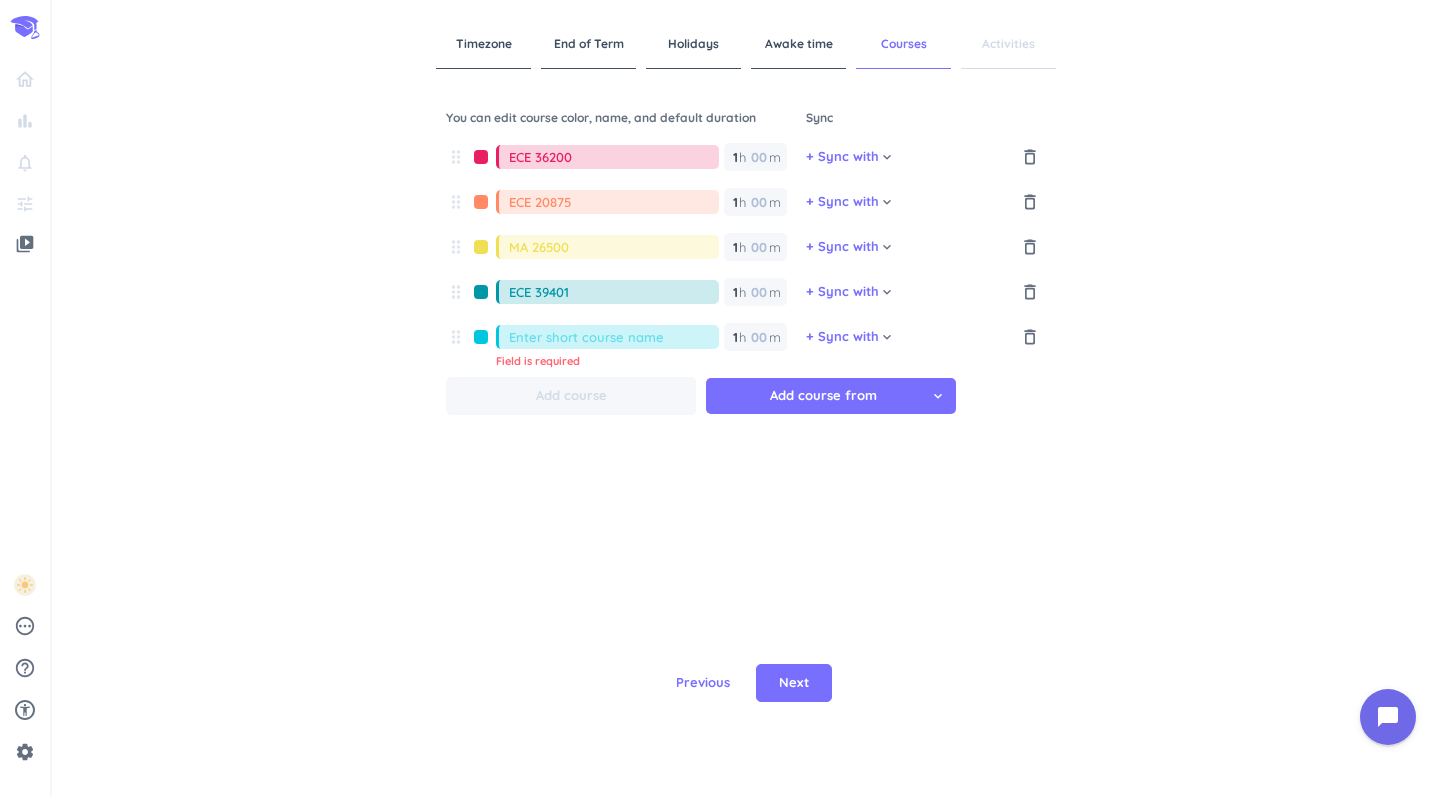 click at bounding box center (481, 292) 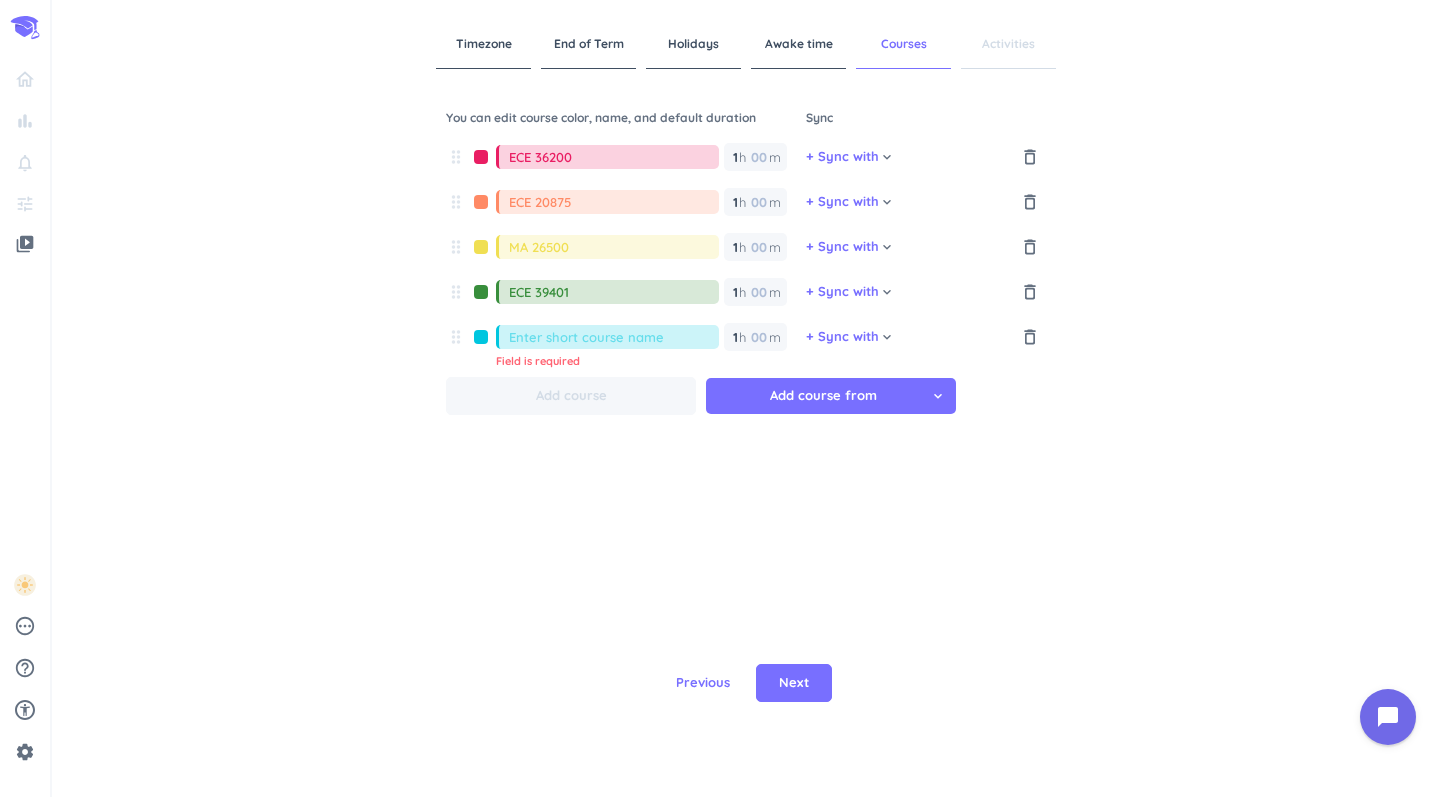 click at bounding box center [614, 337] 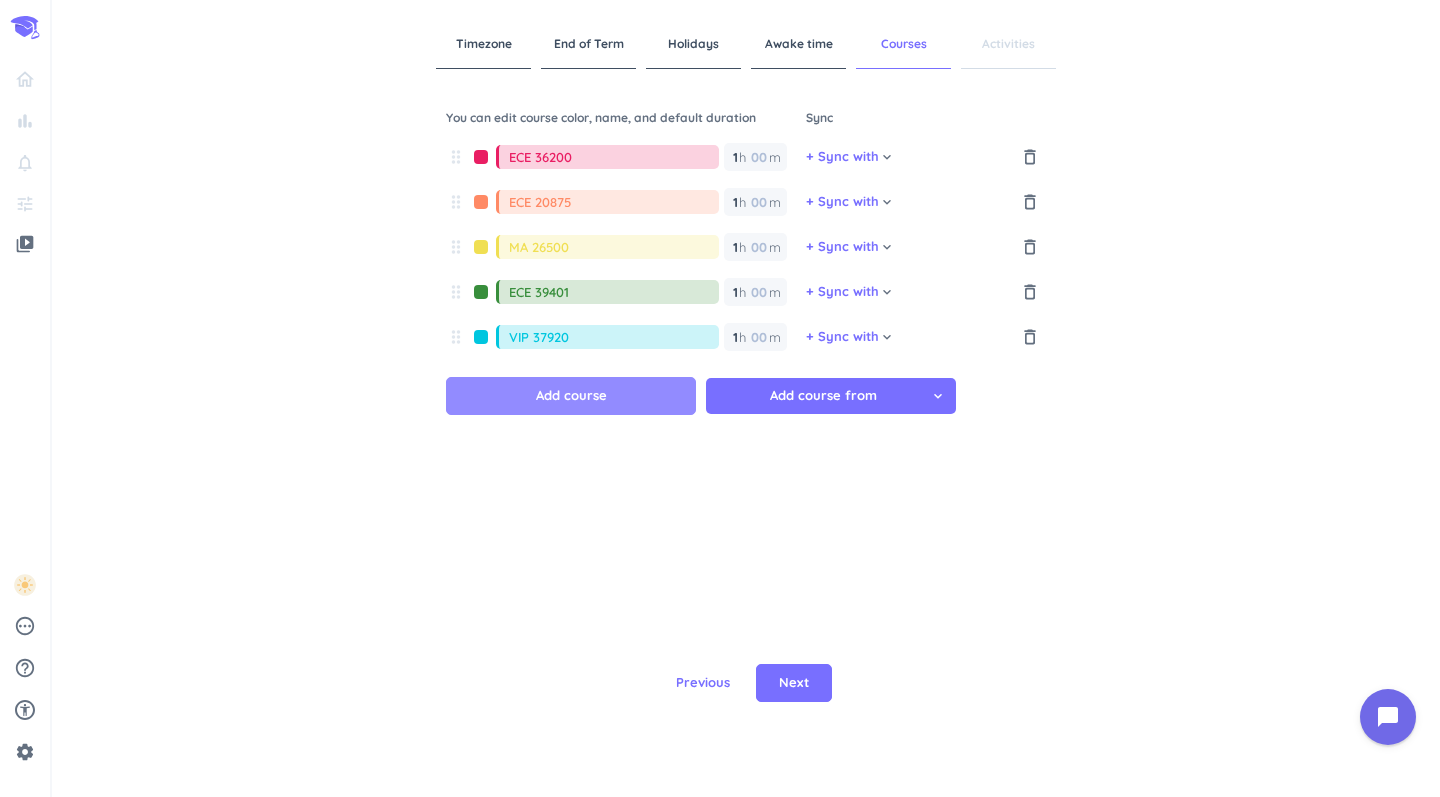 type on "VIP 37920" 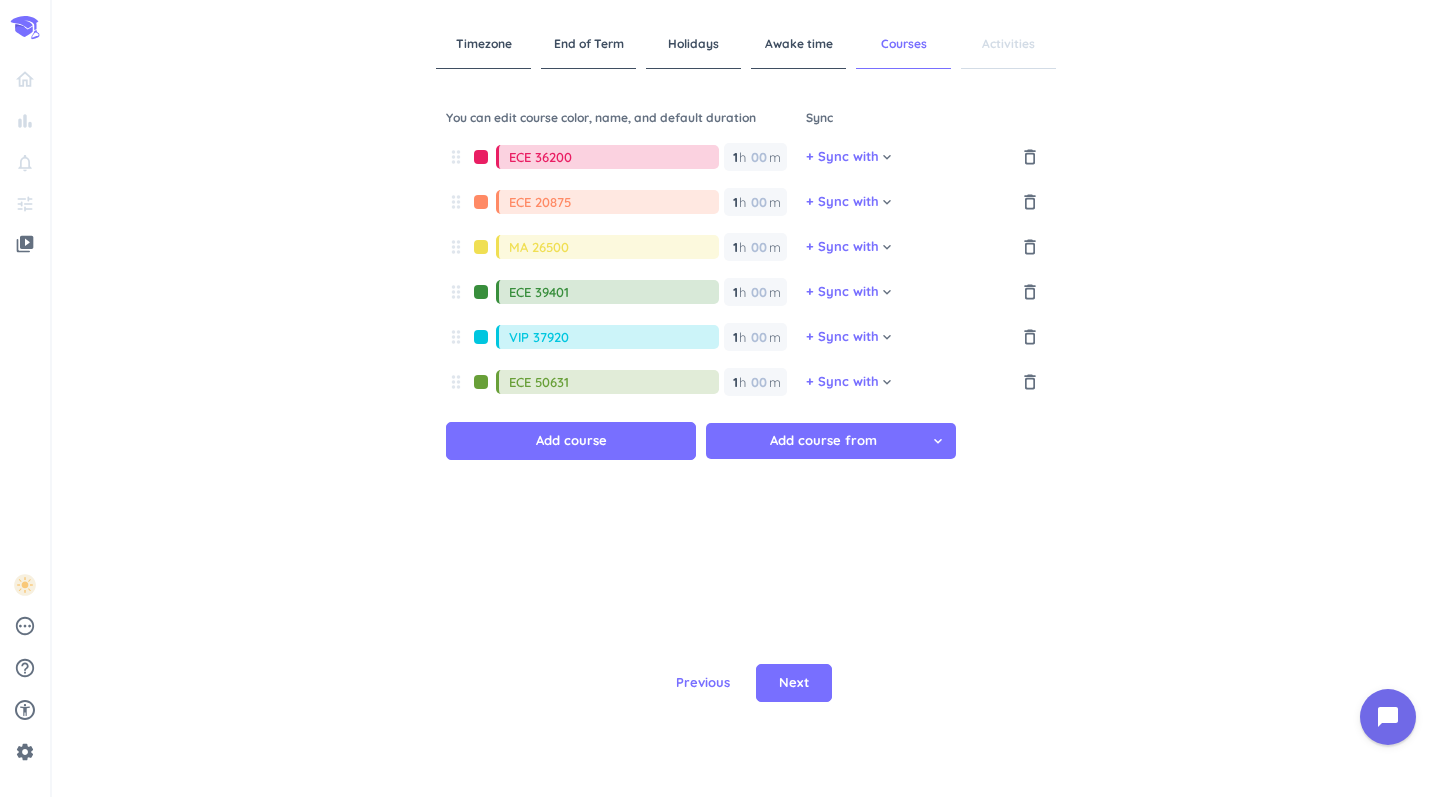 type on "ECE 50631" 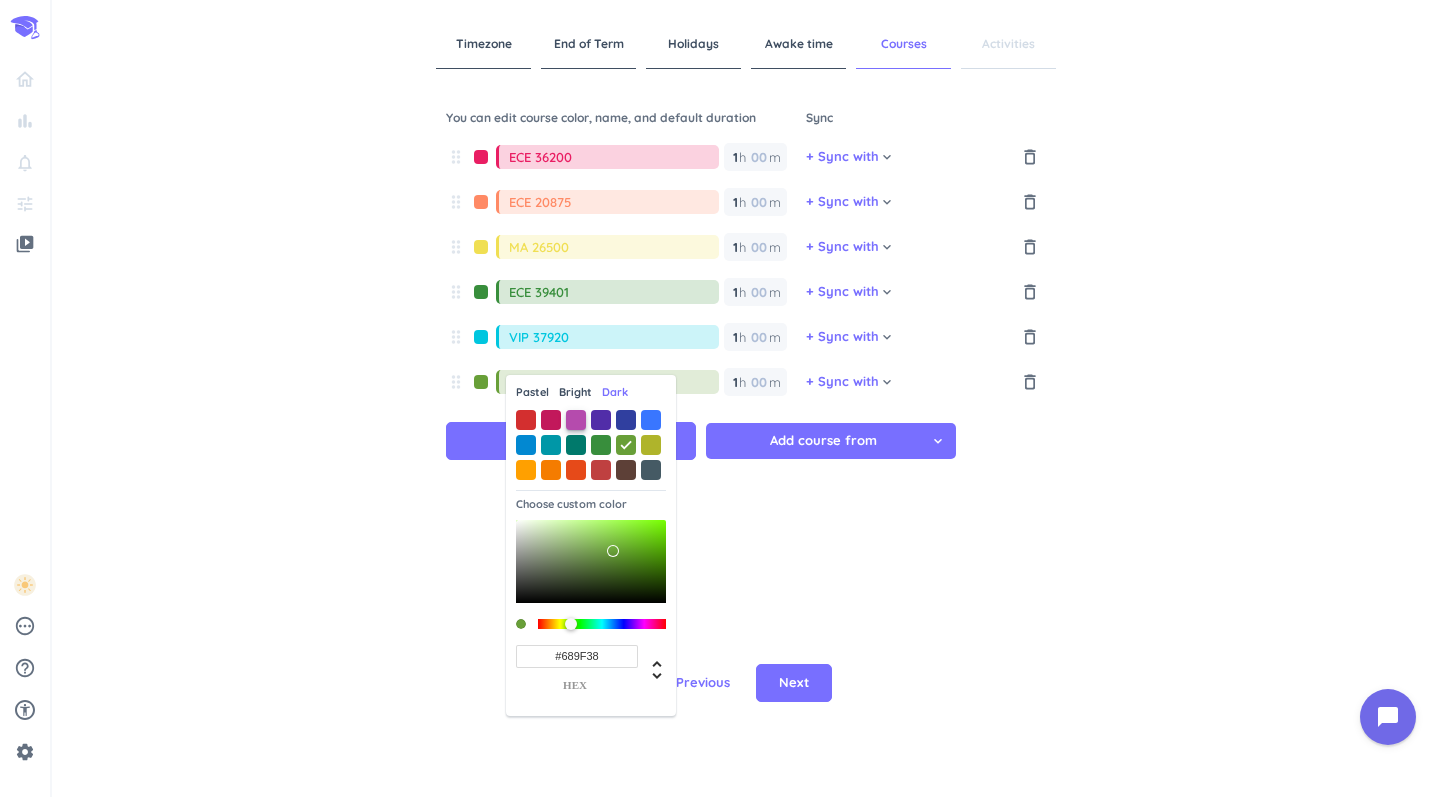 click at bounding box center (576, 420) 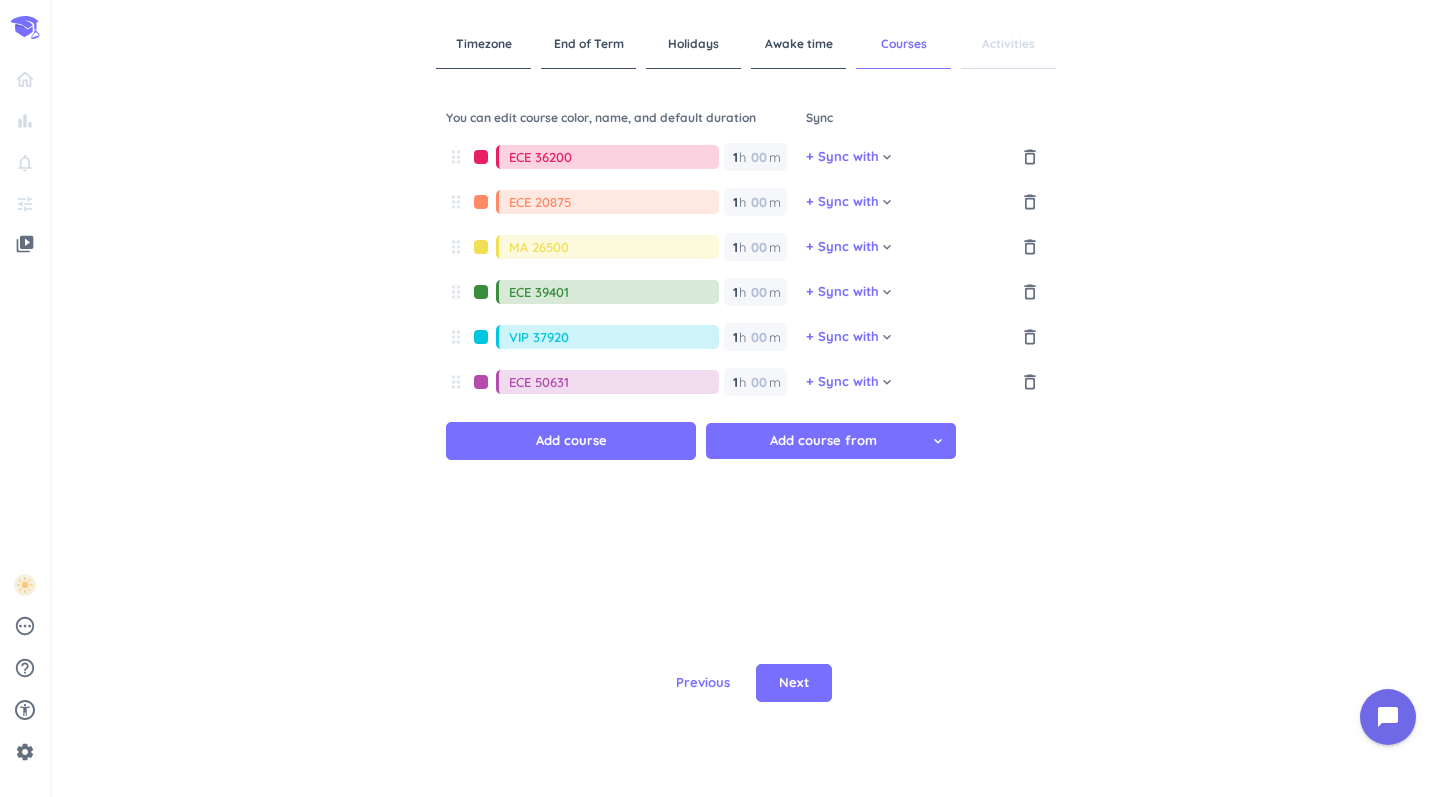 click at bounding box center [481, 382] 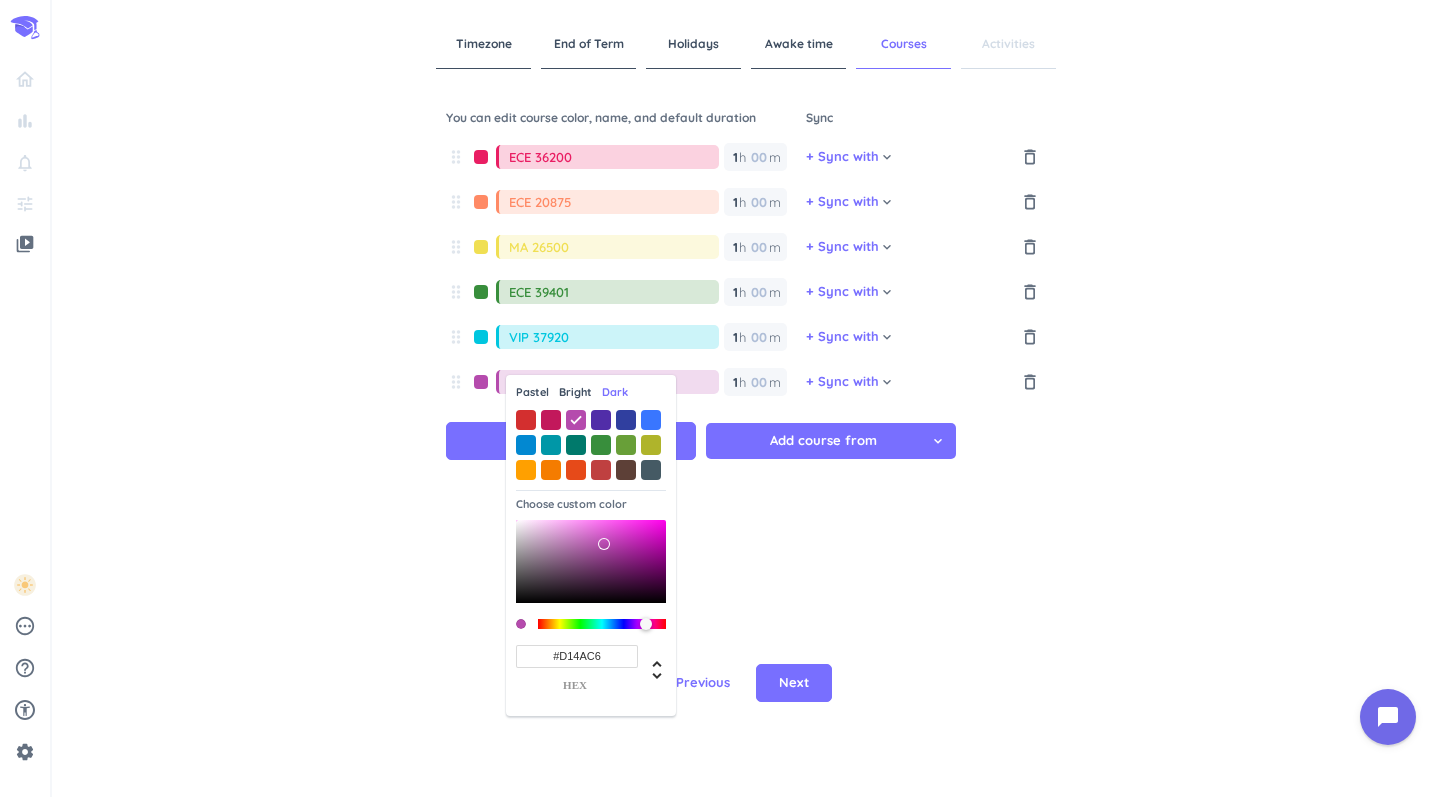 click at bounding box center [591, 561] 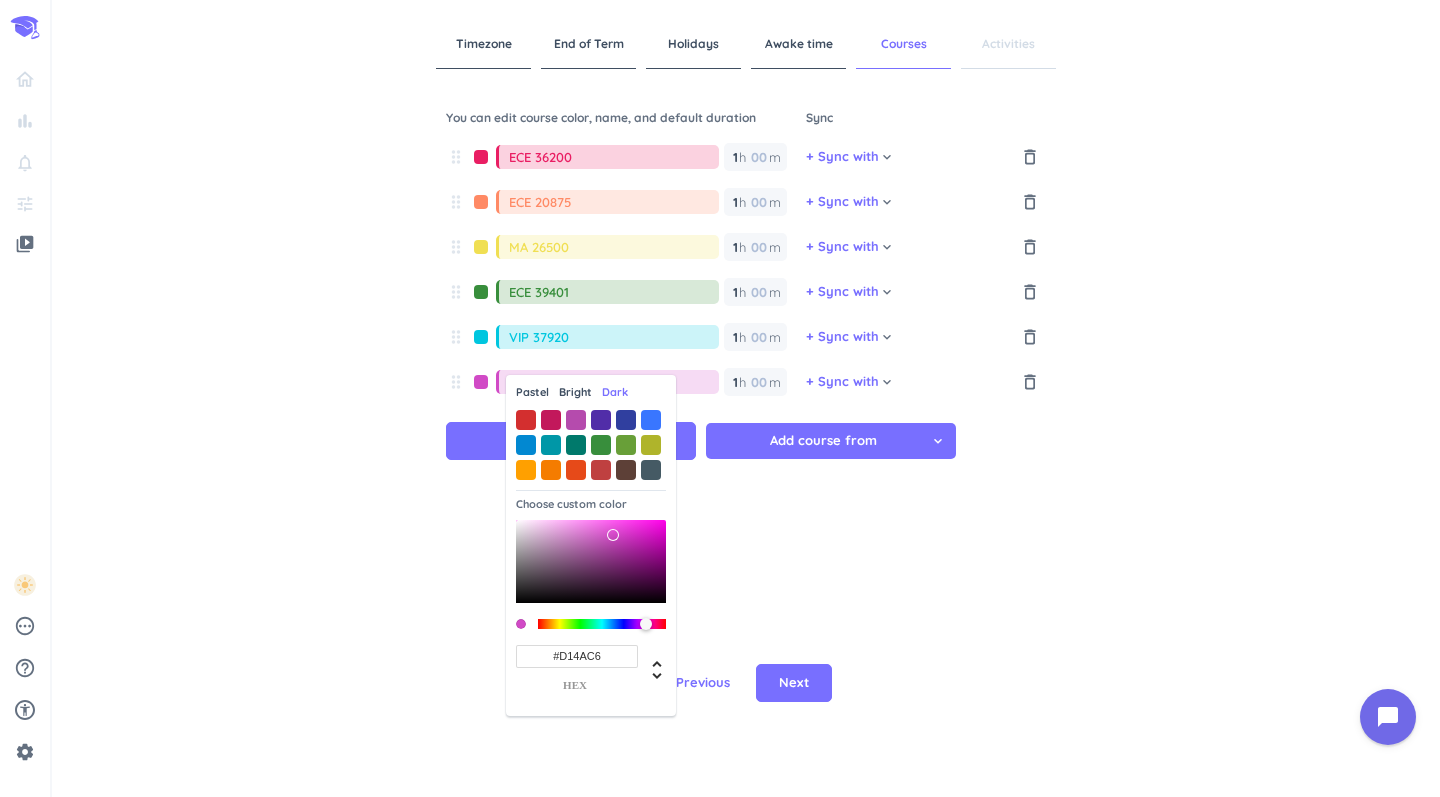 type on "#DA4DCE" 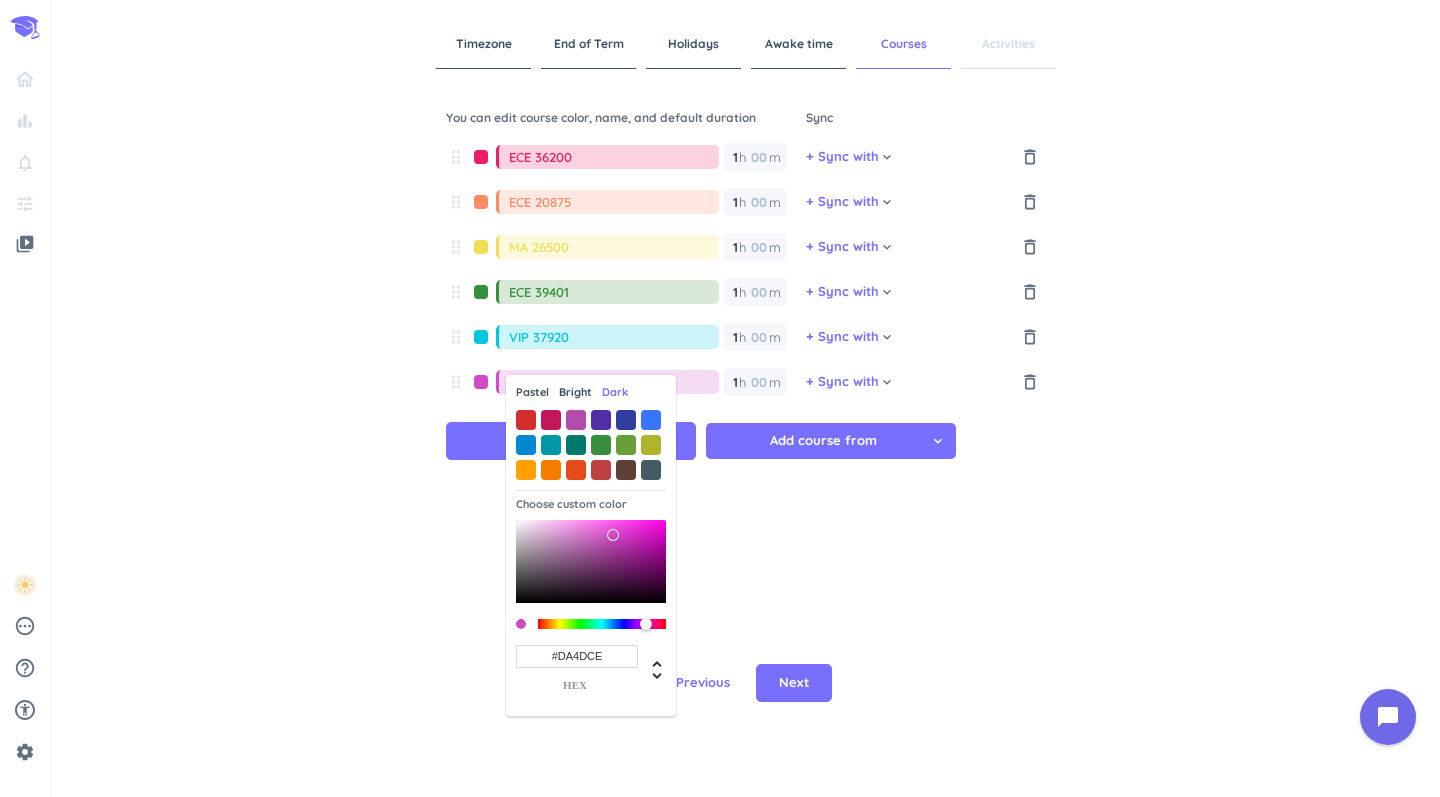 click at bounding box center [613, 535] 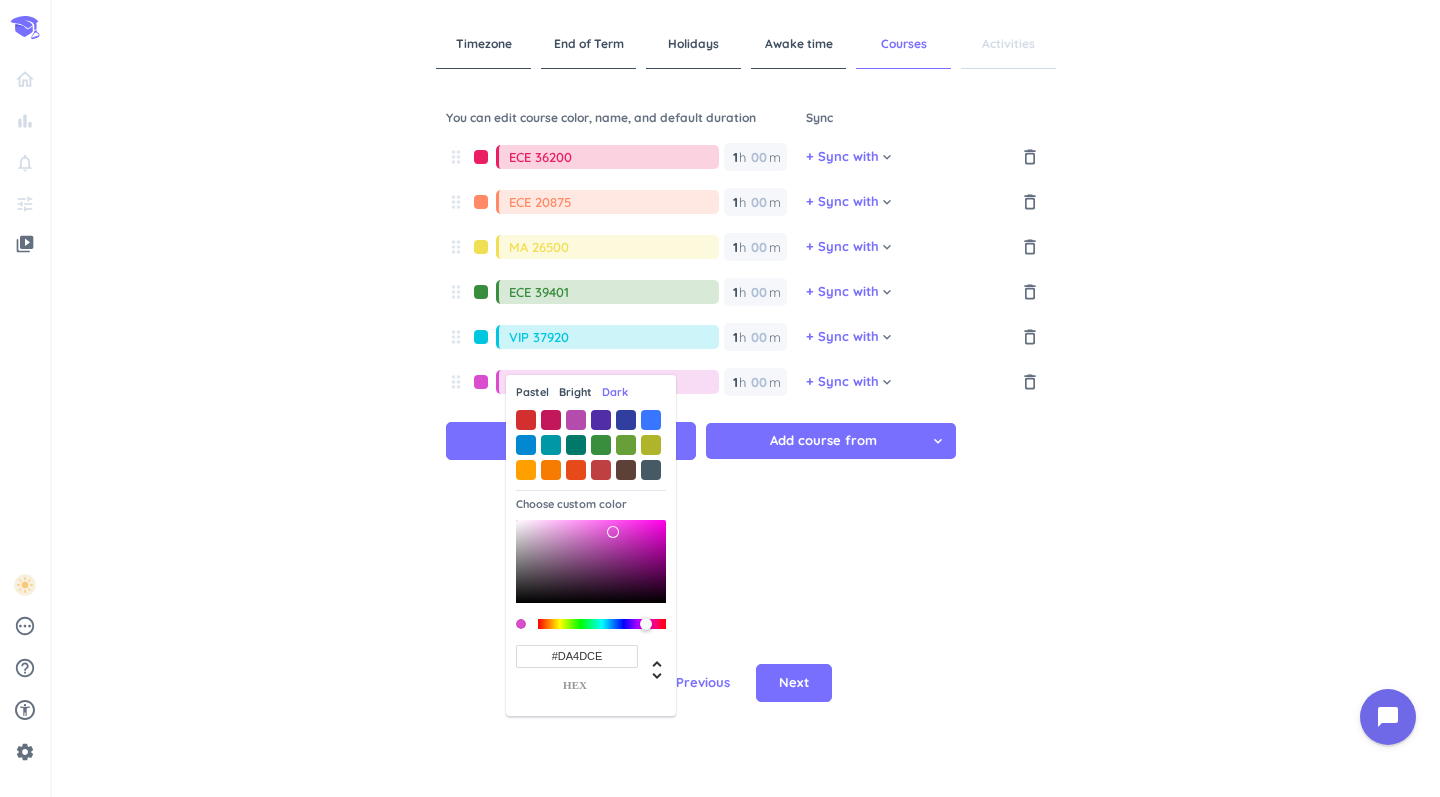 click at bounding box center (613, 532) 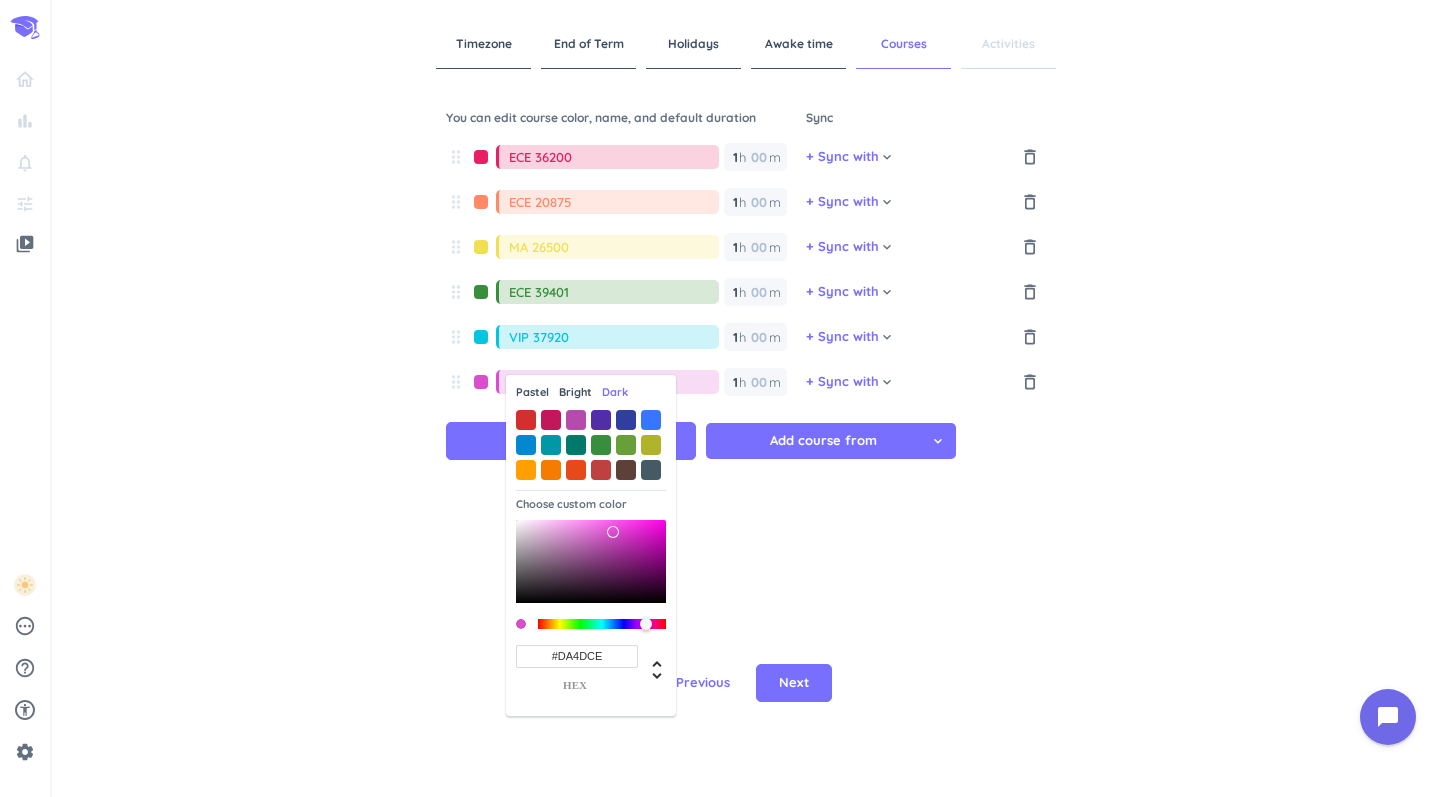 click on "drag_indicator ECE 50631 1 1 00 h 00 m" at bounding box center [626, 387] 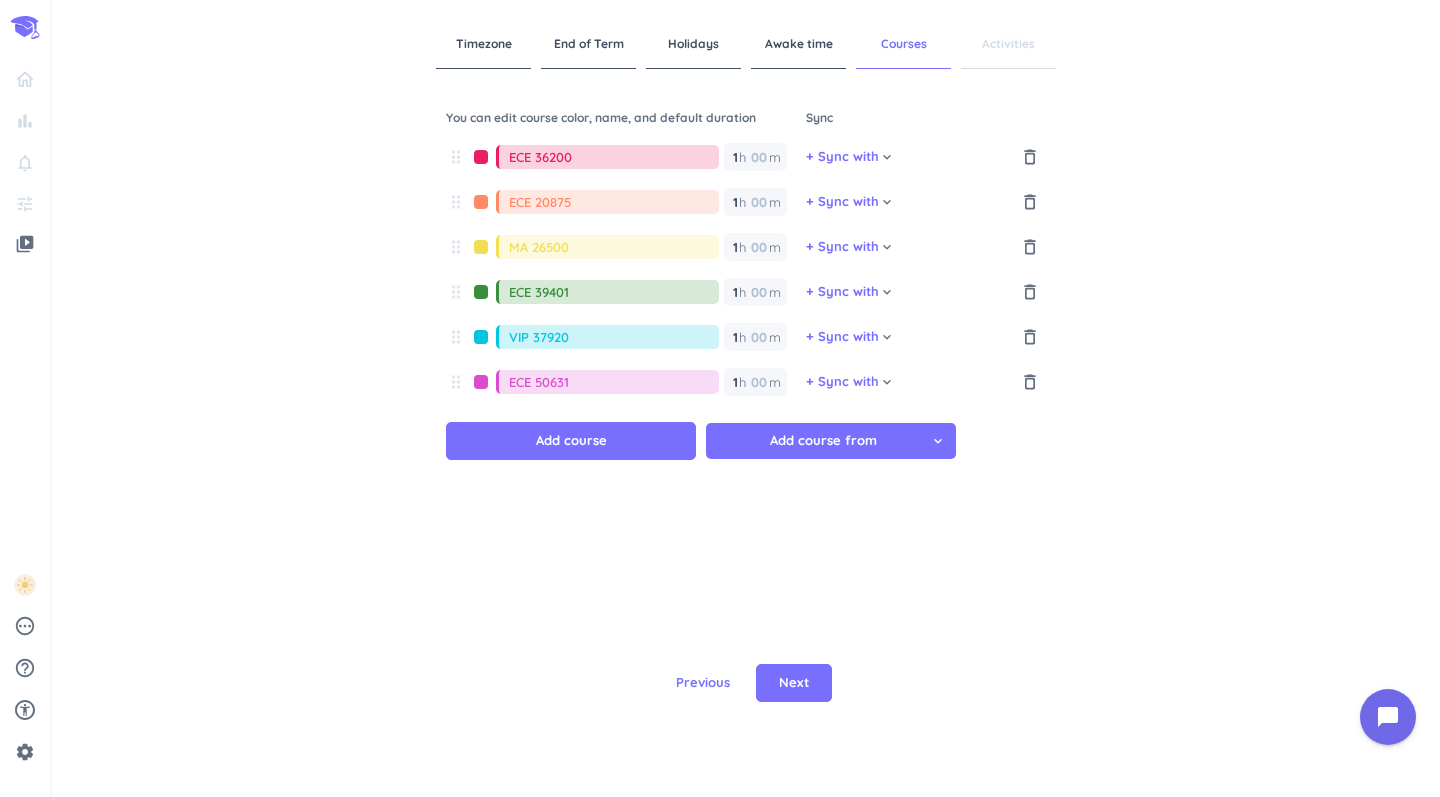click on "Add course from cancel keyboard_arrow_down" at bounding box center (831, 441) 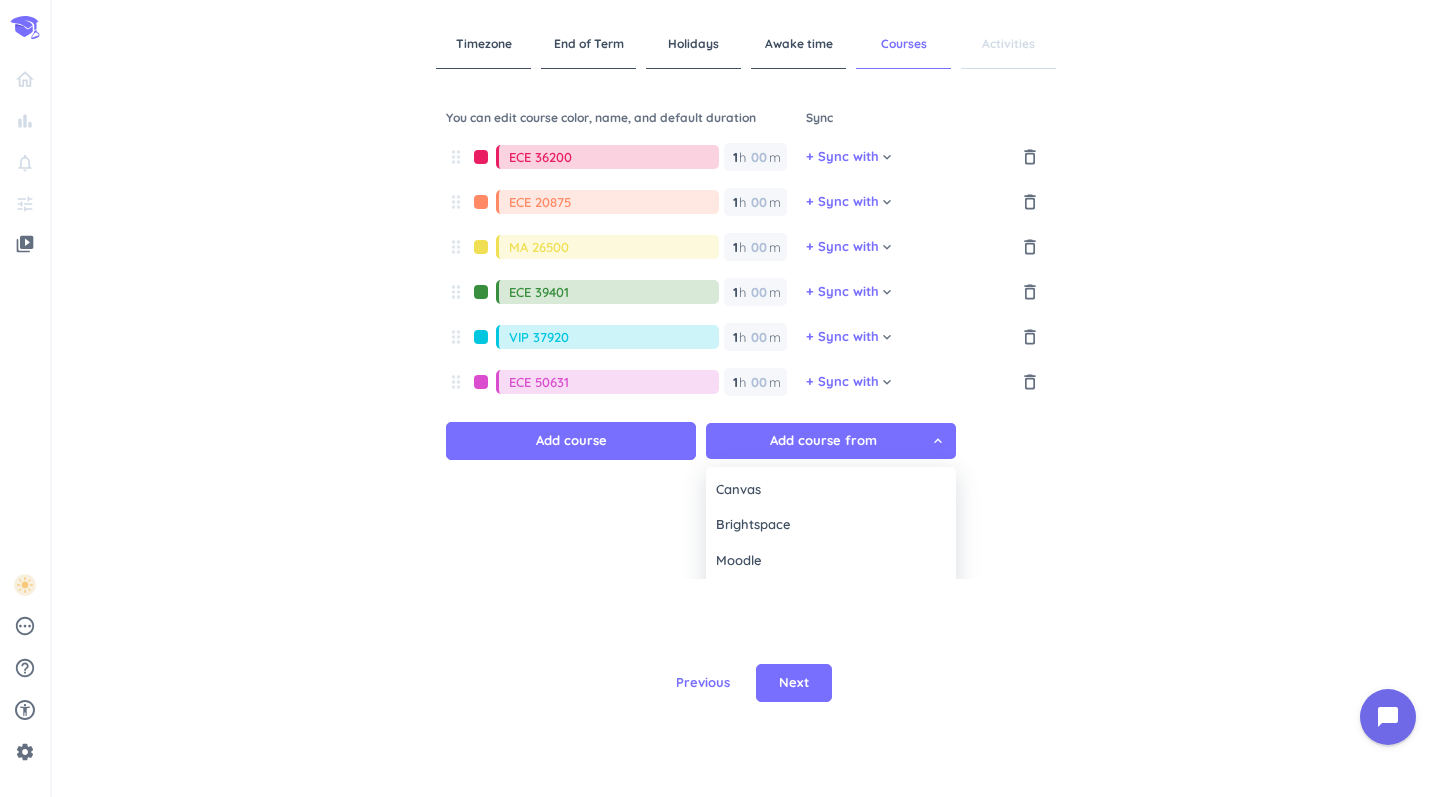 click at bounding box center (720, 398) 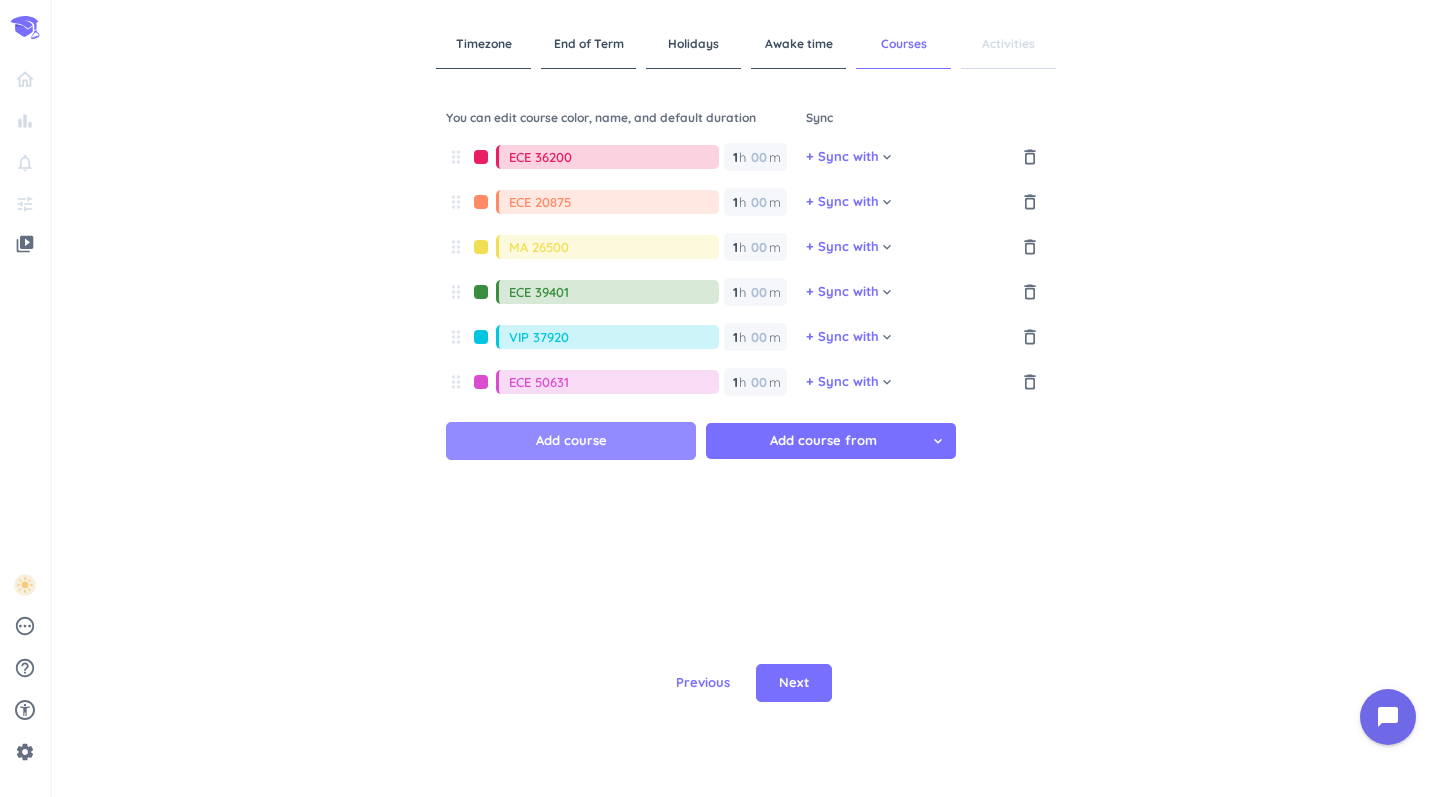 click on "Add course" at bounding box center (571, 441) 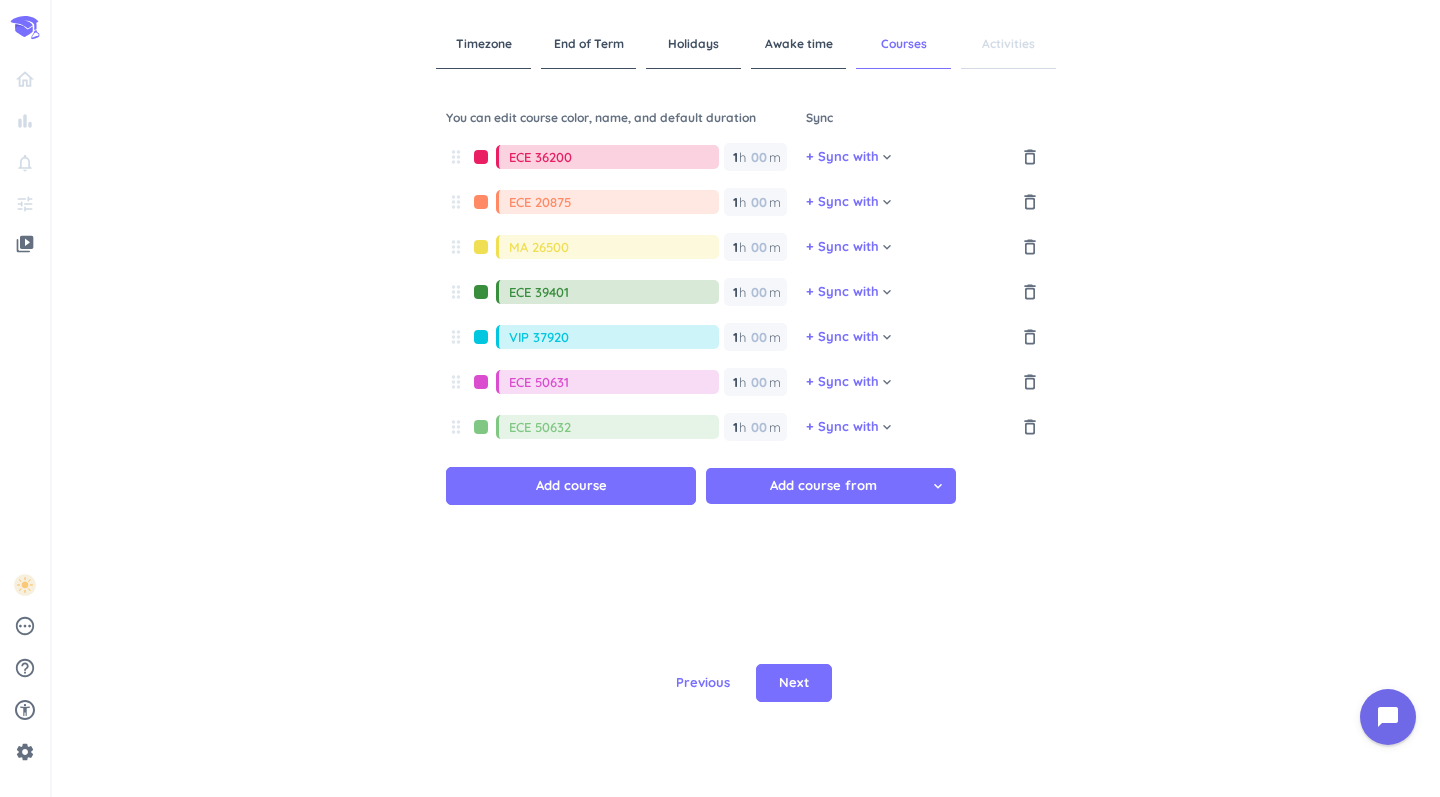 type on "ECE 50632" 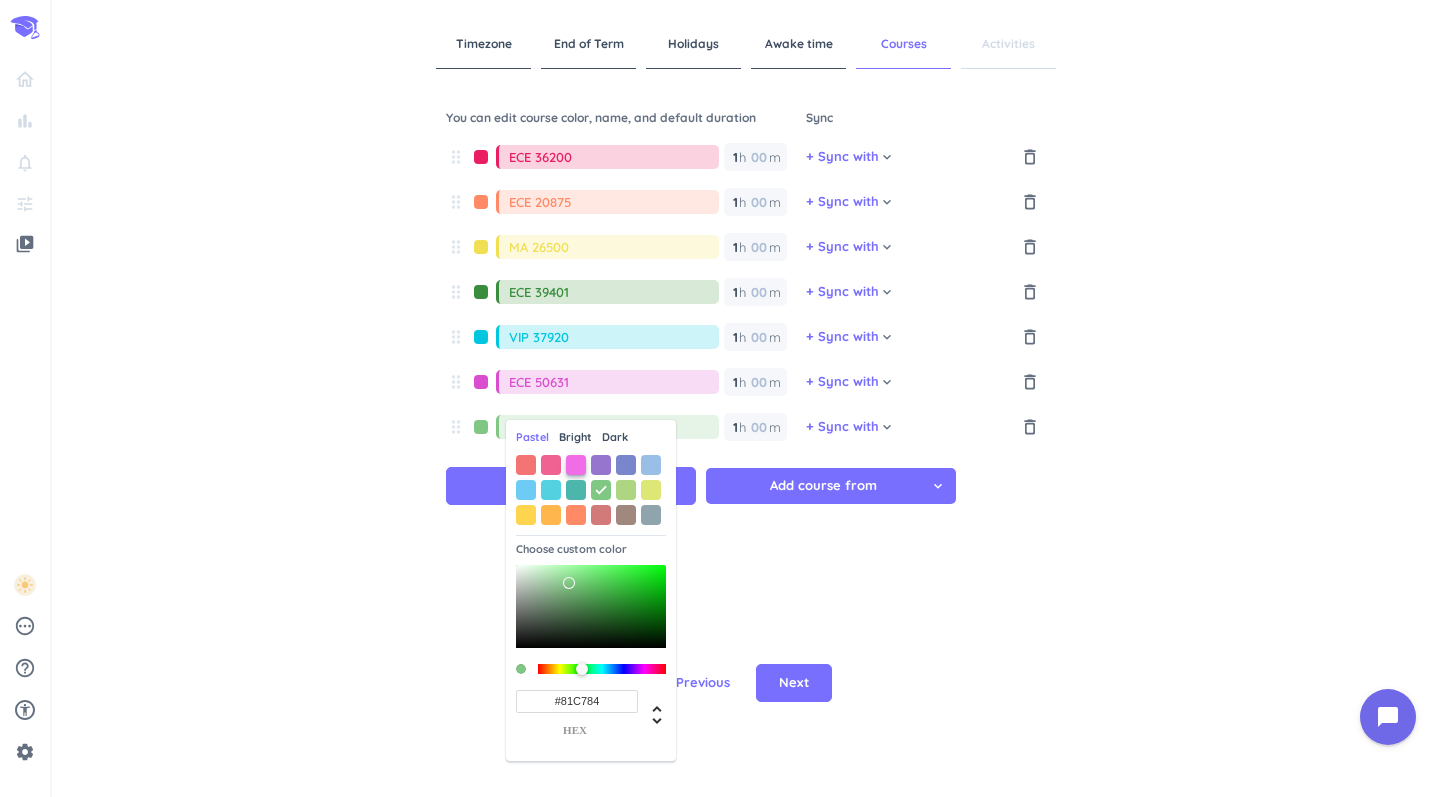 click at bounding box center (576, 465) 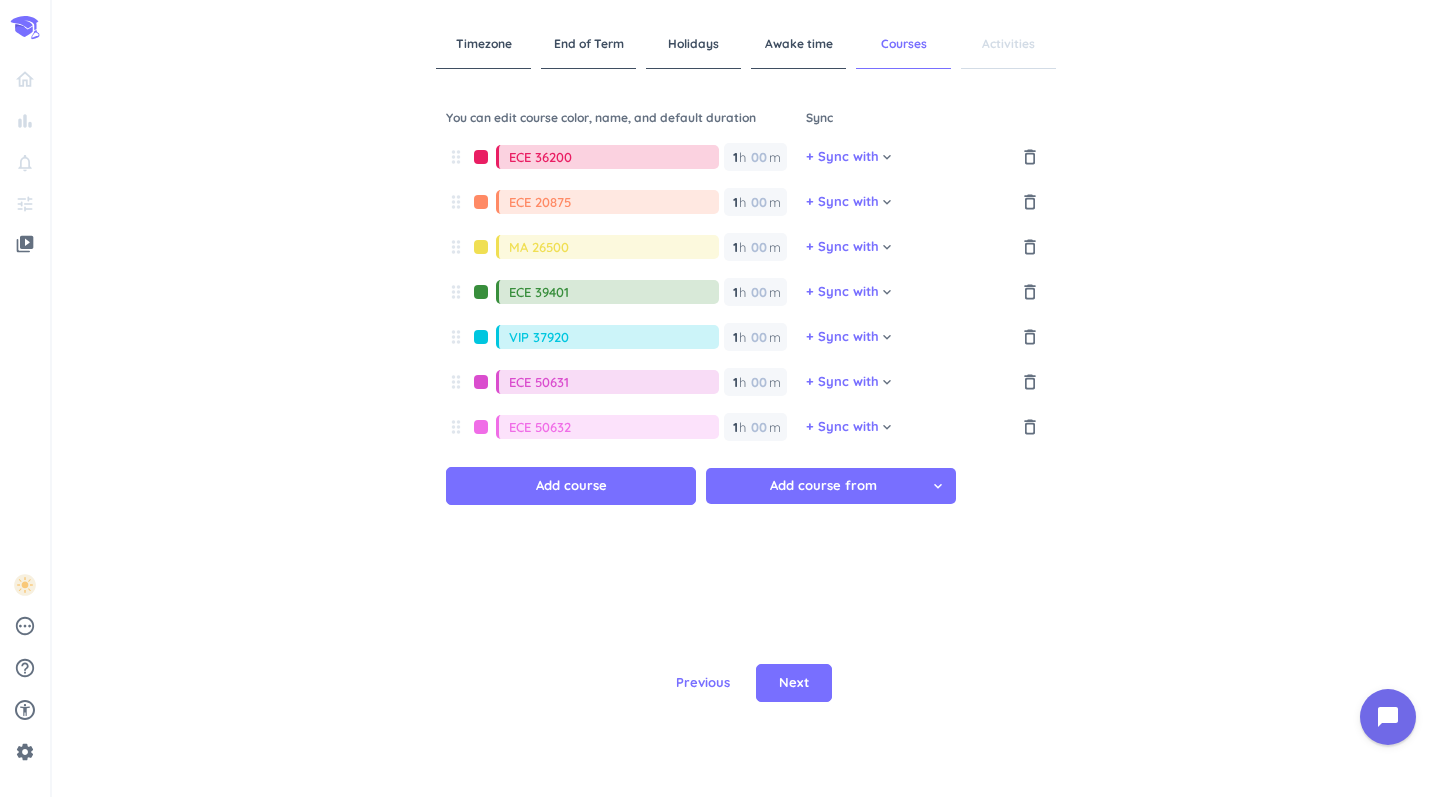 click at bounding box center (481, 427) 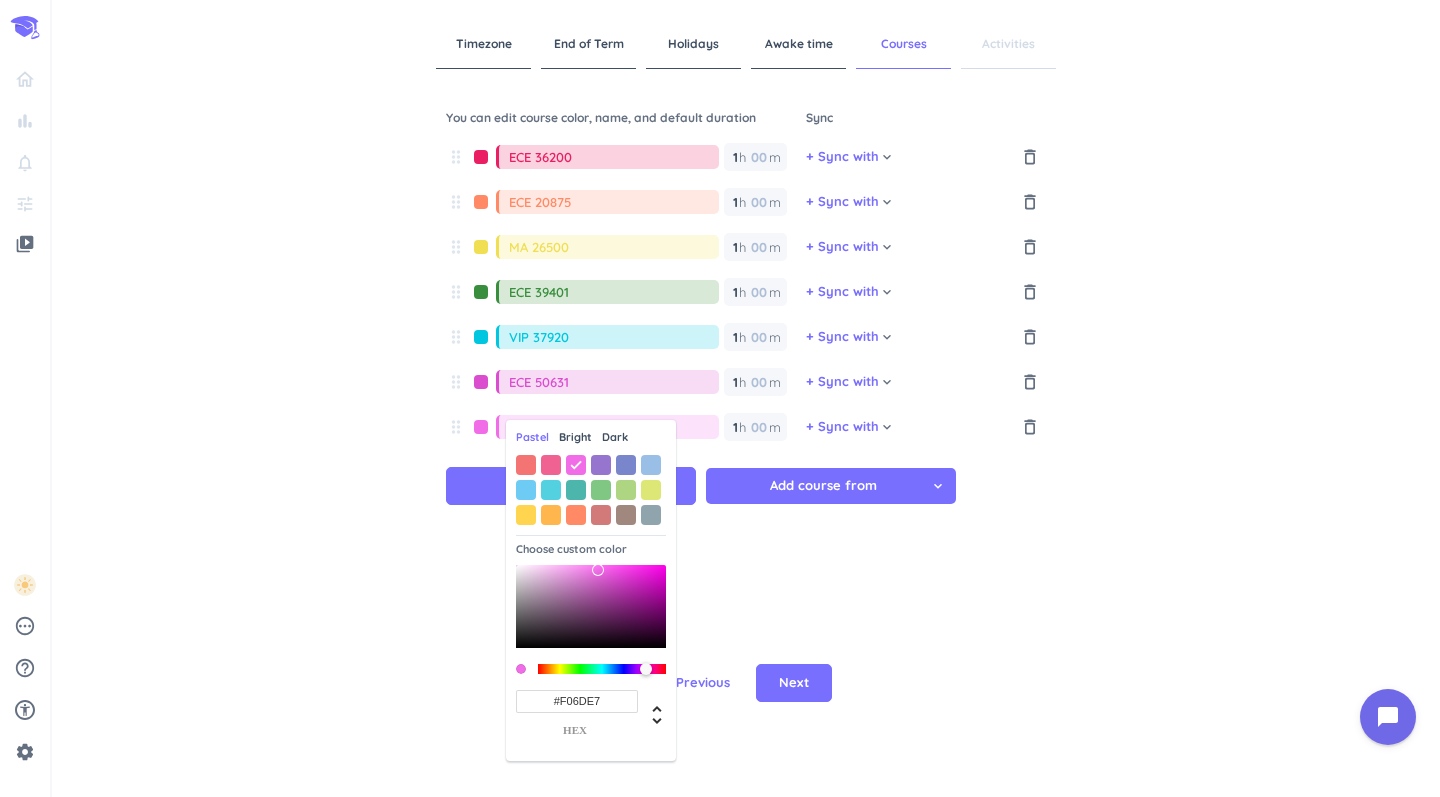click on "Bright" at bounding box center [575, 437] 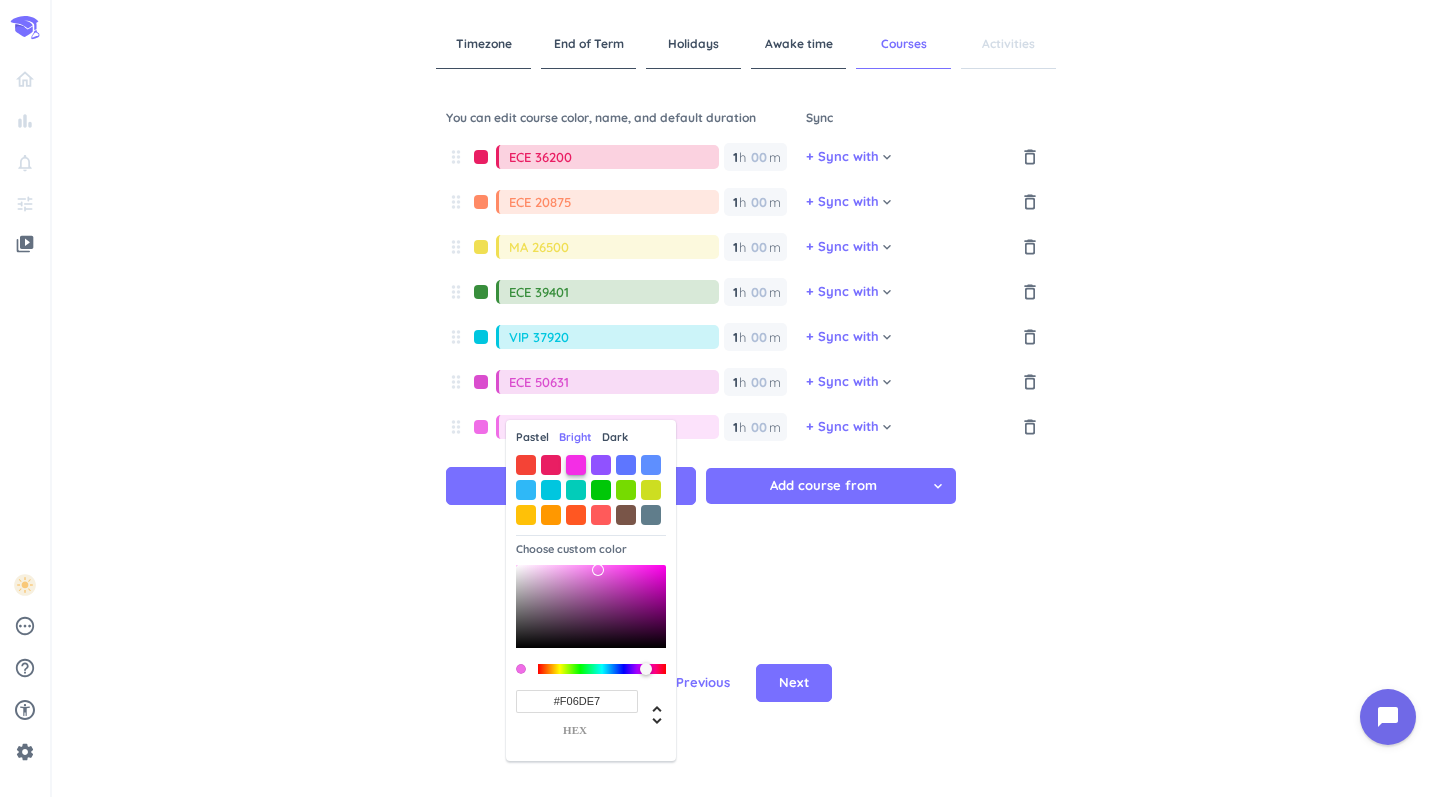 click at bounding box center [576, 465] 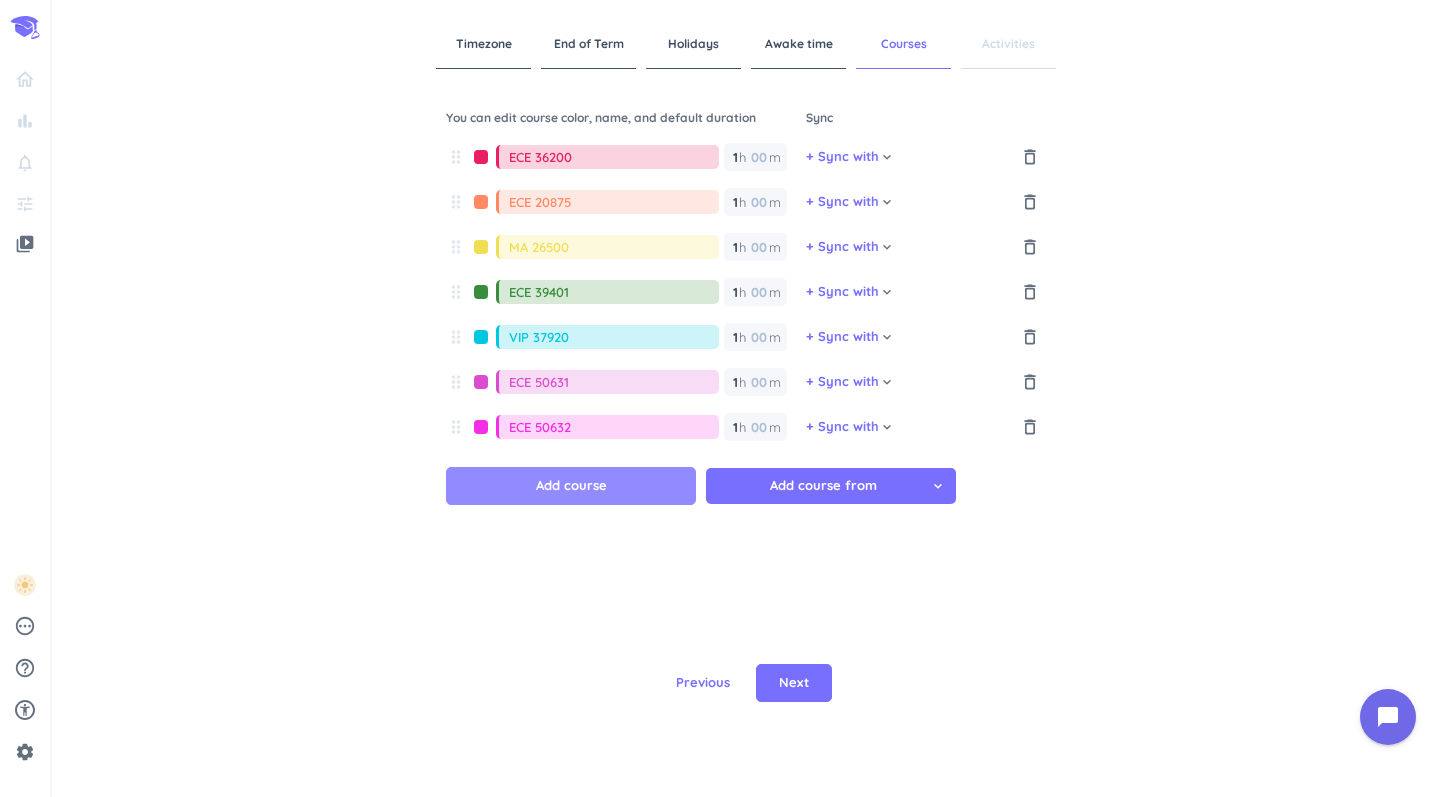 click on "Add course" at bounding box center [571, 486] 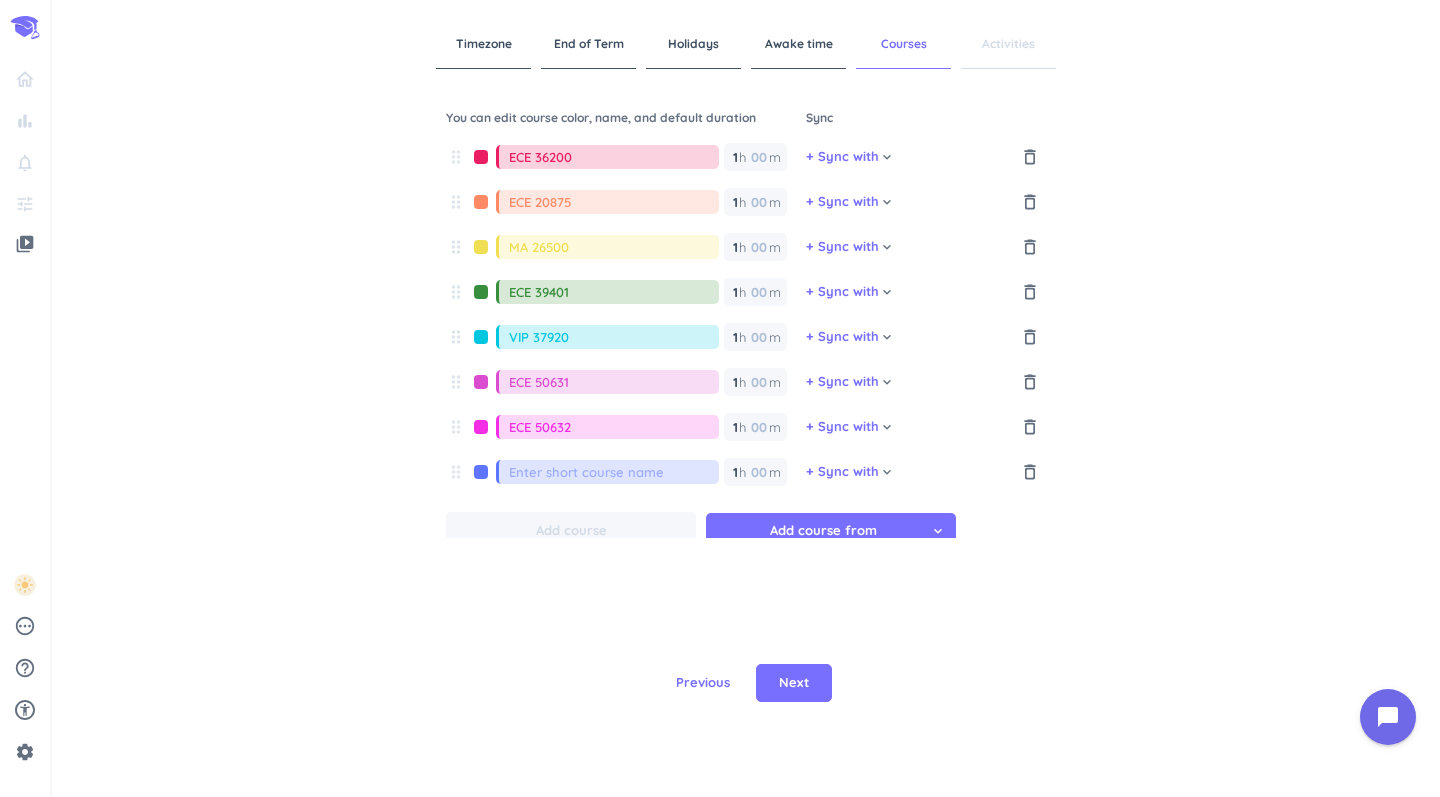 click at bounding box center [481, 472] 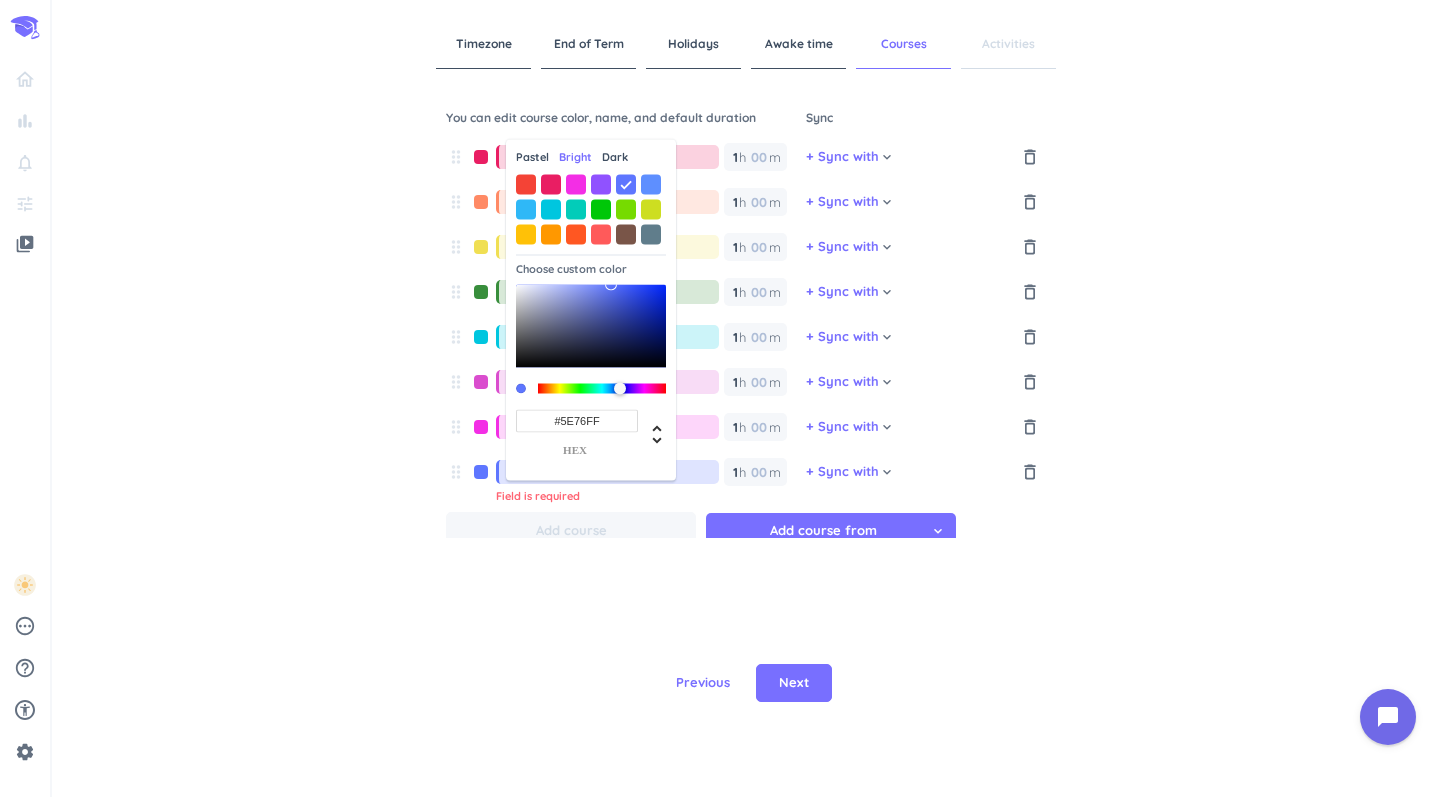 click on "Pastel" at bounding box center [532, 157] 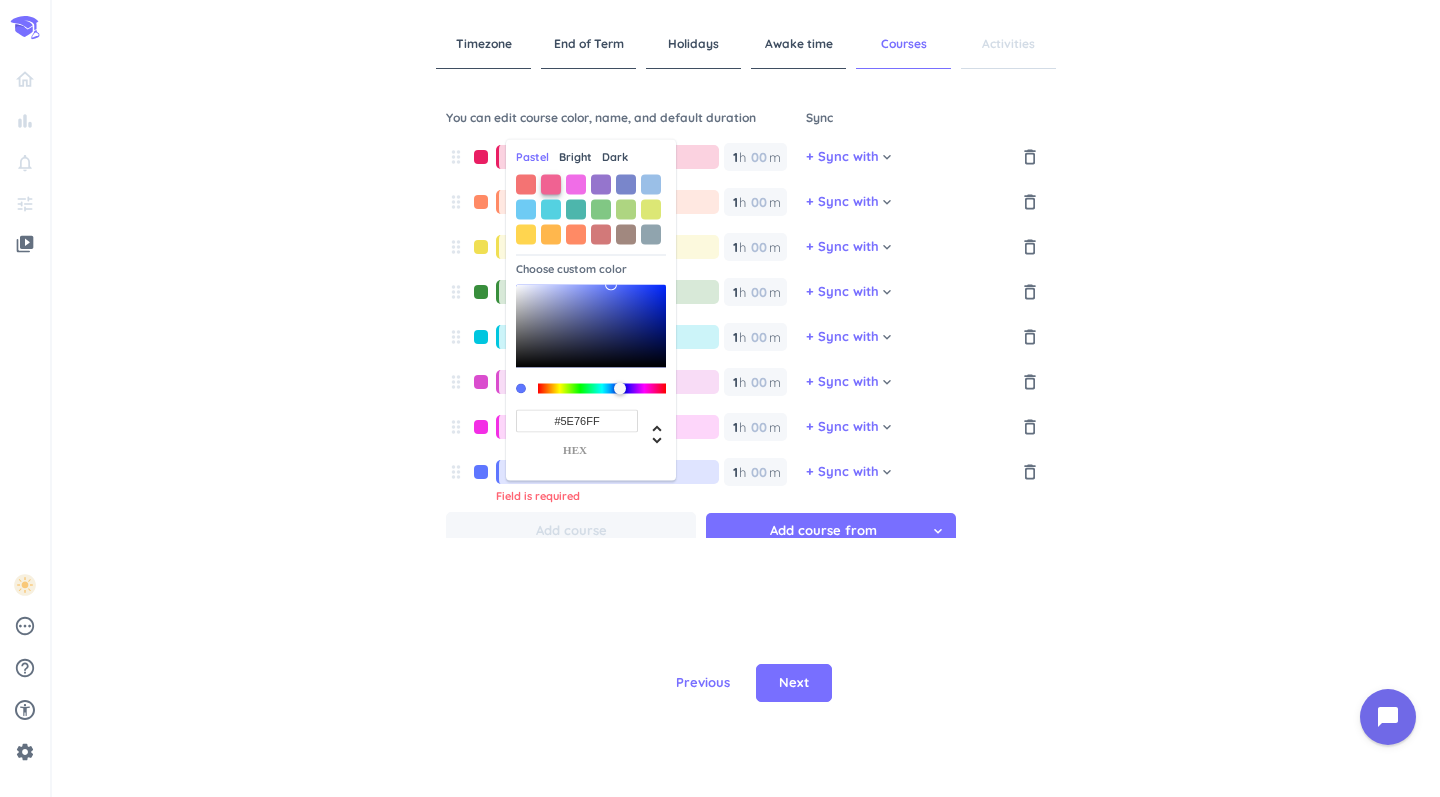 click at bounding box center [551, 184] 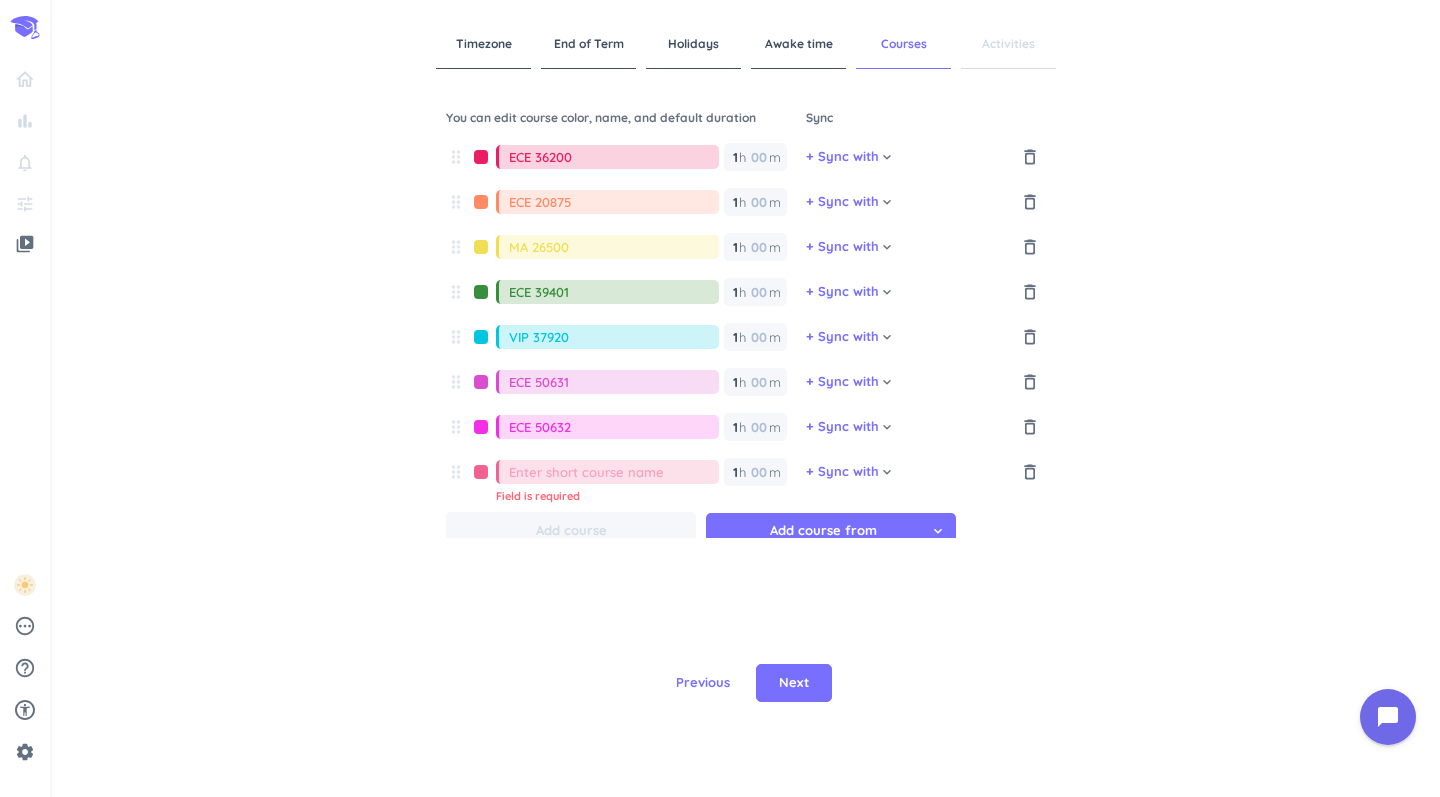 click at bounding box center (481, 472) 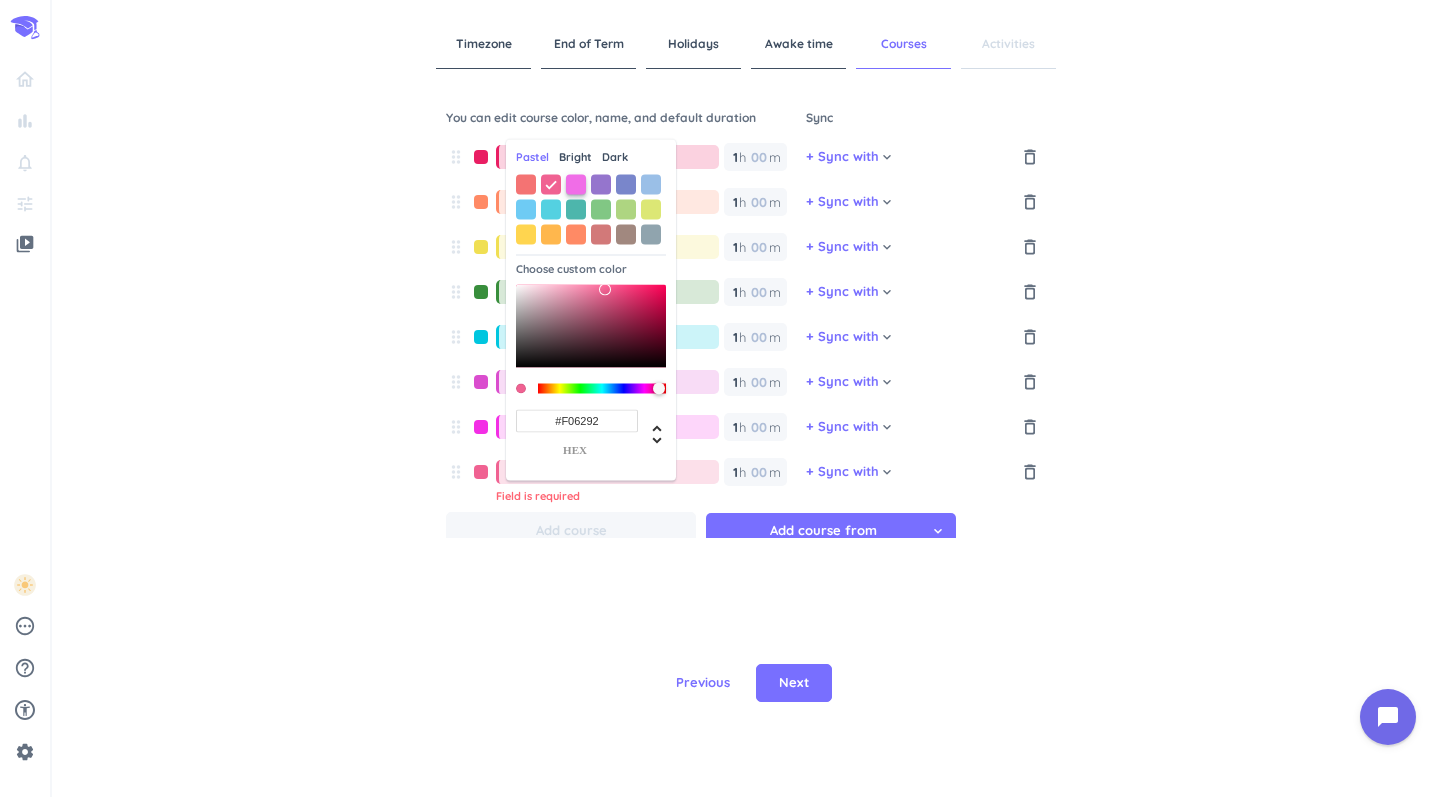 click at bounding box center [576, 184] 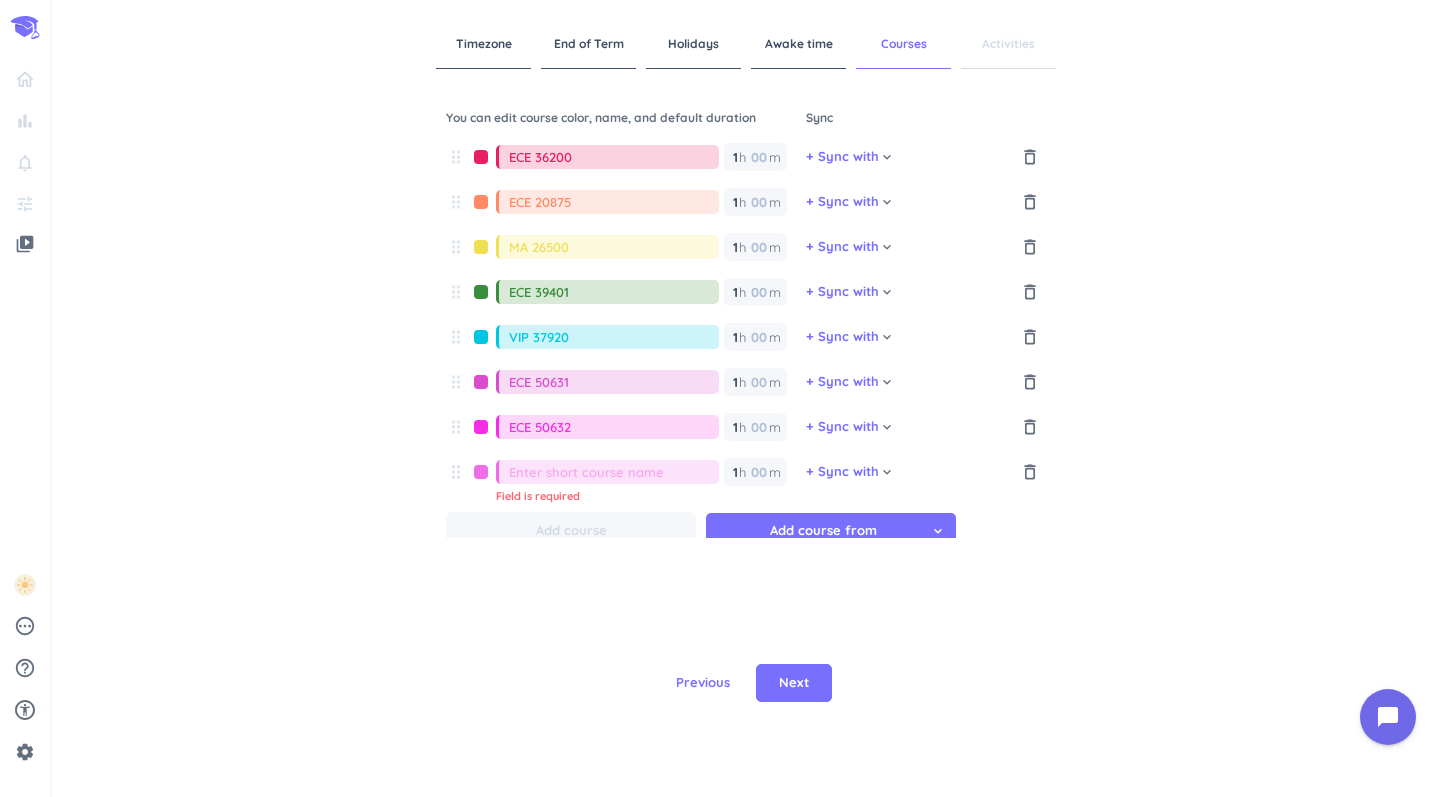 click at bounding box center (614, 472) 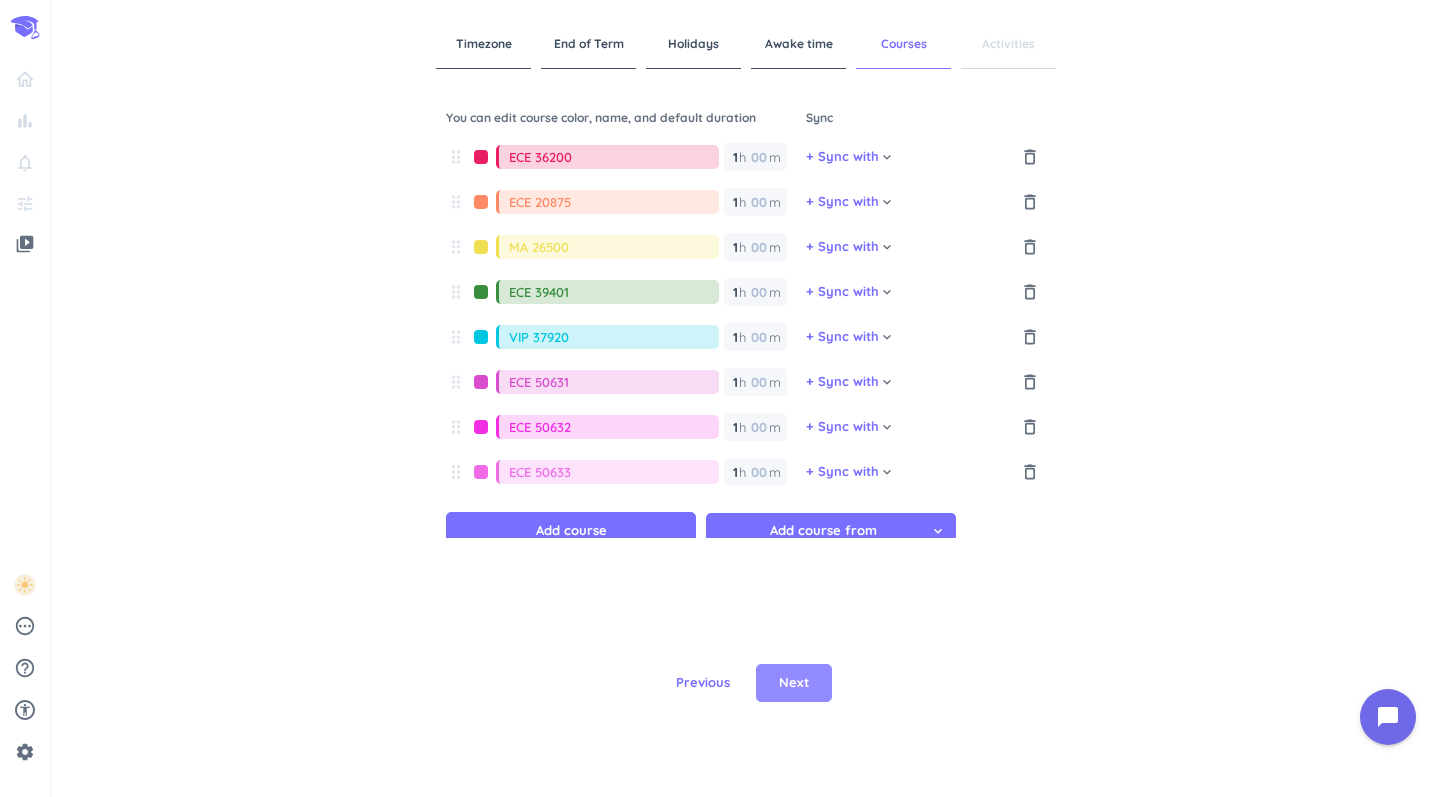 type on "ECE 50633" 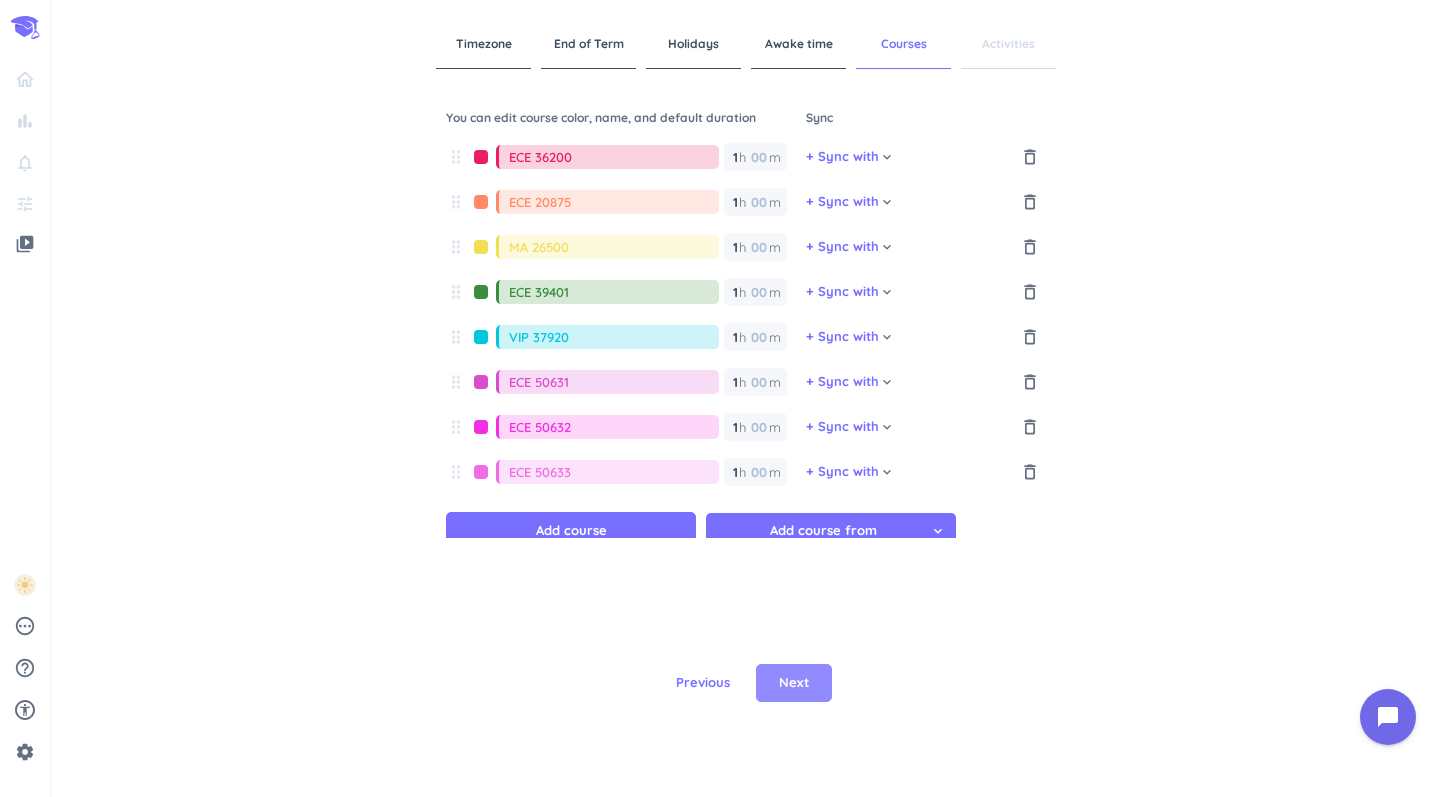 click on "Next" at bounding box center [794, 683] 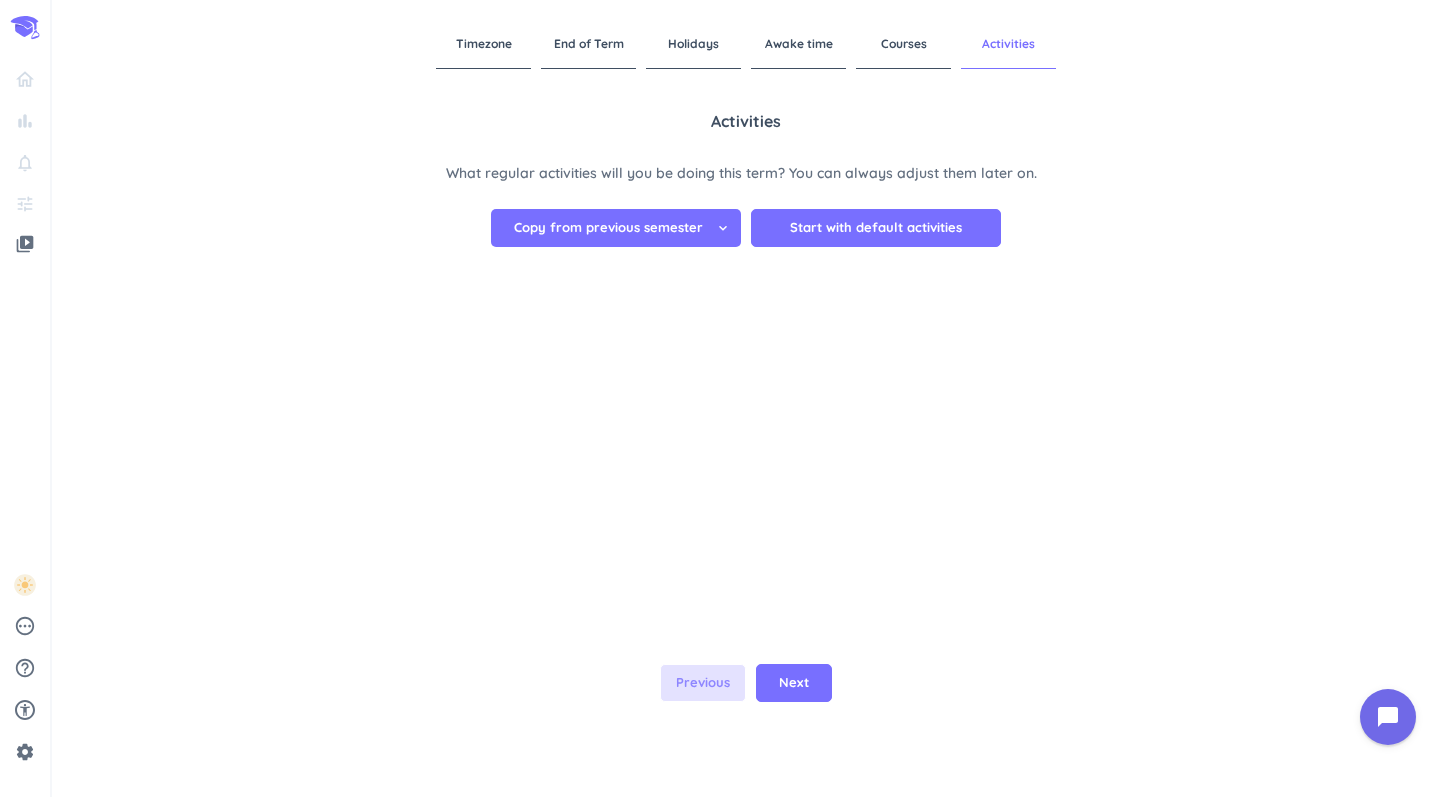 click on "Previous" at bounding box center (703, 683) 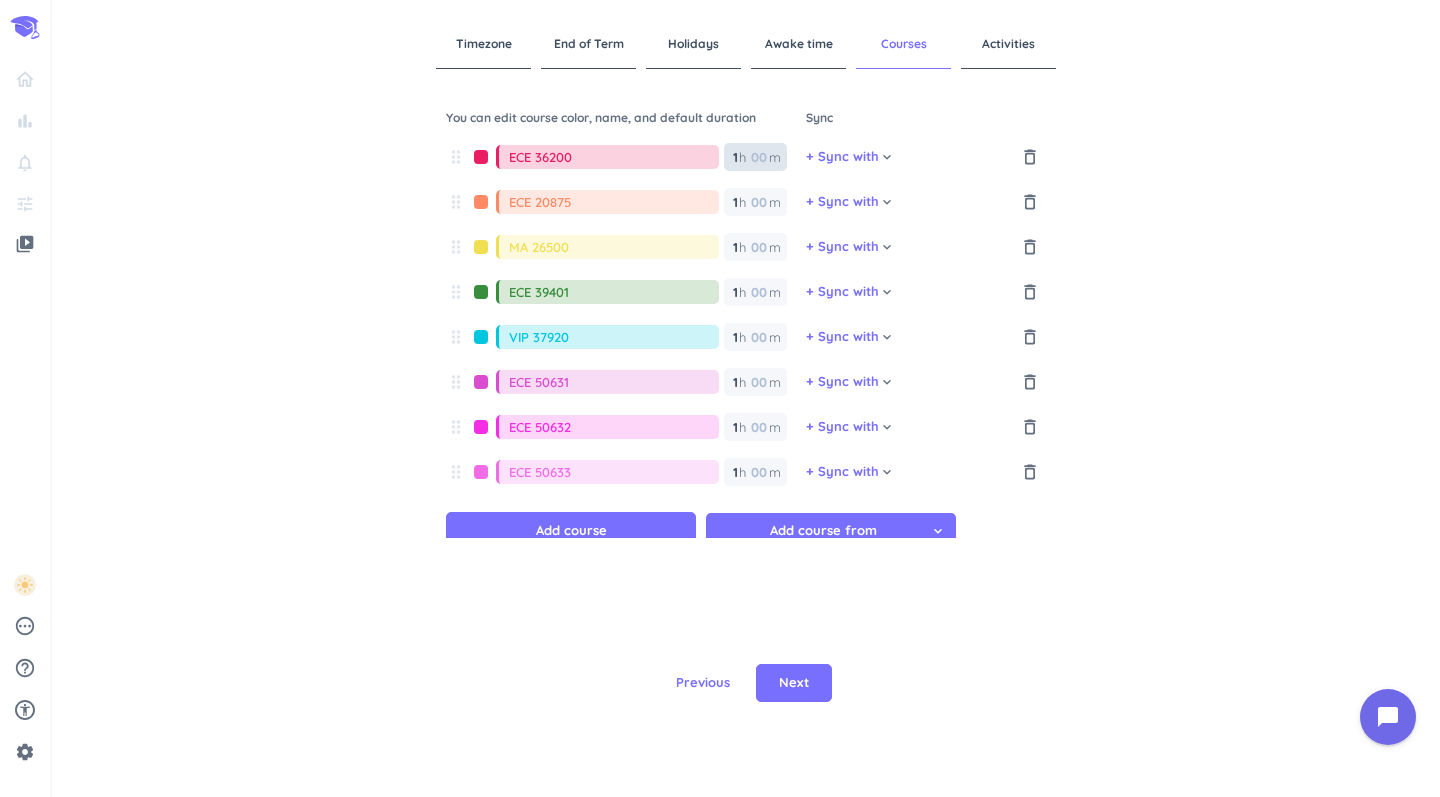 click on "1 1 00" at bounding box center (739, 157) 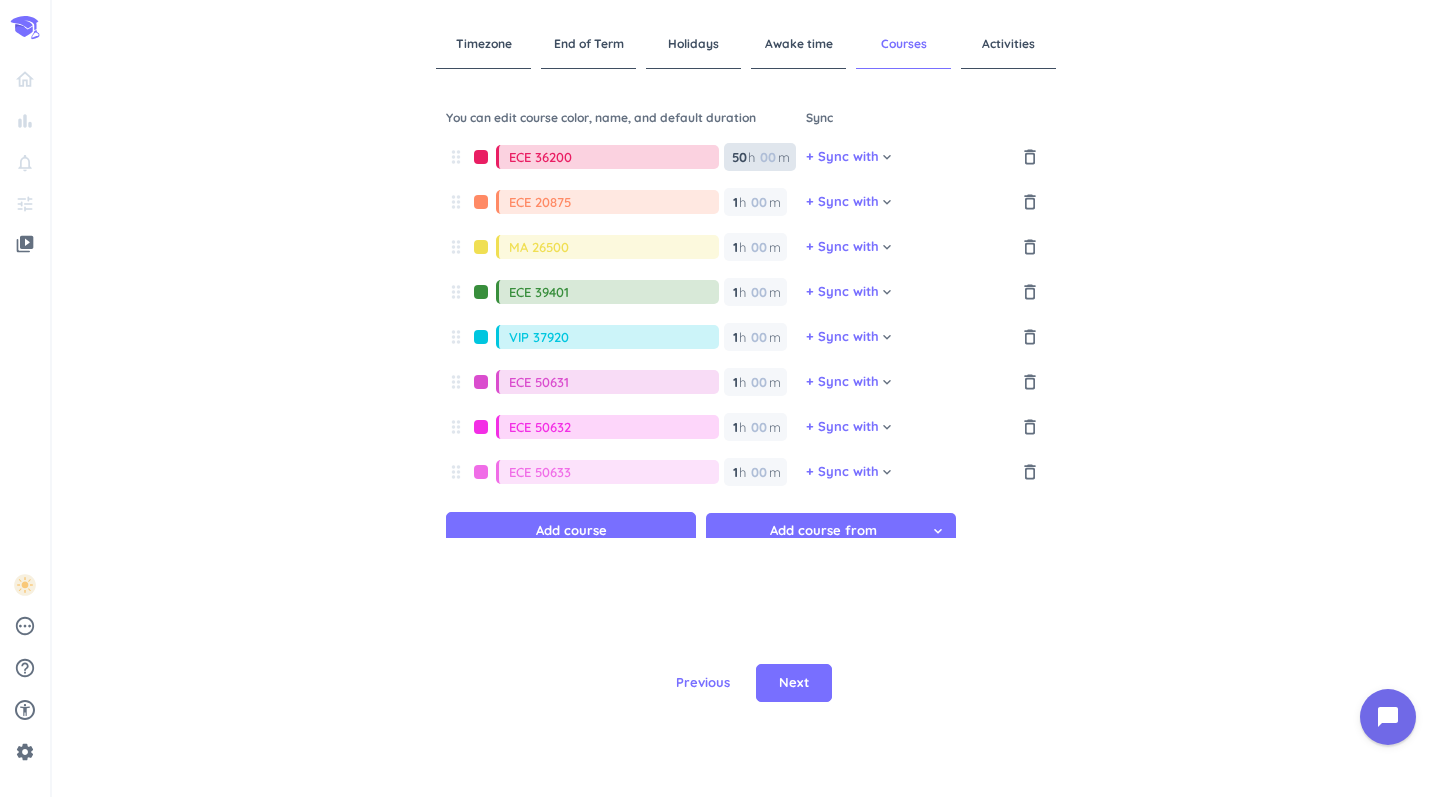 type on "5" 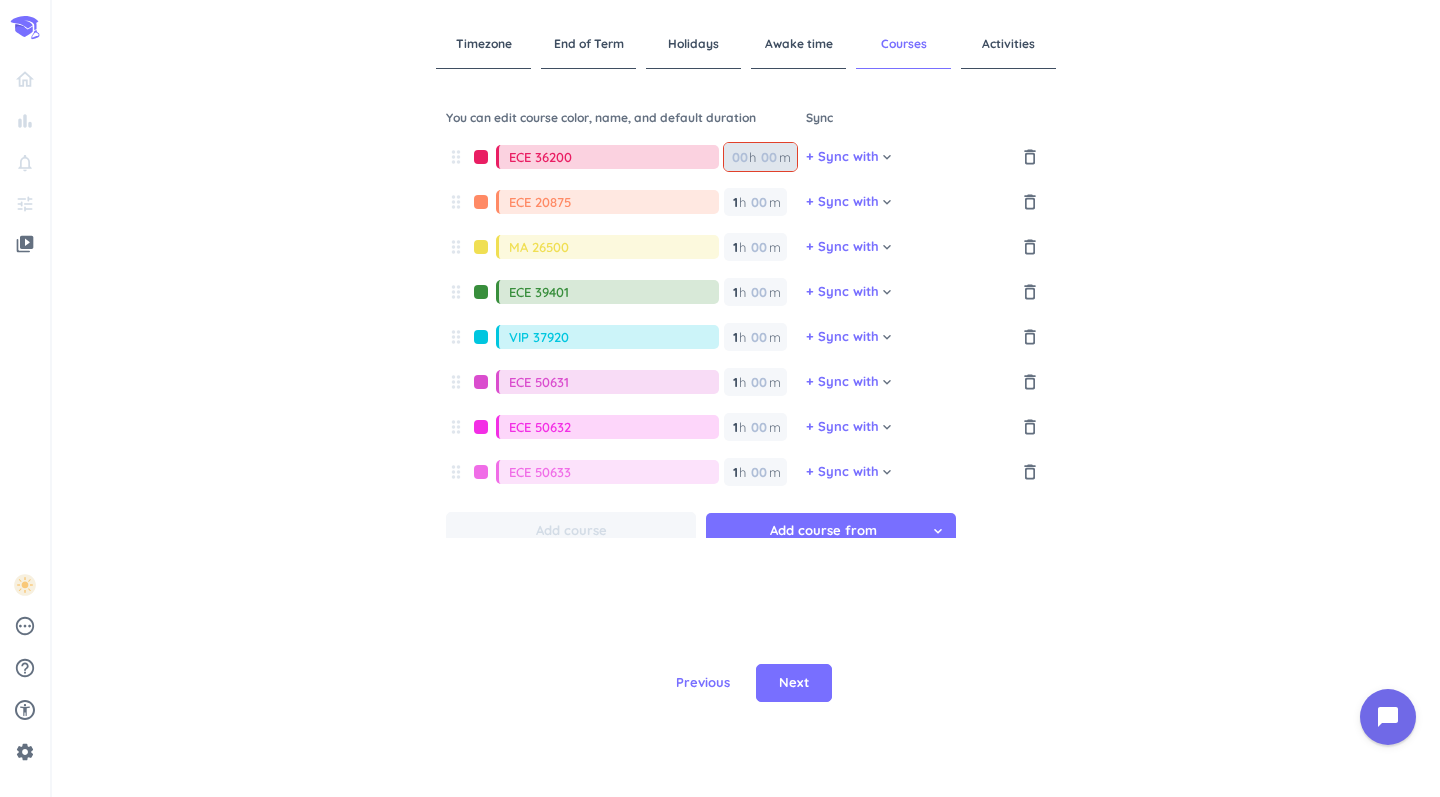 type 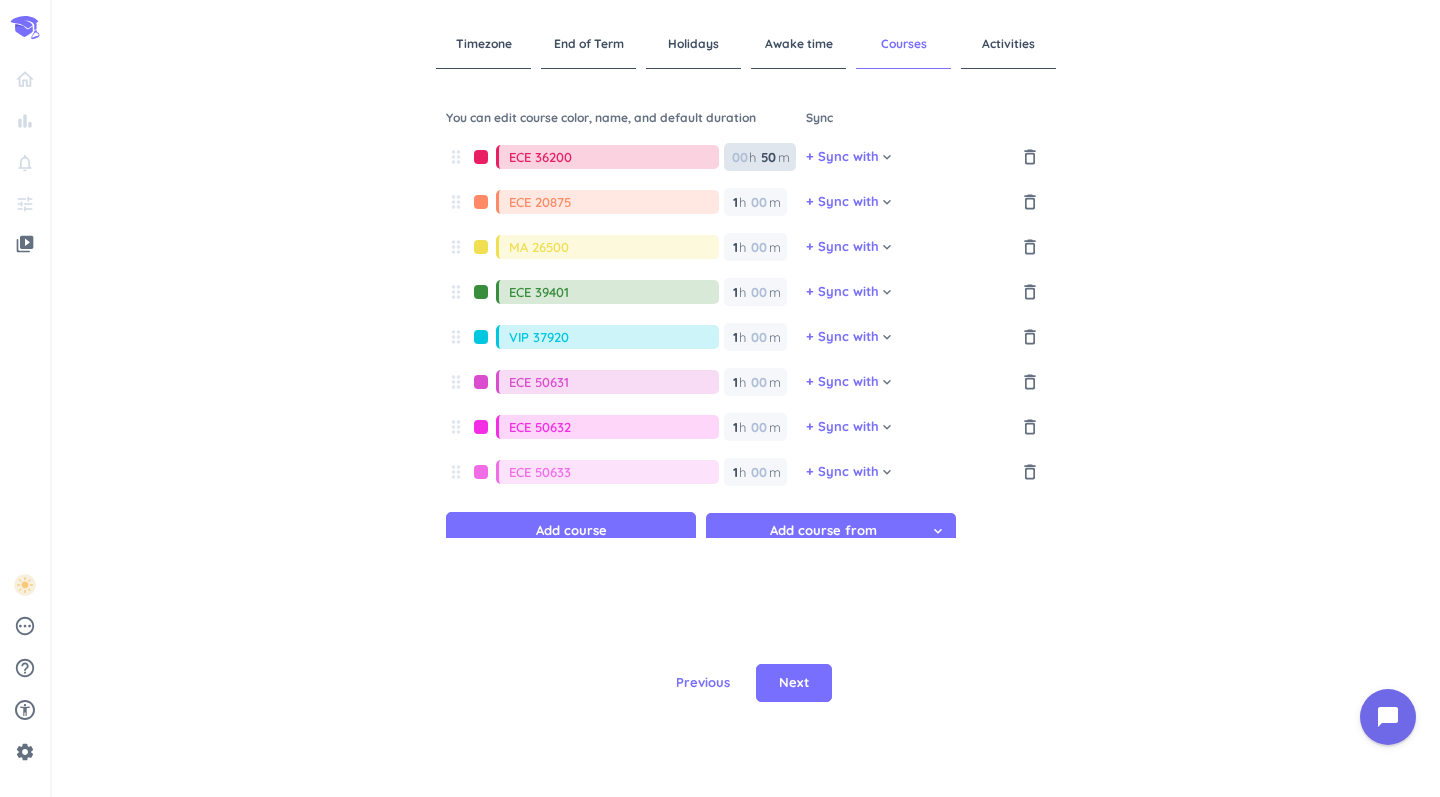 type on "50" 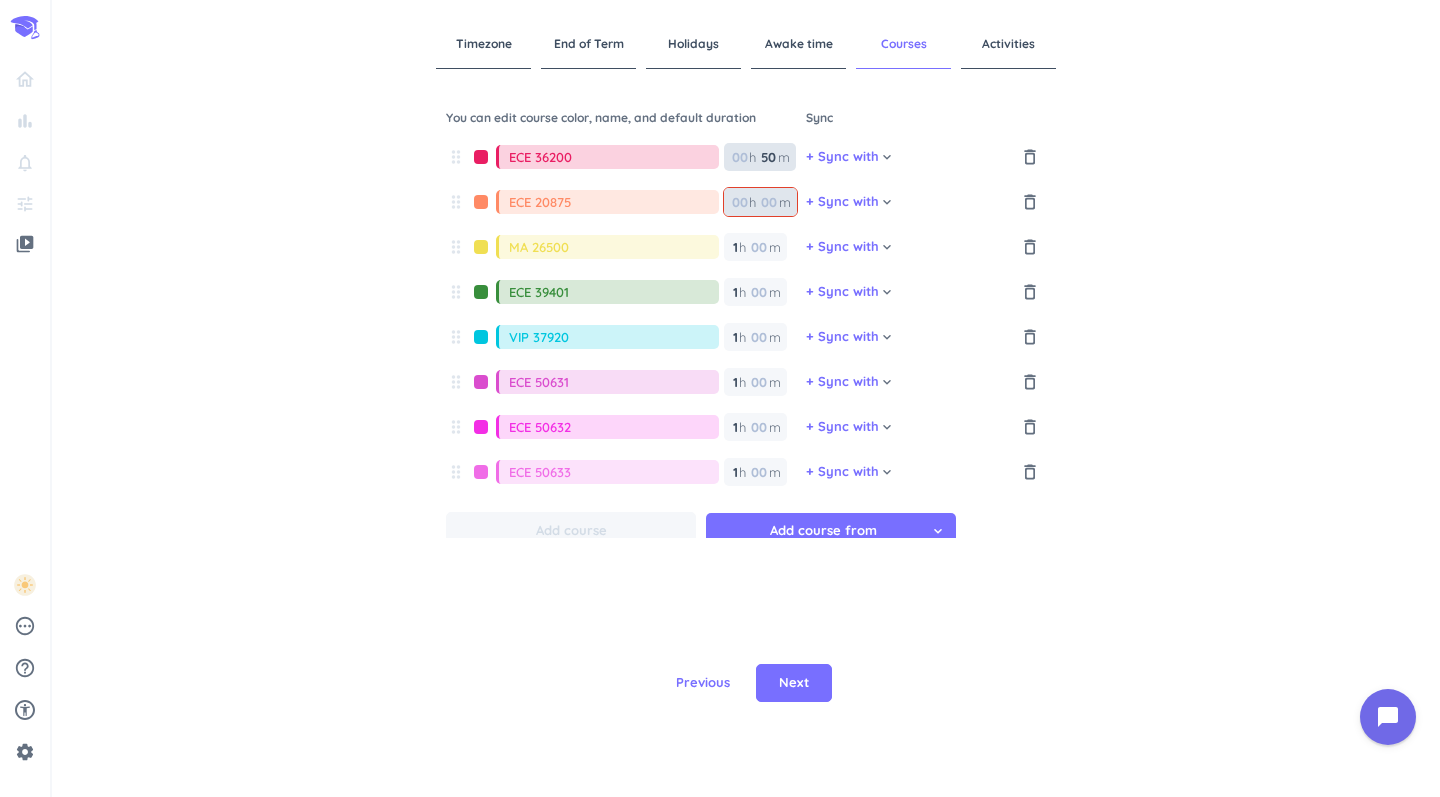 type 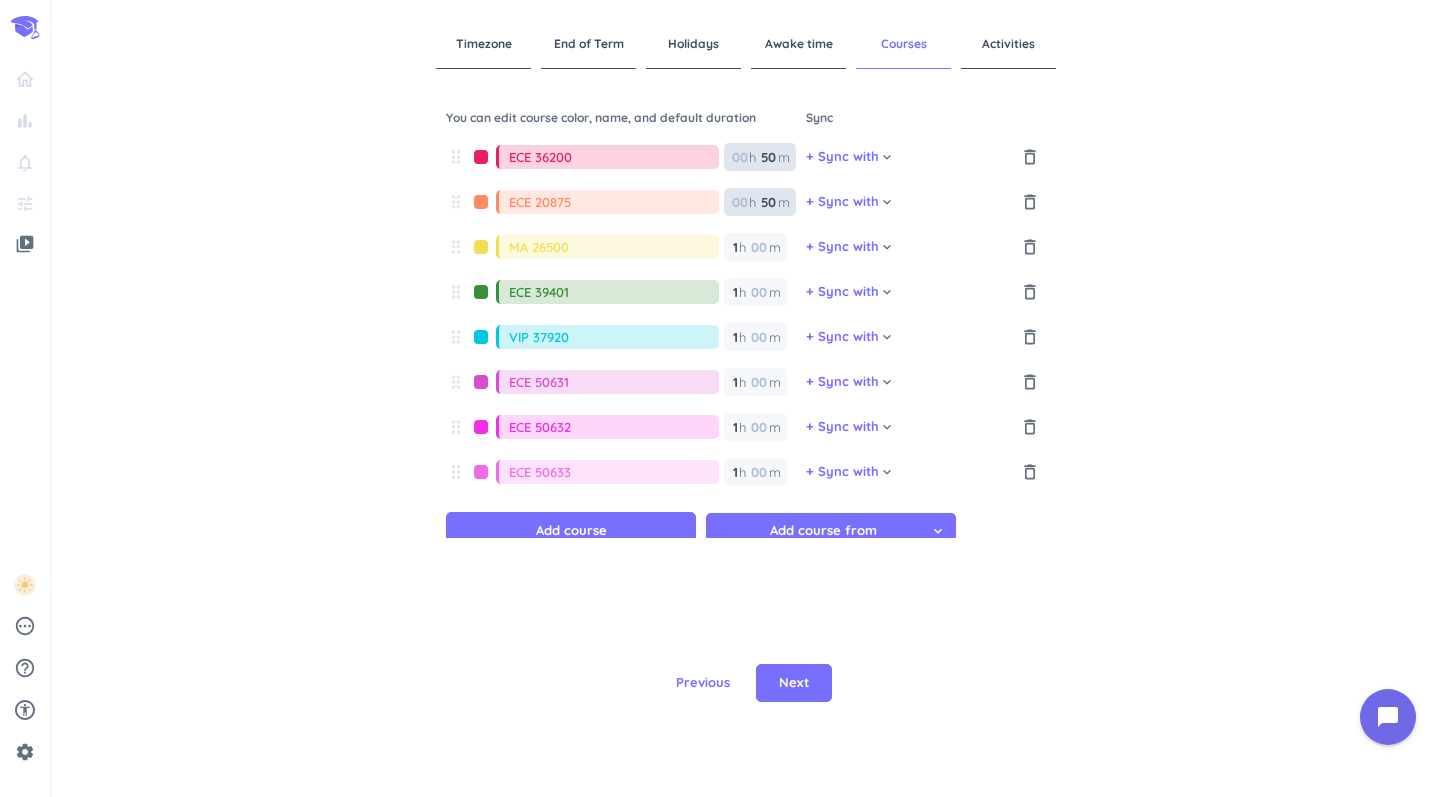 type on "50" 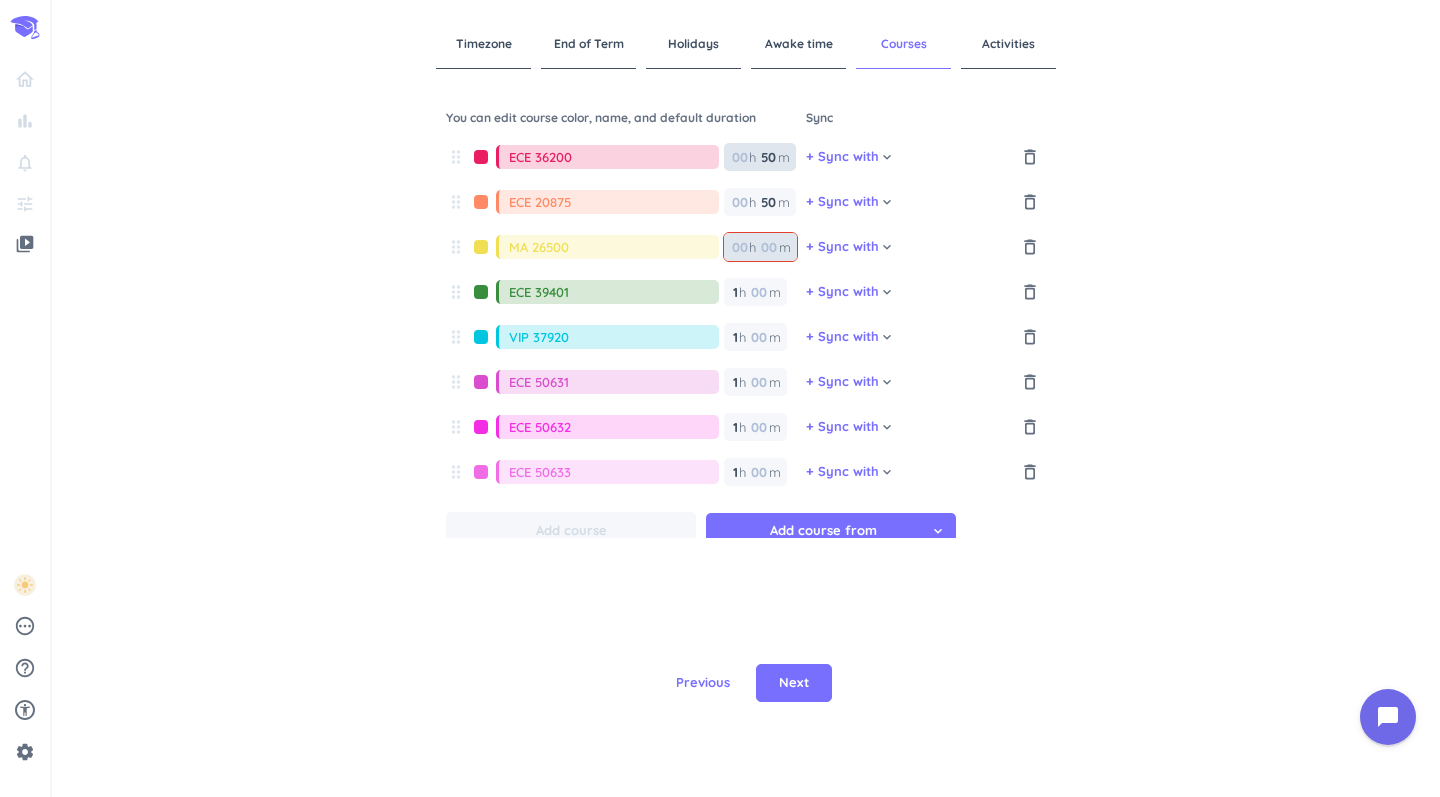 type 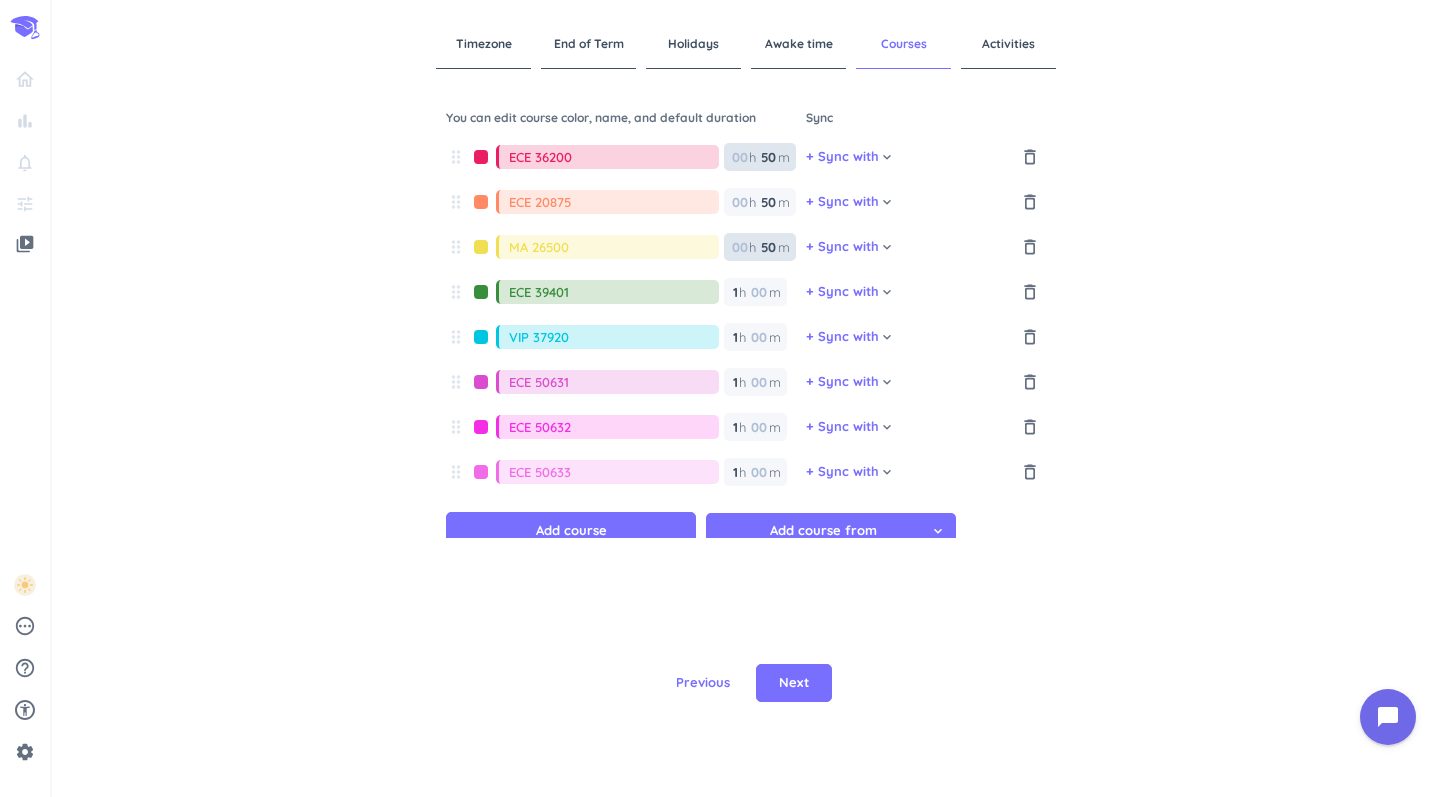 type on "50" 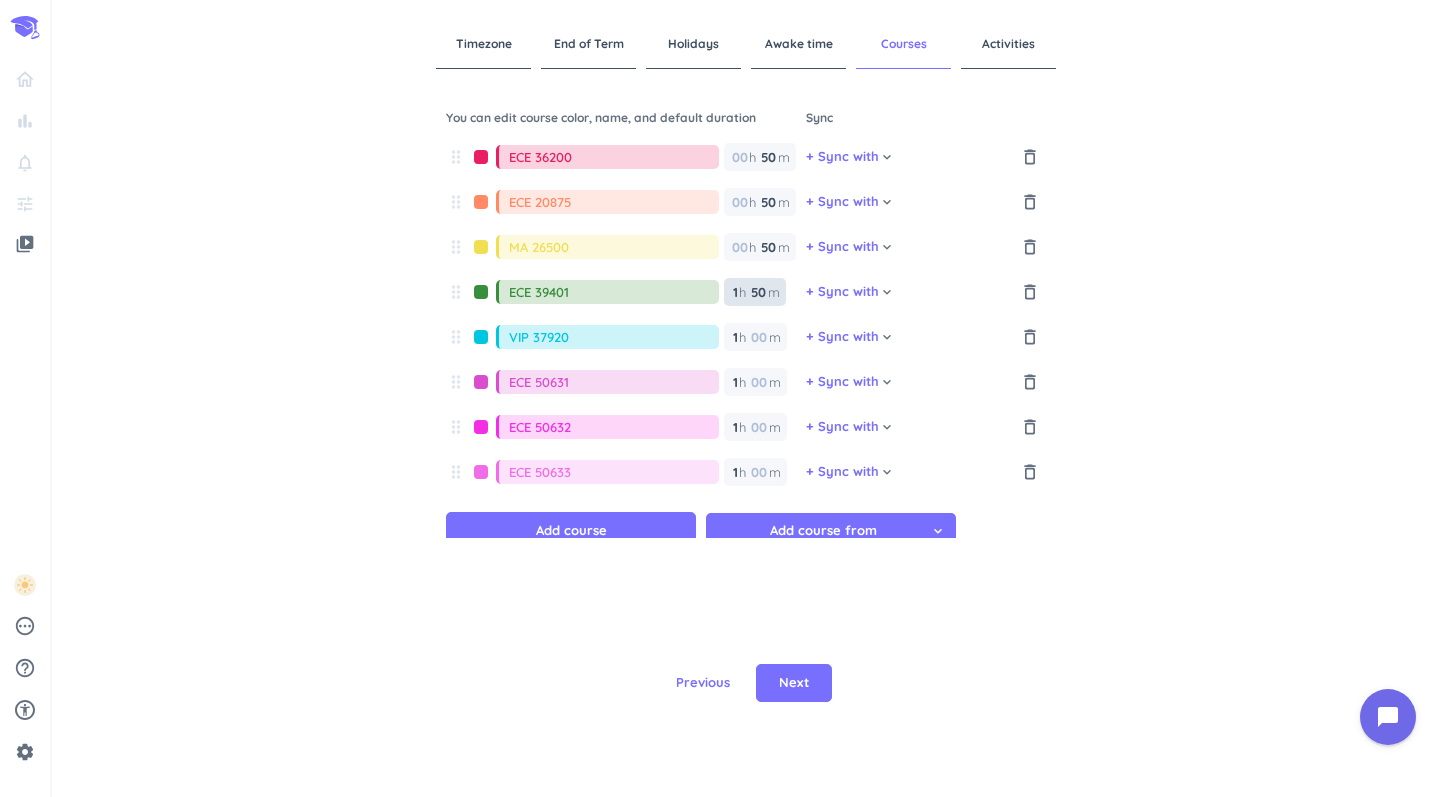 type on "50" 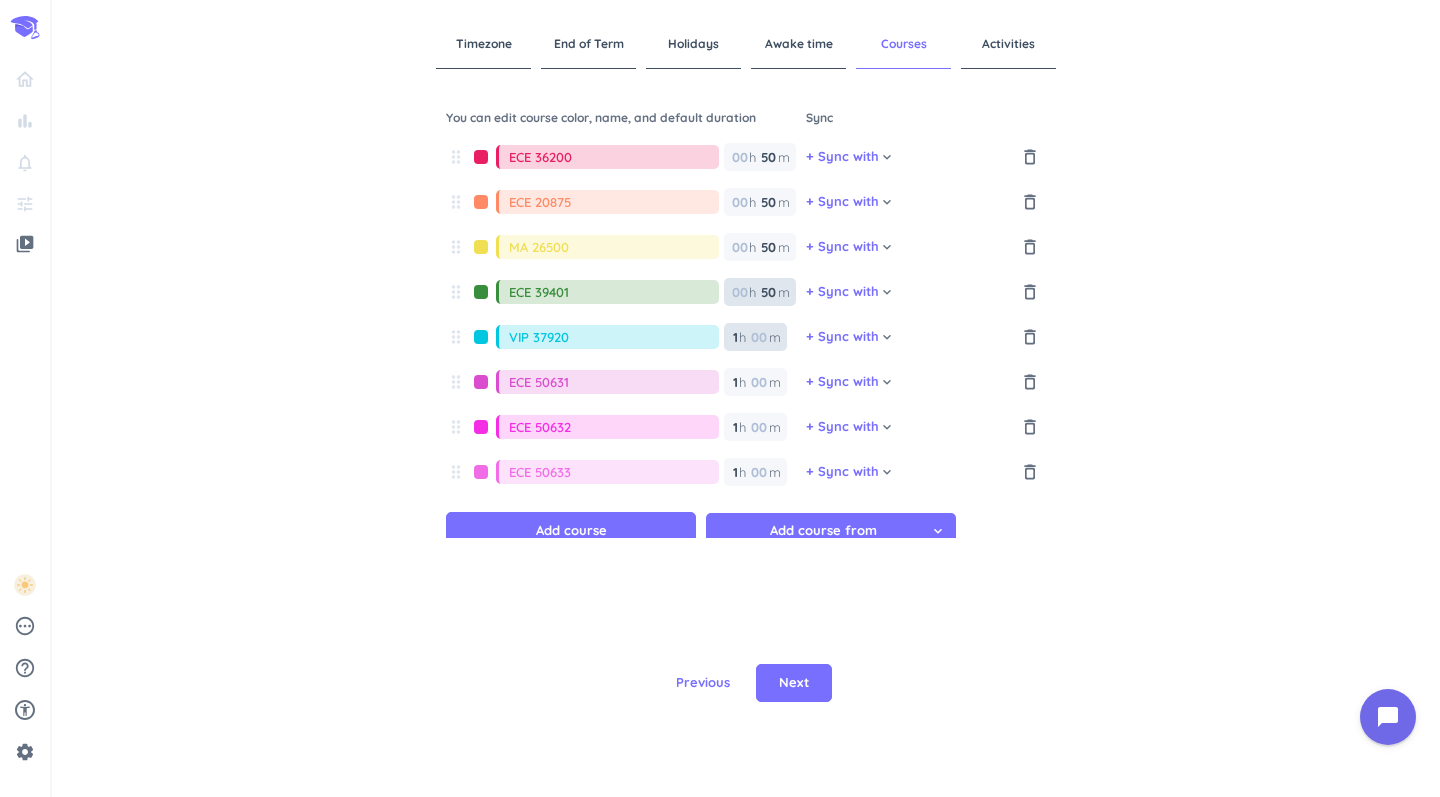type 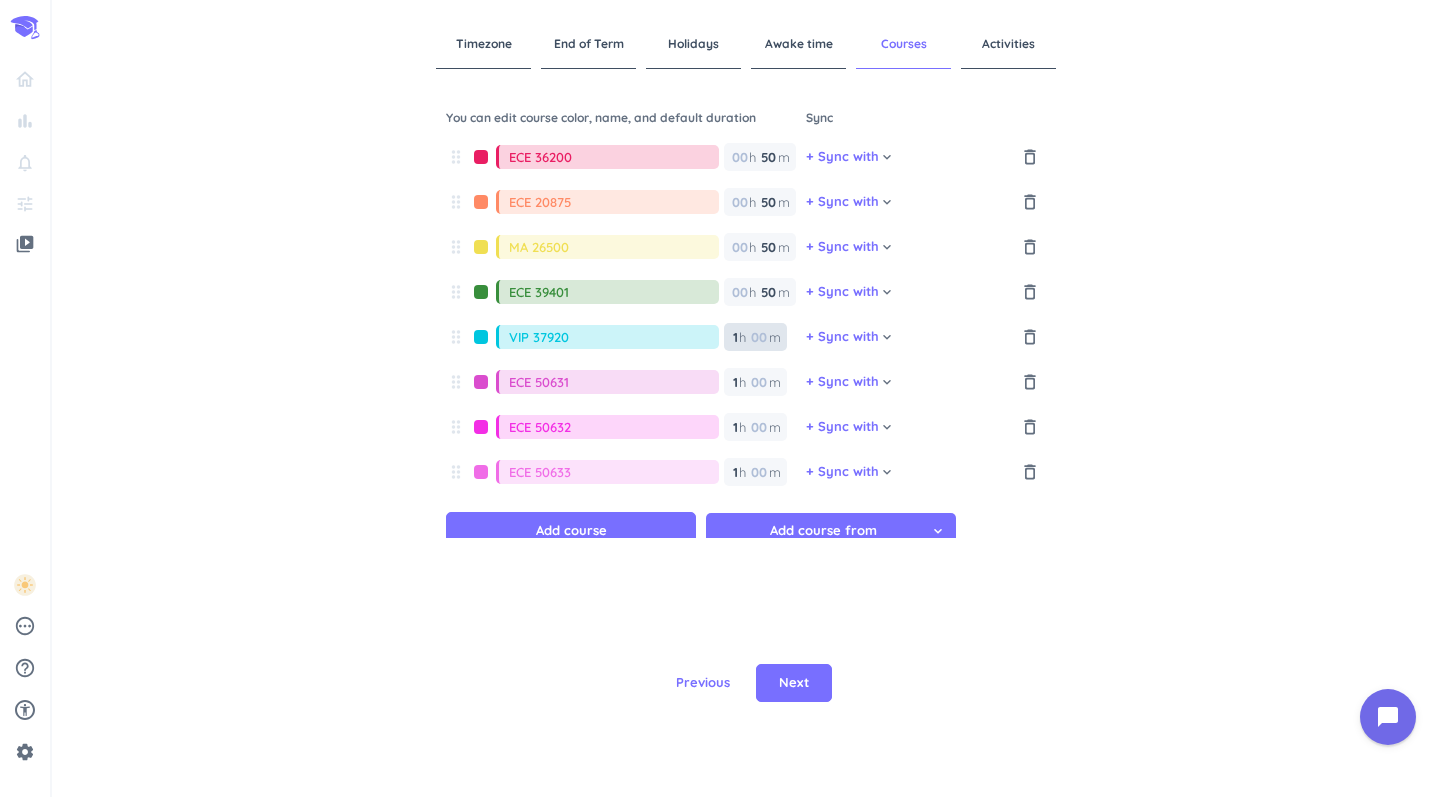 click on "1" at bounding box center [734, 337] 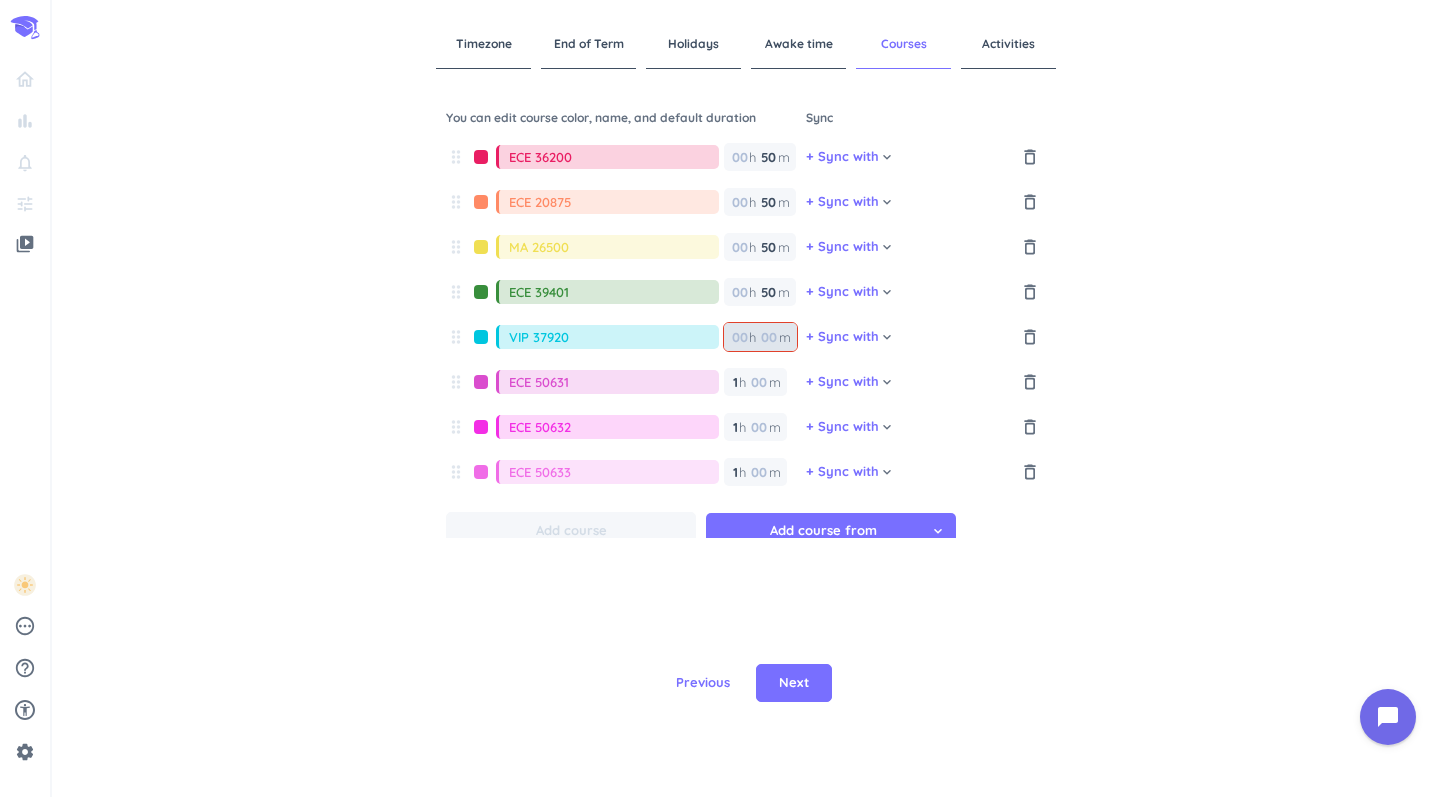 type 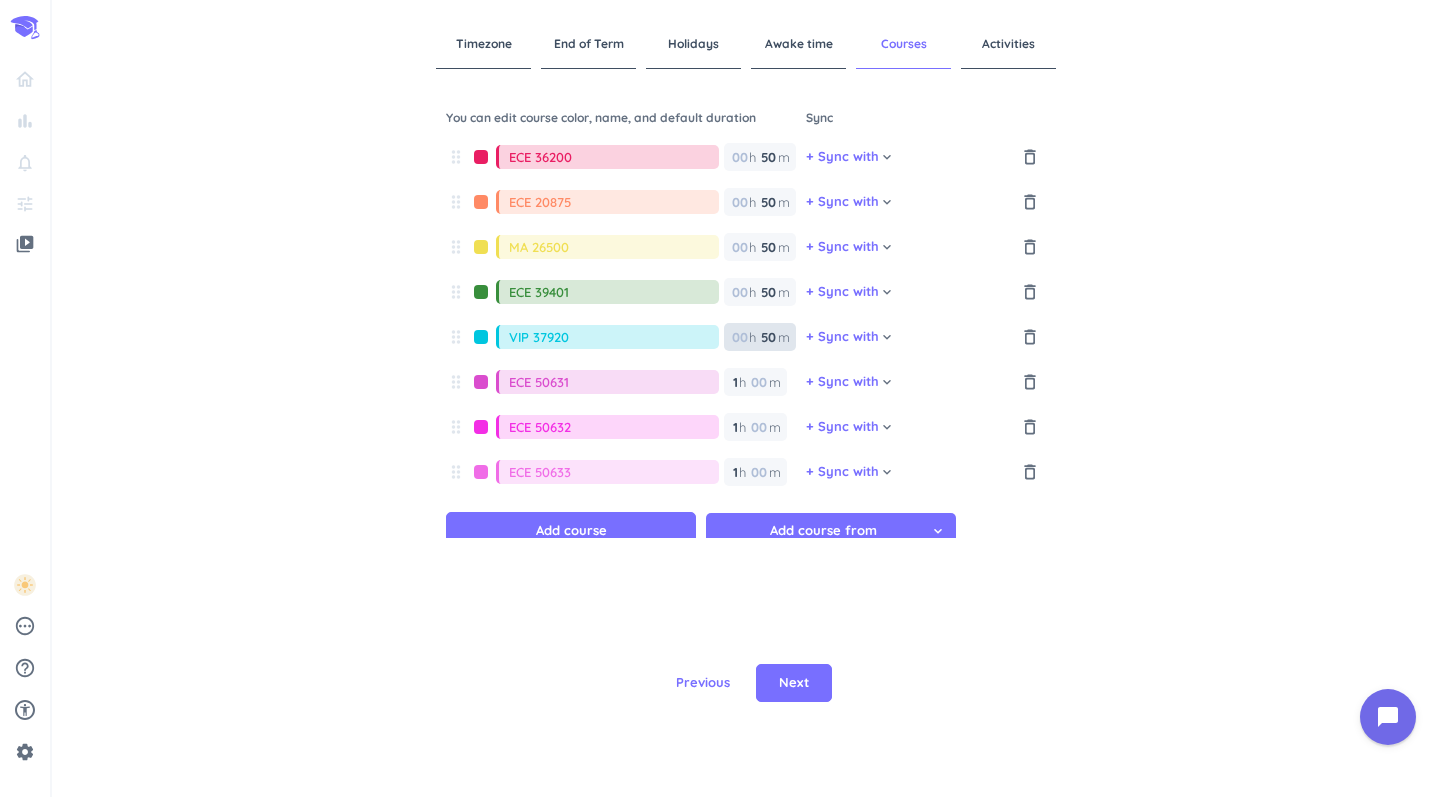 type on "50" 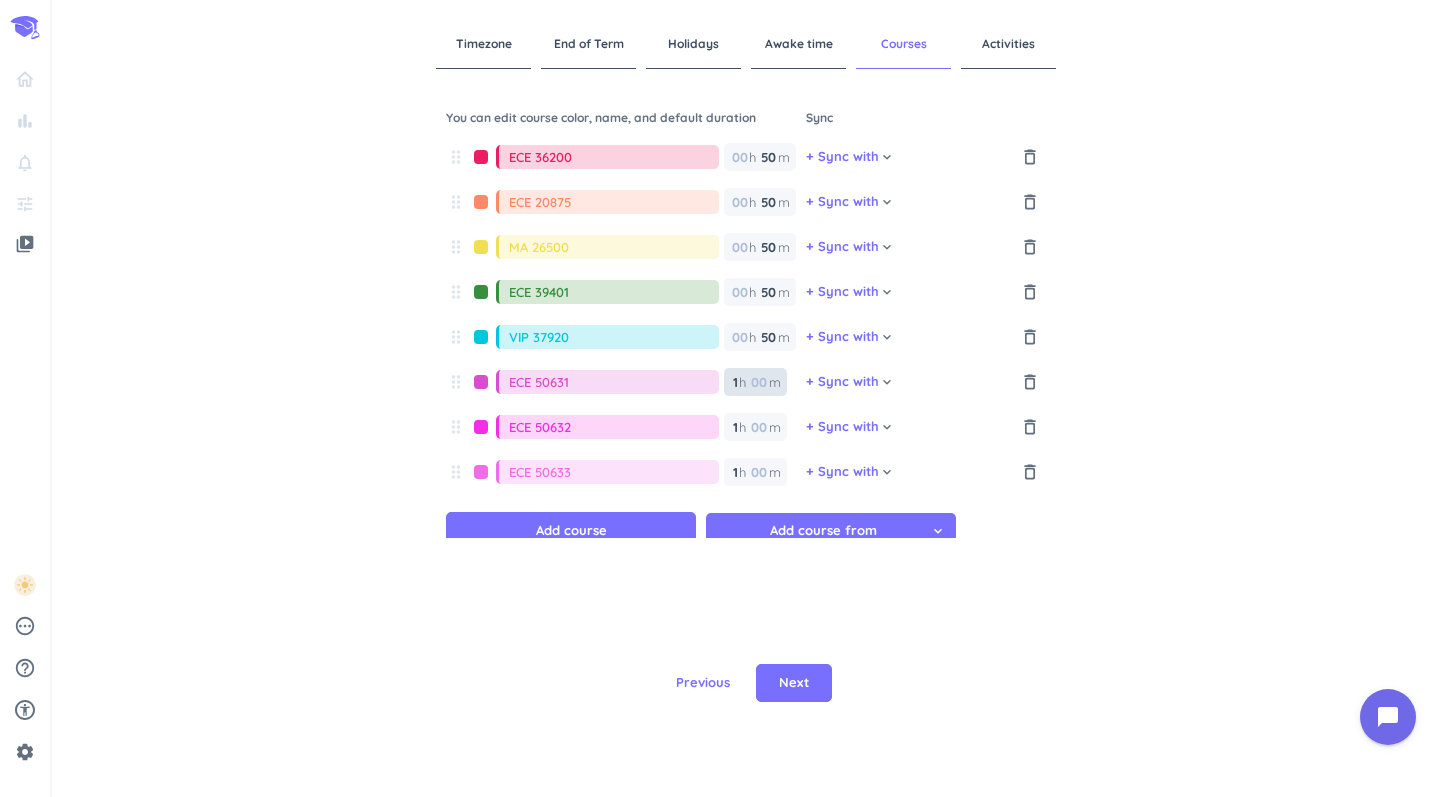 click on "1" at bounding box center [734, 382] 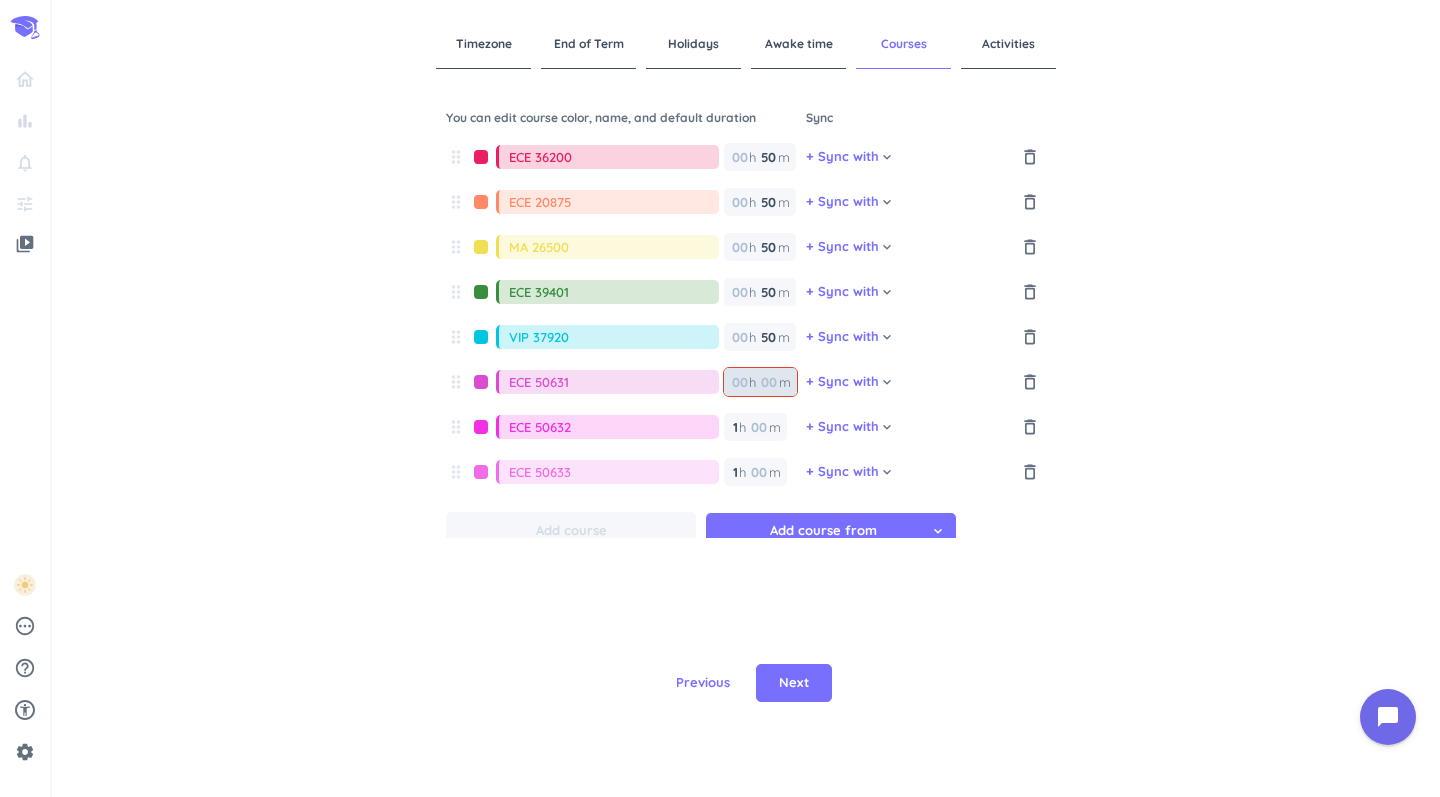 type 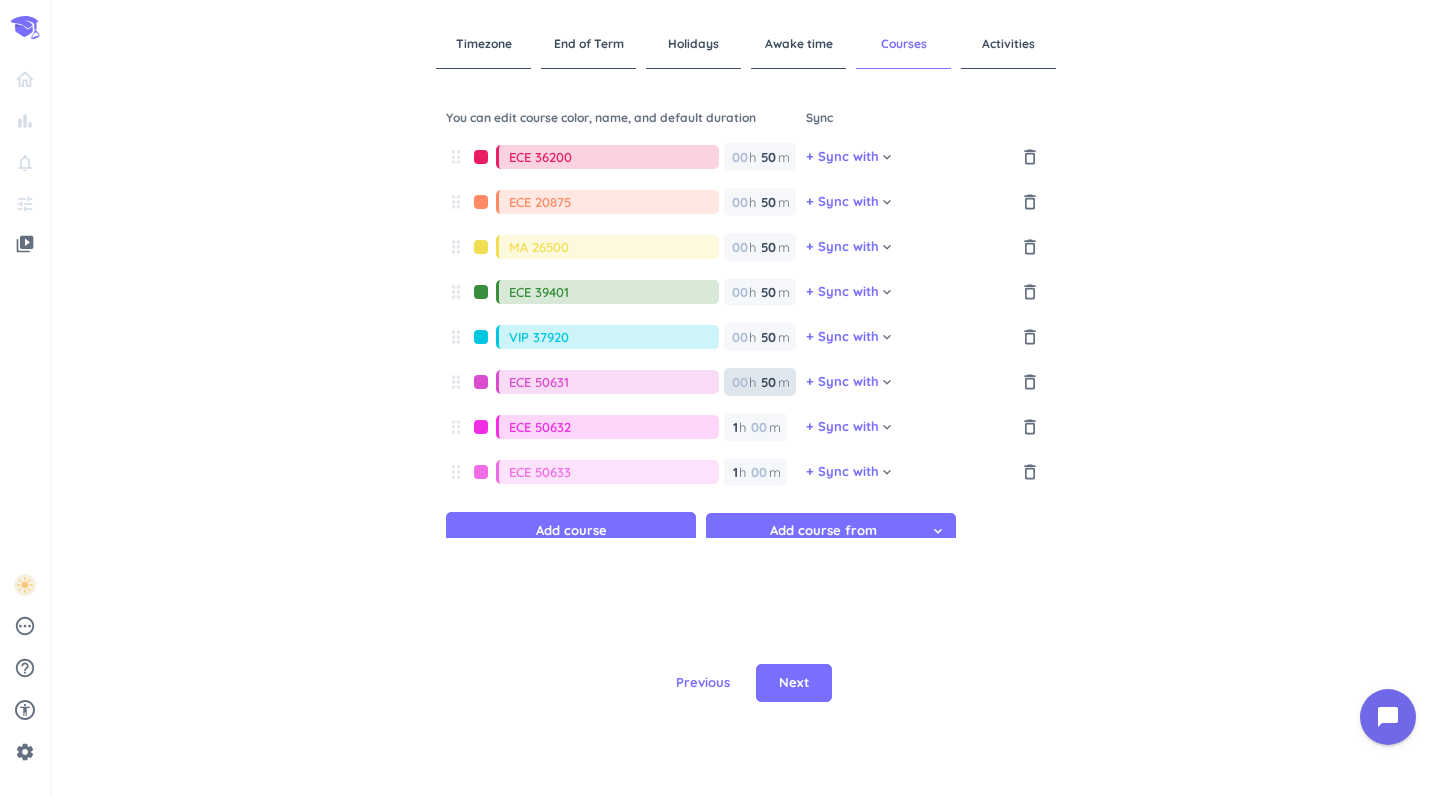 type on "50" 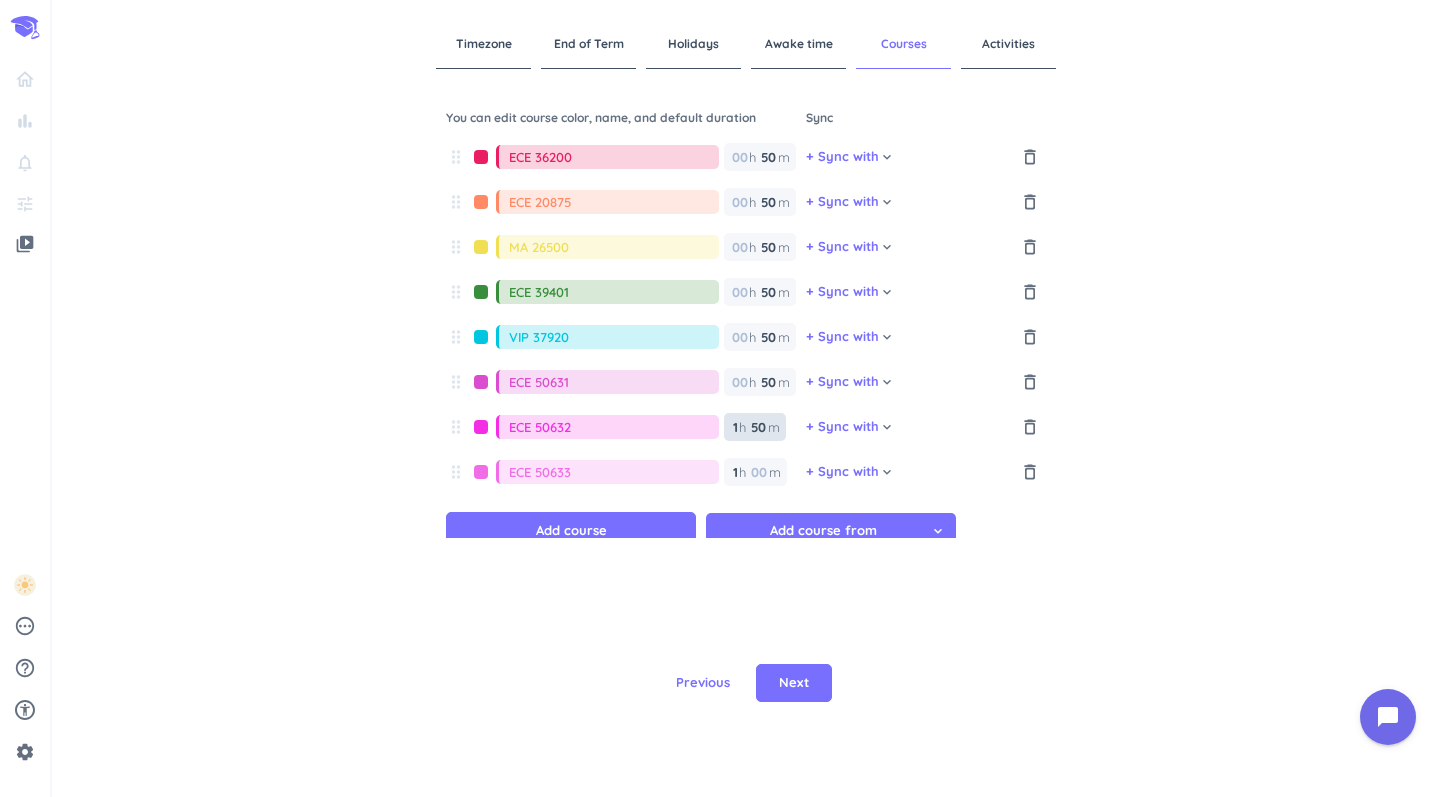 type on "50" 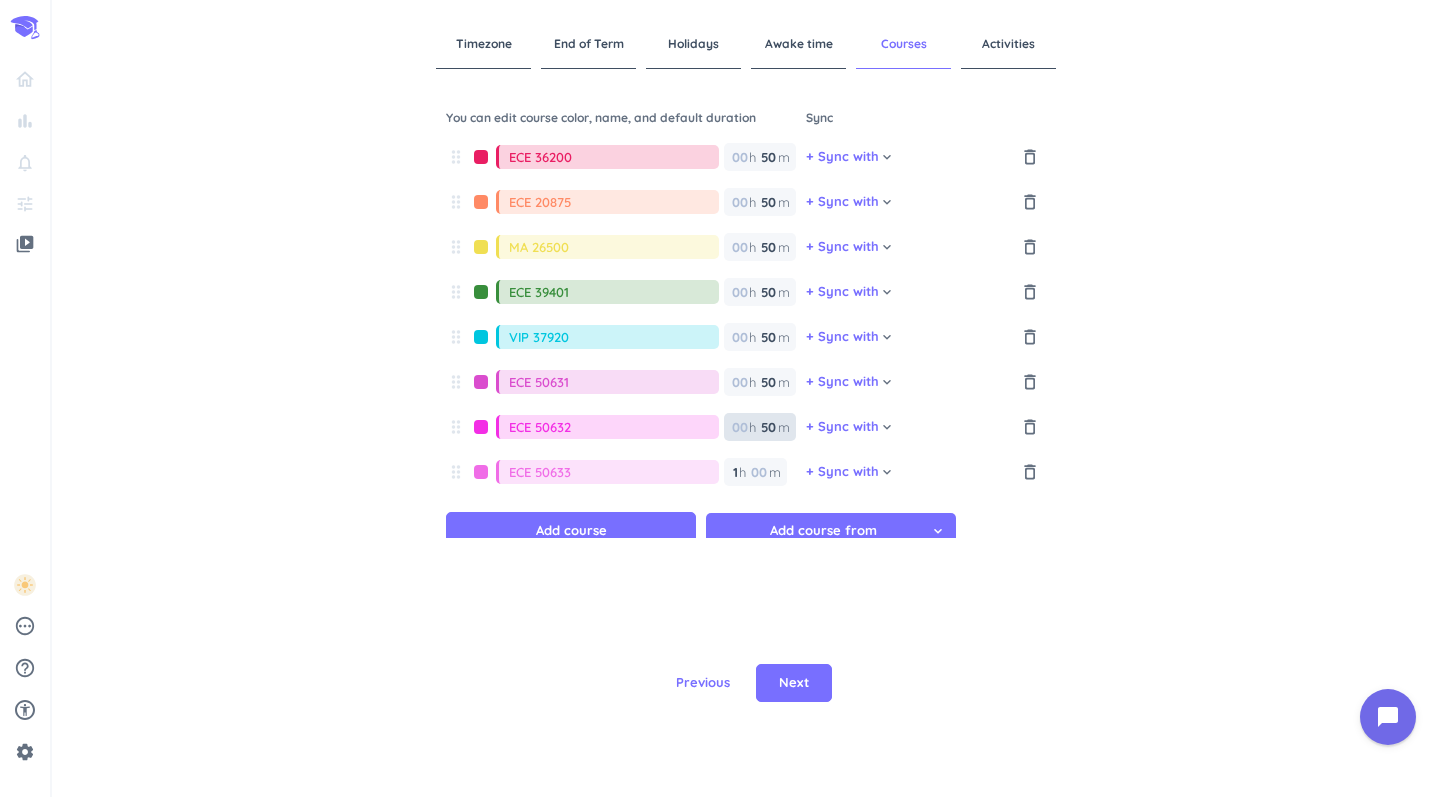 type 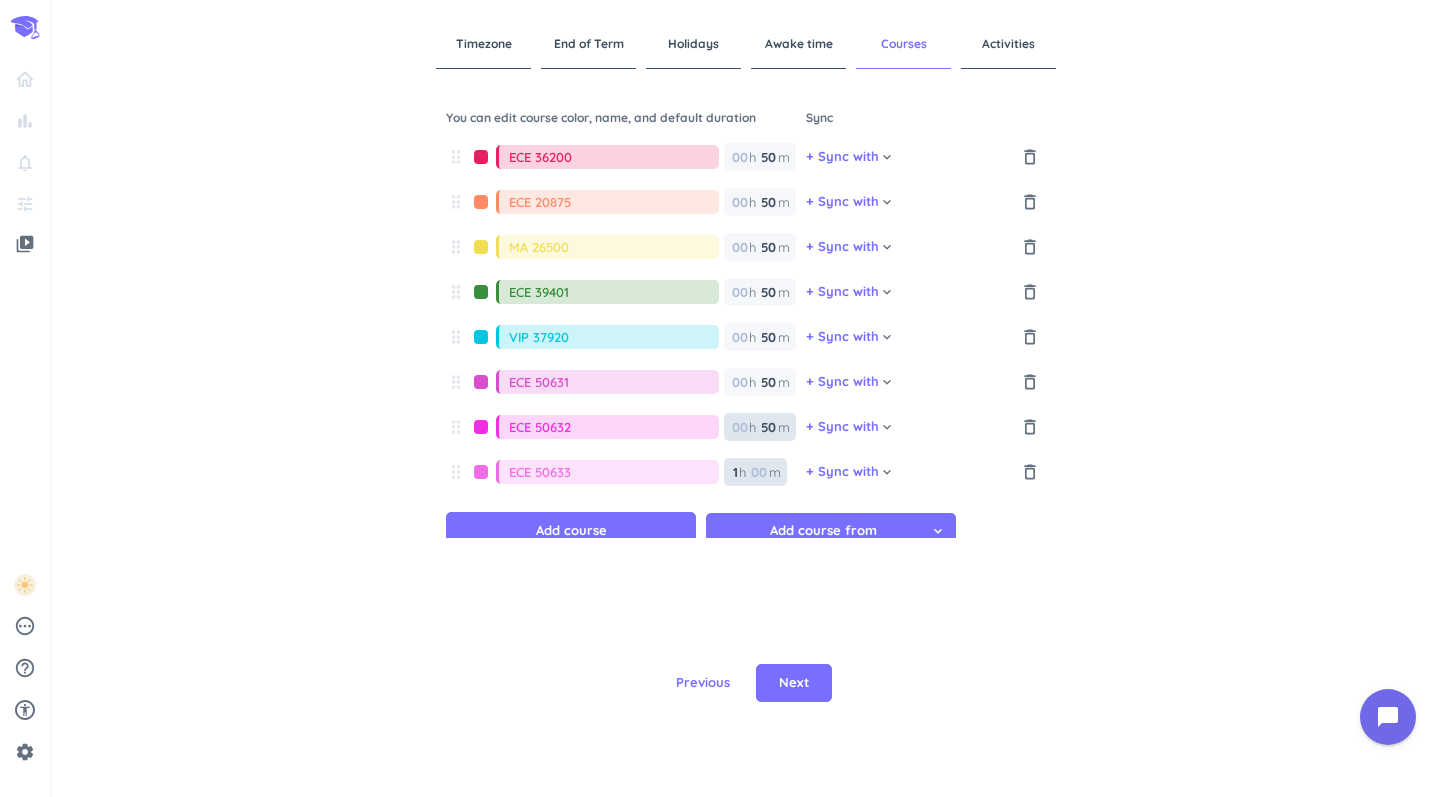 type 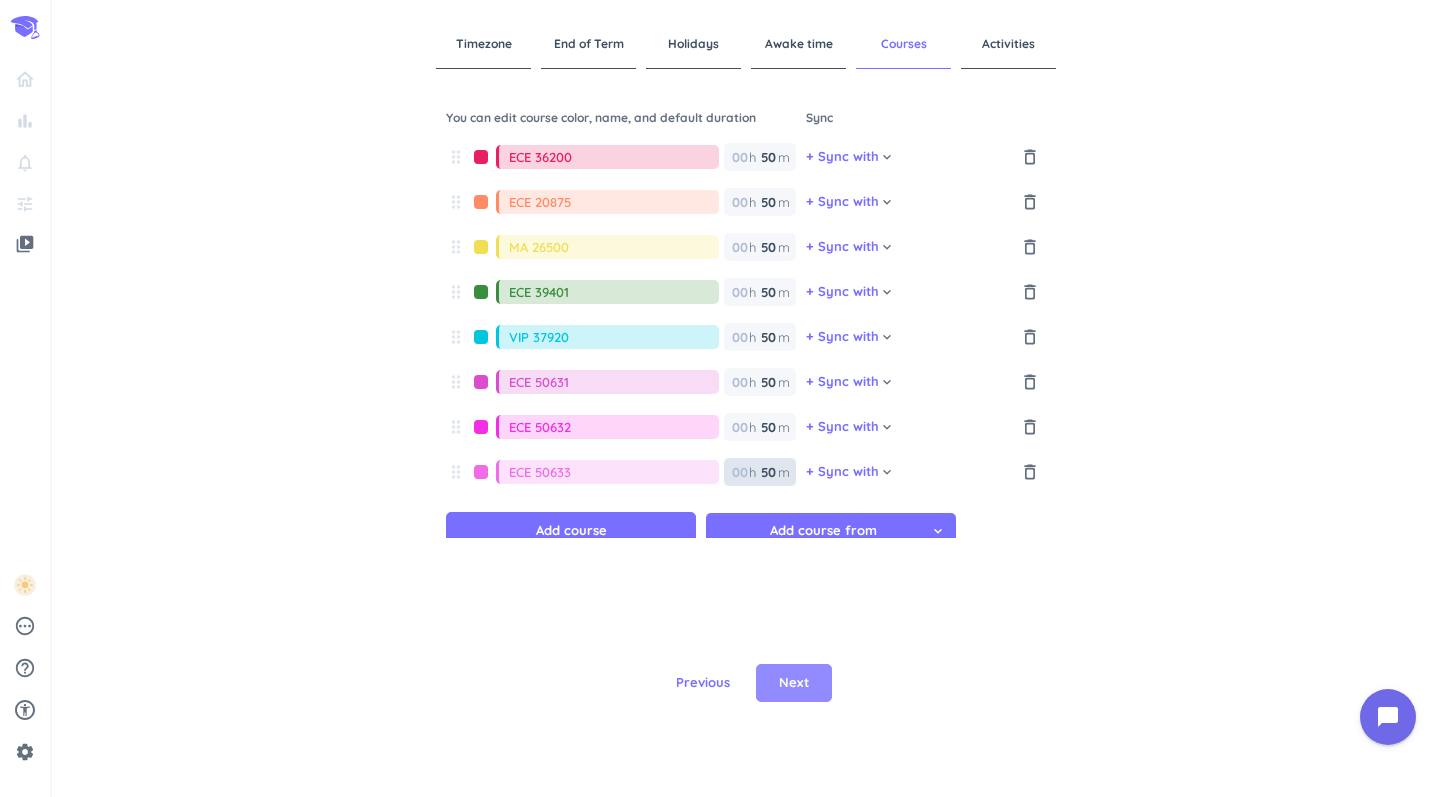 type on "50" 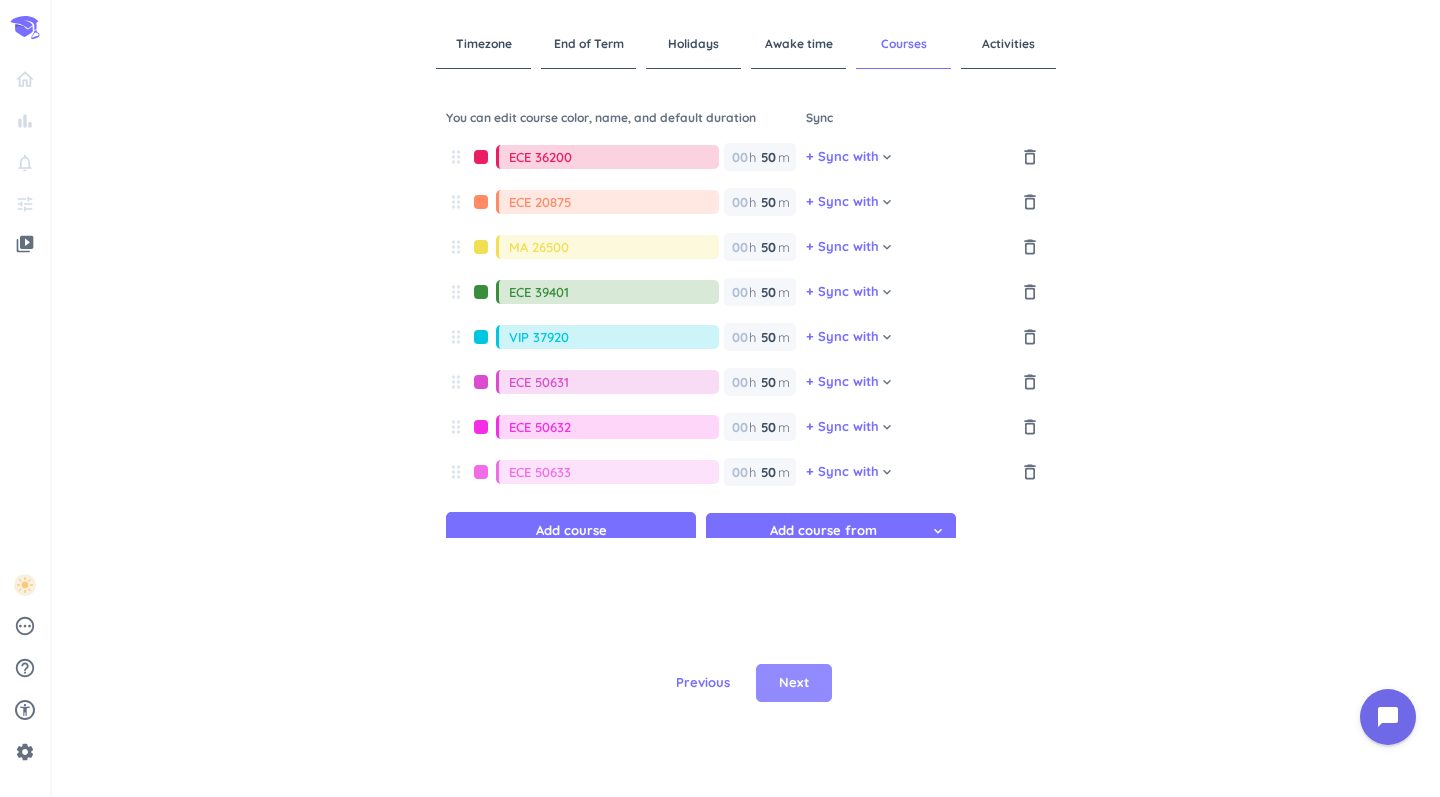 click on "Next" at bounding box center [794, 683] 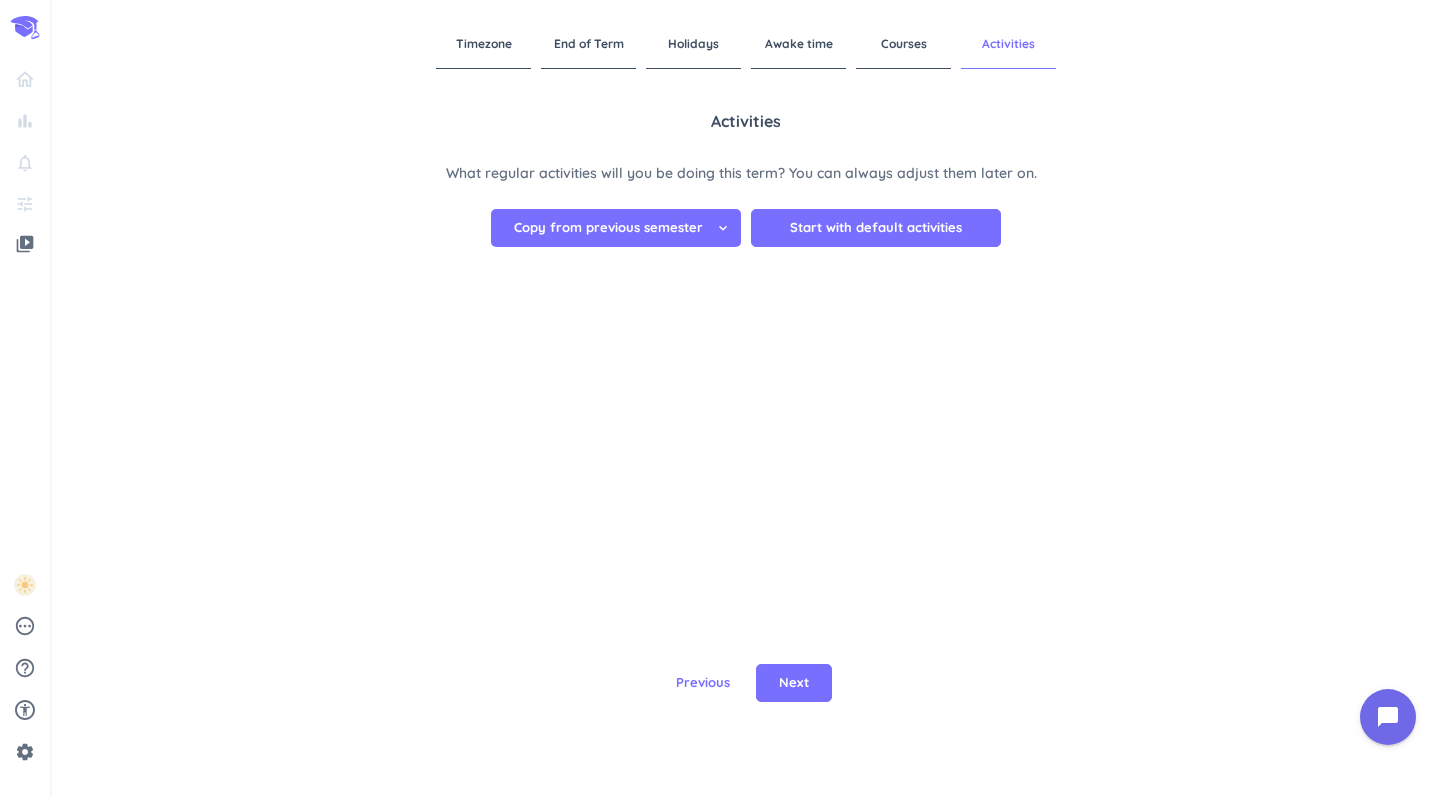 click on "keyboard_arrow_down" at bounding box center (723, 228) 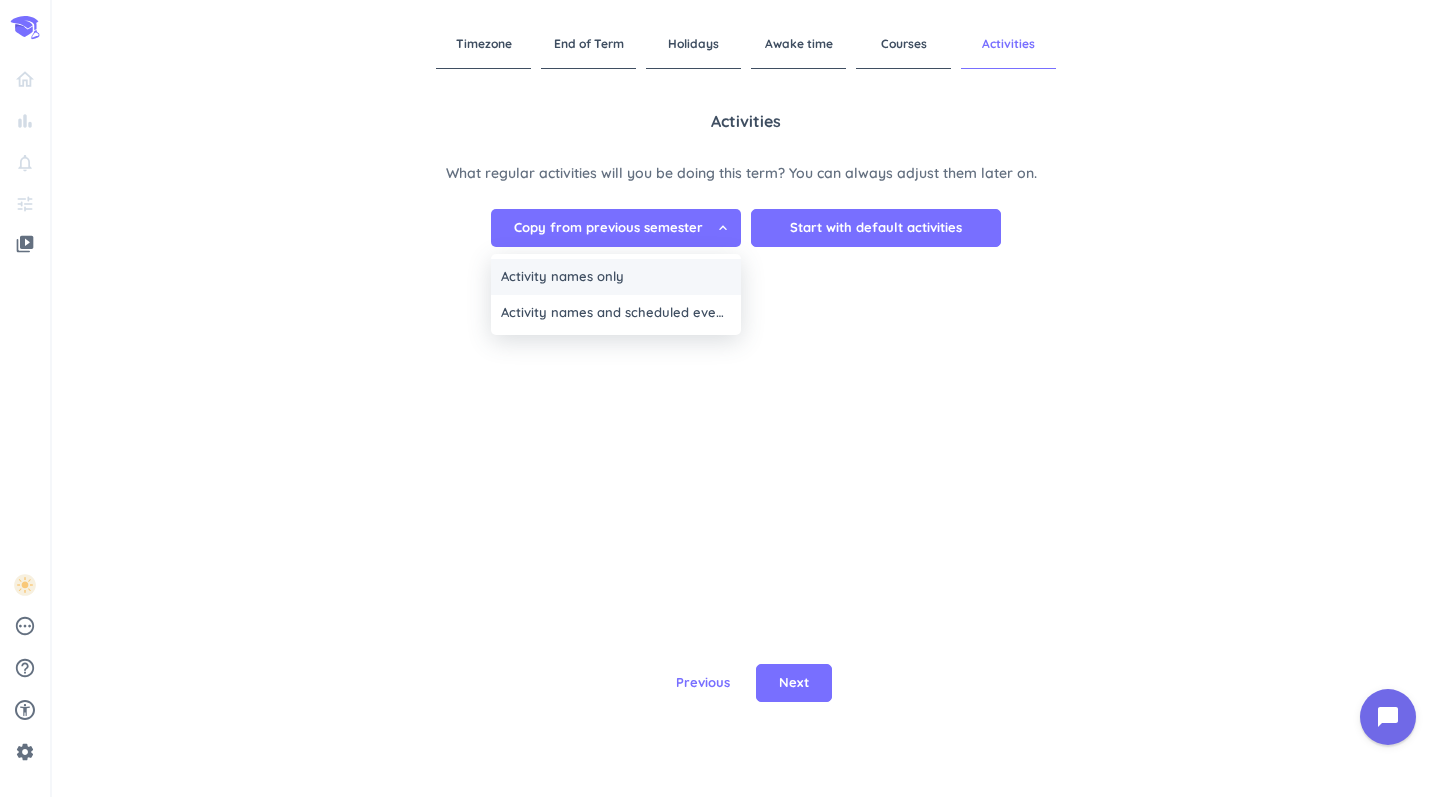 click on "Activity names only" at bounding box center (616, 277) 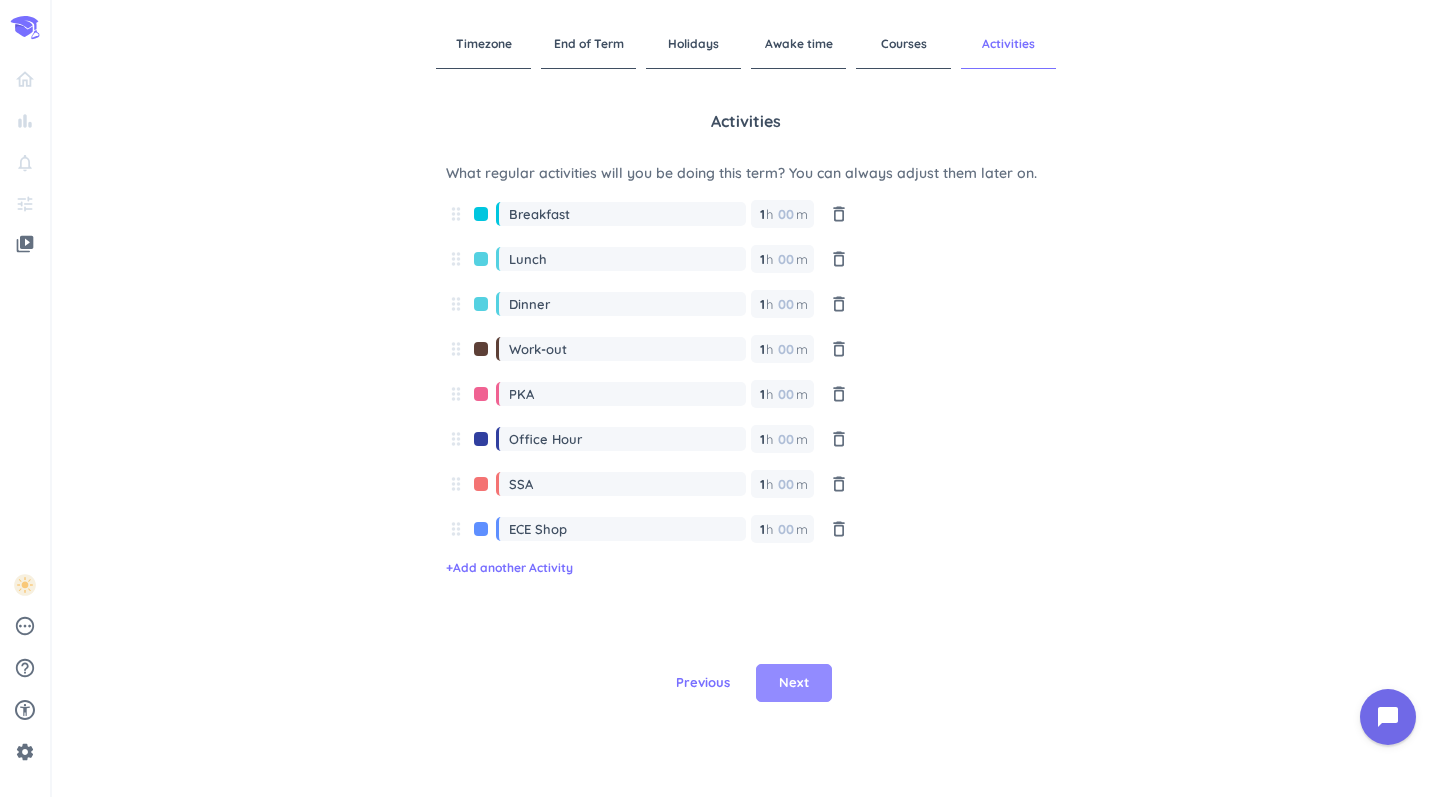 click on "Next" at bounding box center (794, 683) 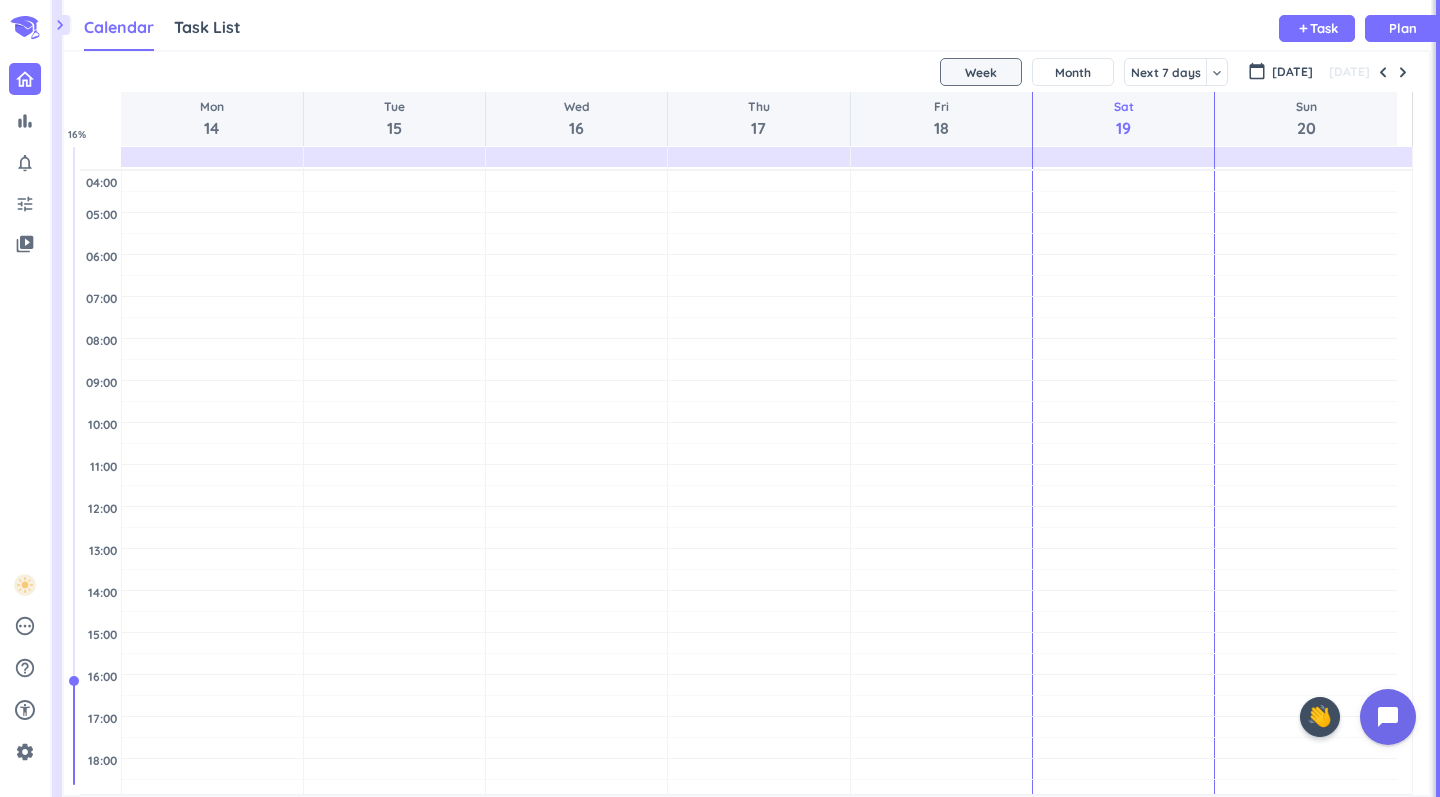 scroll, scrollTop: 35, scrollLeft: 1352, axis: both 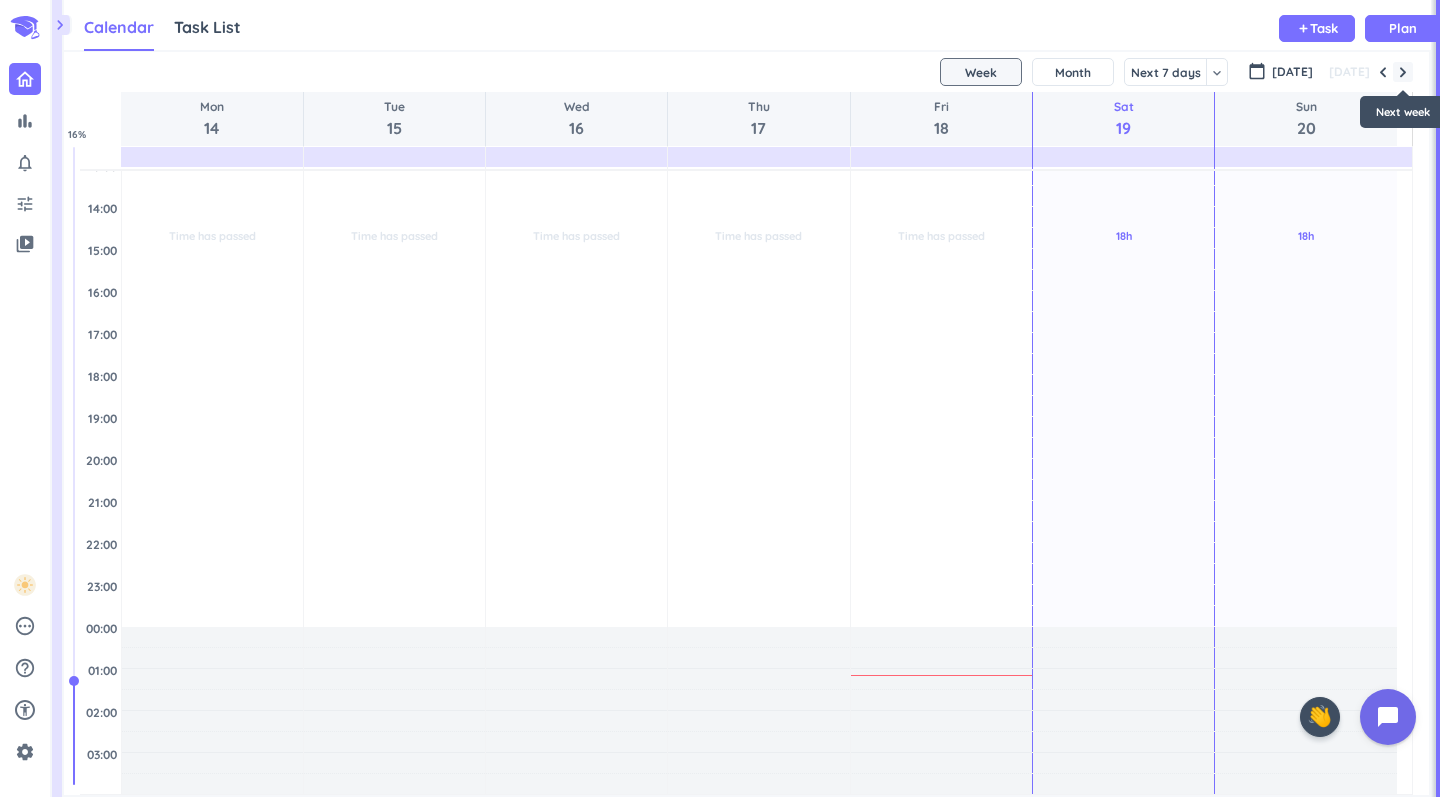 click at bounding box center (1403, 72) 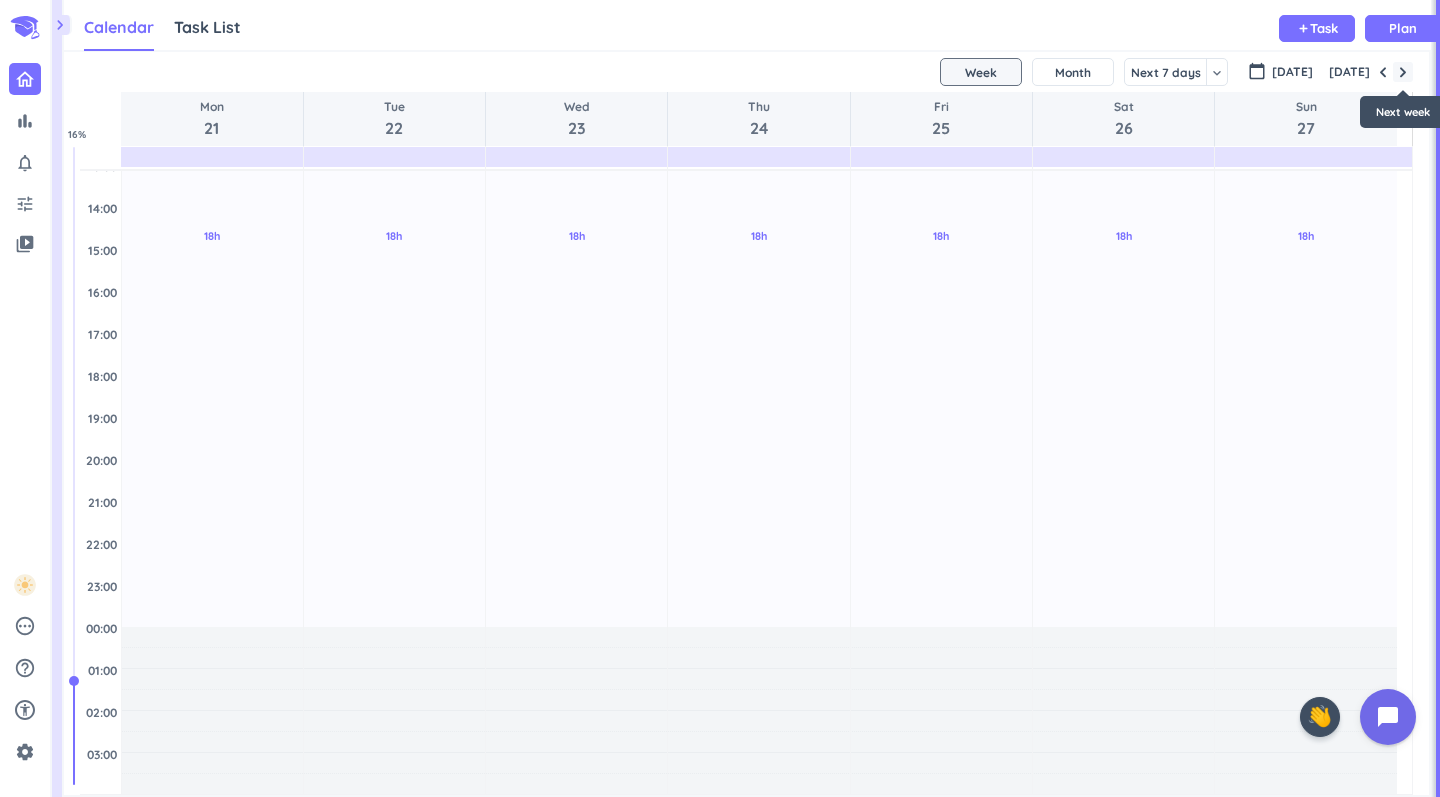 click at bounding box center (1403, 72) 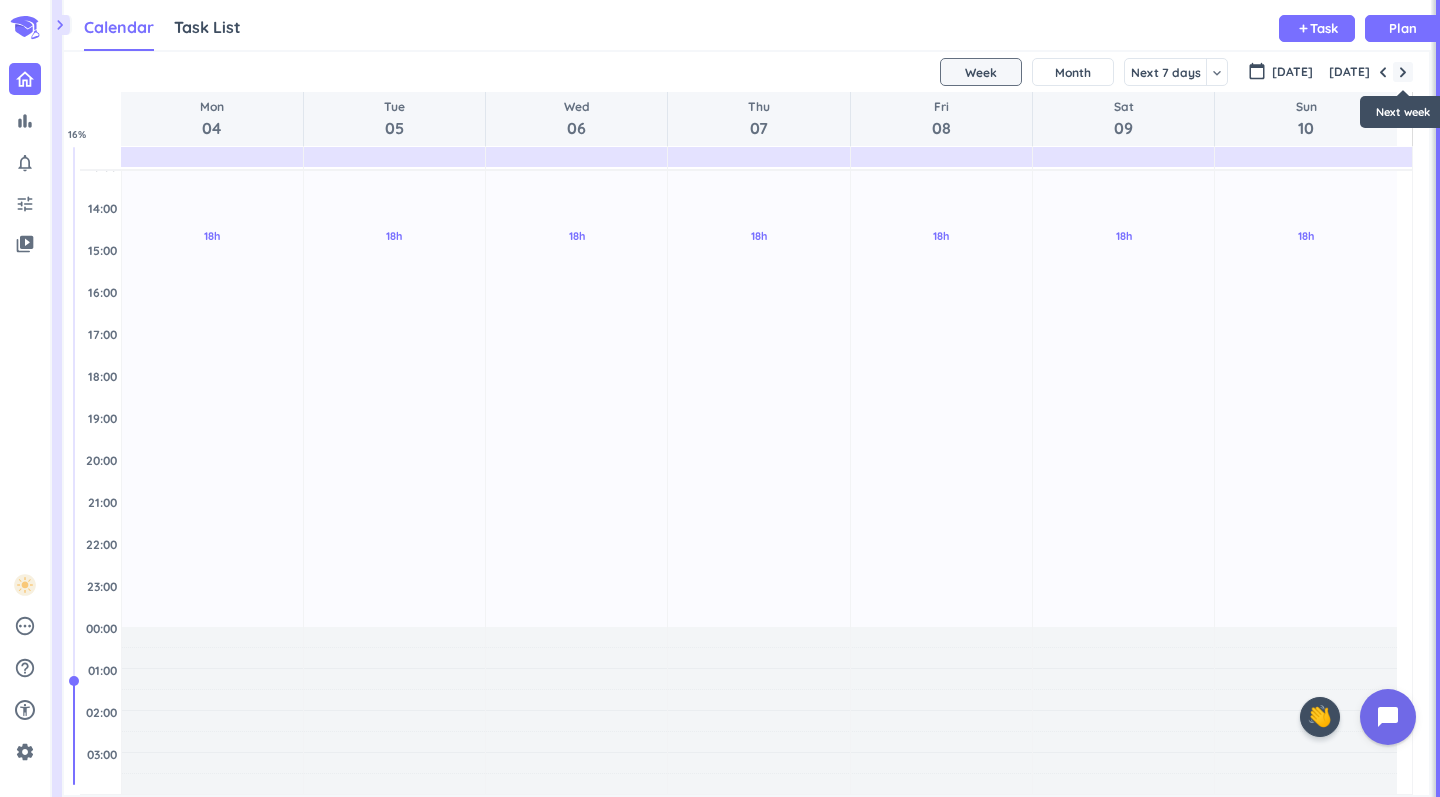 click at bounding box center (1403, 72) 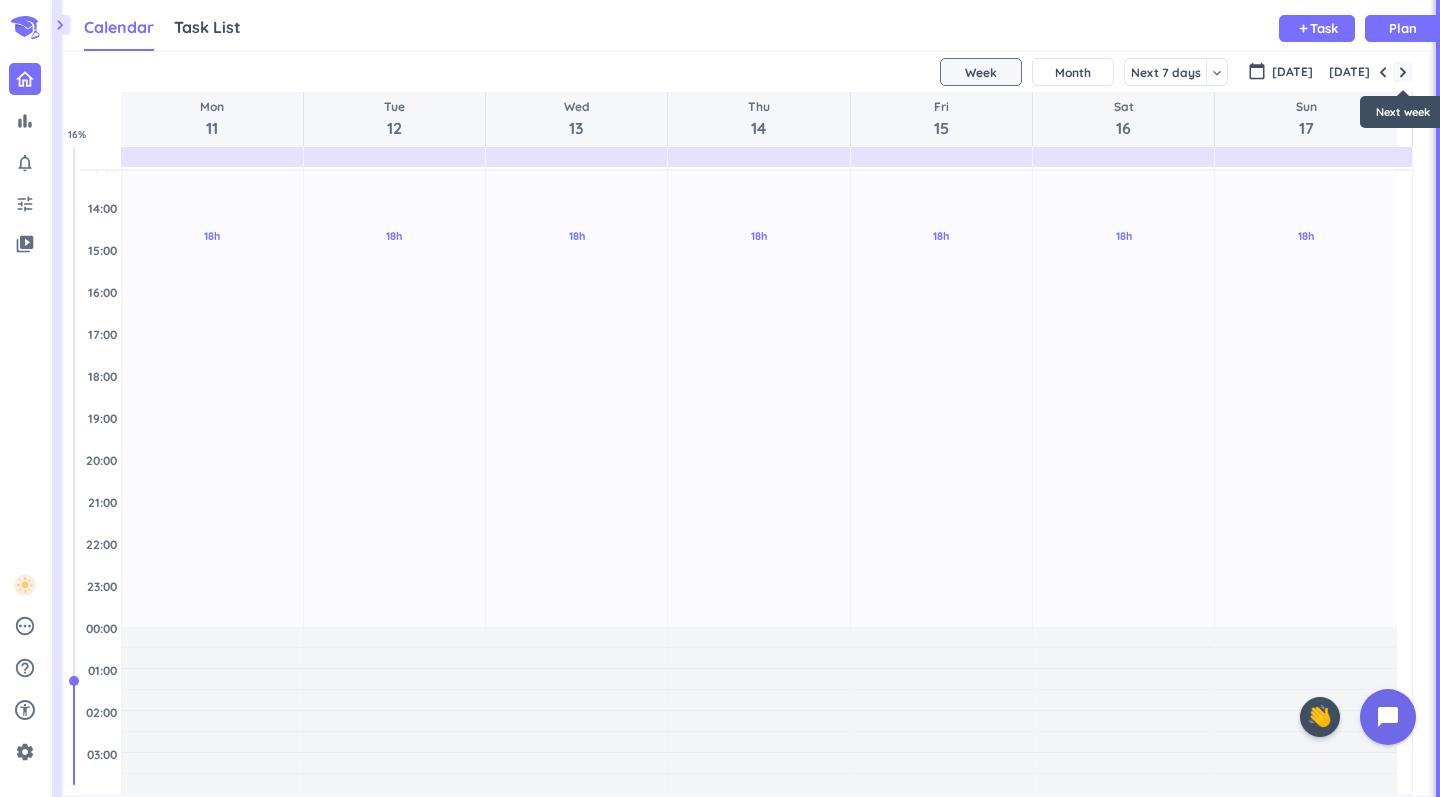 click at bounding box center [1403, 72] 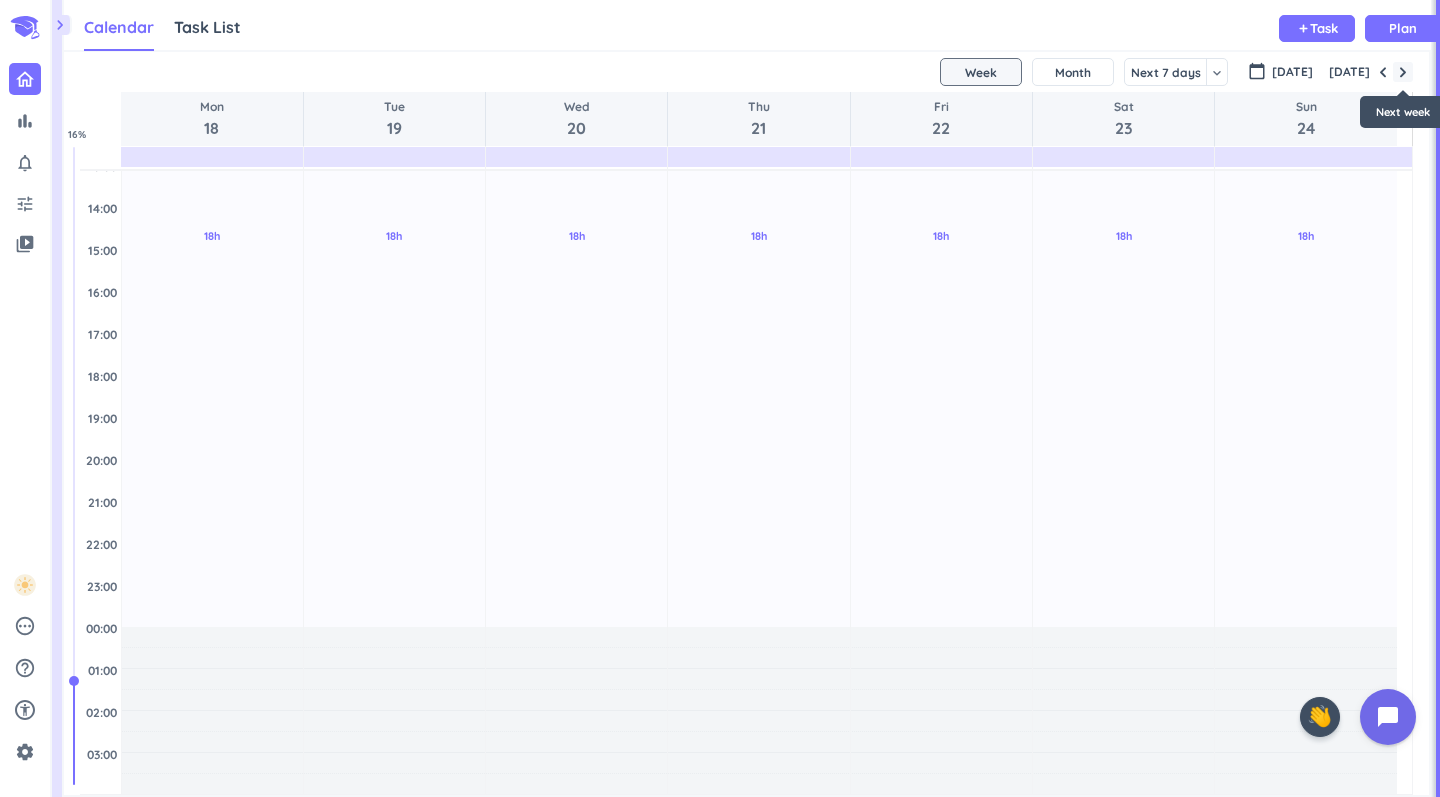 click at bounding box center (1403, 72) 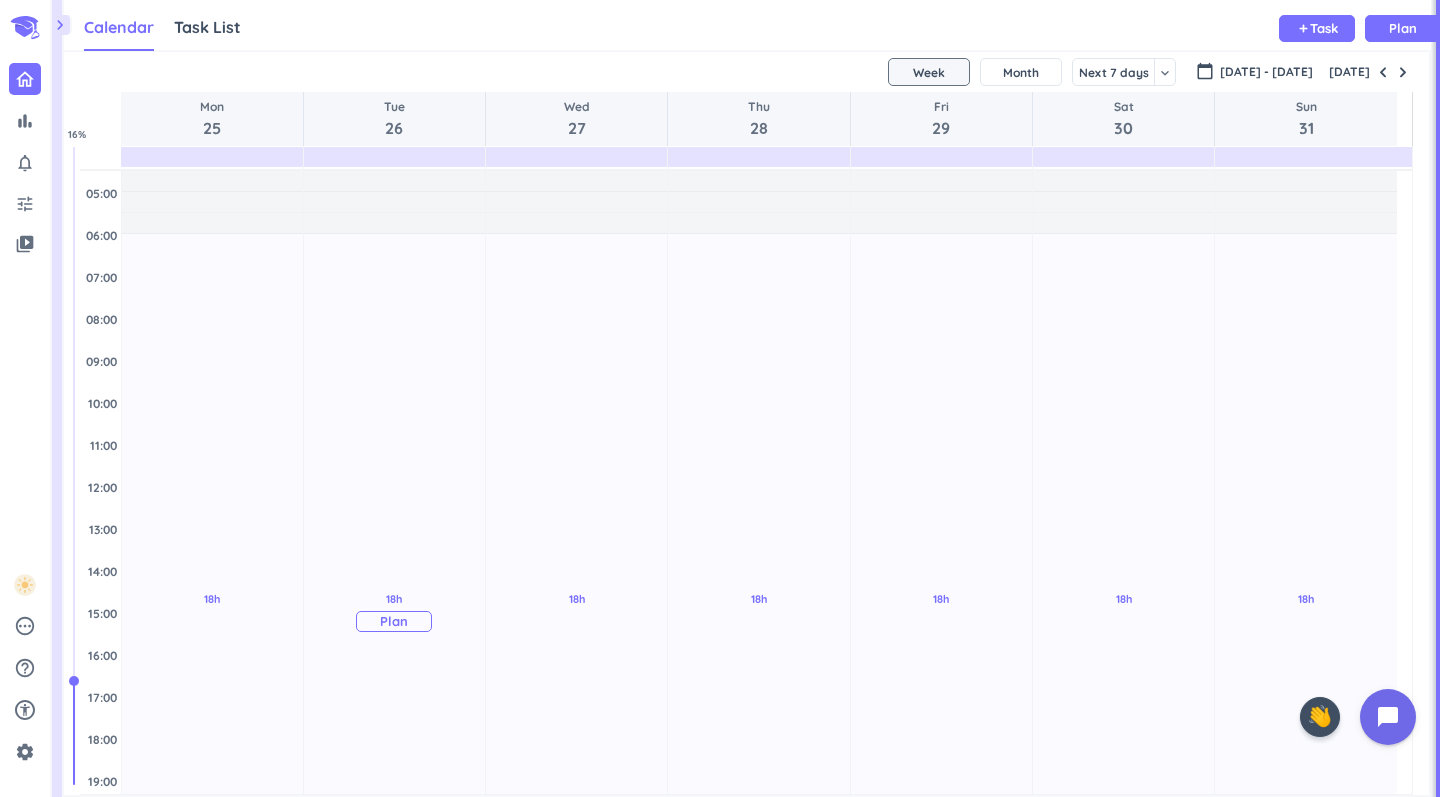 scroll, scrollTop: 22, scrollLeft: 0, axis: vertical 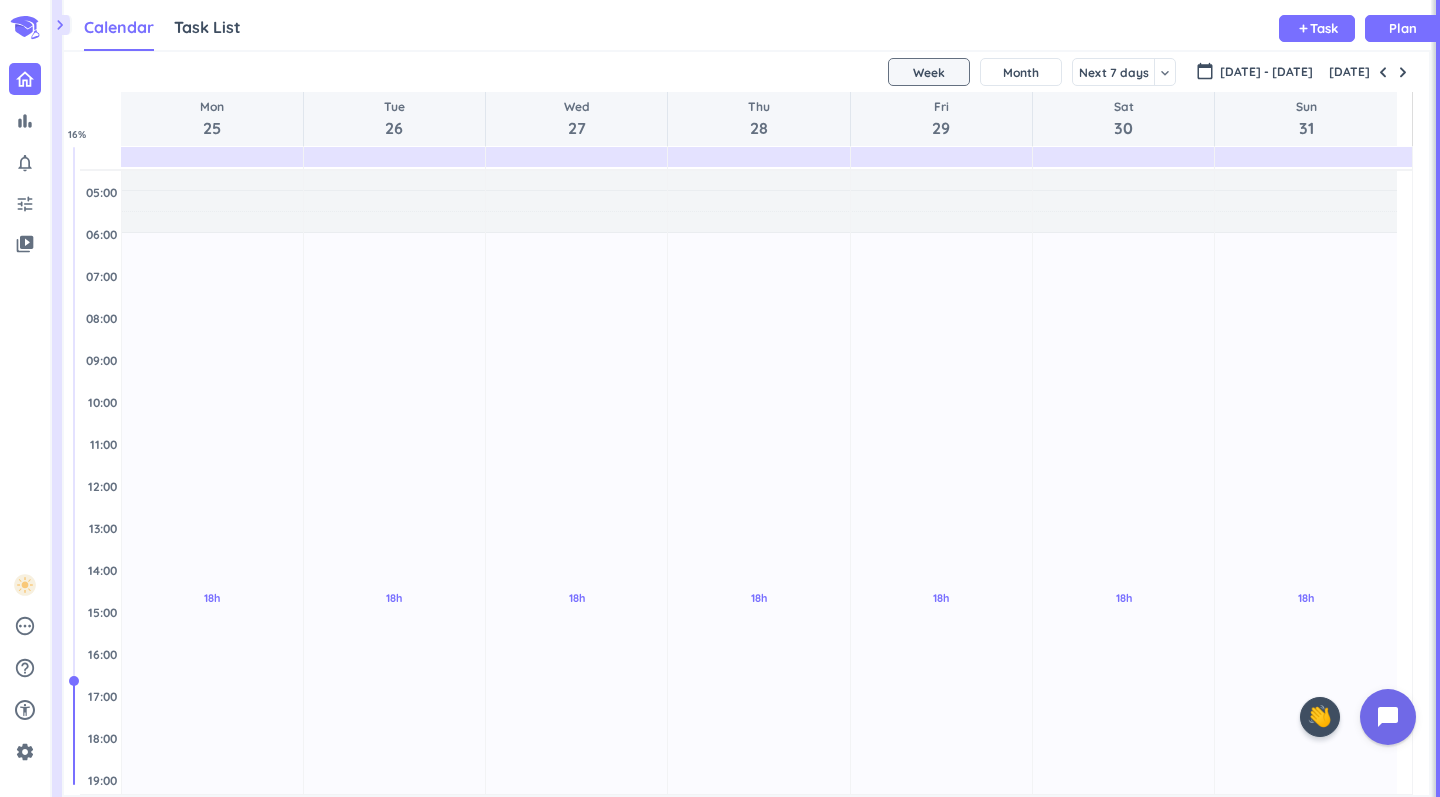 click on "chevron_right" at bounding box center (60, 25) 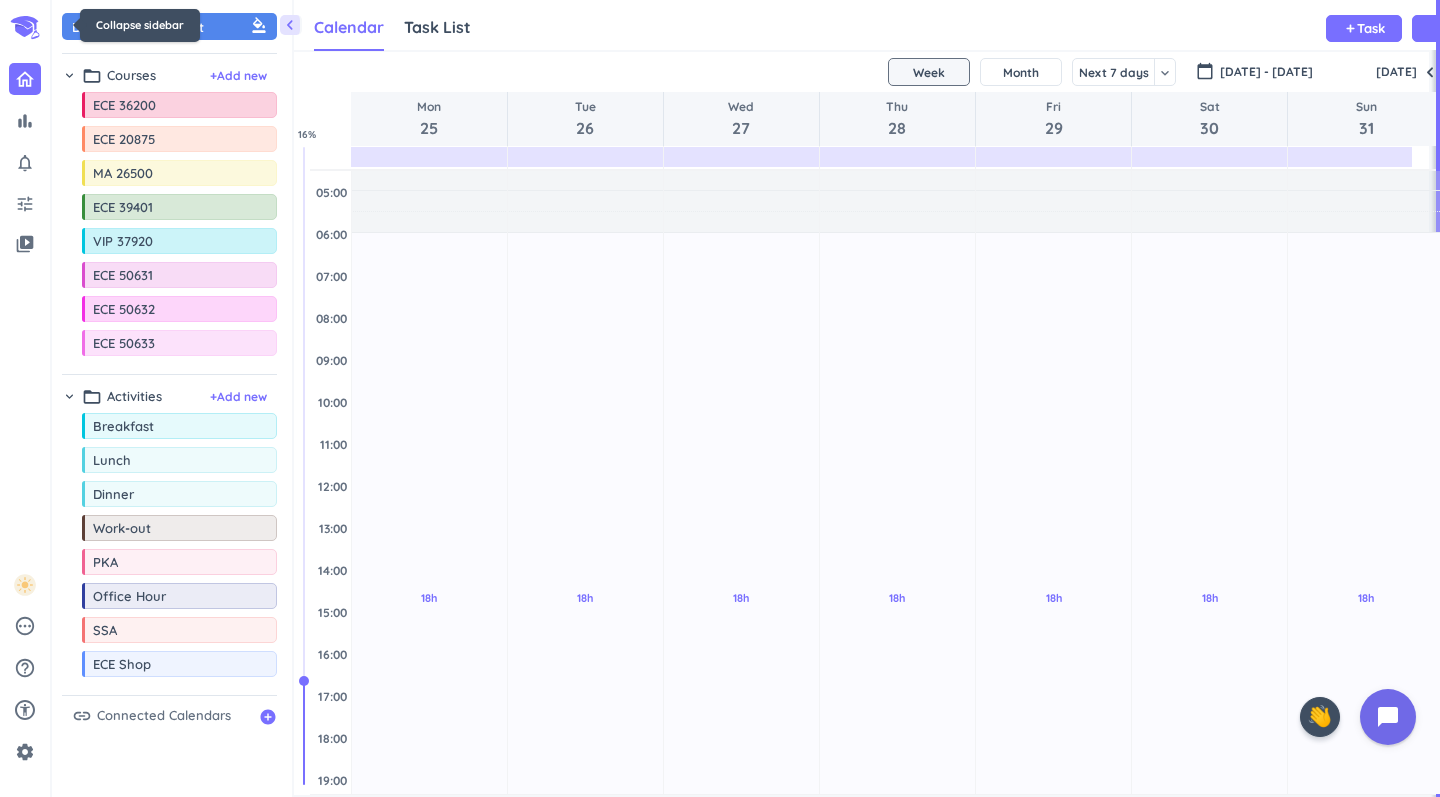 scroll, scrollTop: 728, scrollLeft: 1120, axis: both 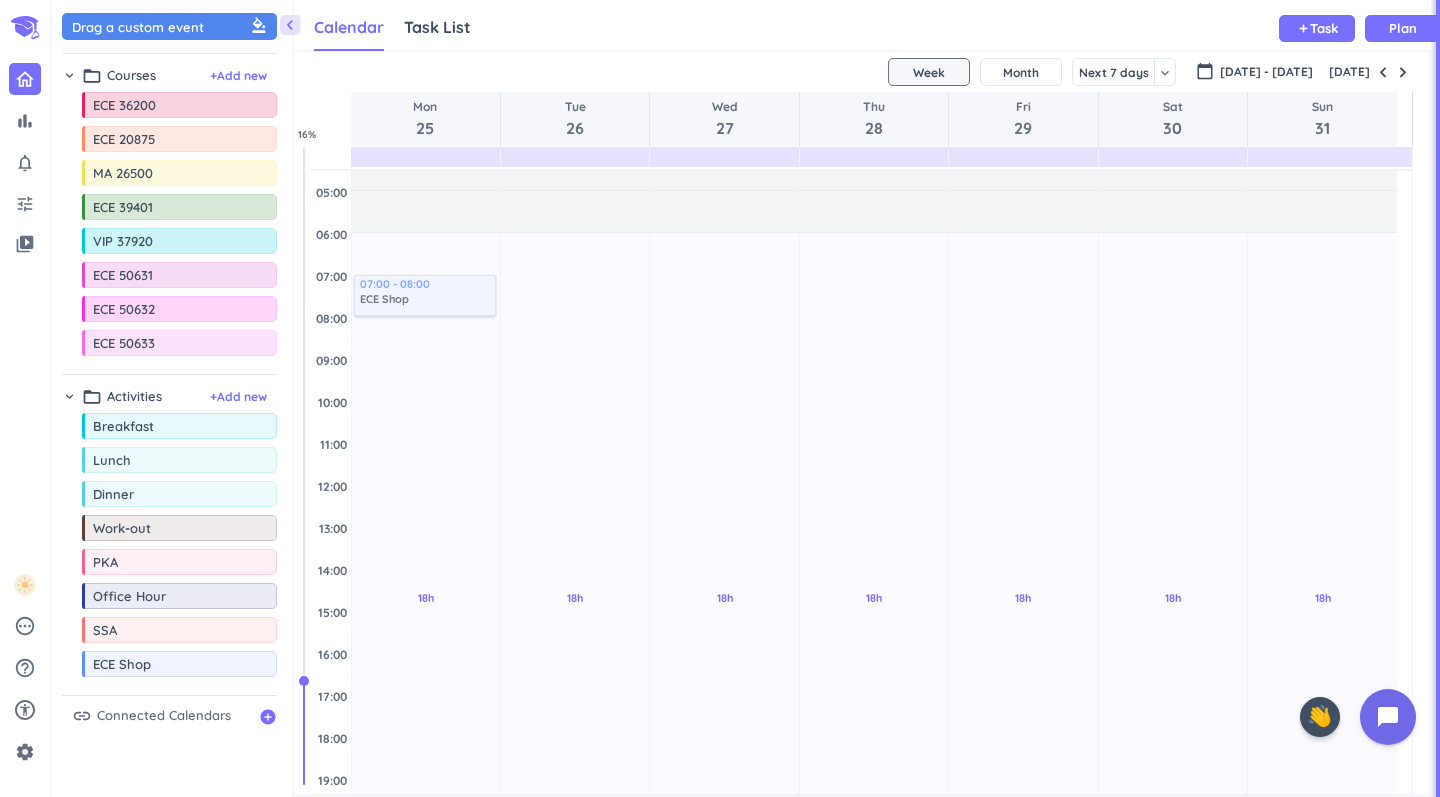drag, startPoint x: 148, startPoint y: 668, endPoint x: 413, endPoint y: 275, distance: 473.9979 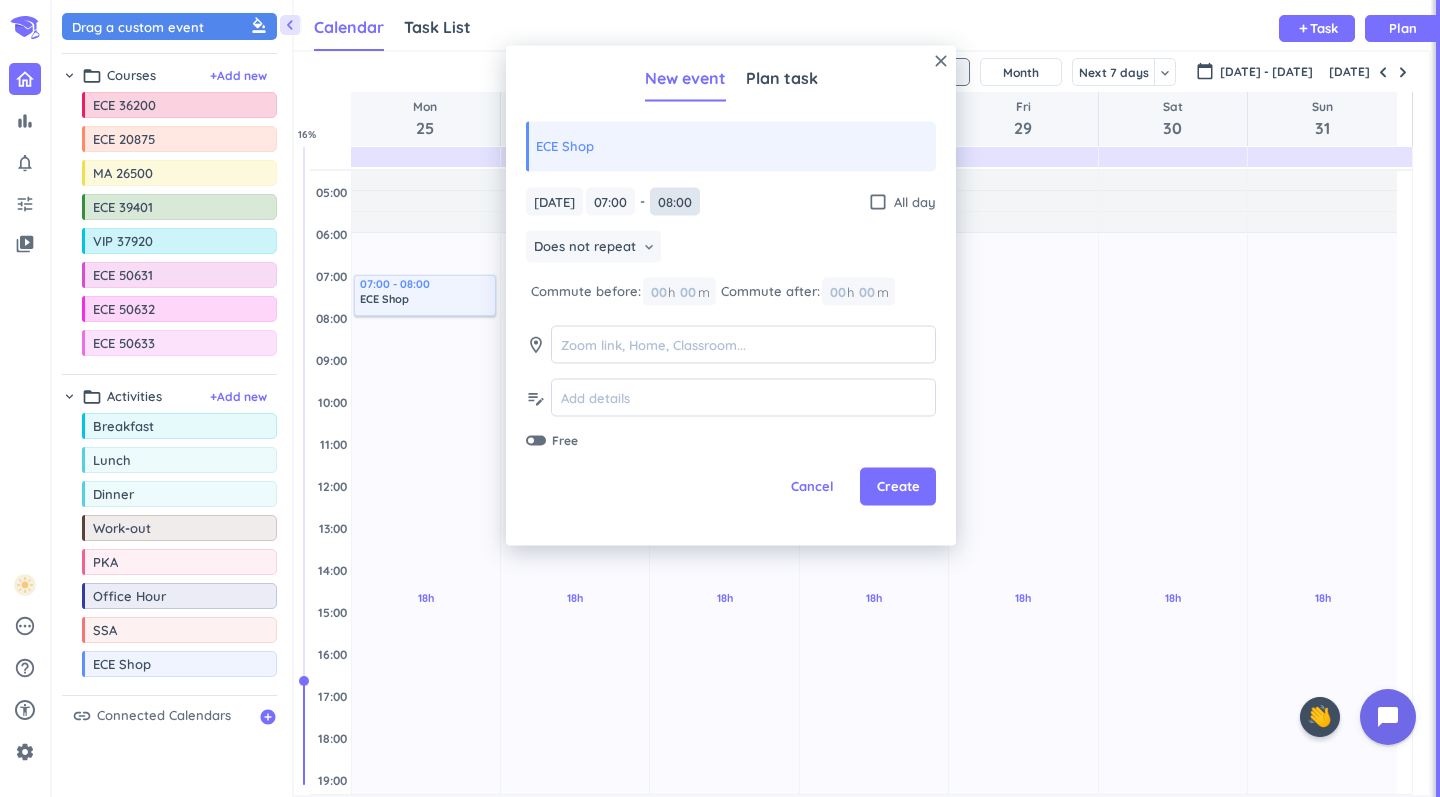 click on "08:00" at bounding box center (675, 201) 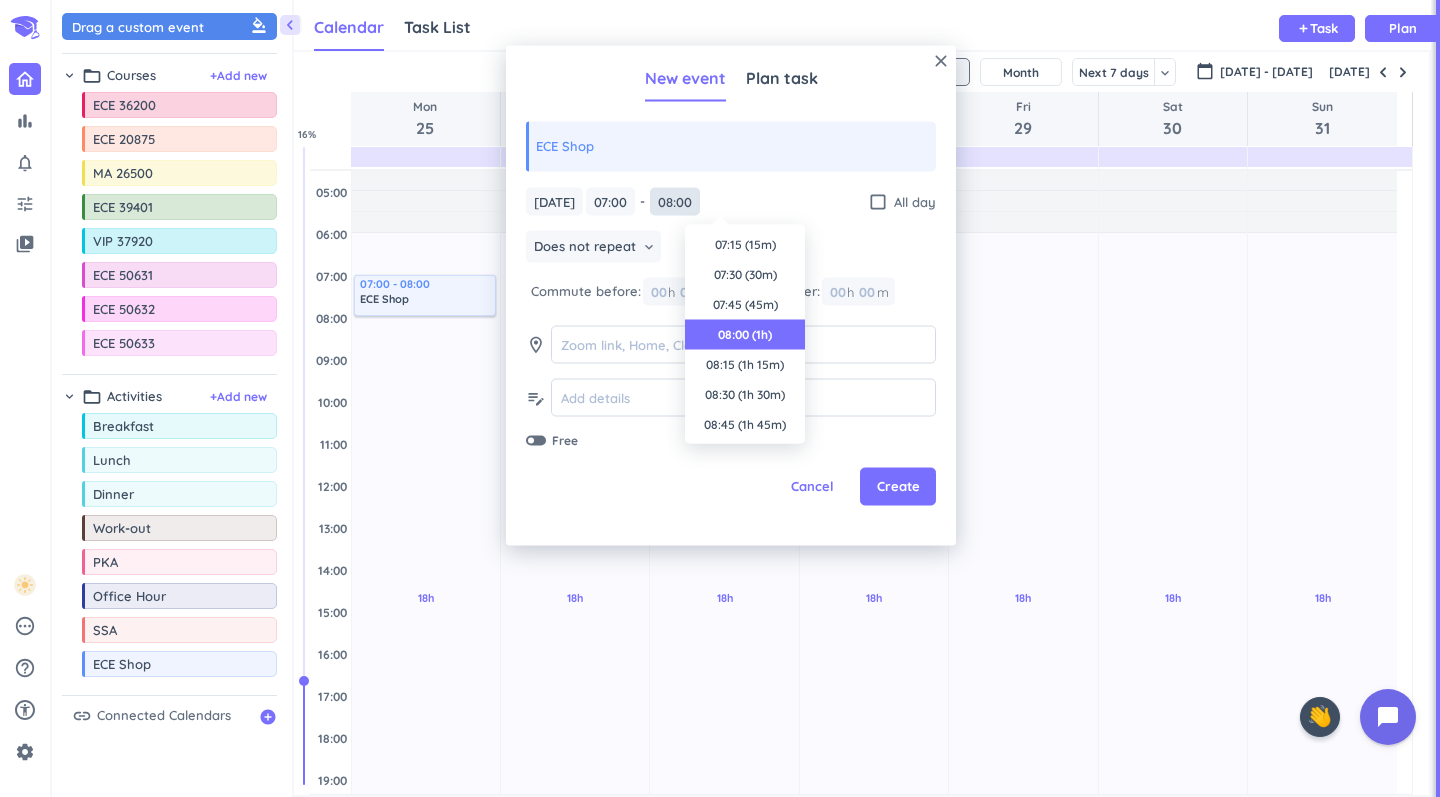 scroll, scrollTop: 90, scrollLeft: 0, axis: vertical 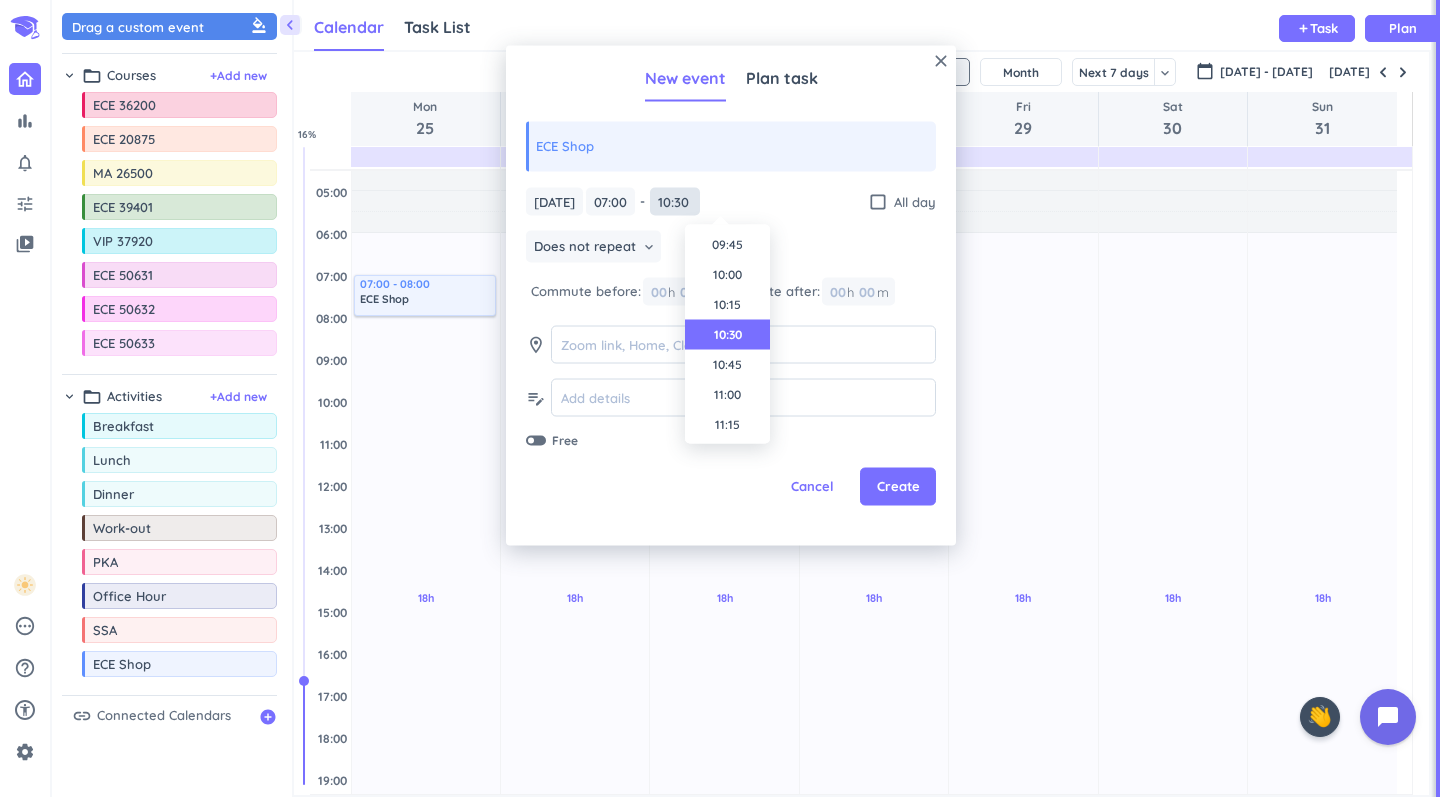 type on "10:30" 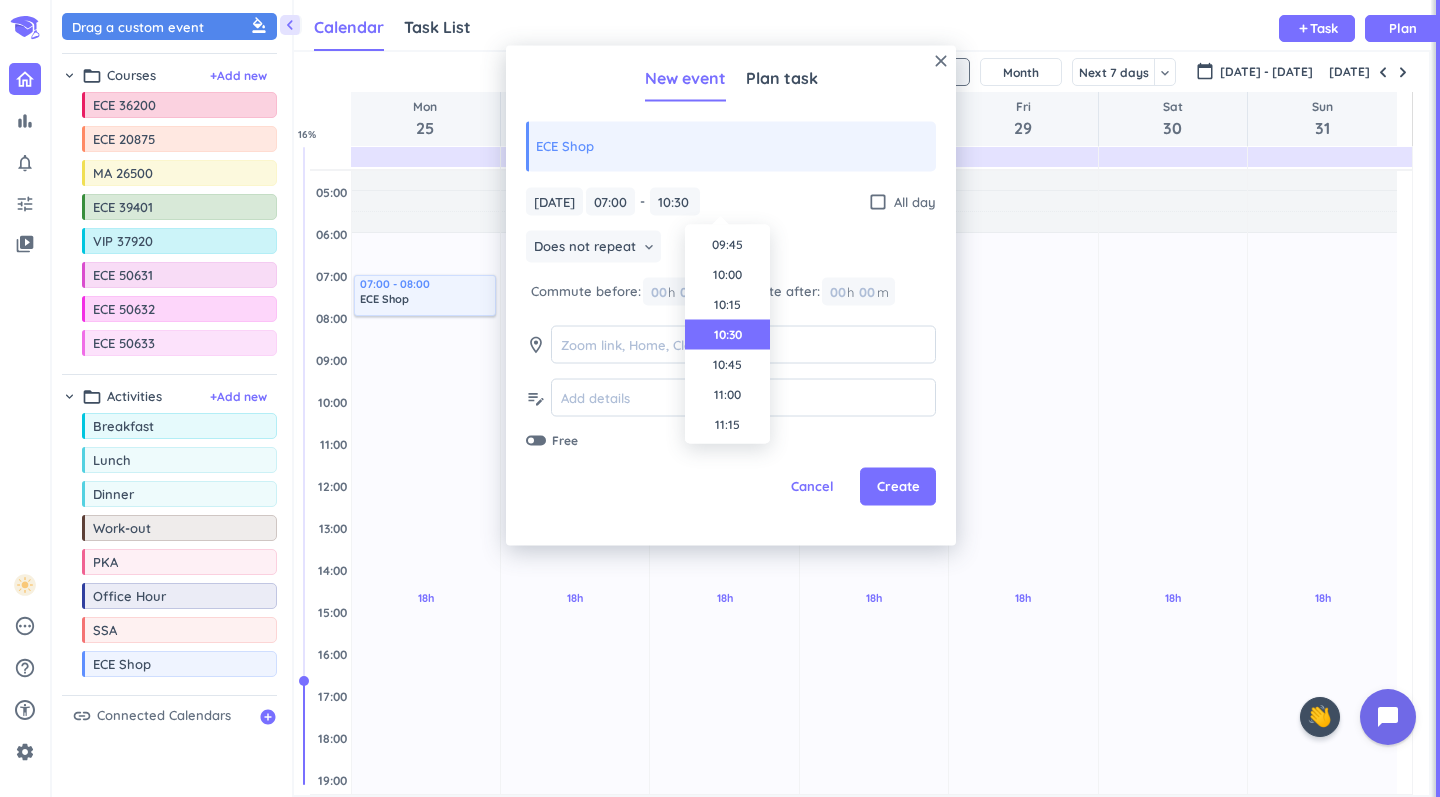 click on "close New event Plan task ECE Shop [DATE] [DATE]   07:00 07:00 - 08:00 10:30 check_box_outline_blank All day Does not repeat keyboard_arrow_down Commute before: 00 h 00 m Commute after: 00 h 00 m room edit_note Free Cancel Create Time 00:00 00:15 00:30 00:45 01:00 01:15 01:30 01:45 02:00 02:15 02:30 02:45 03:00 03:15 03:30 03:45 04:00 04:15 04:30 04:45 05:00 05:15 05:30 05:45 06:00 06:15 06:30 06:45 07:00 07:15 07:30 07:45 08:00 08:15 08:30 08:45 09:00 09:15 09:30 09:45 10:00 10:15 10:30 10:45 11:00 11:15 11:30 11:45 12:00 12:15 12:30 12:45 13:00 13:15 13:30 13:45 14:00 14:15 14:30 14:45 15:00 15:15 15:30 15:45 16:00 16:15 16:30 16:45 17:00 17:15 17:30 17:45 18:00 18:15 18:30 18:45 19:00 19:15 19:30 19:45 20:00 20:15 20:30 20:45 21:00 21:15 21:30 21:45 22:00 22:15 22:30 22:45 23:00 23:15 23:30 23:45" at bounding box center [731, 296] 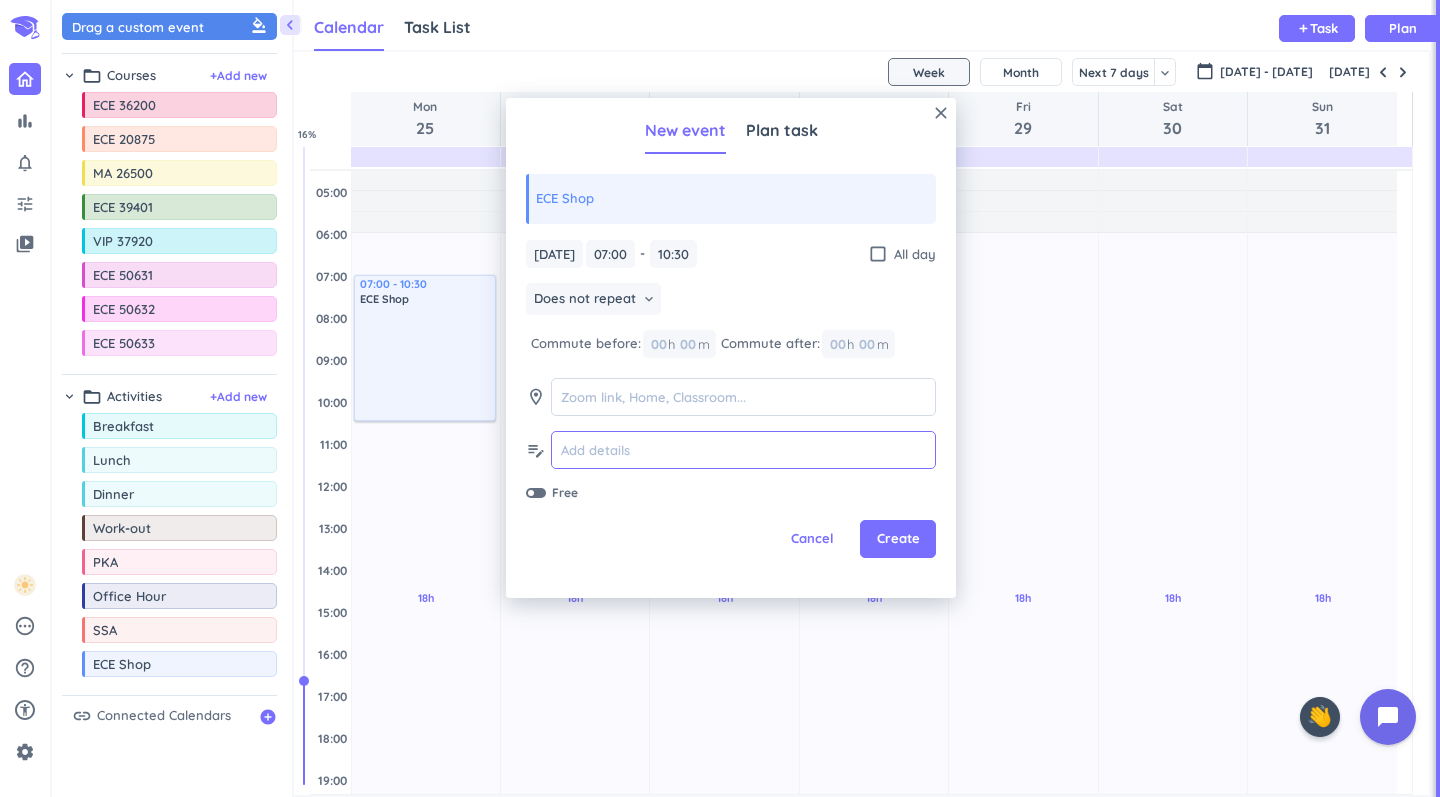 click at bounding box center [743, 450] 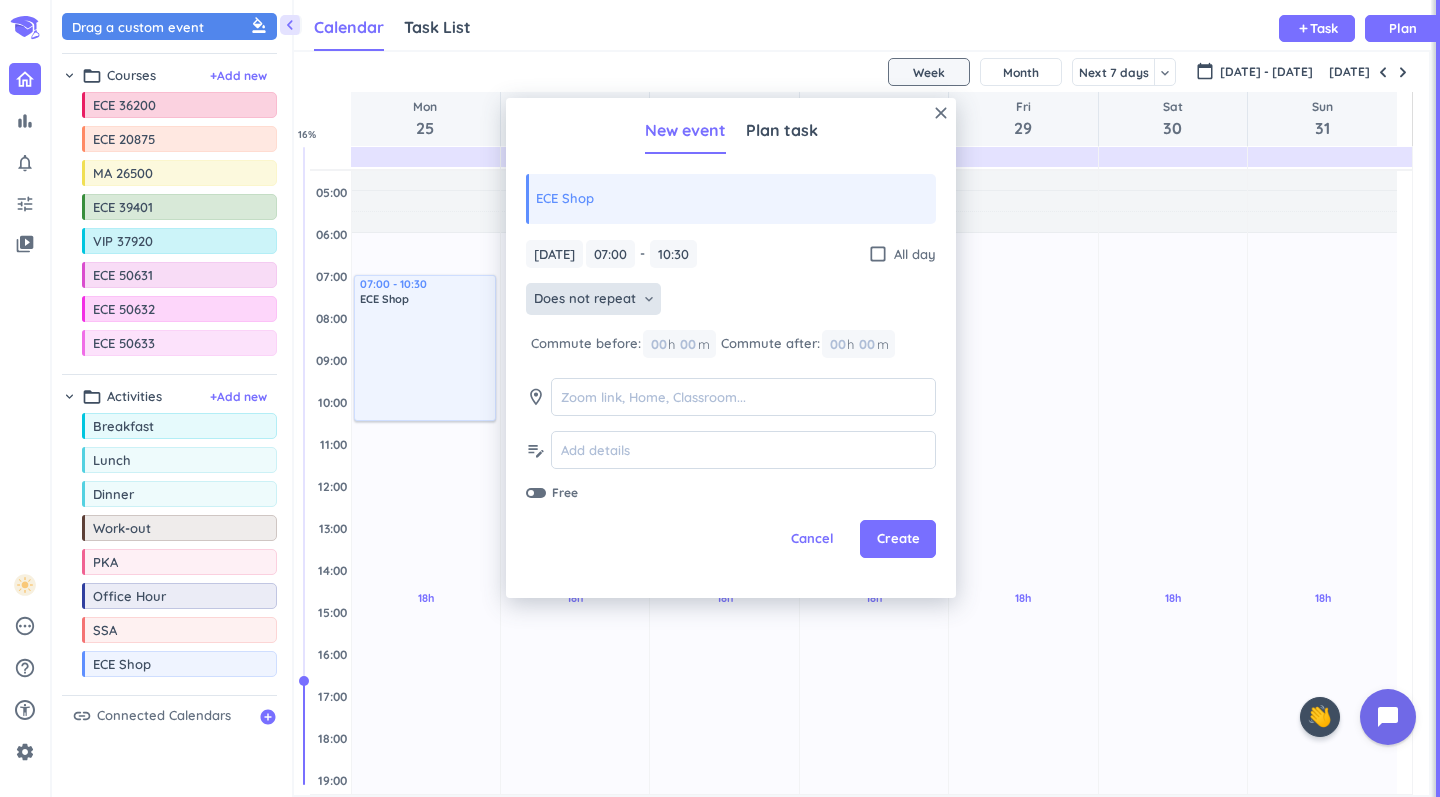 click on "Does not repeat keyboard_arrow_down" at bounding box center (593, 299) 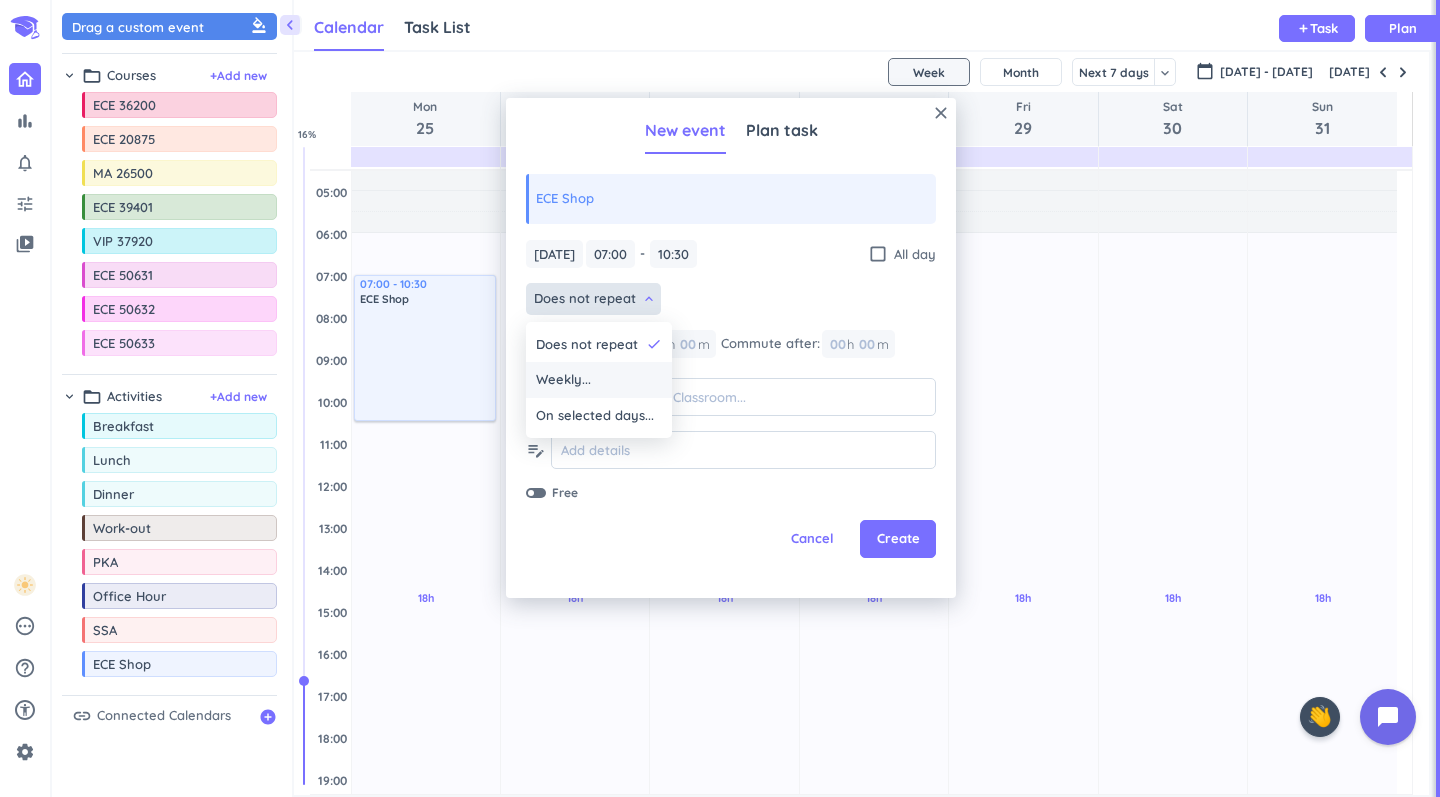 click on "Weekly..." at bounding box center (599, 380) 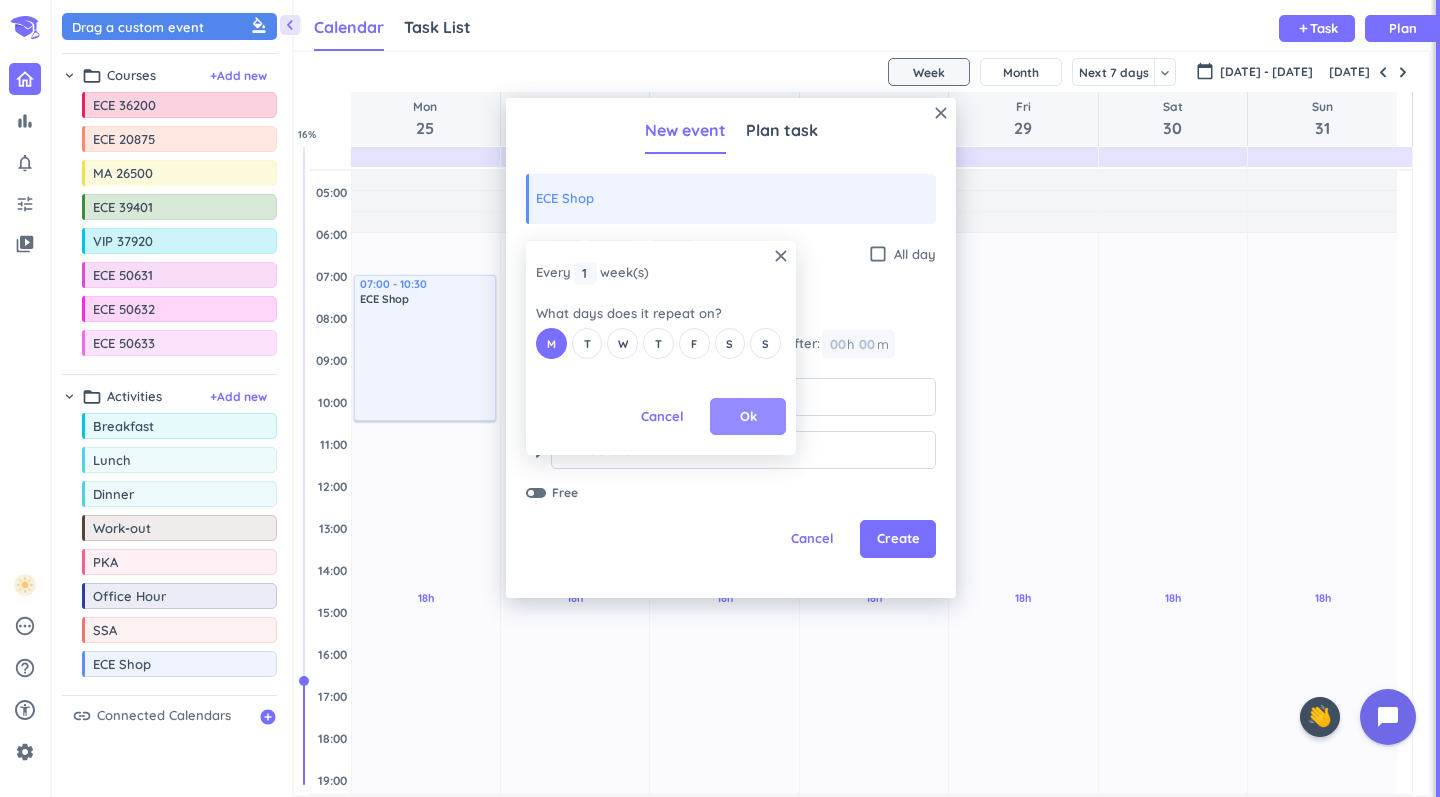 click on "Ok" at bounding box center [748, 417] 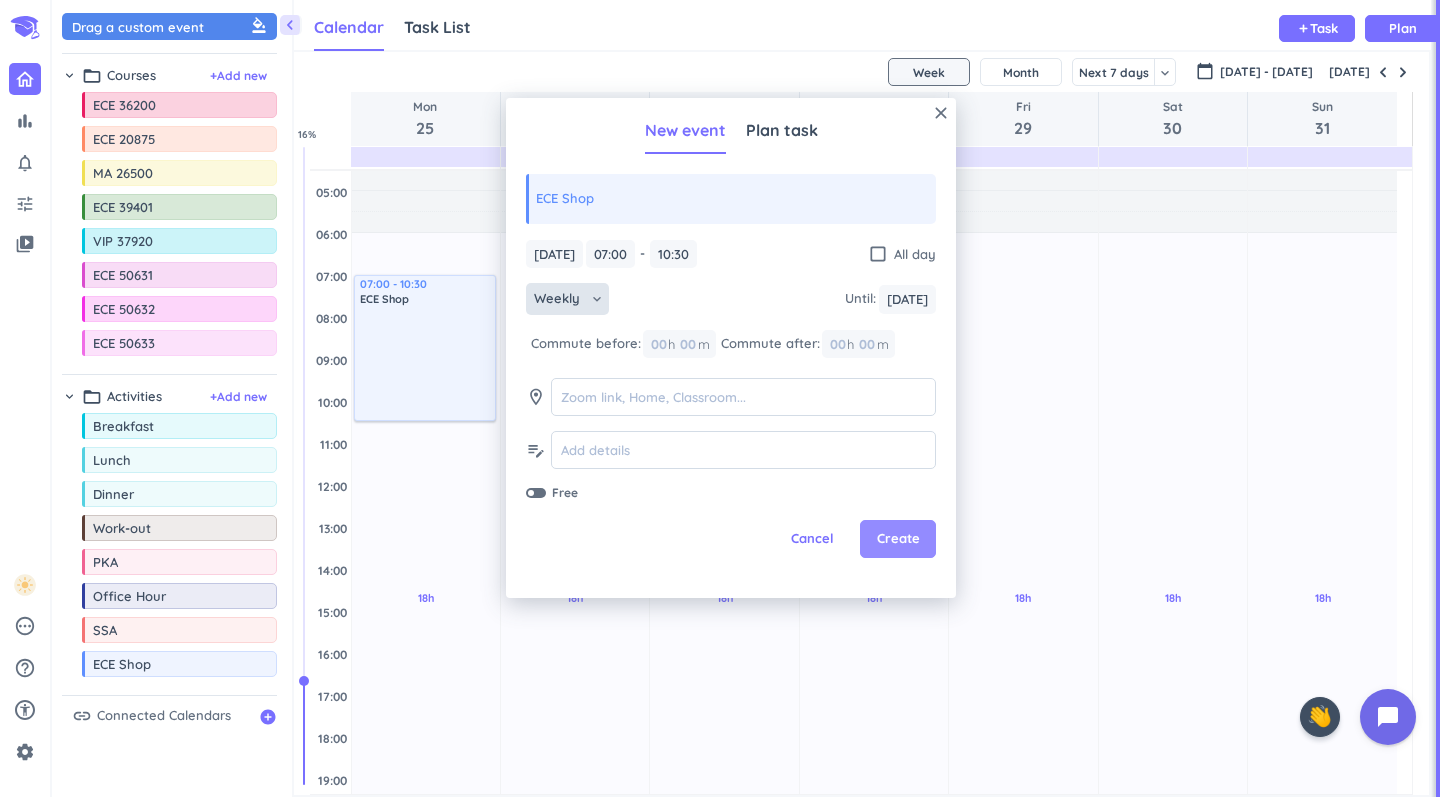 click on "Create" at bounding box center [898, 539] 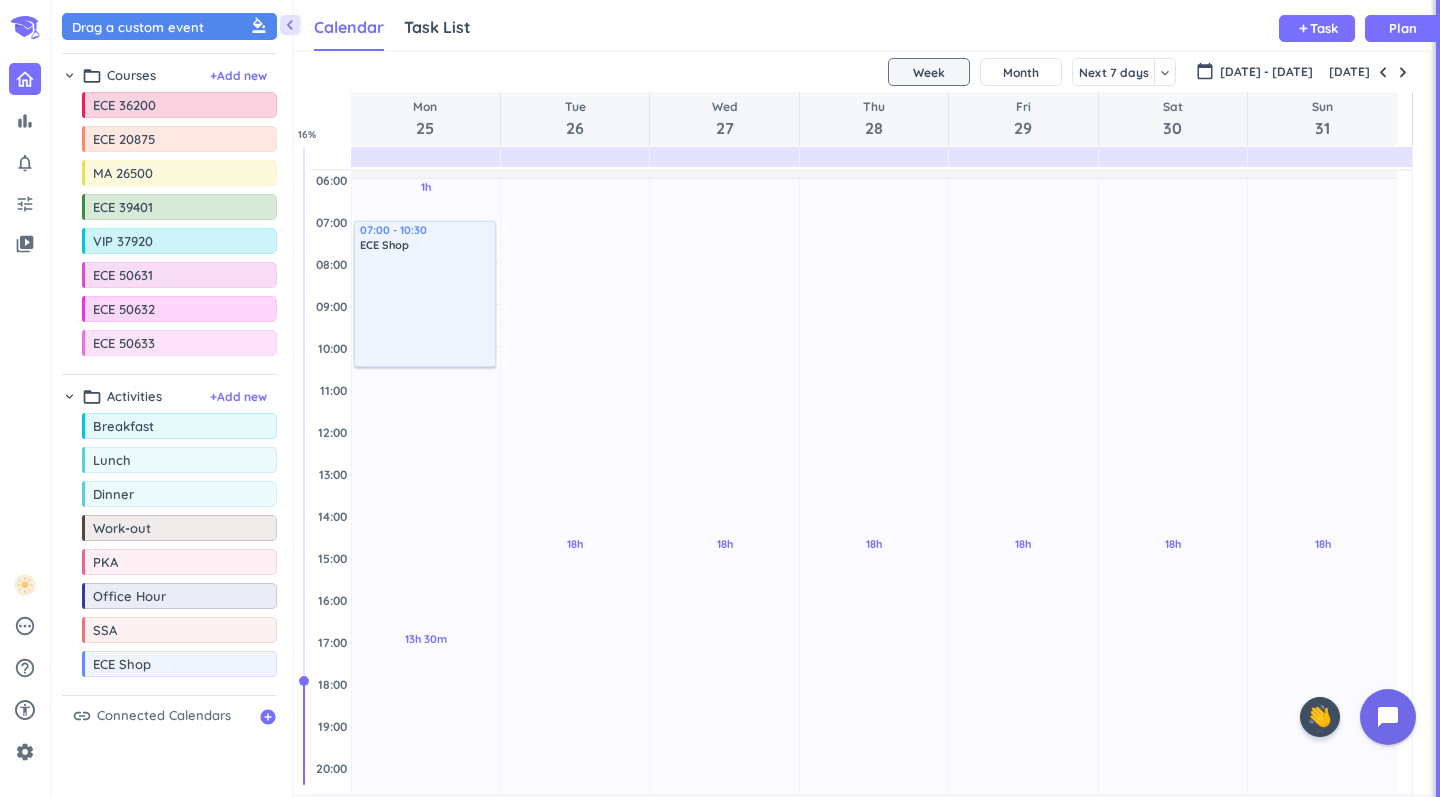 scroll, scrollTop: 71, scrollLeft: 0, axis: vertical 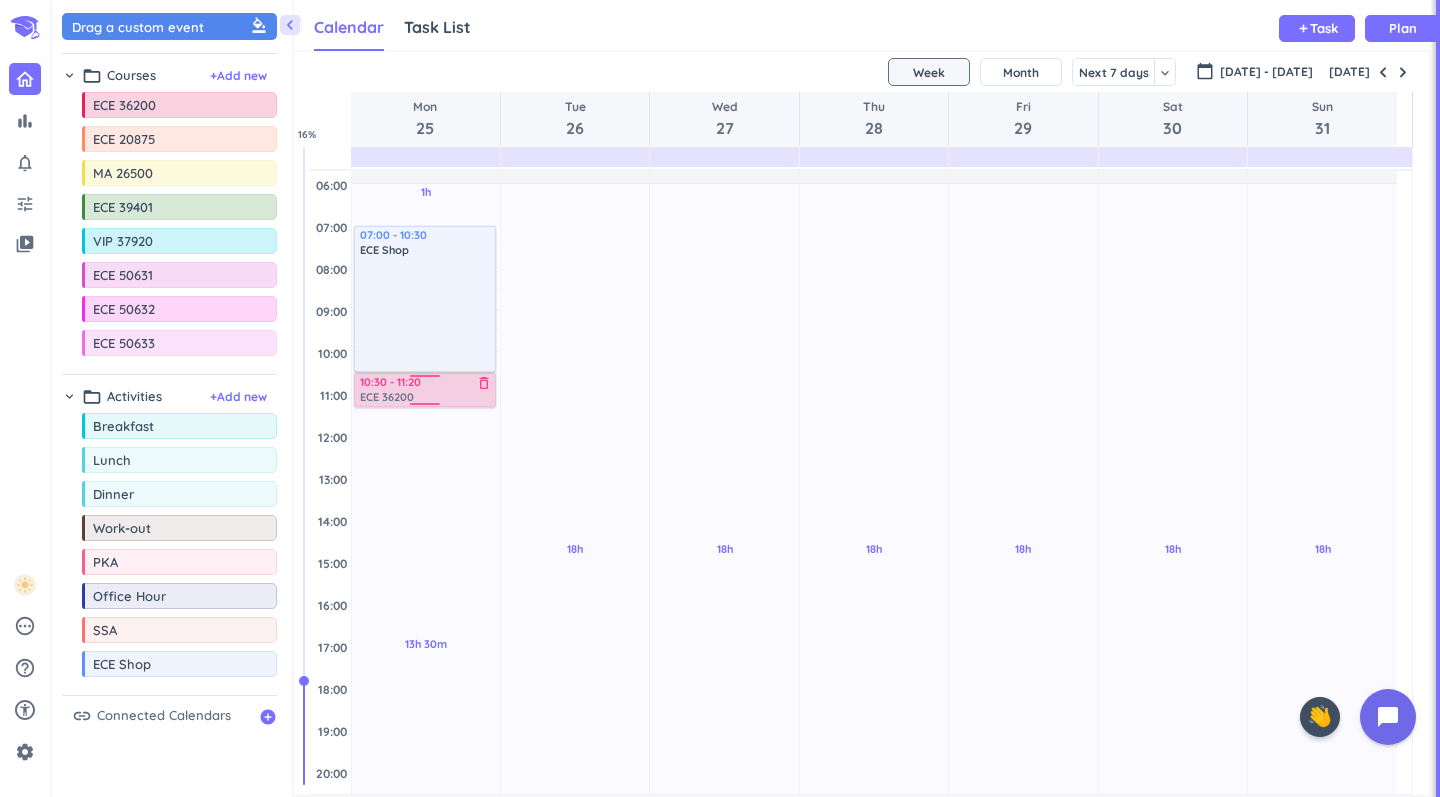 drag, startPoint x: 203, startPoint y: 109, endPoint x: 423, endPoint y: 374, distance: 344.4198 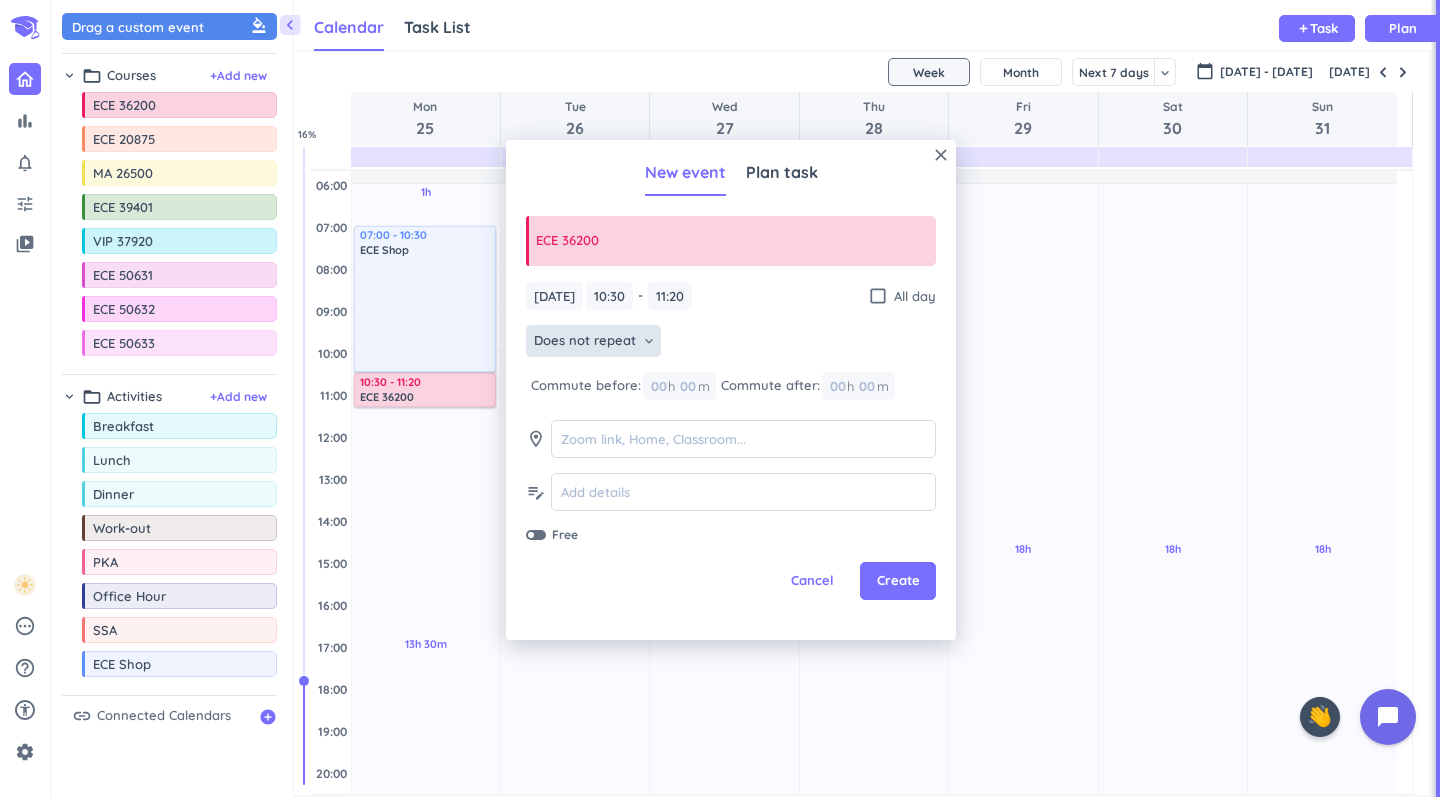 click on "Does not repeat" at bounding box center [585, 341] 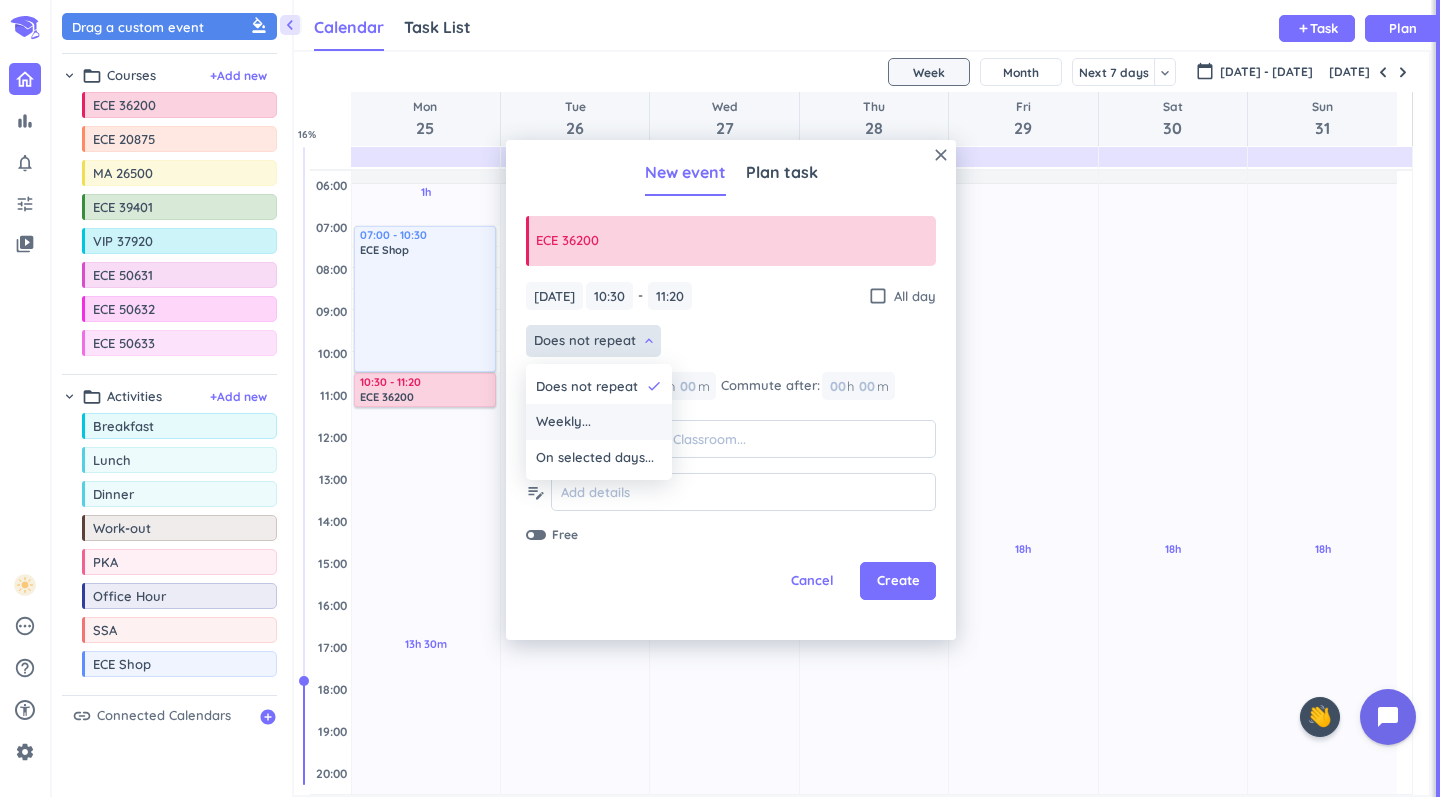 click on "Weekly..." at bounding box center (599, 422) 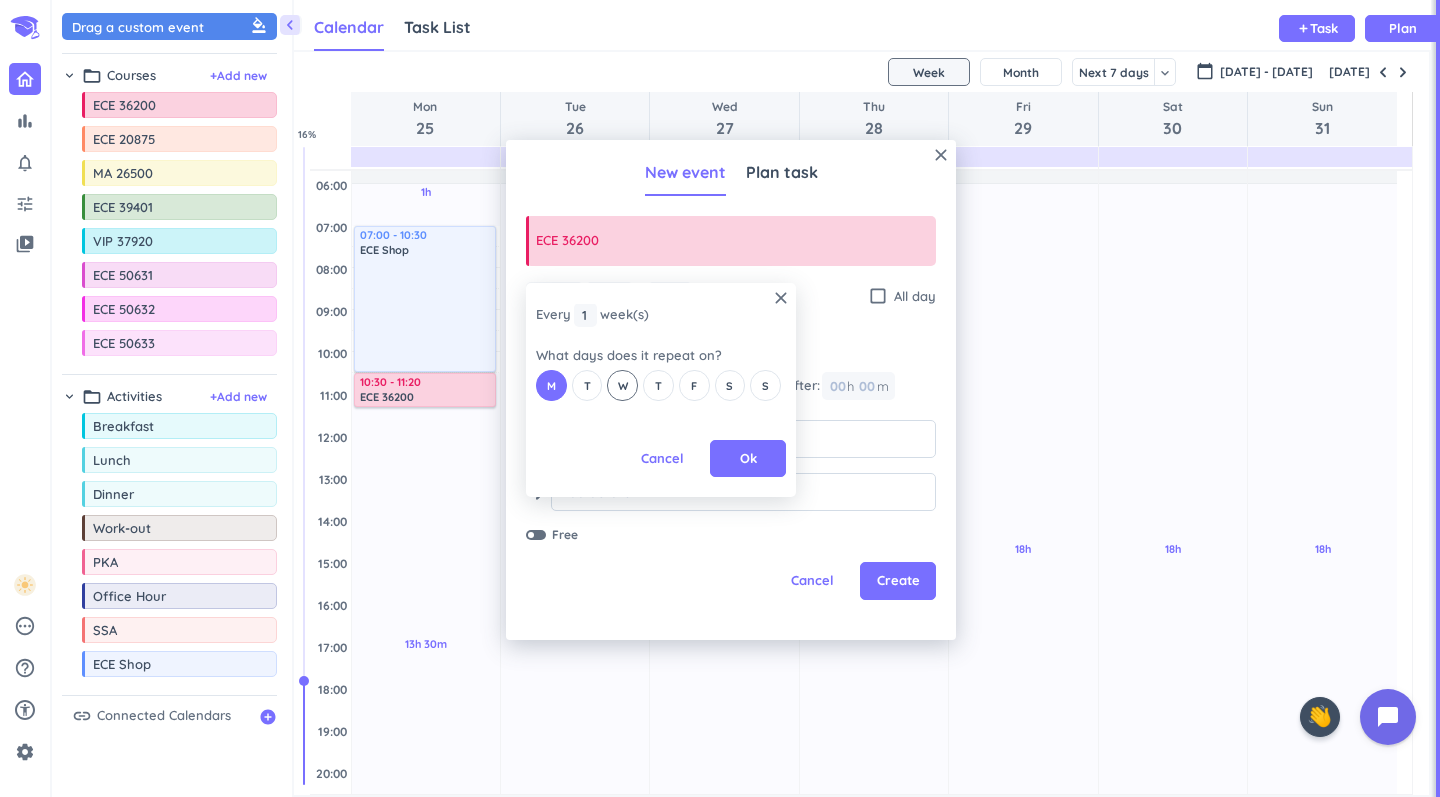 click on "W" at bounding box center [623, 386] 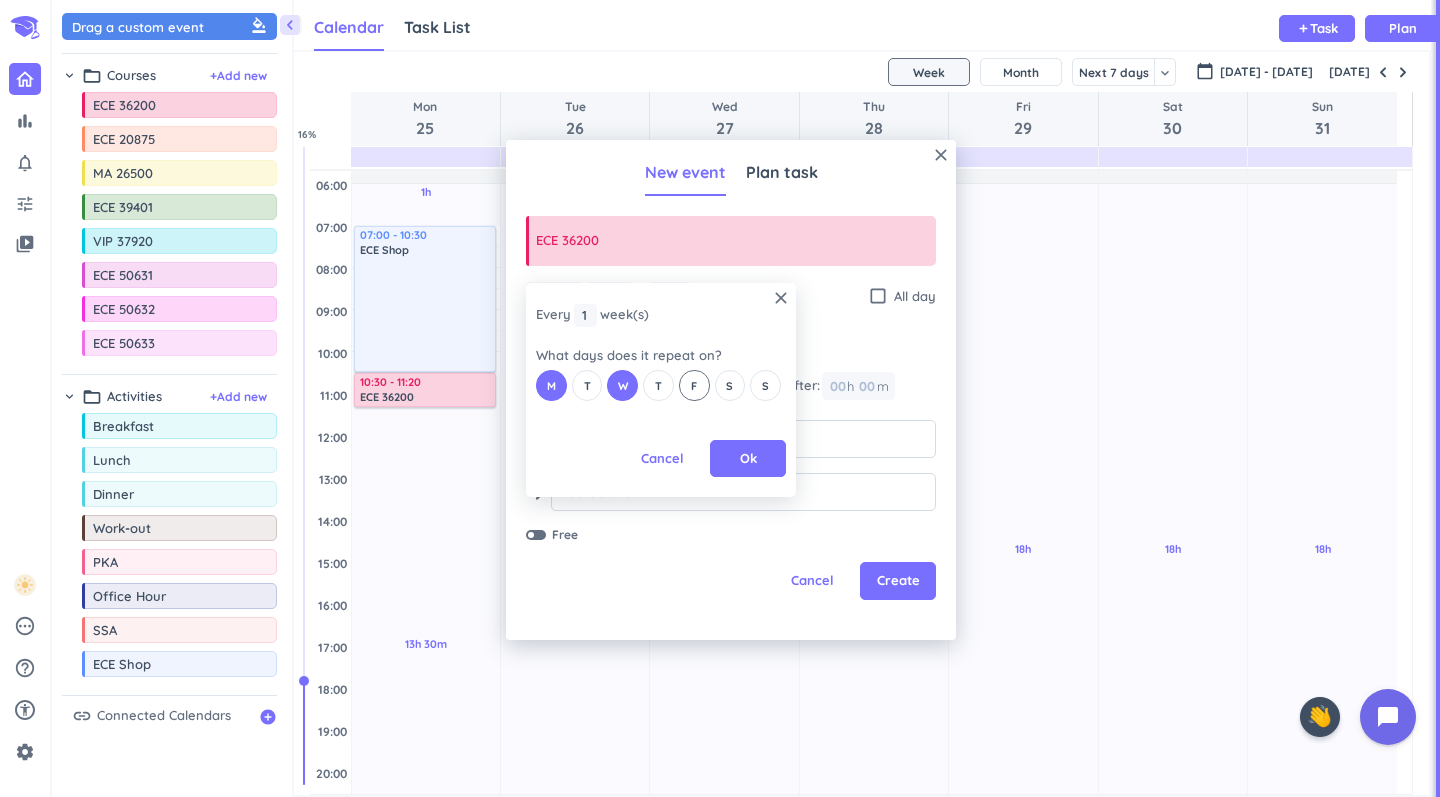 click on "F" at bounding box center [694, 386] 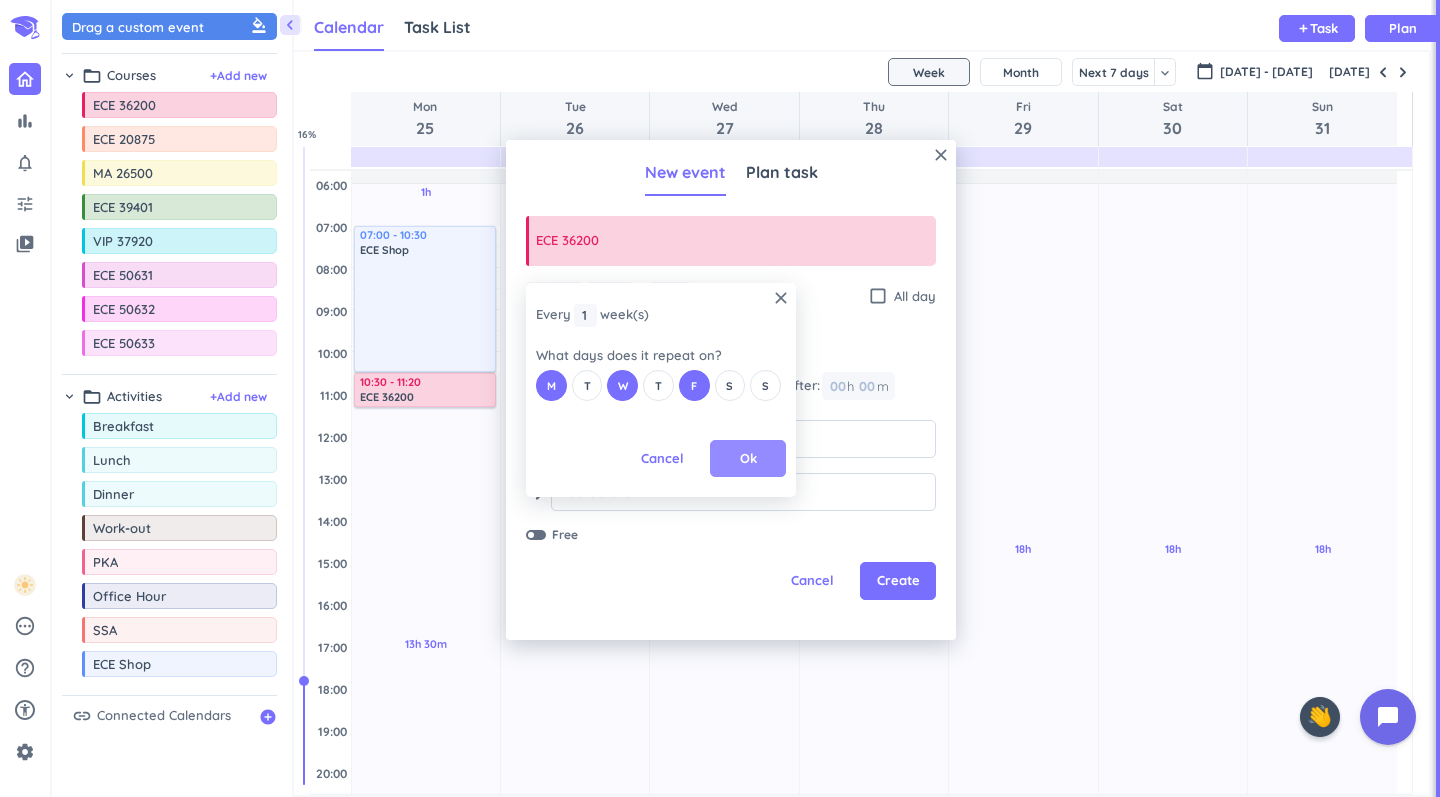 click on "Ok" at bounding box center (748, 459) 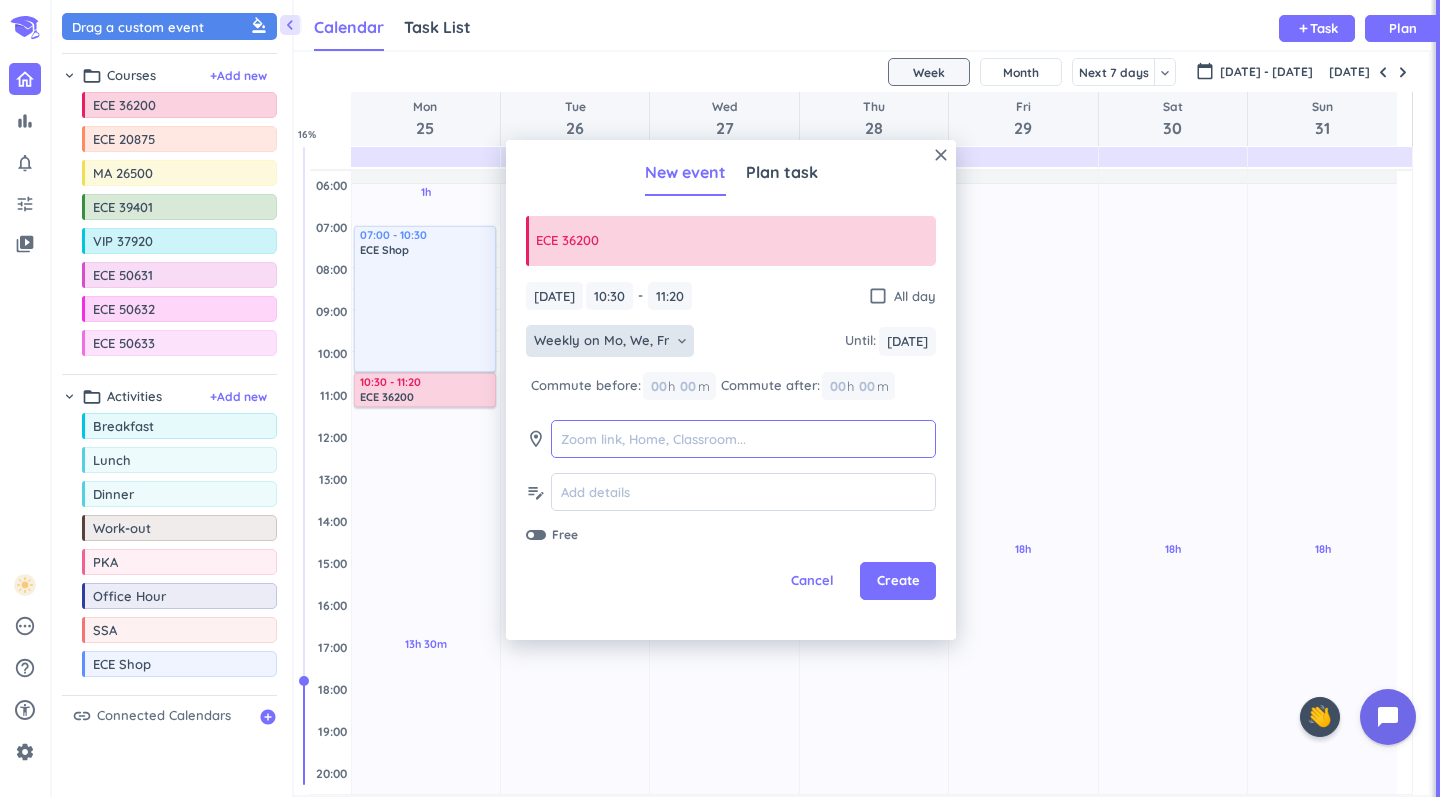 click at bounding box center (743, 439) 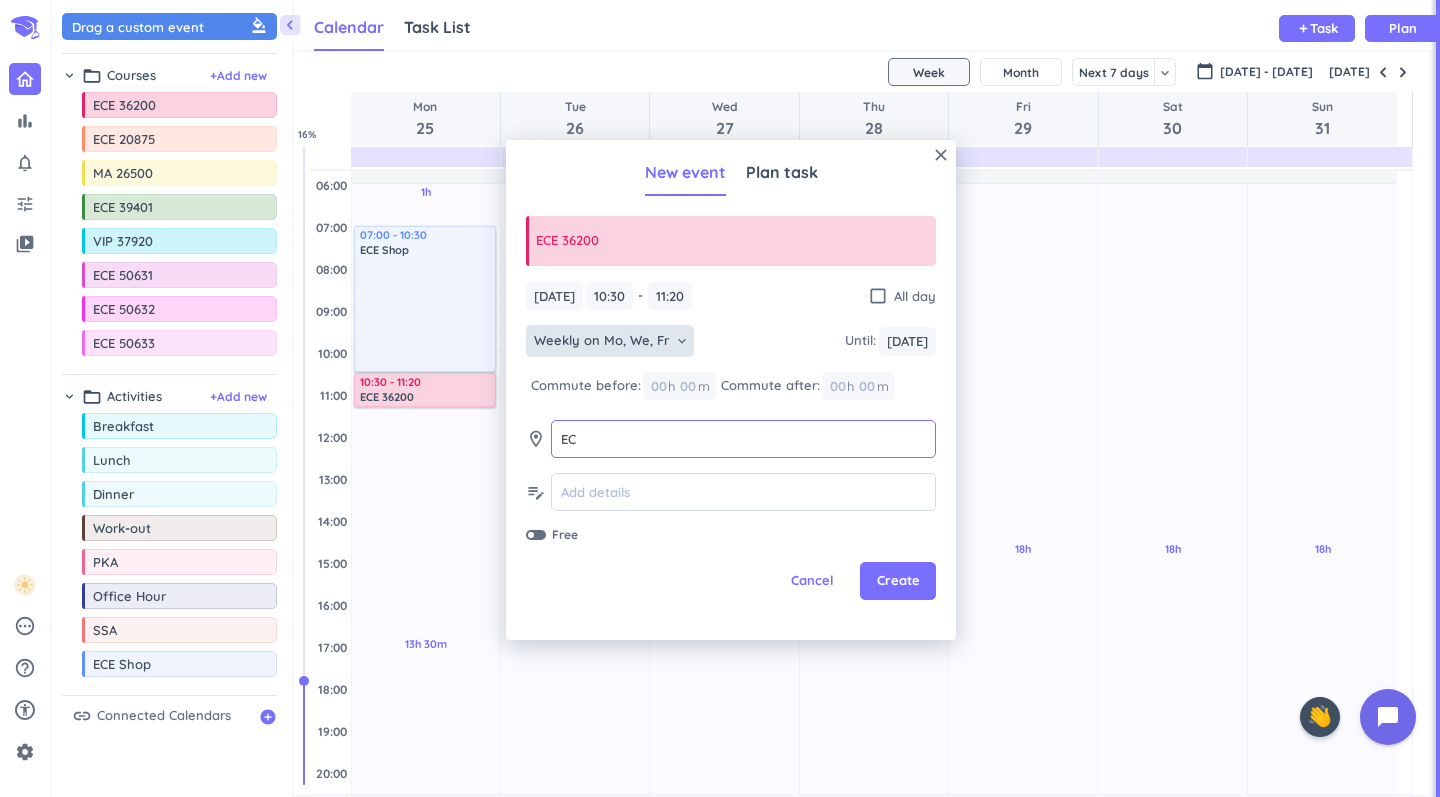 type on "E" 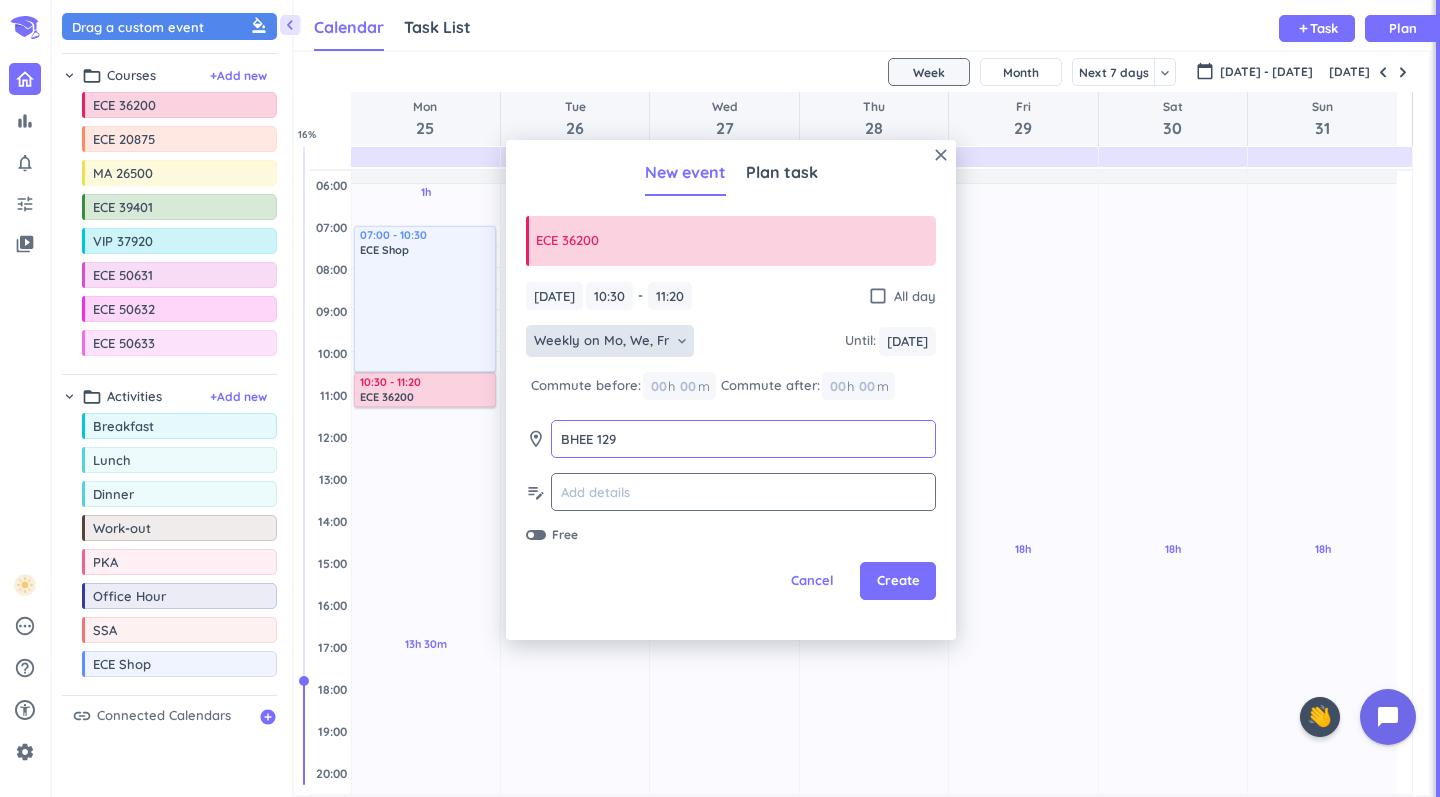 type on "BHEE 129" 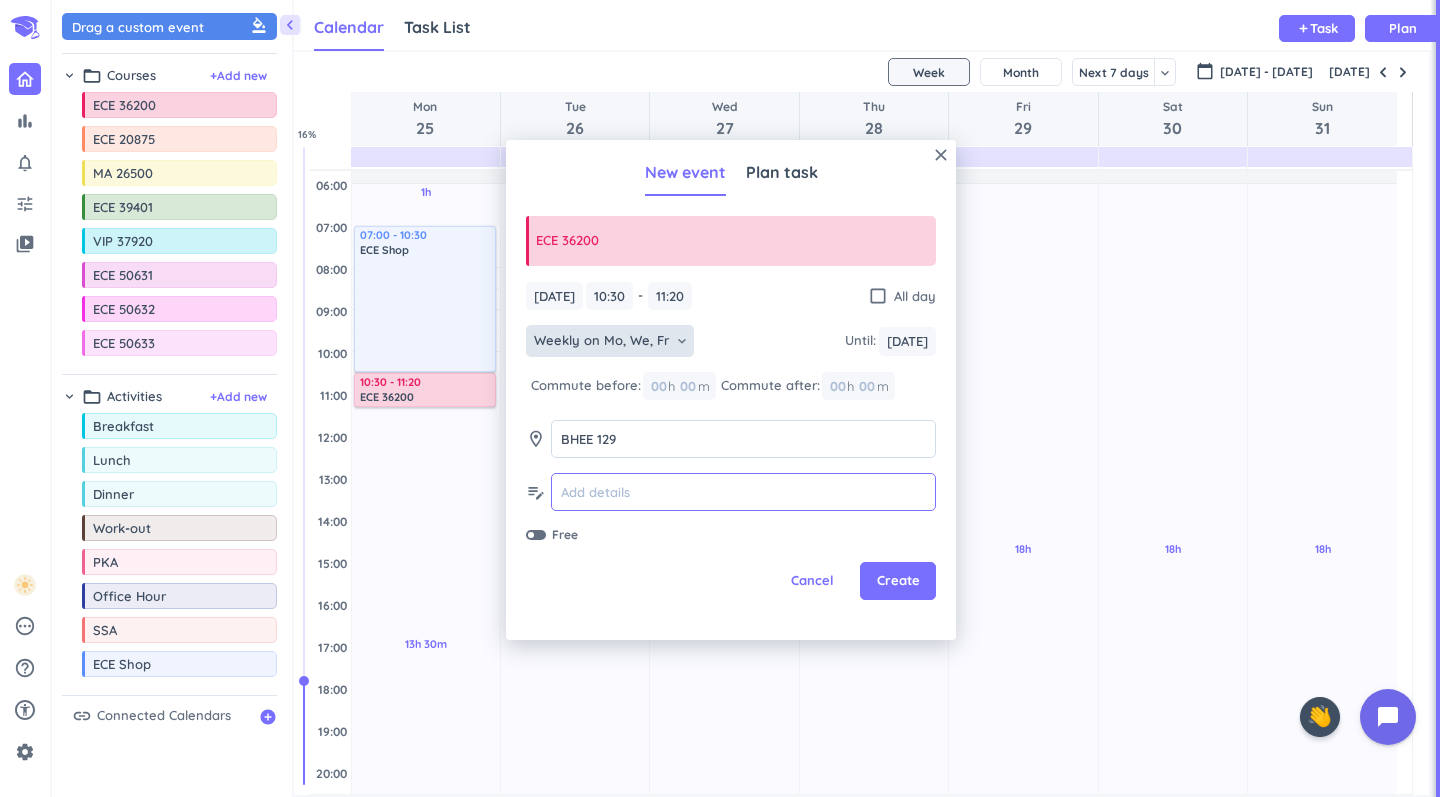 click at bounding box center (743, 492) 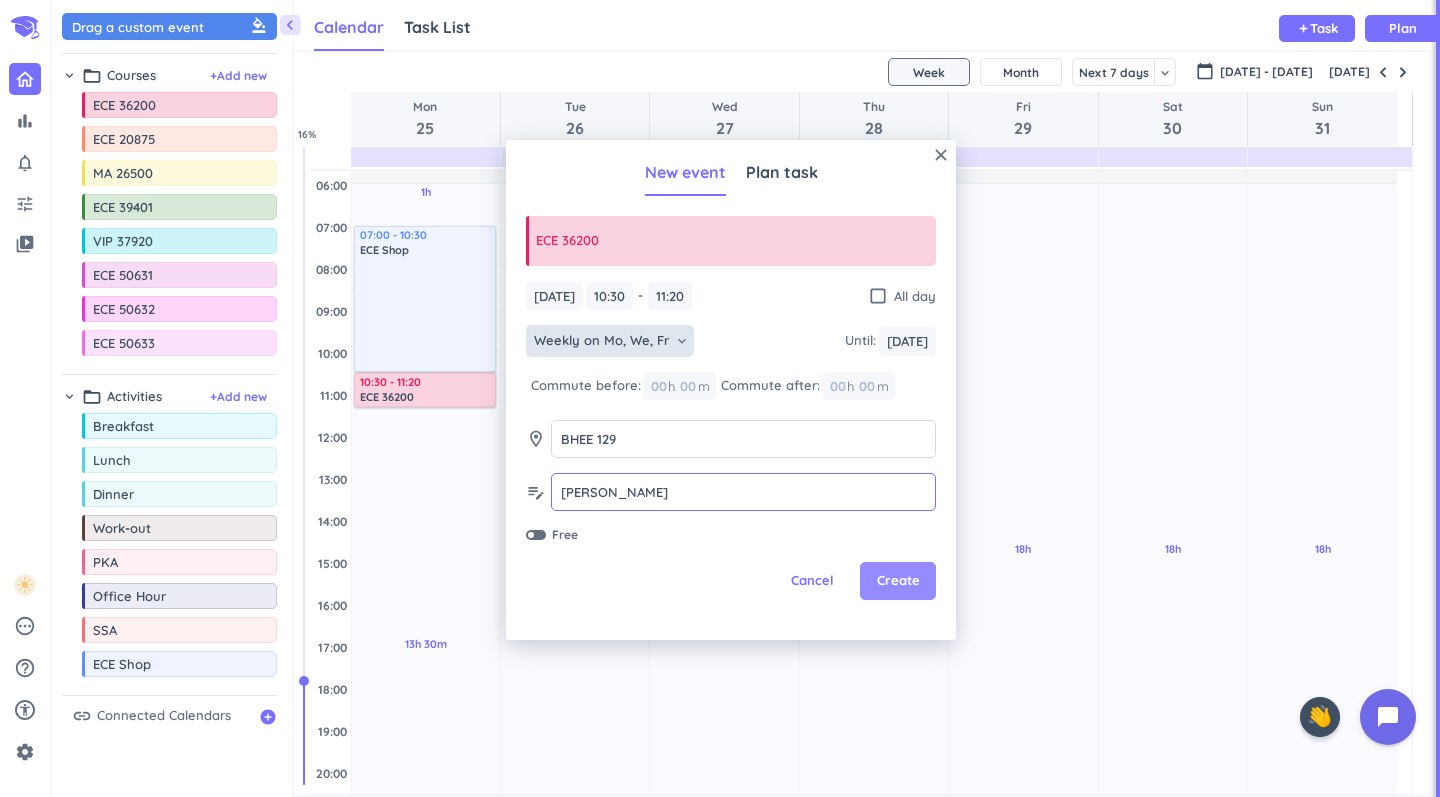 type on "[PERSON_NAME]" 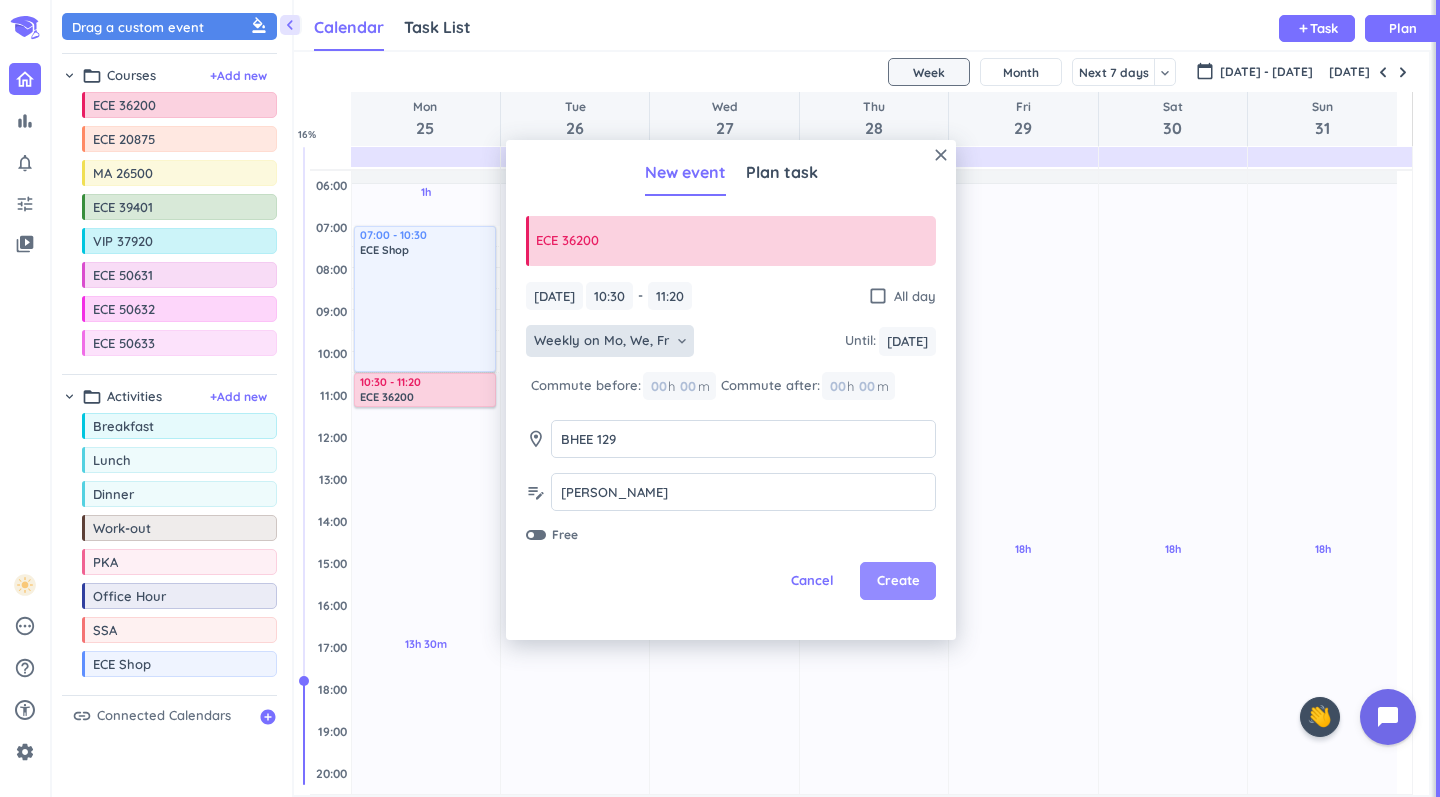 click on "Create" at bounding box center [898, 581] 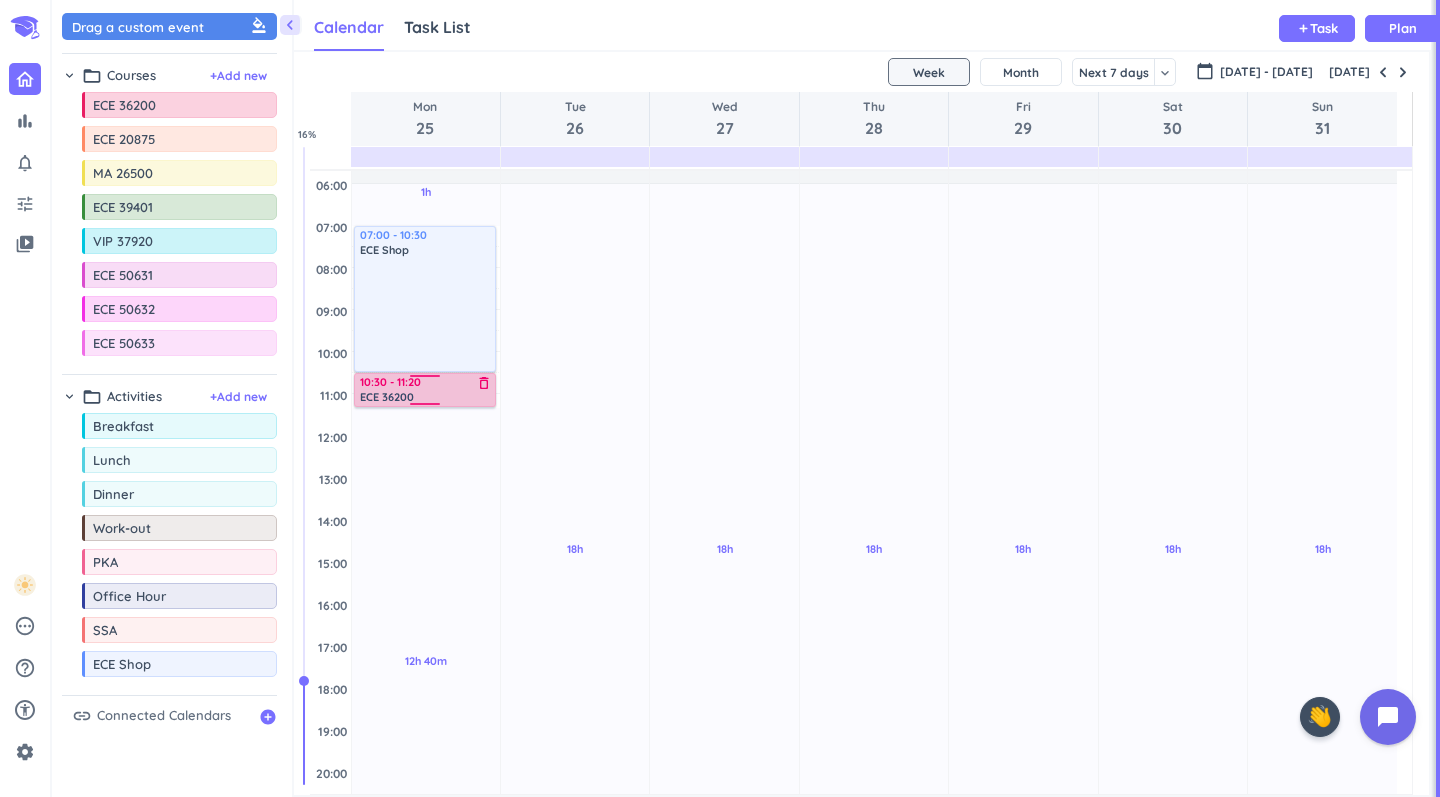 click on "ECE 36200" at bounding box center [387, 396] 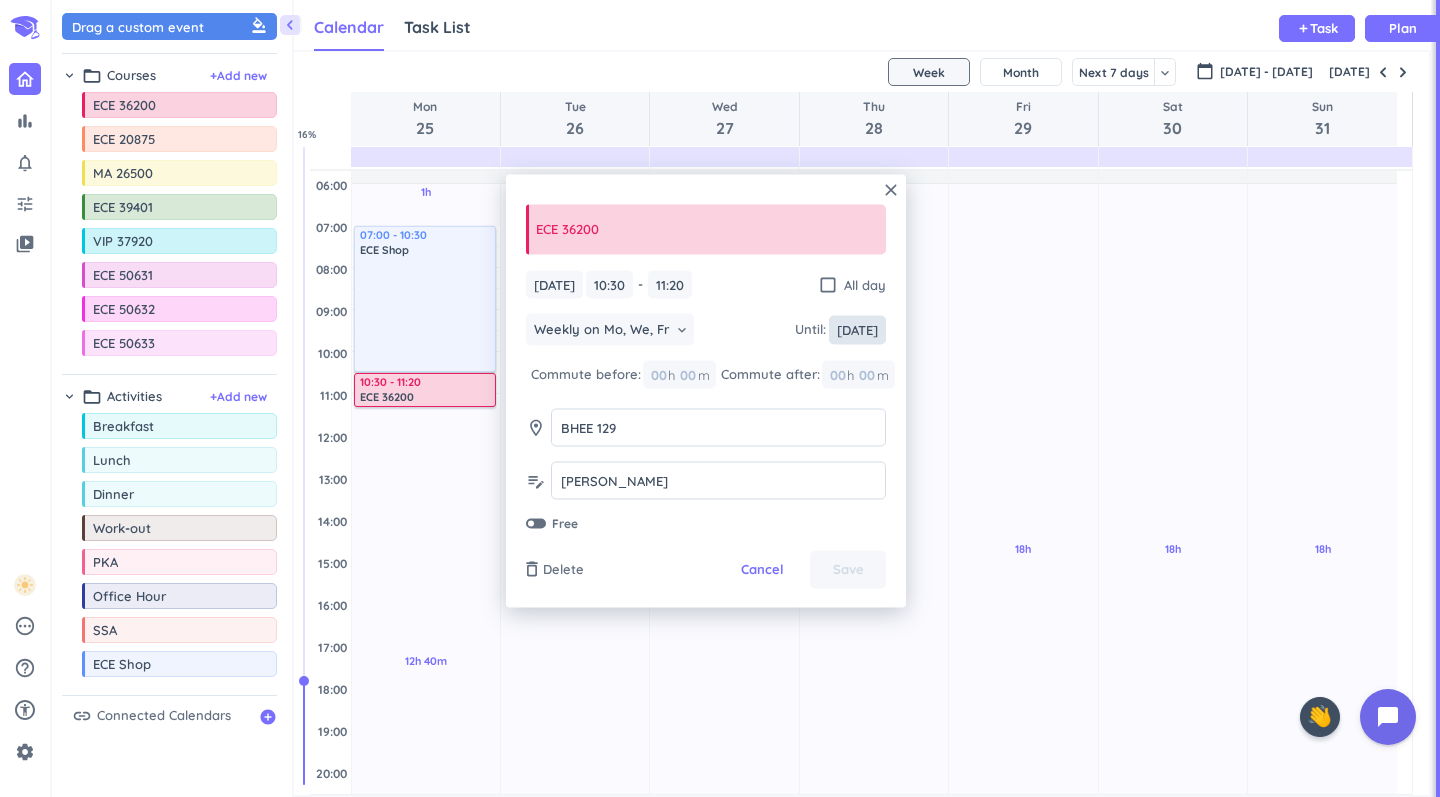 click on "[DATE]" at bounding box center [857, 329] 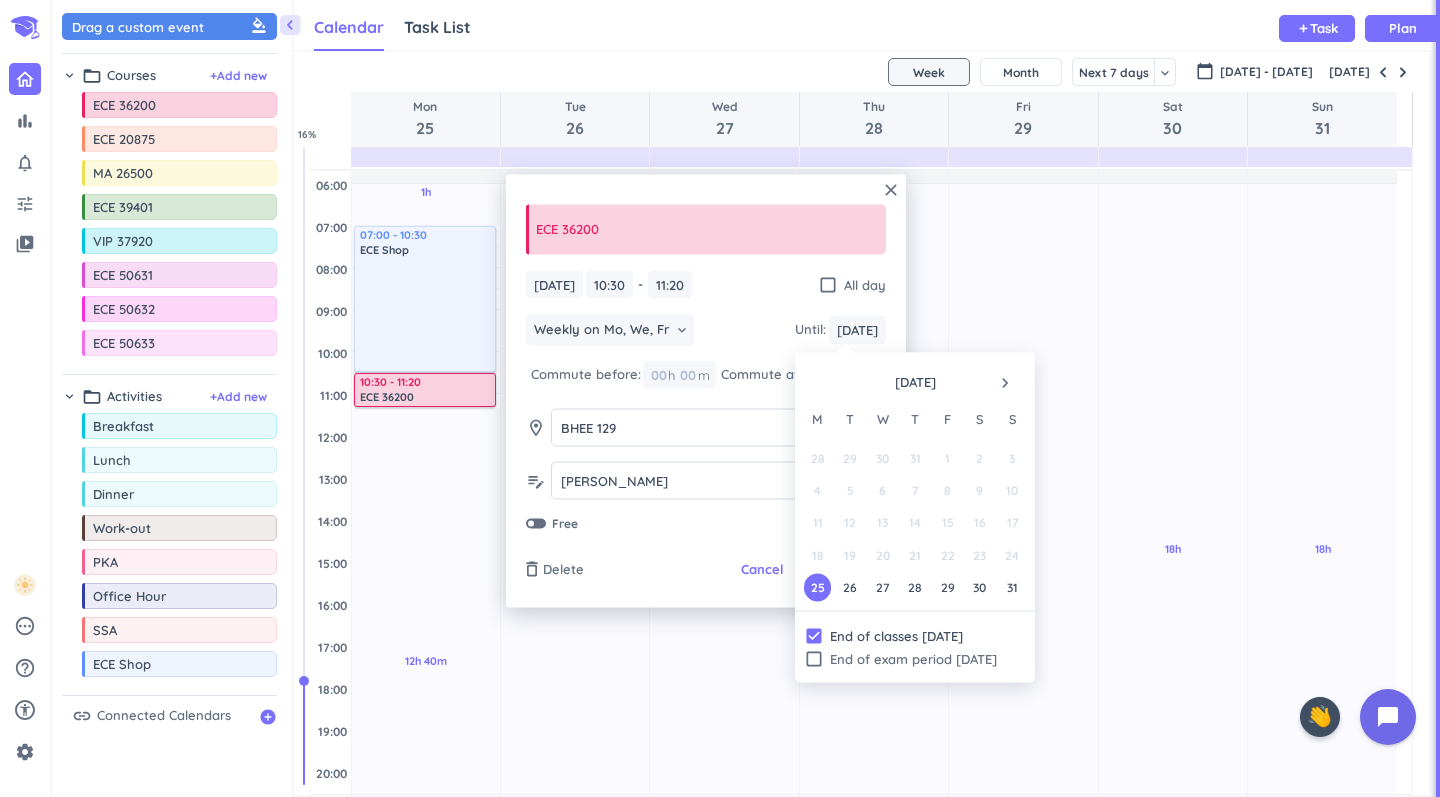 click on "navigate_next" at bounding box center [1005, 383] 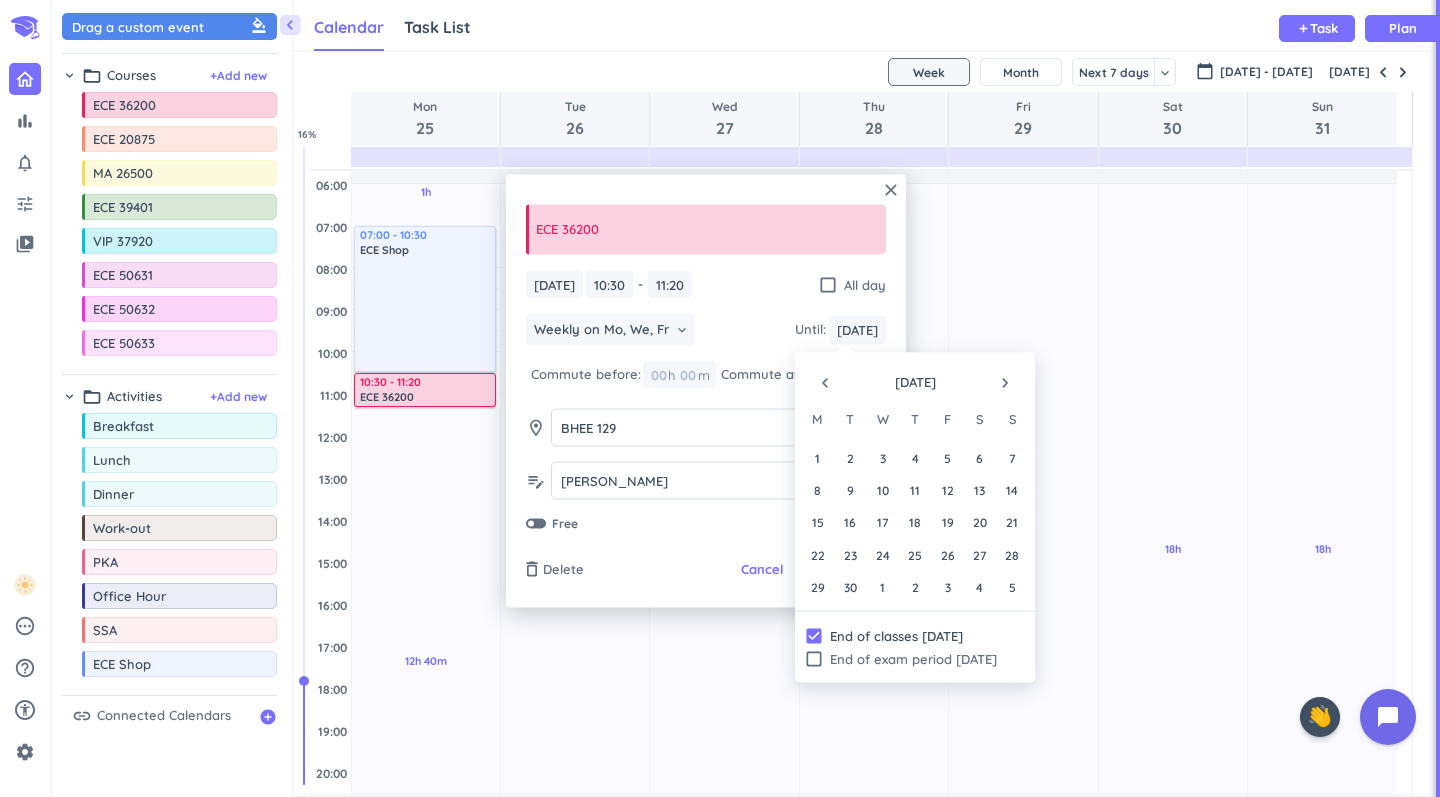 click on "navigate_next" at bounding box center [1005, 383] 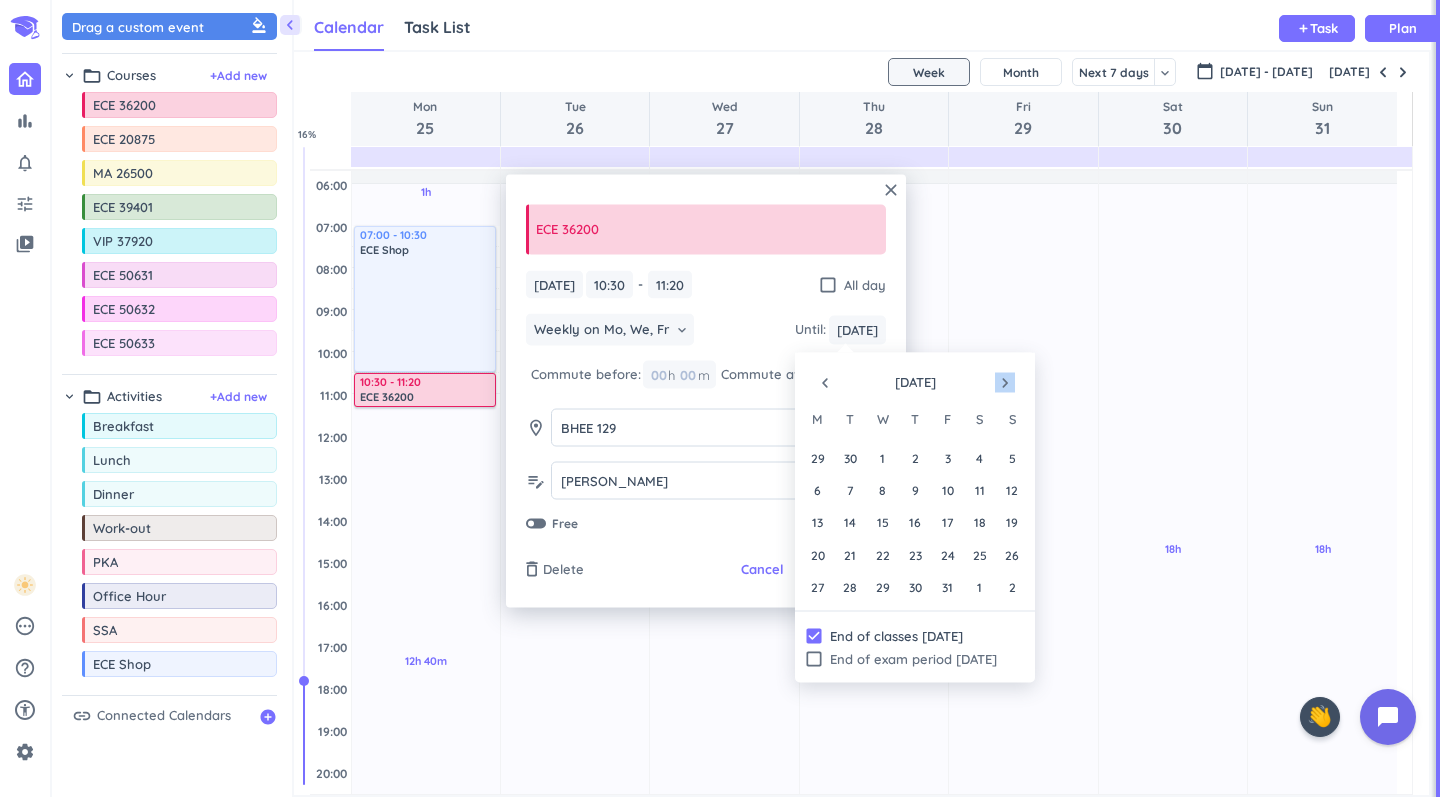click on "navigate_next" at bounding box center (1005, 383) 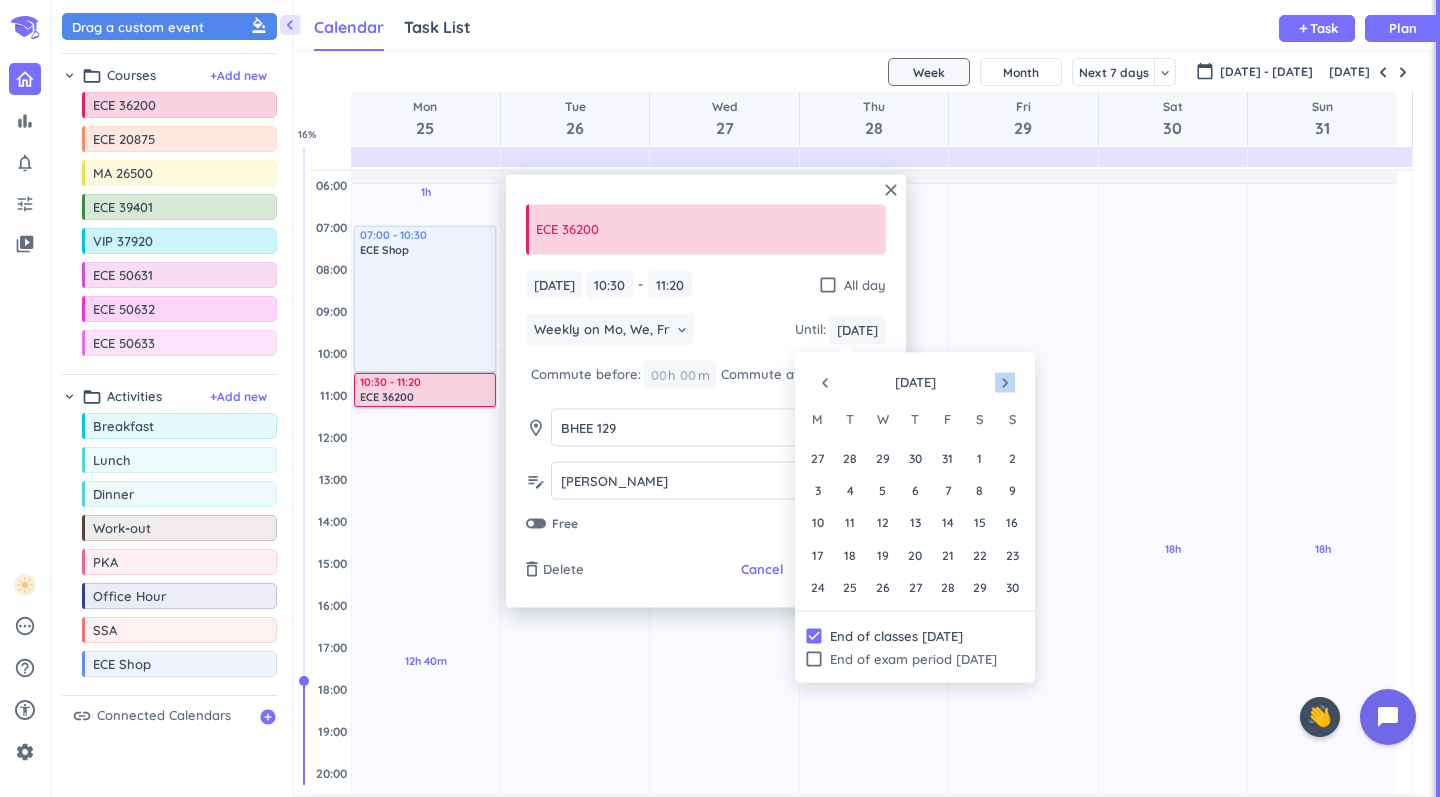 click on "navigate_next" at bounding box center (1005, 383) 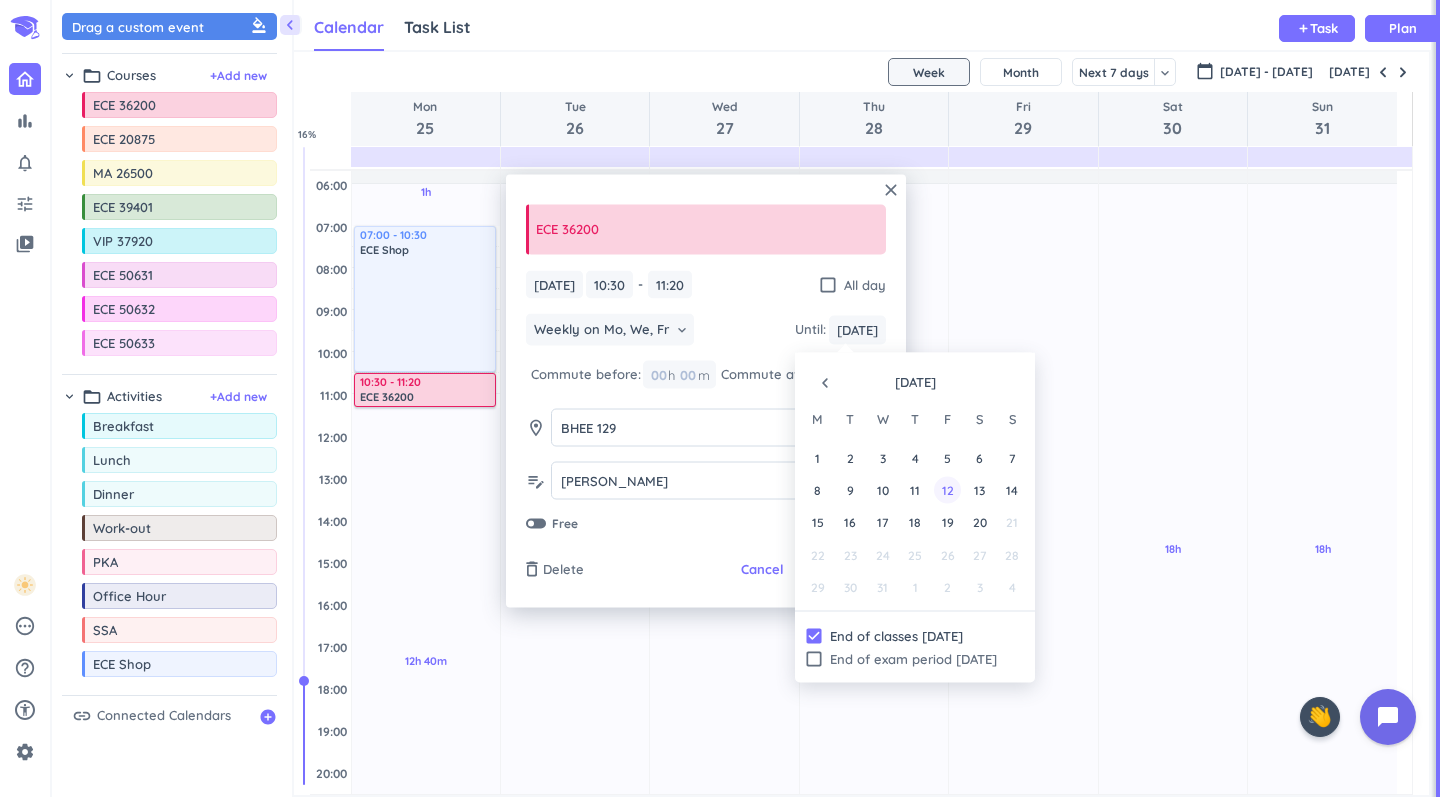 click on "12" at bounding box center [947, 490] 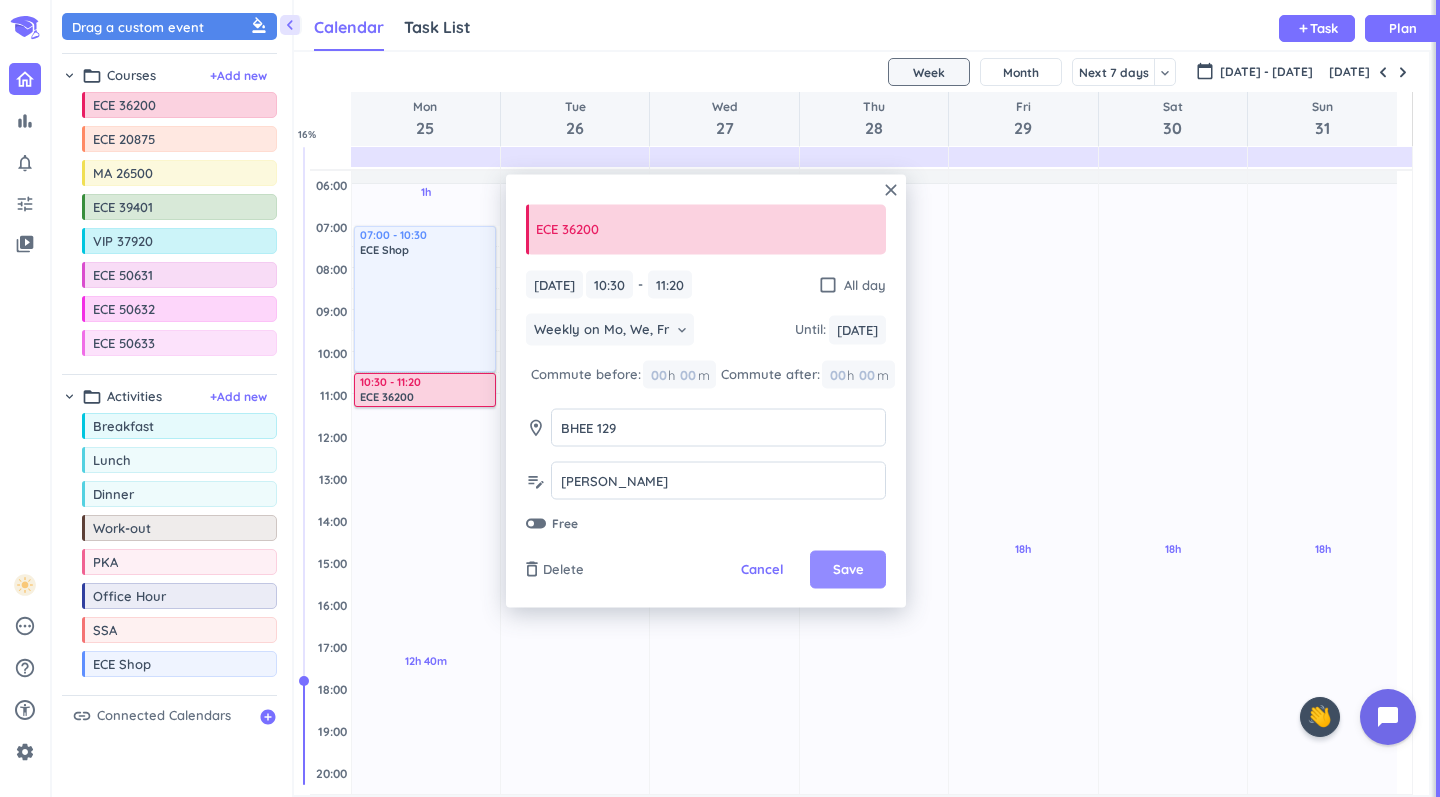 click on "Save" at bounding box center [848, 570] 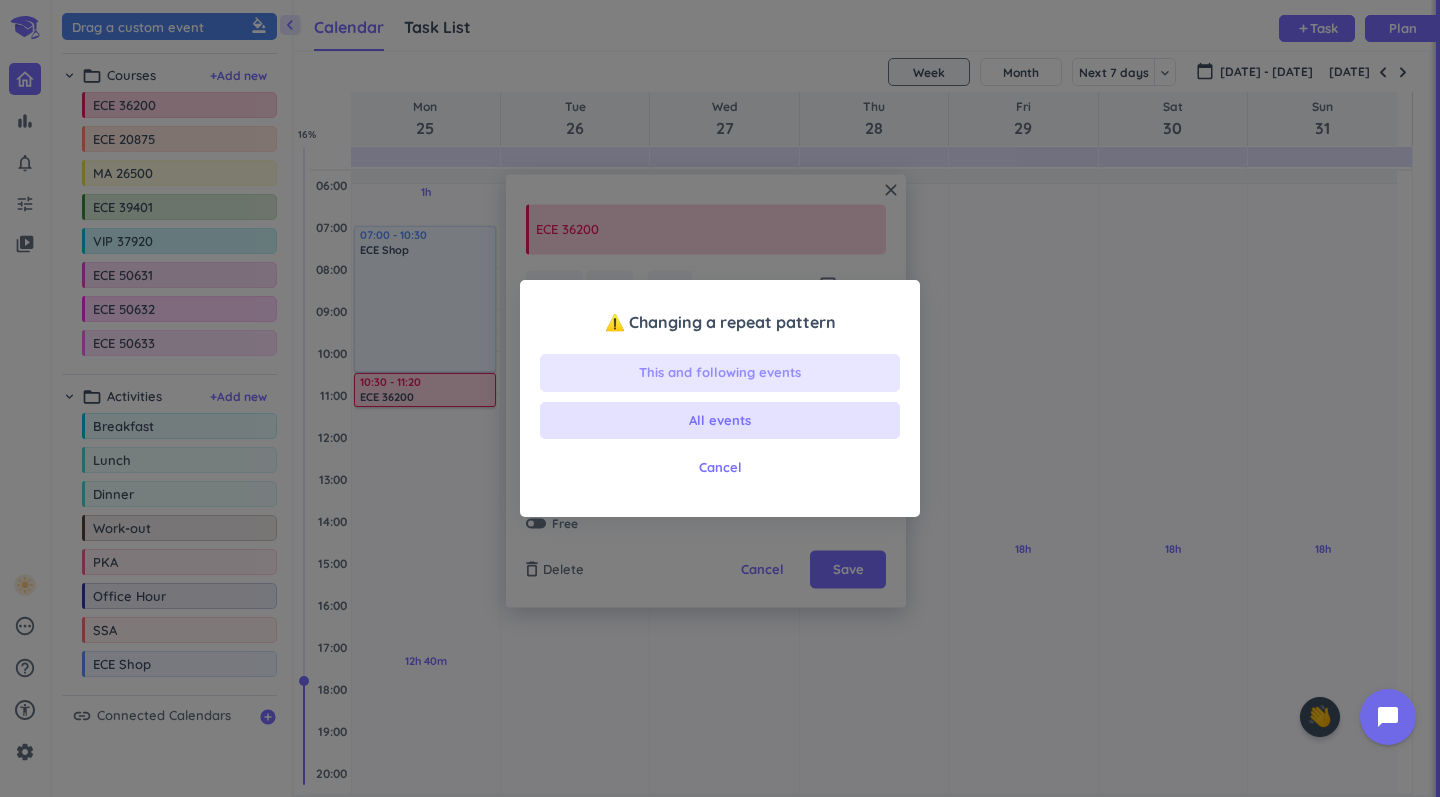 click on "This and following events" at bounding box center [720, 373] 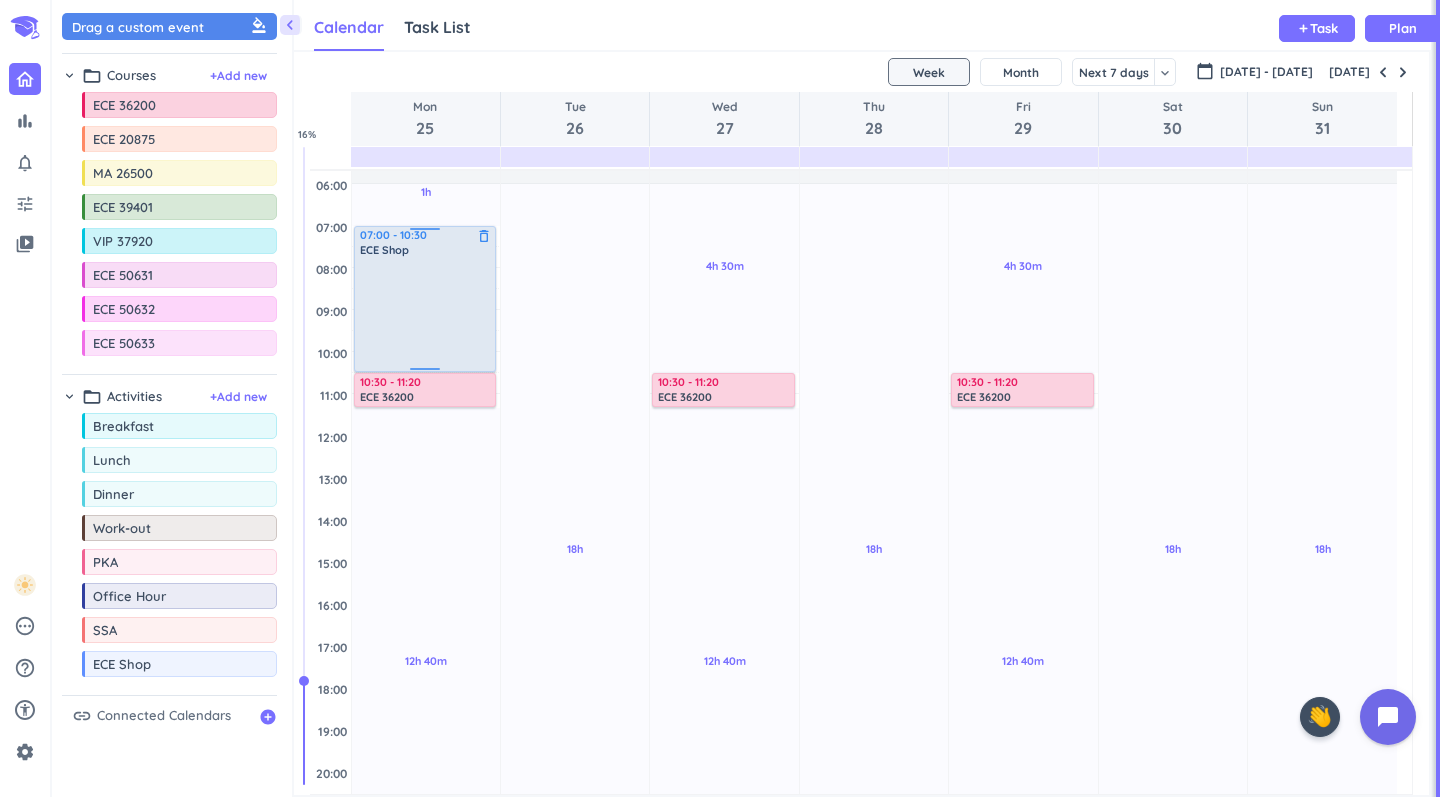 click at bounding box center [426, 313] 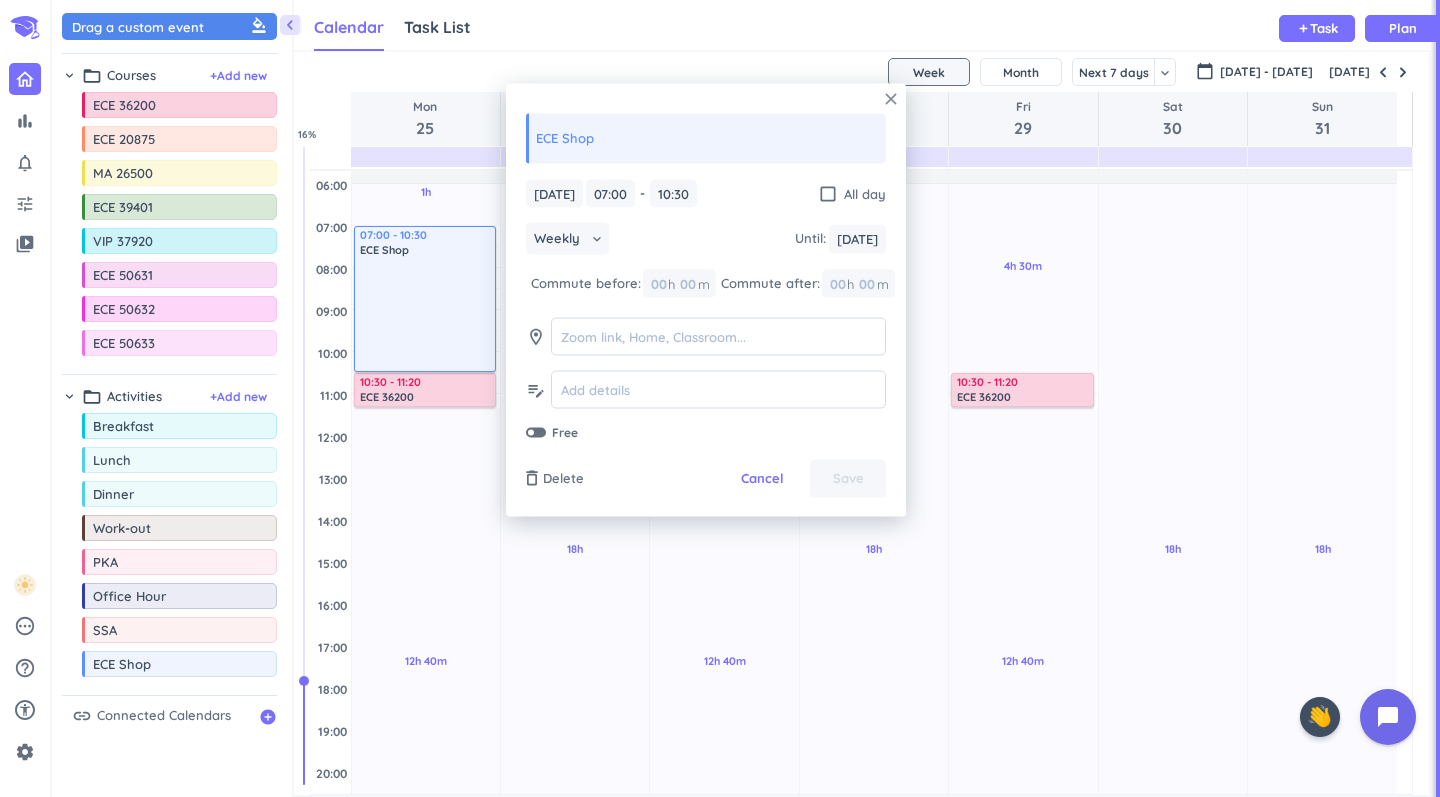 click on "close" at bounding box center (891, 99) 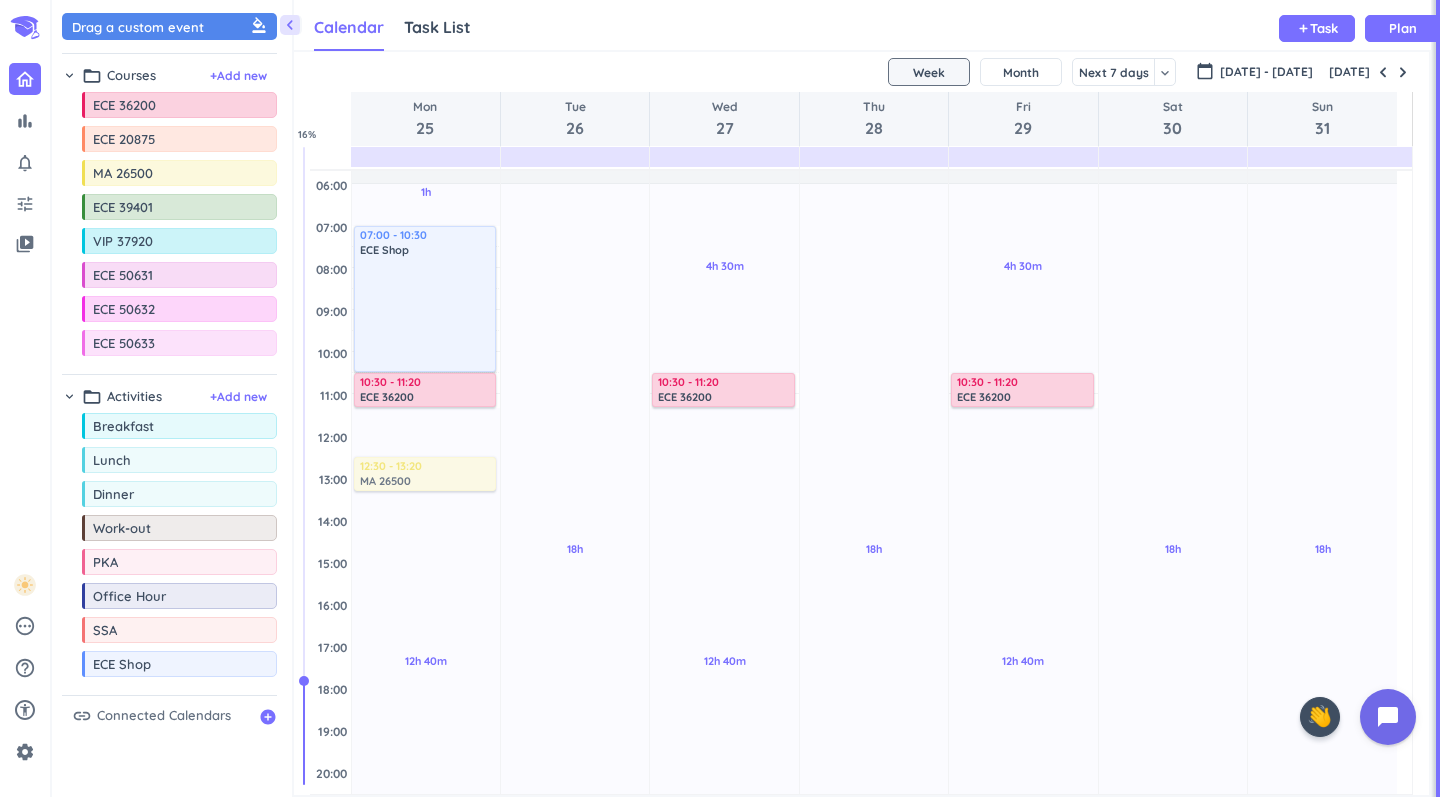 drag, startPoint x: 187, startPoint y: 174, endPoint x: 471, endPoint y: 457, distance: 400.93018 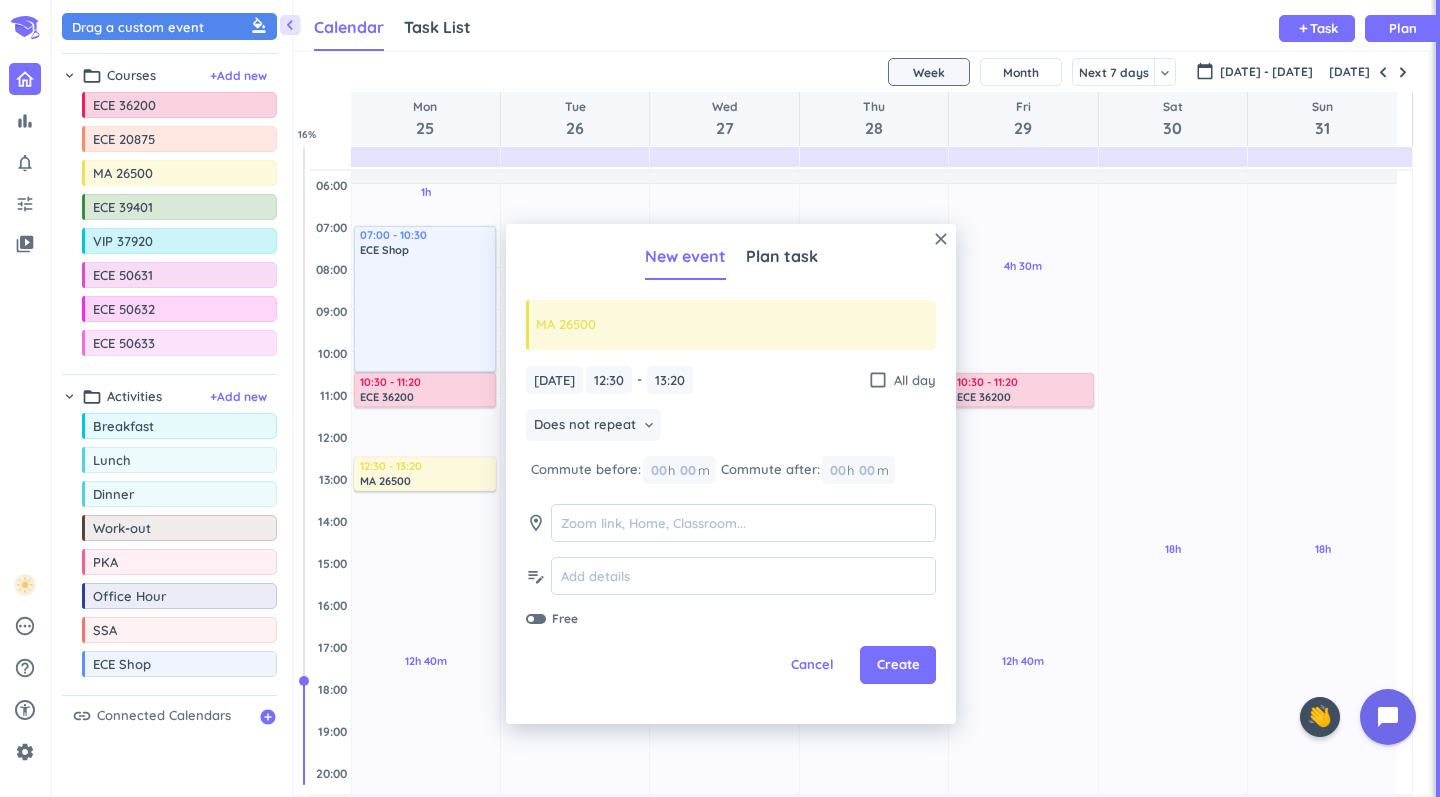 click on "[DATE] [DATE]   12:30 12:30 - 13:20 13:20 check_box_outline_blank All day Does not repeat keyboard_arrow_down Commute before: 00 h 00 m Commute after: 00 h 00 m room edit_note Free" at bounding box center (731, 497) 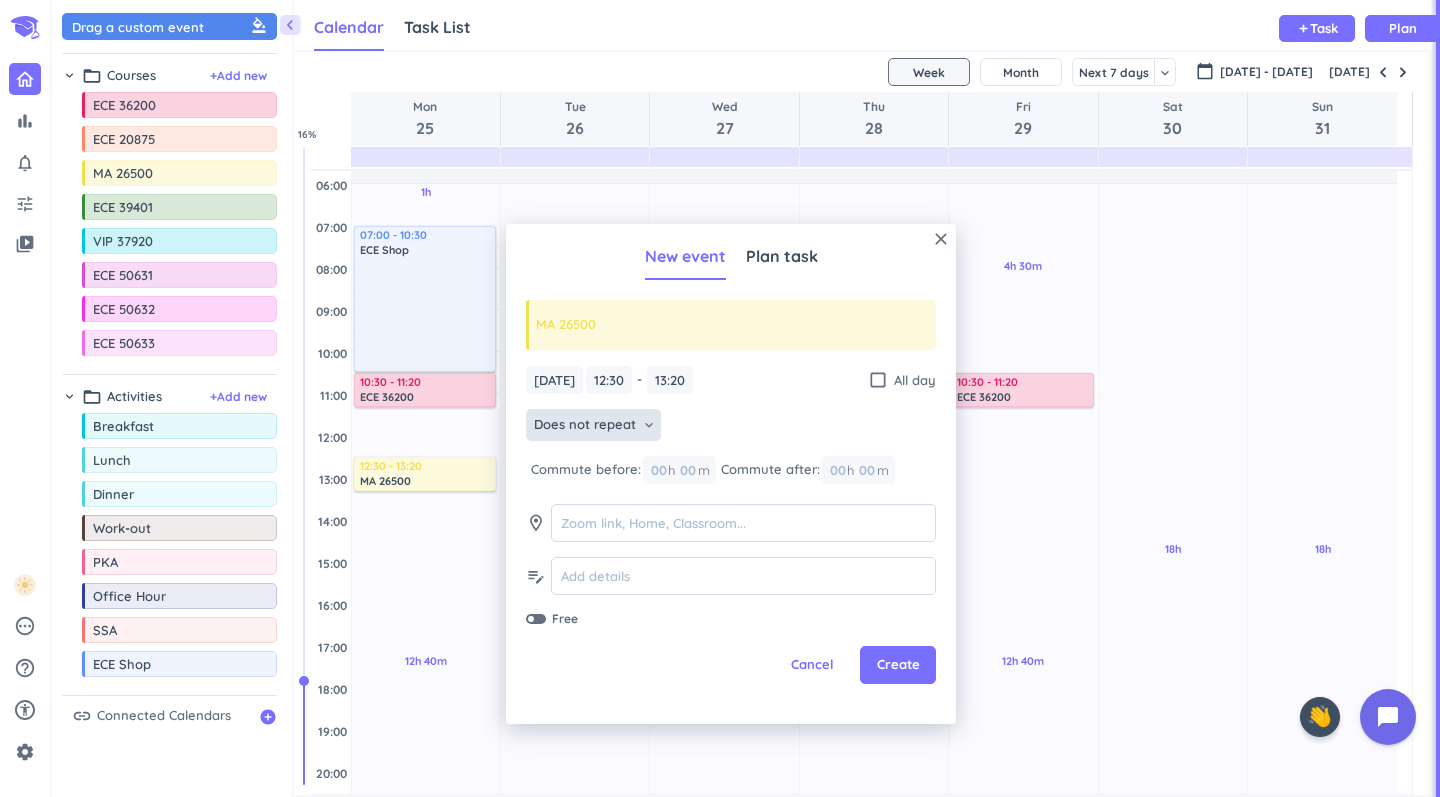 click on "Does not repeat keyboard_arrow_down" at bounding box center [593, 425] 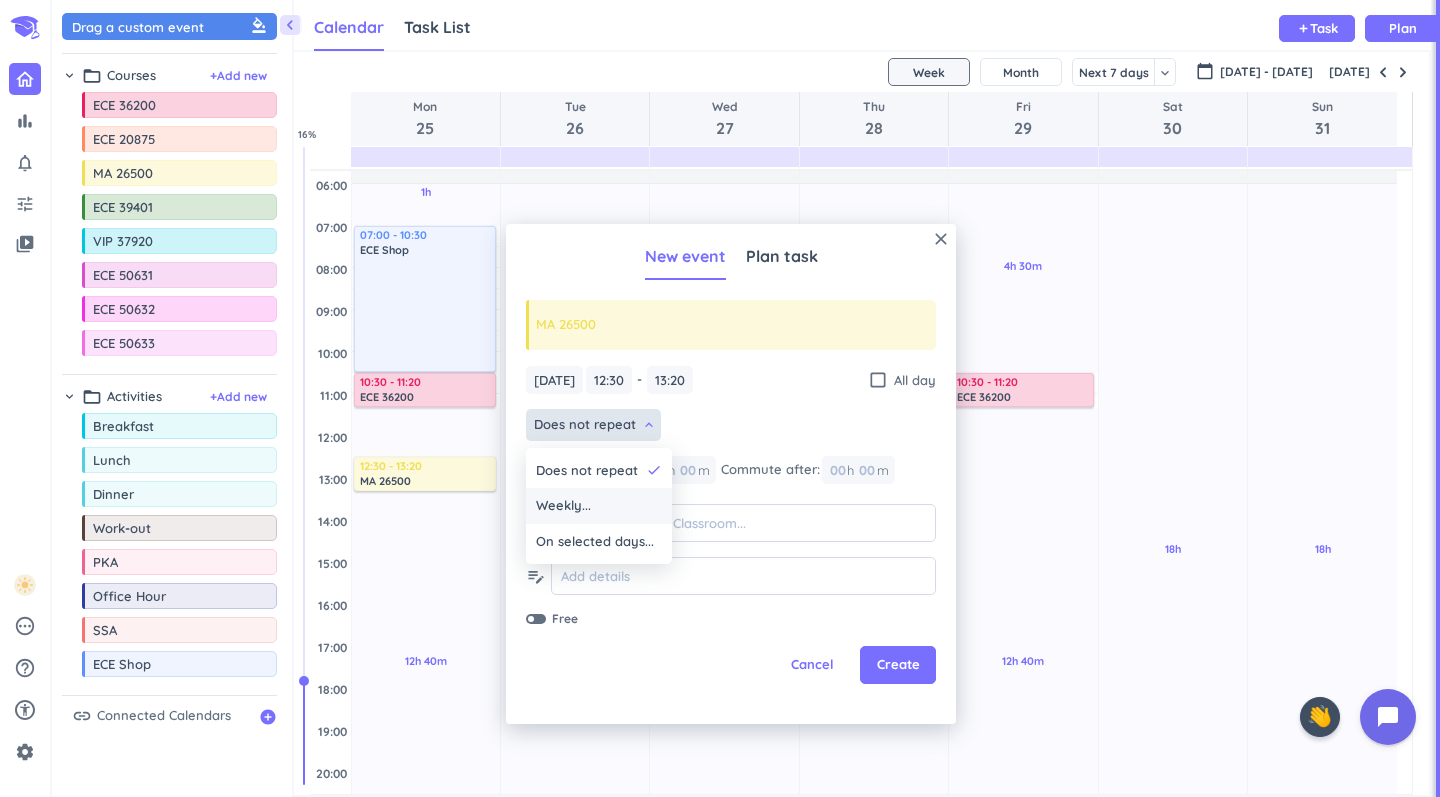 click on "Weekly..." at bounding box center [563, 506] 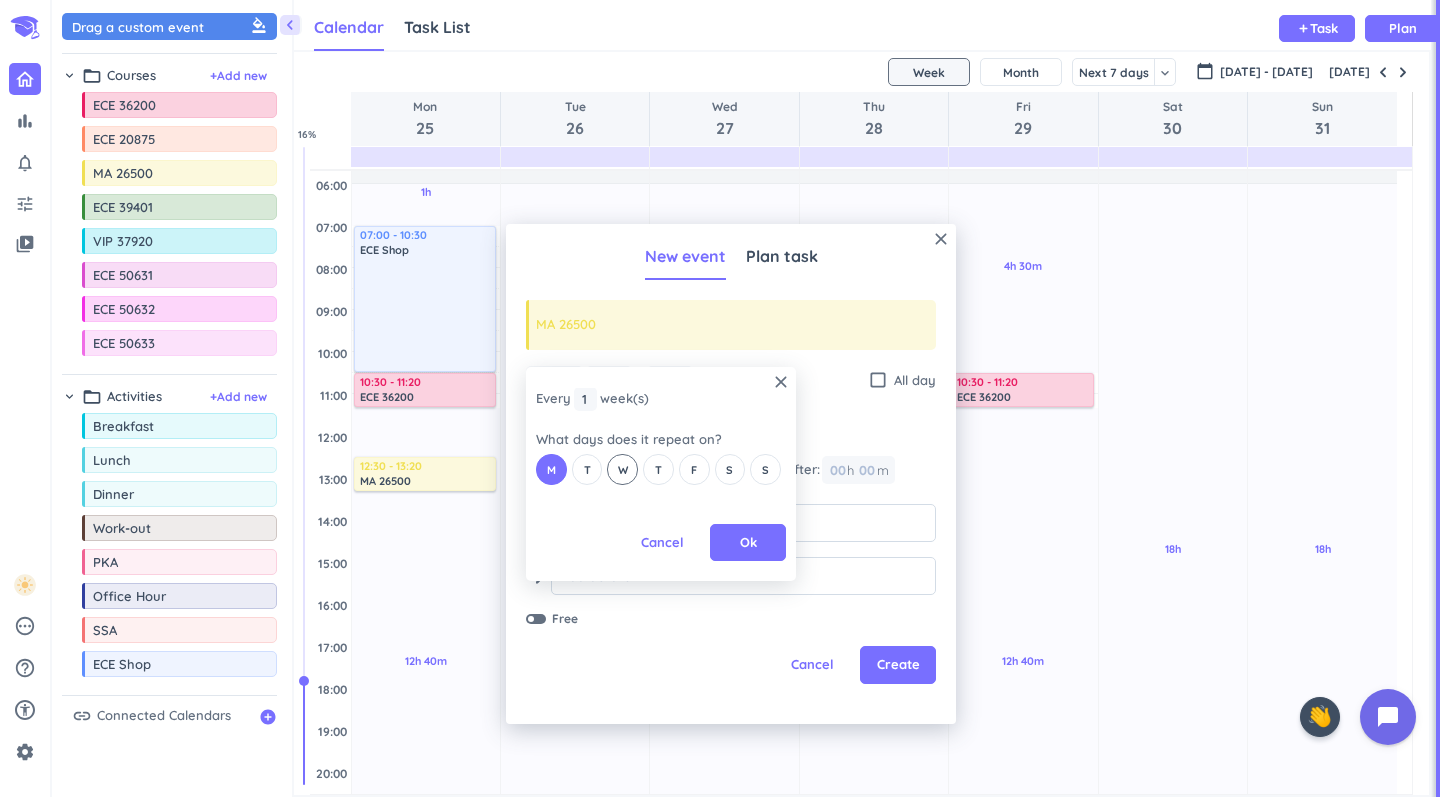 click on "W" at bounding box center [623, 470] 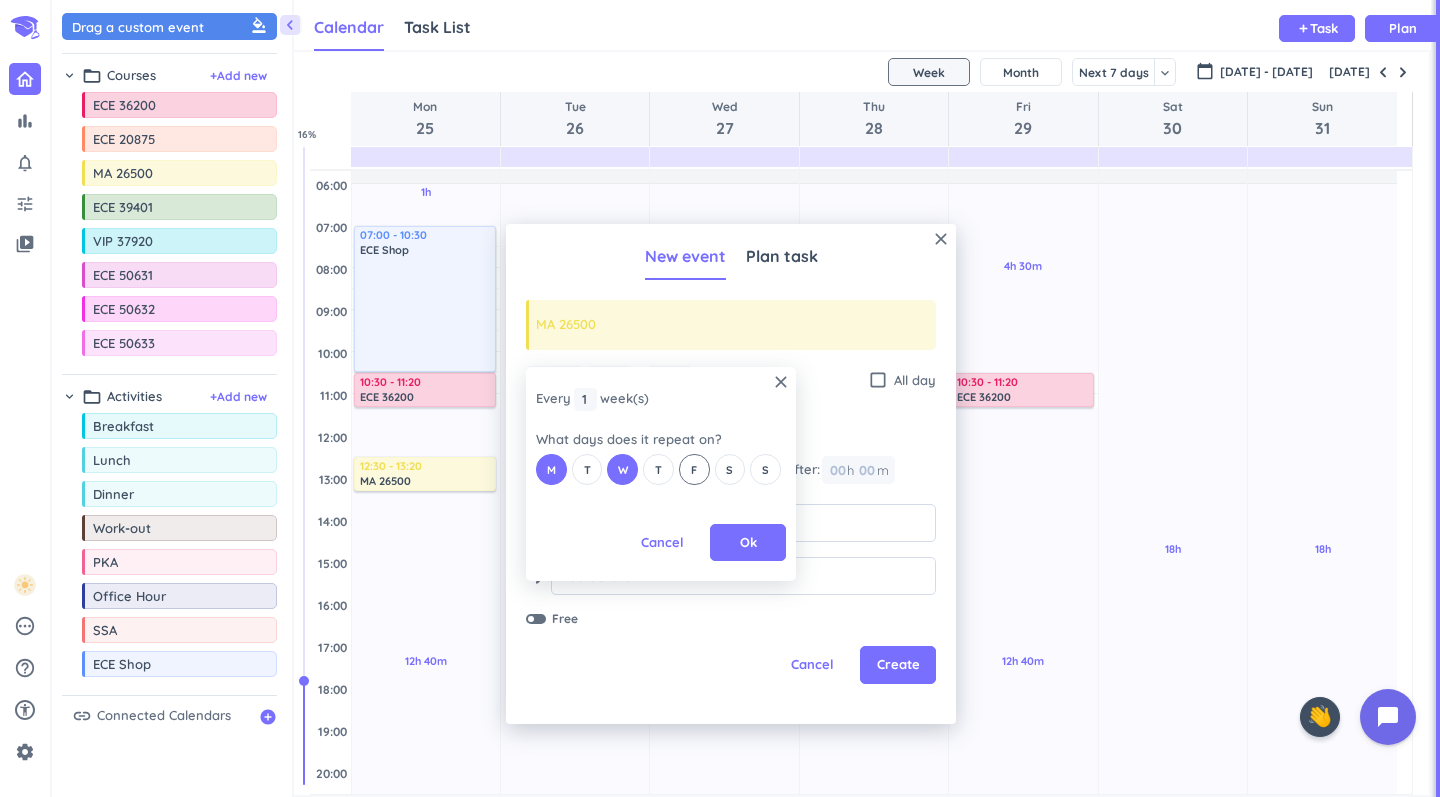 click on "F" at bounding box center (694, 469) 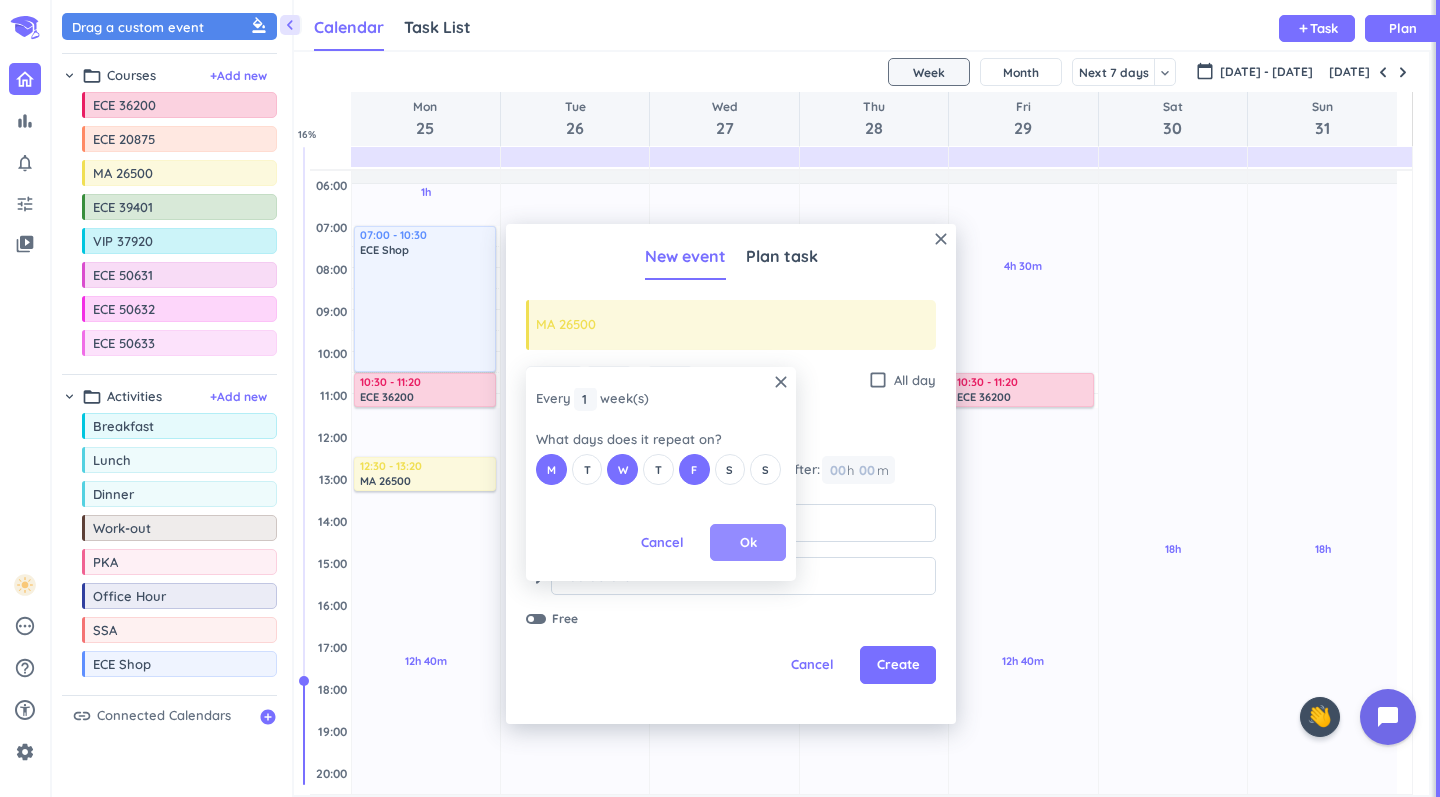 click on "Ok" at bounding box center [748, 543] 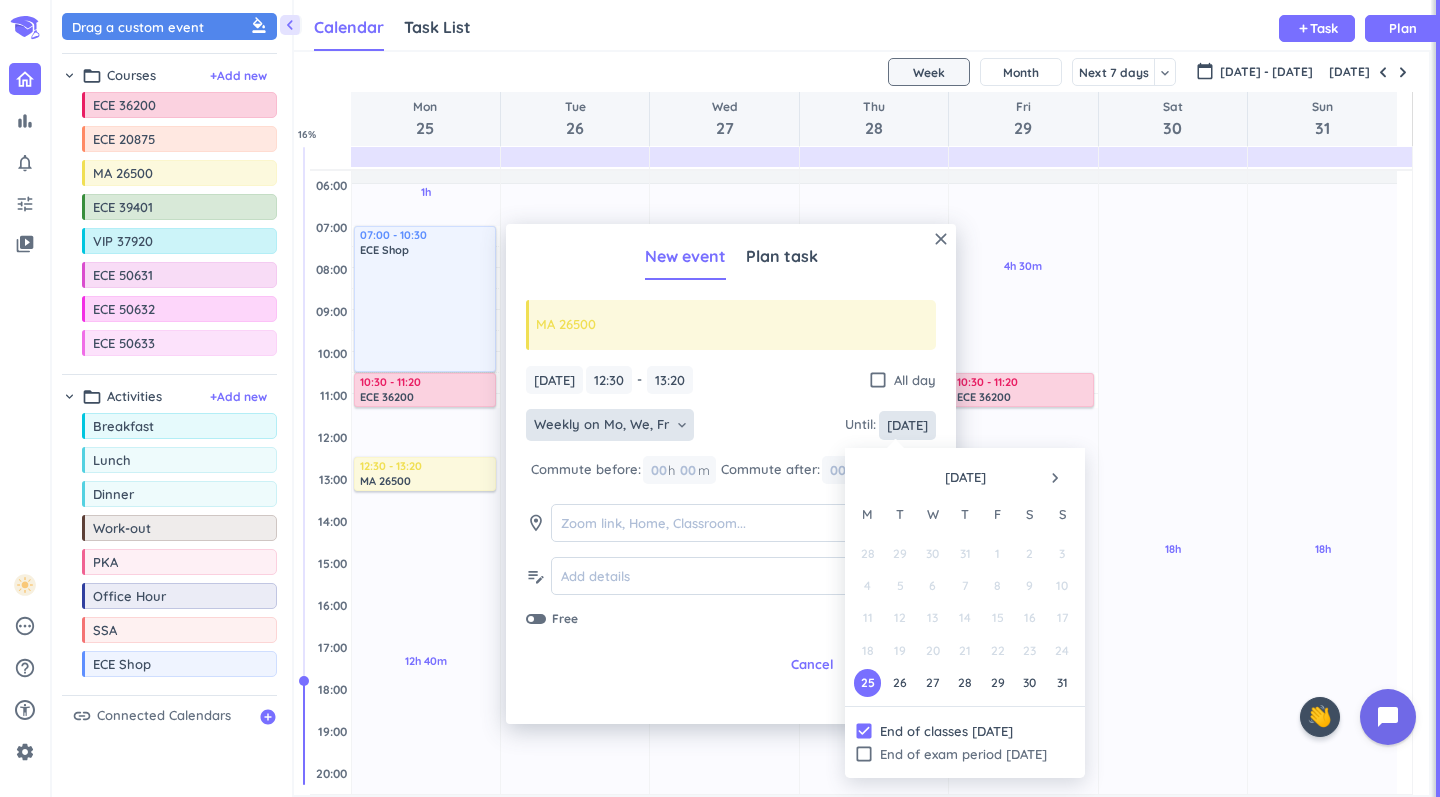 click on "[DATE]" at bounding box center [907, 425] 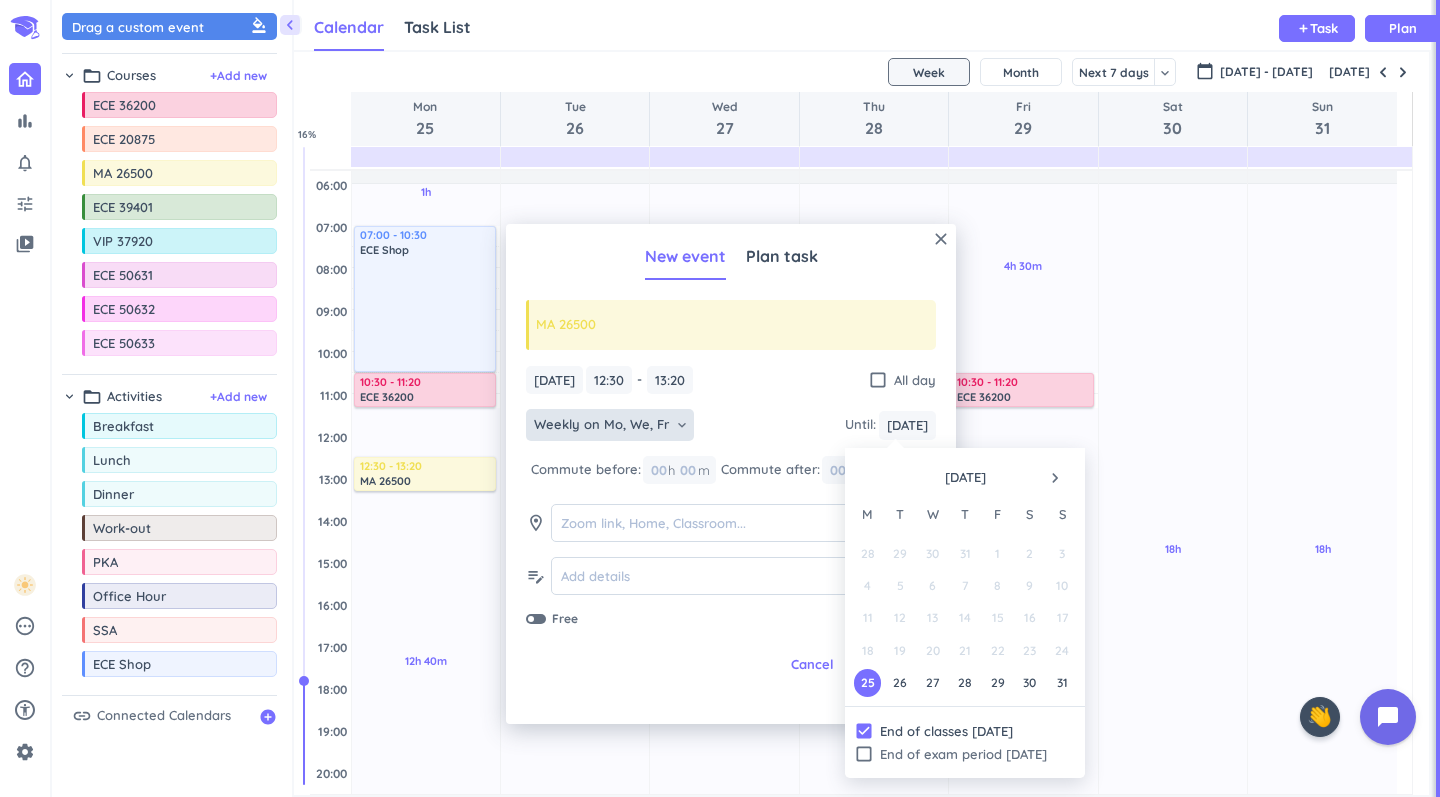 click on "navigate_next" at bounding box center (1055, 478) 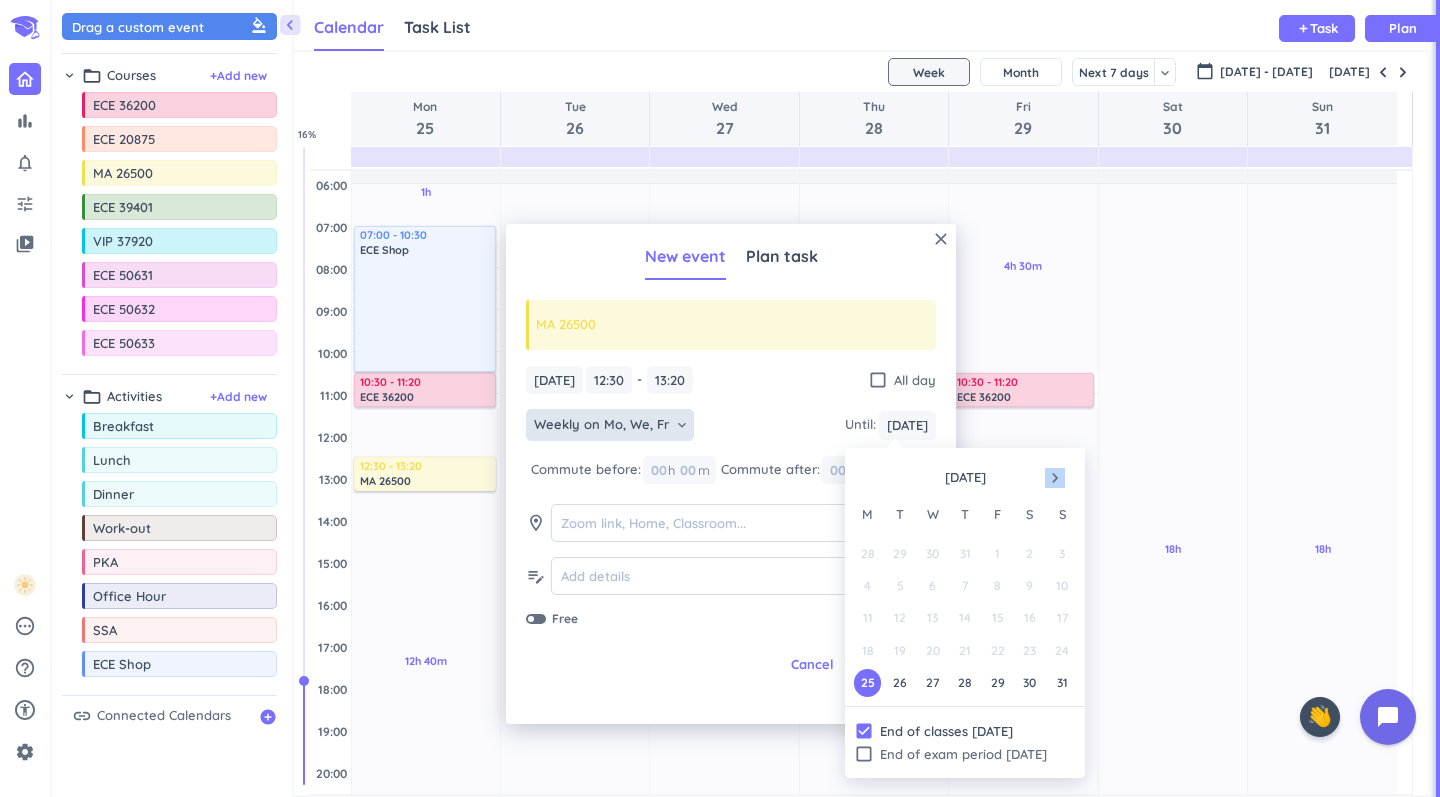 click on "navigate_next" at bounding box center (1055, 478) 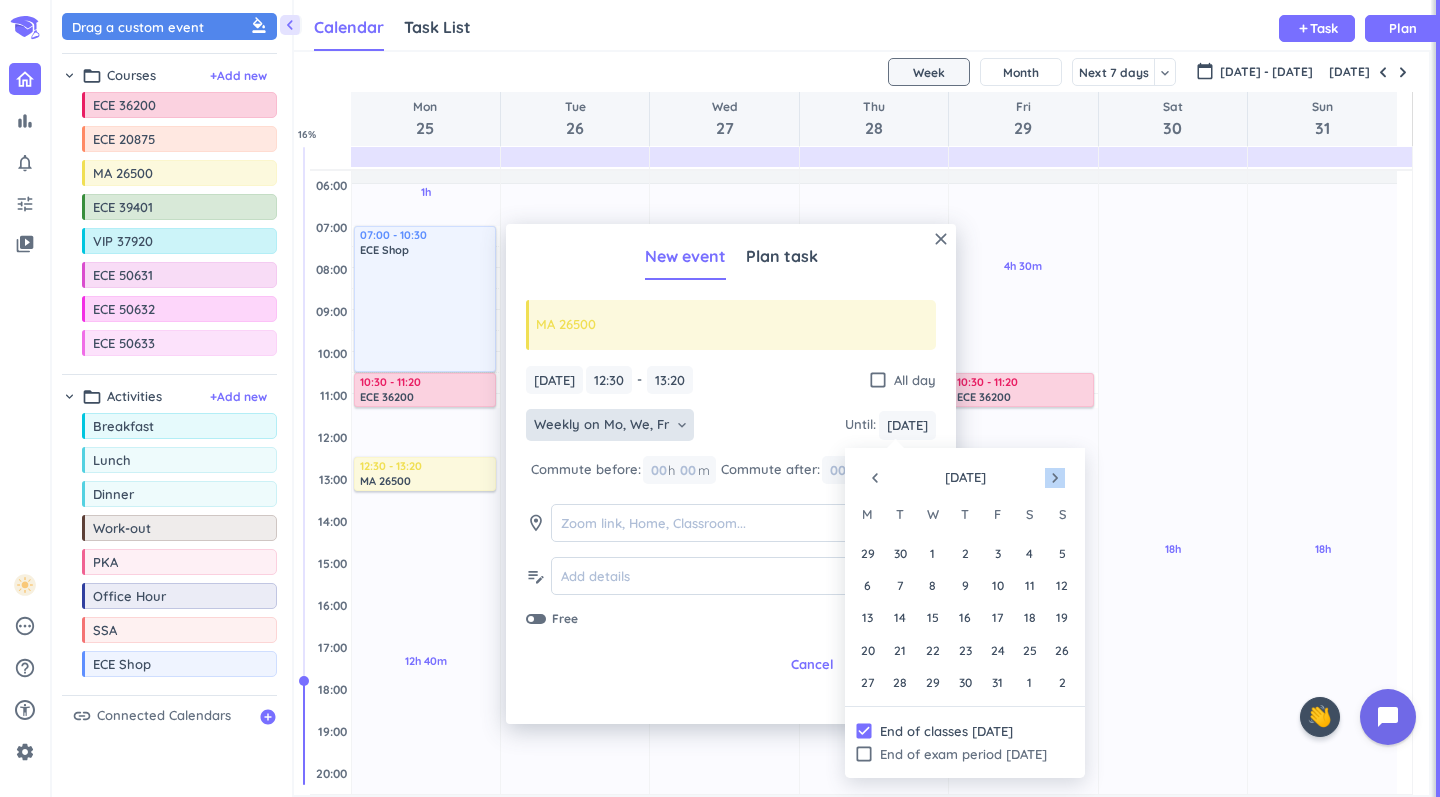 click on "navigate_next" at bounding box center [1055, 478] 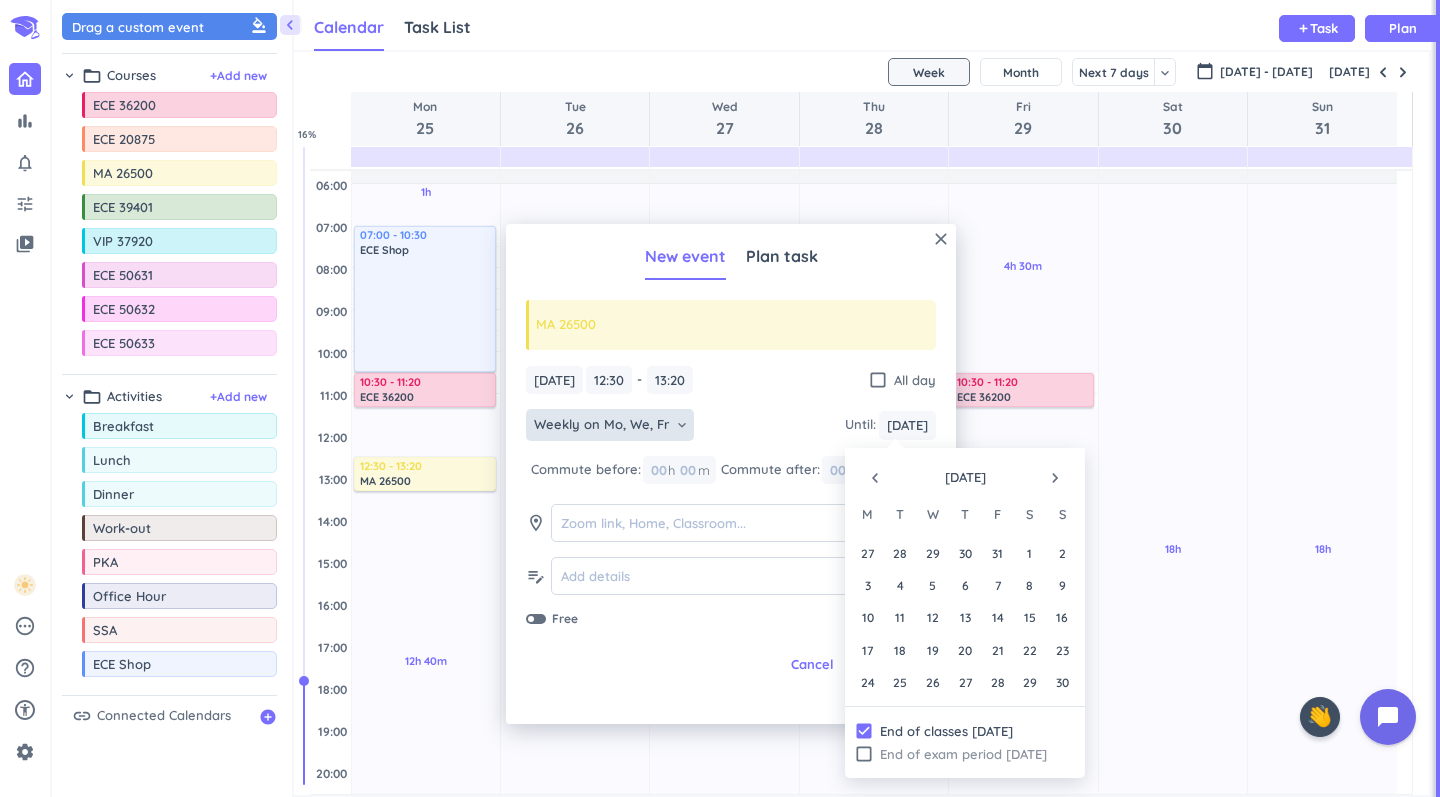click on "check_box_outline_blank" at bounding box center [864, 754] 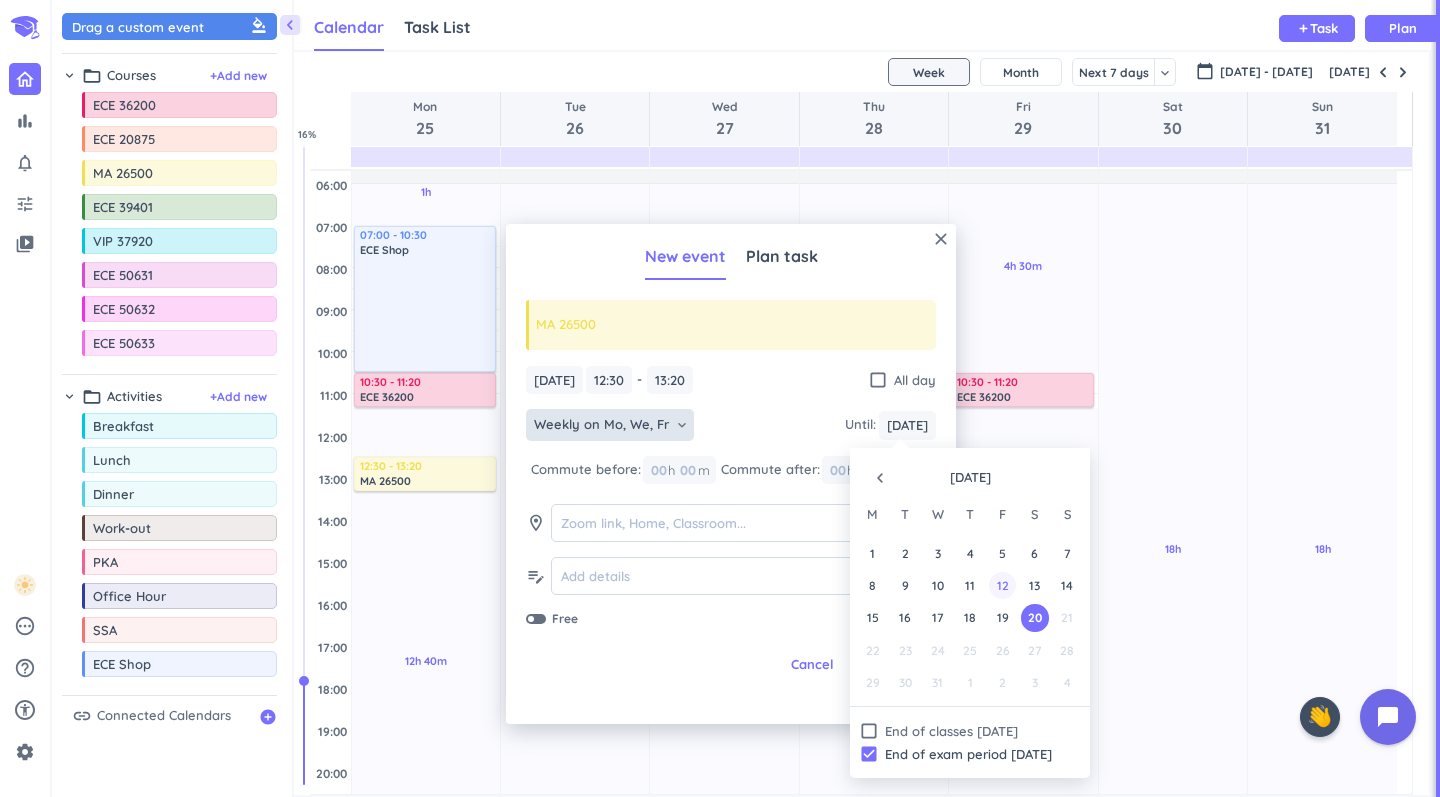click on "12" at bounding box center (1002, 585) 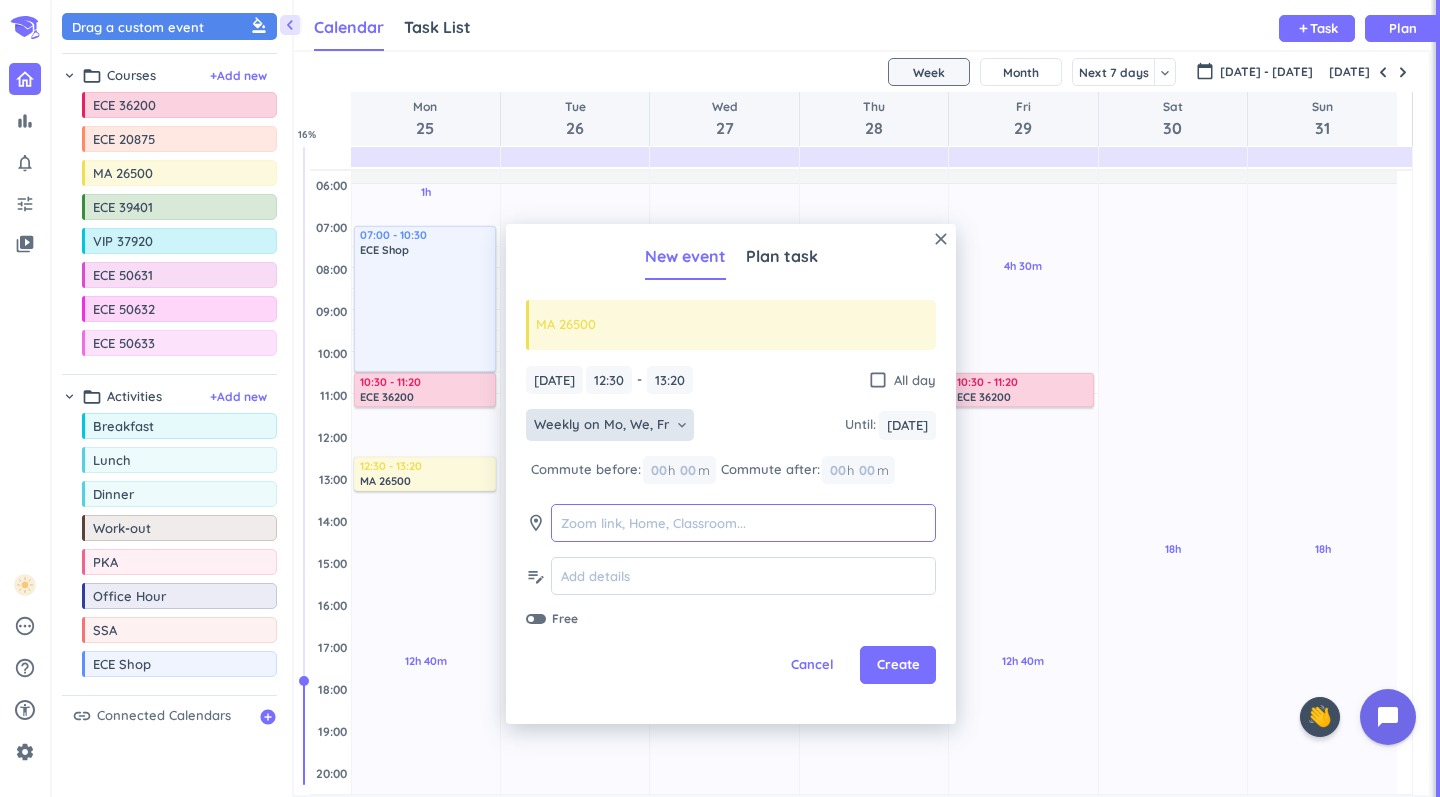 click at bounding box center (743, 523) 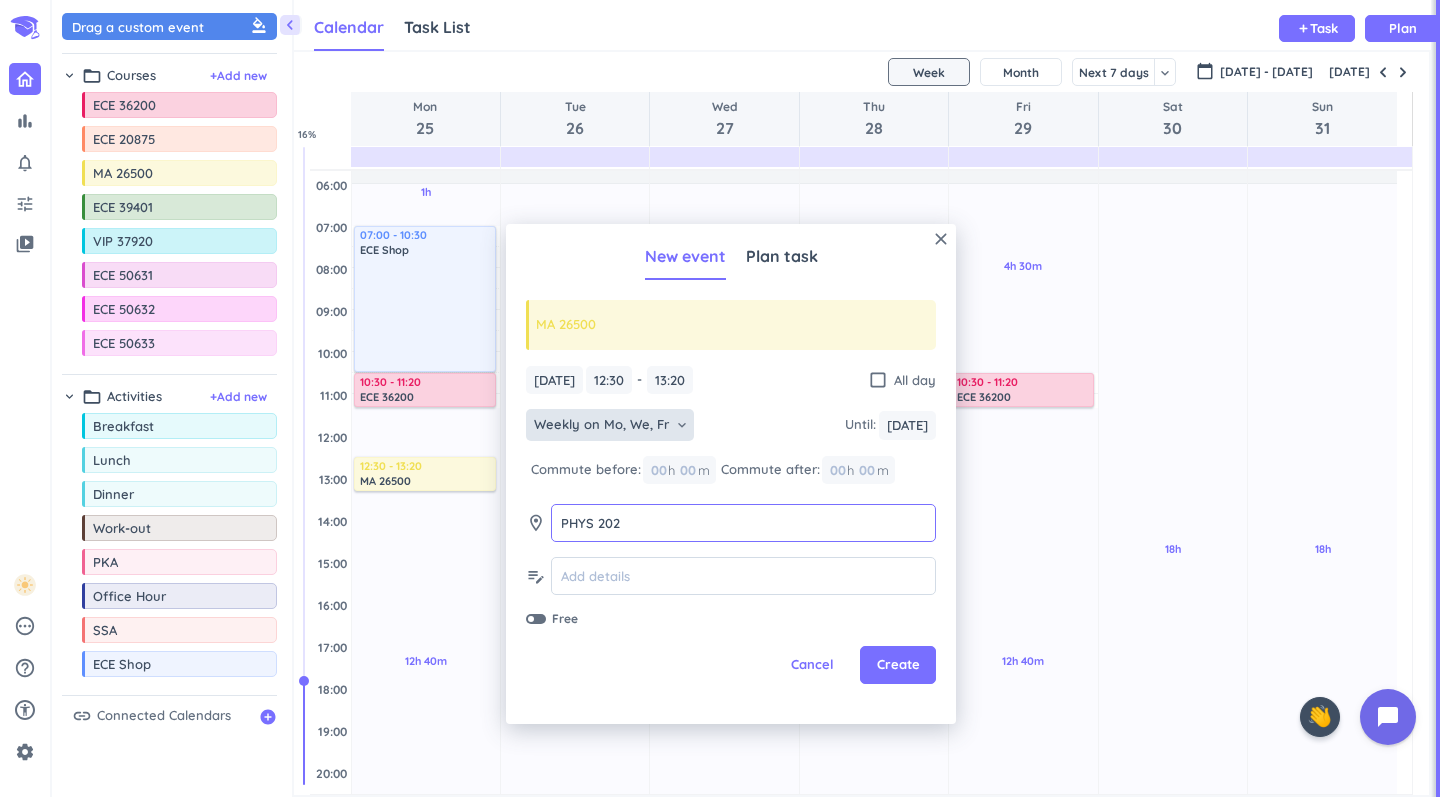 type on "PHYS 202" 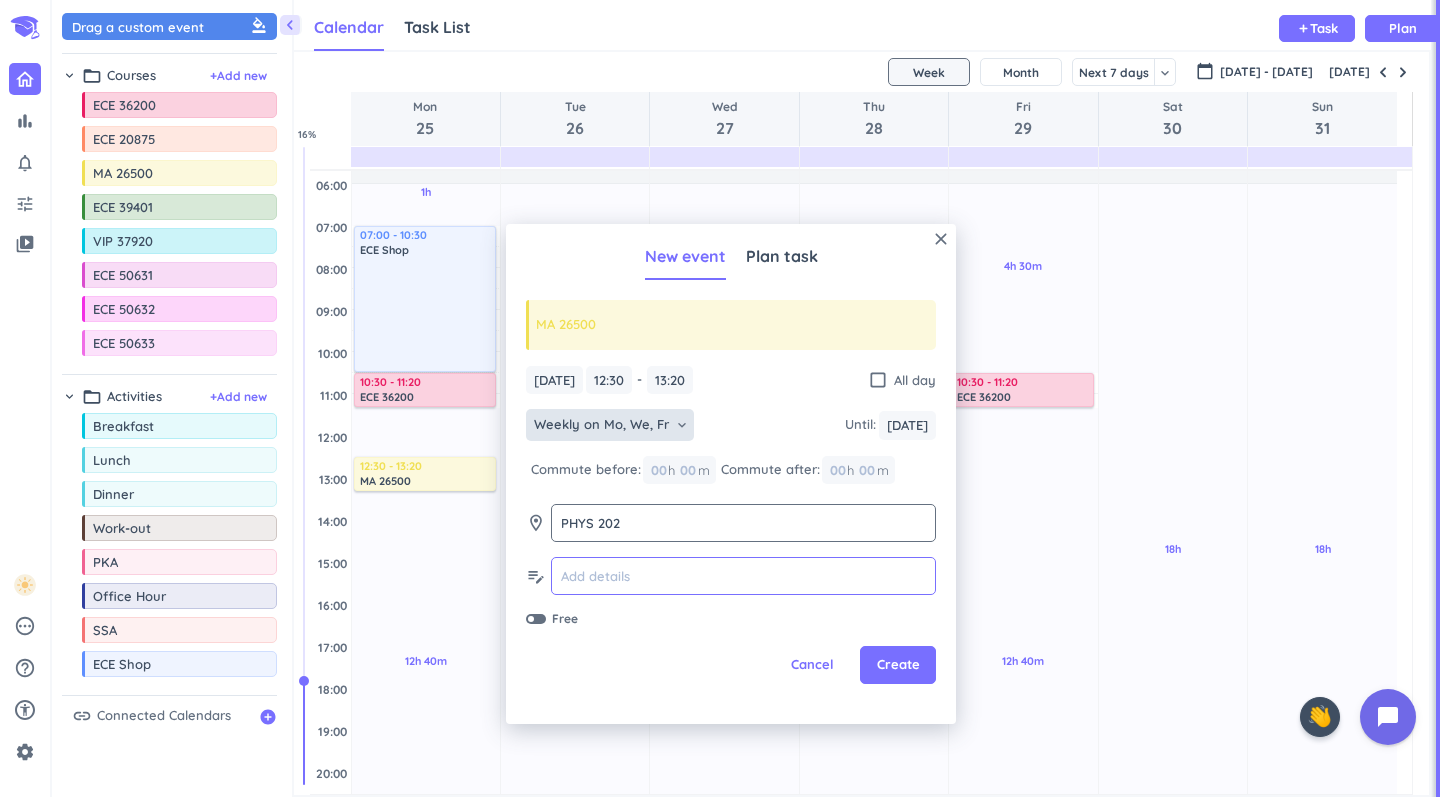 type on "Y" 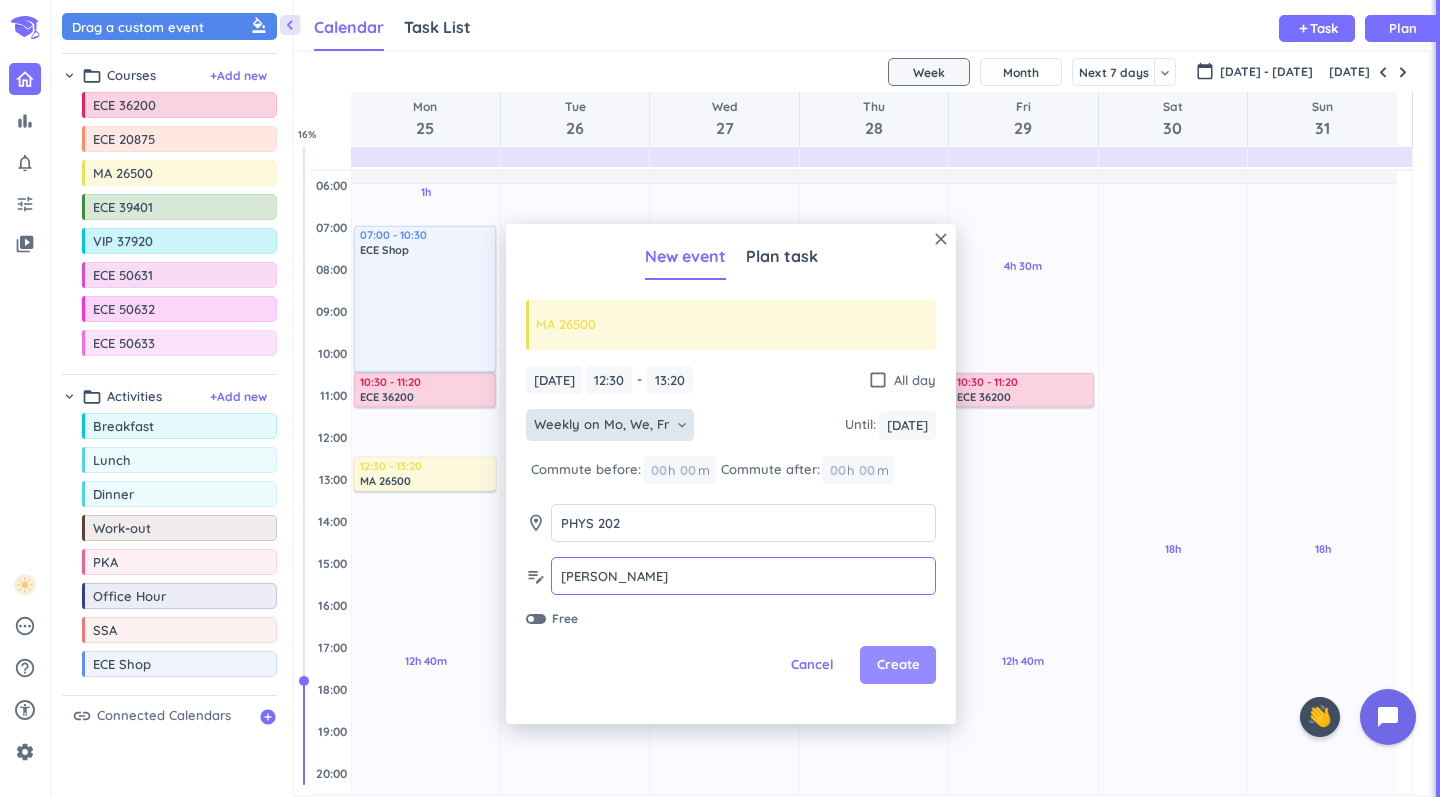 type on "[PERSON_NAME]" 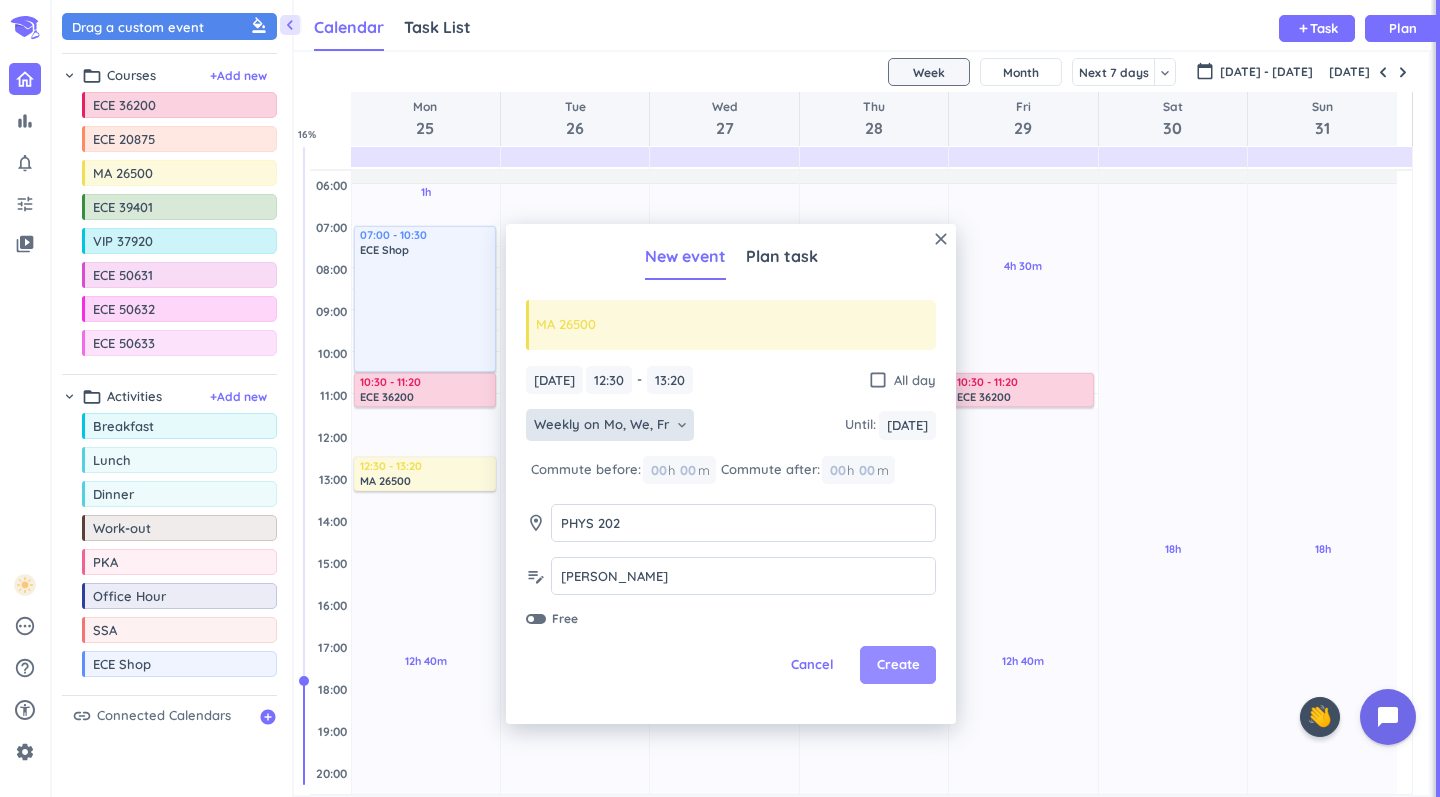 click on "Create" at bounding box center (898, 665) 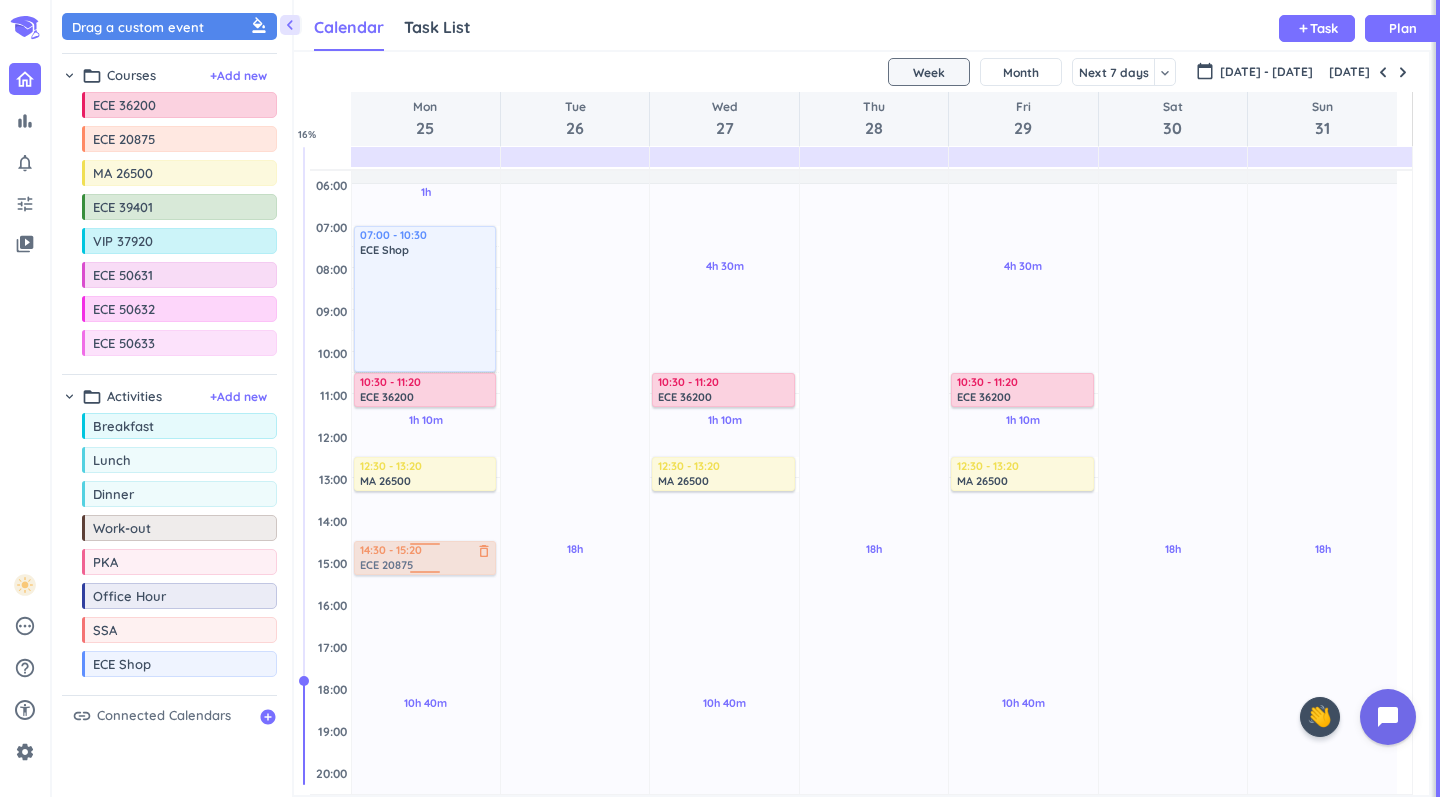 drag, startPoint x: 169, startPoint y: 146, endPoint x: 410, endPoint y: 543, distance: 464.42438 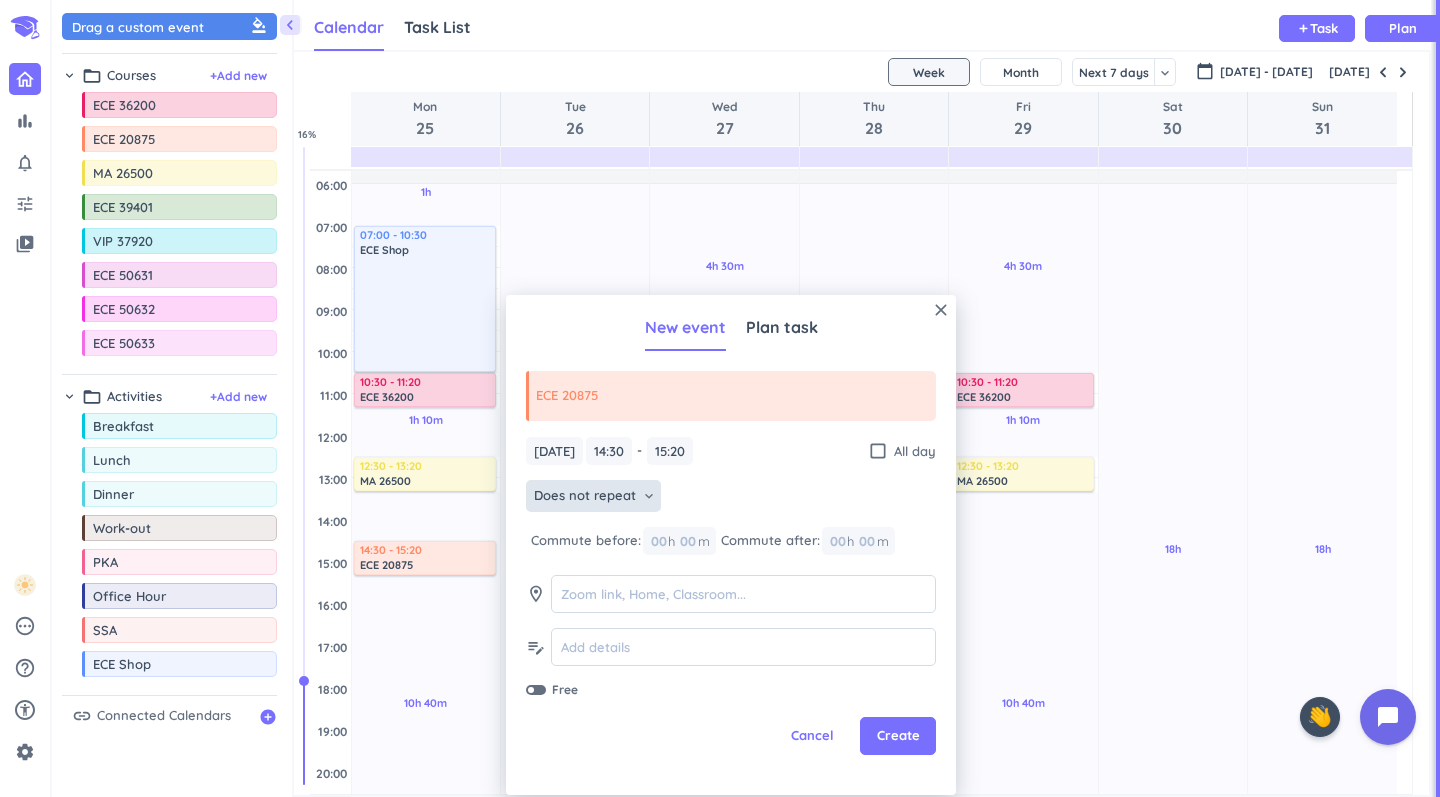 click on "Does not repeat" at bounding box center [585, 496] 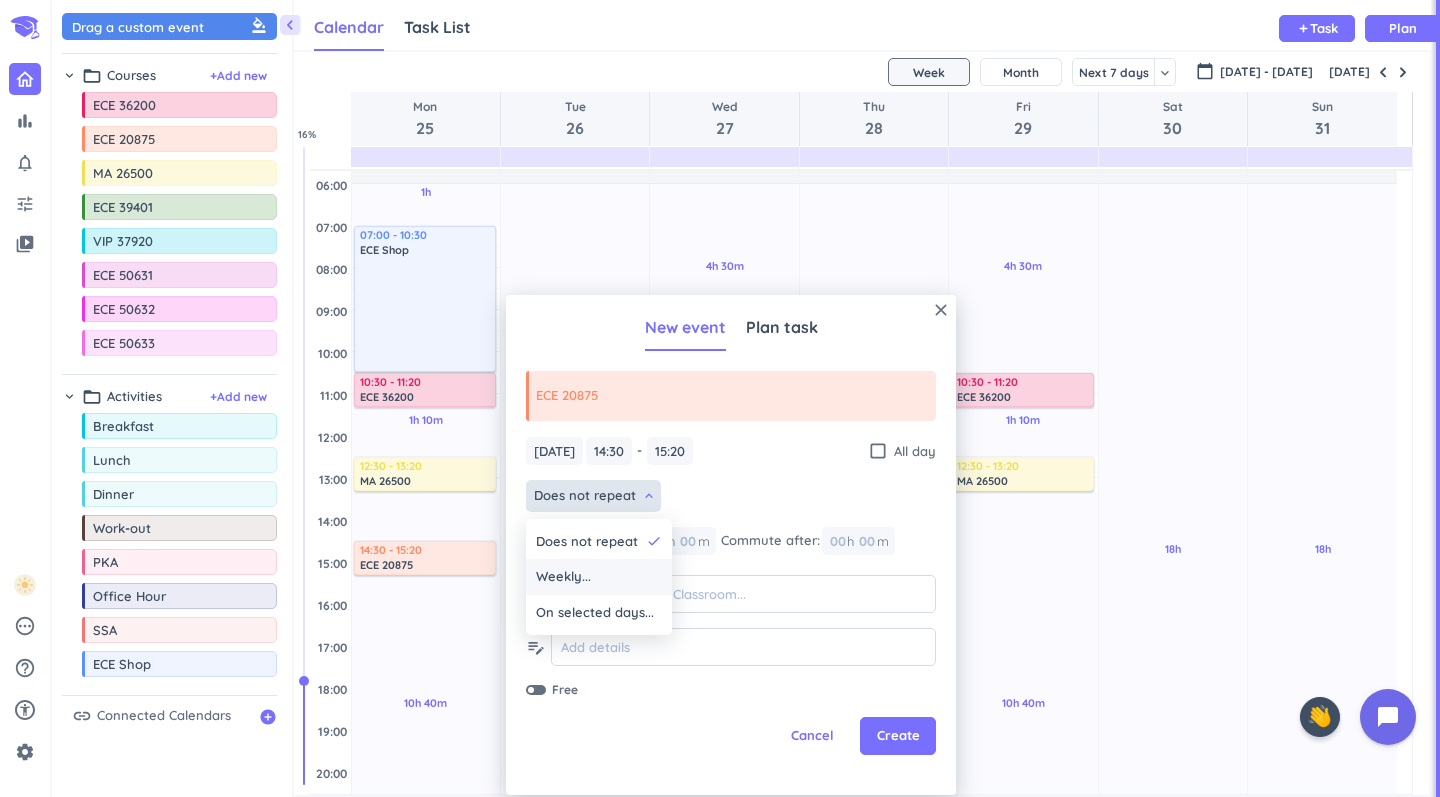 click on "Weekly..." at bounding box center [599, 577] 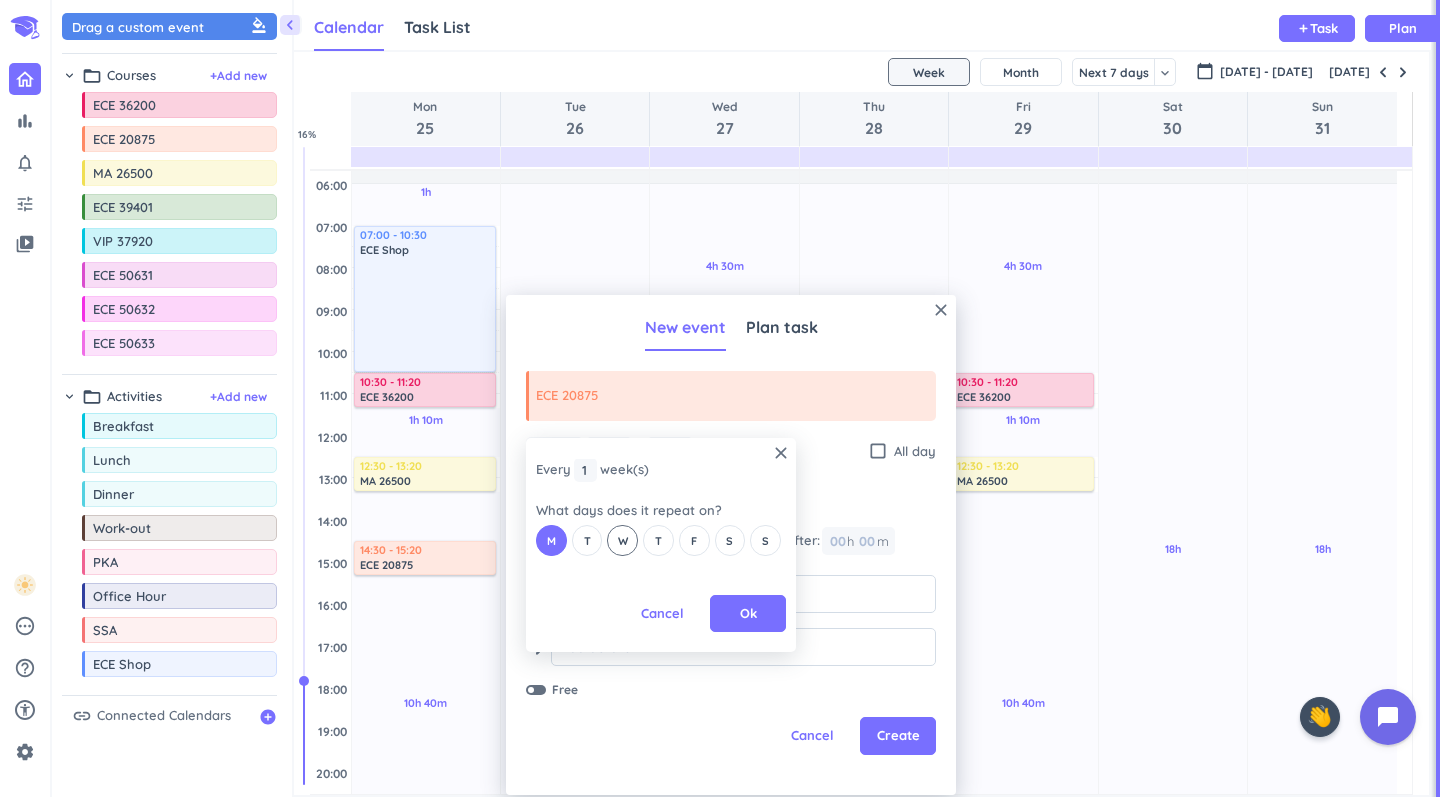 click on "W" at bounding box center [622, 540] 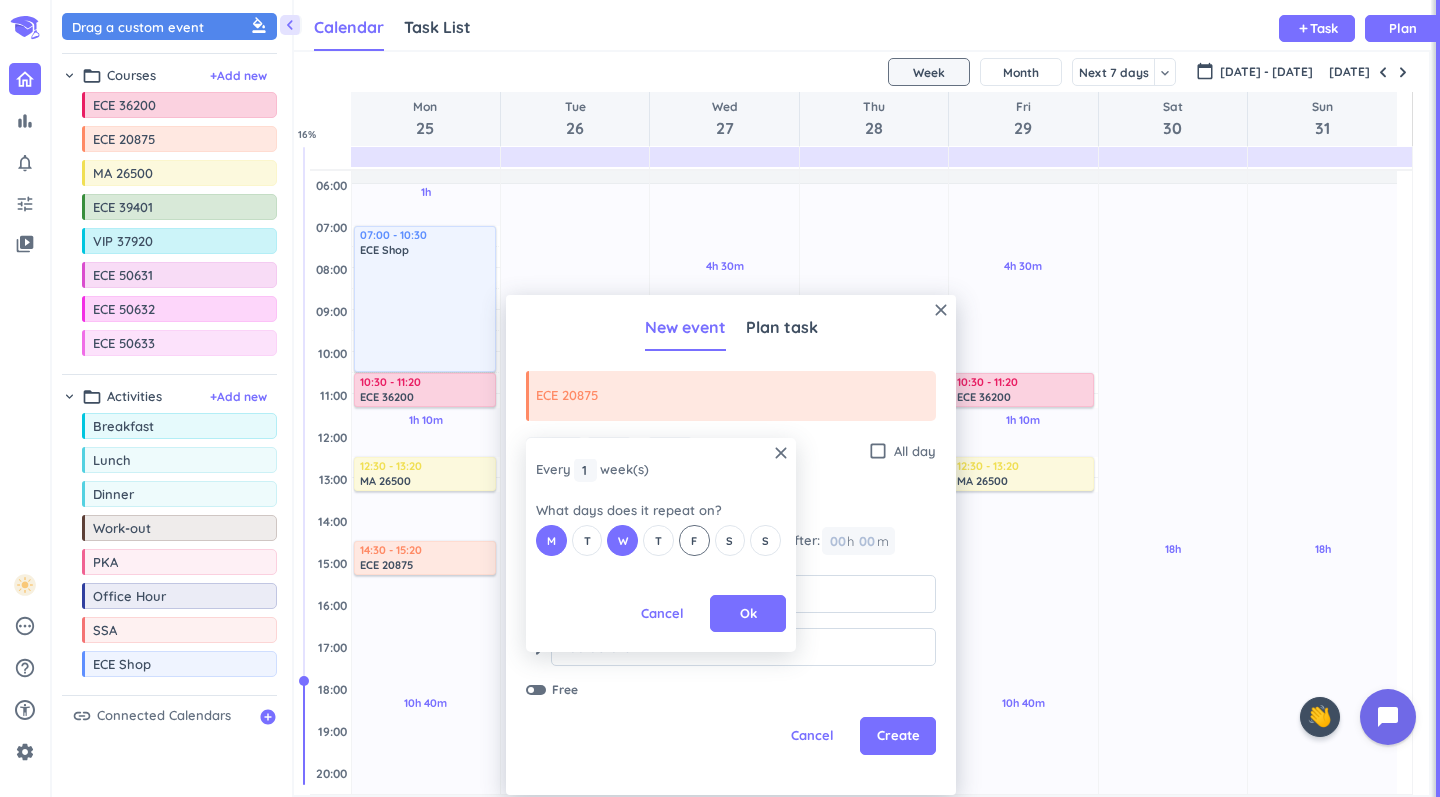 click on "F" at bounding box center [694, 541] 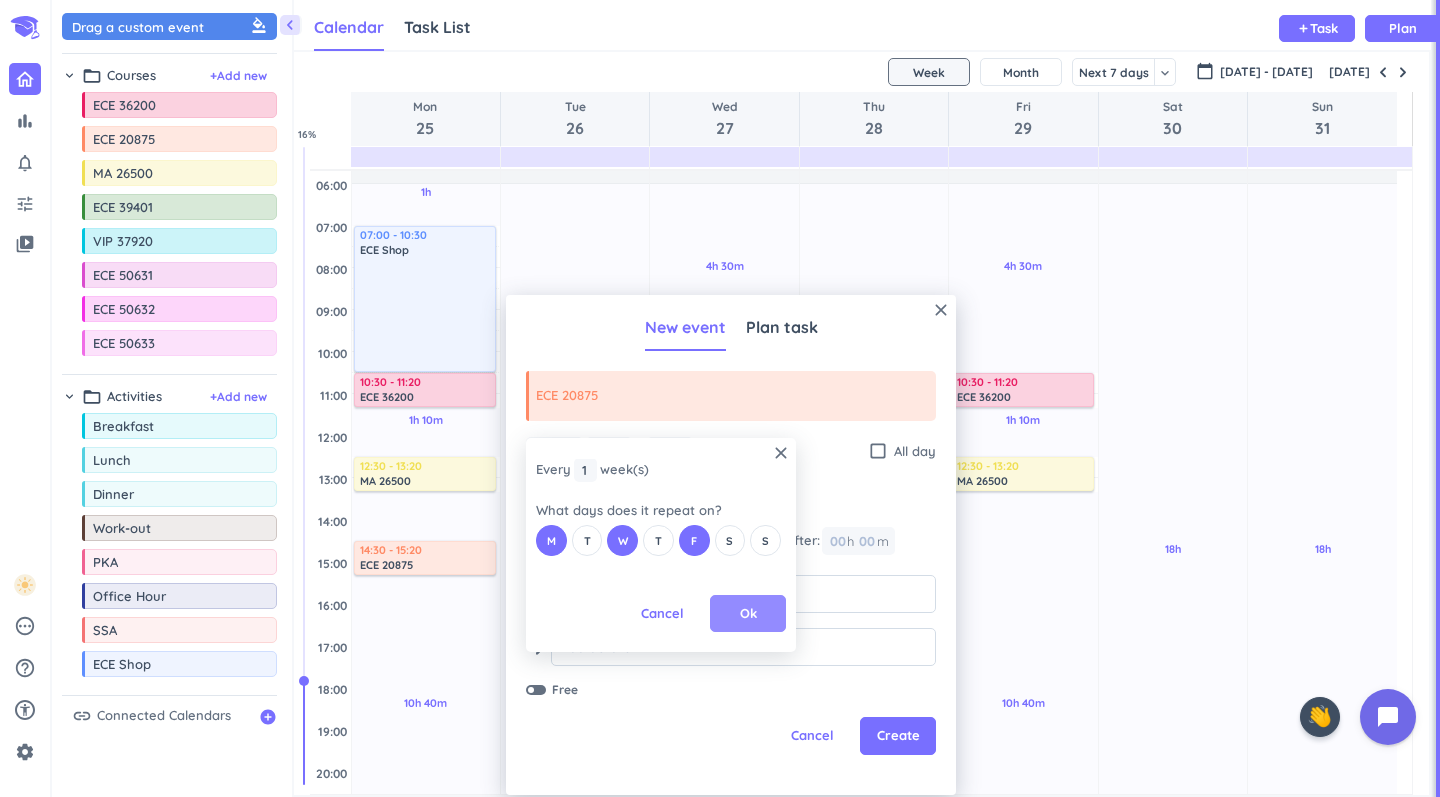 click on "Ok" at bounding box center (748, 614) 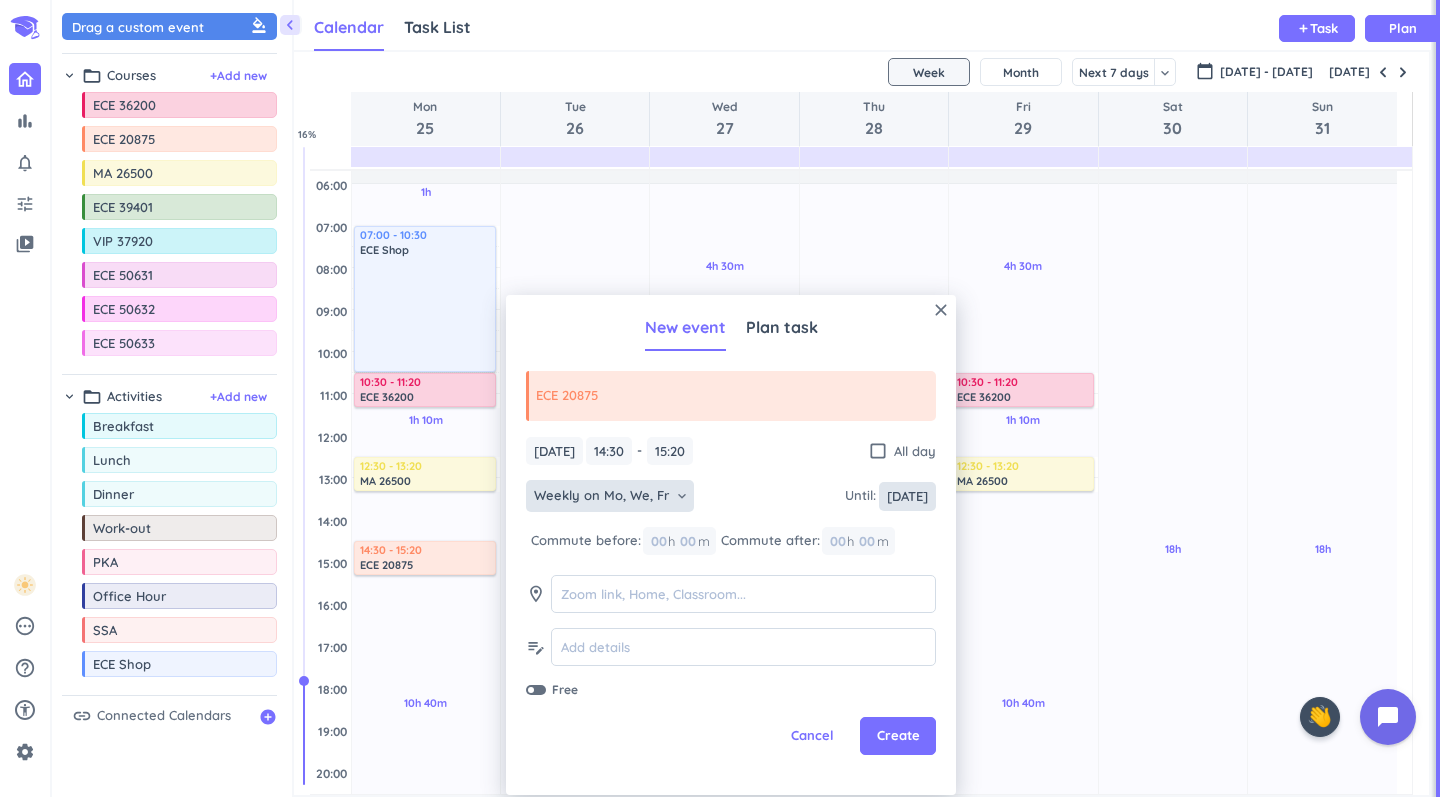 click on "[DATE]" at bounding box center [907, 496] 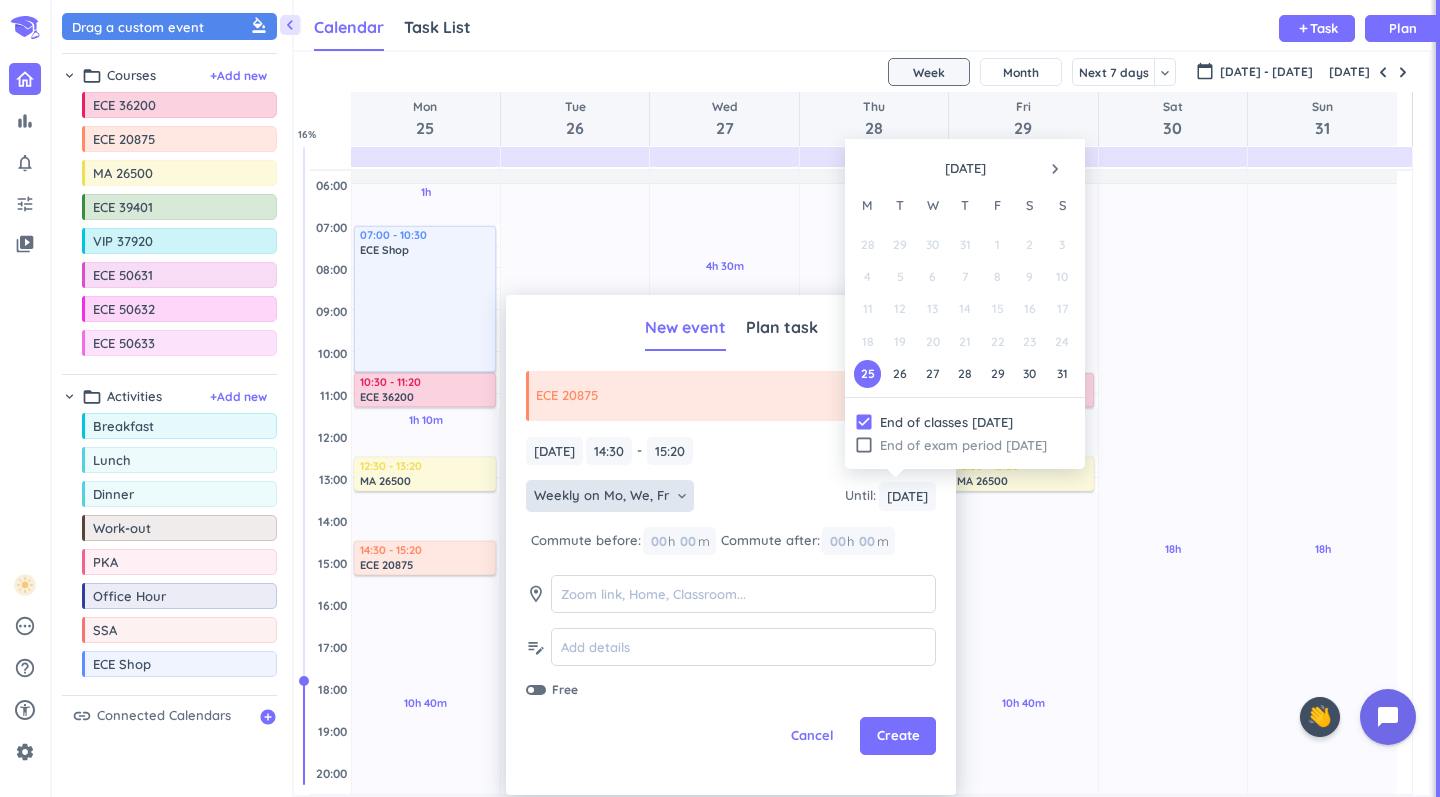 click on "End of exam period [DATE]" at bounding box center (972, 445) 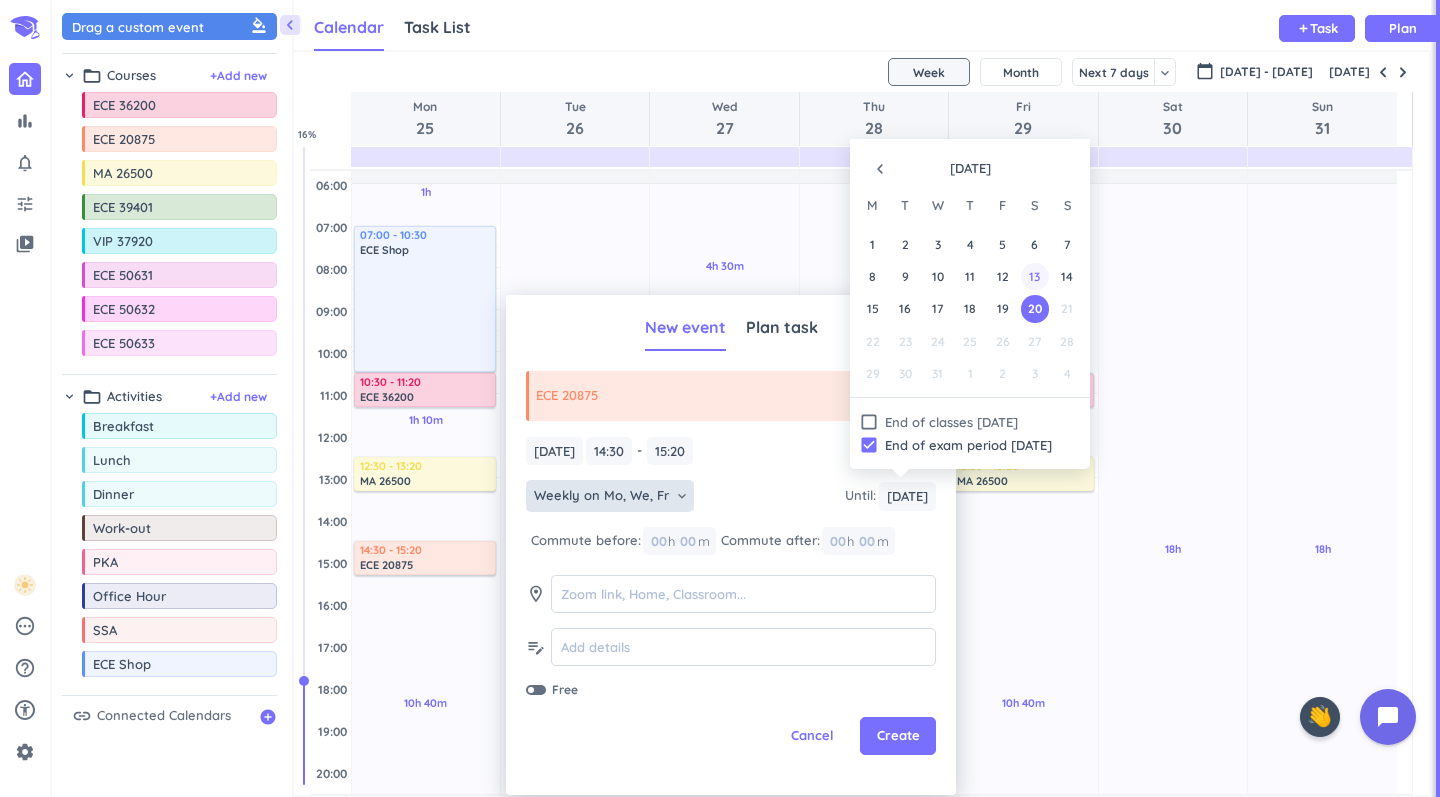 click on "13" at bounding box center (1034, 276) 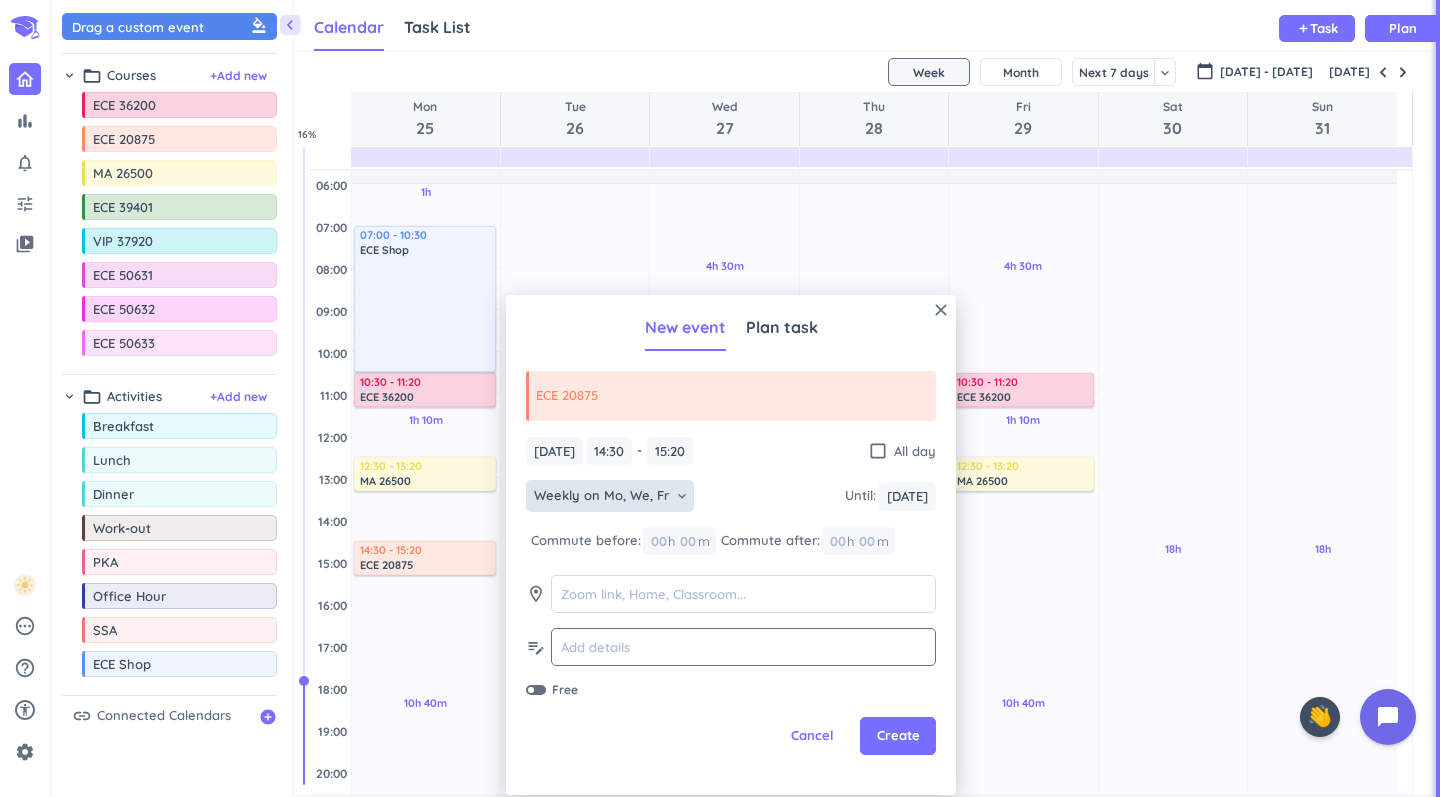click 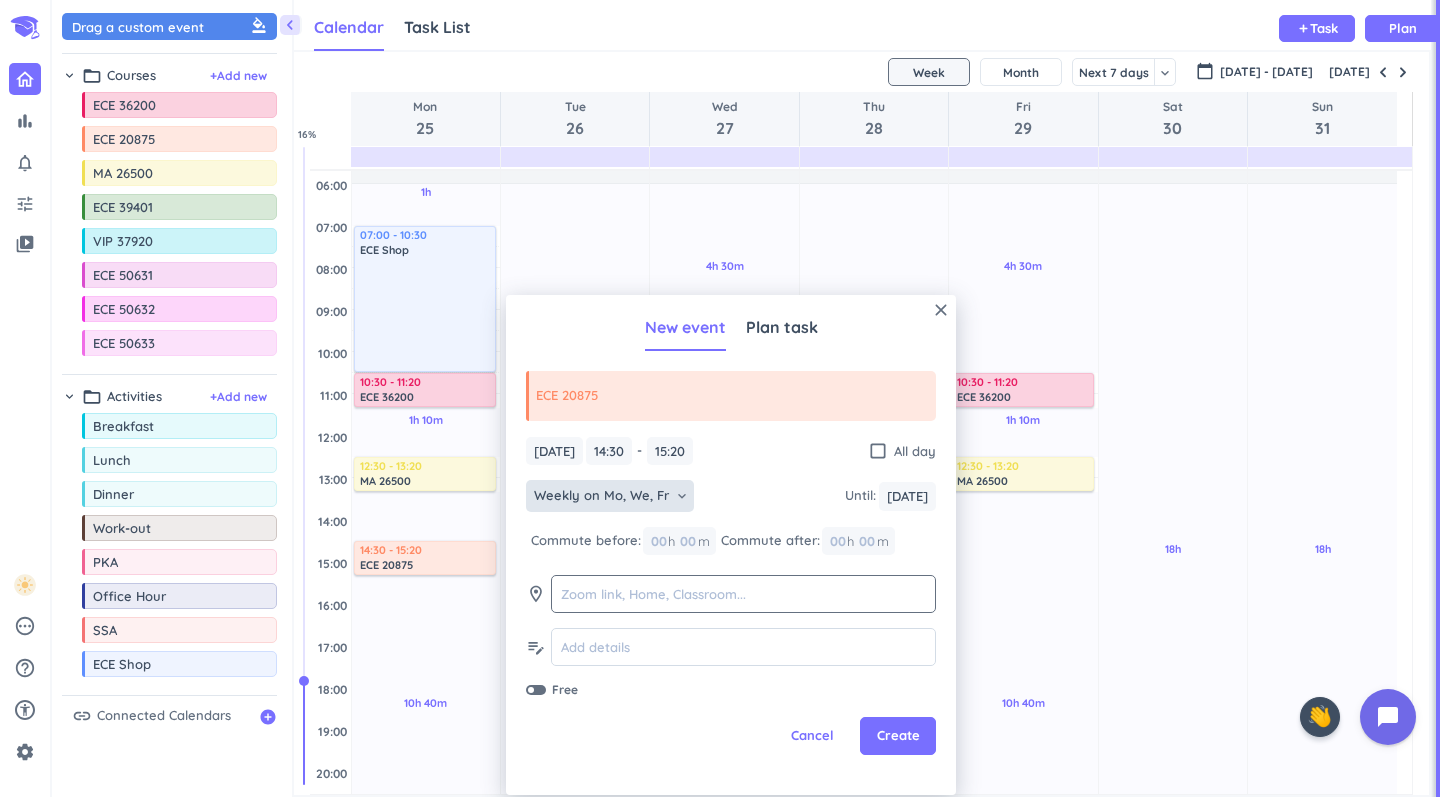 click 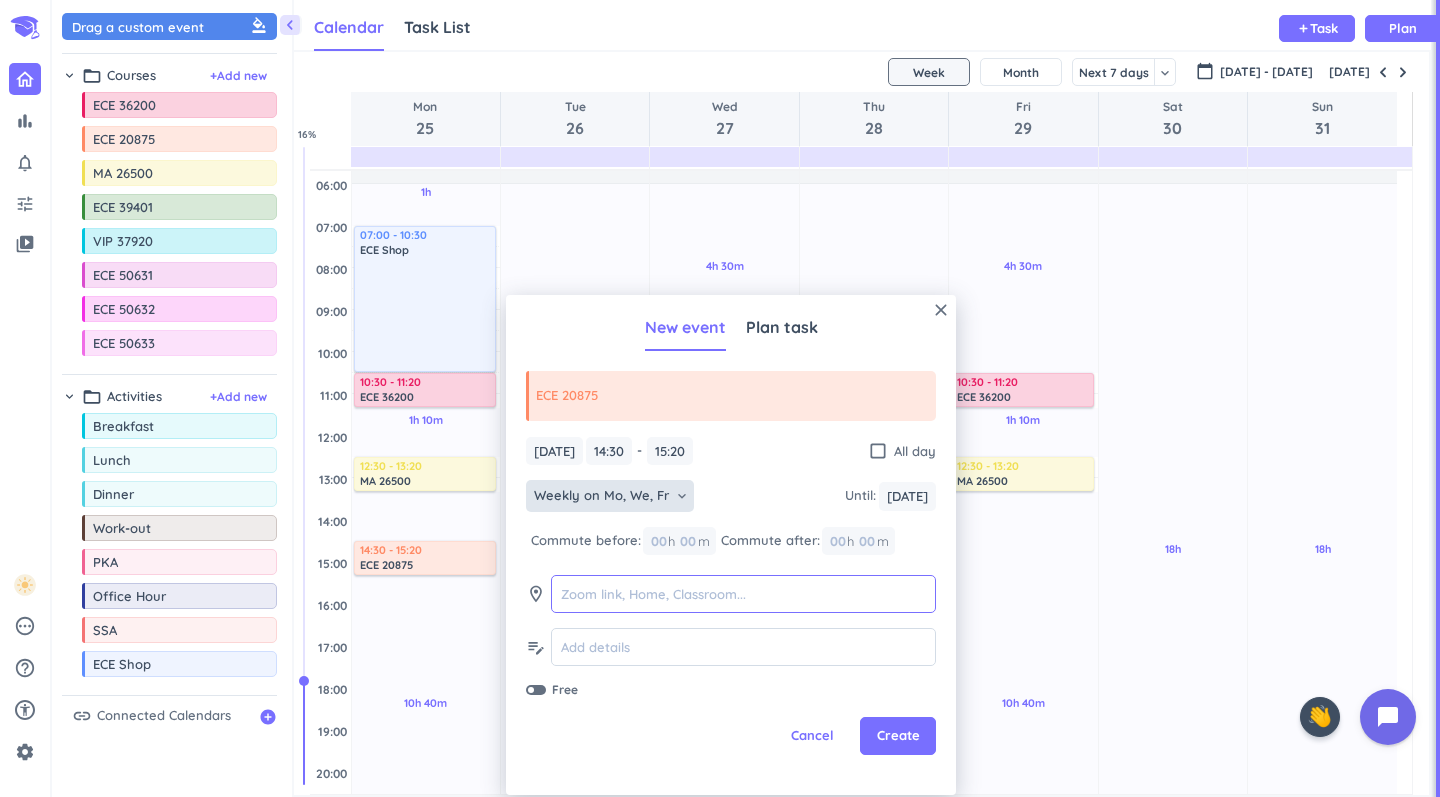 click at bounding box center [743, 594] 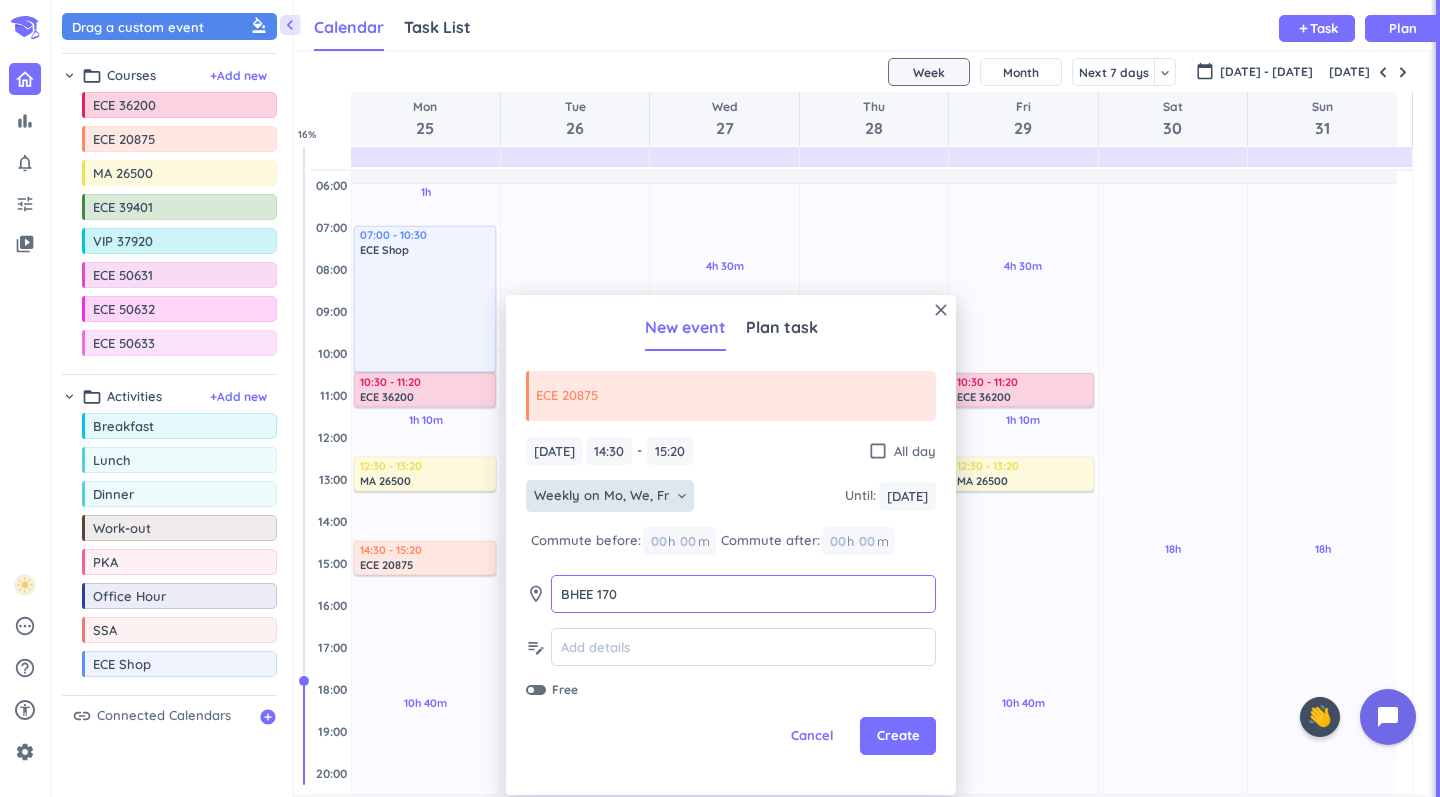 type on "BHEE 170" 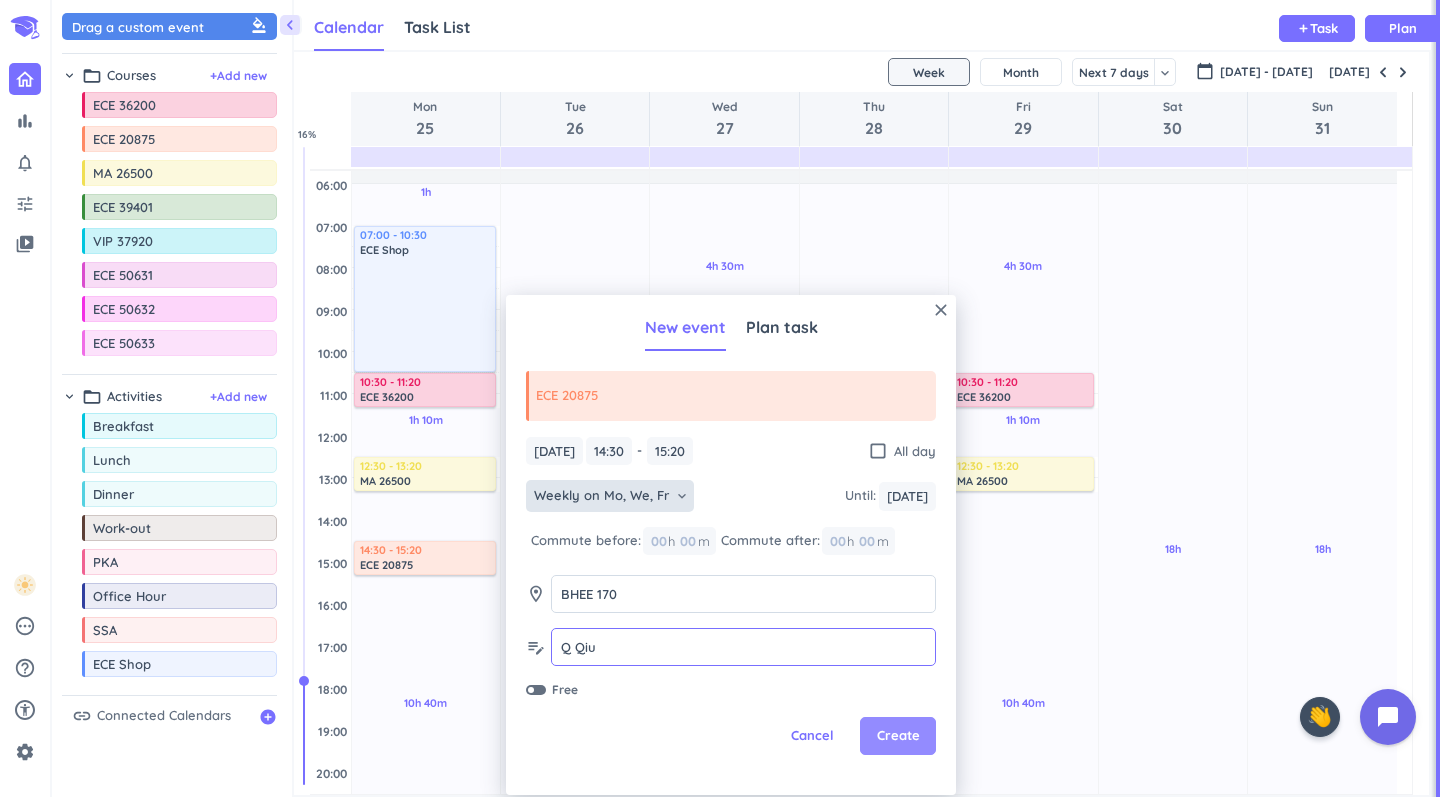 type on "Q Qiu" 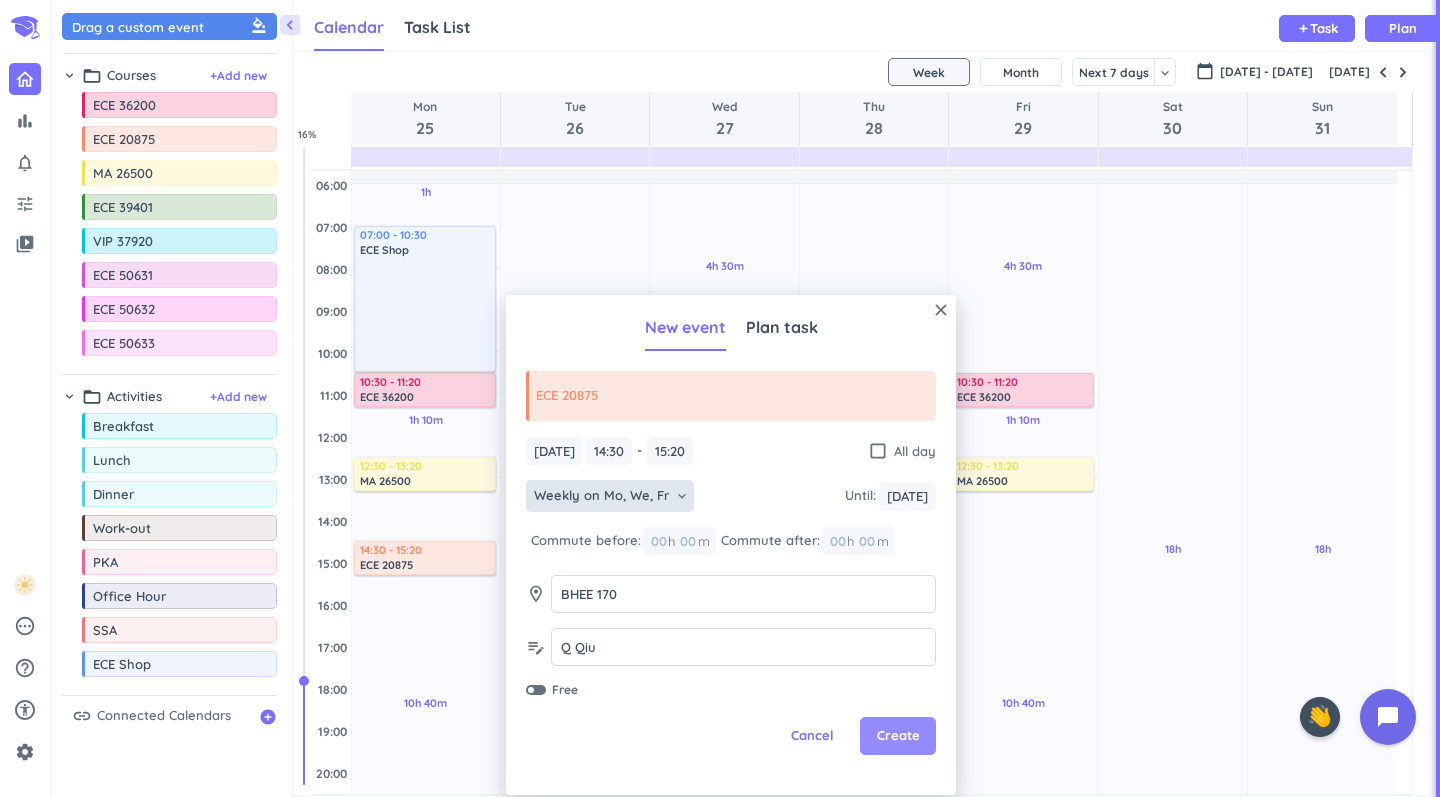 click on "Create" at bounding box center [898, 736] 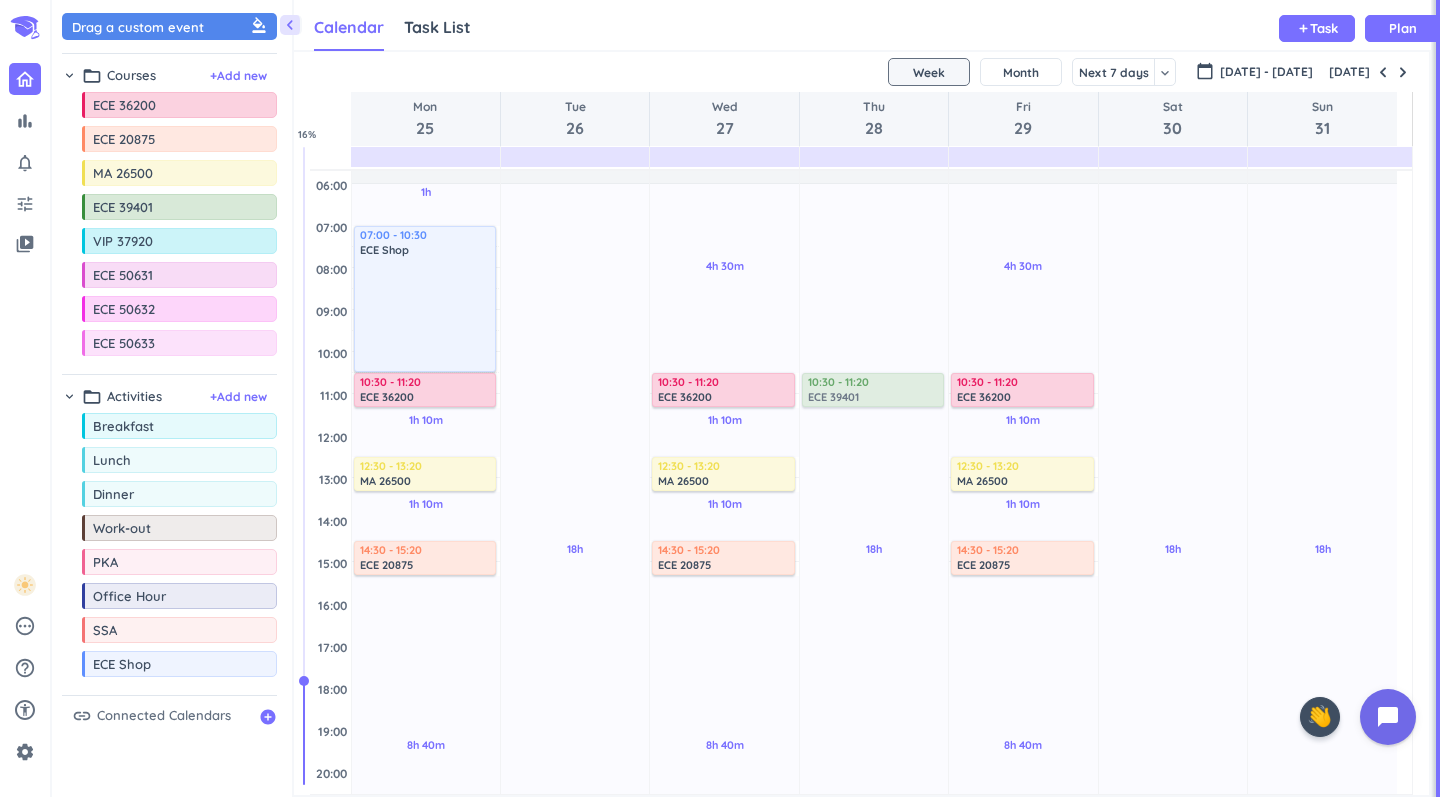 drag, startPoint x: 158, startPoint y: 203, endPoint x: 830, endPoint y: 369, distance: 692.1994 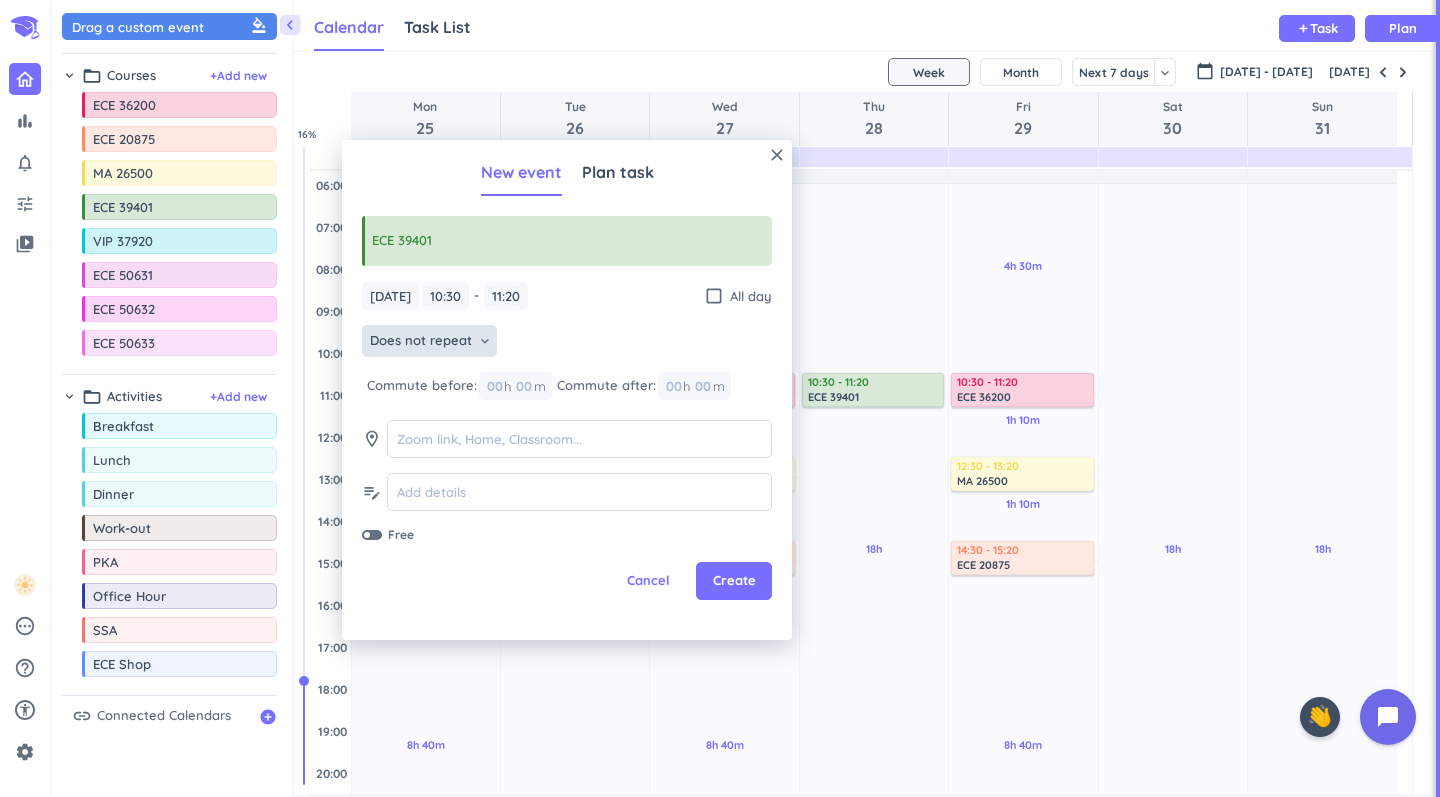 click on "Does not repeat keyboard_arrow_down" at bounding box center (429, 341) 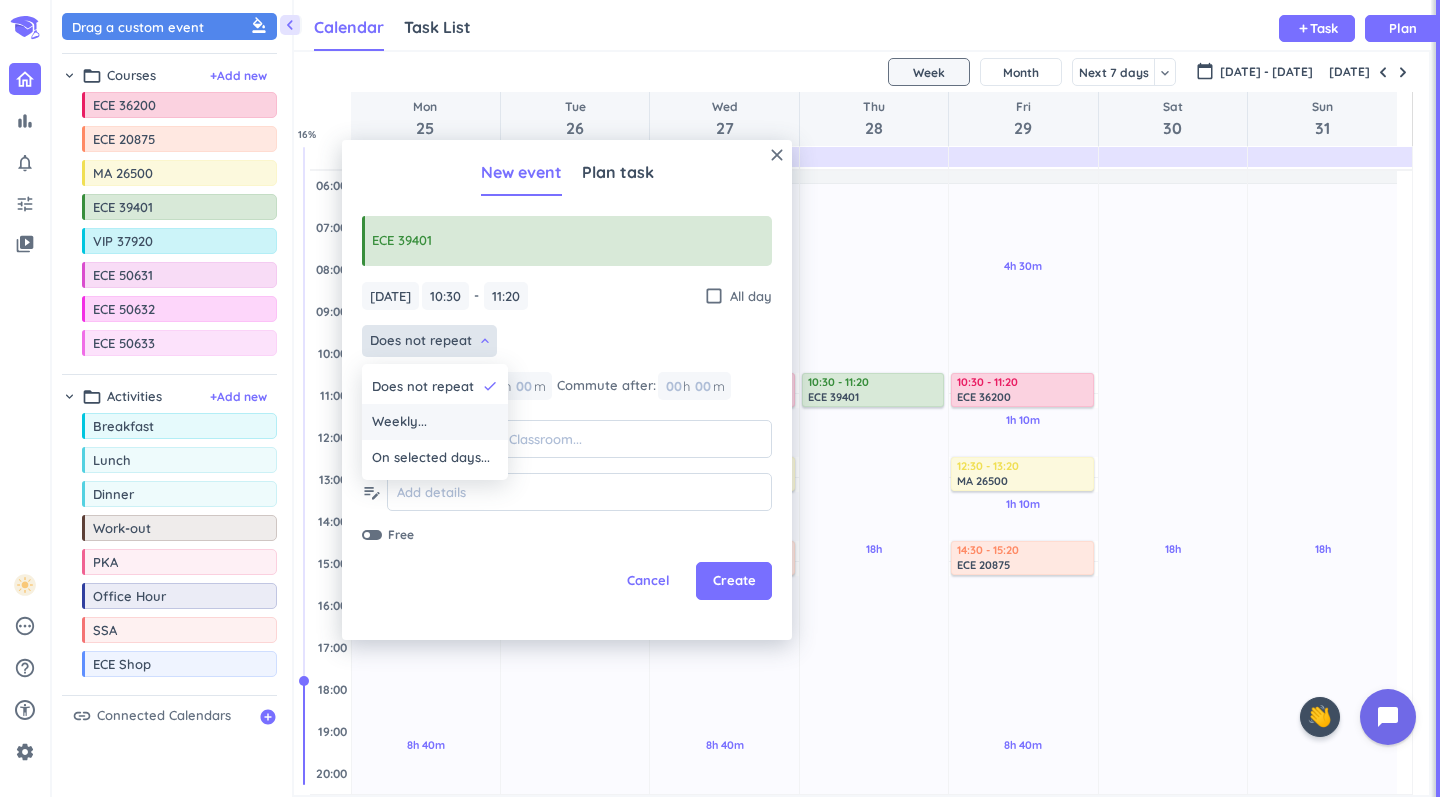 click on "Weekly..." at bounding box center [435, 422] 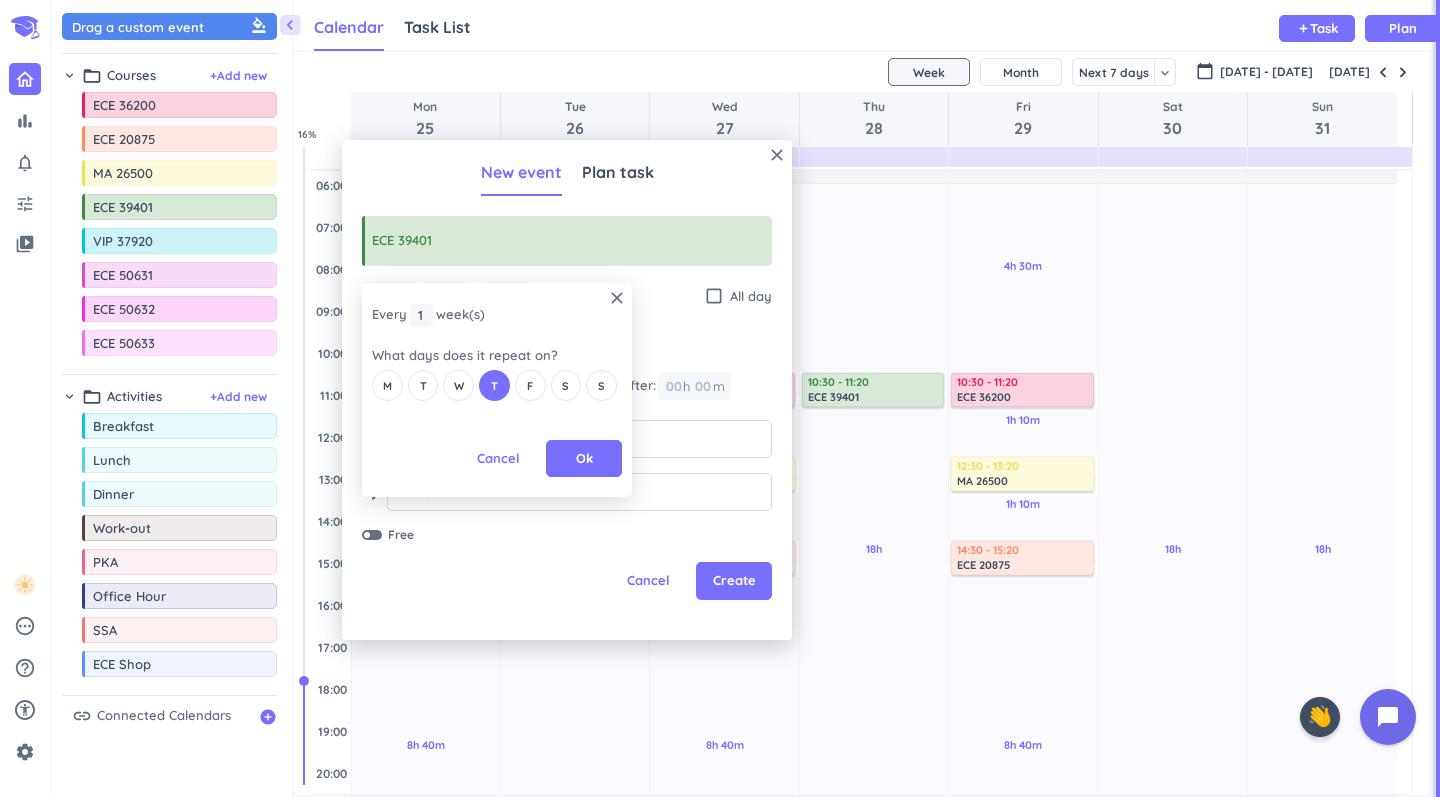 click on "close Every 1 1 1 week (s) What days does it repeat on? M T W T F S S Cancel Ok" at bounding box center [497, 390] 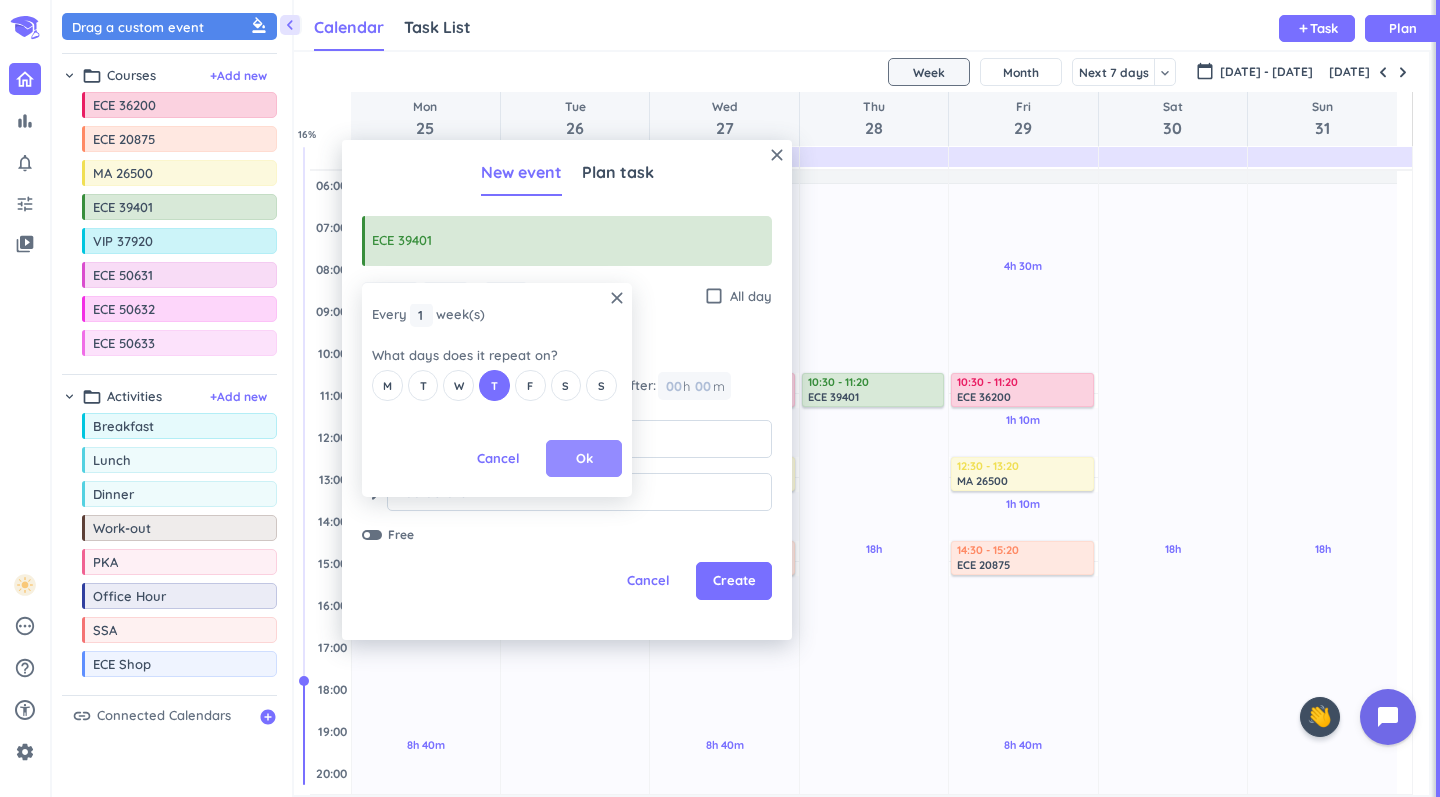 click on "Ok" at bounding box center [584, 459] 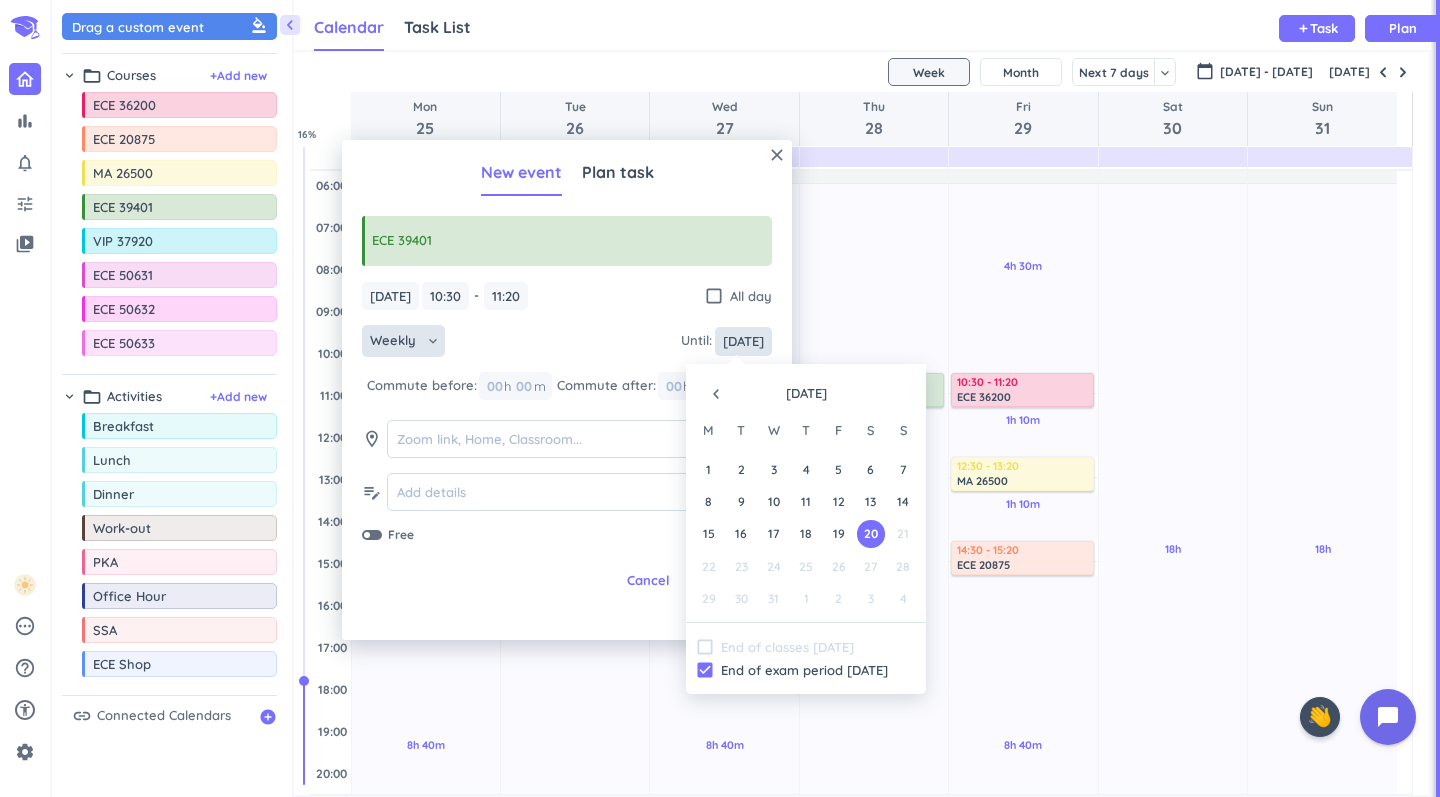 click on "[DATE]" at bounding box center (743, 341) 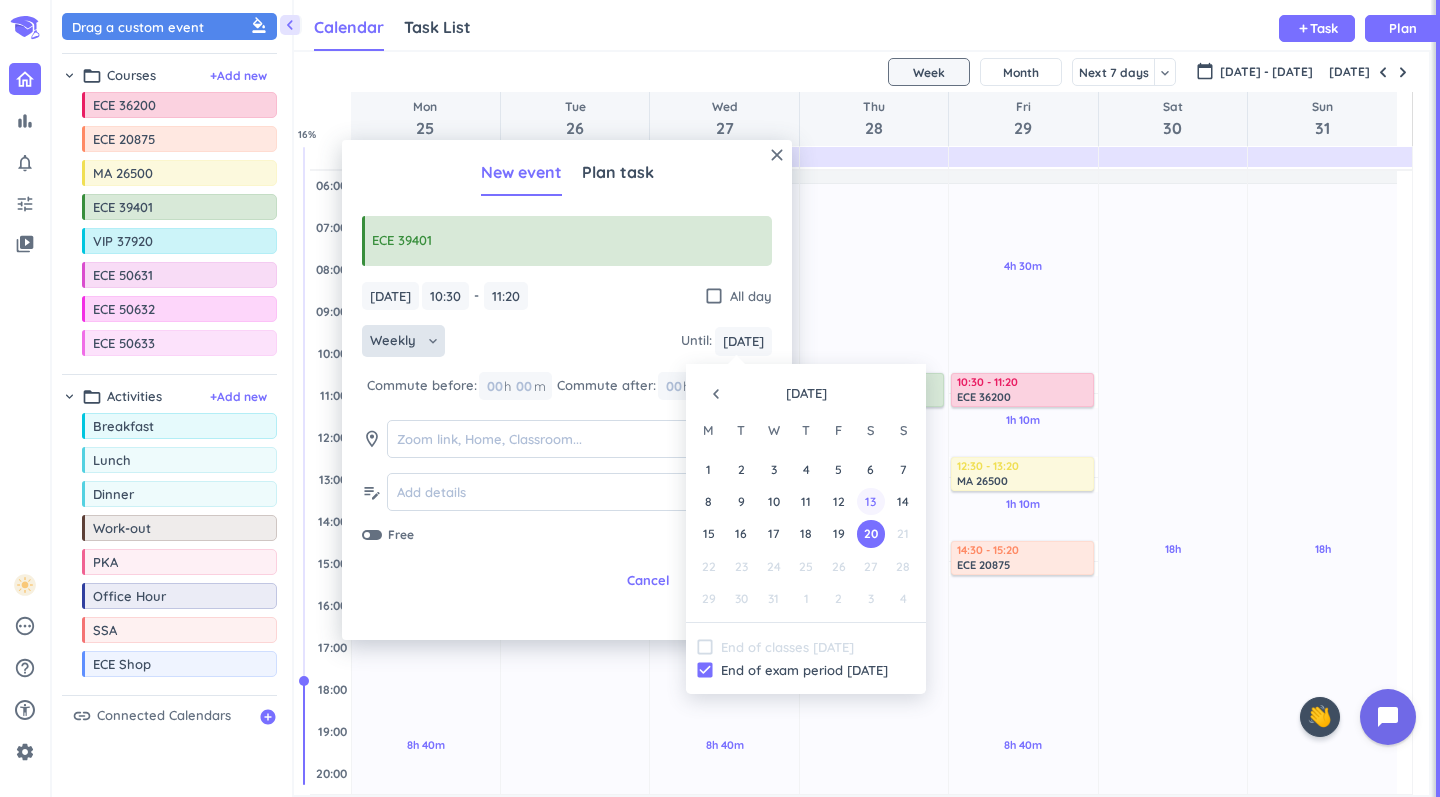 click on "13" at bounding box center [870, 501] 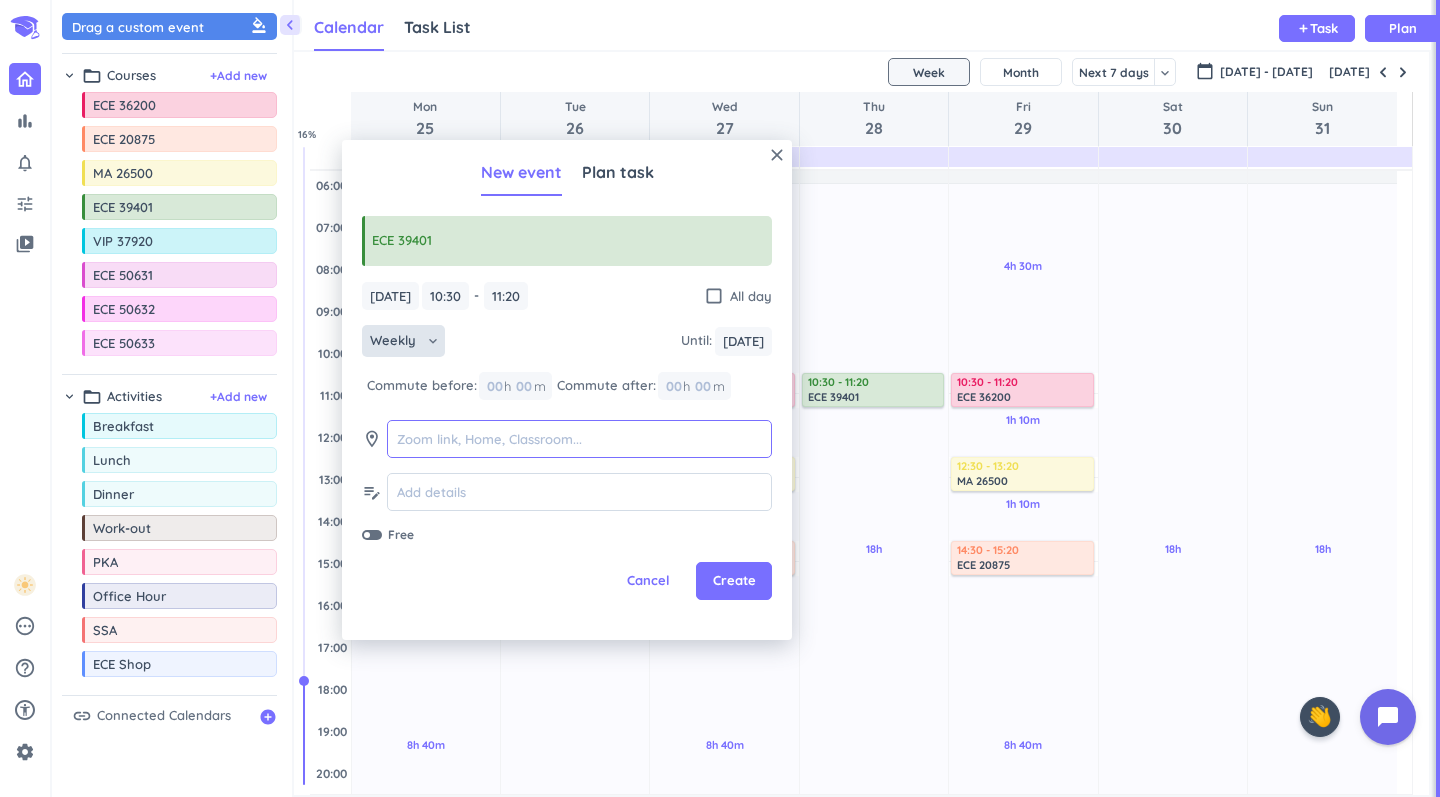 click at bounding box center [579, 439] 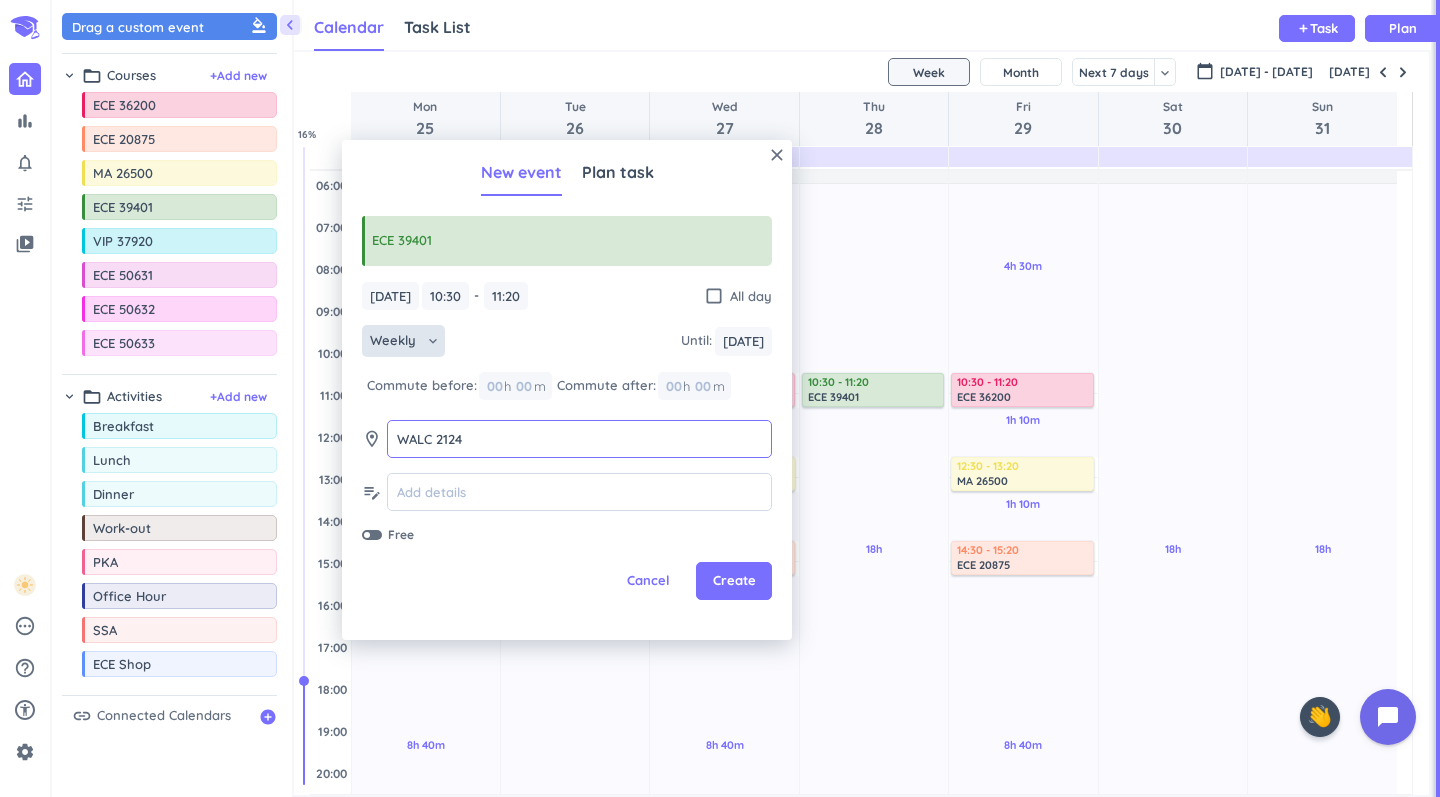 type on "WALC 2124" 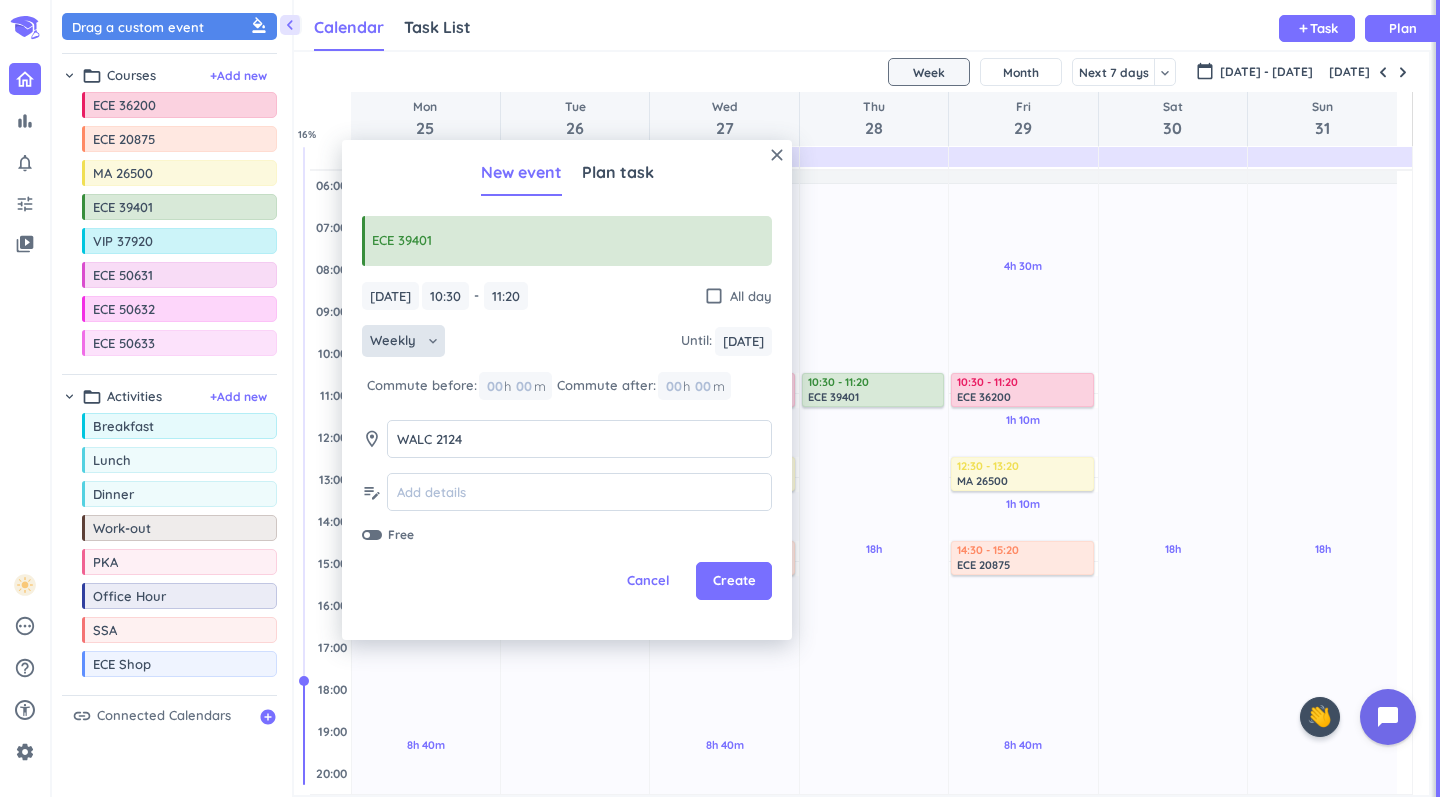click on "keyboard_arrow_down" at bounding box center (433, 341) 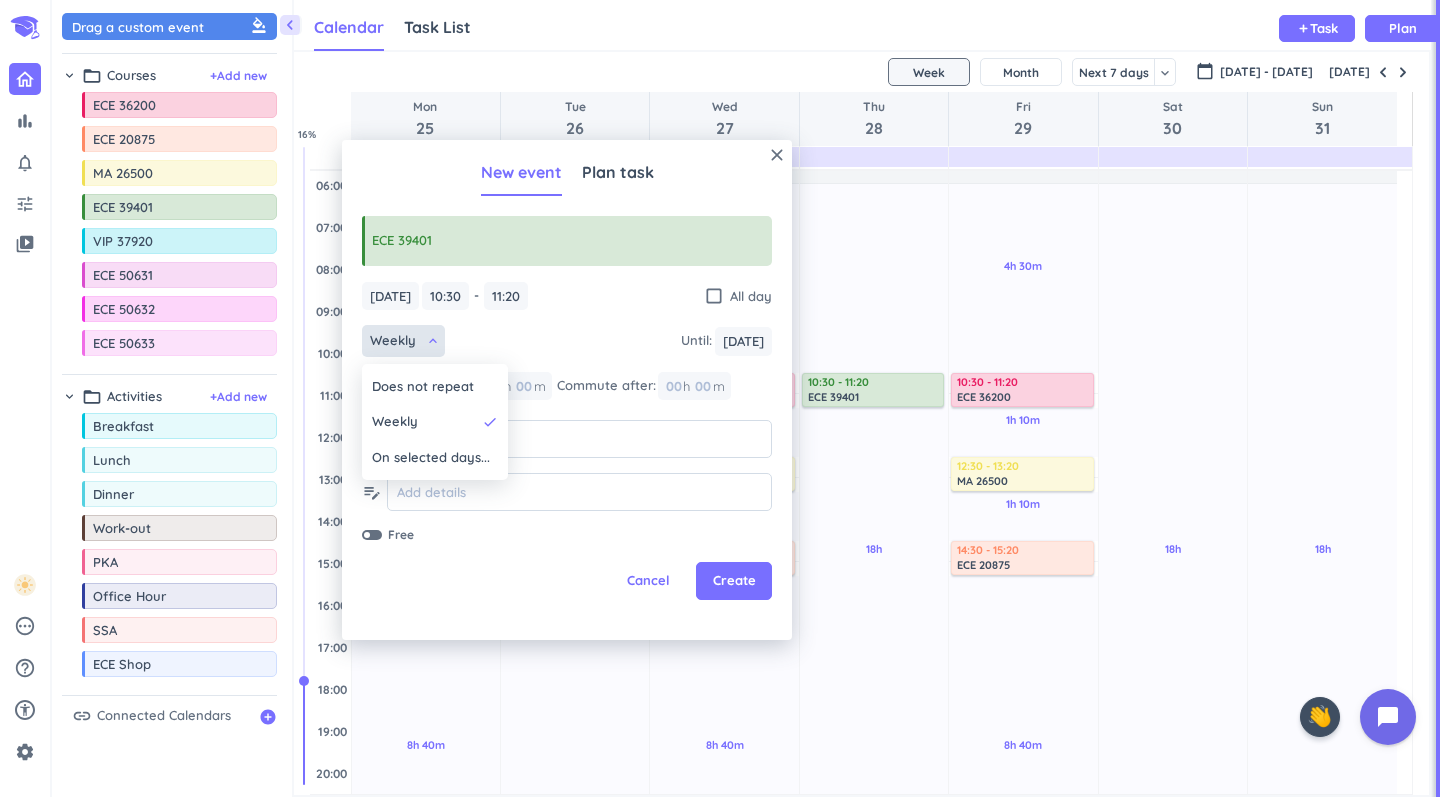 click at bounding box center (567, 390) 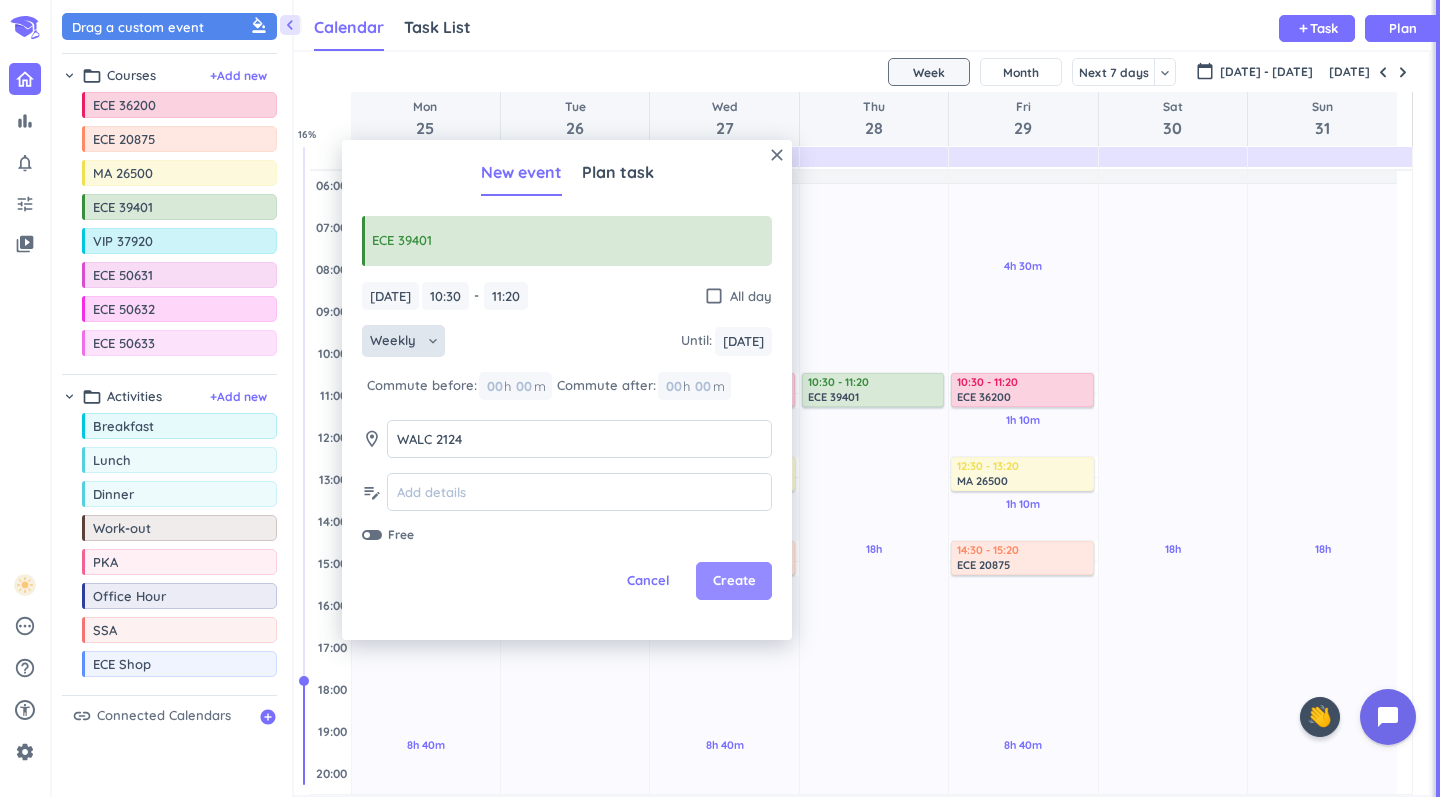 click on "Create" at bounding box center [734, 581] 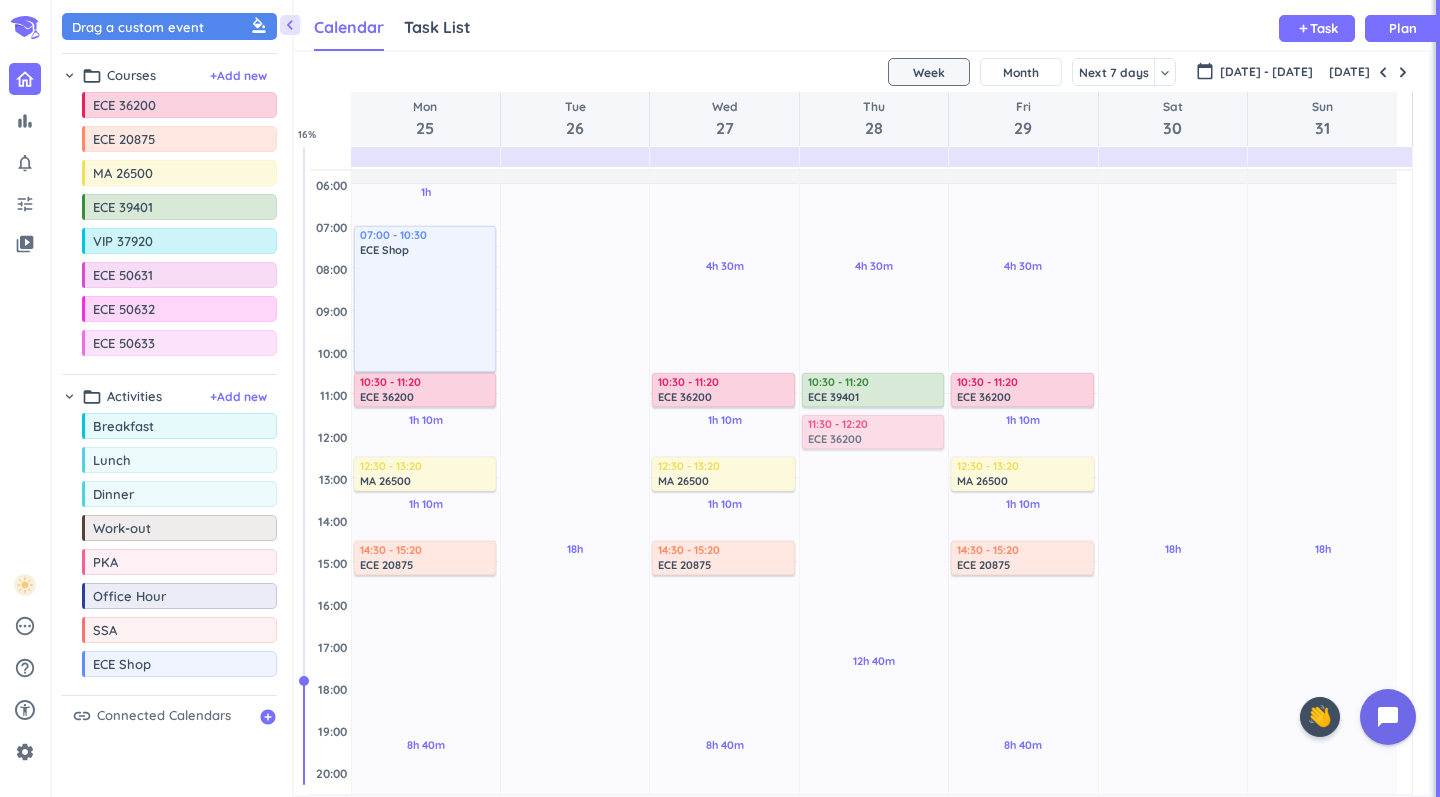 drag, startPoint x: 161, startPoint y: 109, endPoint x: 867, endPoint y: 415, distance: 769.46216 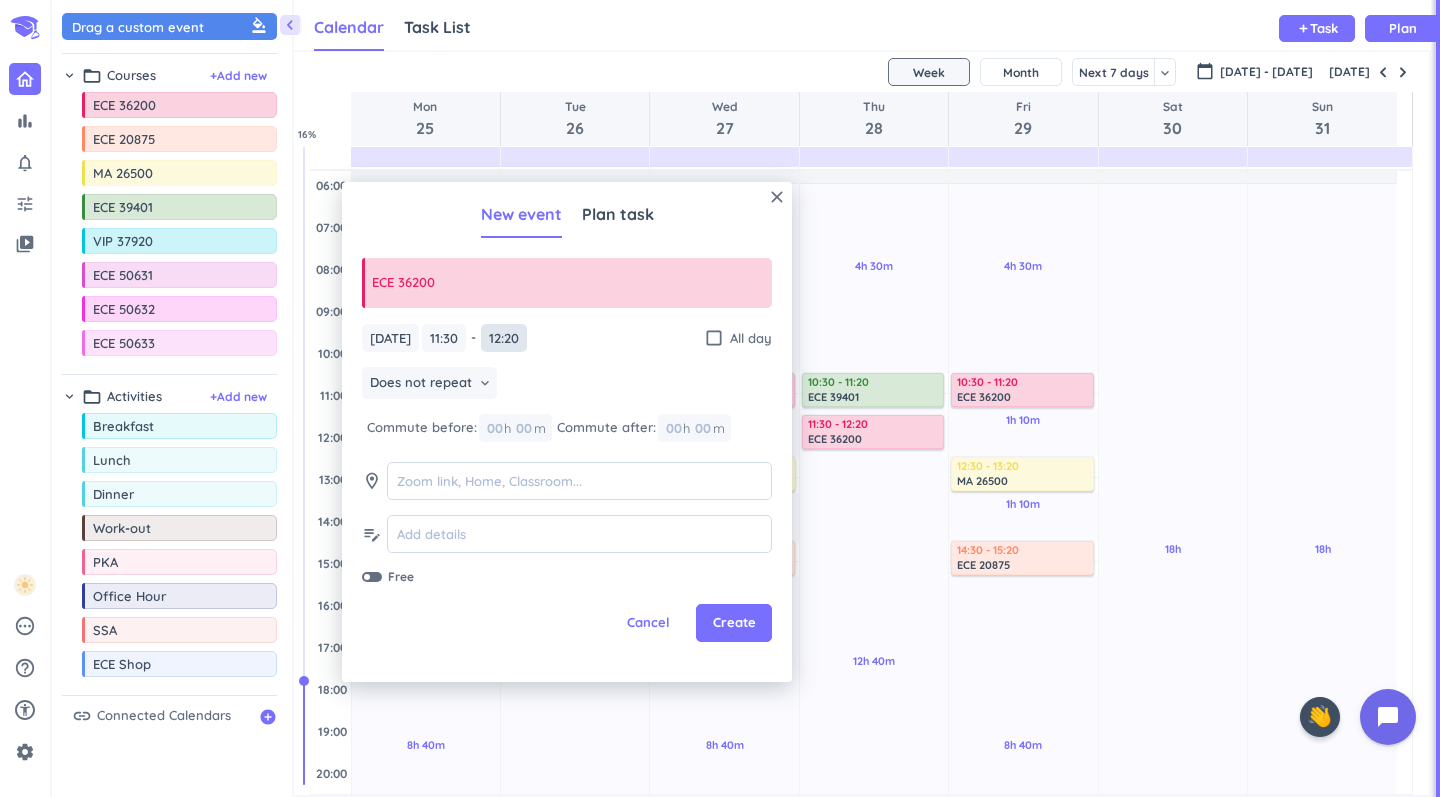 click on "12:20" at bounding box center (504, 338) 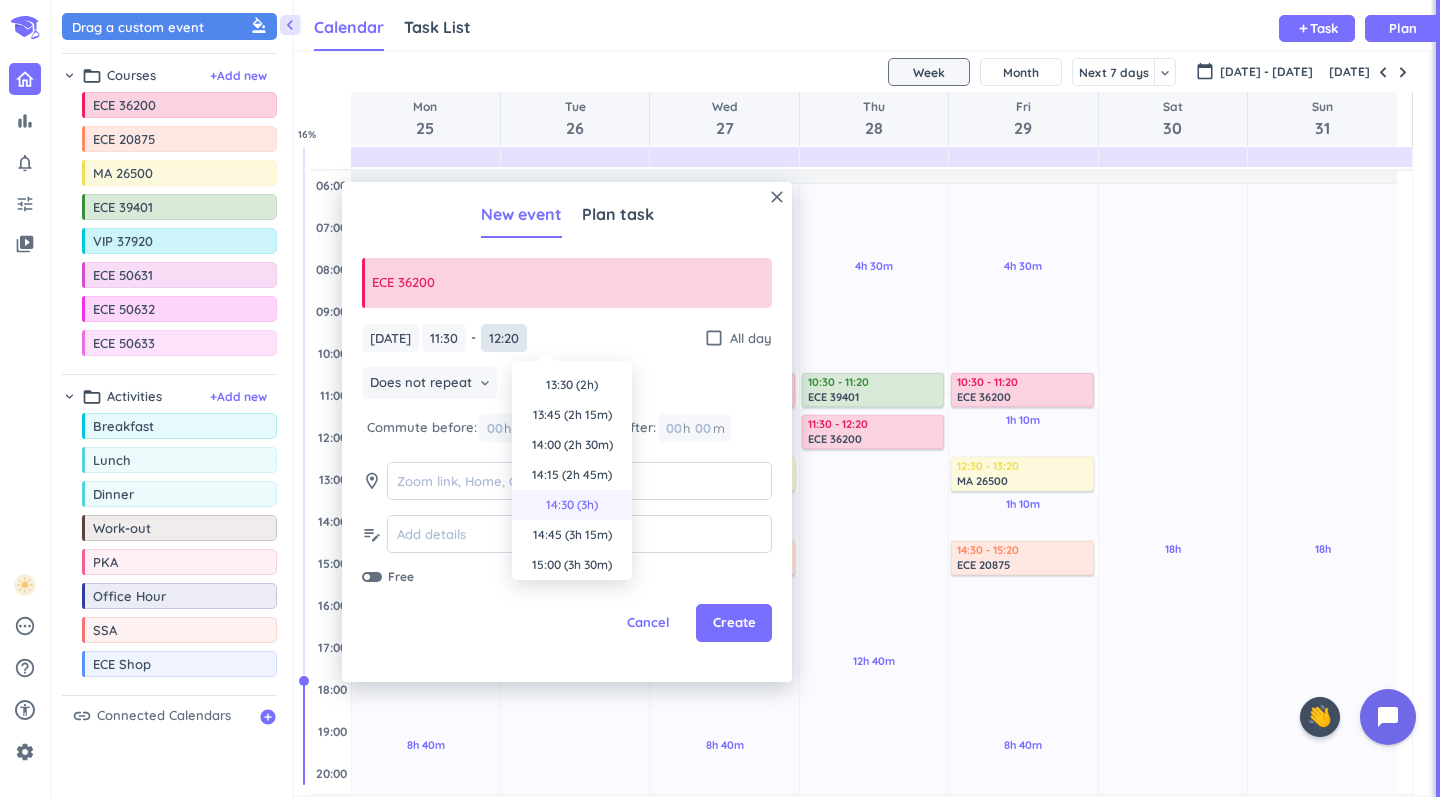 scroll, scrollTop: 207, scrollLeft: 0, axis: vertical 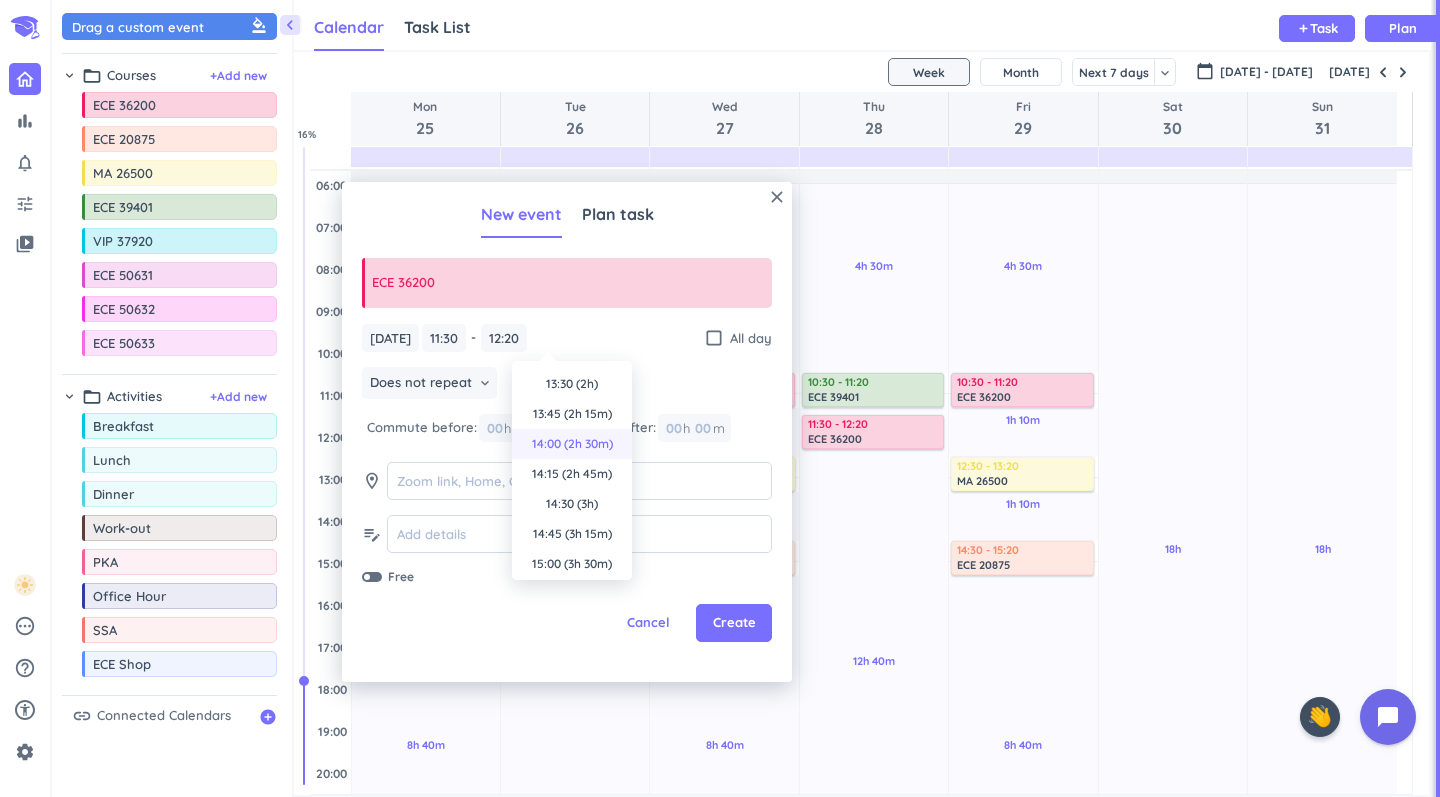click on "14:00 (2h 30m)" at bounding box center [572, 444] 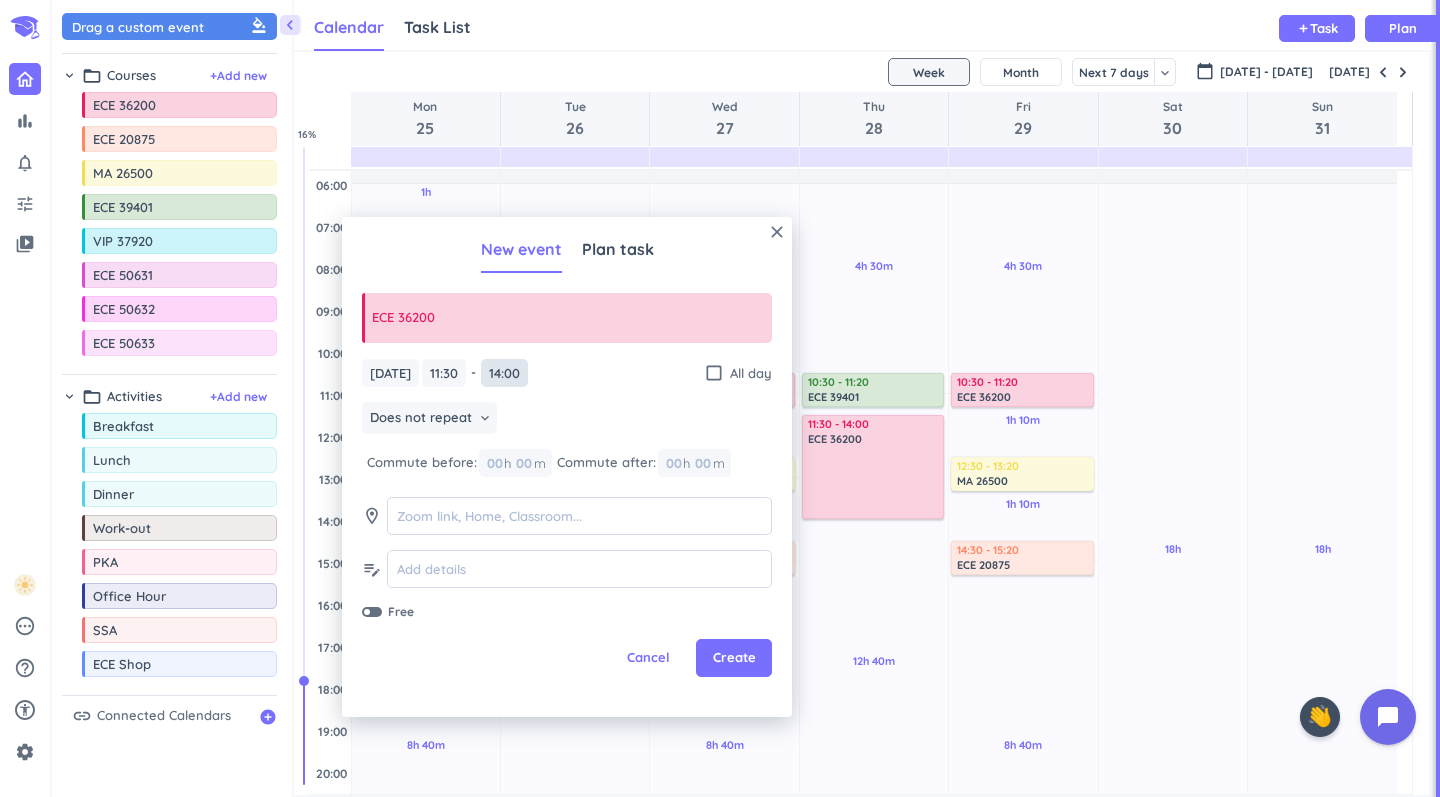 click on "14:00" at bounding box center (504, 373) 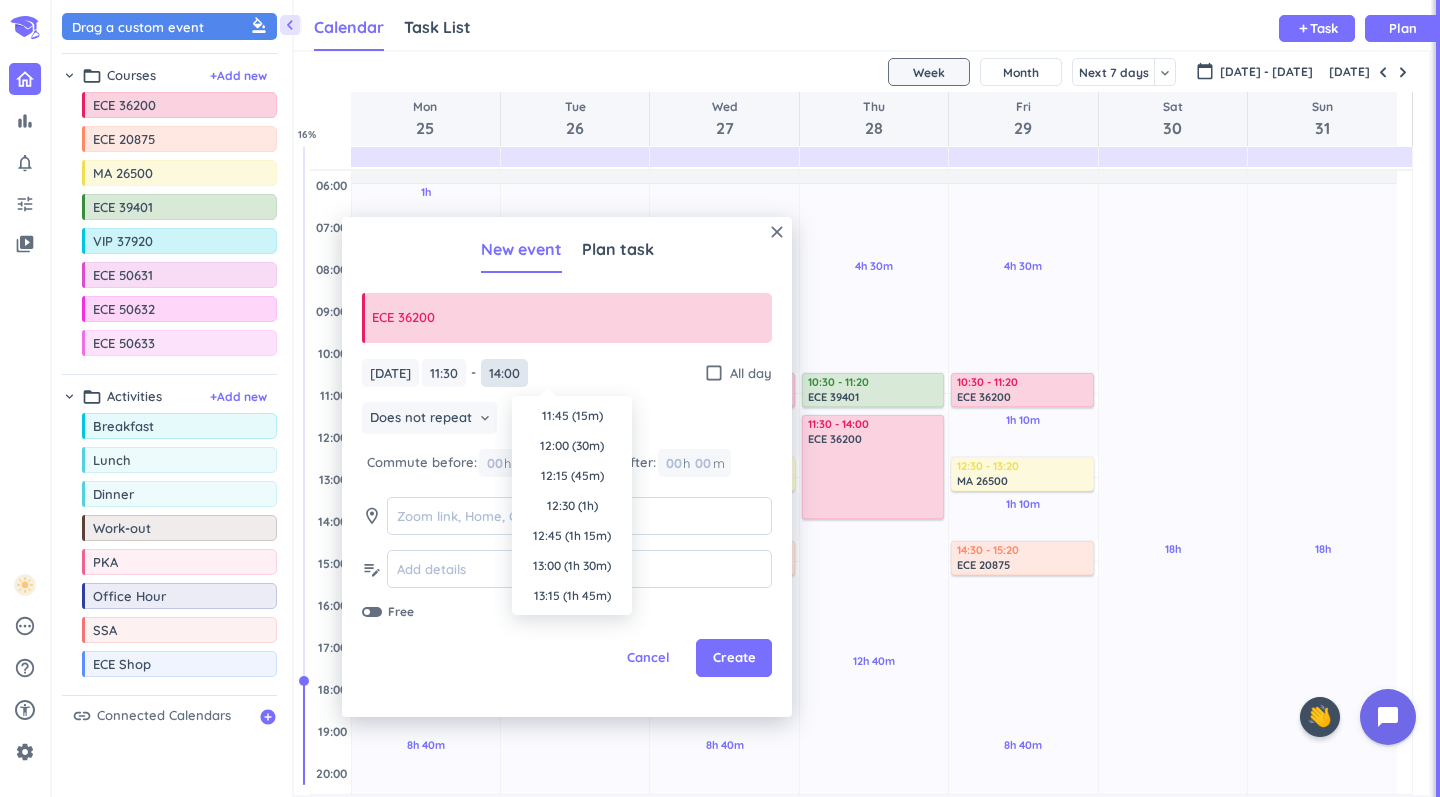 scroll, scrollTop: 270, scrollLeft: 0, axis: vertical 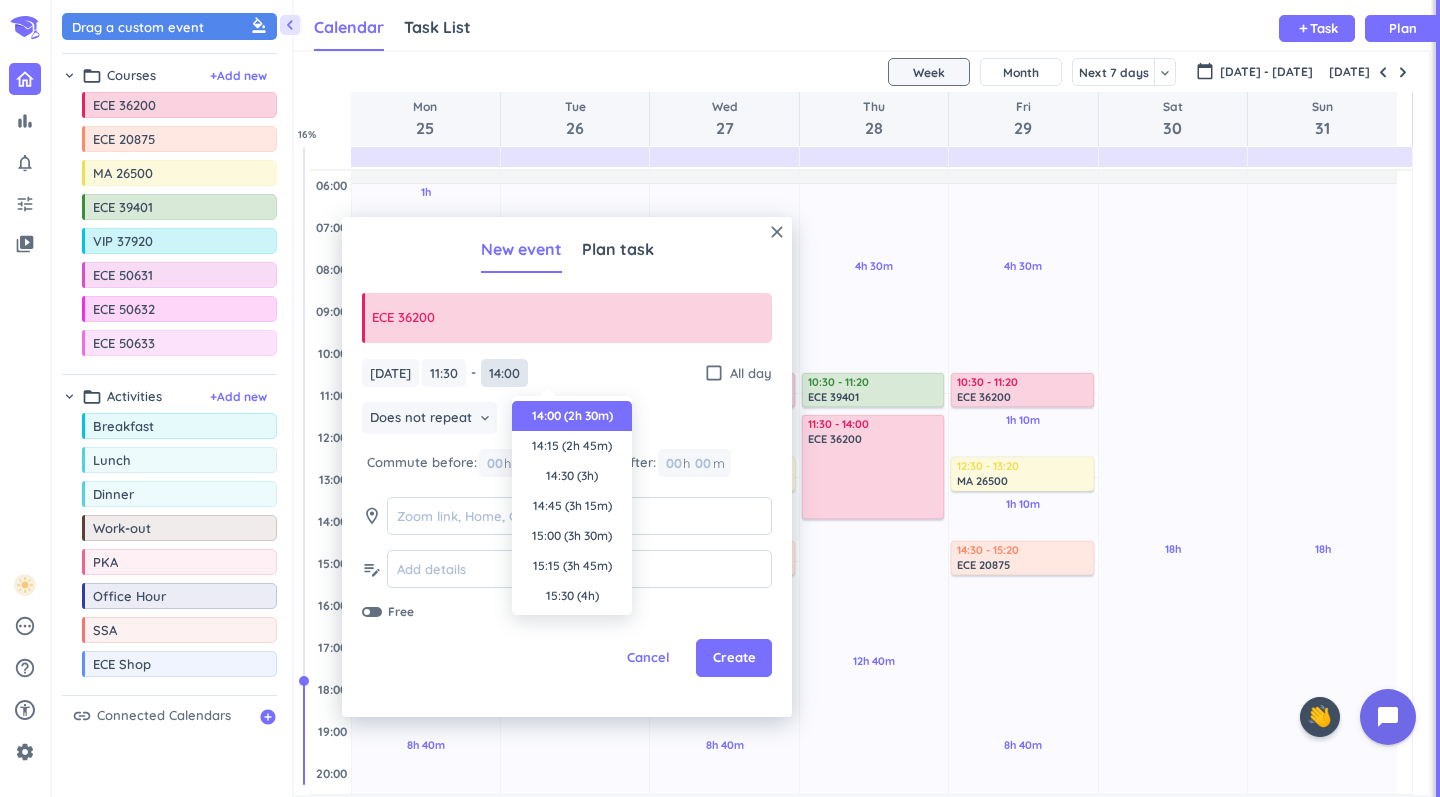 click on "14:00" at bounding box center [504, 373] 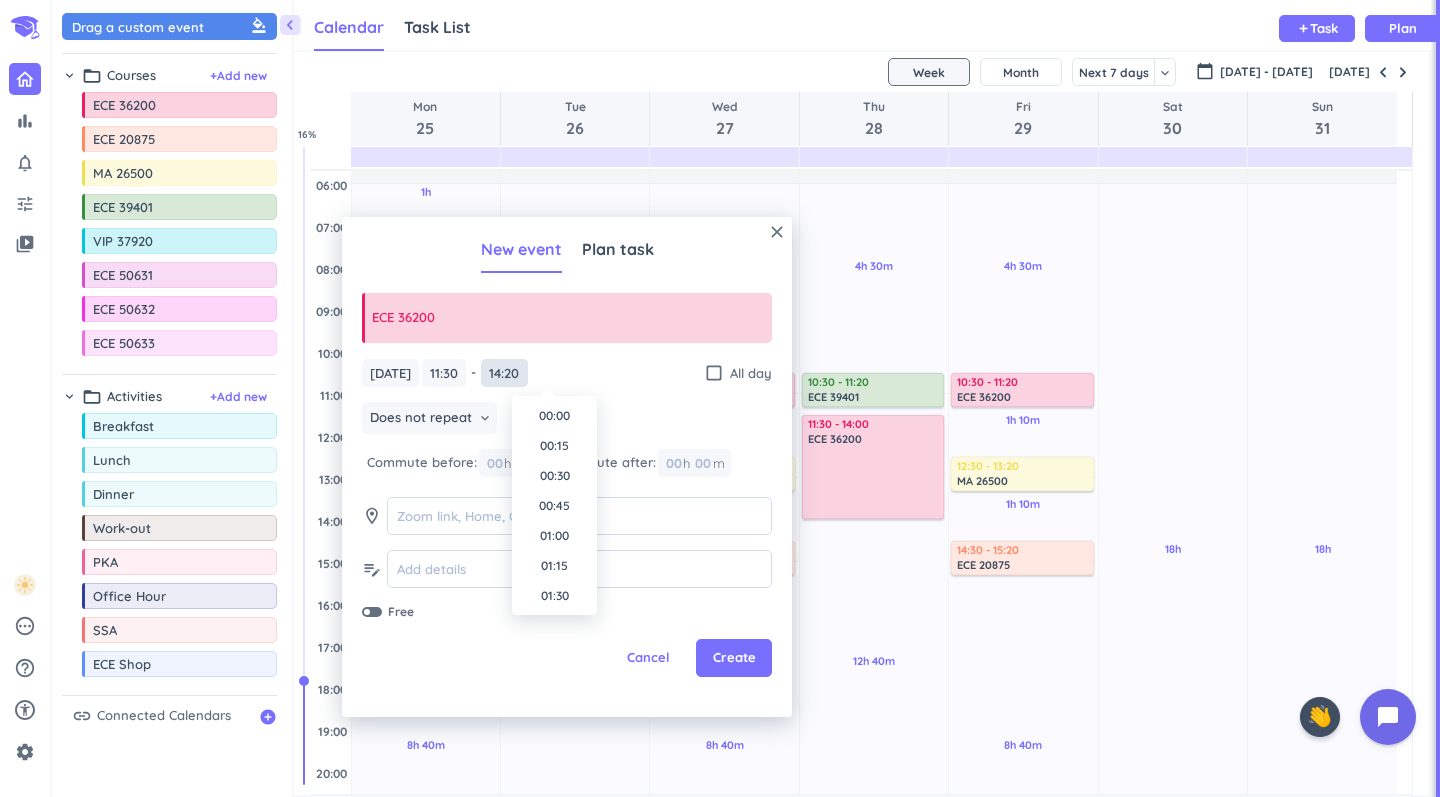 scroll, scrollTop: 1620, scrollLeft: 0, axis: vertical 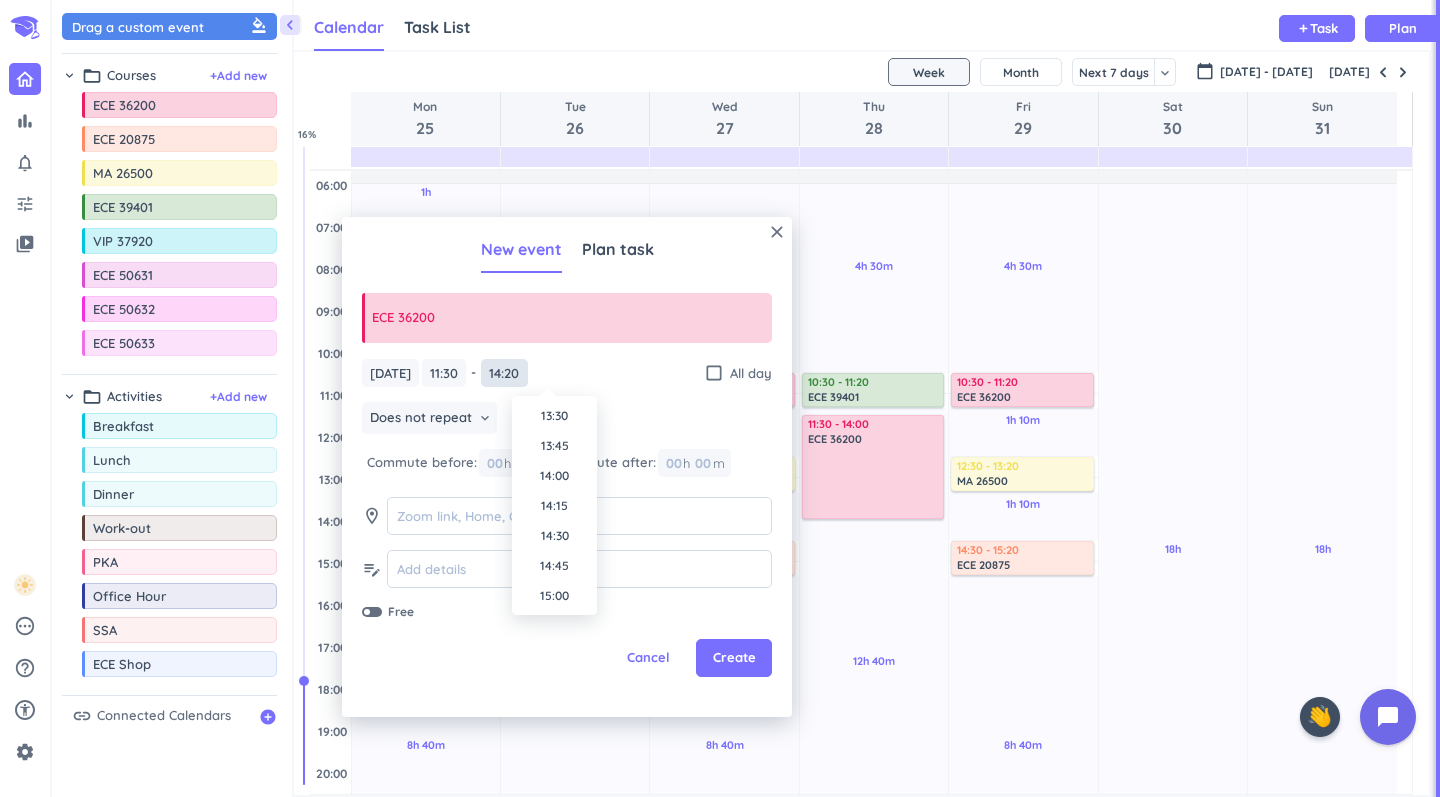 type on "14:20" 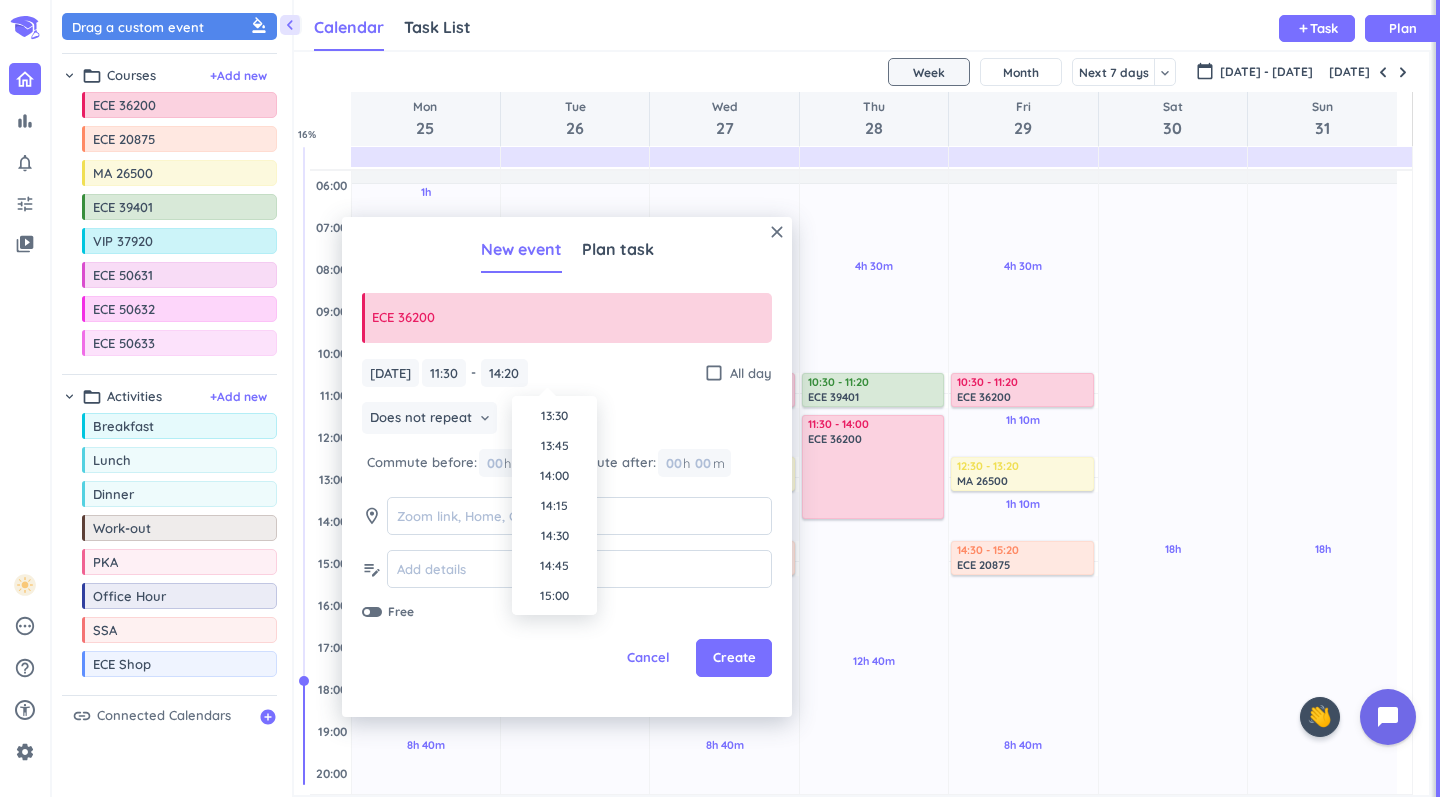 click on "[DATE] [DATE]   11:30 11:30 - 14:00 14:20 check_box_outline_blank All day" at bounding box center (567, 373) 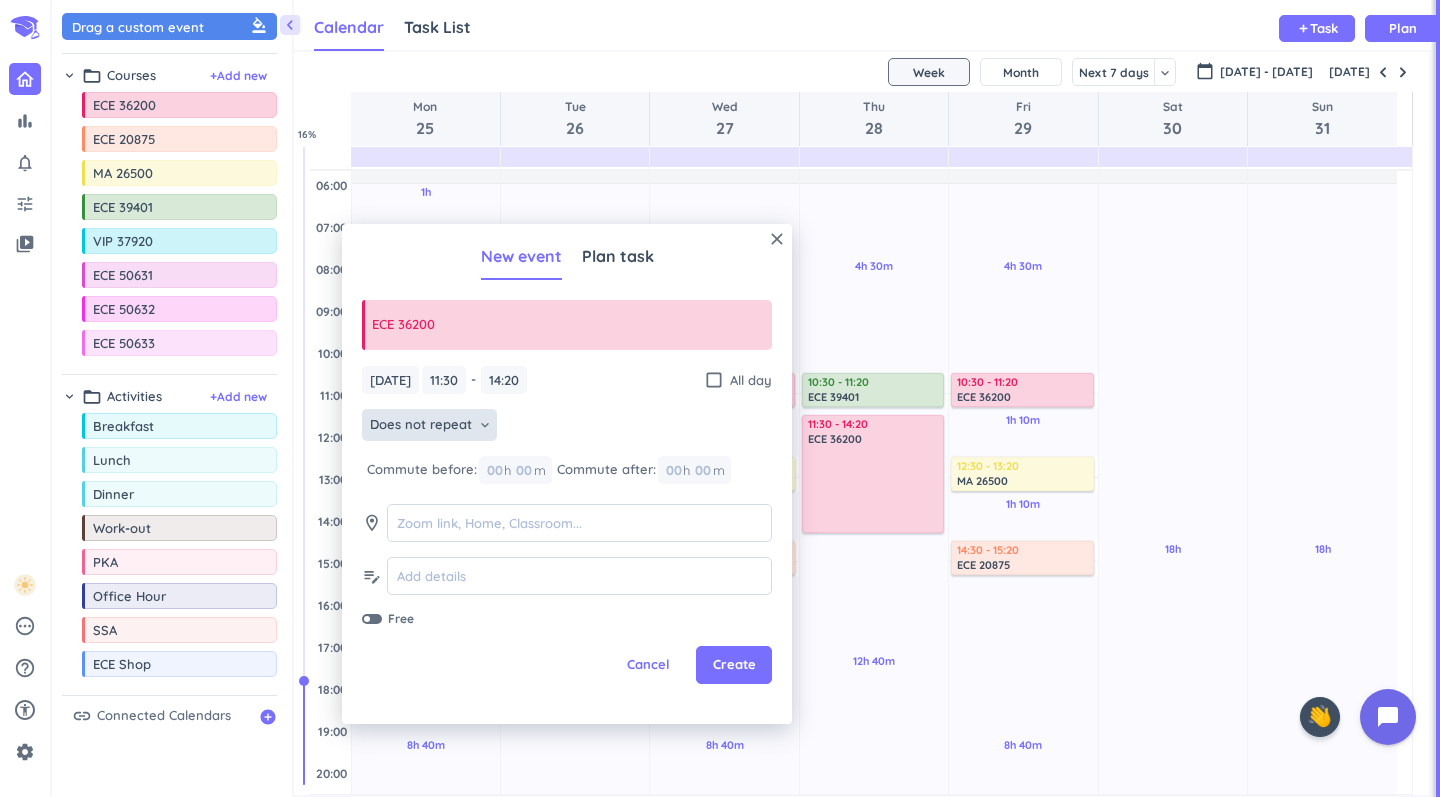 click on "Does not repeat" at bounding box center (421, 425) 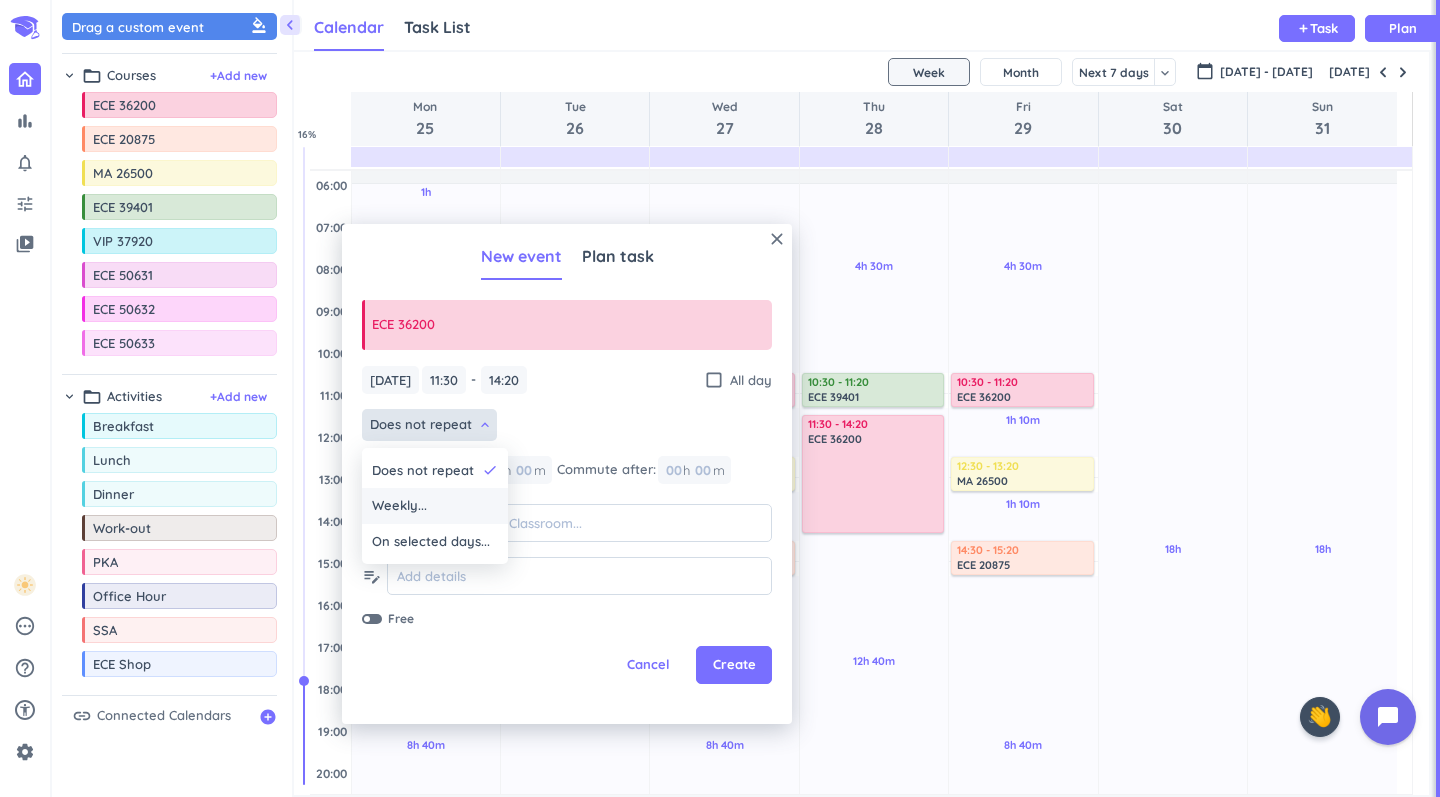 click on "Weekly..." at bounding box center (435, 506) 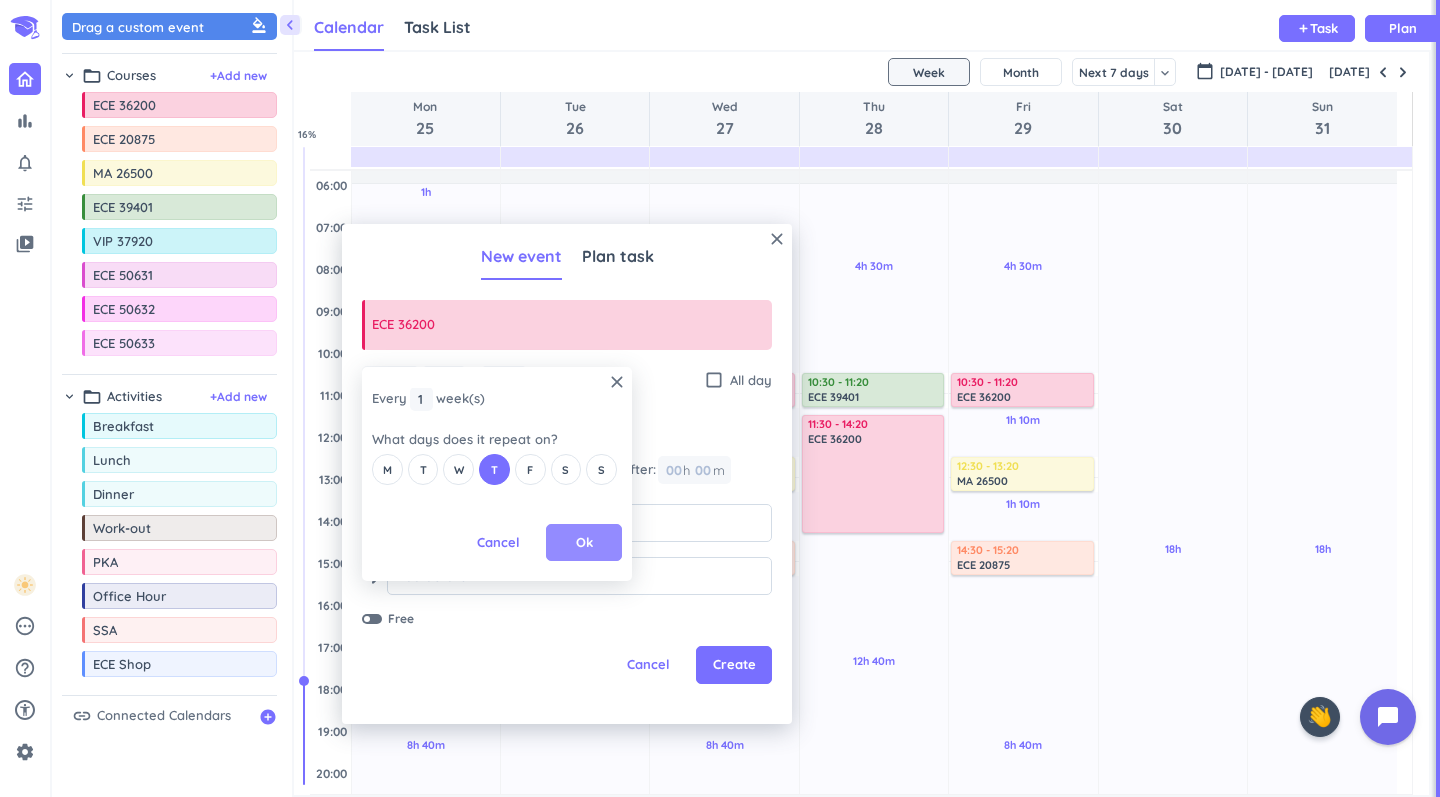 click on "Ok" at bounding box center (584, 543) 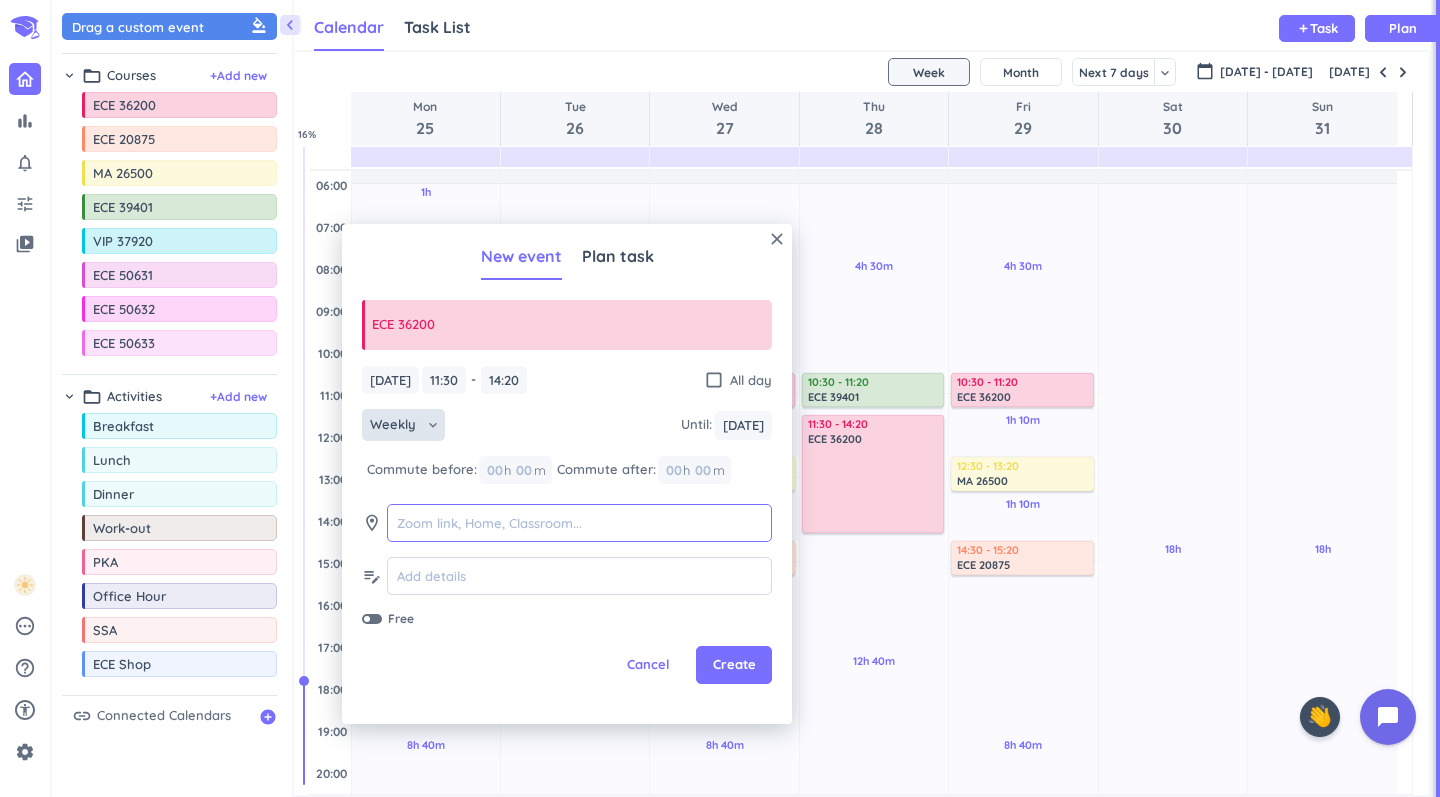 click at bounding box center (579, 523) 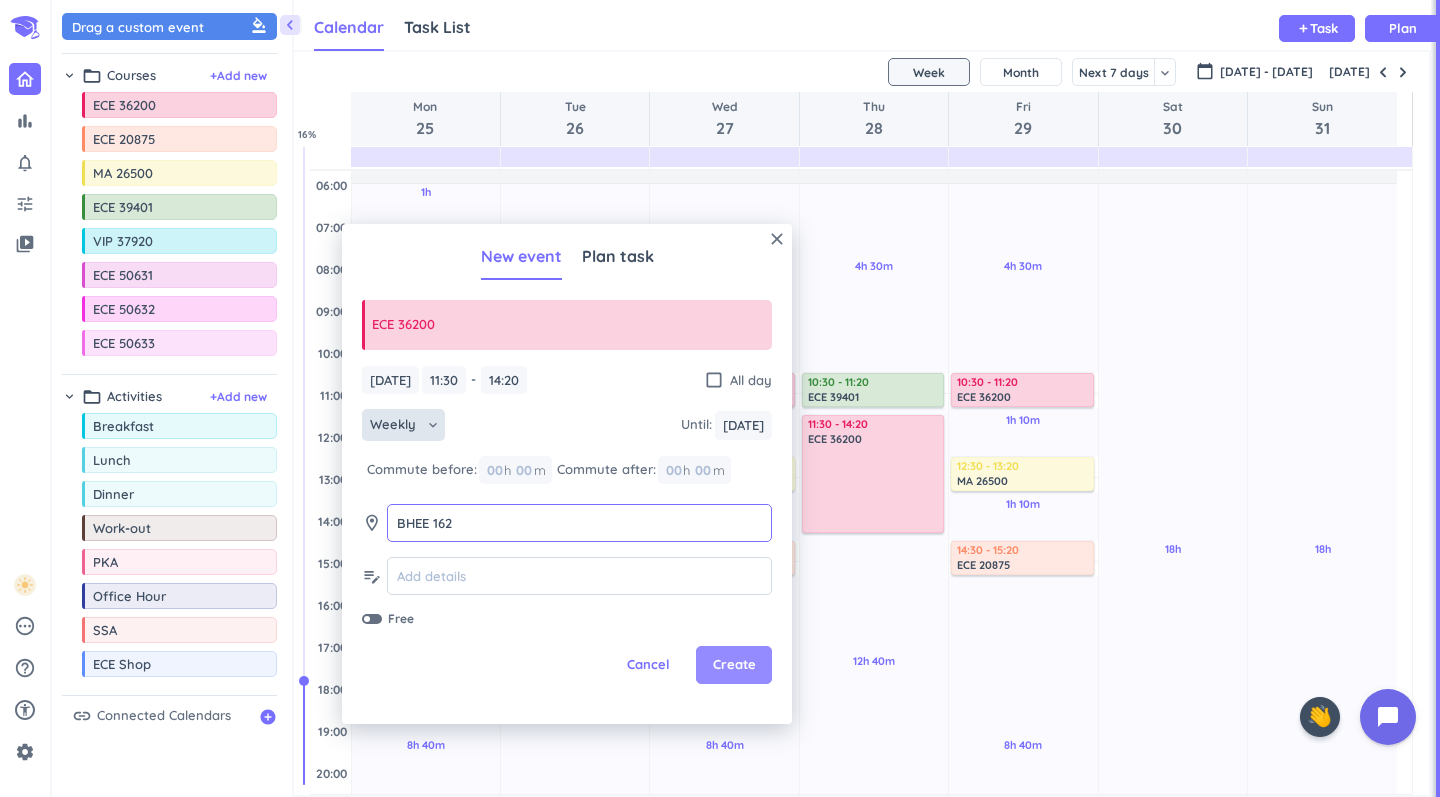 type on "BHEE 162" 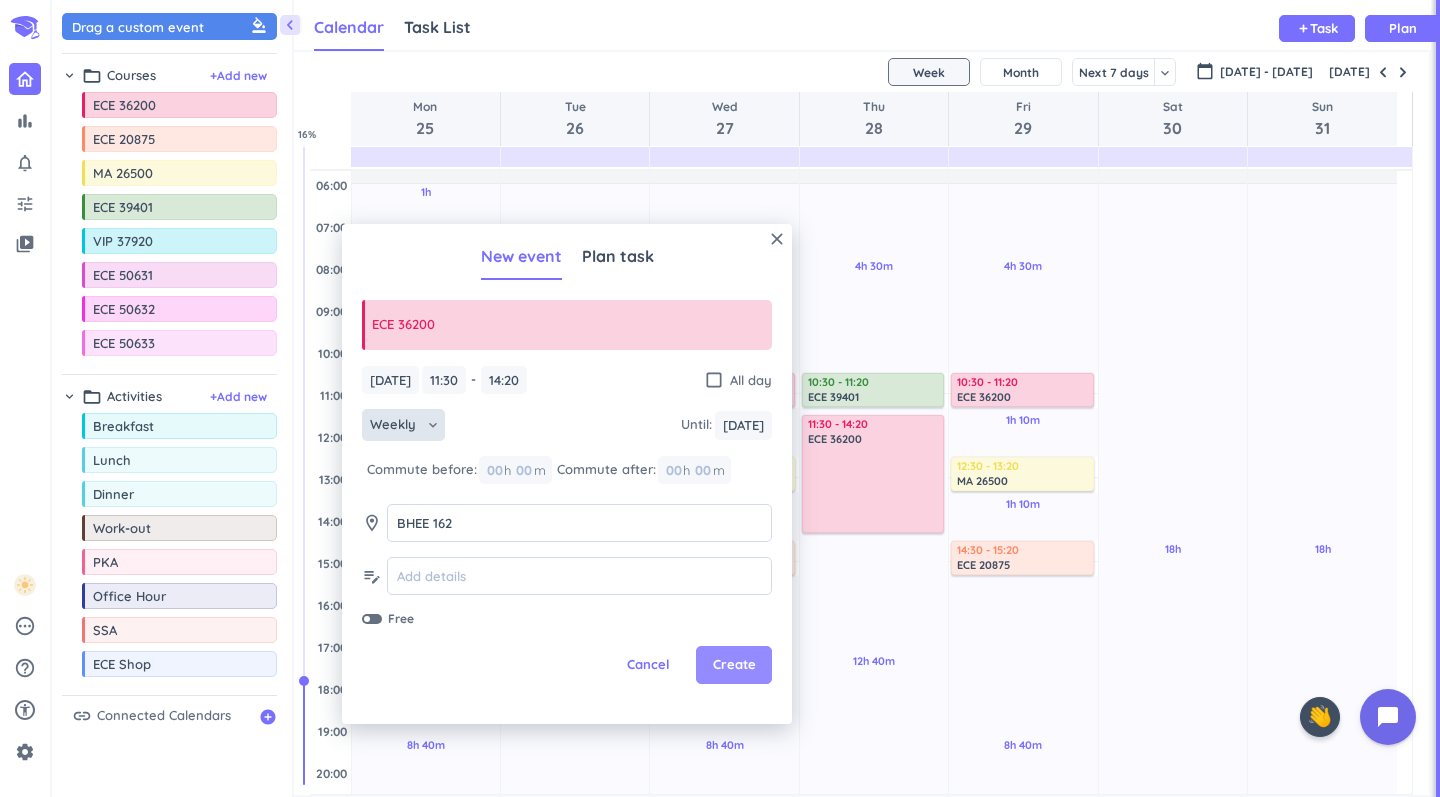 click on "Create" at bounding box center [734, 665] 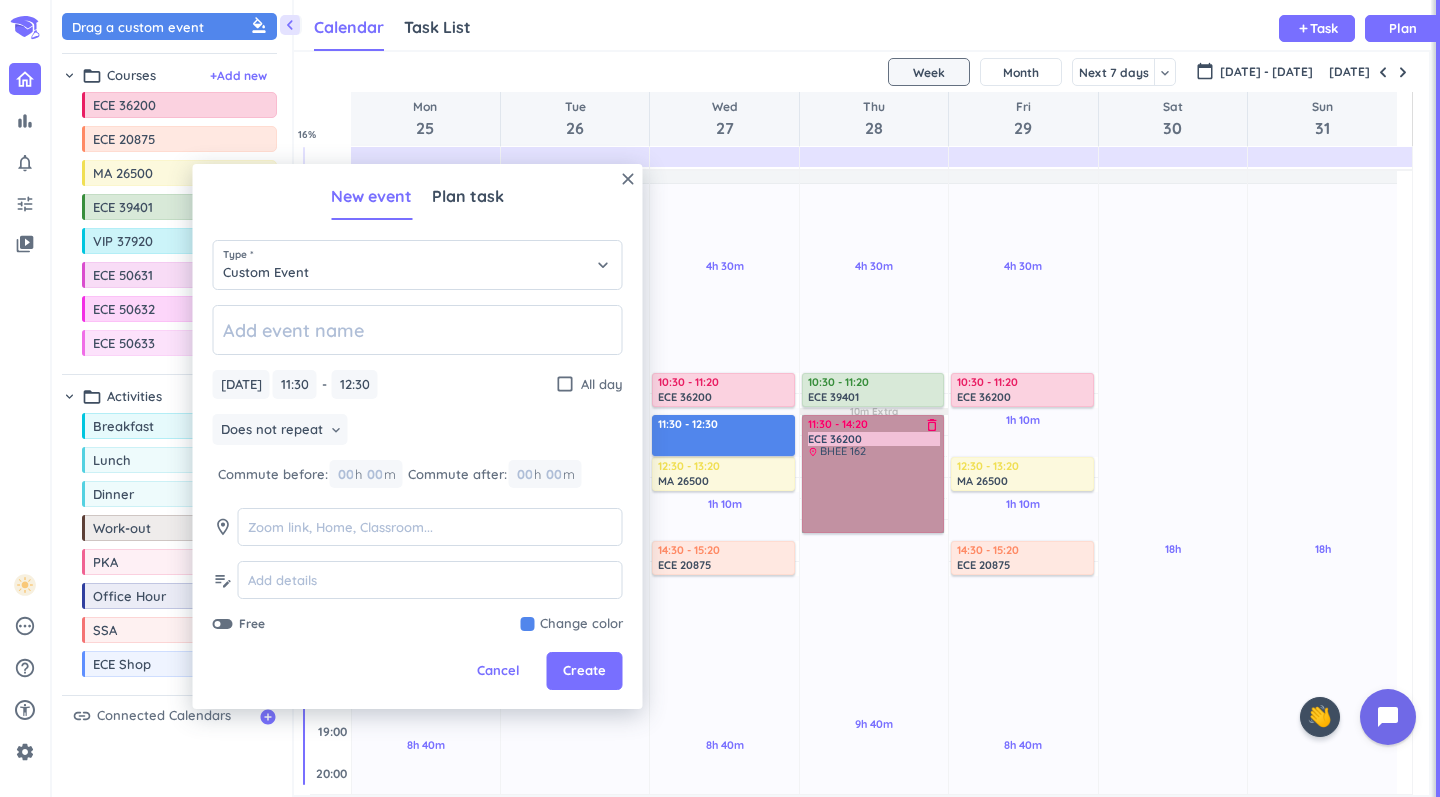 click on "11:30 - 14:20 ECE 36200 delete_outline place BHEE 162" at bounding box center [873, 474] 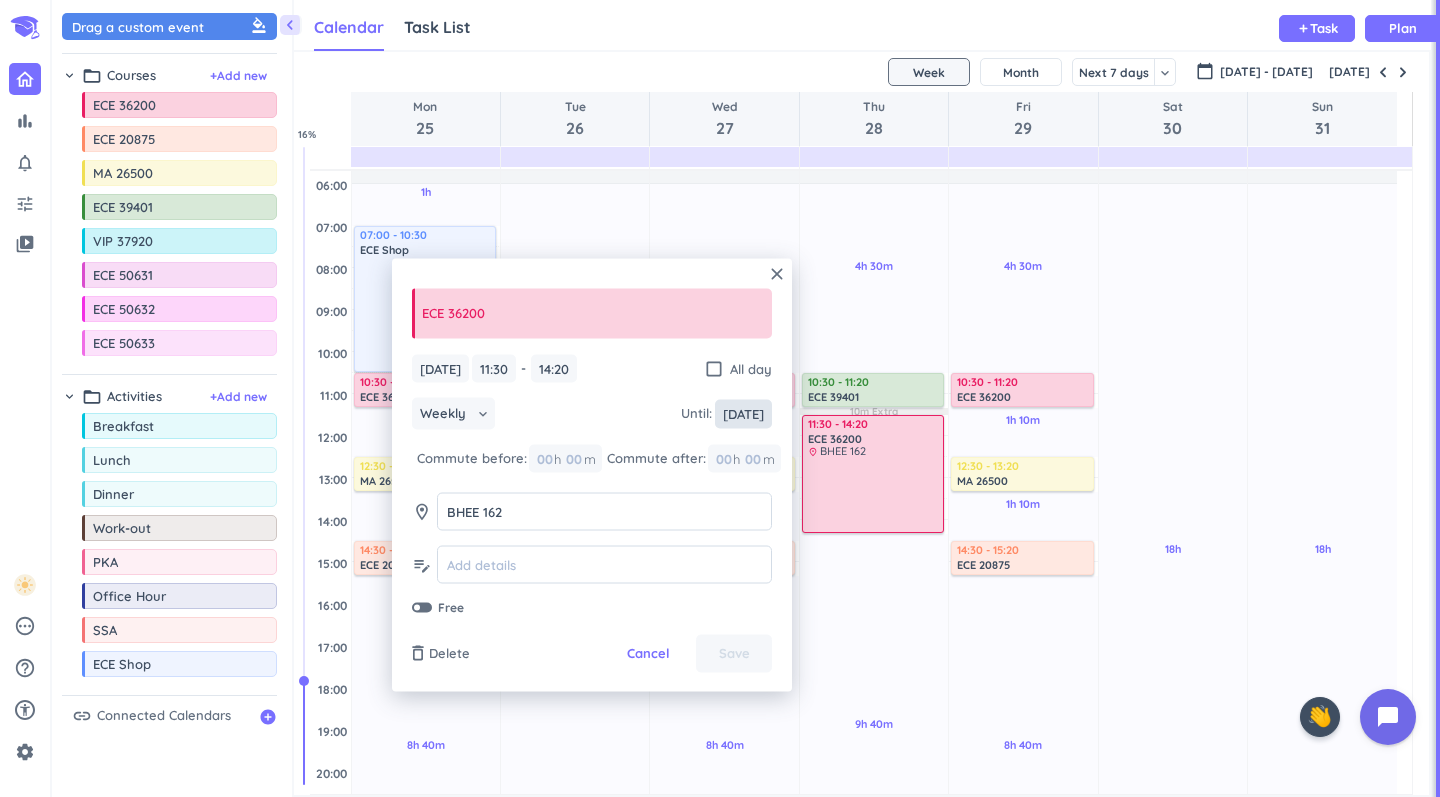 click on "[DATE]" at bounding box center (743, 413) 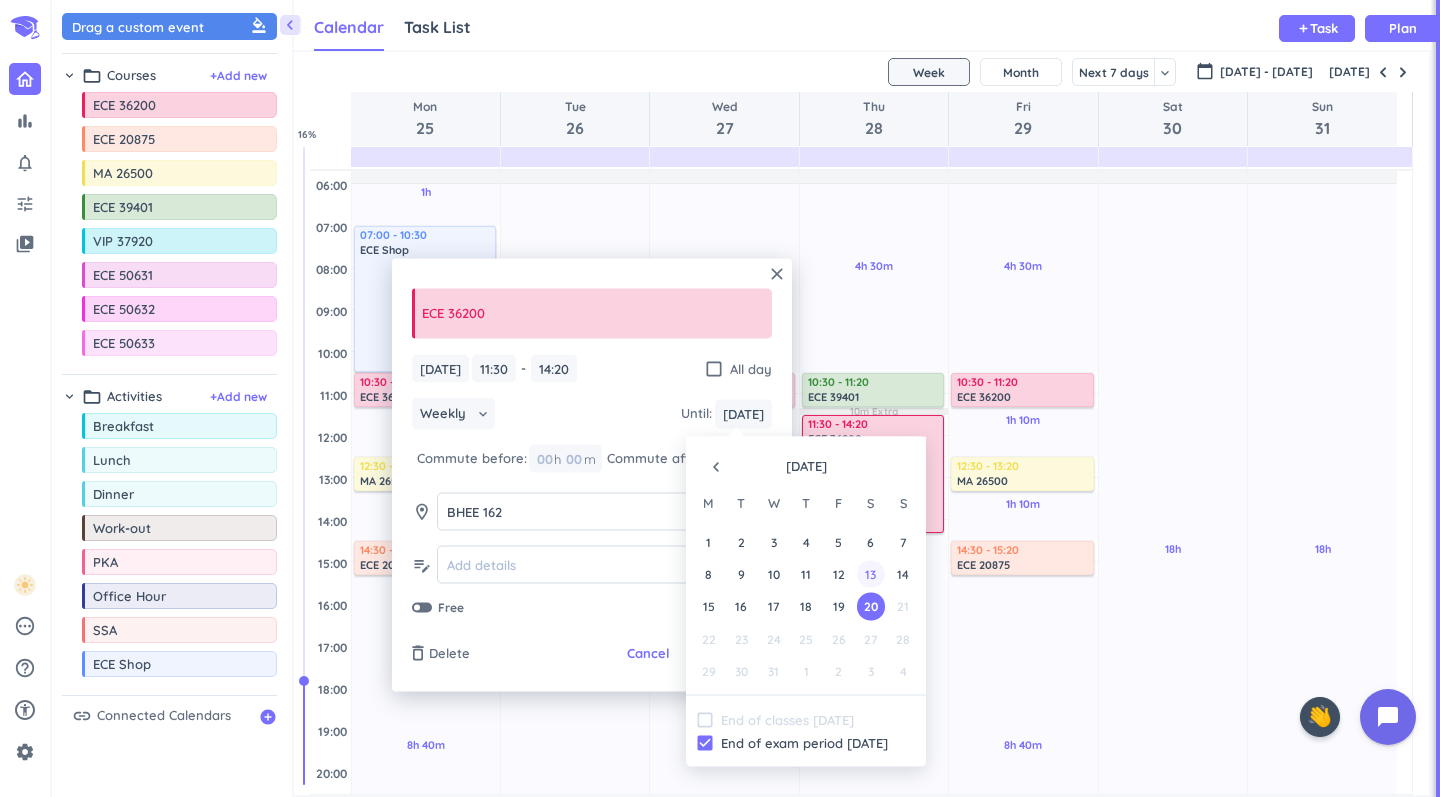click on "13" at bounding box center [870, 574] 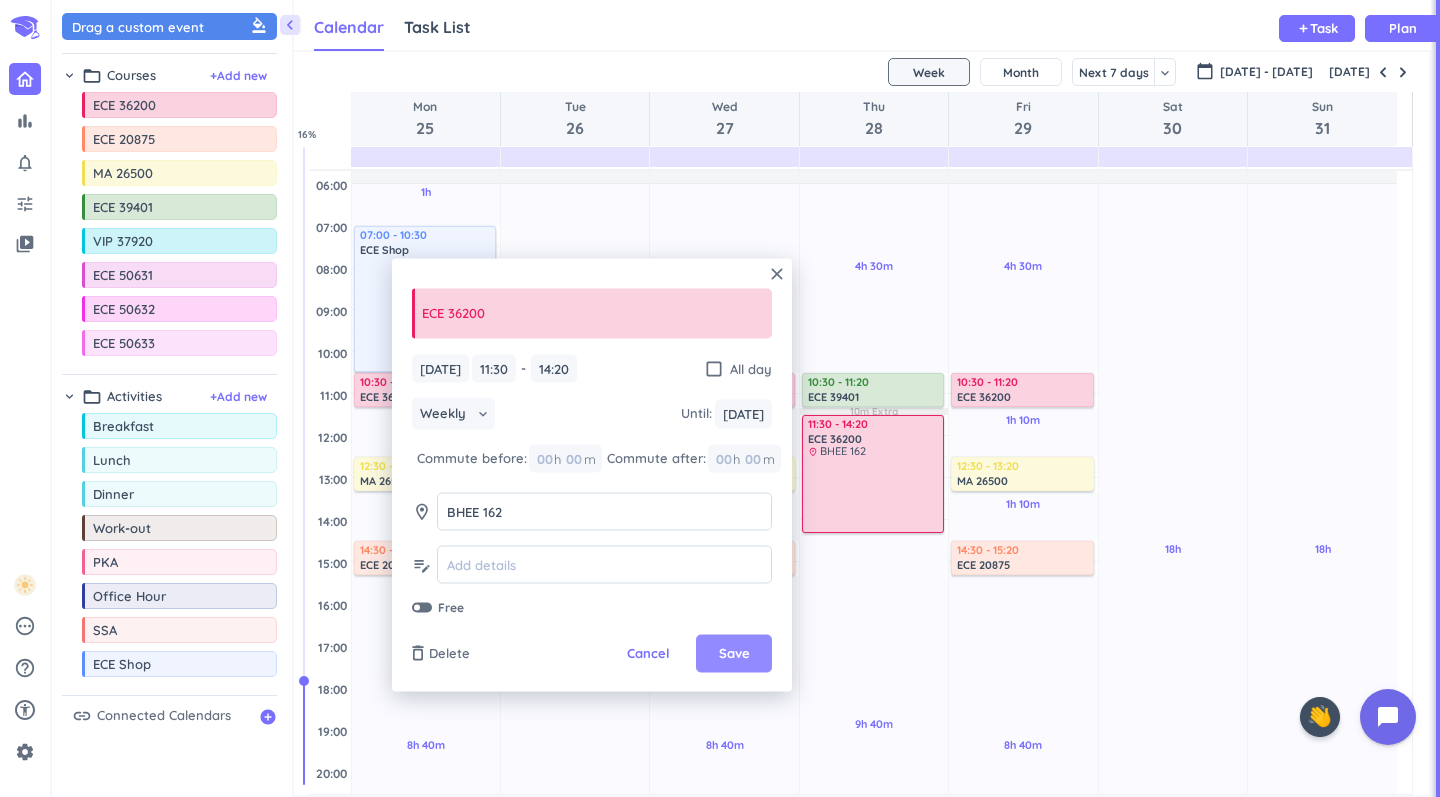 click on "Save" at bounding box center [734, 654] 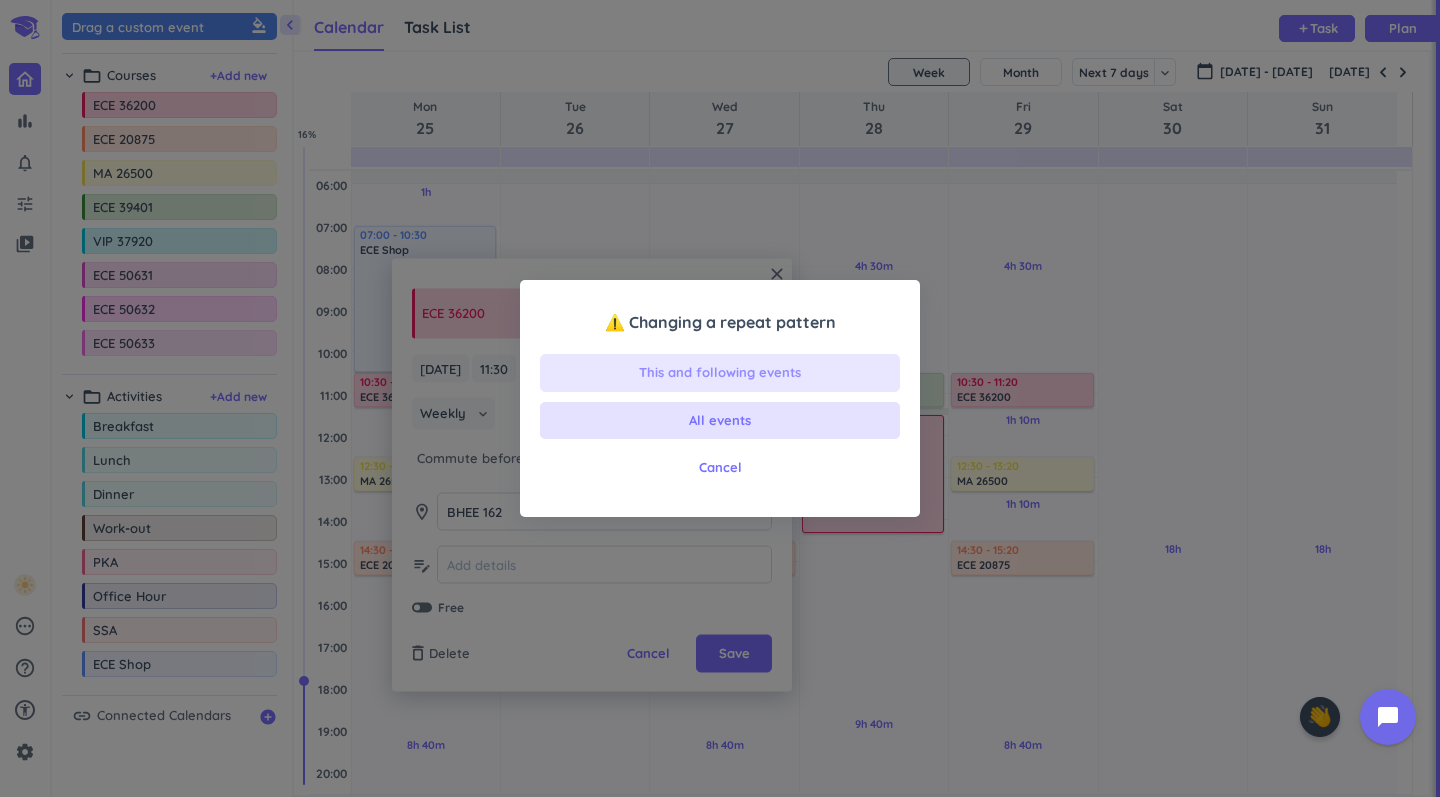 click on "This and following events" at bounding box center (720, 373) 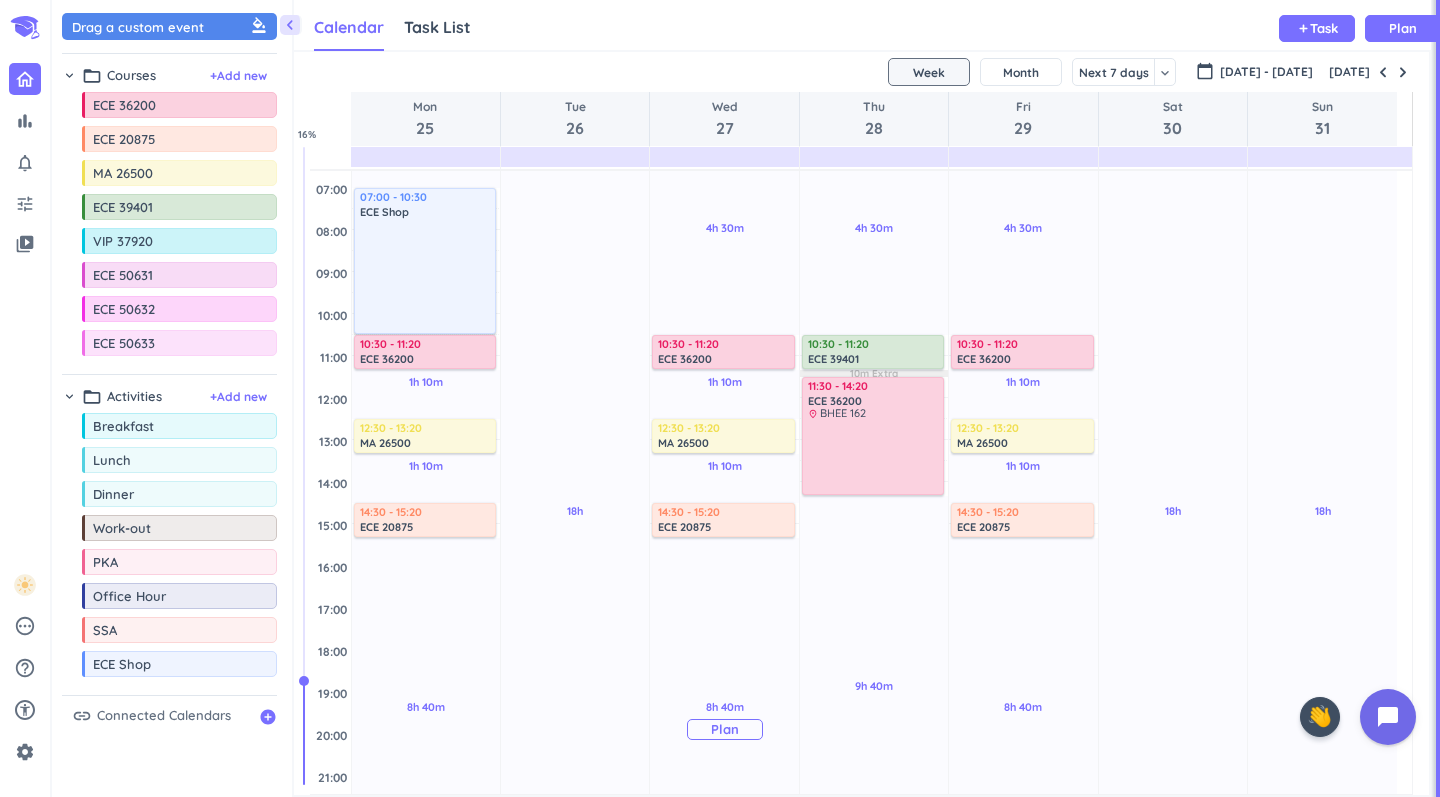 scroll, scrollTop: 105, scrollLeft: 0, axis: vertical 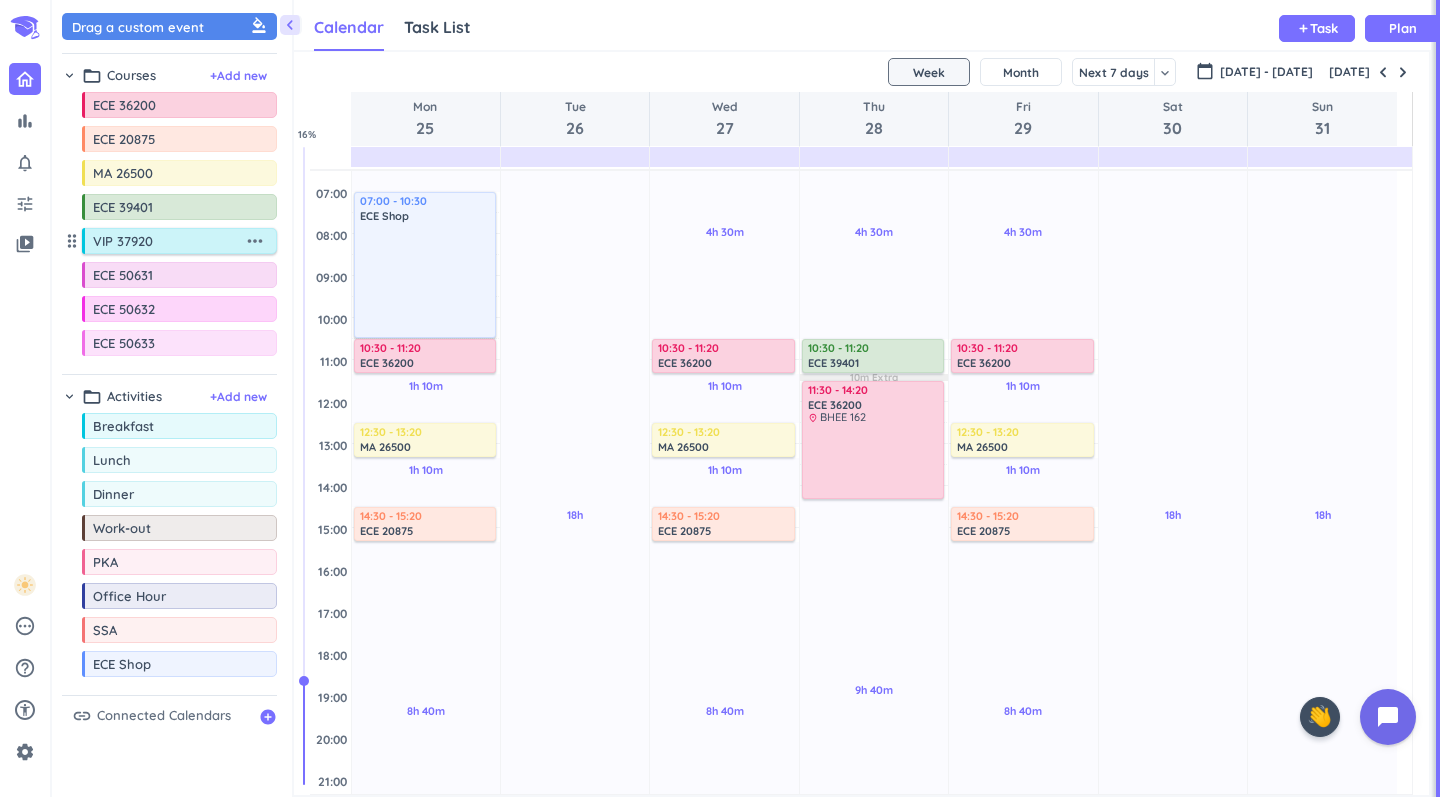 click on "drag_indicator ECE 36200 more_horiz drag_indicator ECE 20875 more_horiz drag_indicator MA 26500 more_horiz drag_indicator ECE 39401 more_horiz drag_indicator VIP 37920 more_horiz drag_indicator ECE 50631 more_horiz drag_indicator ECE 50632 more_horiz drag_indicator ECE 50633 more_horiz" at bounding box center (169, 228) 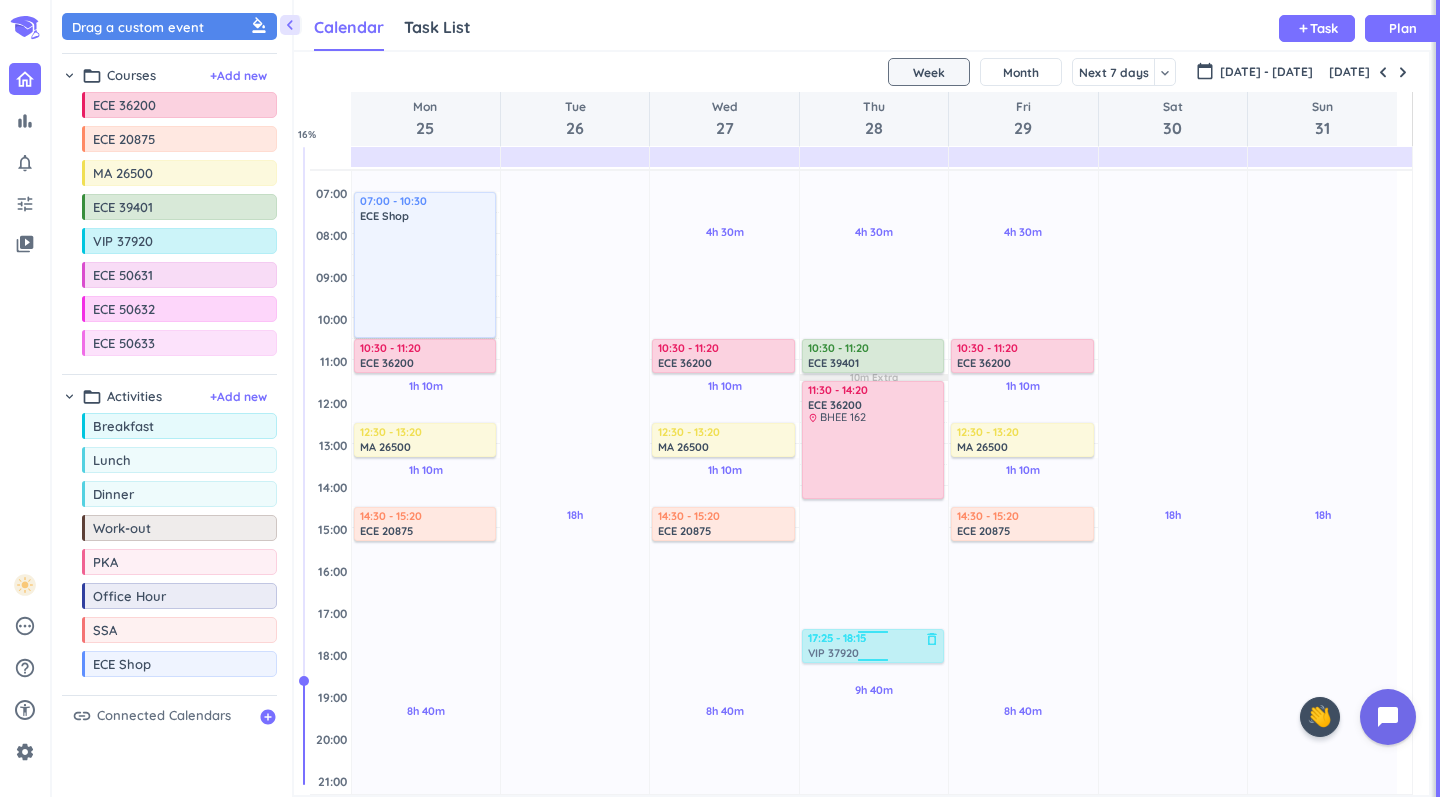 drag, startPoint x: 160, startPoint y: 244, endPoint x: 839, endPoint y: 631, distance: 781.54333 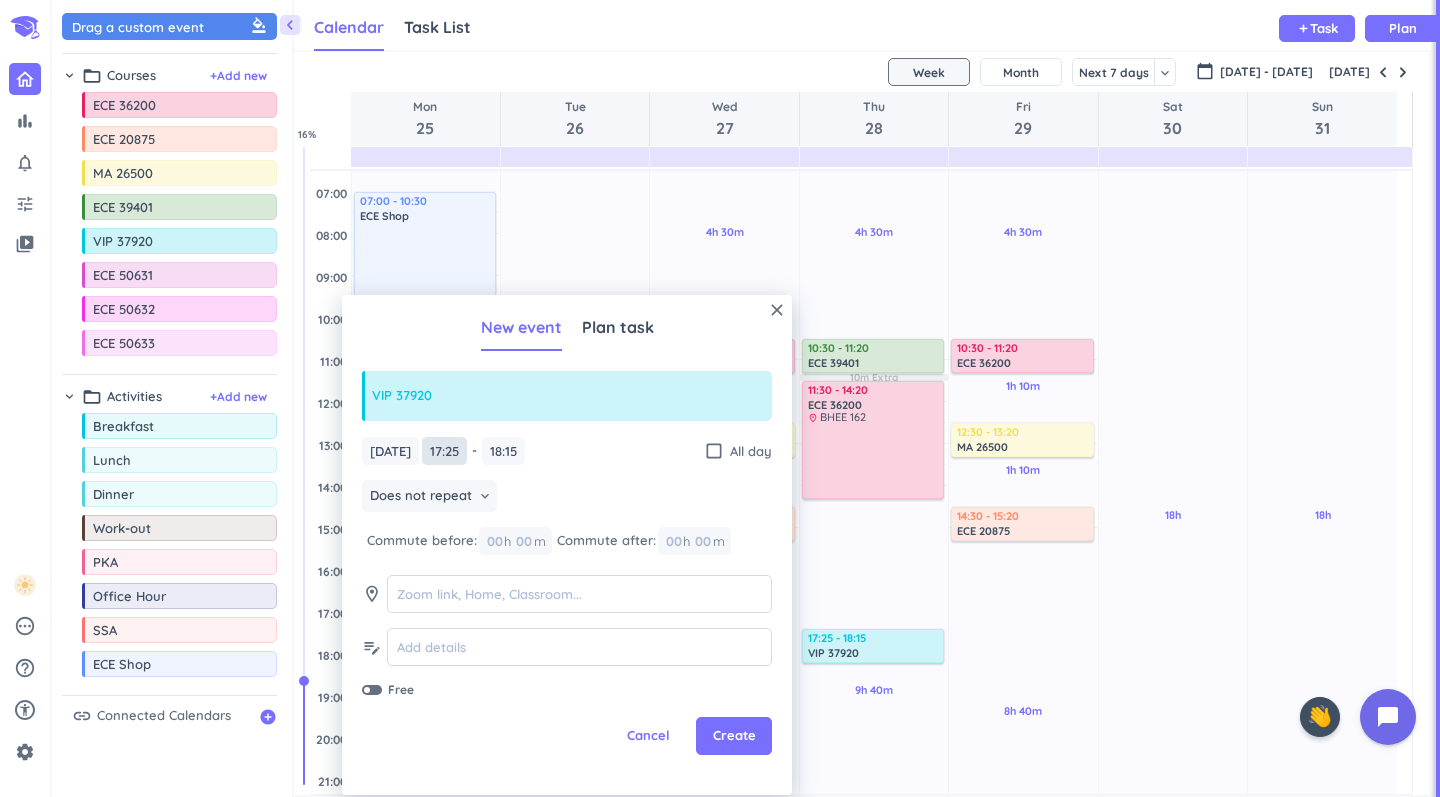 click on "17:25" at bounding box center [444, 451] 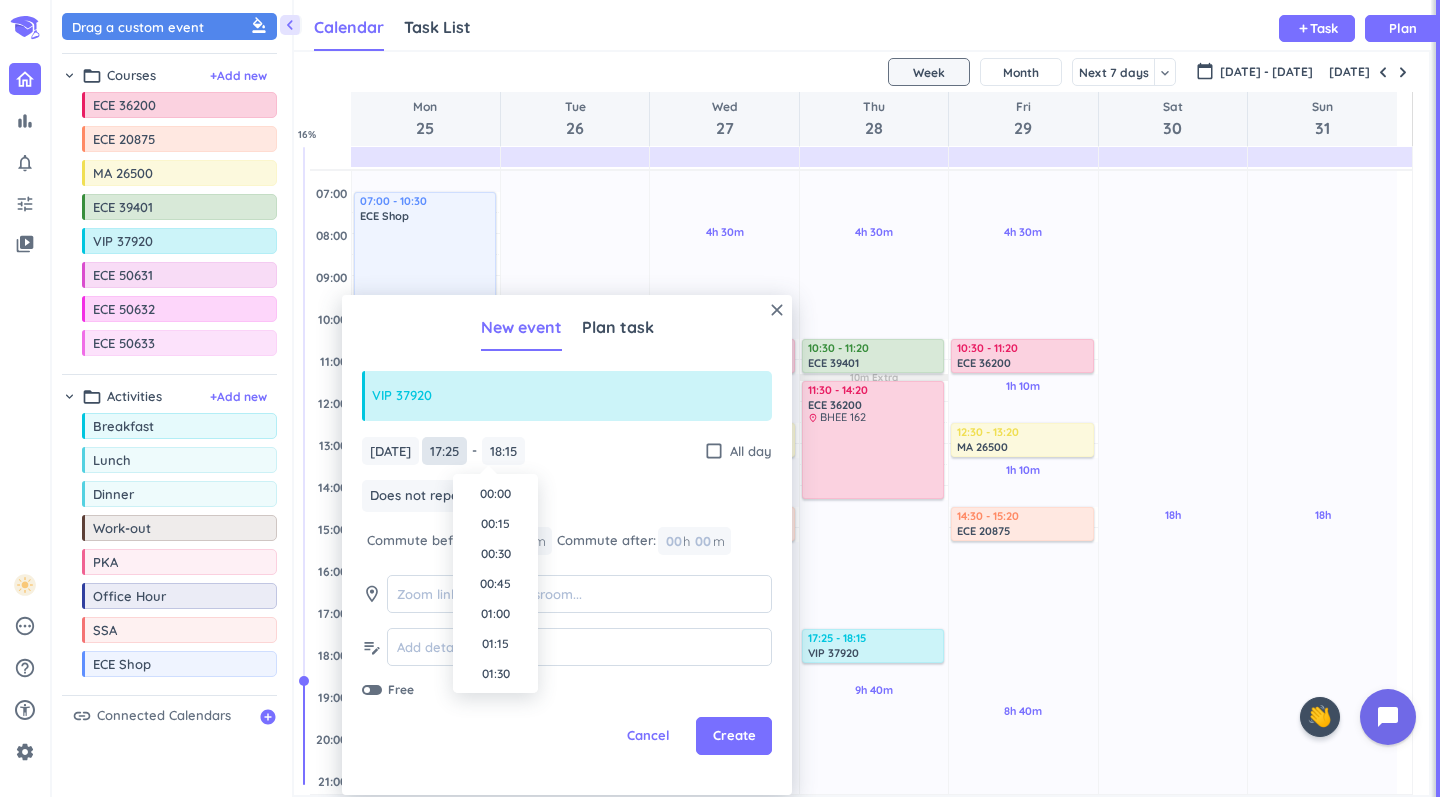 scroll, scrollTop: 1980, scrollLeft: 0, axis: vertical 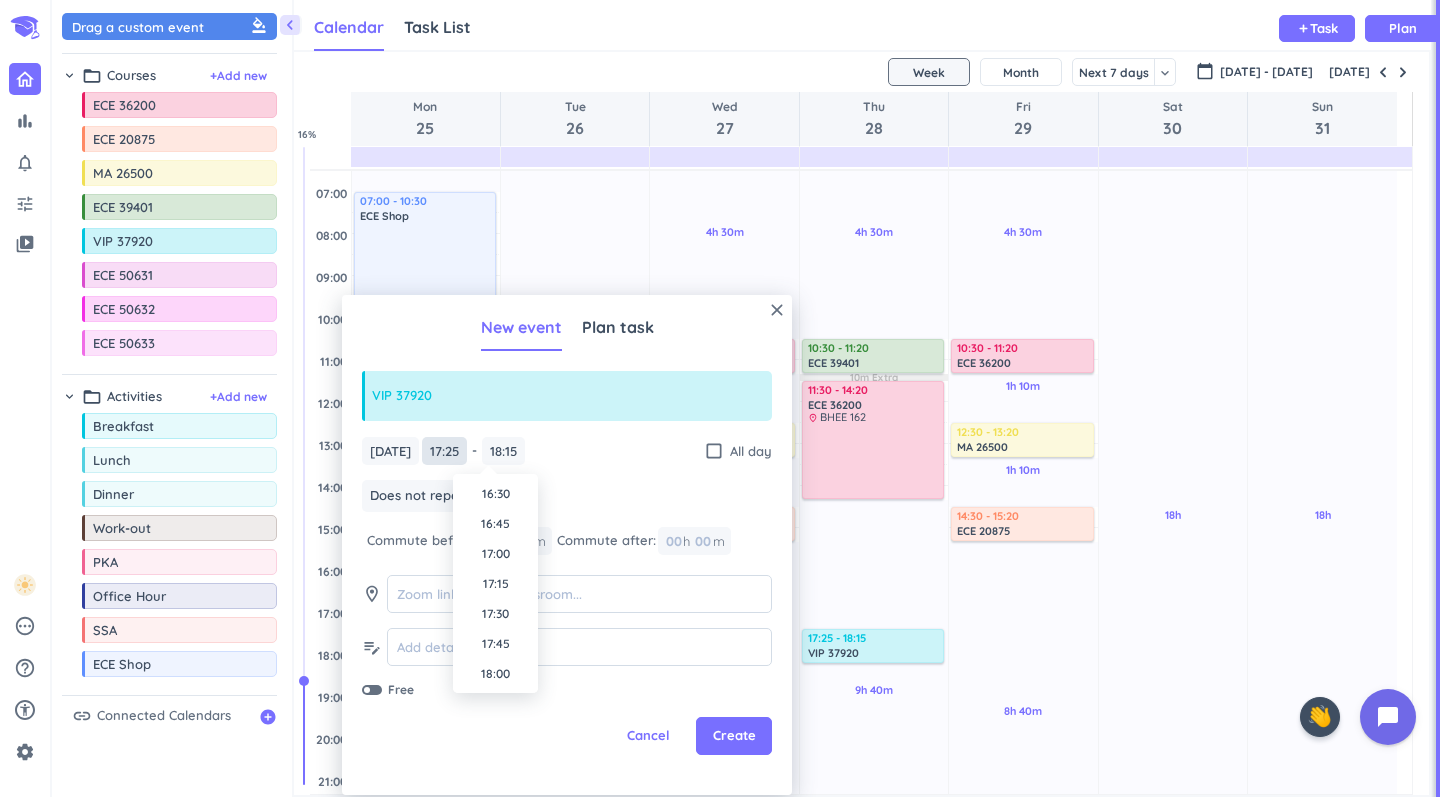 click on "17:25" at bounding box center [444, 451] 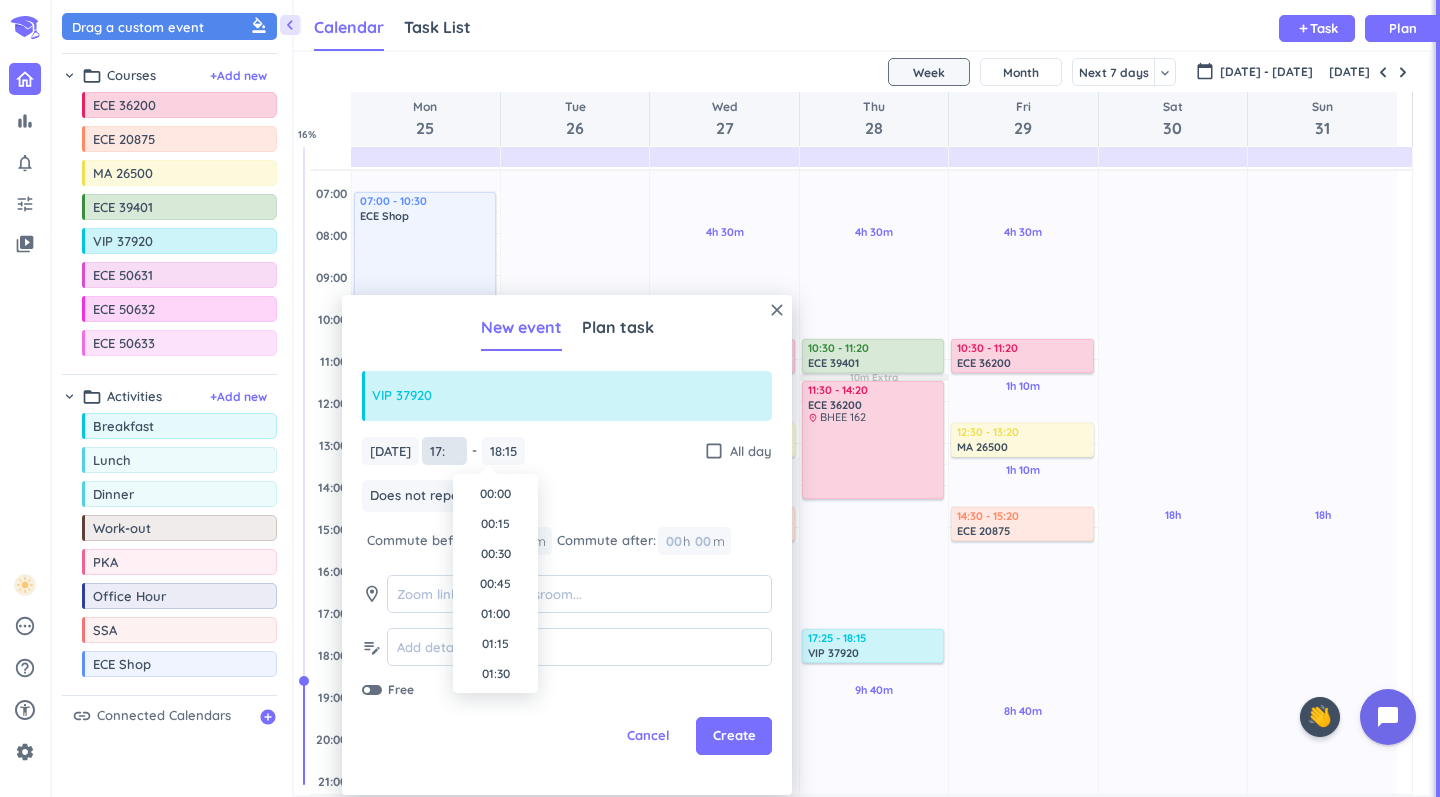 scroll, scrollTop: 0, scrollLeft: 0, axis: both 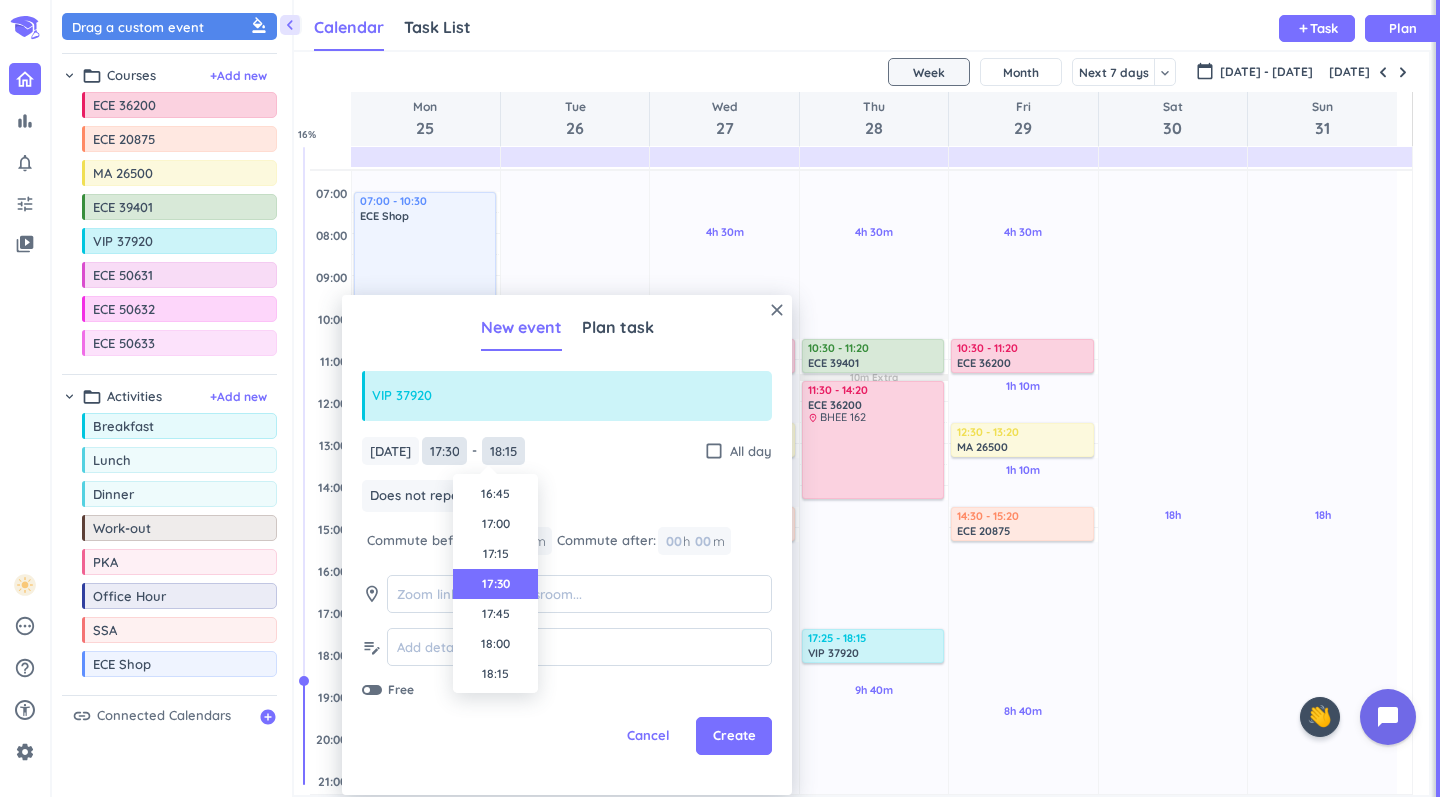 type on "17:30" 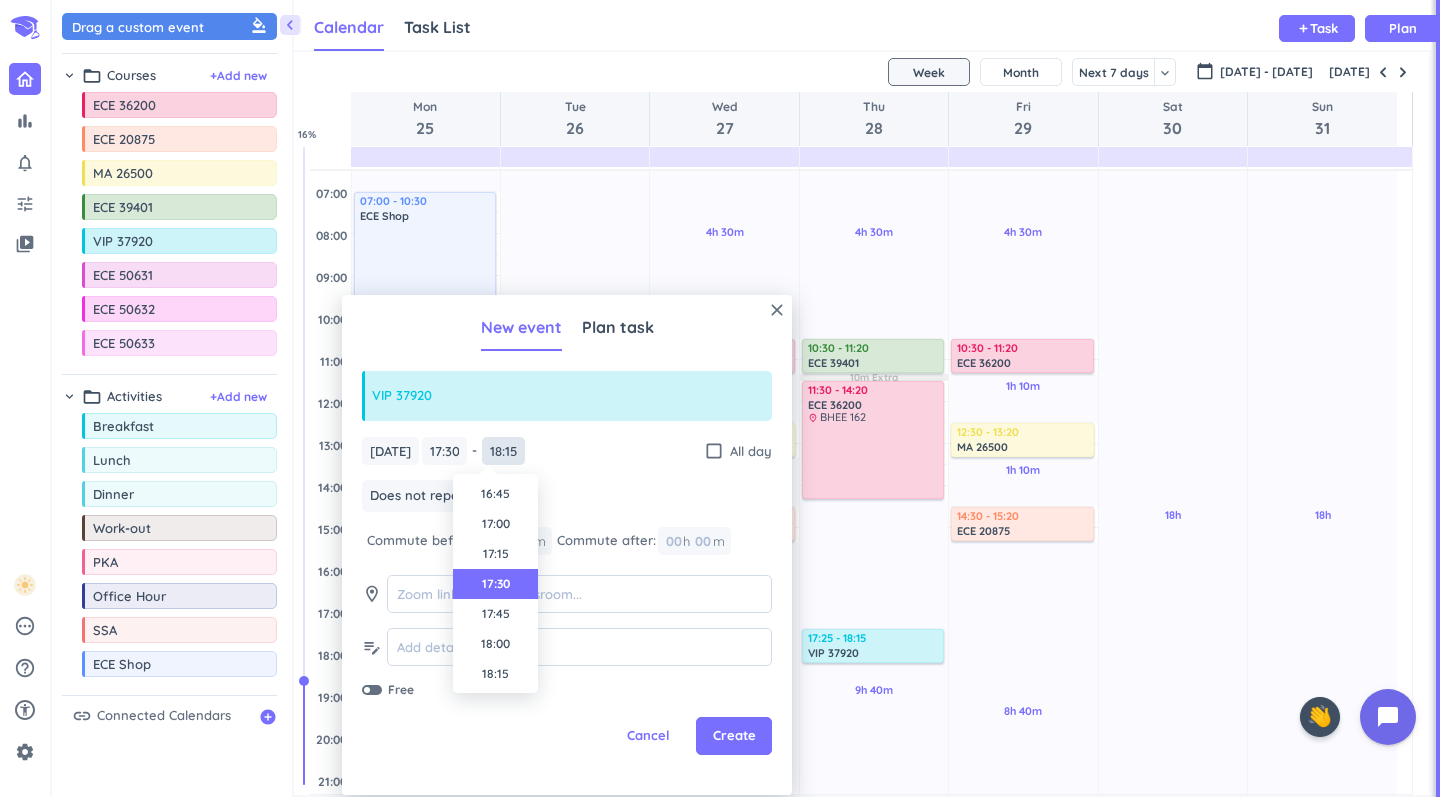 click on "18:15" at bounding box center [503, 451] 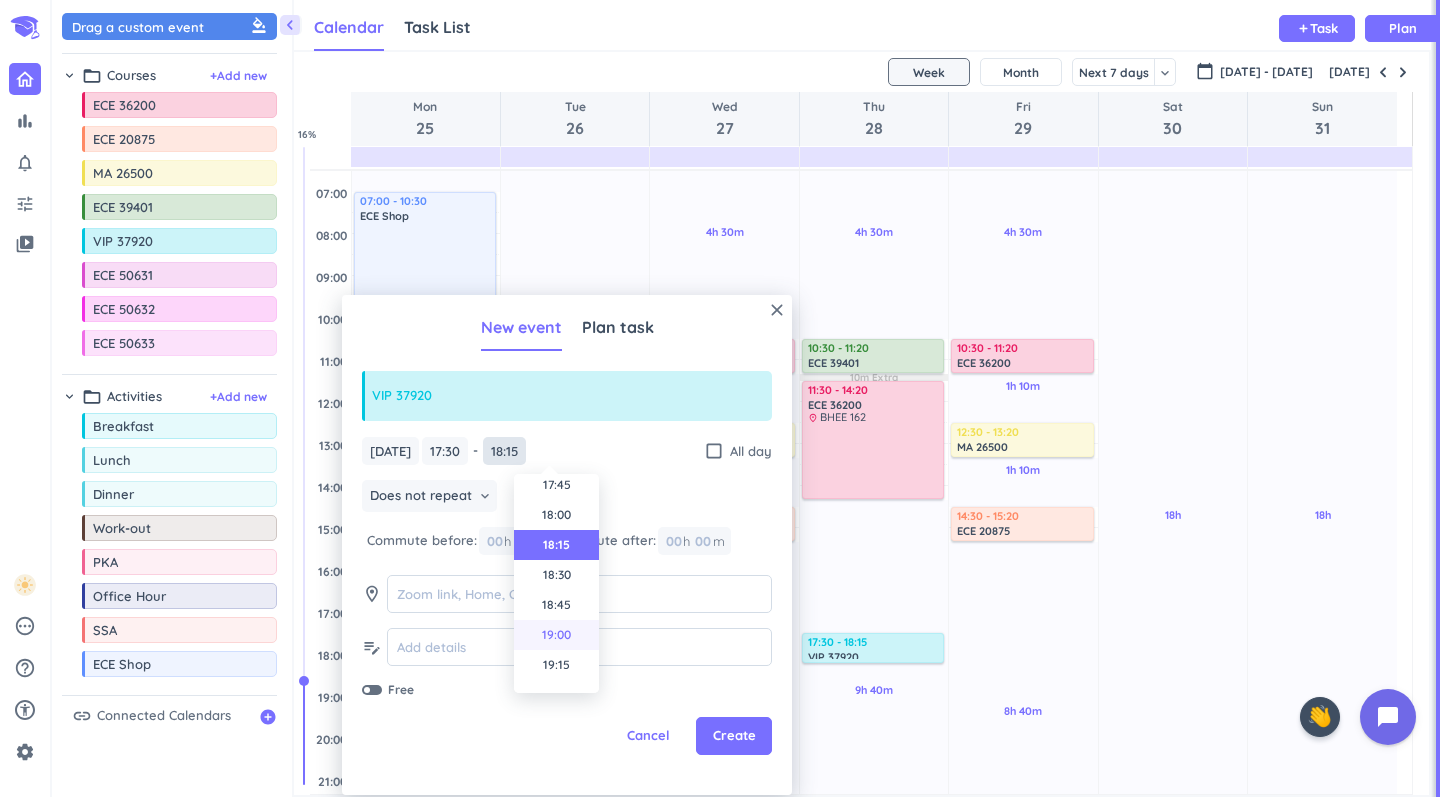 scroll, scrollTop: 2137, scrollLeft: 0, axis: vertical 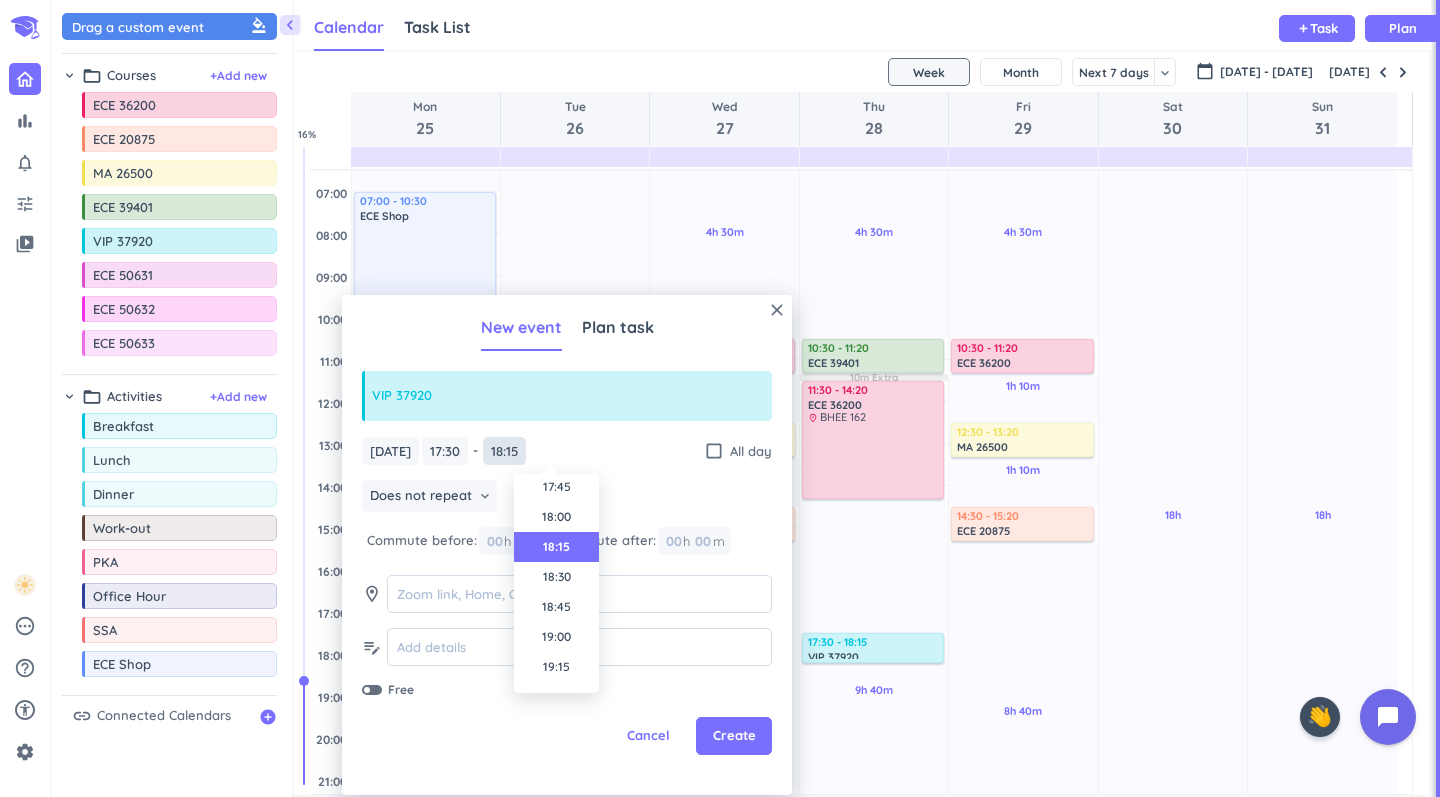 click on "18:15" at bounding box center [504, 451] 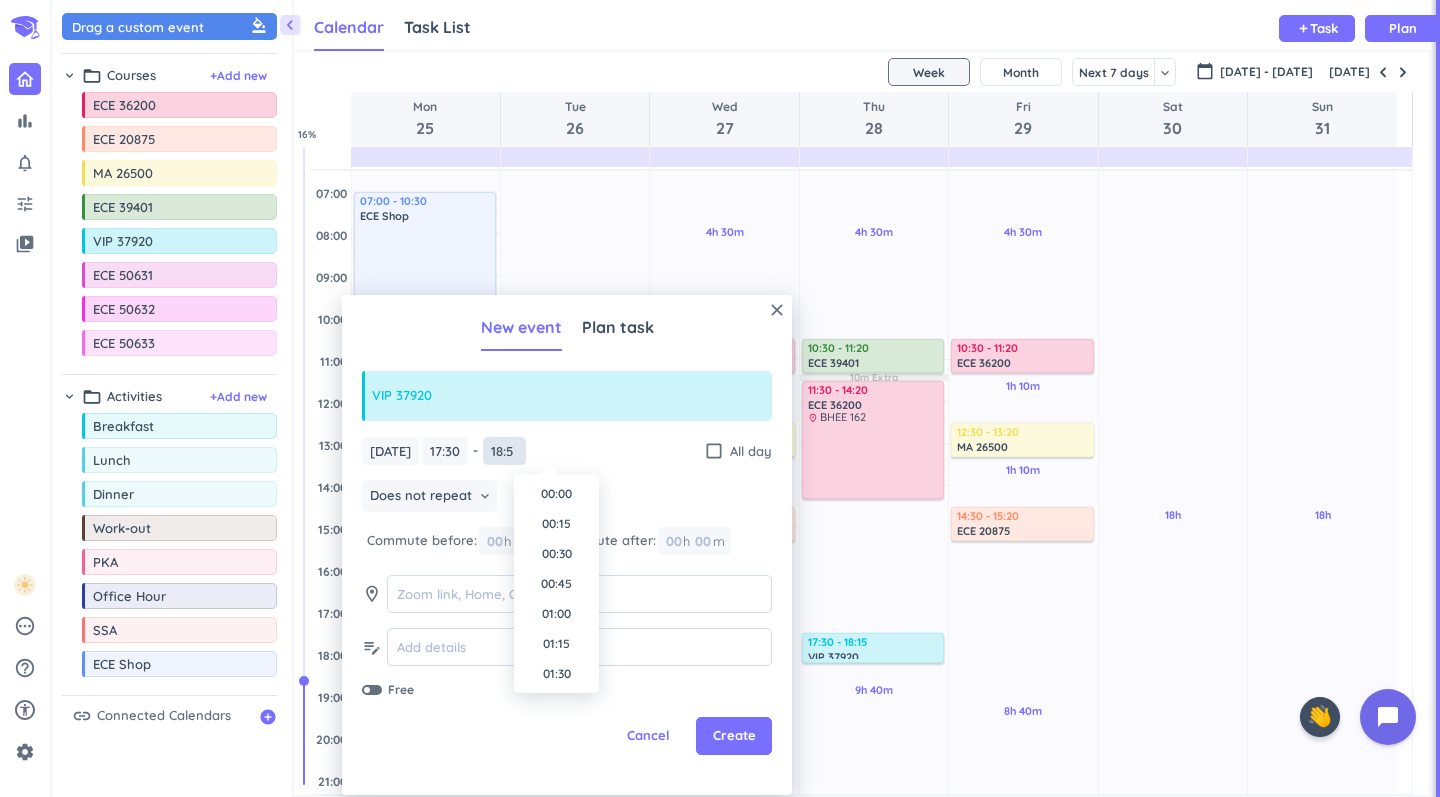scroll, scrollTop: 2070, scrollLeft: 0, axis: vertical 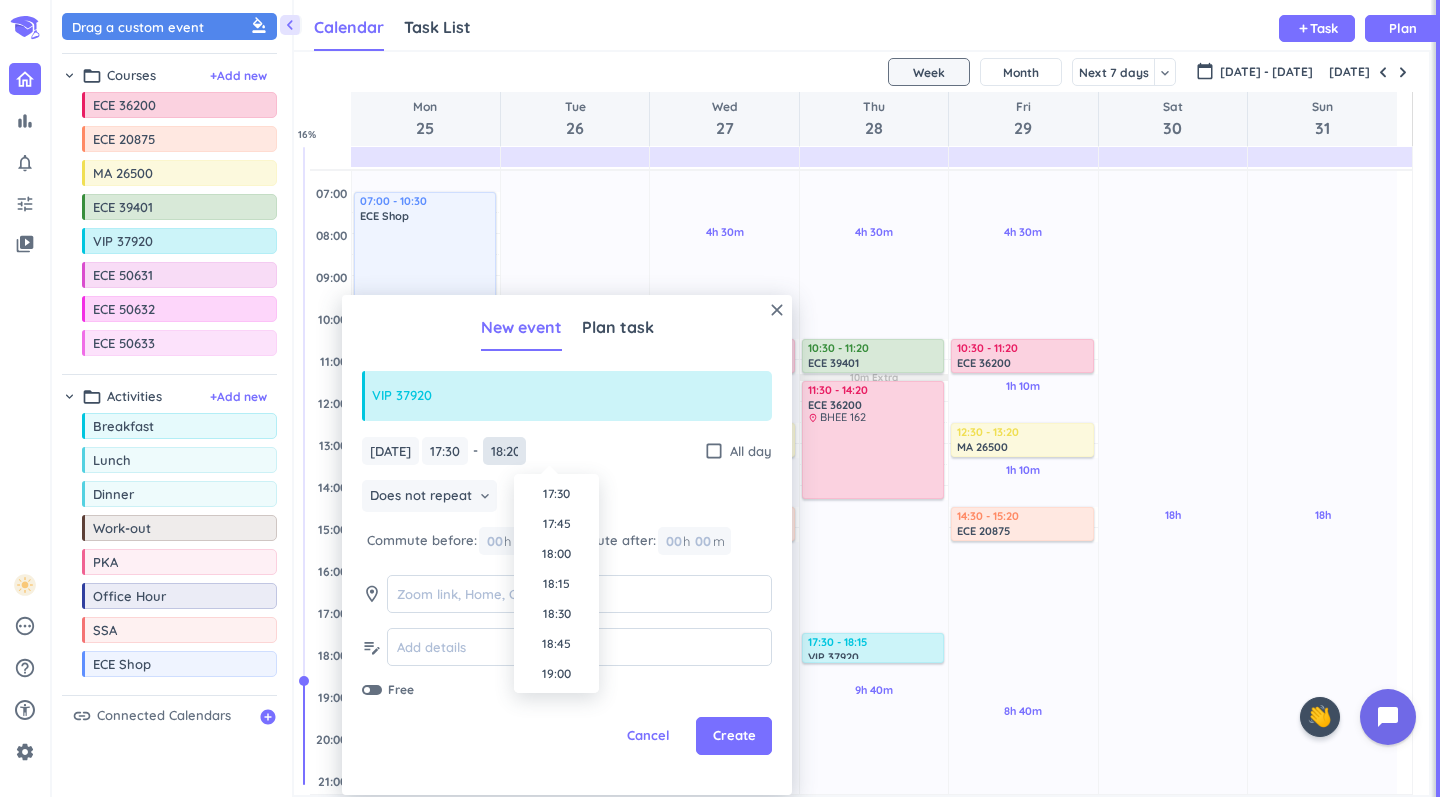 click on "18:20" at bounding box center [504, 451] 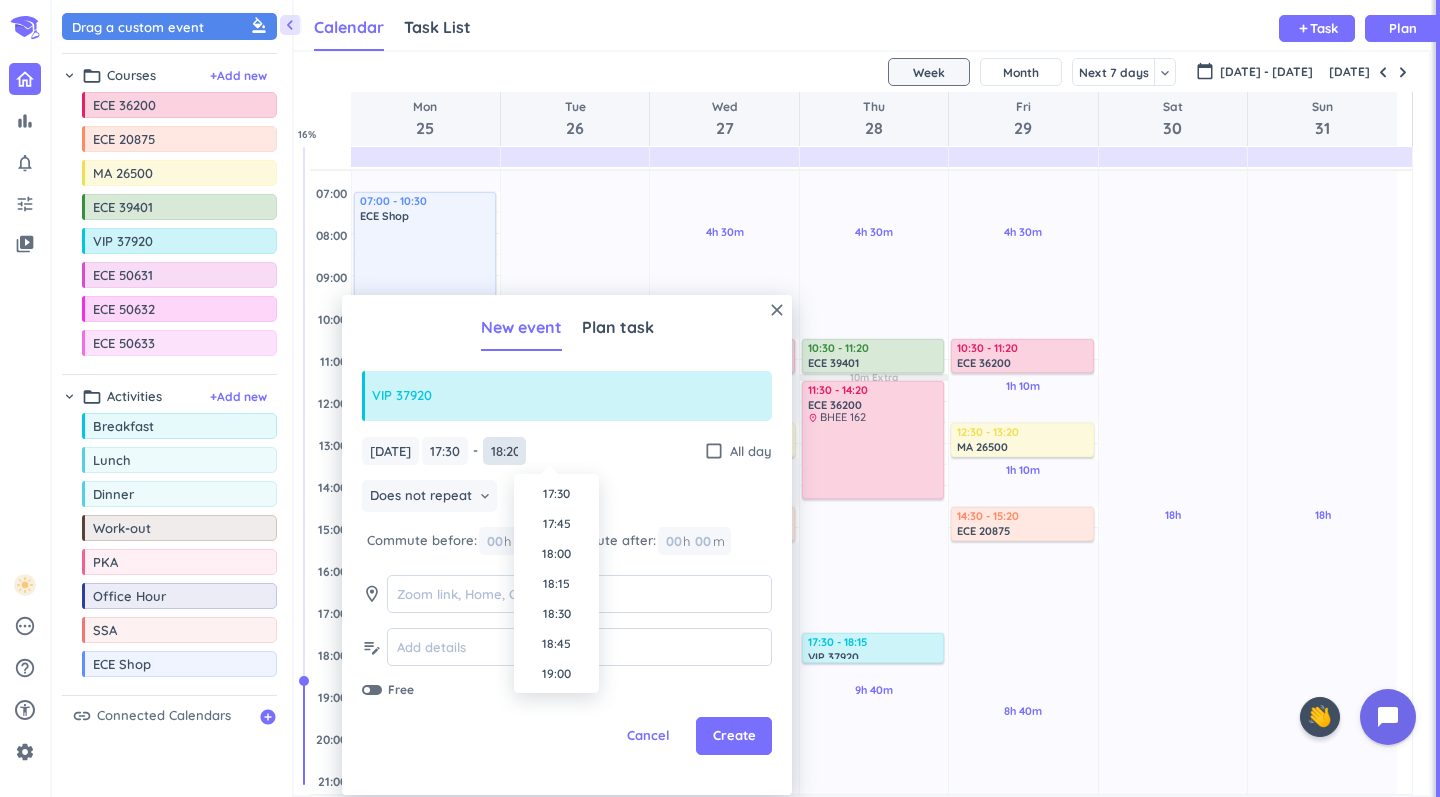 type on "18:20" 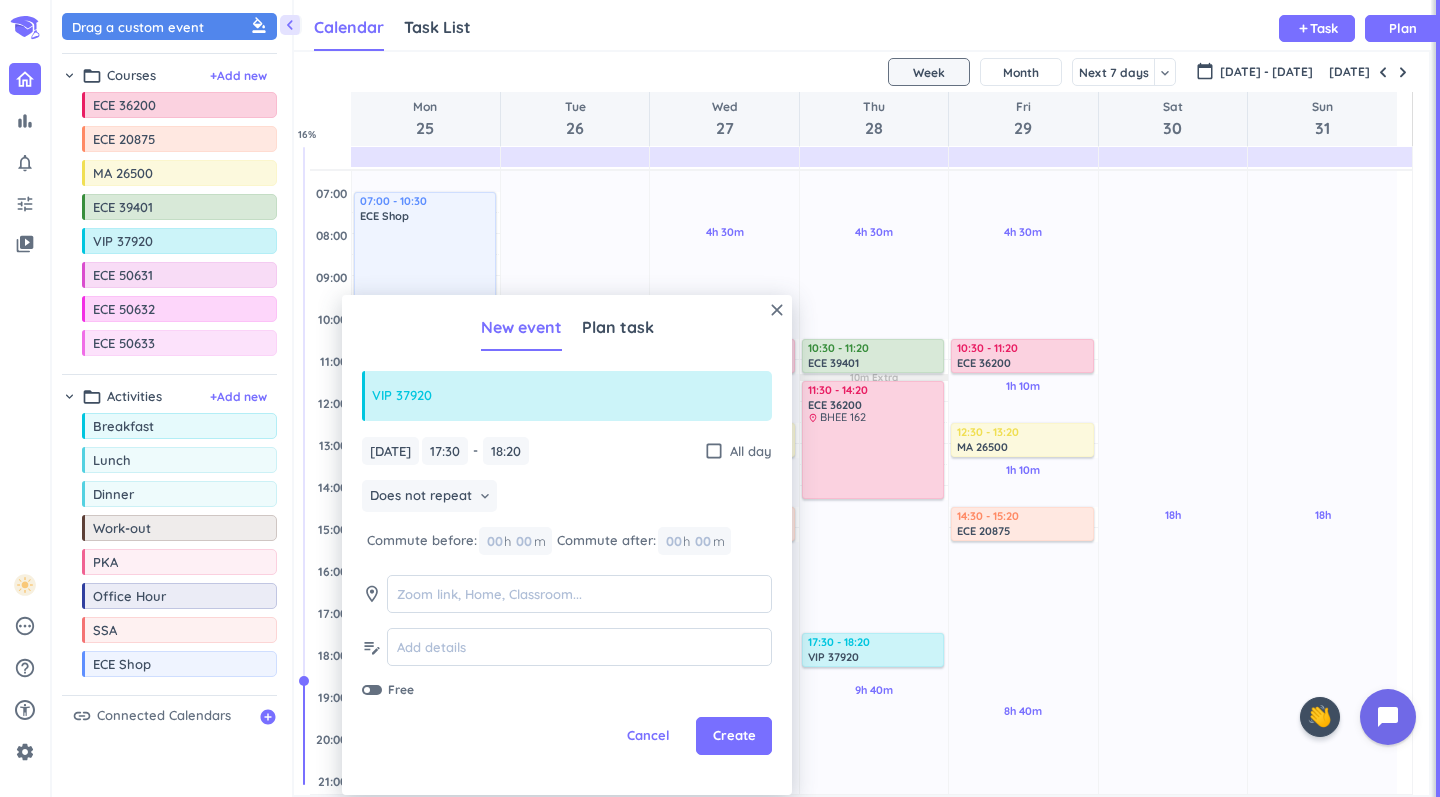 click on "[DATE] [DATE]   17:30 17:30 - 18:20 18:20 check_box_outline_blank All day" at bounding box center [567, 451] 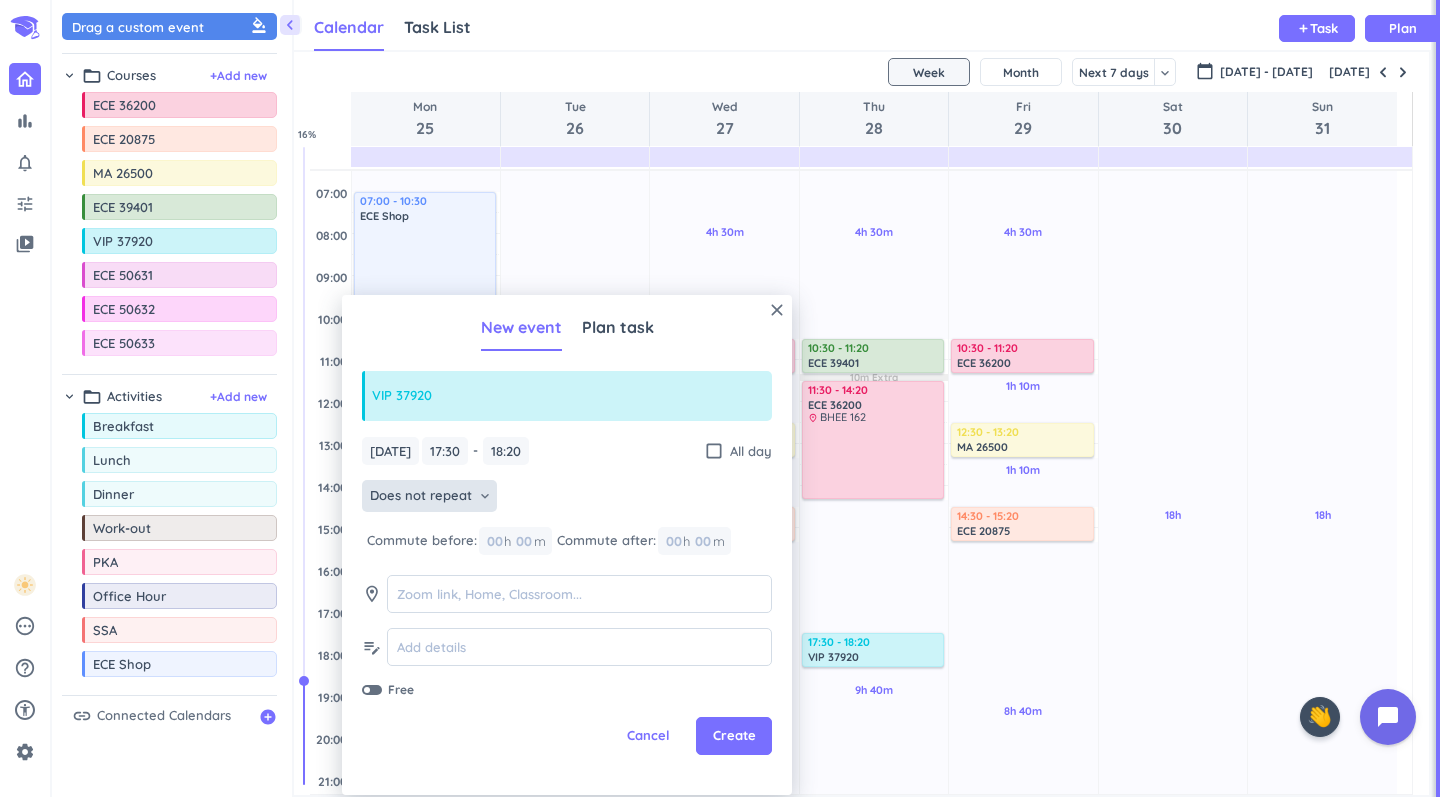 click on "Does not repeat" at bounding box center [421, 496] 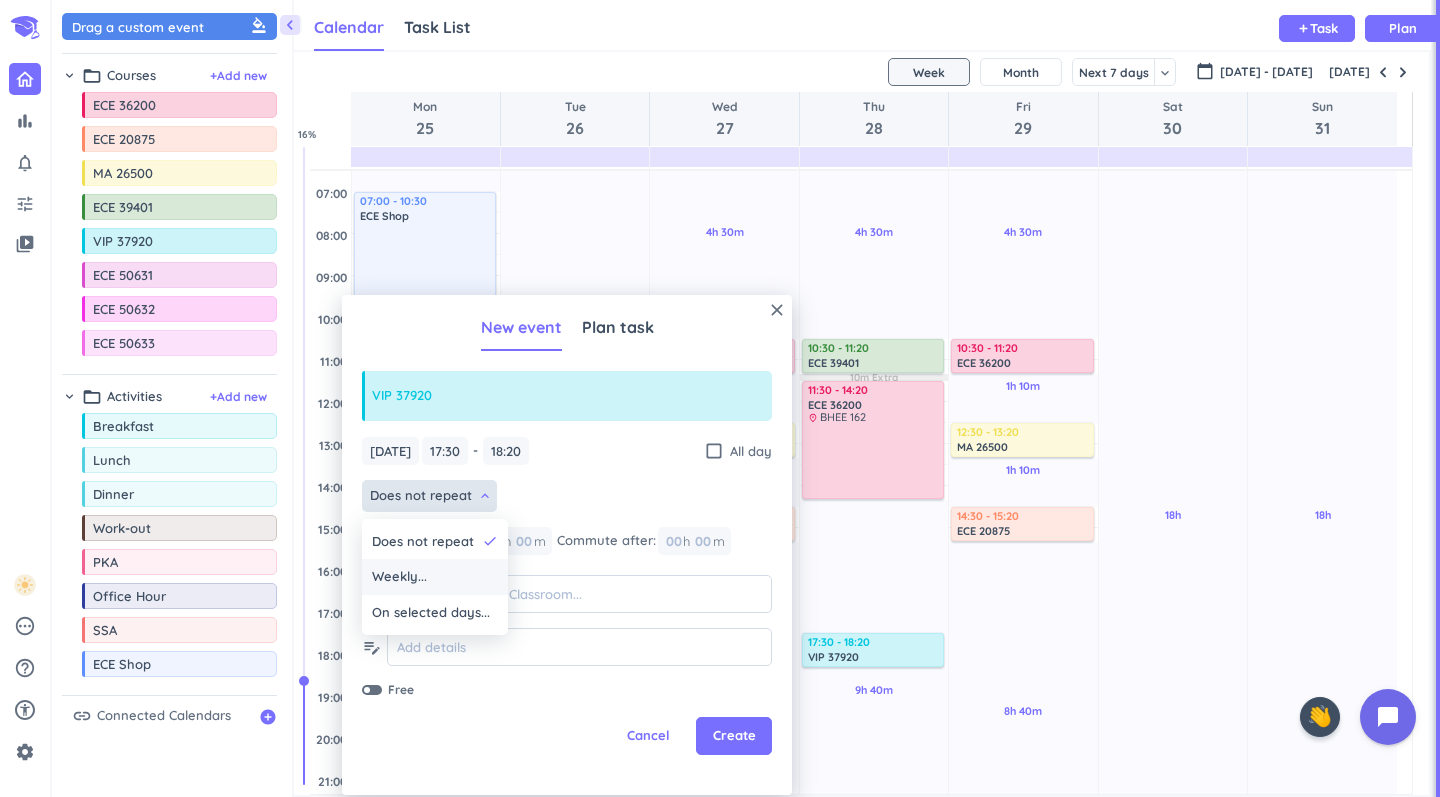 click on "Weekly..." at bounding box center [435, 577] 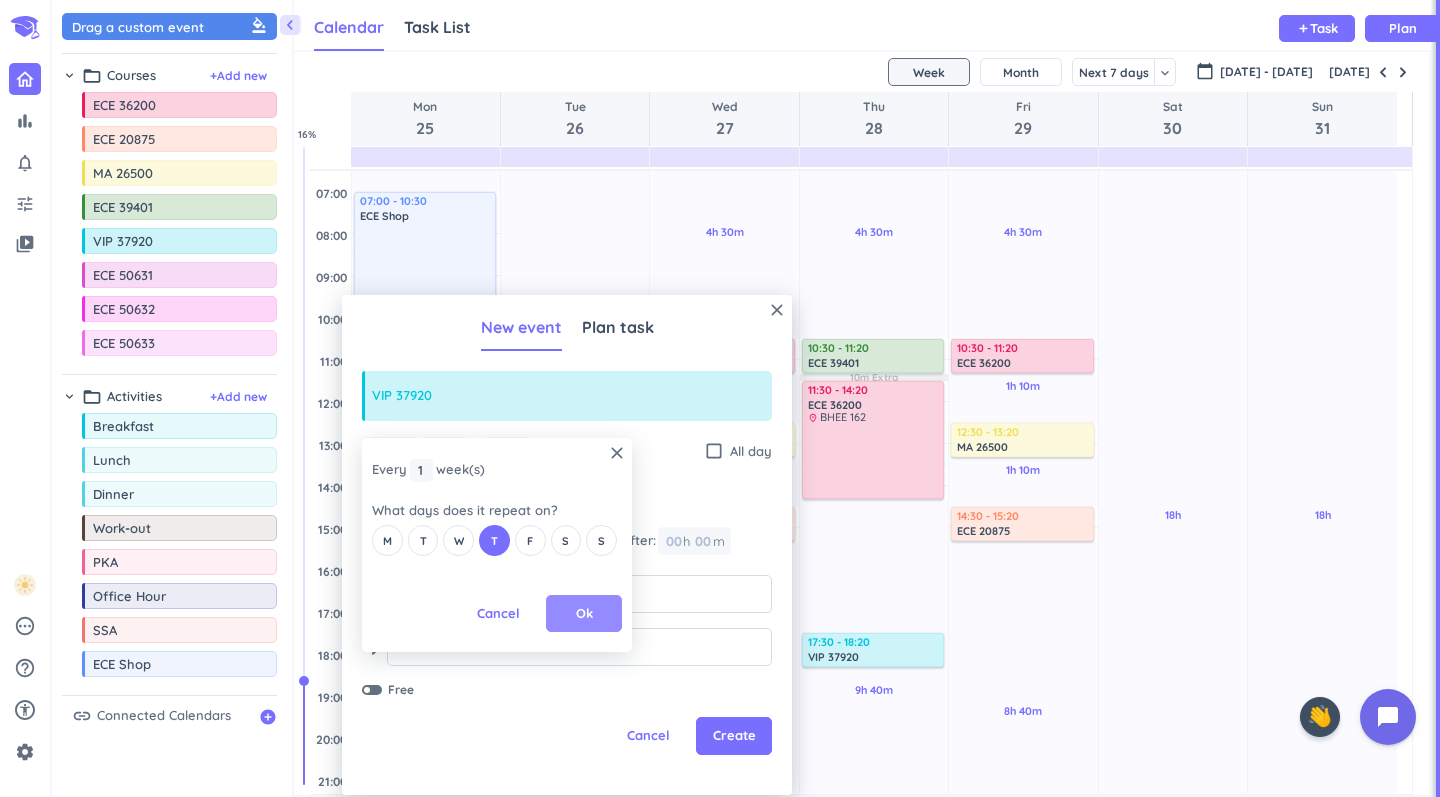 click on "Ok" at bounding box center (584, 614) 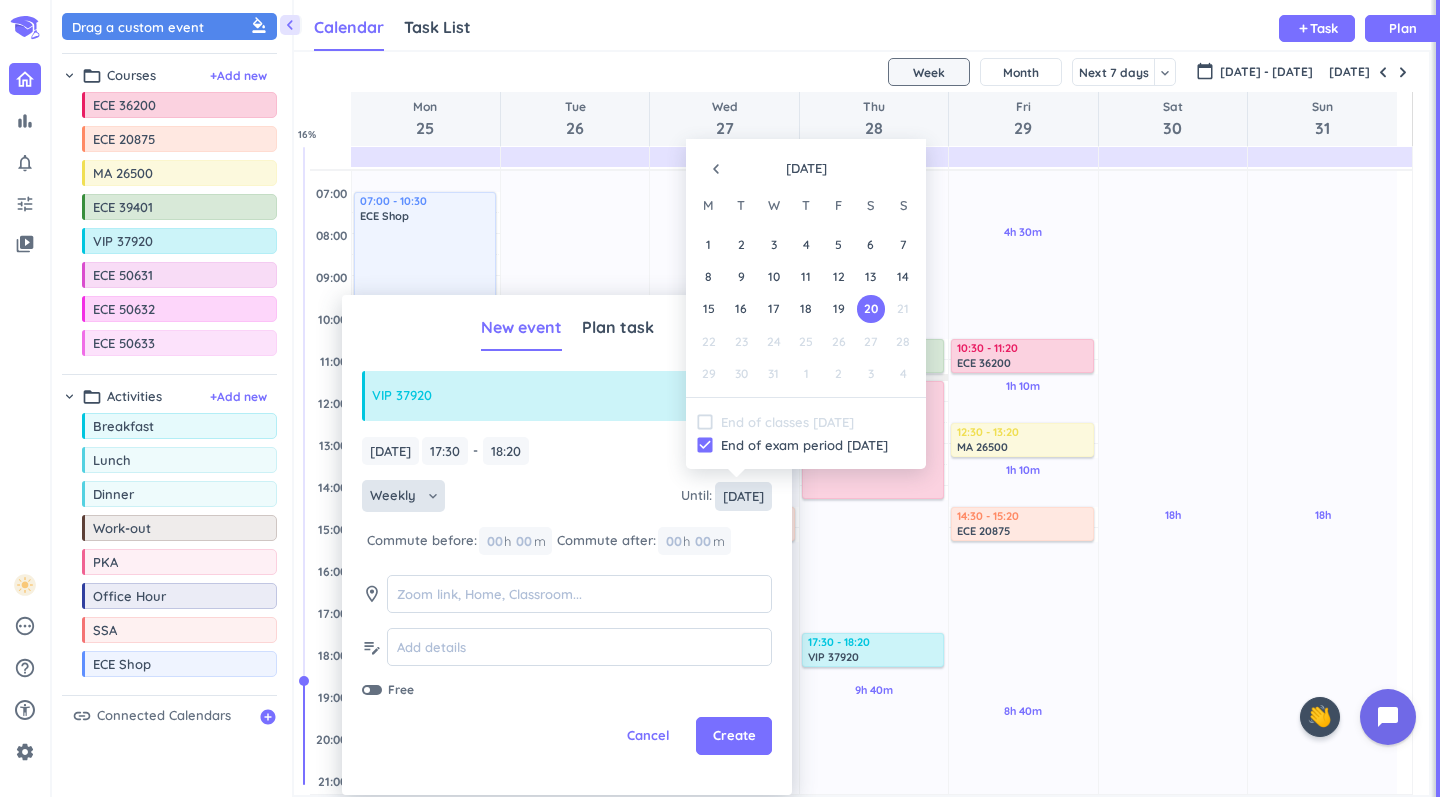 click on "[DATE]" at bounding box center (743, 496) 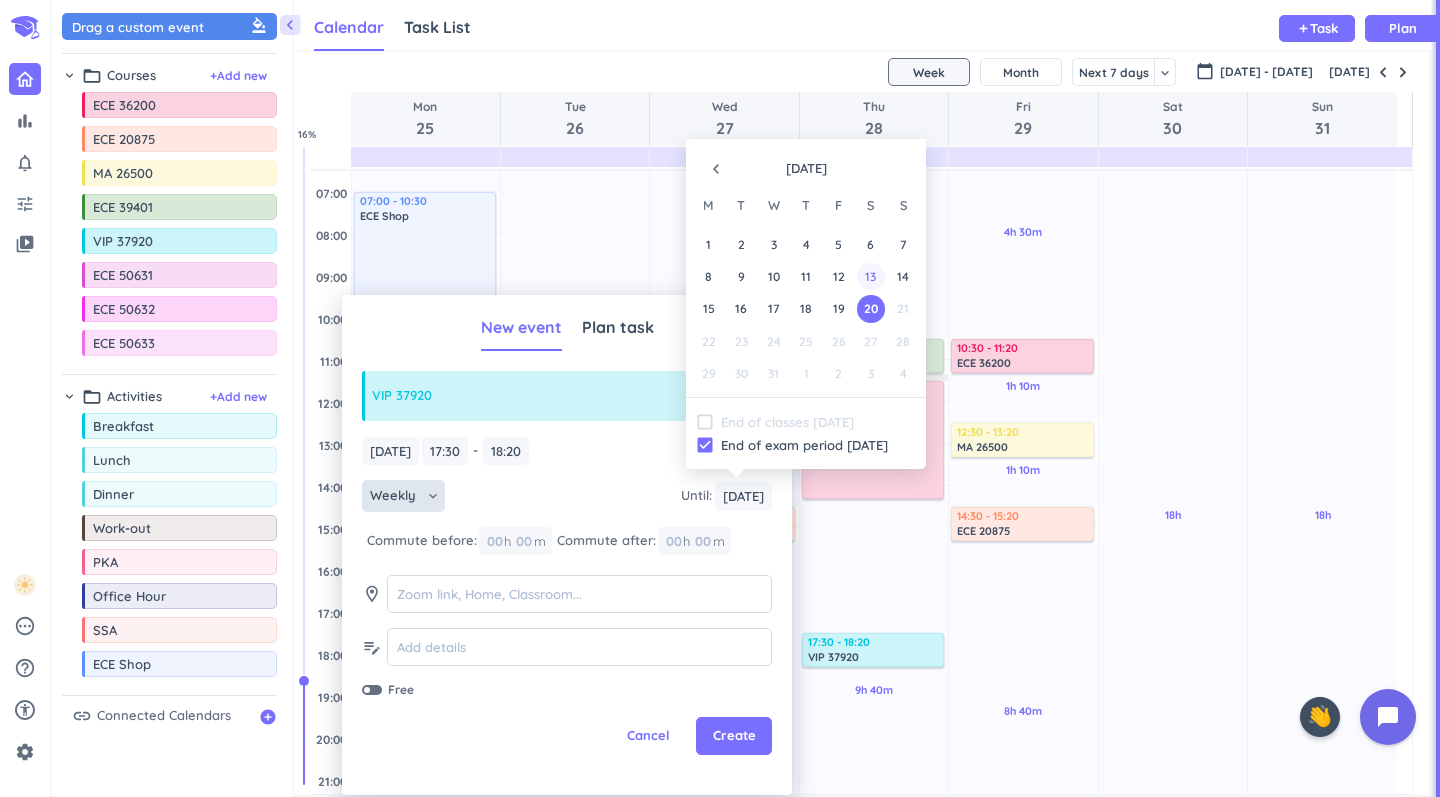 click on "13" at bounding box center (870, 276) 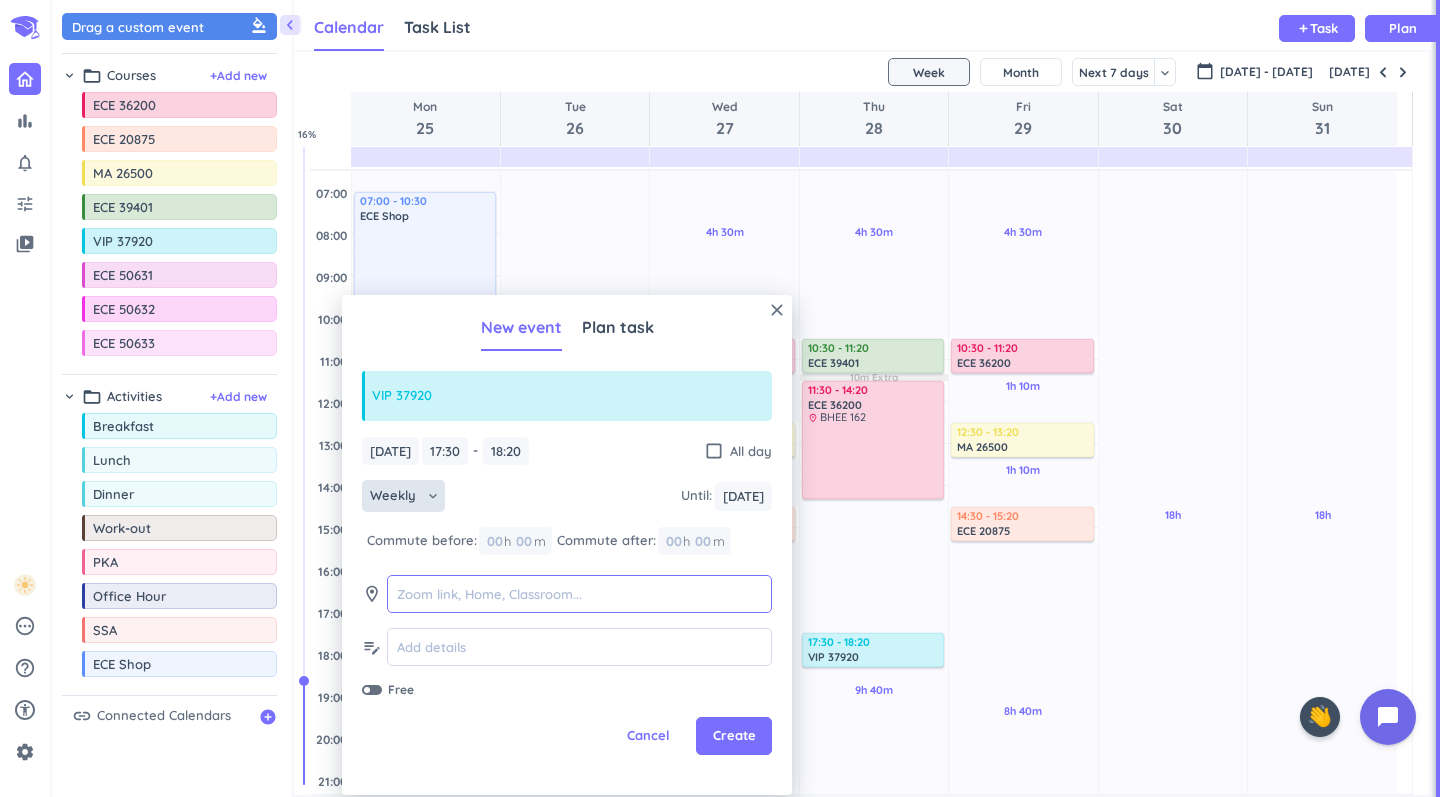 click at bounding box center [579, 594] 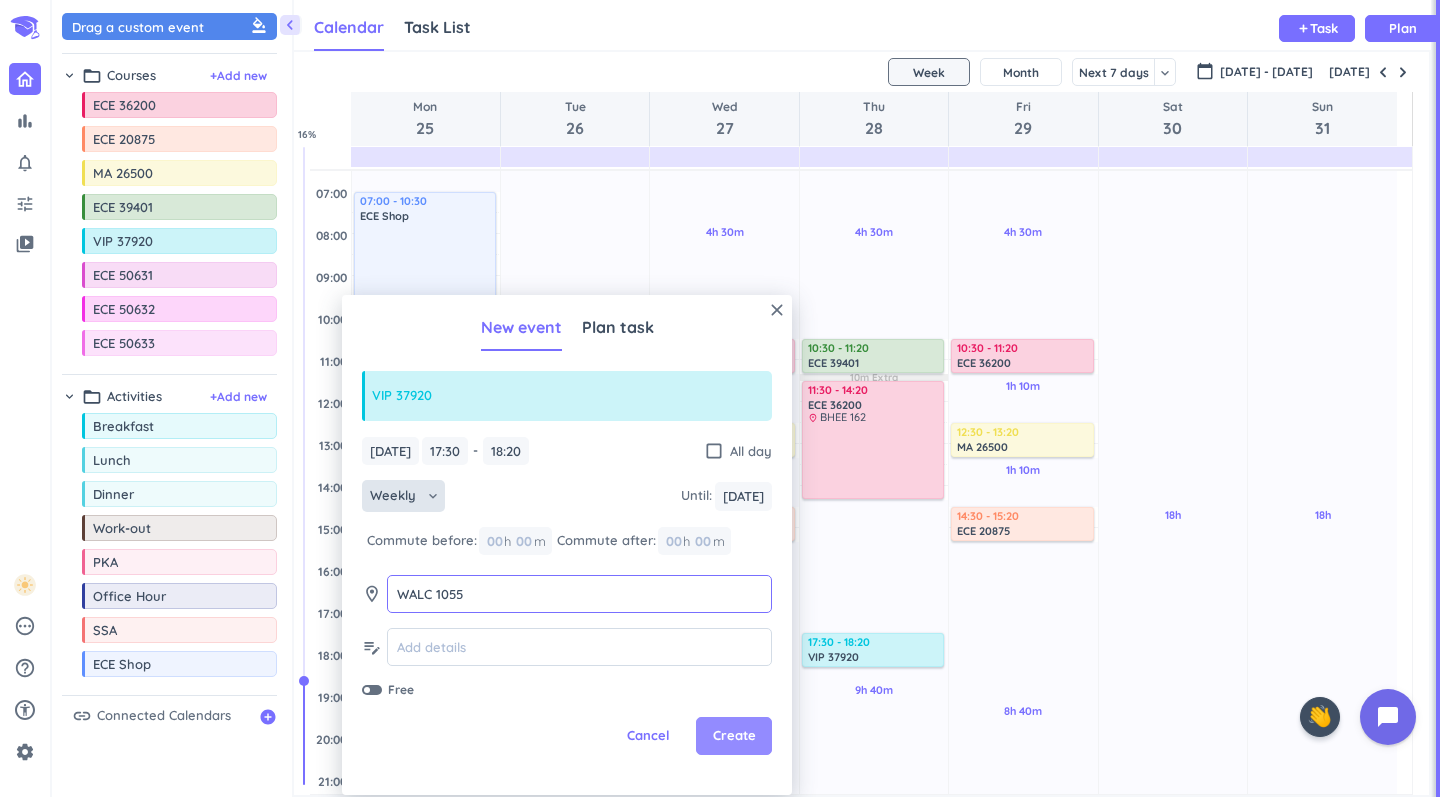 type on "WALC 1055" 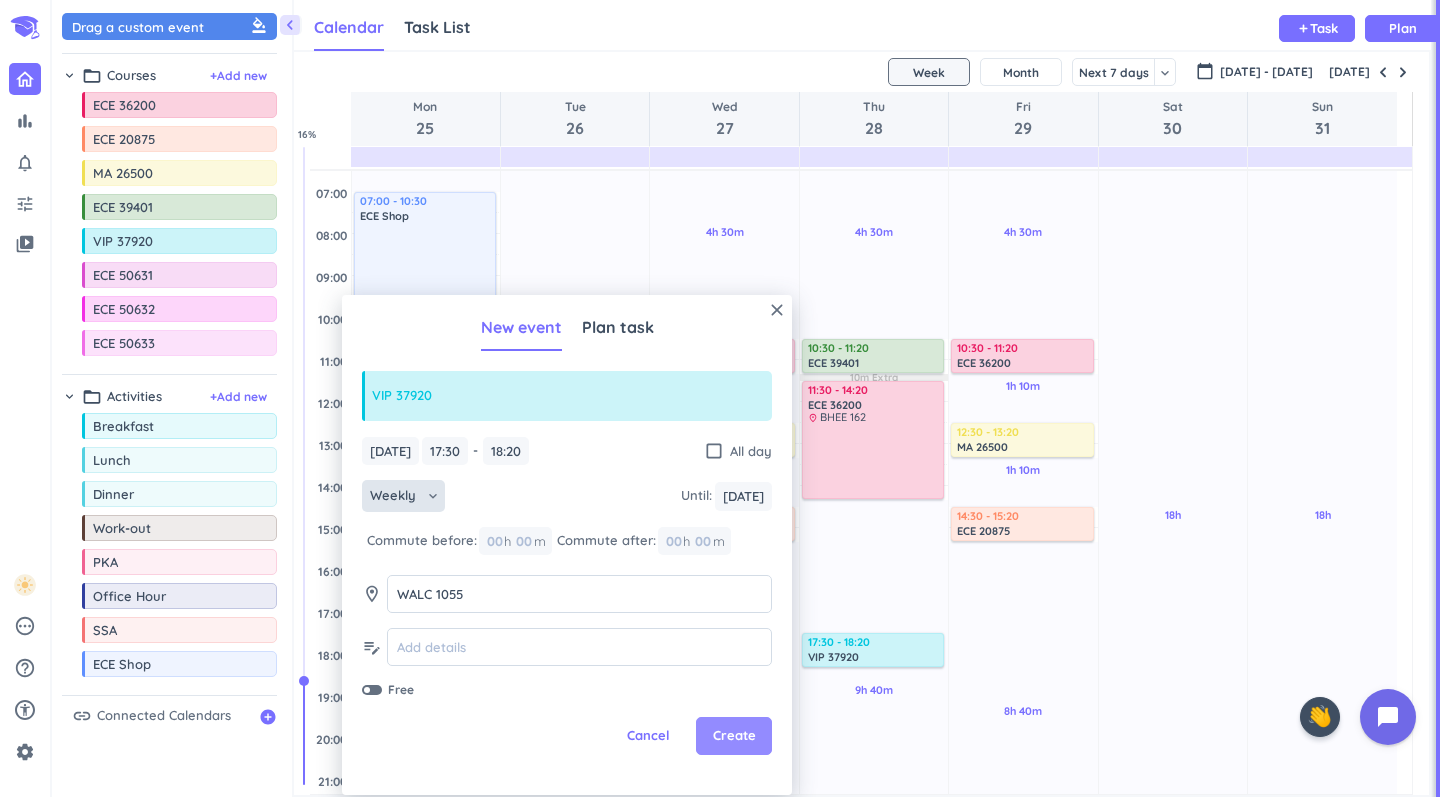 click on "Create" at bounding box center (734, 736) 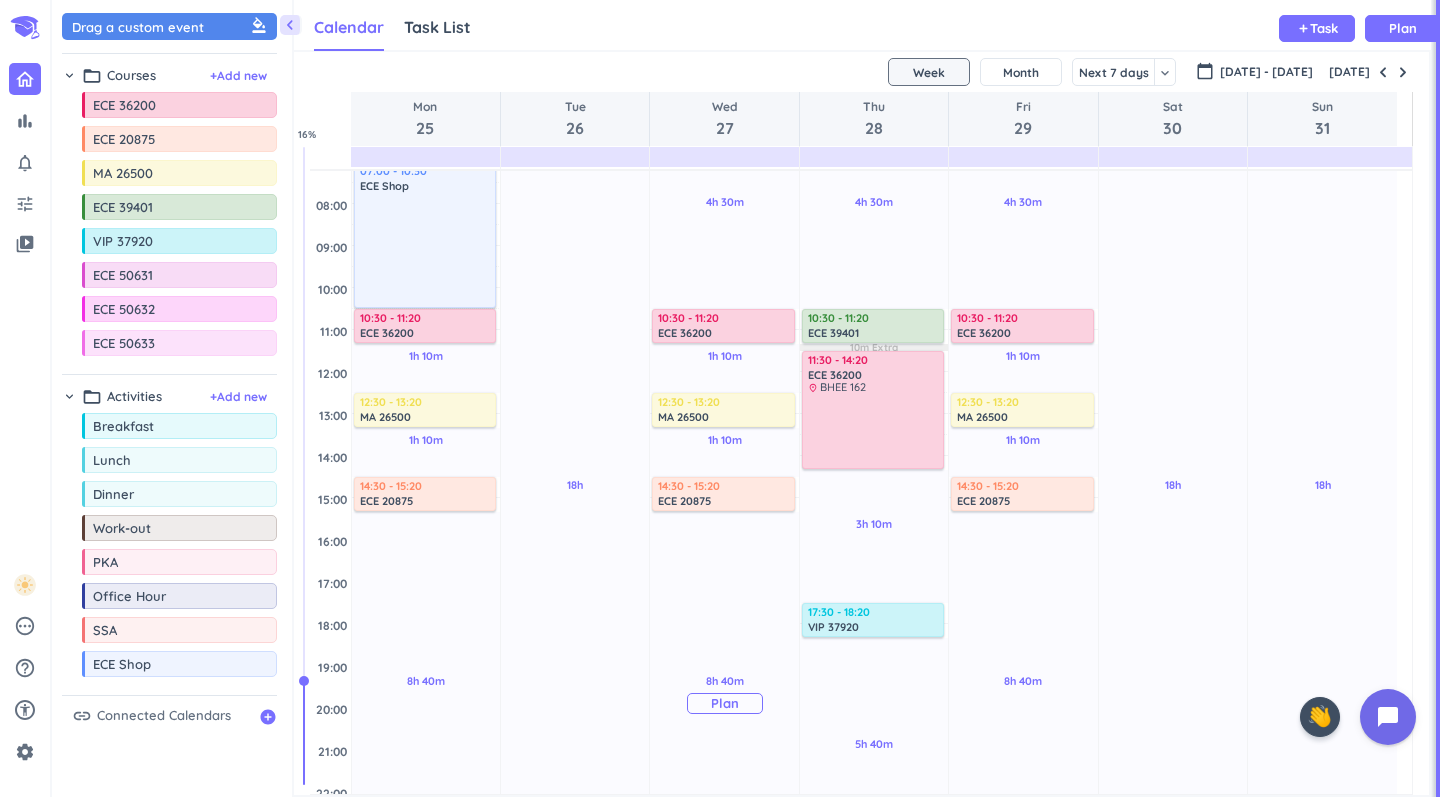 scroll, scrollTop: 133, scrollLeft: 0, axis: vertical 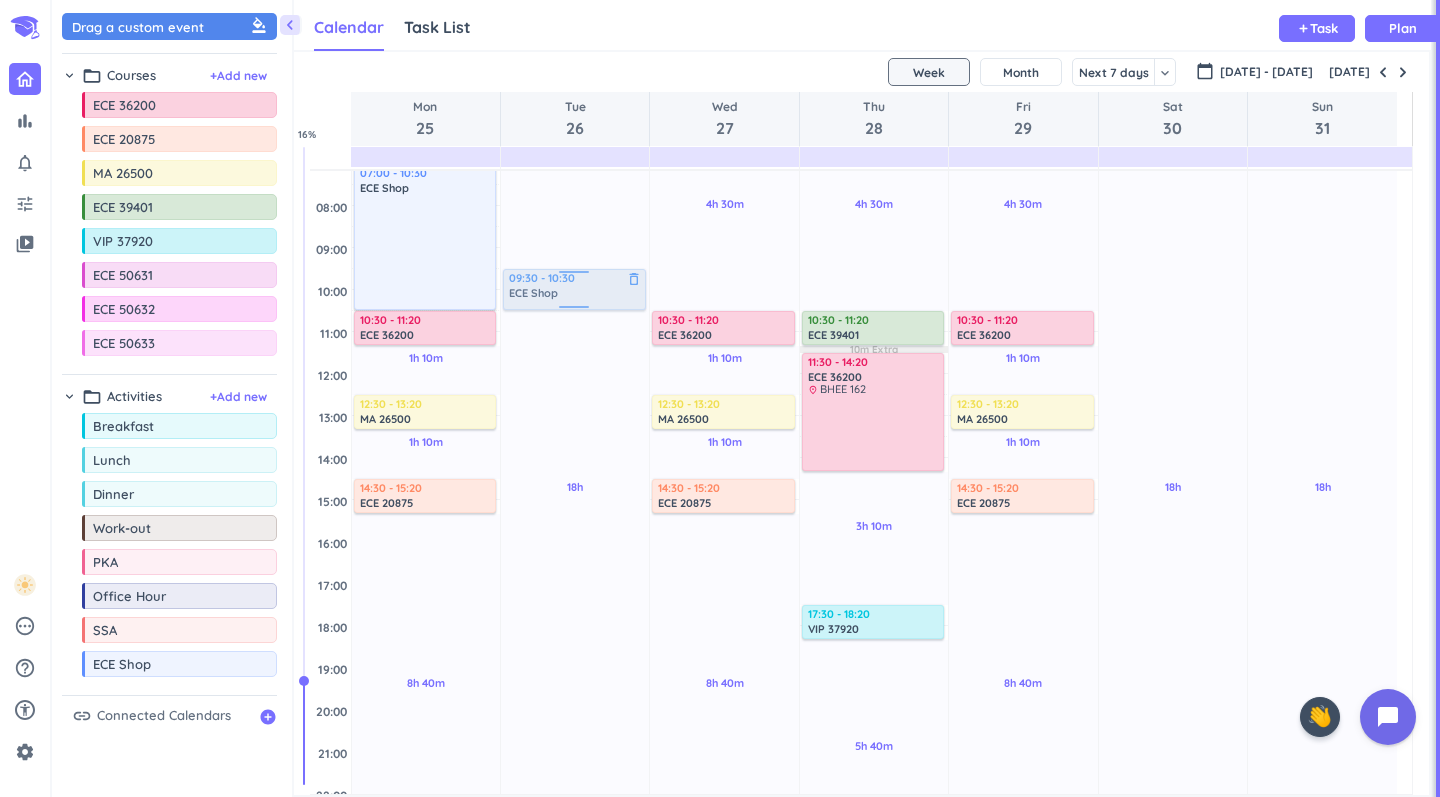 drag, startPoint x: 149, startPoint y: 663, endPoint x: 552, endPoint y: 270, distance: 562.9014 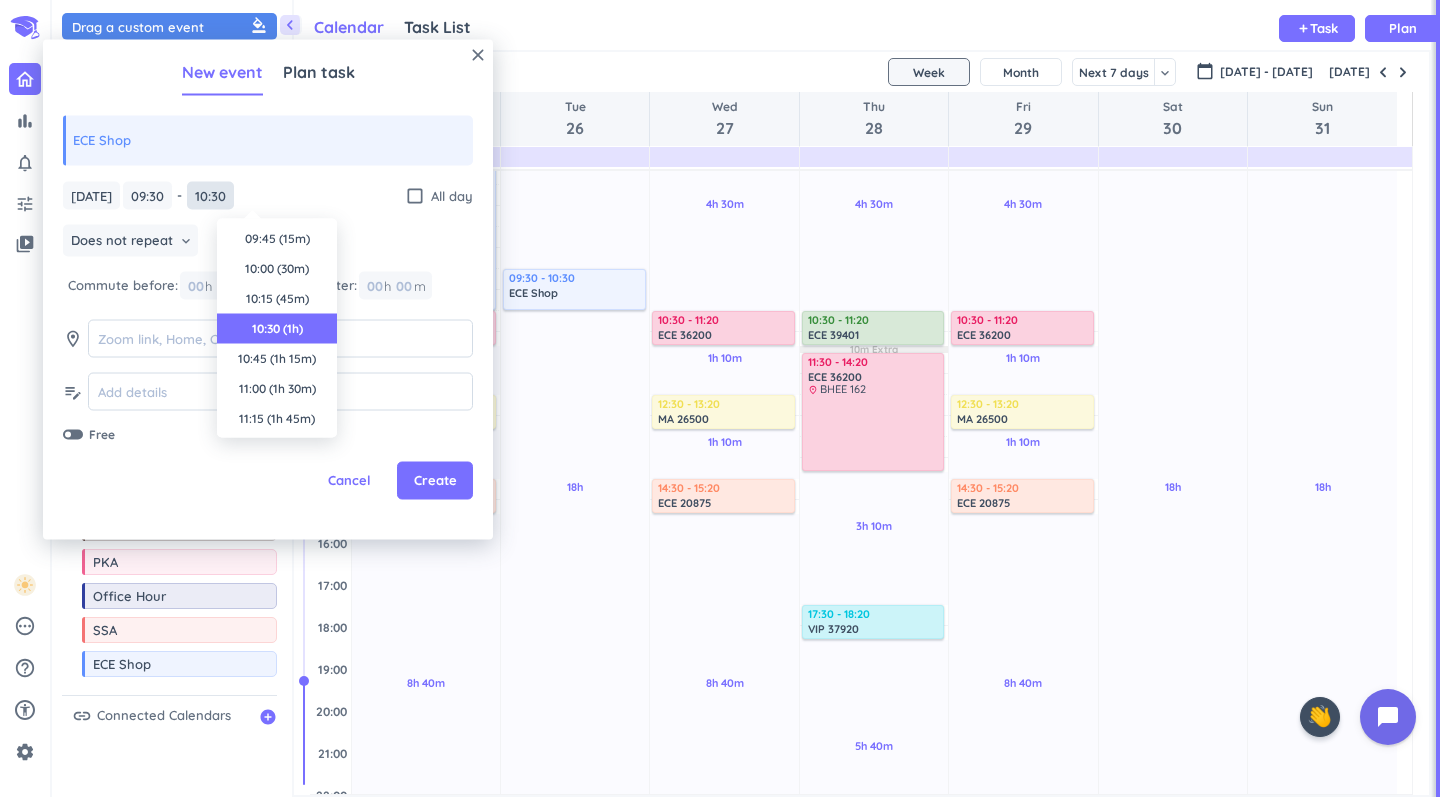 click on "10:30" at bounding box center (210, 195) 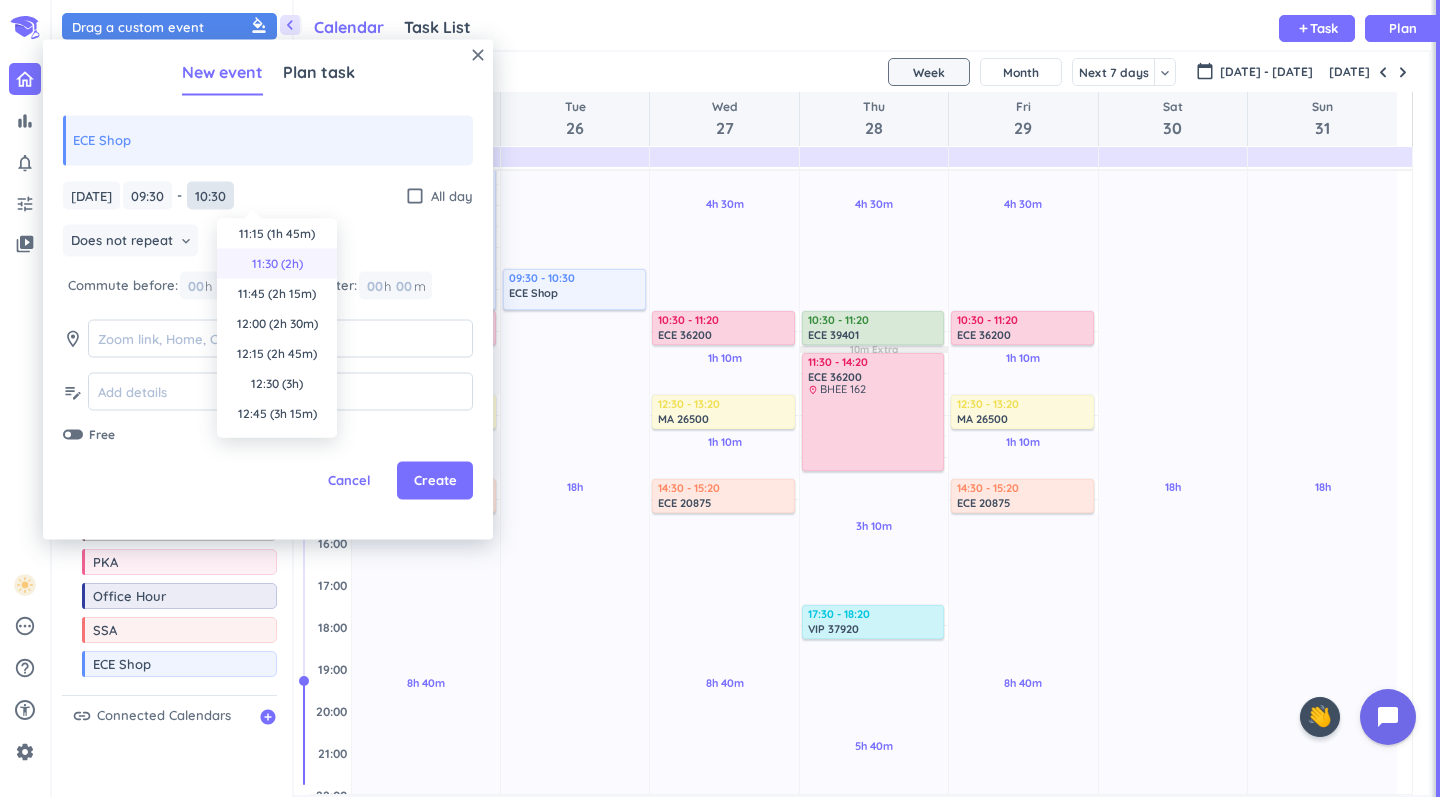 scroll, scrollTop: 190, scrollLeft: 0, axis: vertical 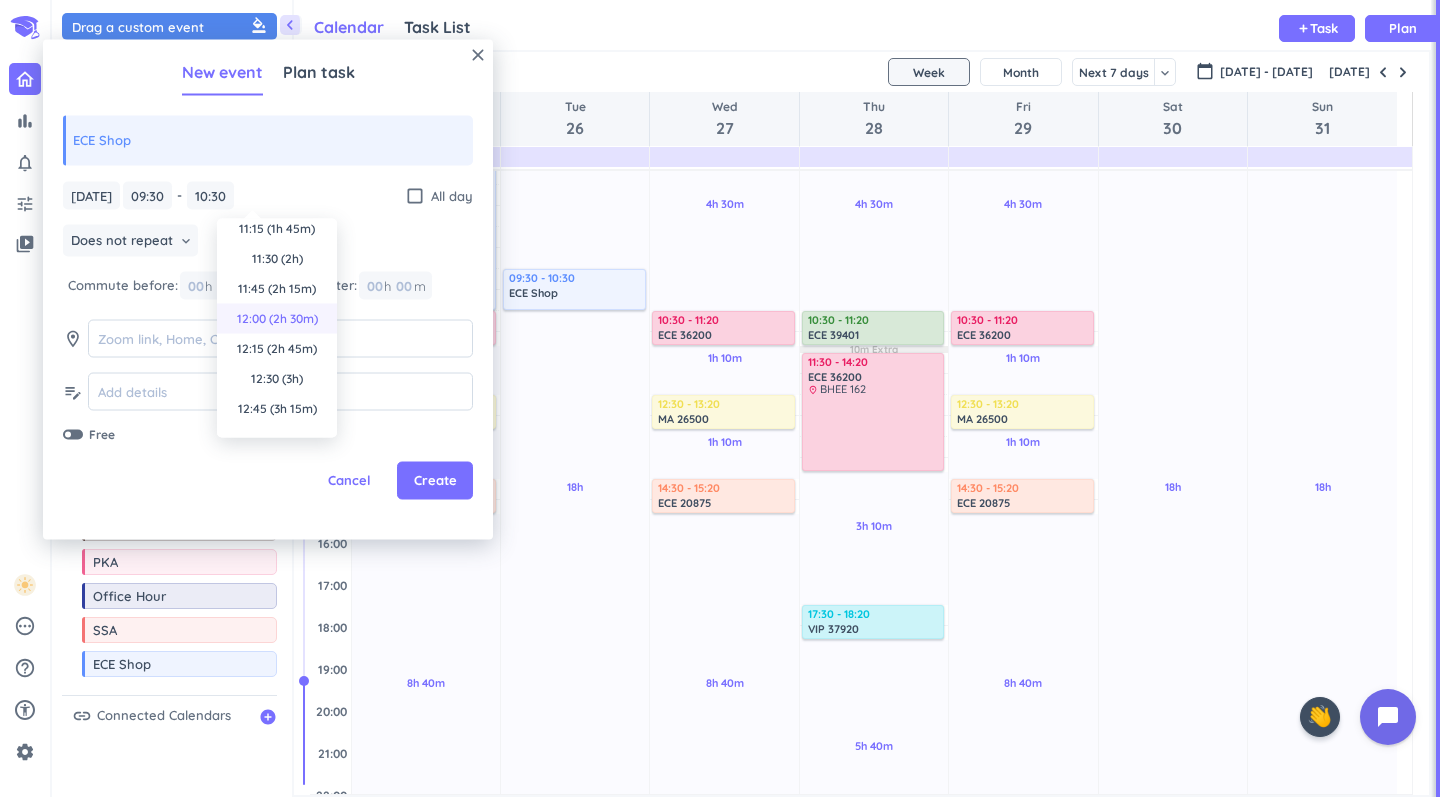 click on "12:00 (2h 30m)" at bounding box center (277, 319) 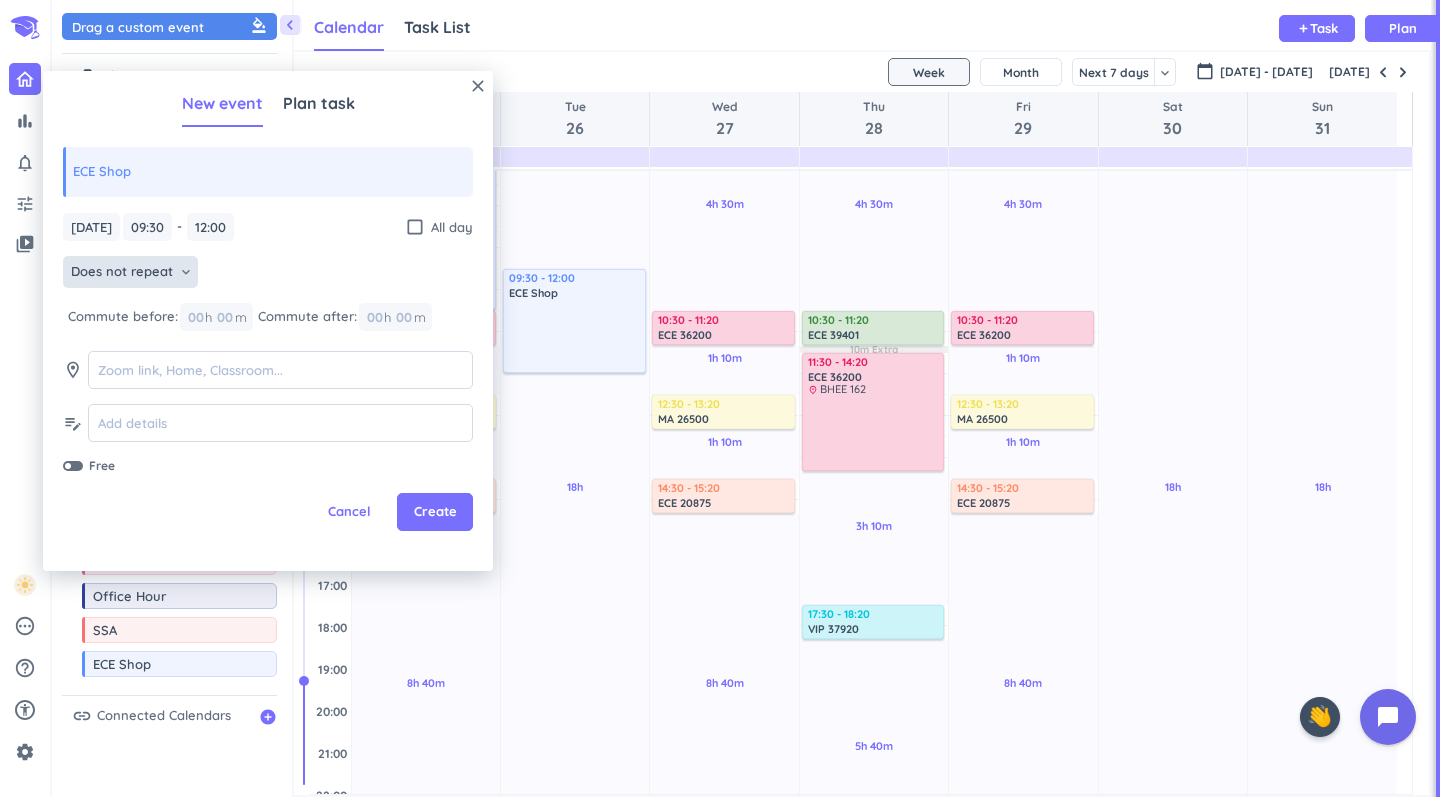 click on "Does not repeat" at bounding box center [122, 272] 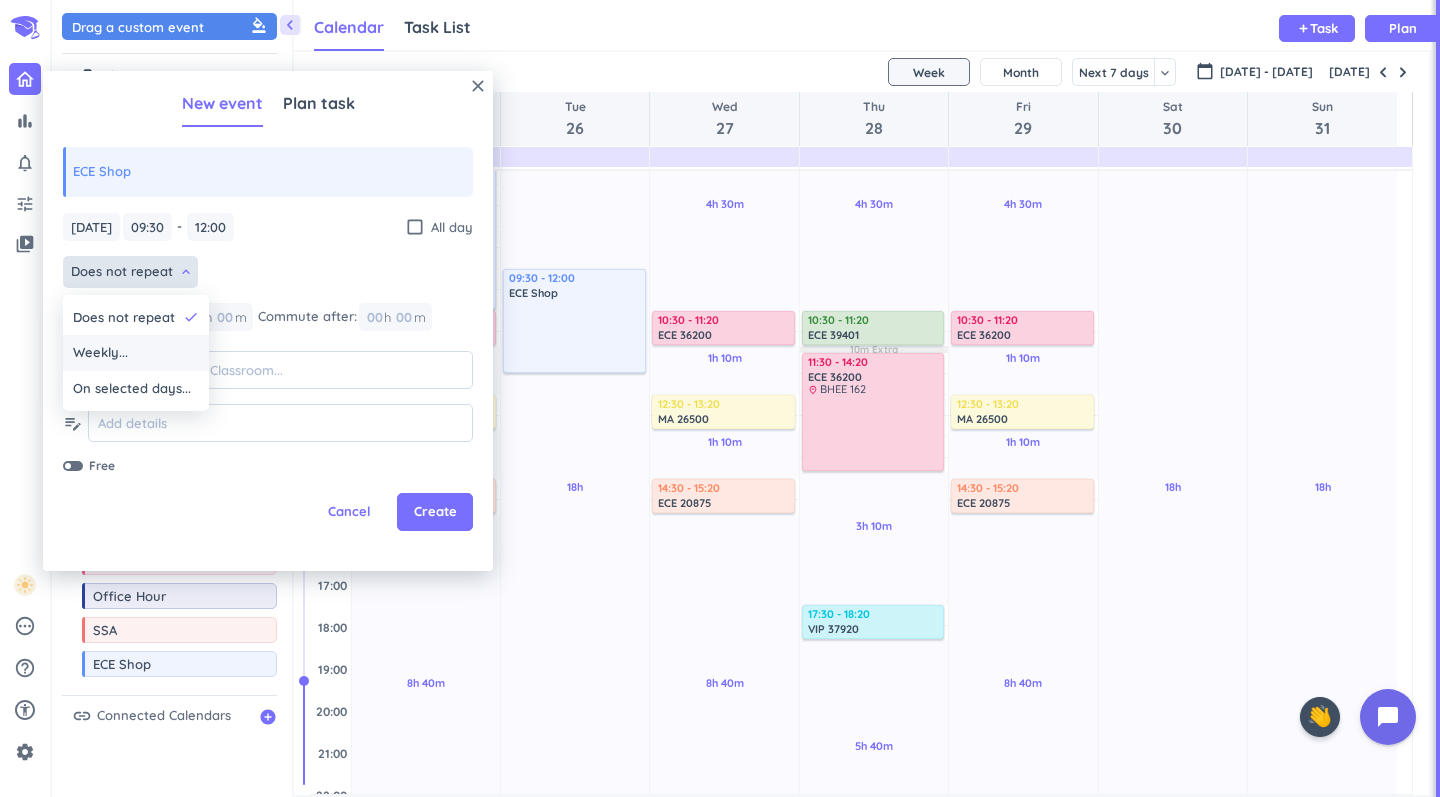 click on "Weekly..." at bounding box center [136, 353] 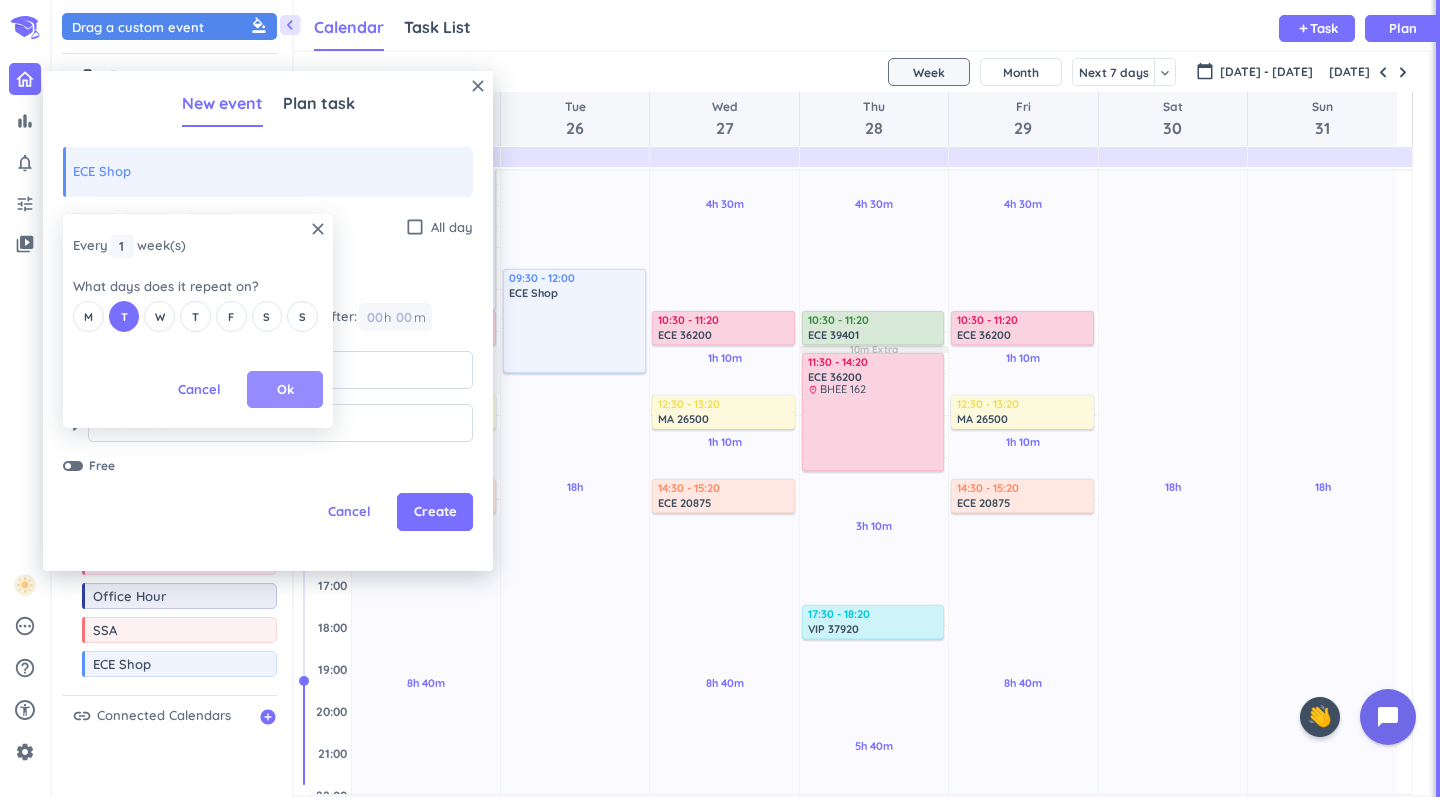 click on "Ok" at bounding box center (285, 390) 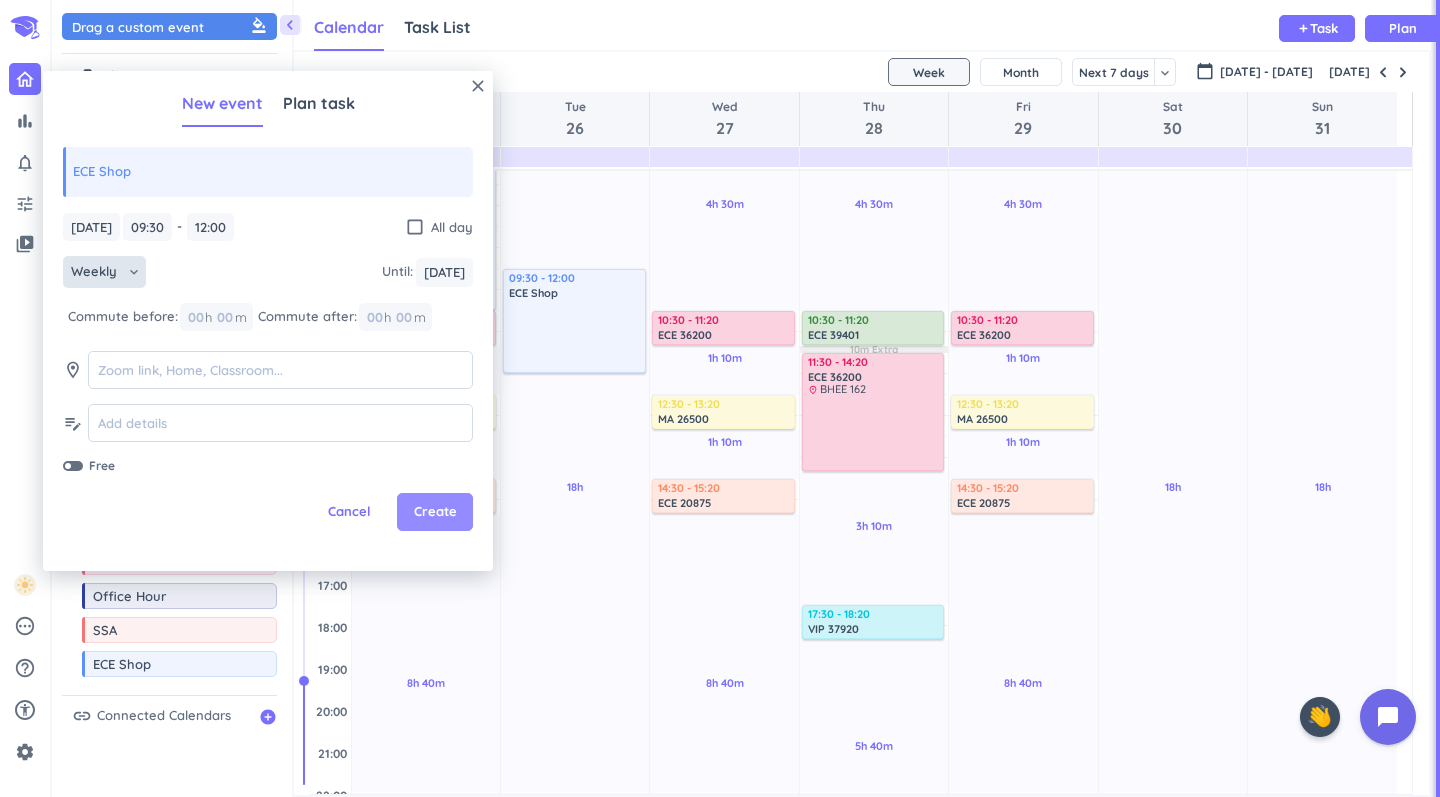 click on "Create" at bounding box center (435, 512) 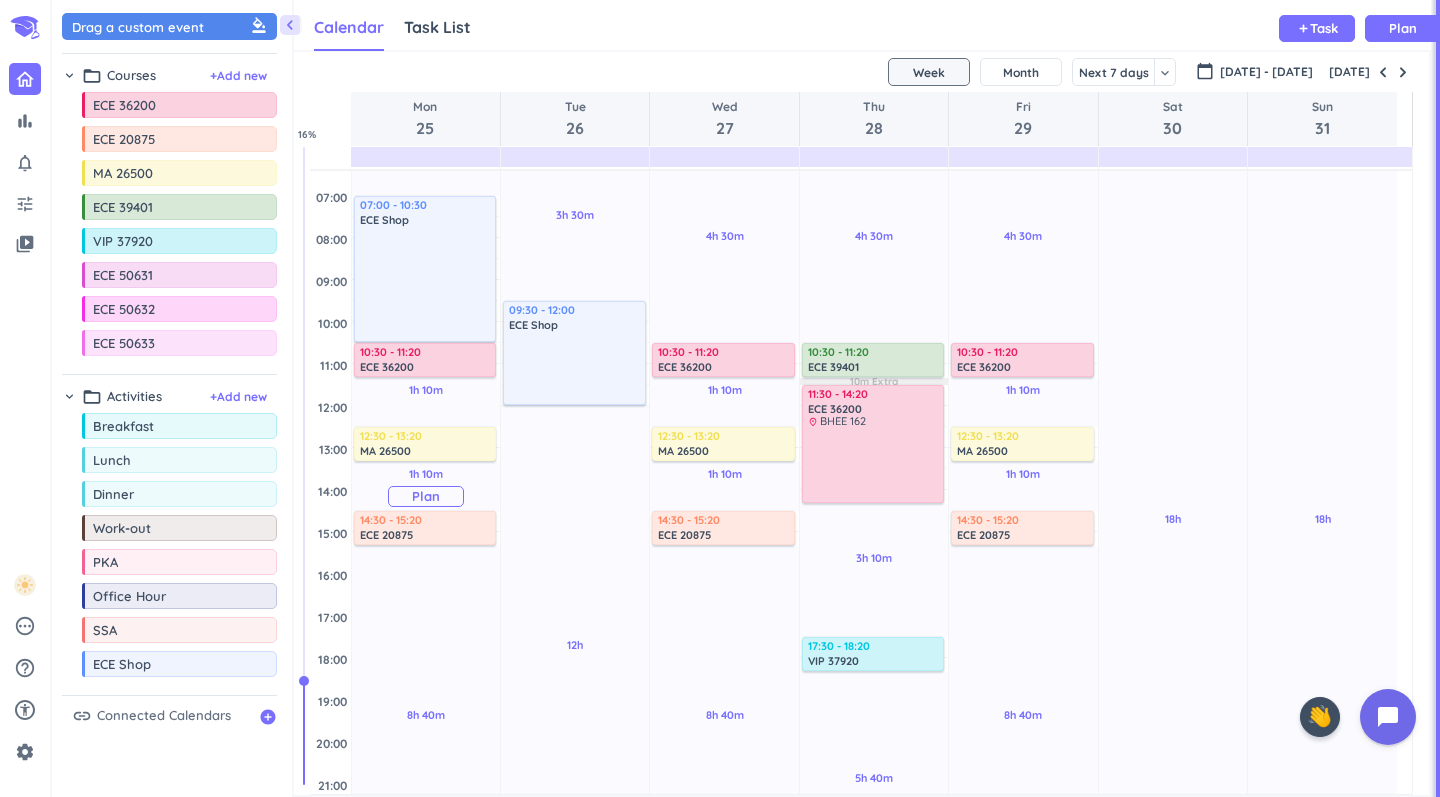 scroll, scrollTop: 102, scrollLeft: 0, axis: vertical 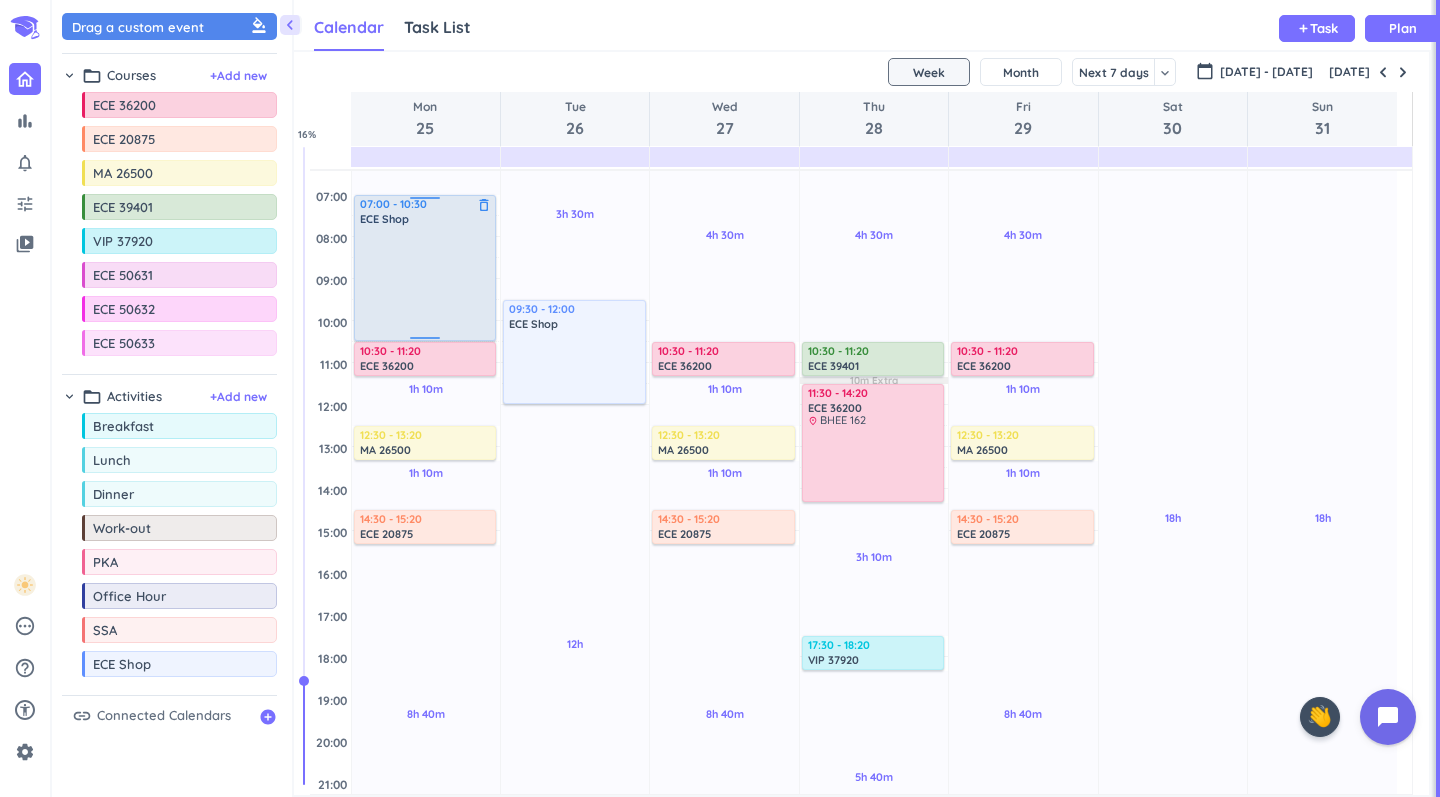 click at bounding box center [426, 282] 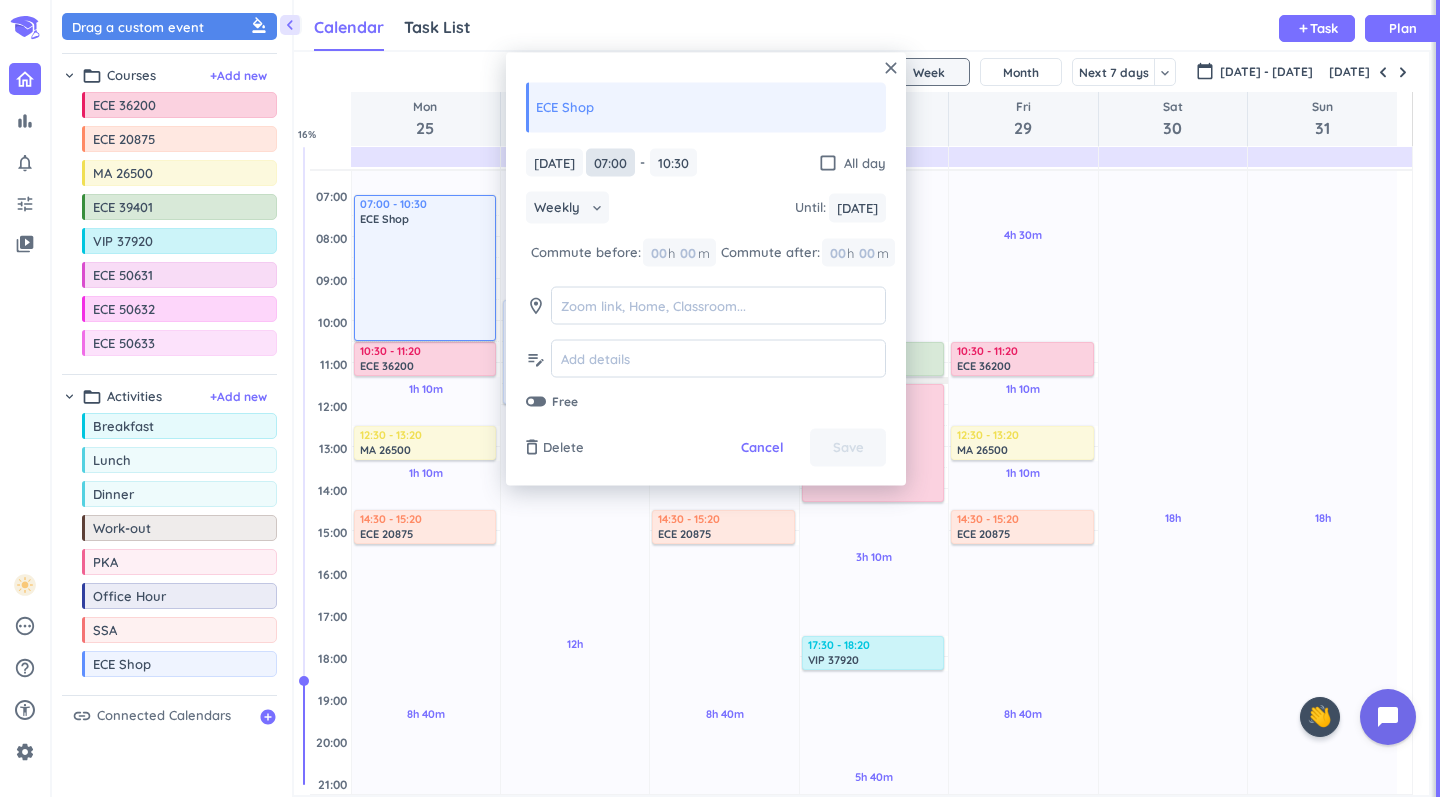click on "07:00" at bounding box center [610, 162] 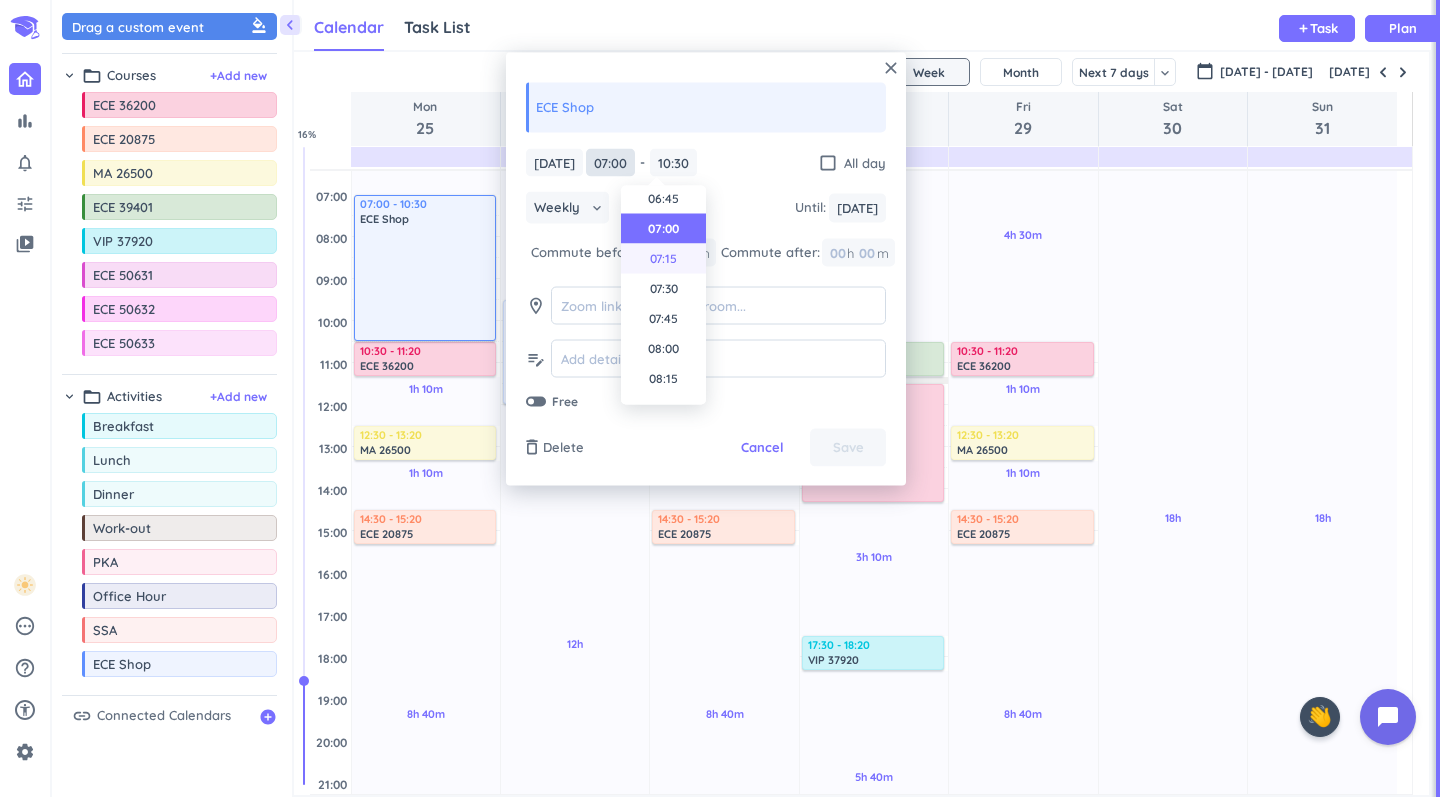 scroll, scrollTop: 822, scrollLeft: 0, axis: vertical 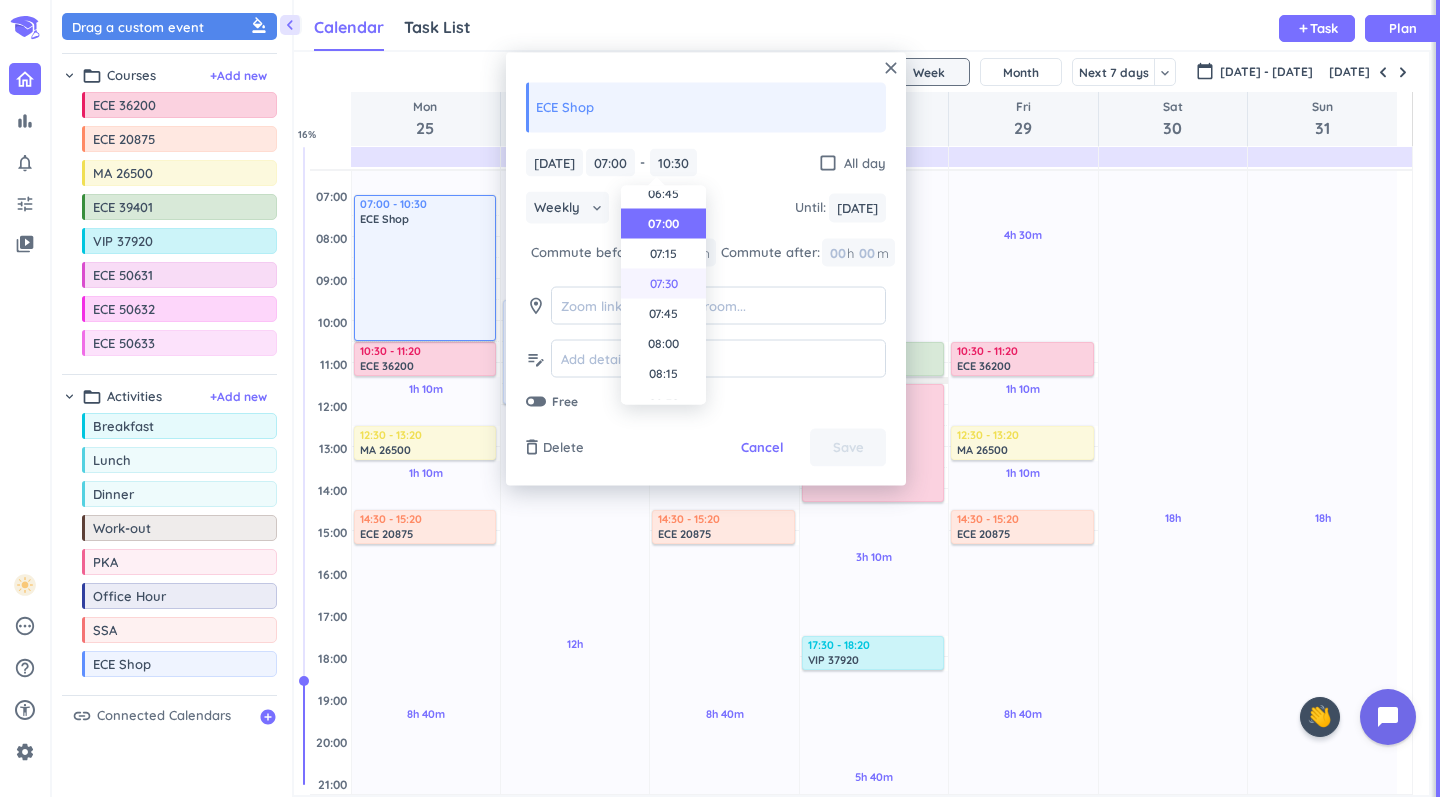 click on "07:30" at bounding box center (663, 284) 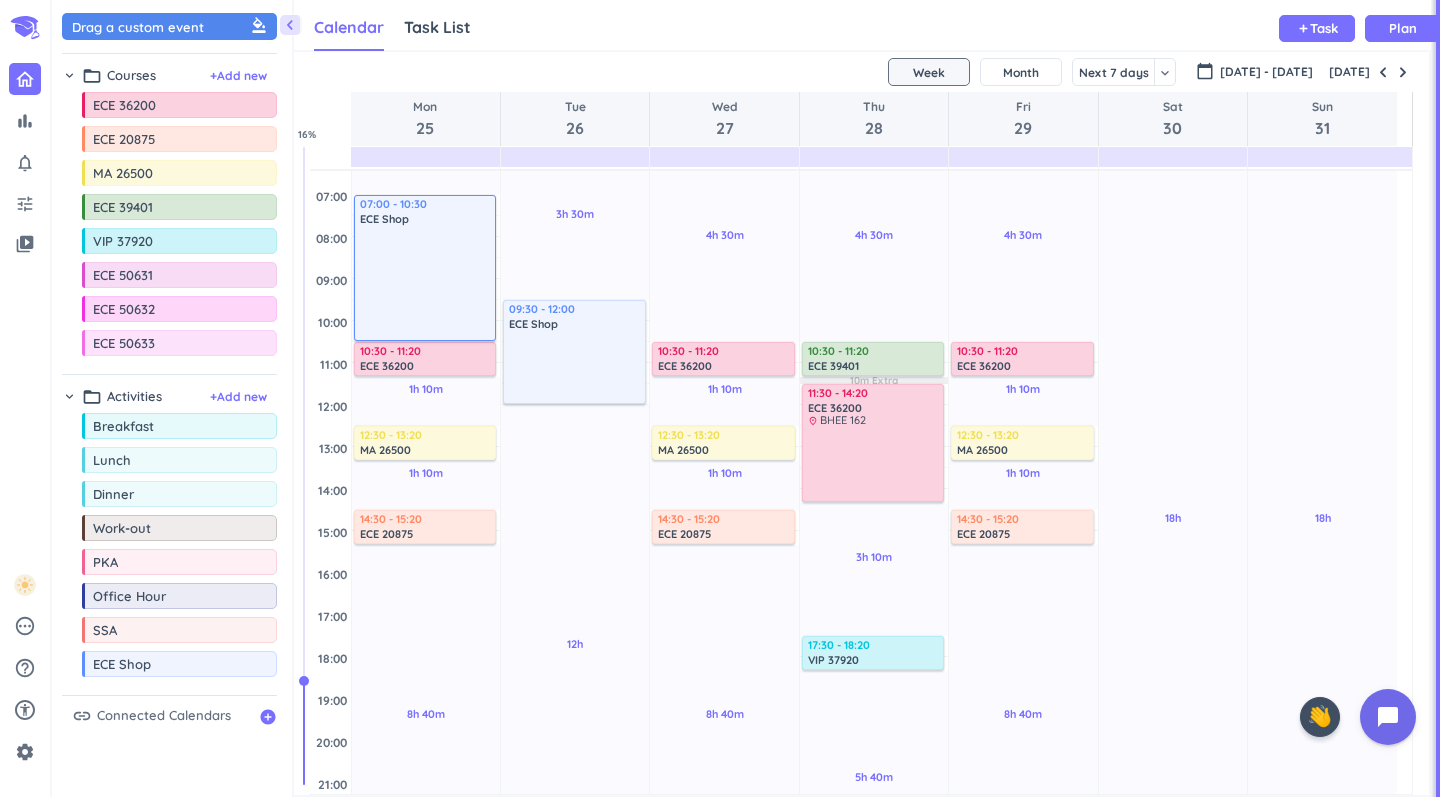 type on "07:30" 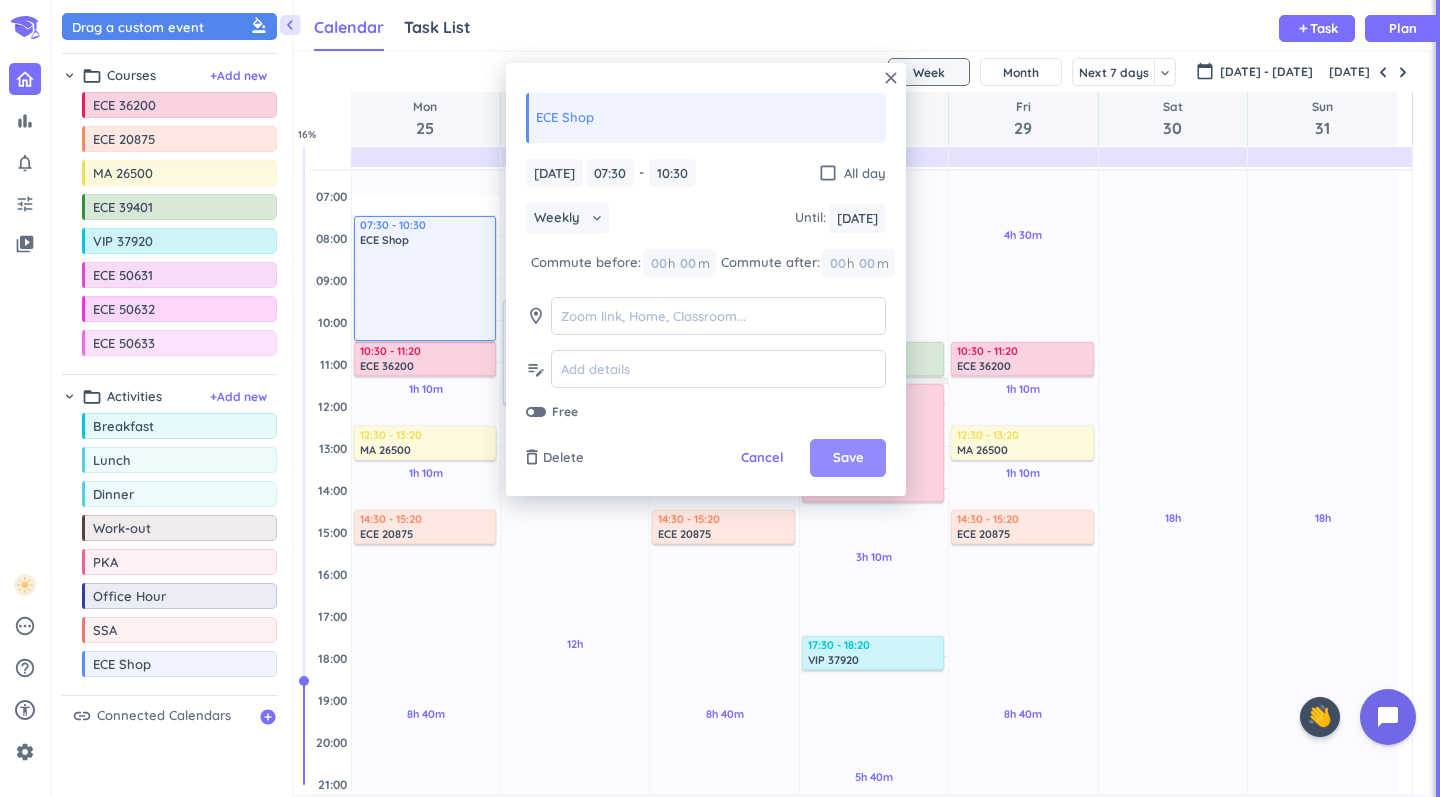 click on "Save" at bounding box center (848, 458) 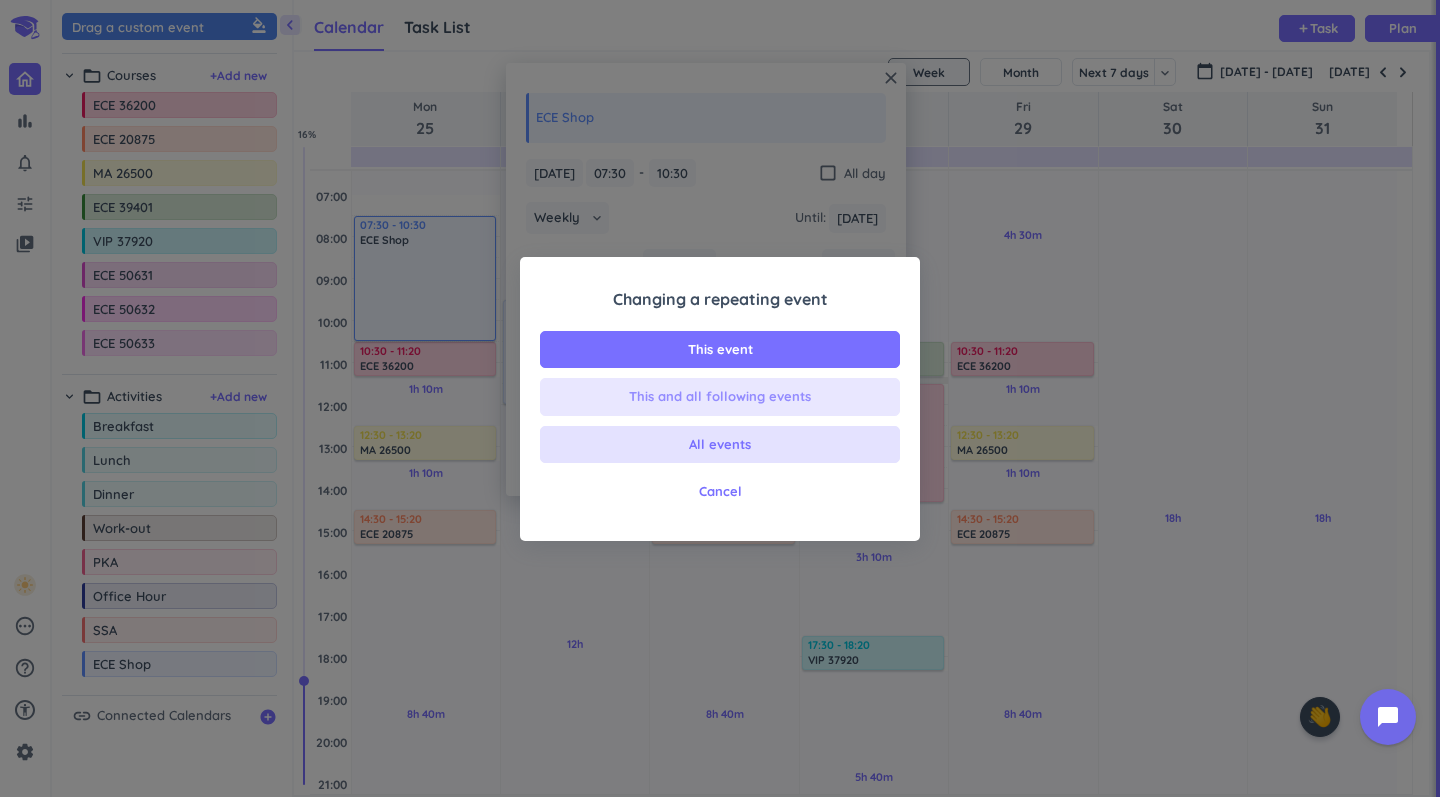 click on "This and all following events" at bounding box center [720, 397] 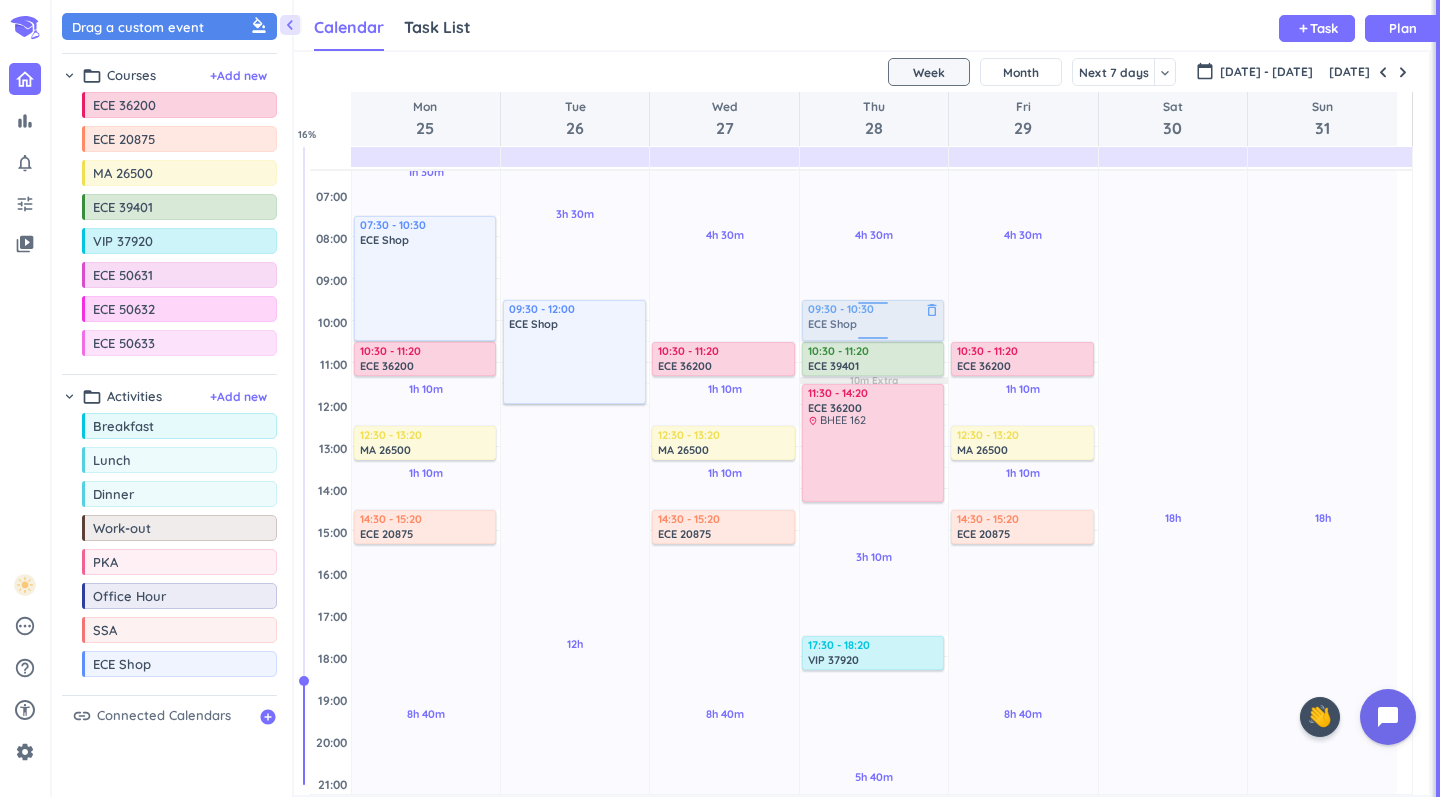 drag, startPoint x: 143, startPoint y: 673, endPoint x: 879, endPoint y: 300, distance: 825.1212 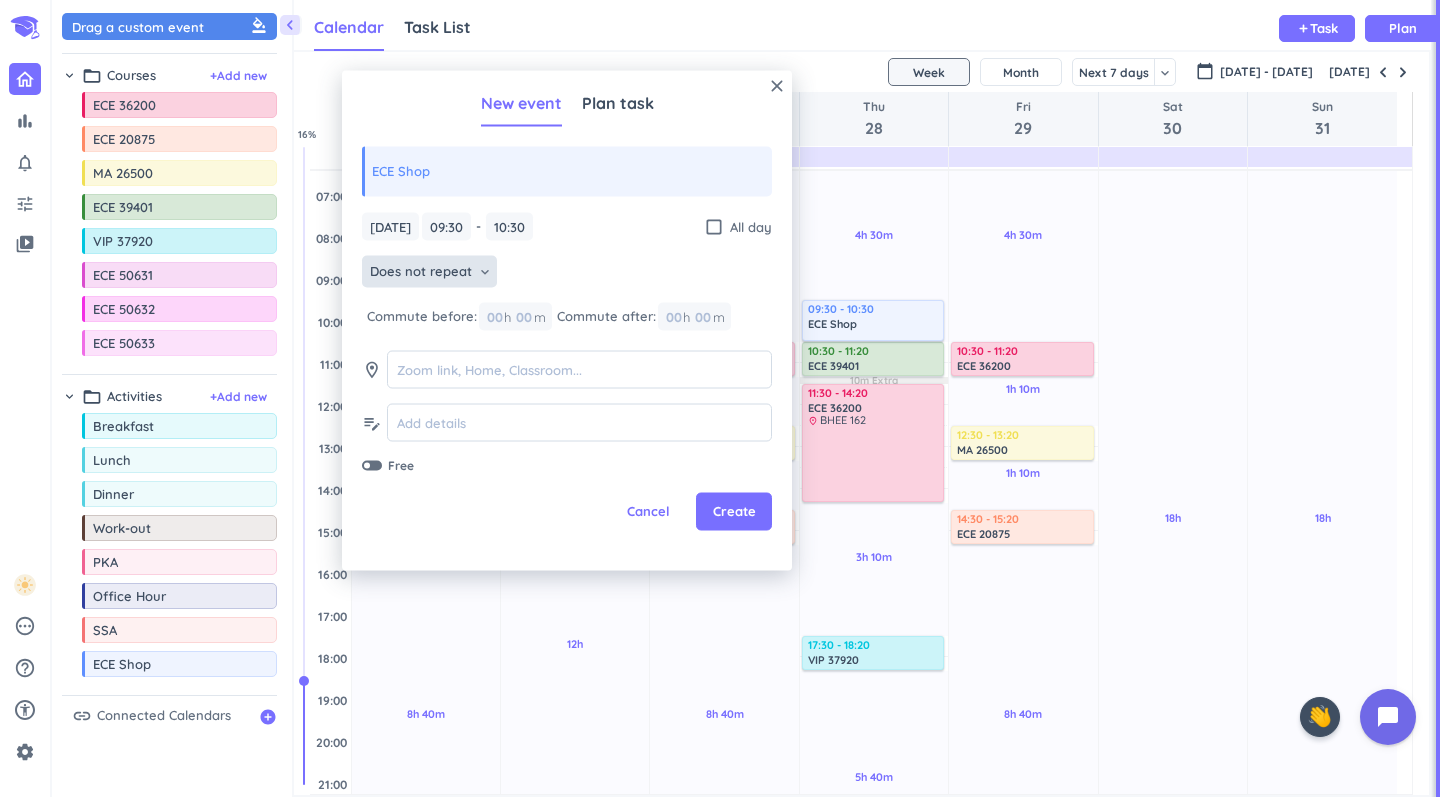 click on "Does not repeat" at bounding box center [421, 272] 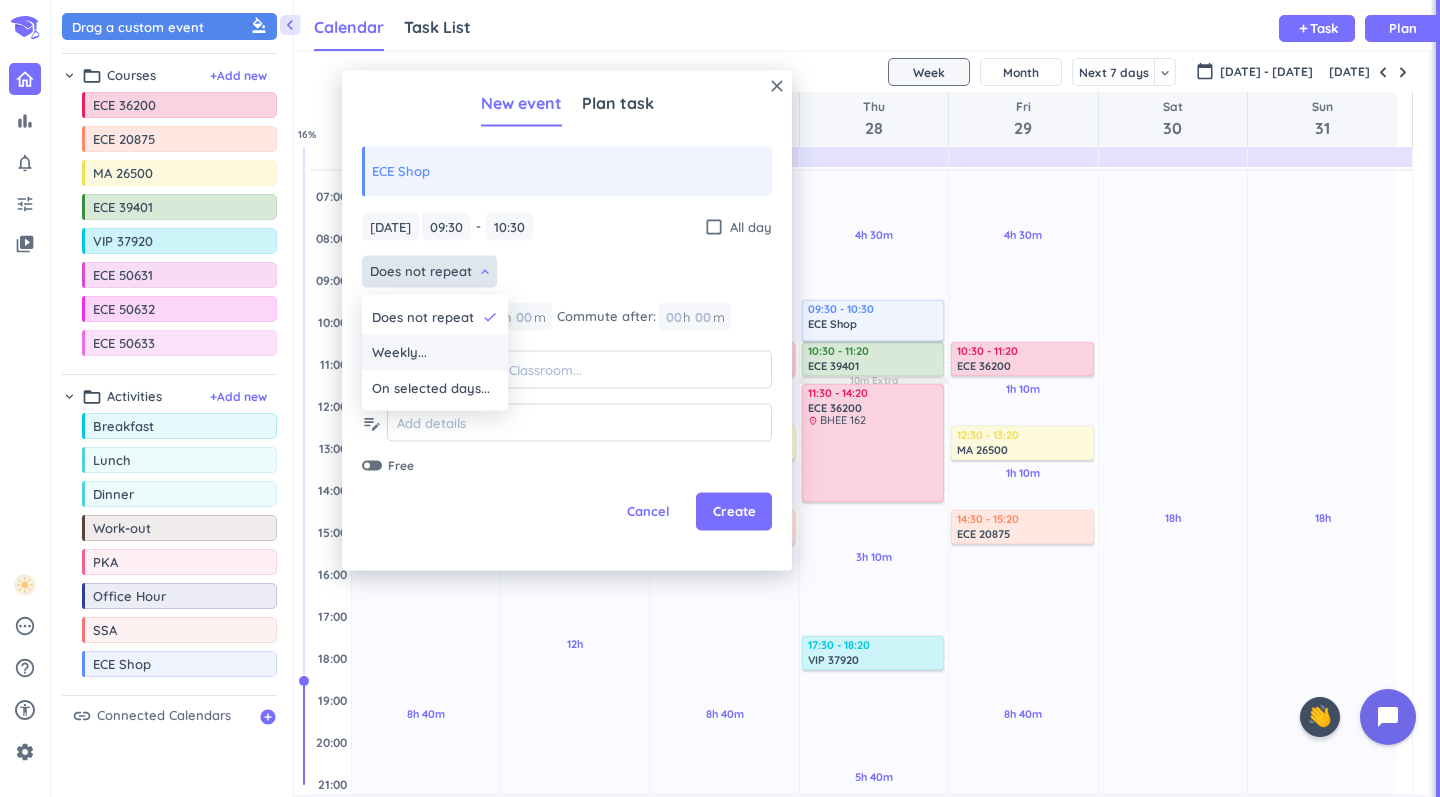 click on "Weekly..." at bounding box center (435, 353) 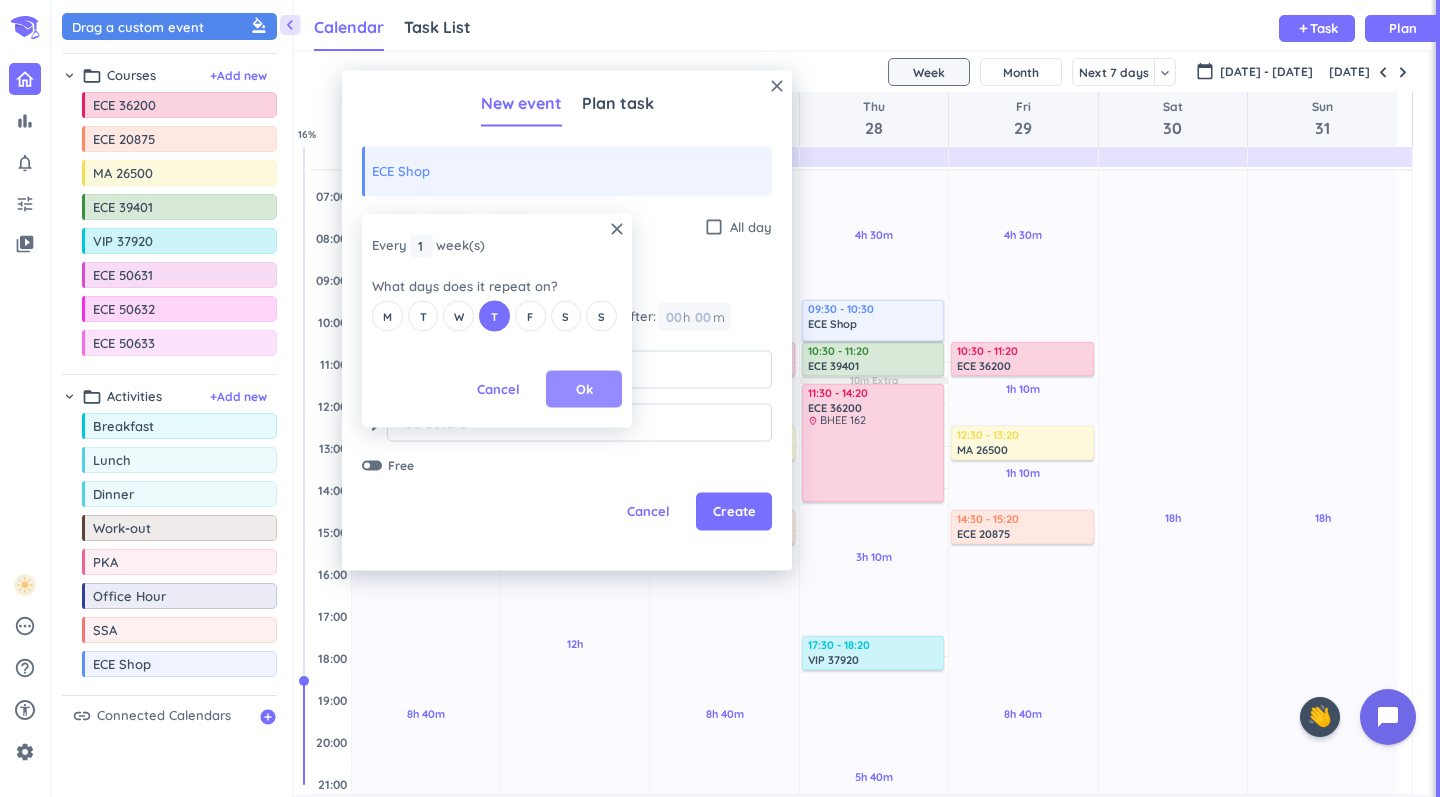 click on "Ok" at bounding box center (584, 389) 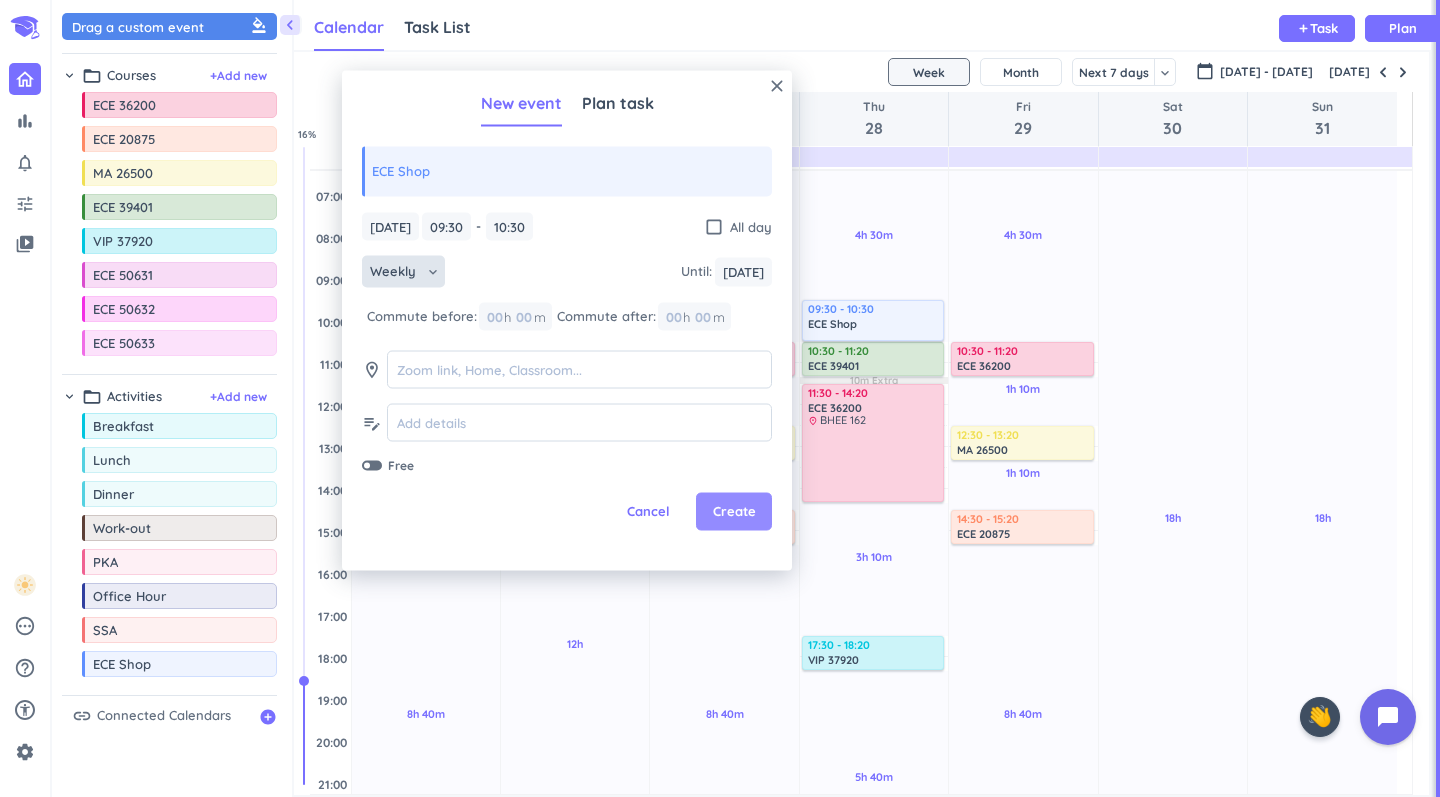 click on "Create" at bounding box center [734, 512] 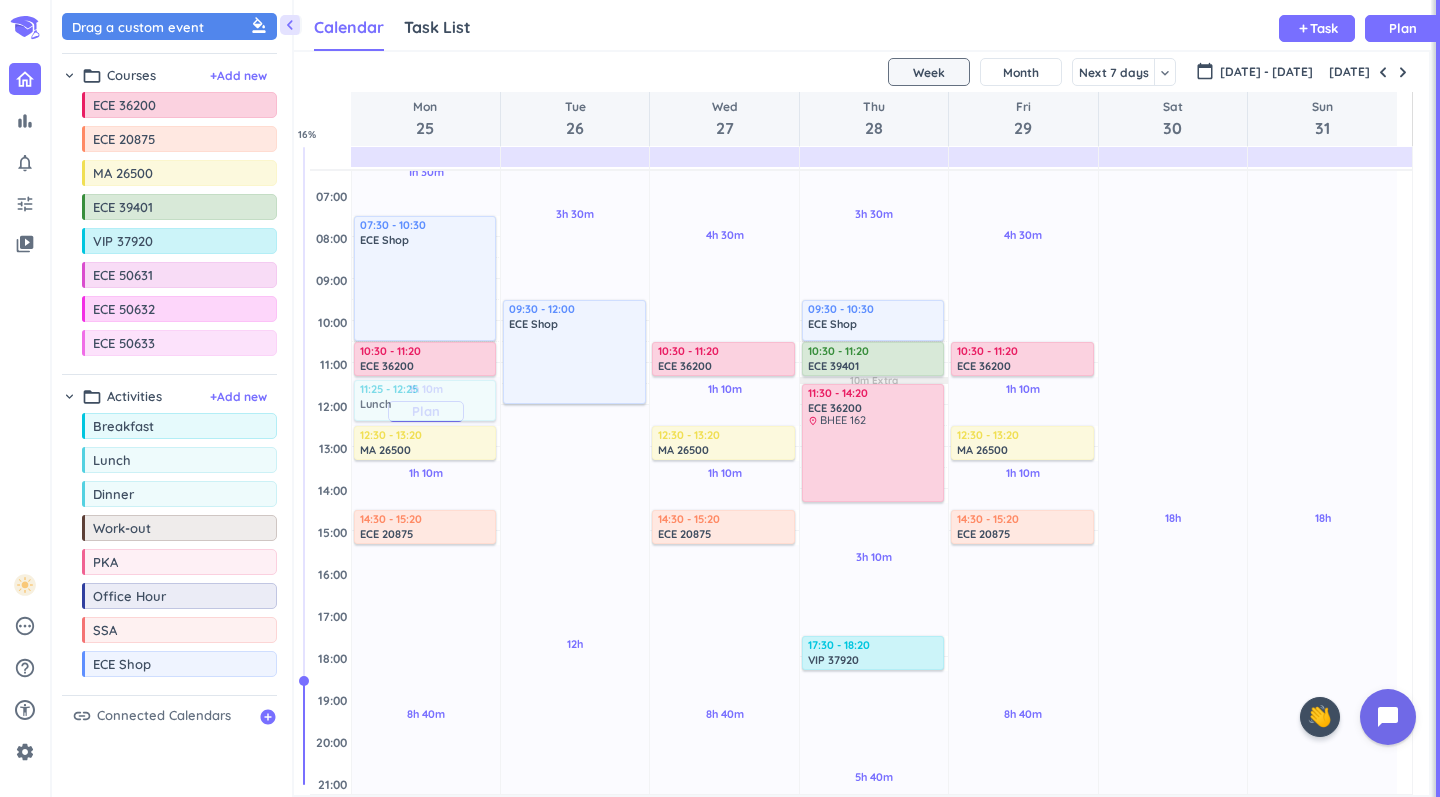 drag, startPoint x: 194, startPoint y: 466, endPoint x: 452, endPoint y: 383, distance: 271.02213 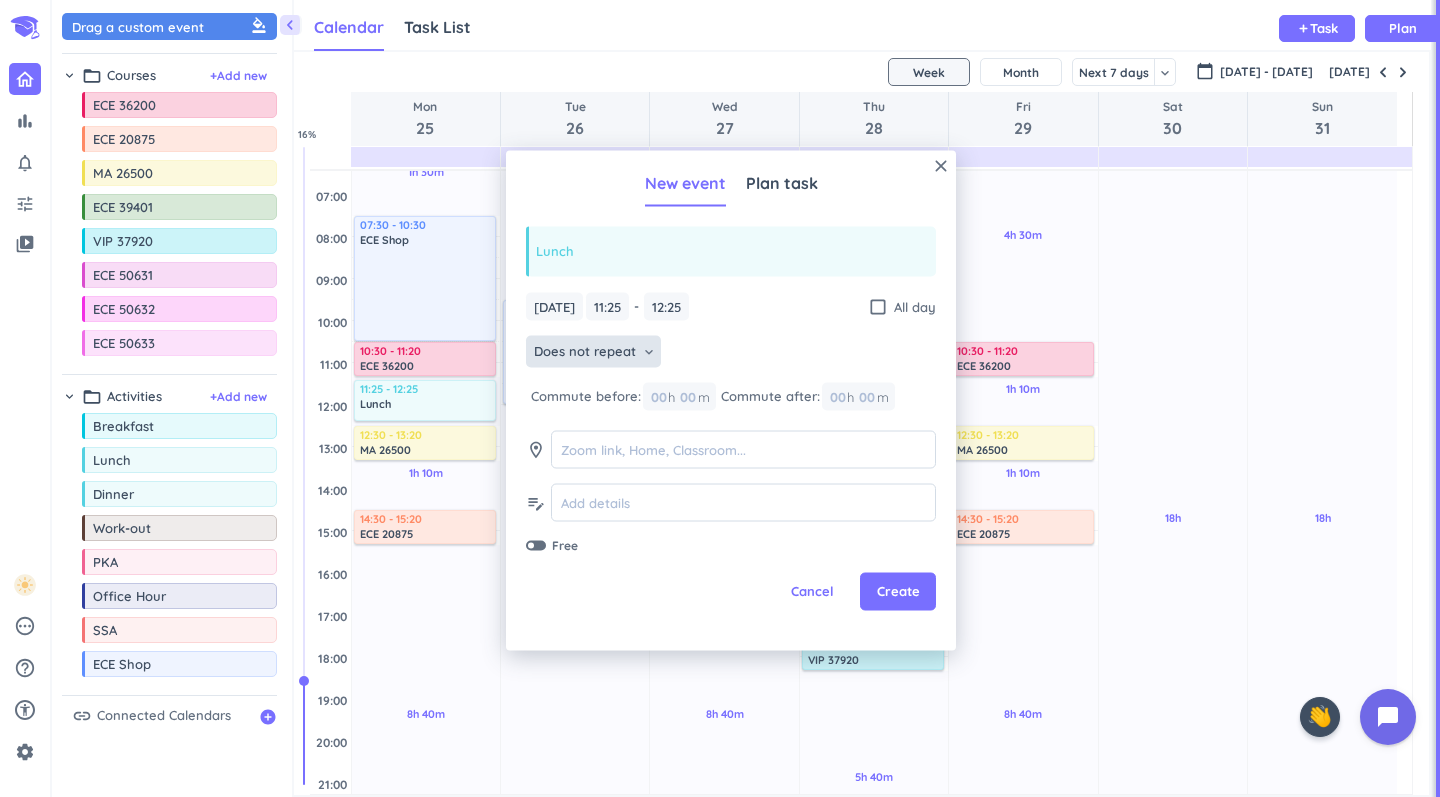 click on "Does not repeat keyboard_arrow_down" at bounding box center [593, 352] 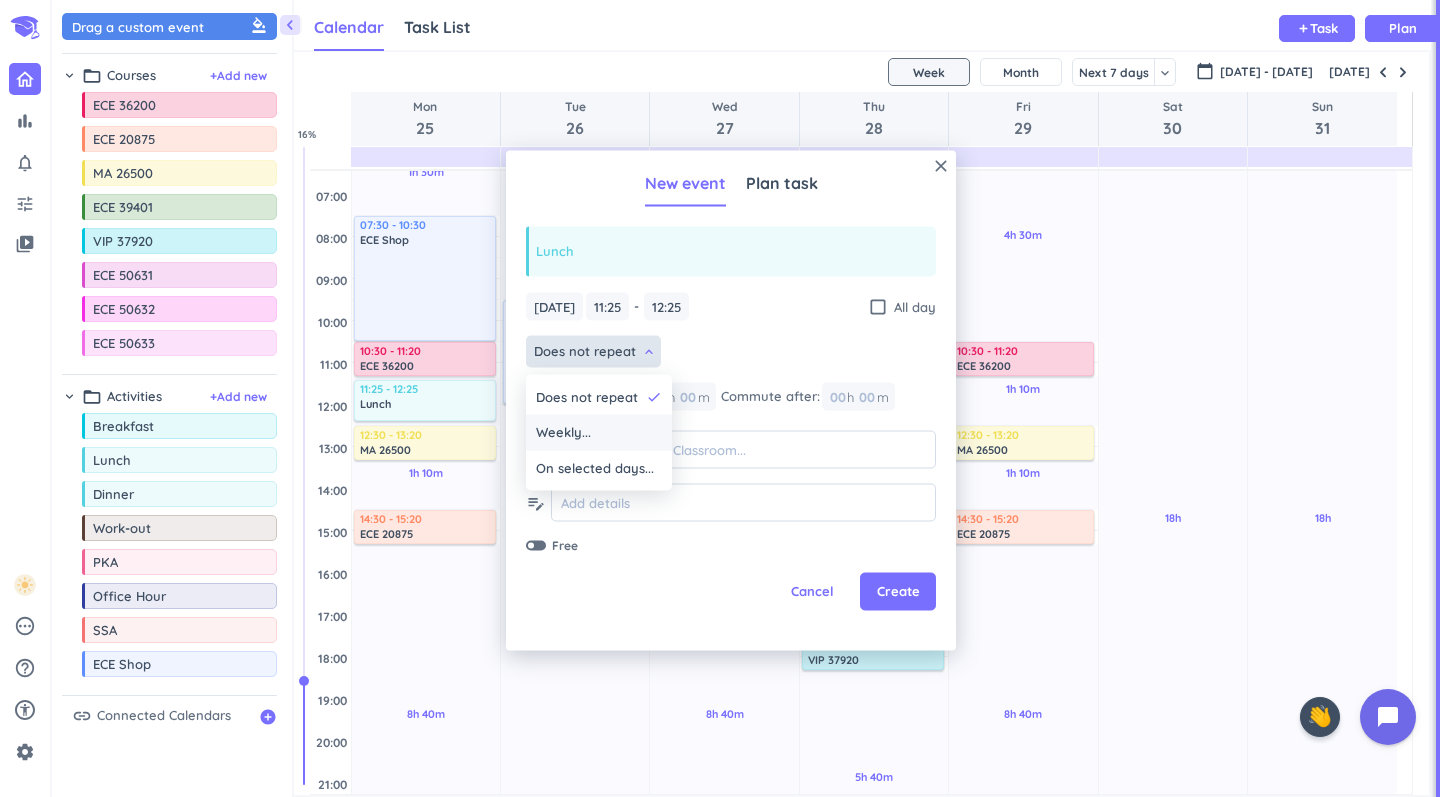 click on "Weekly..." at bounding box center (599, 433) 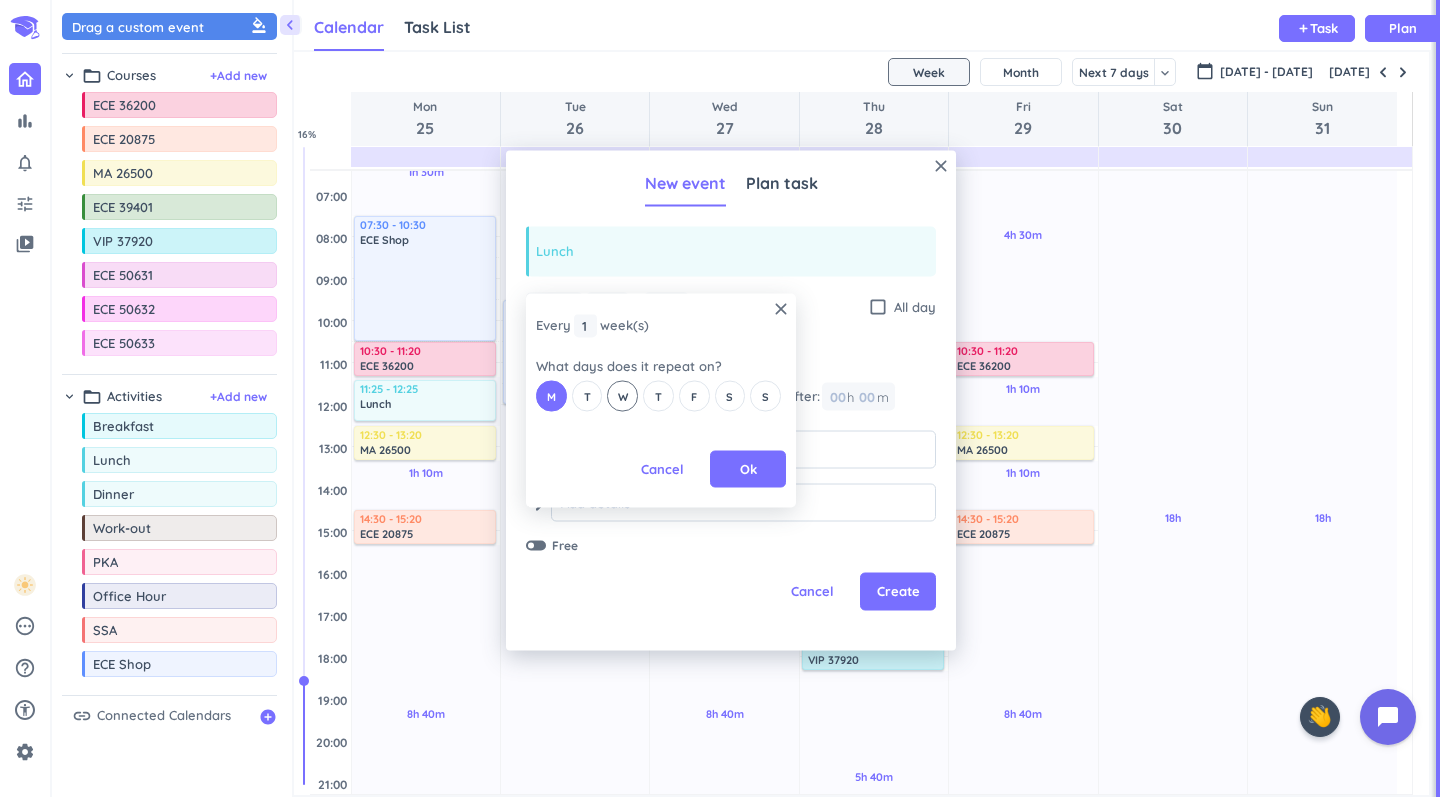 click on "W" at bounding box center [623, 396] 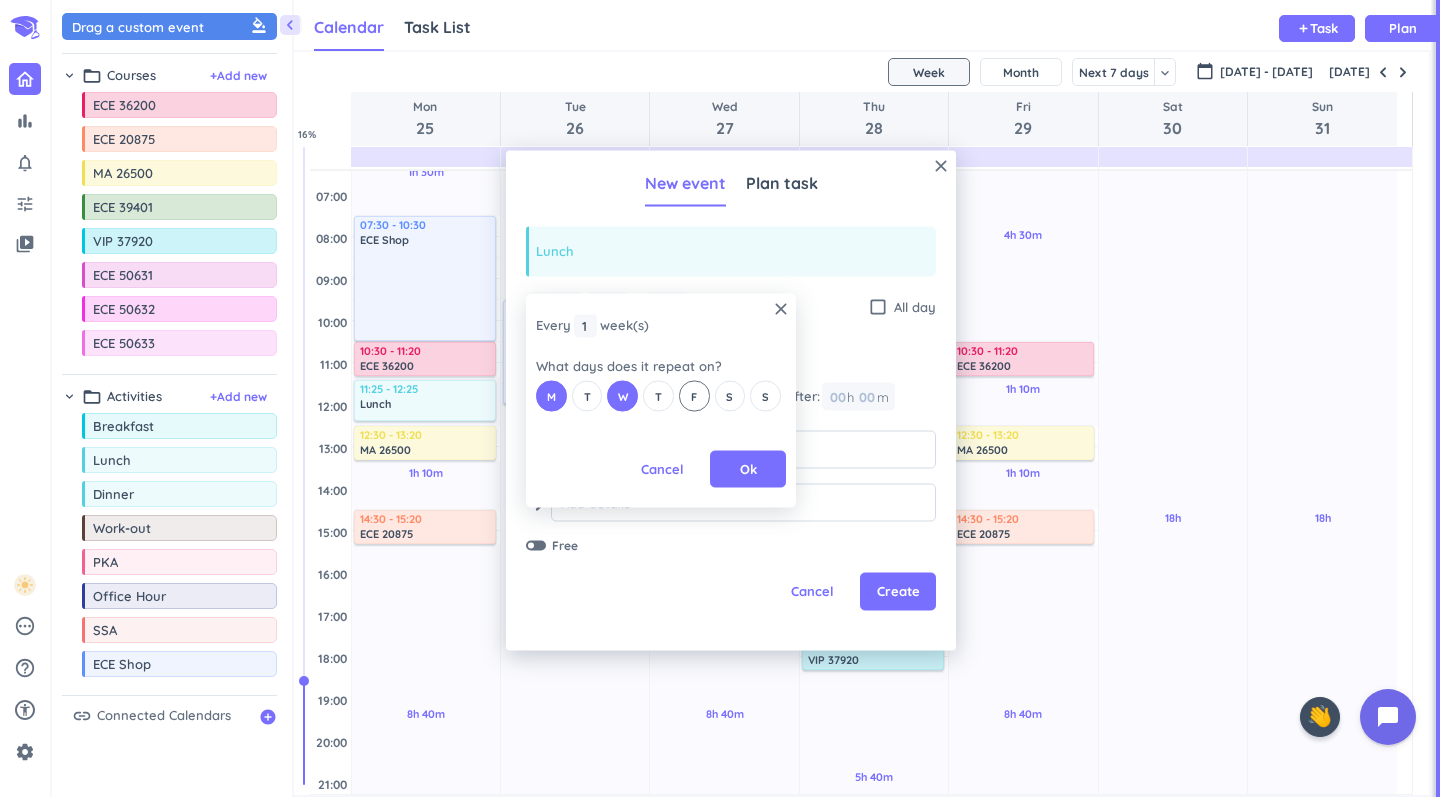 click on "F" at bounding box center (694, 396) 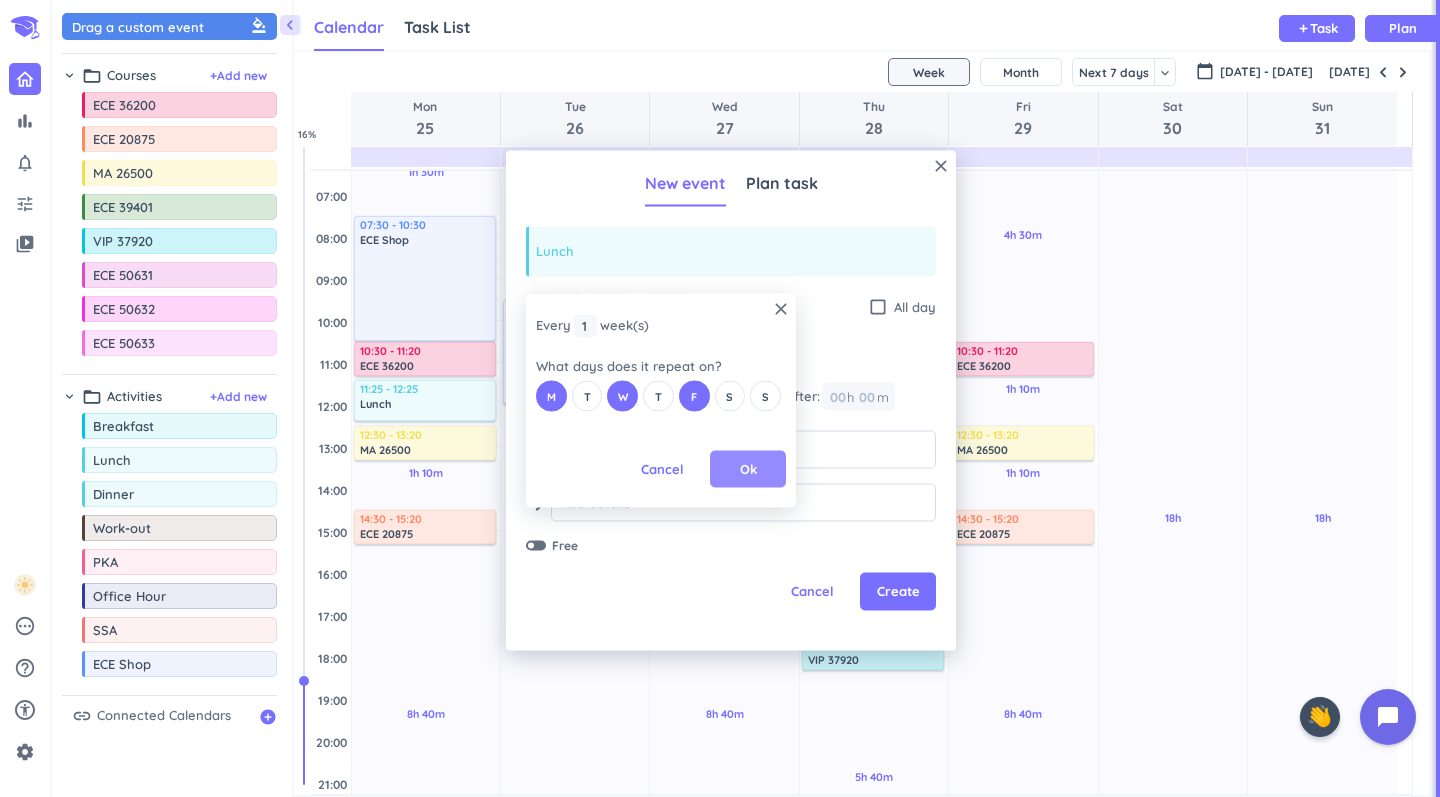 click on "Ok" at bounding box center (748, 469) 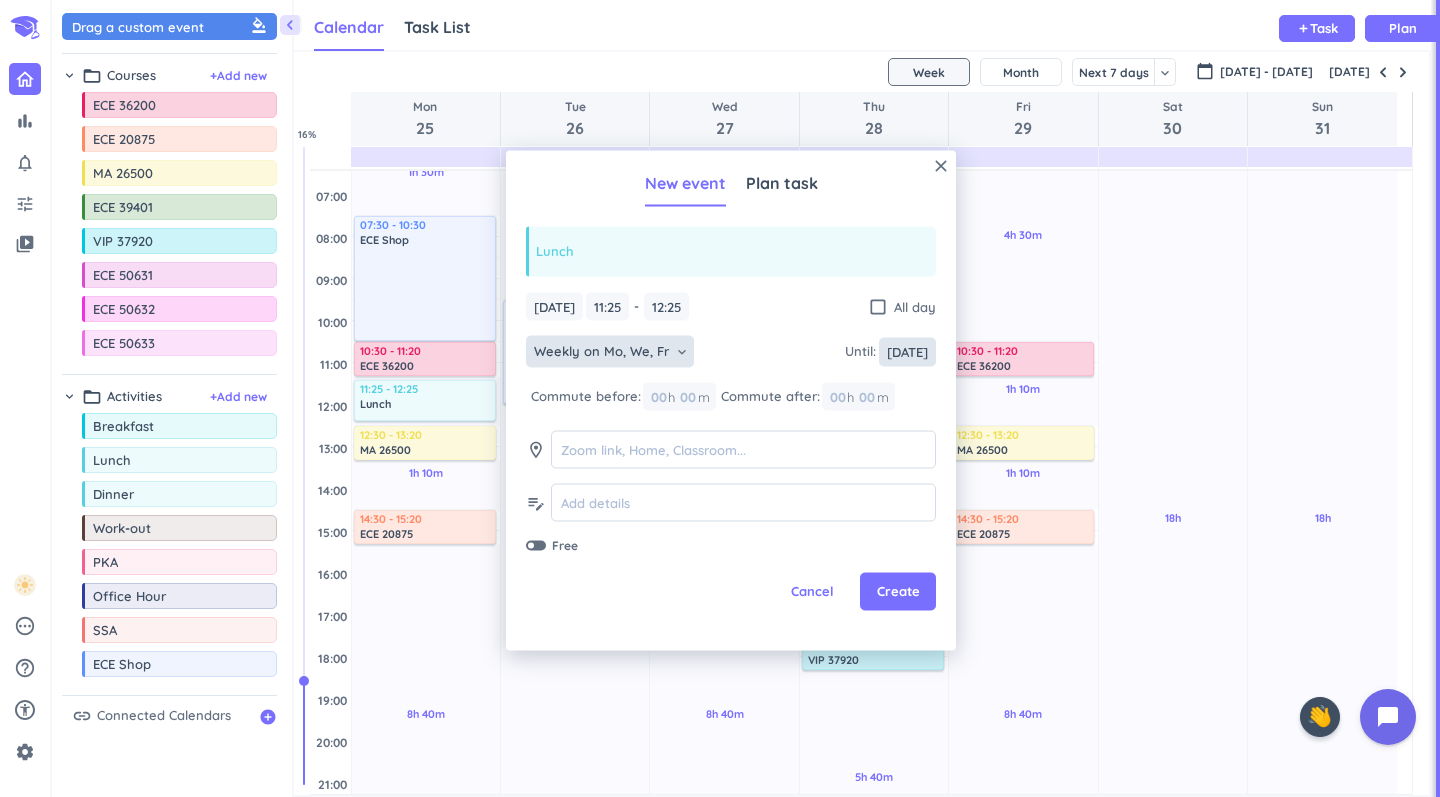 click on "[DATE]" at bounding box center [907, 351] 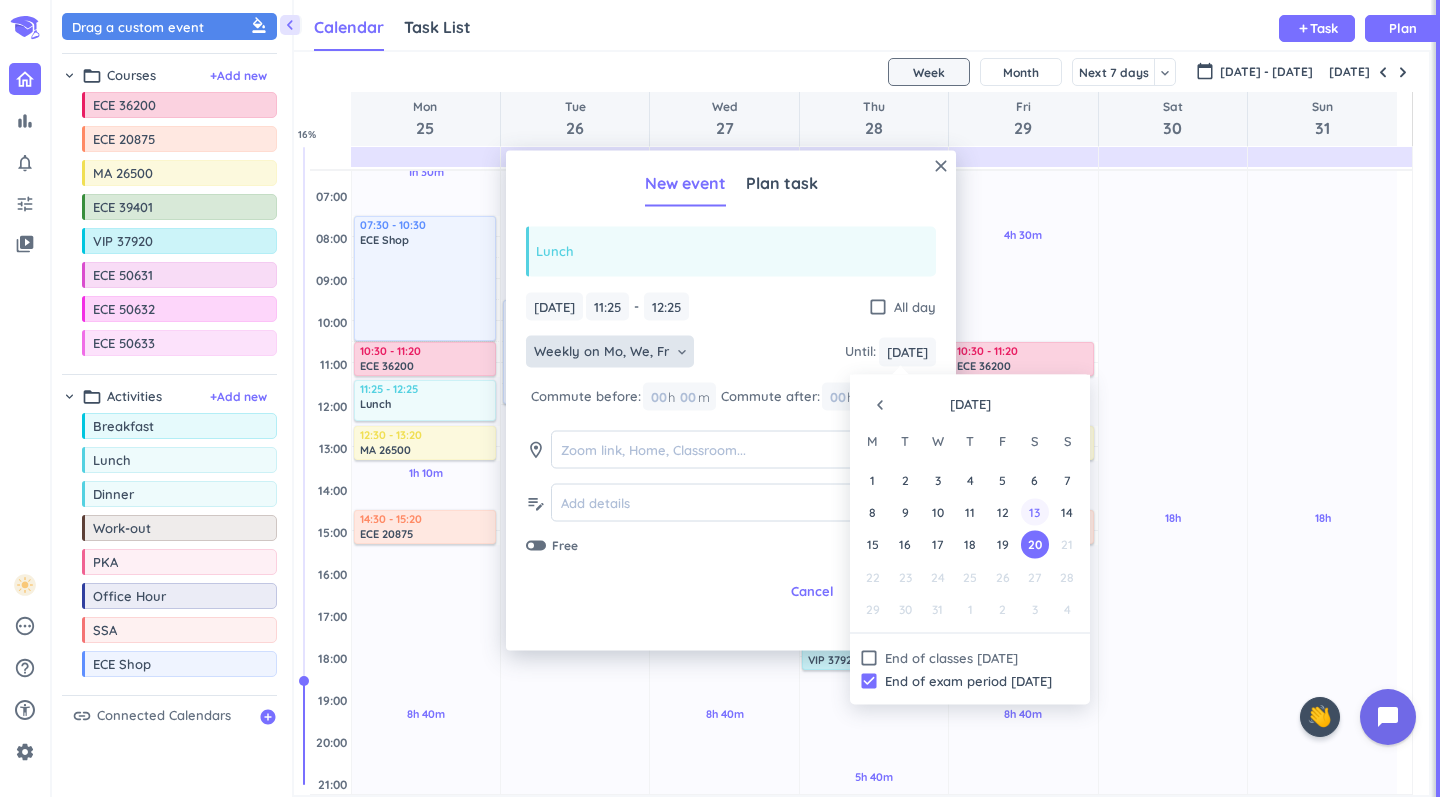 click on "13" at bounding box center (1034, 512) 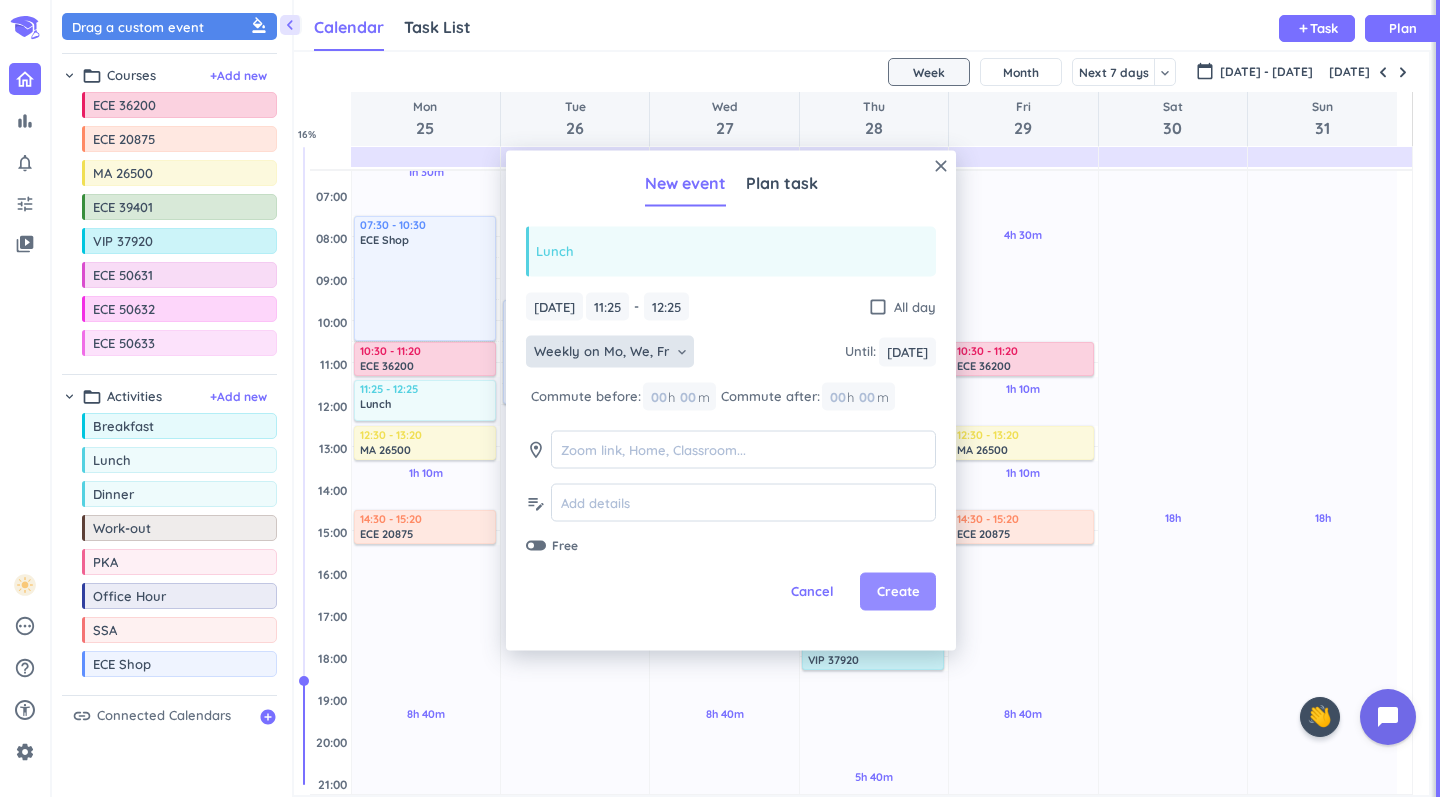 click on "Create" at bounding box center [898, 592] 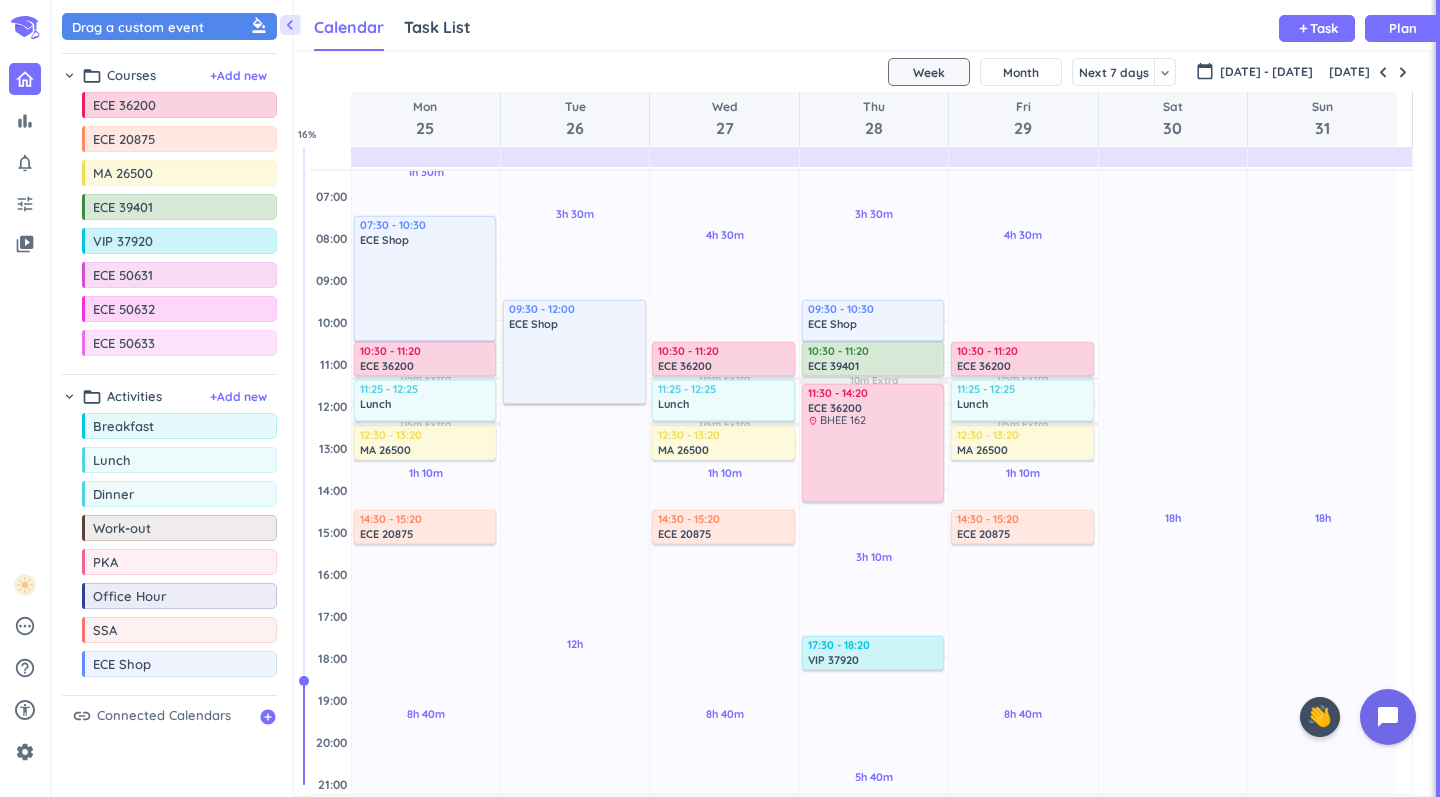 click on "drag_indicator ECE 36200 more_horiz drag_indicator ECE 20875 more_horiz drag_indicator MA 26500 more_horiz drag_indicator ECE 39401 more_horiz drag_indicator VIP 37920 more_horiz drag_indicator ECE 50631 more_horiz drag_indicator ECE 50632 more_horiz drag_indicator ECE 50633 more_horiz" at bounding box center (169, 228) 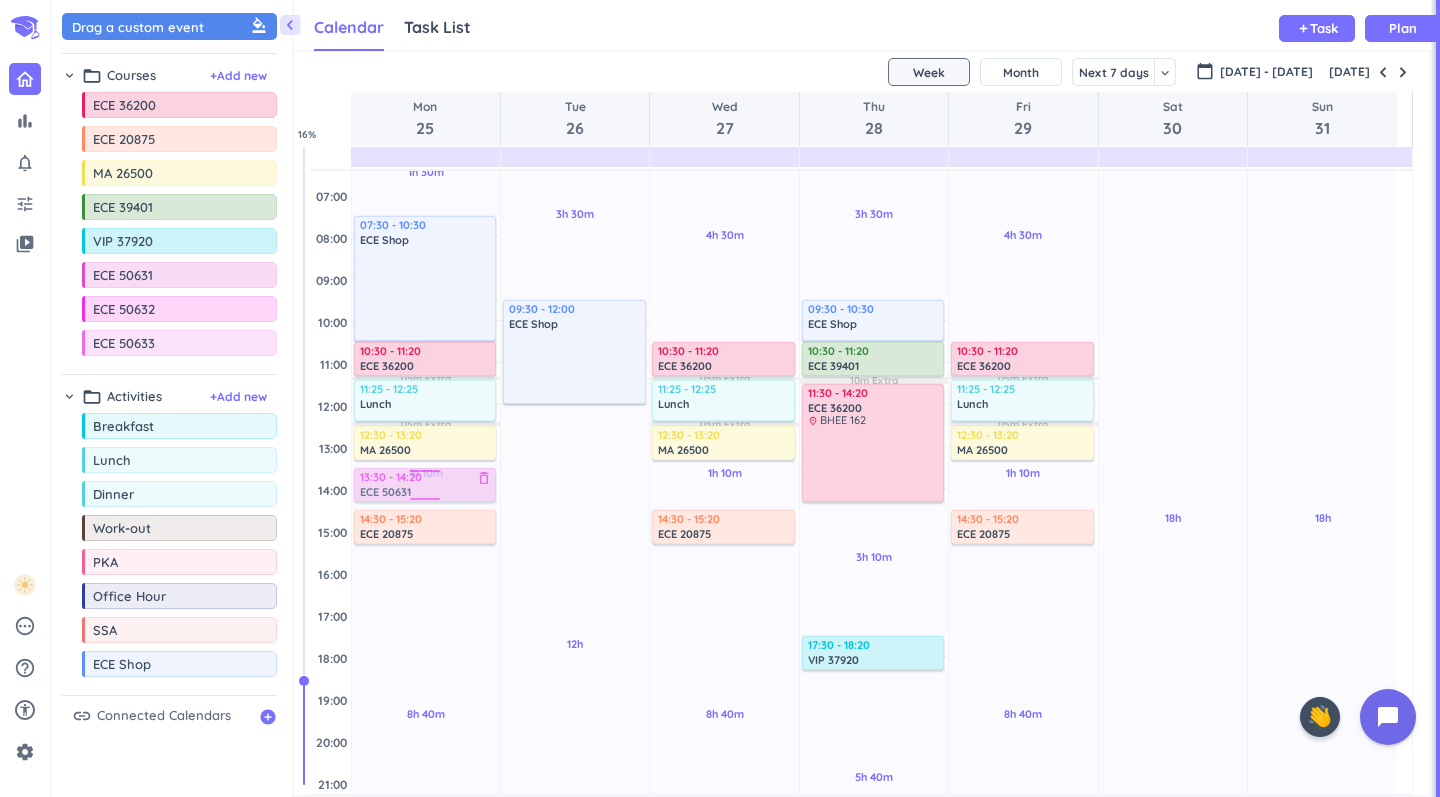 drag, startPoint x: 168, startPoint y: 272, endPoint x: 441, endPoint y: 469, distance: 336.6571 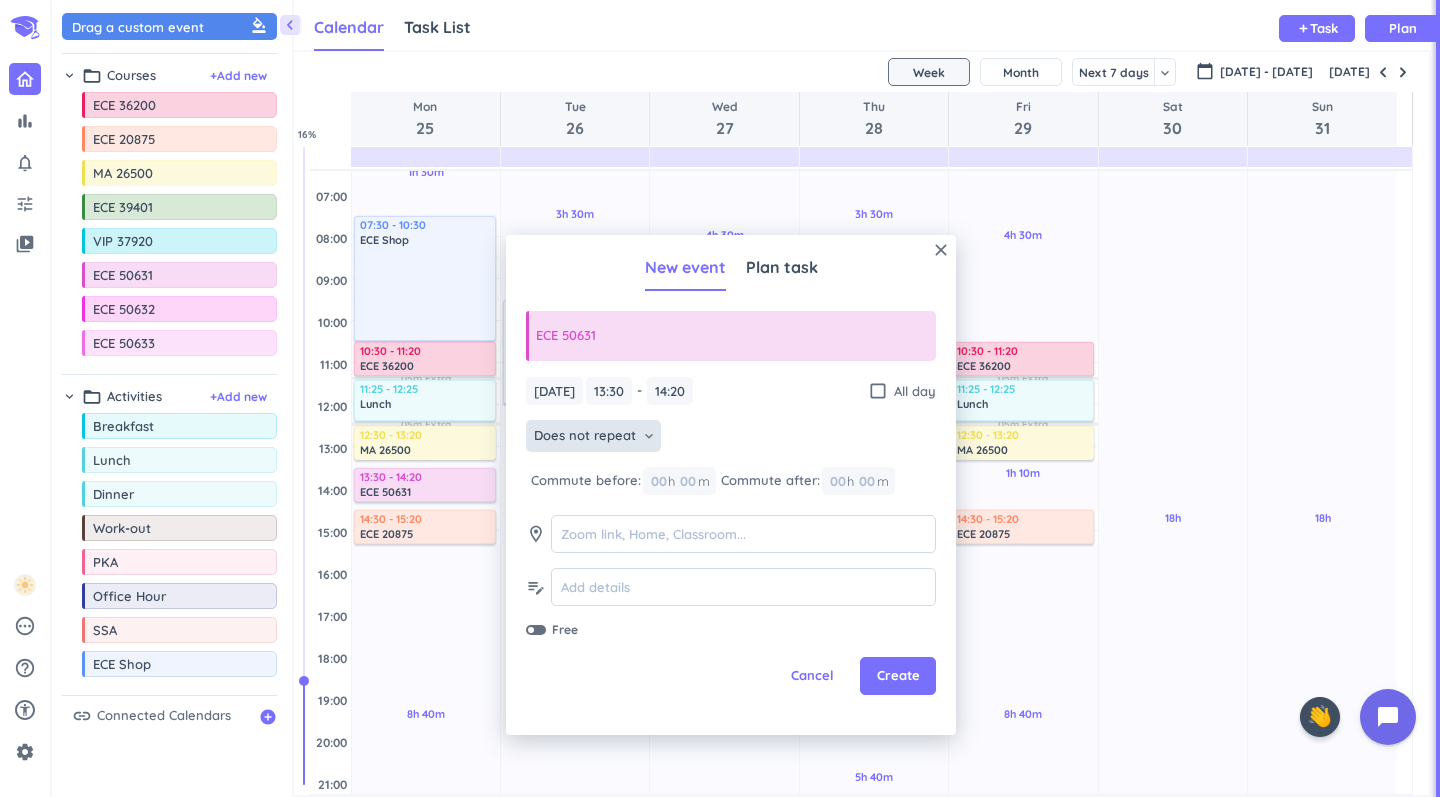click on "Does not repeat" at bounding box center (585, 436) 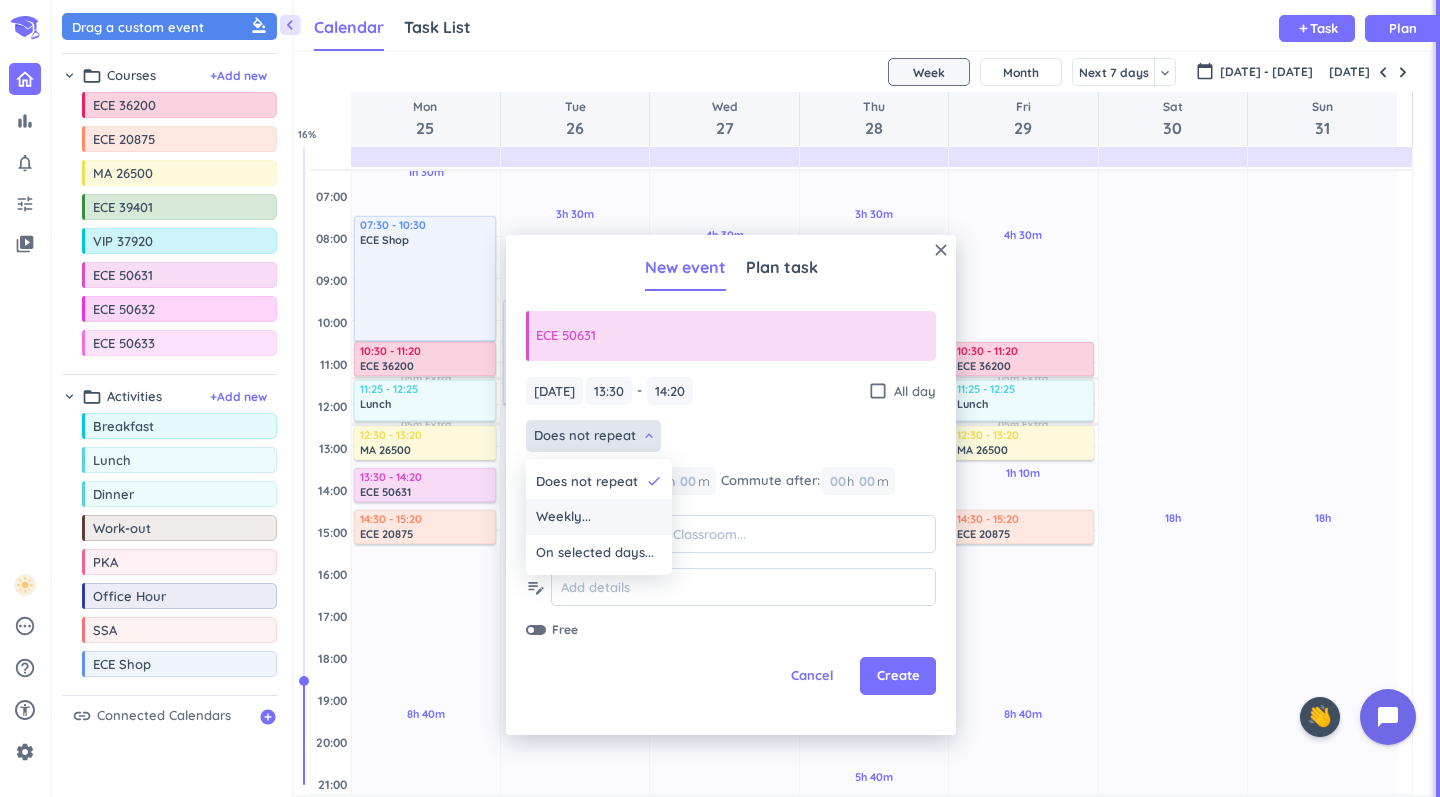 click on "Weekly..." at bounding box center (599, 517) 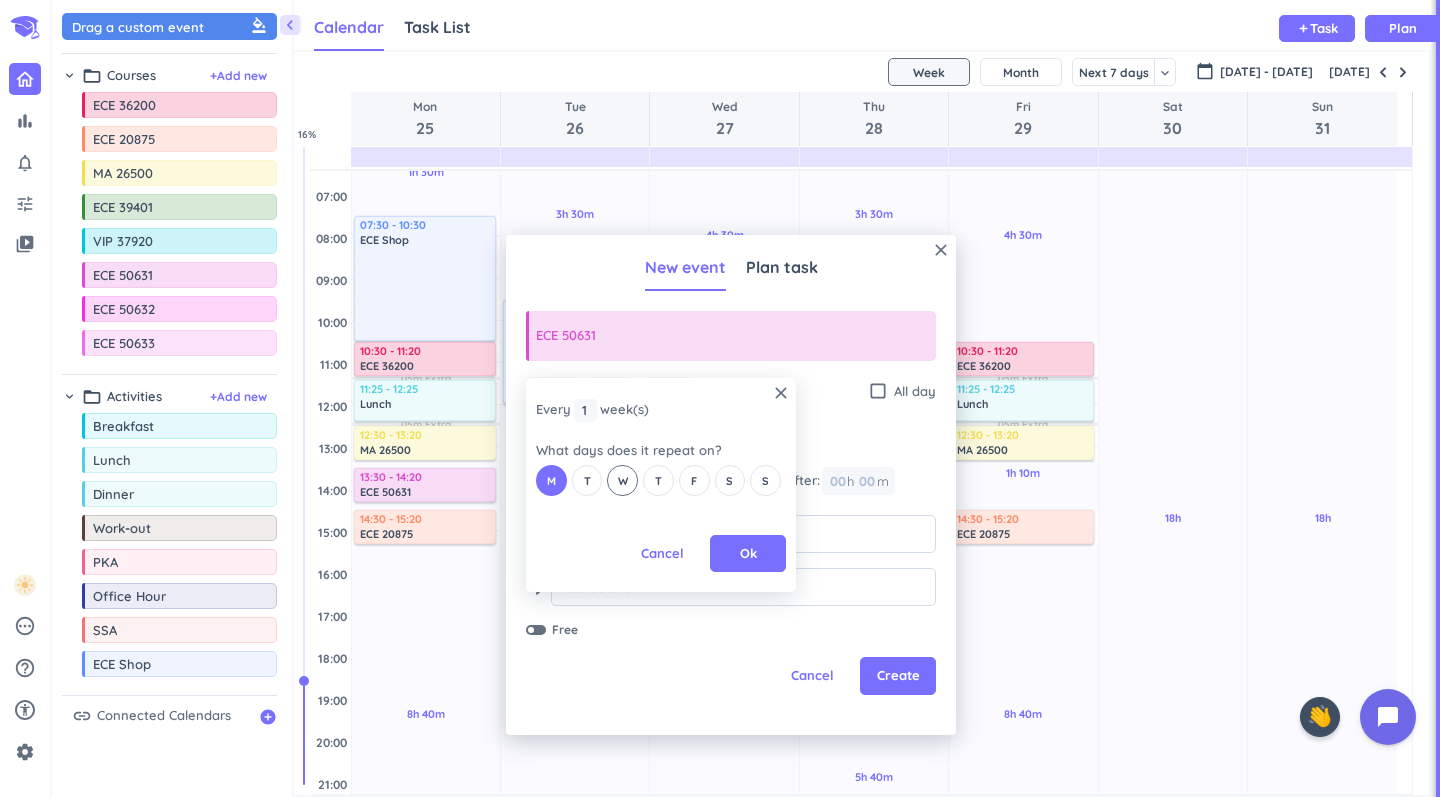 click on "W" at bounding box center (623, 481) 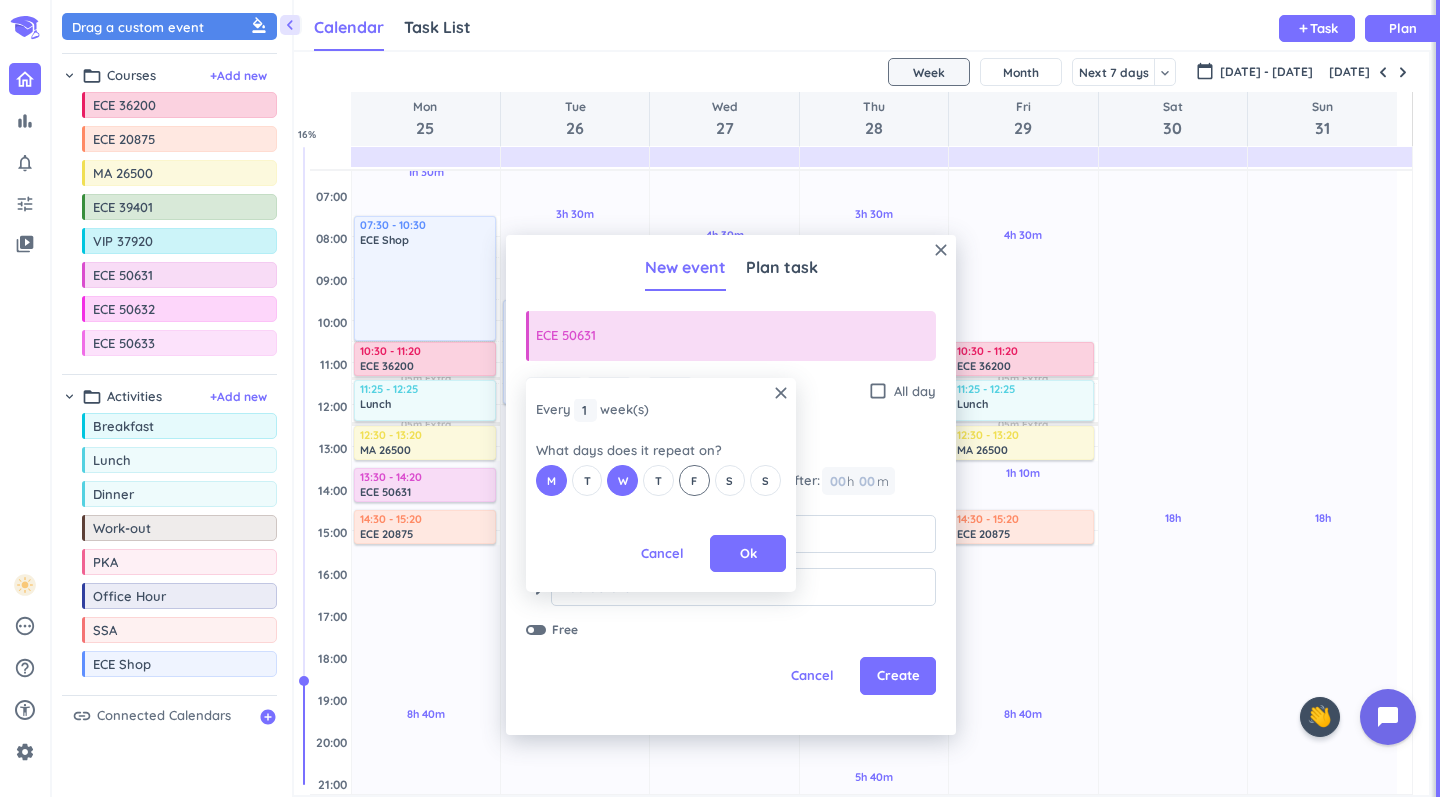 click on "F" at bounding box center [694, 481] 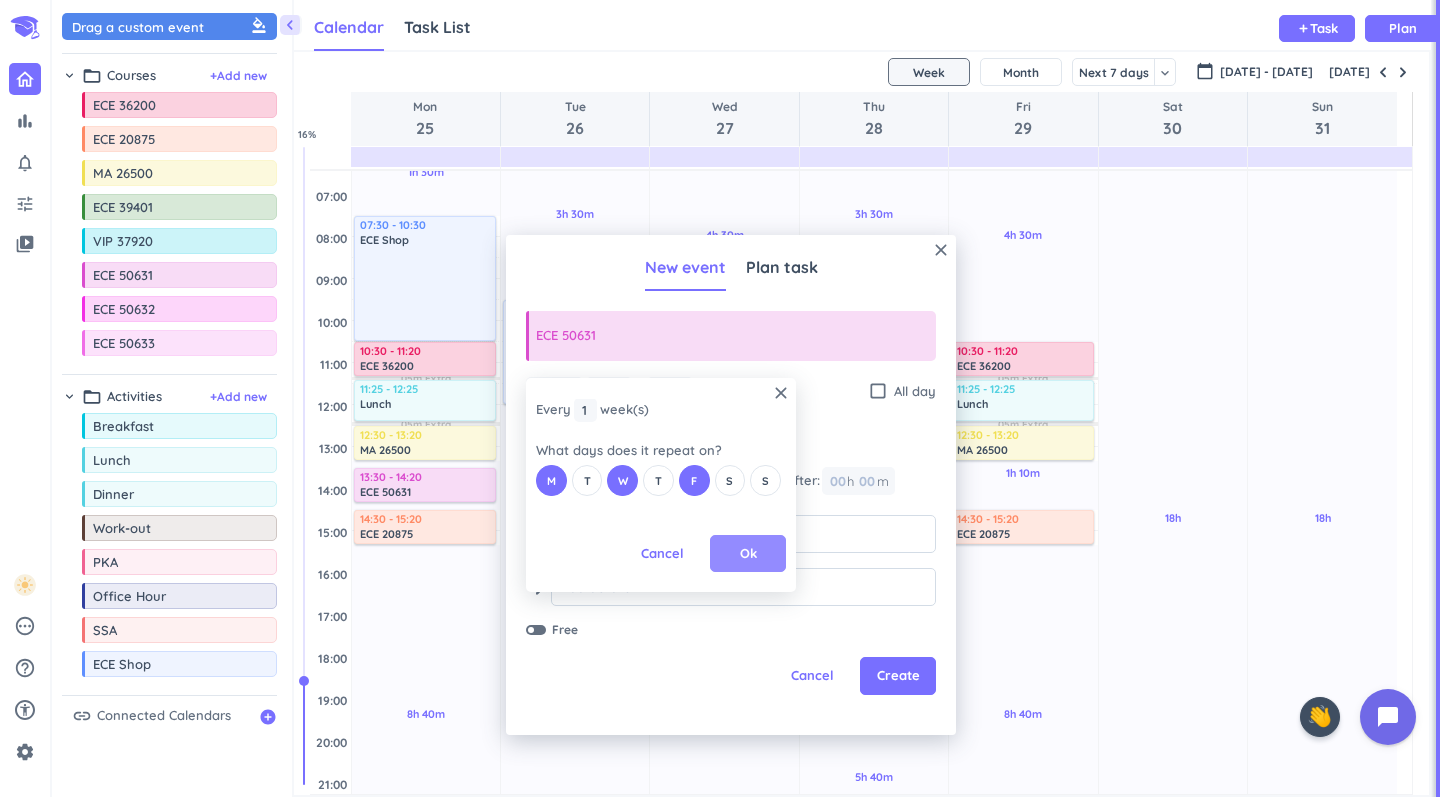 click on "Ok" at bounding box center (748, 554) 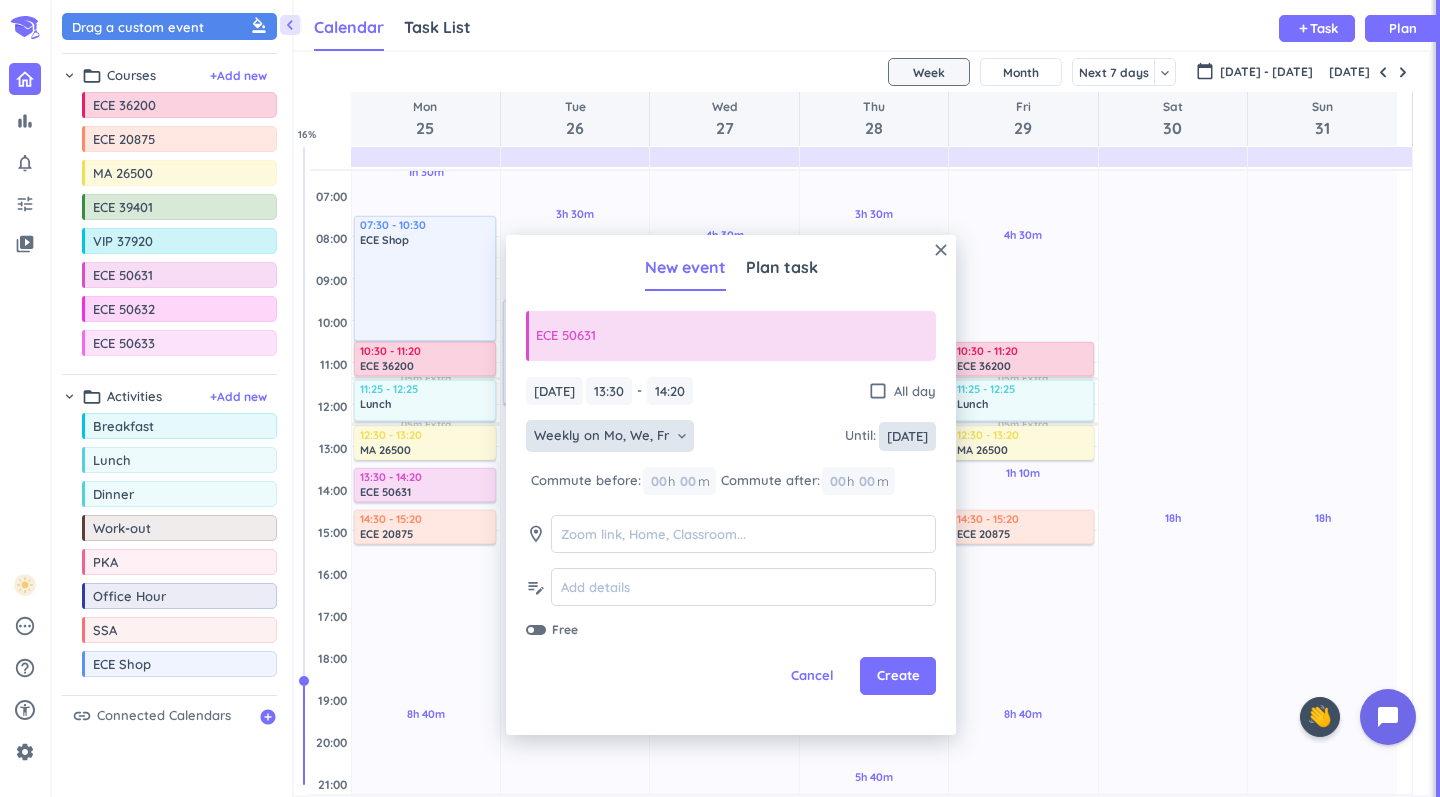 click on "[DATE]" at bounding box center [907, 436] 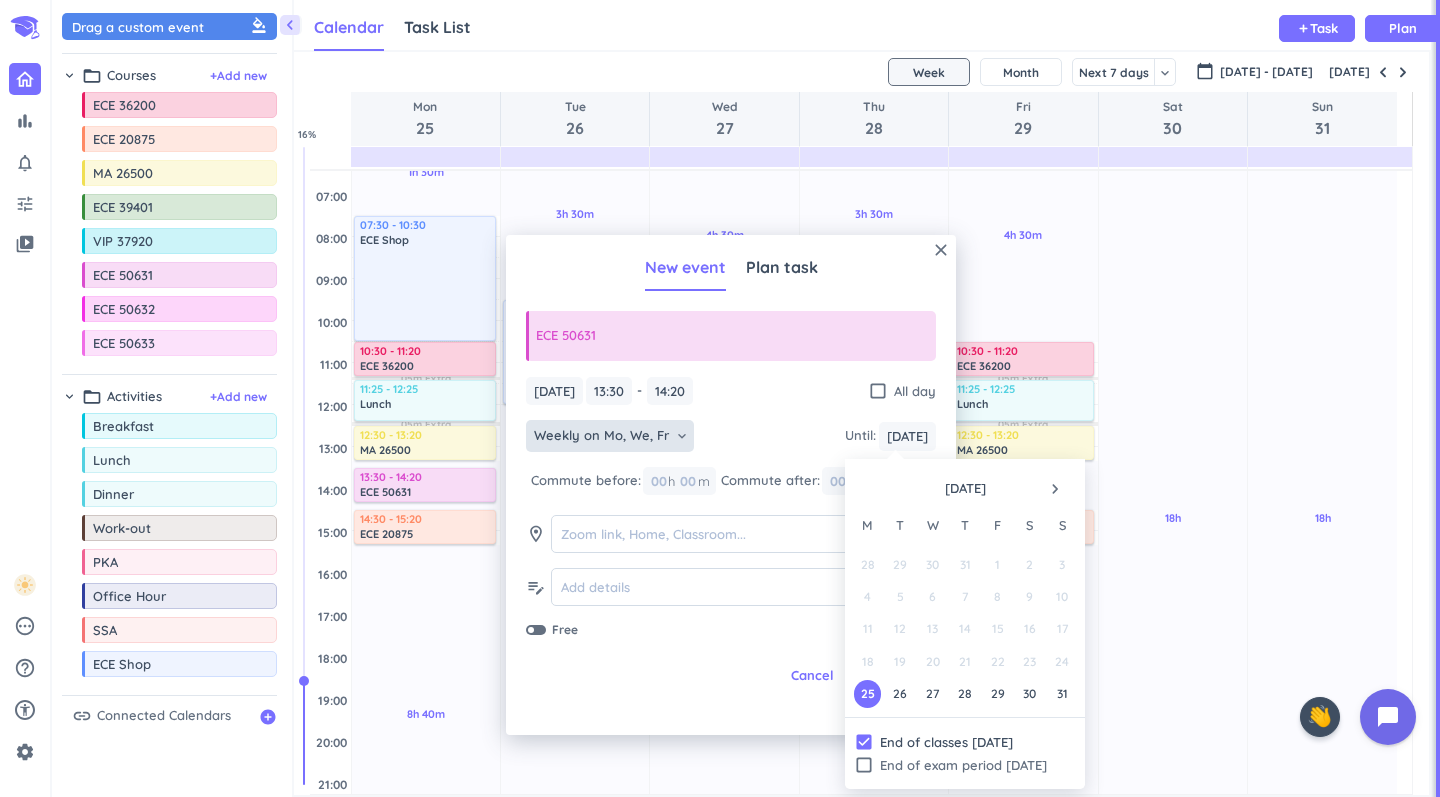 click on "navigate_next" at bounding box center [1055, 489] 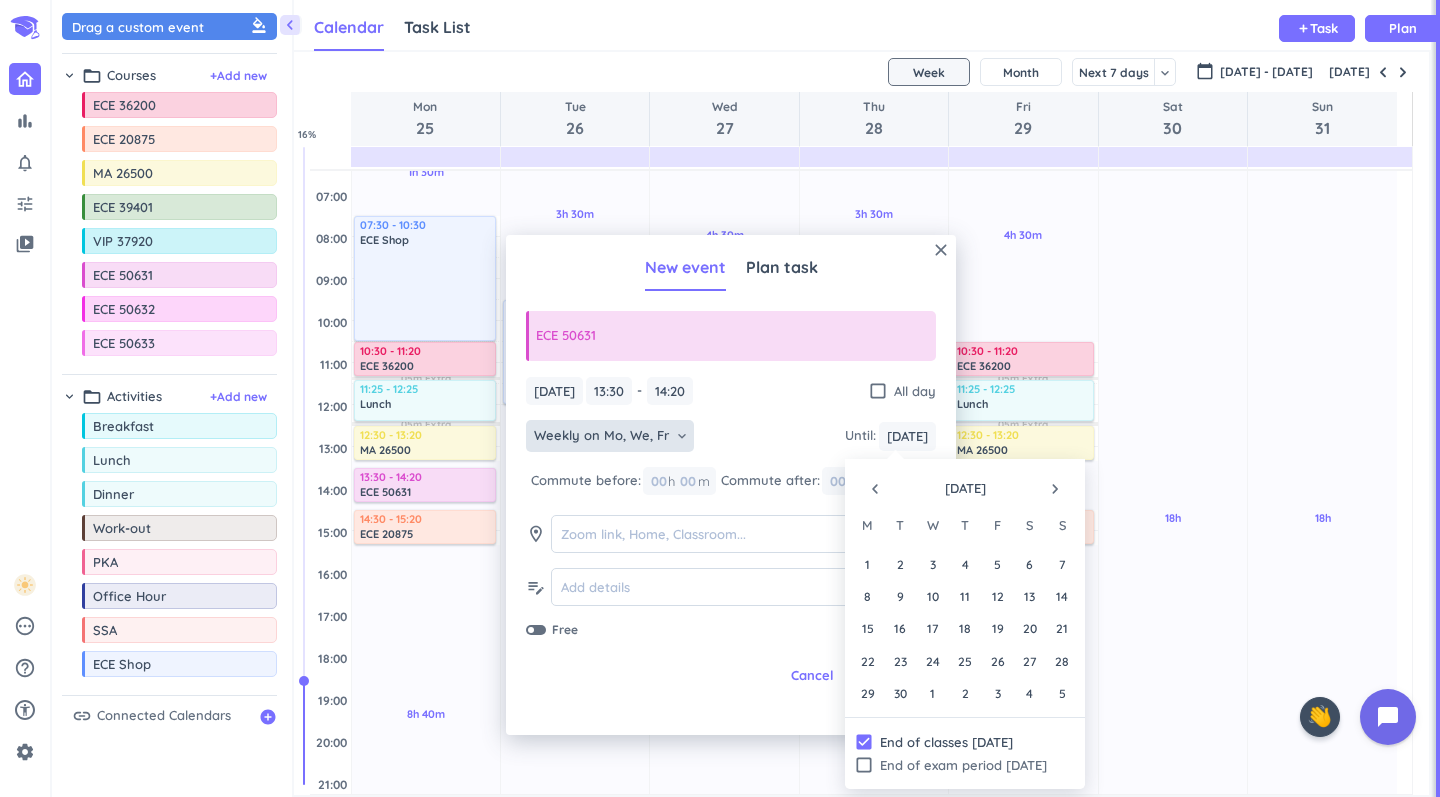 click on "navigate_next" at bounding box center (1055, 489) 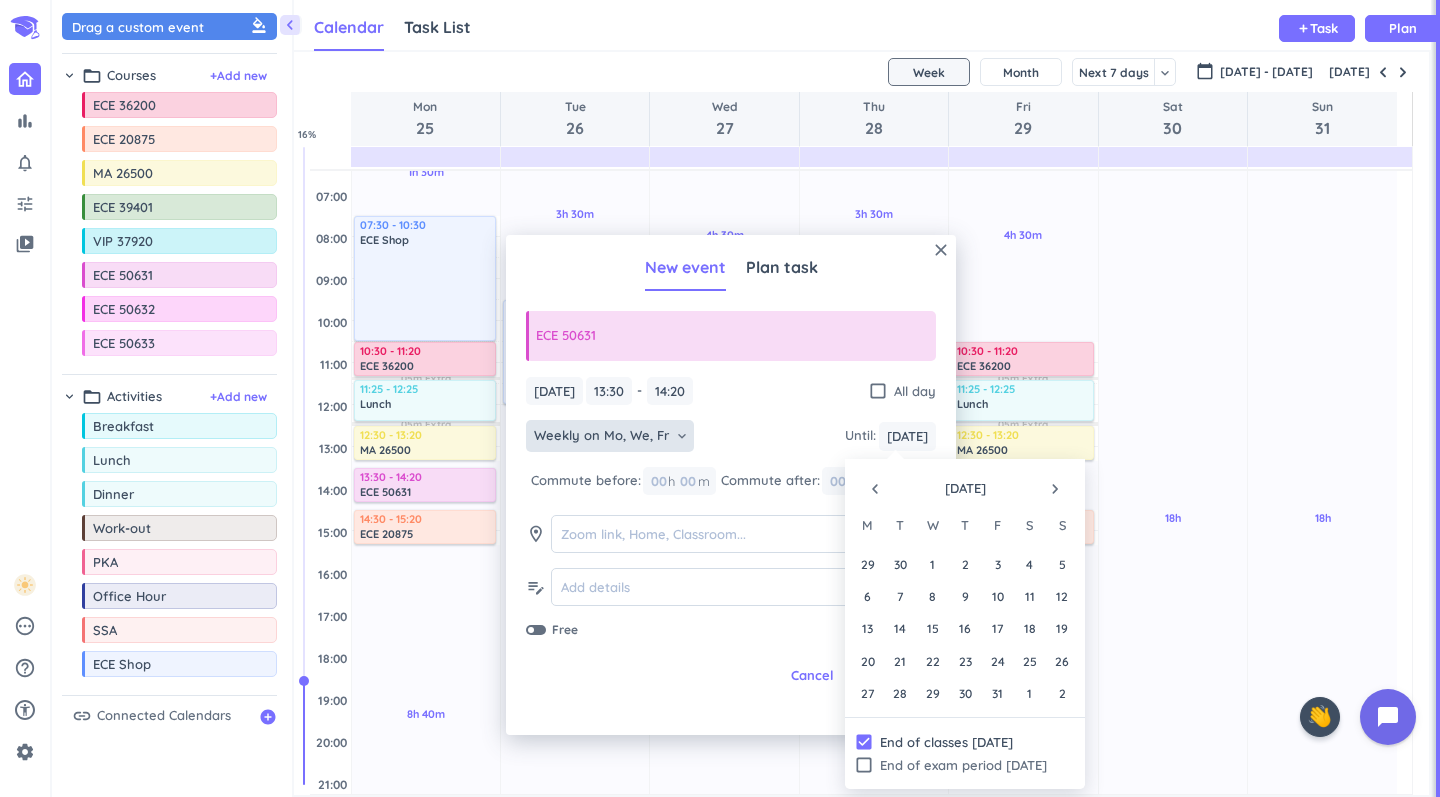 click on "navigate_before" at bounding box center (875, 489) 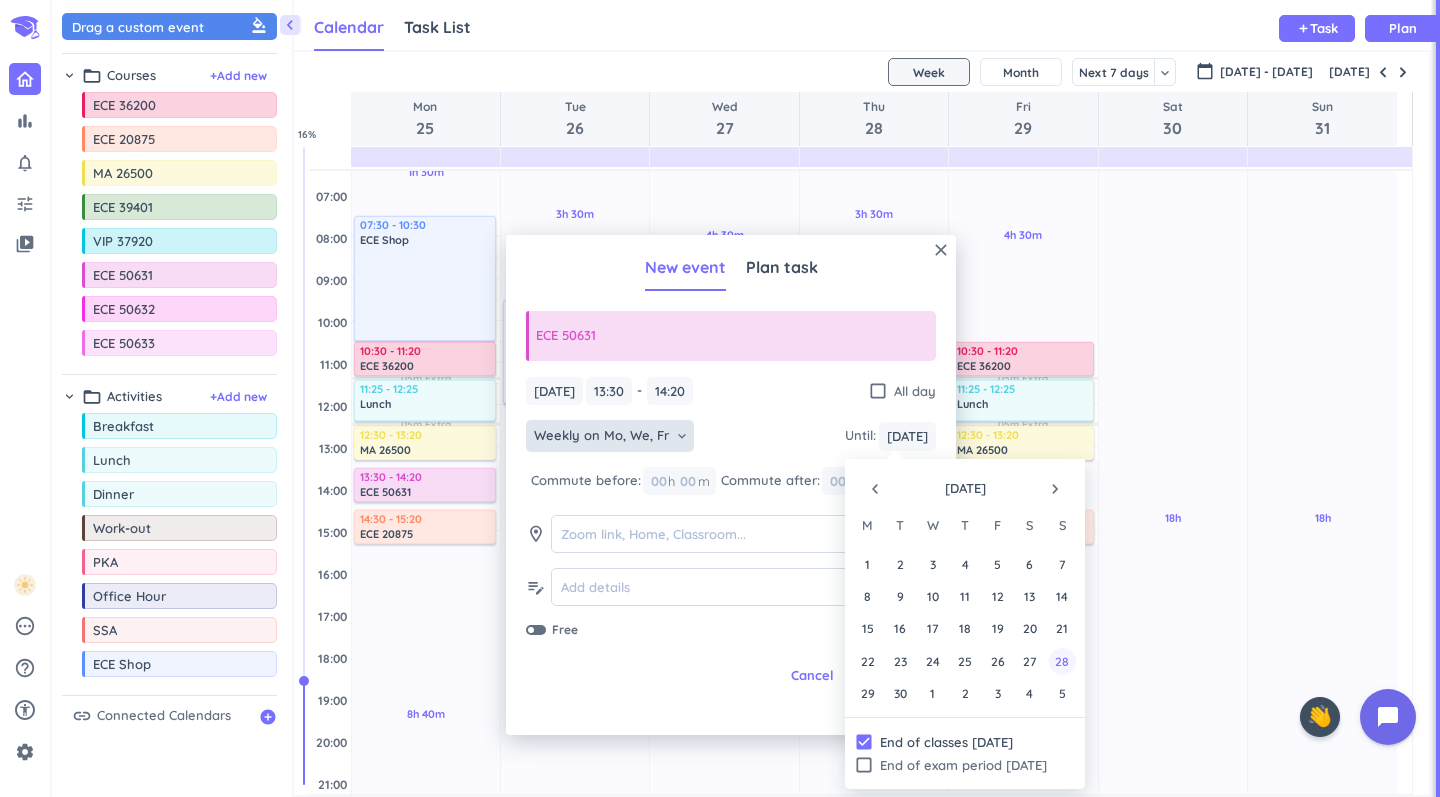 click on "28" at bounding box center [1062, 661] 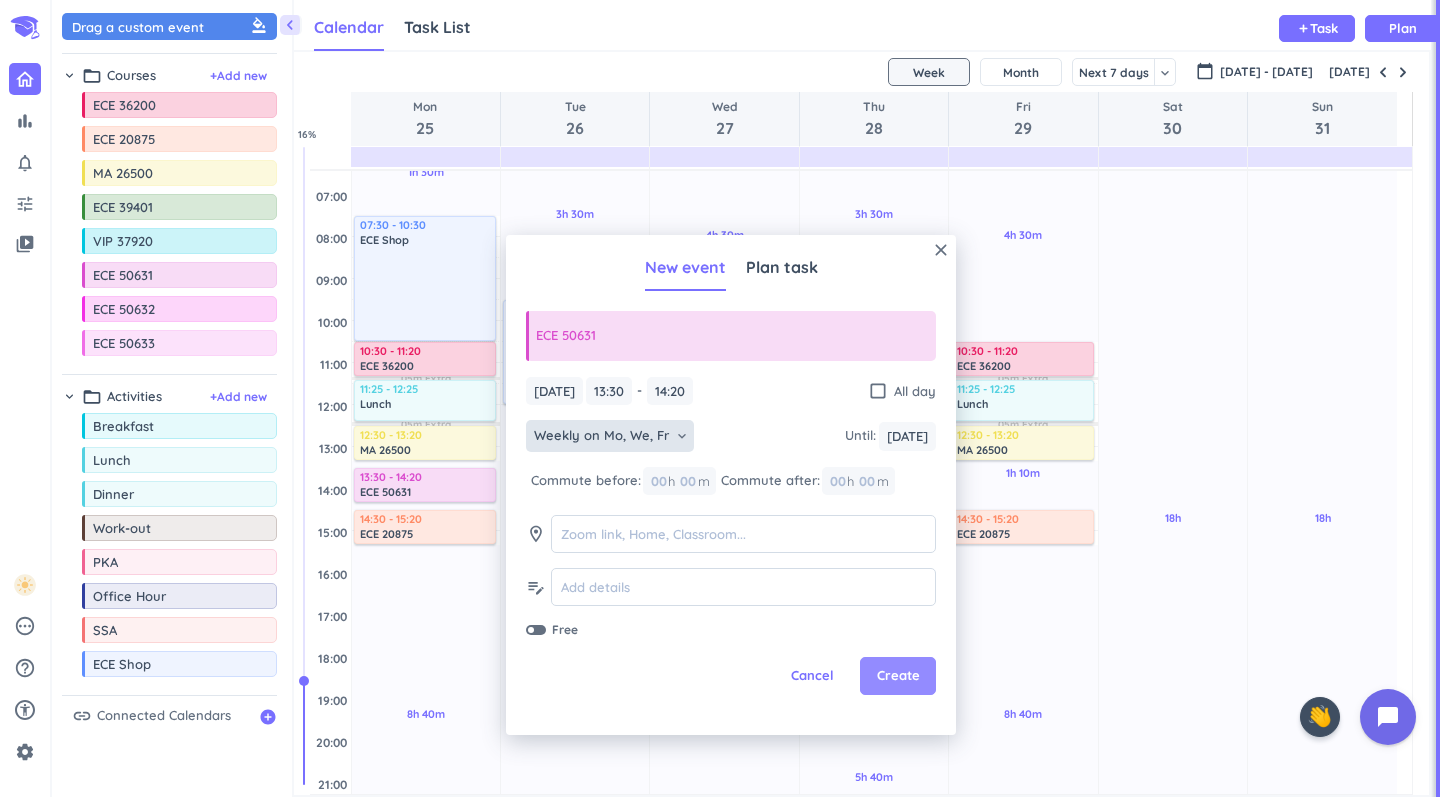 click on "Create" at bounding box center [898, 676] 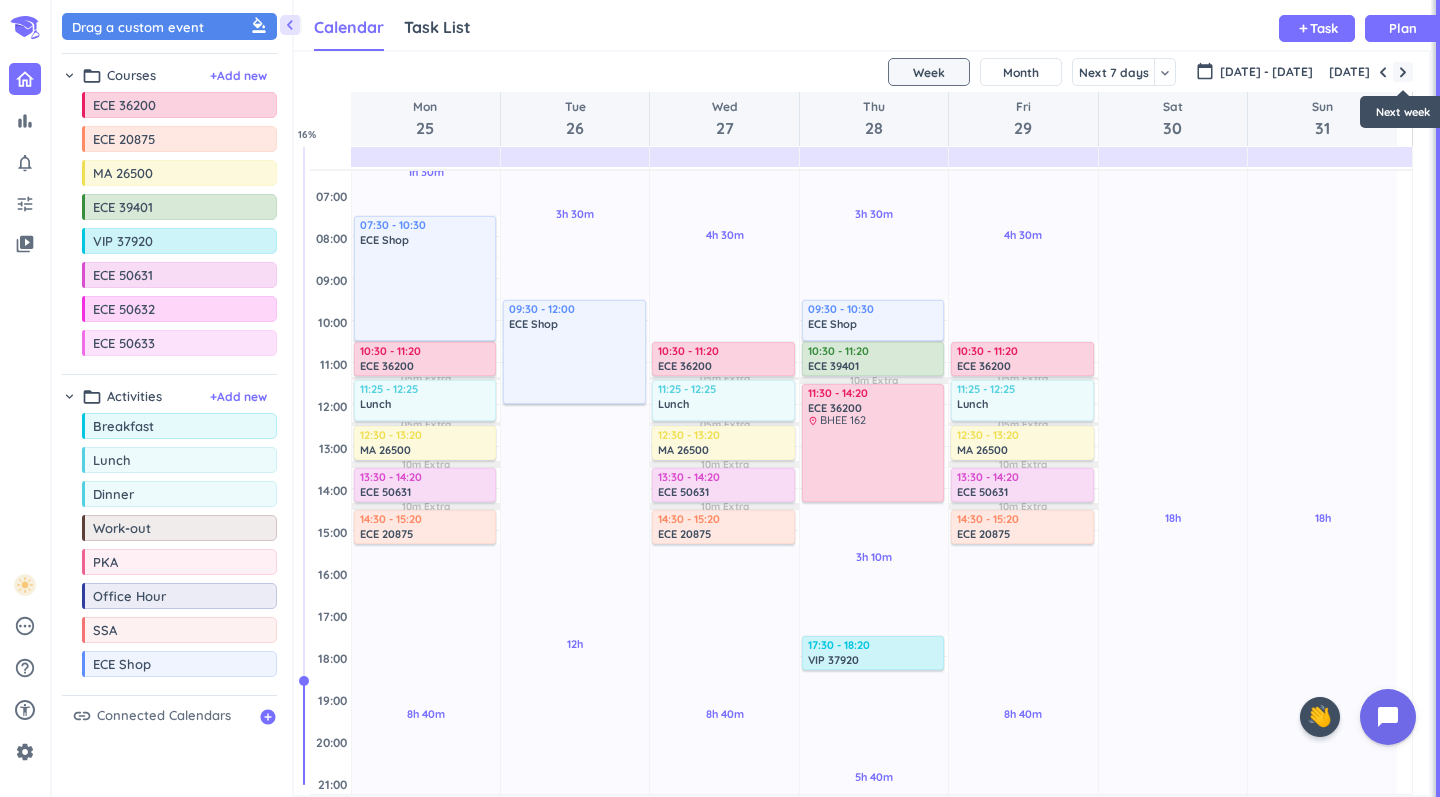 click at bounding box center (1403, 72) 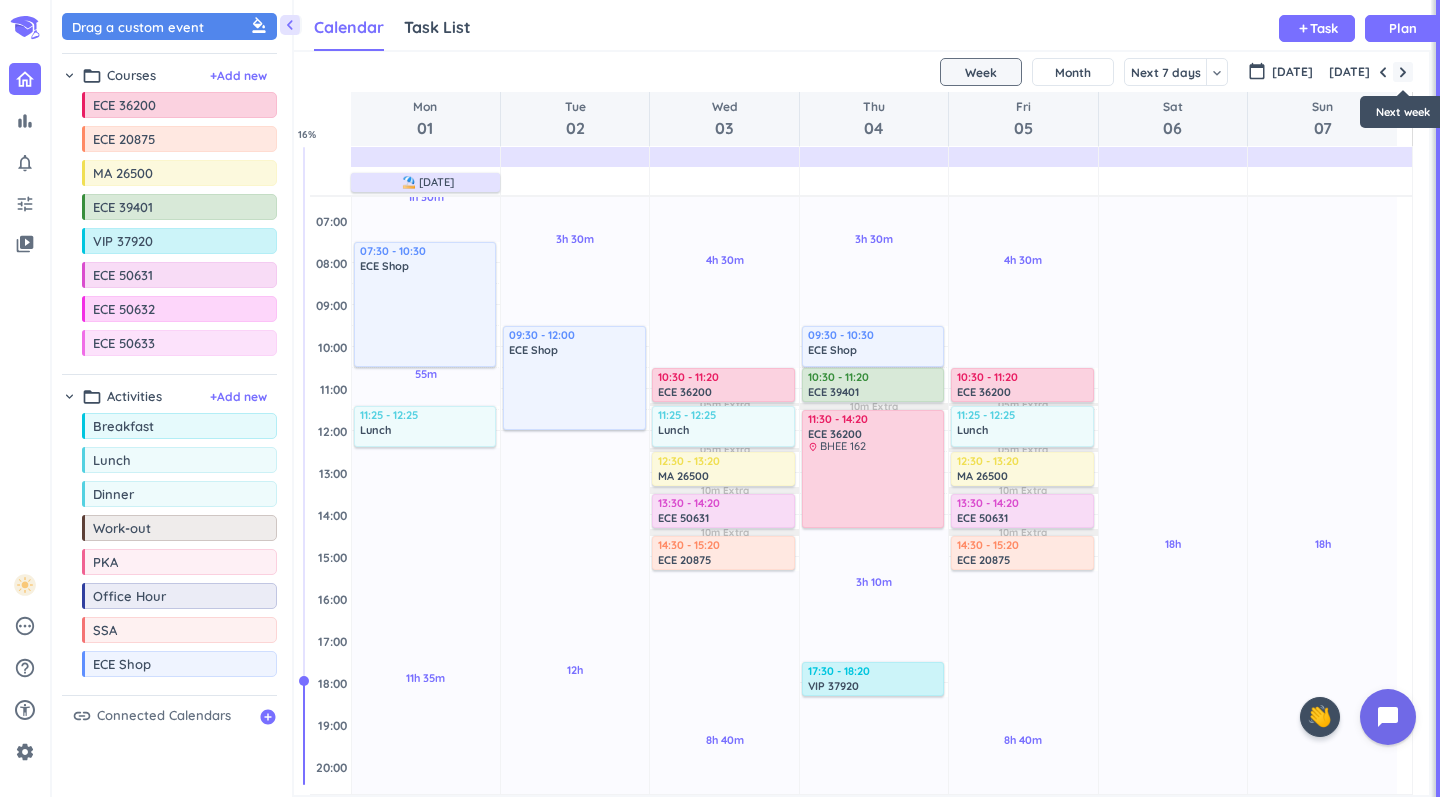 click at bounding box center (1403, 72) 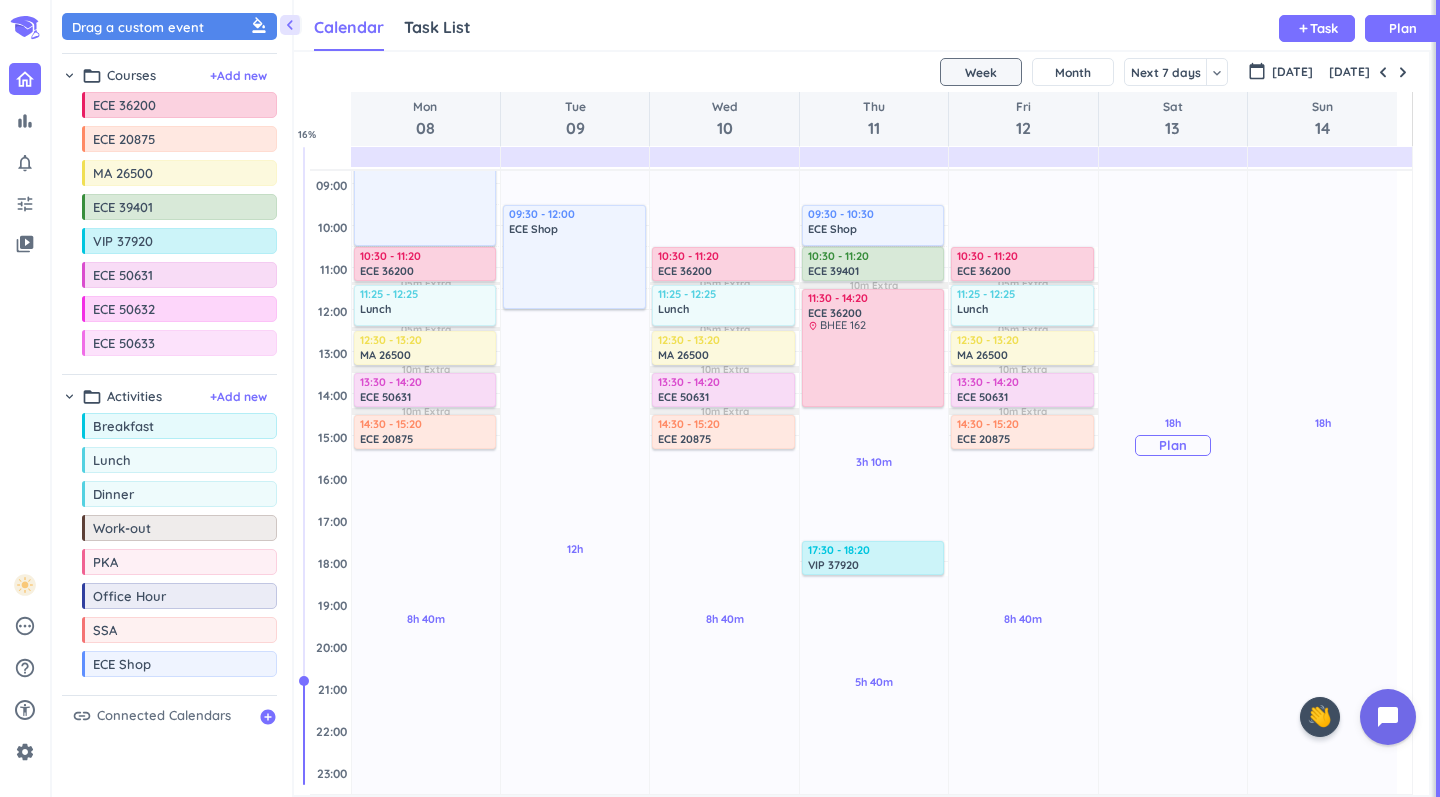 scroll, scrollTop: 192, scrollLeft: 0, axis: vertical 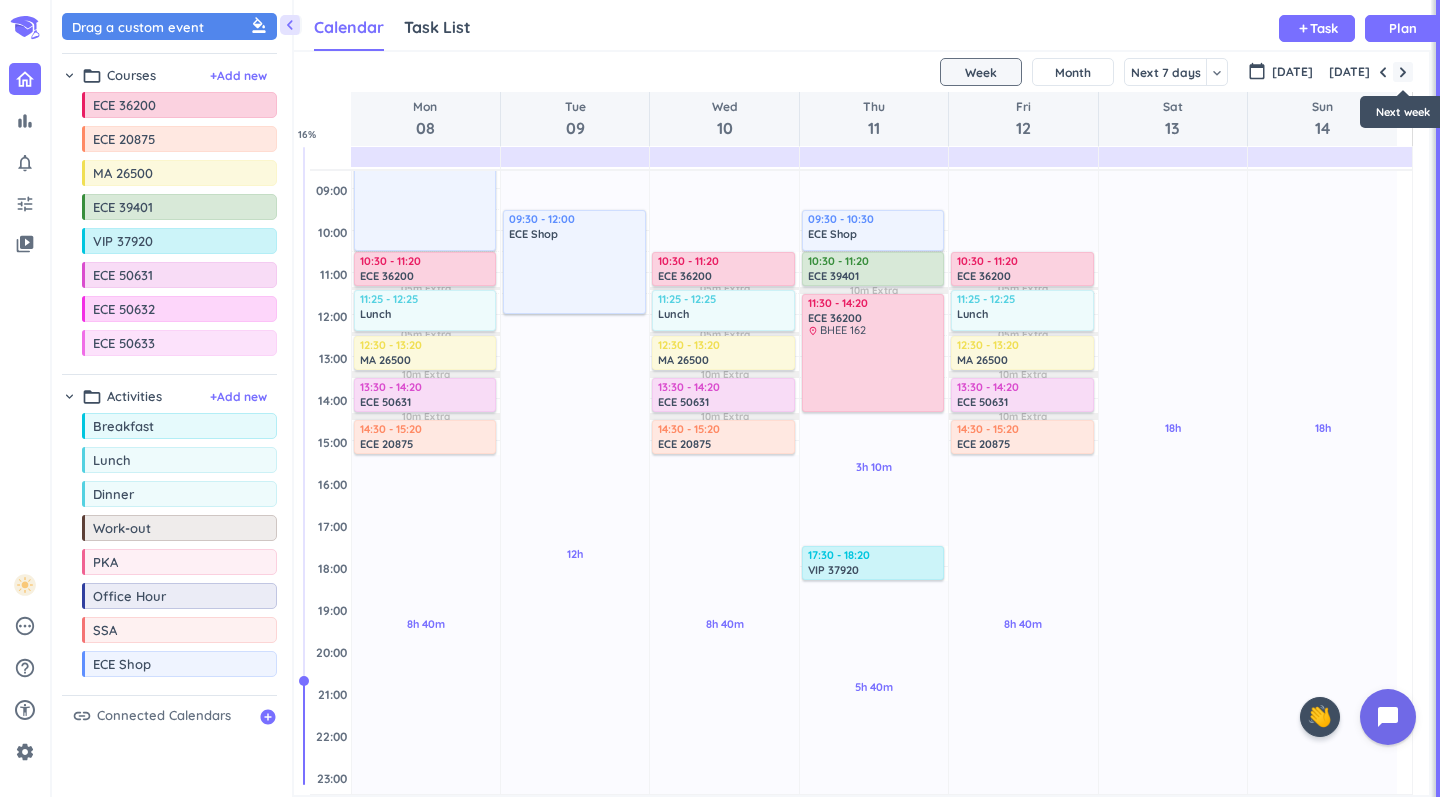 click at bounding box center (1403, 72) 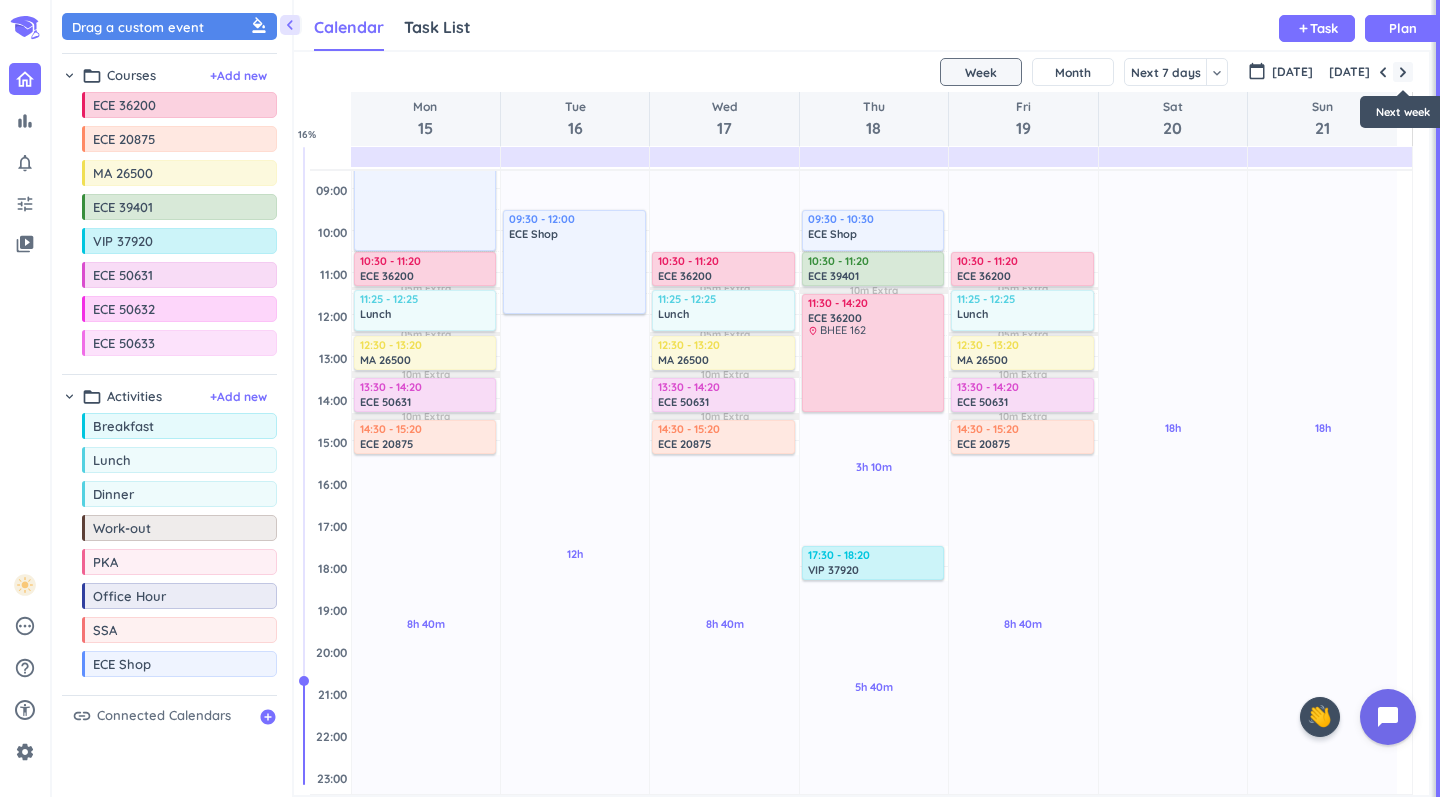 scroll, scrollTop: 384, scrollLeft: 0, axis: vertical 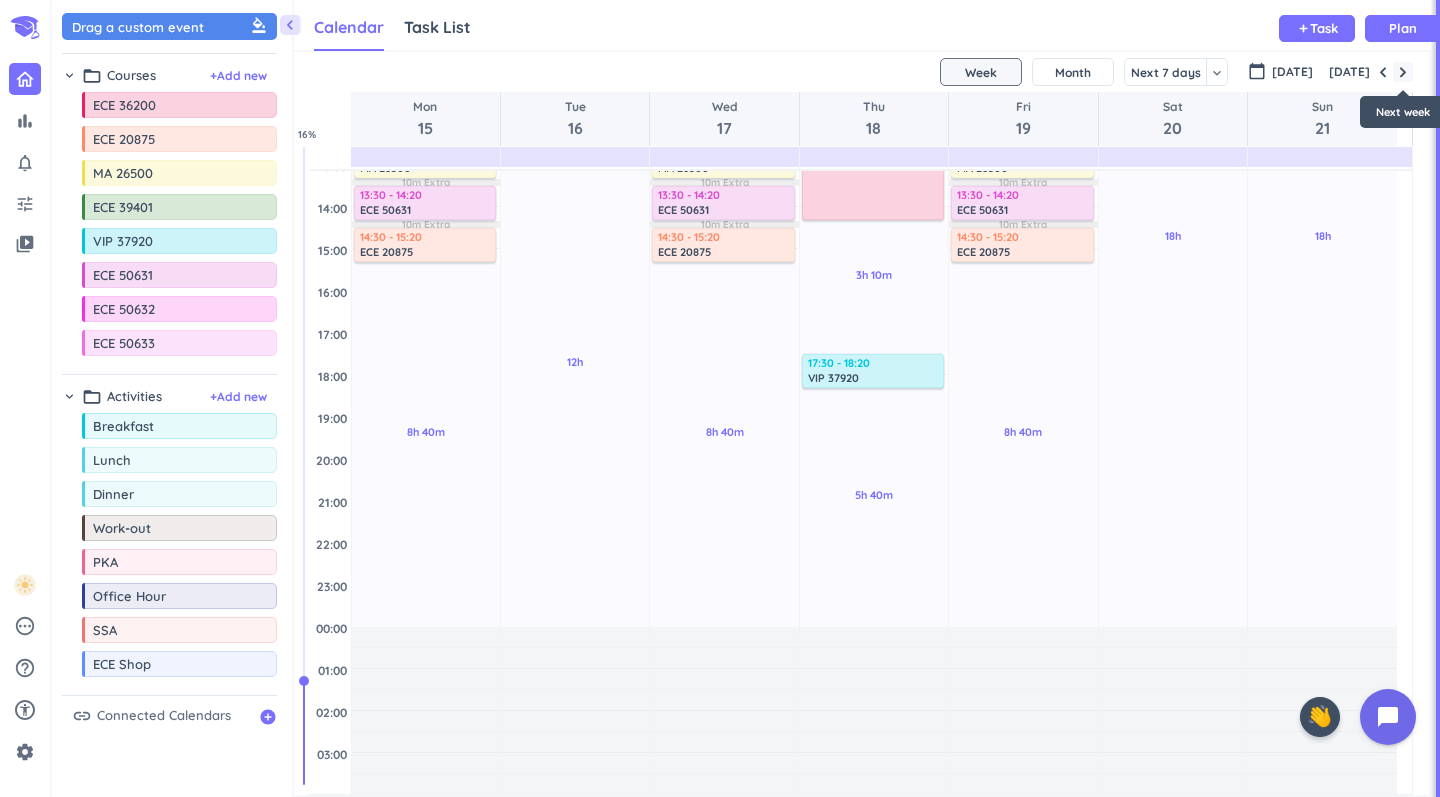 click at bounding box center [1403, 72] 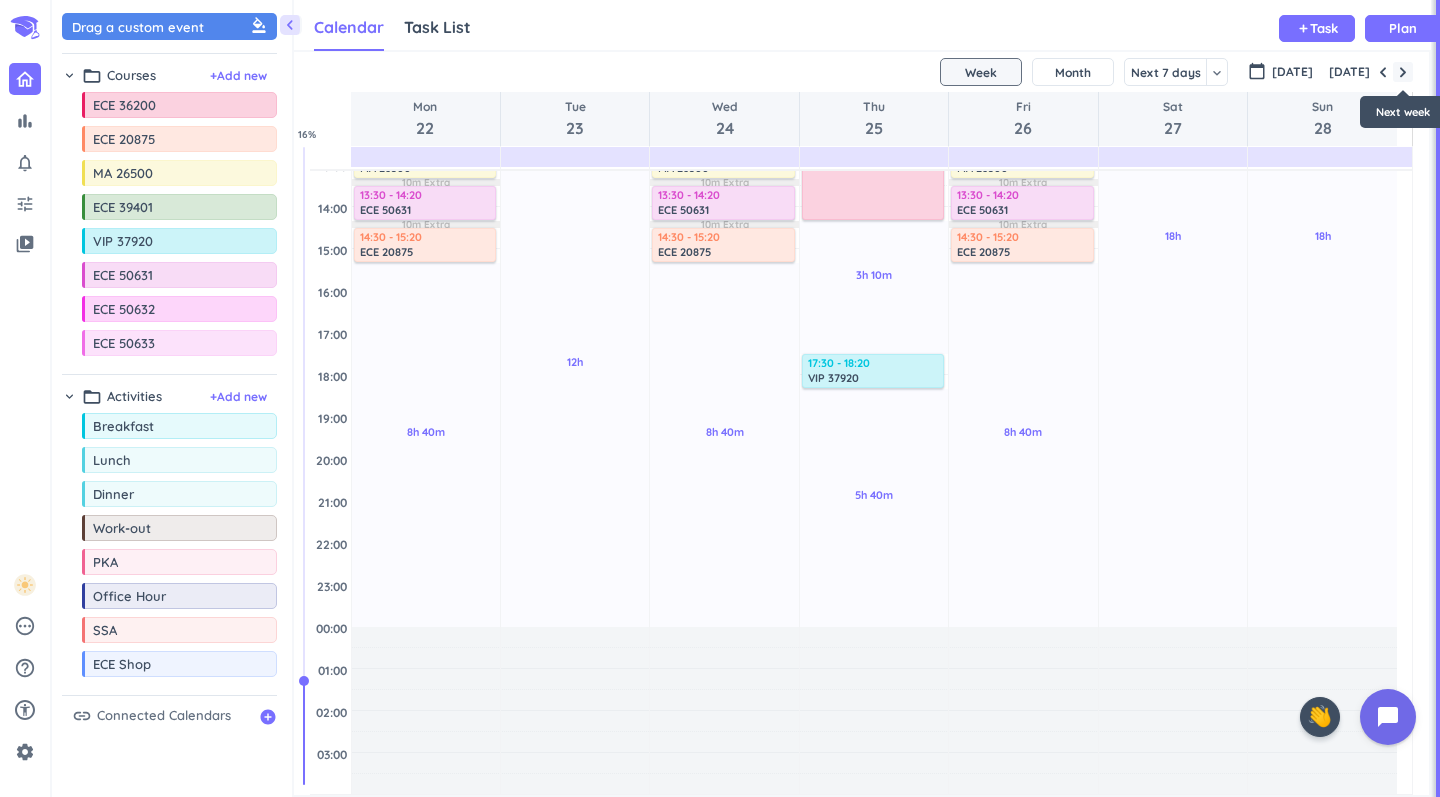 click at bounding box center (1403, 72) 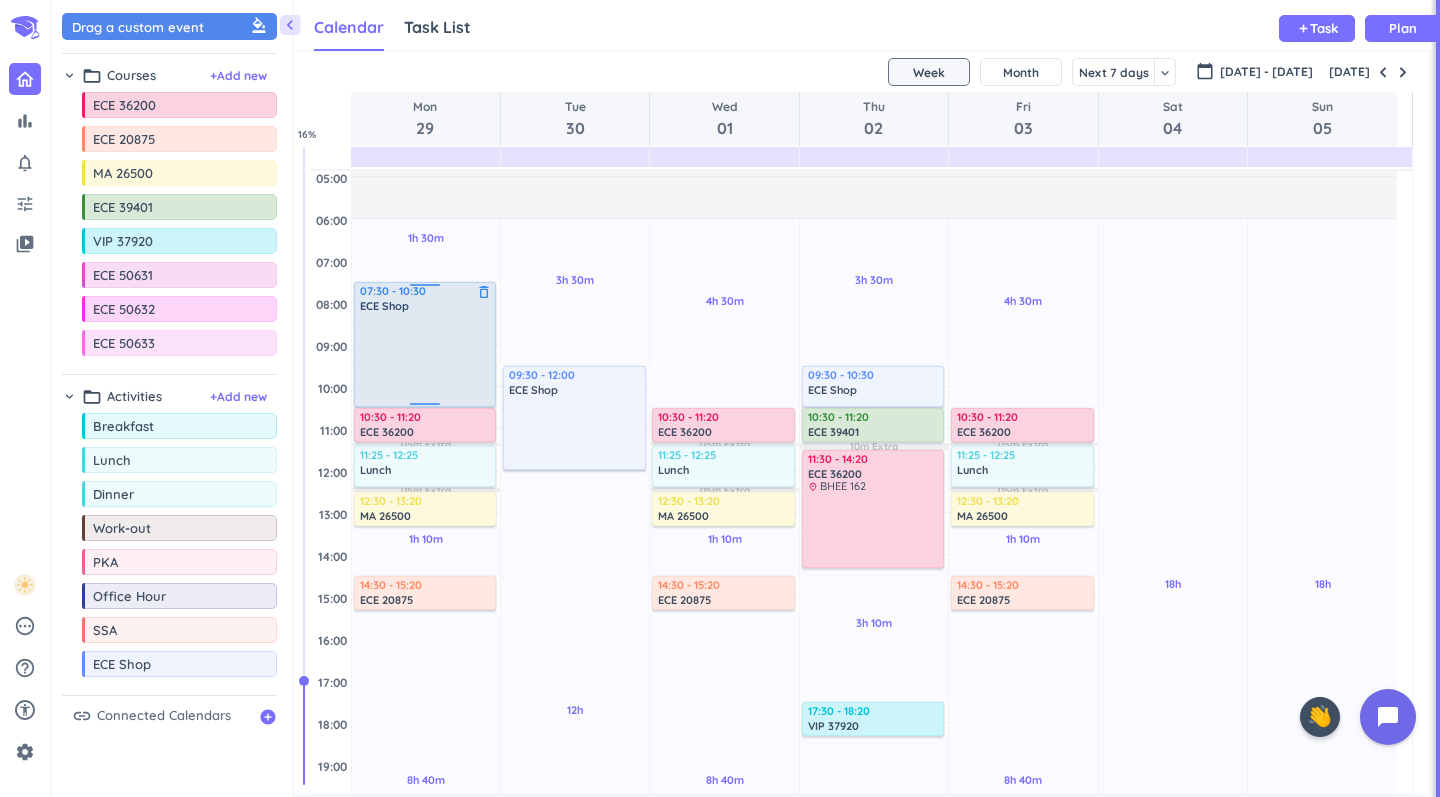 scroll, scrollTop: 32, scrollLeft: 0, axis: vertical 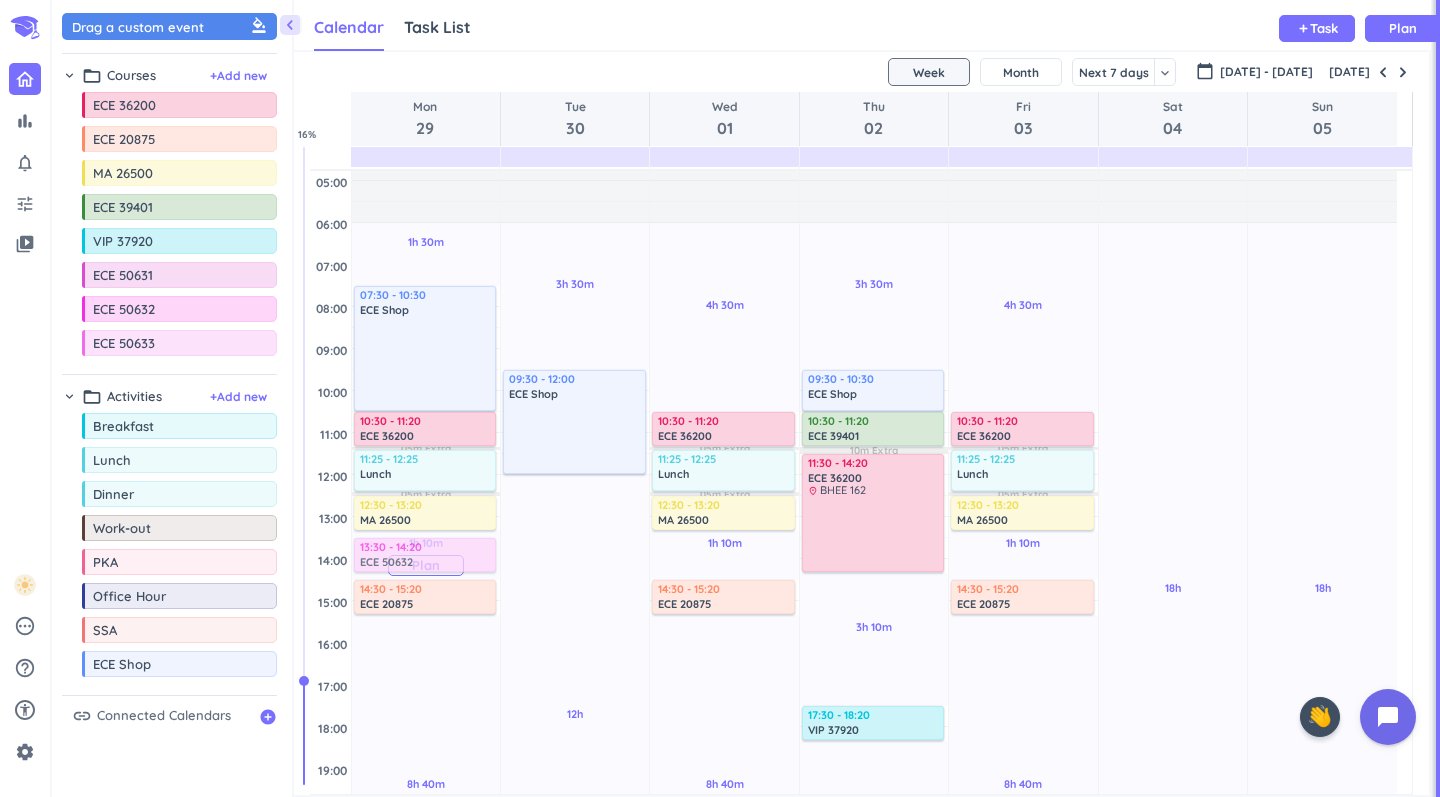 drag, startPoint x: 180, startPoint y: 319, endPoint x: 427, endPoint y: 540, distance: 331.43628 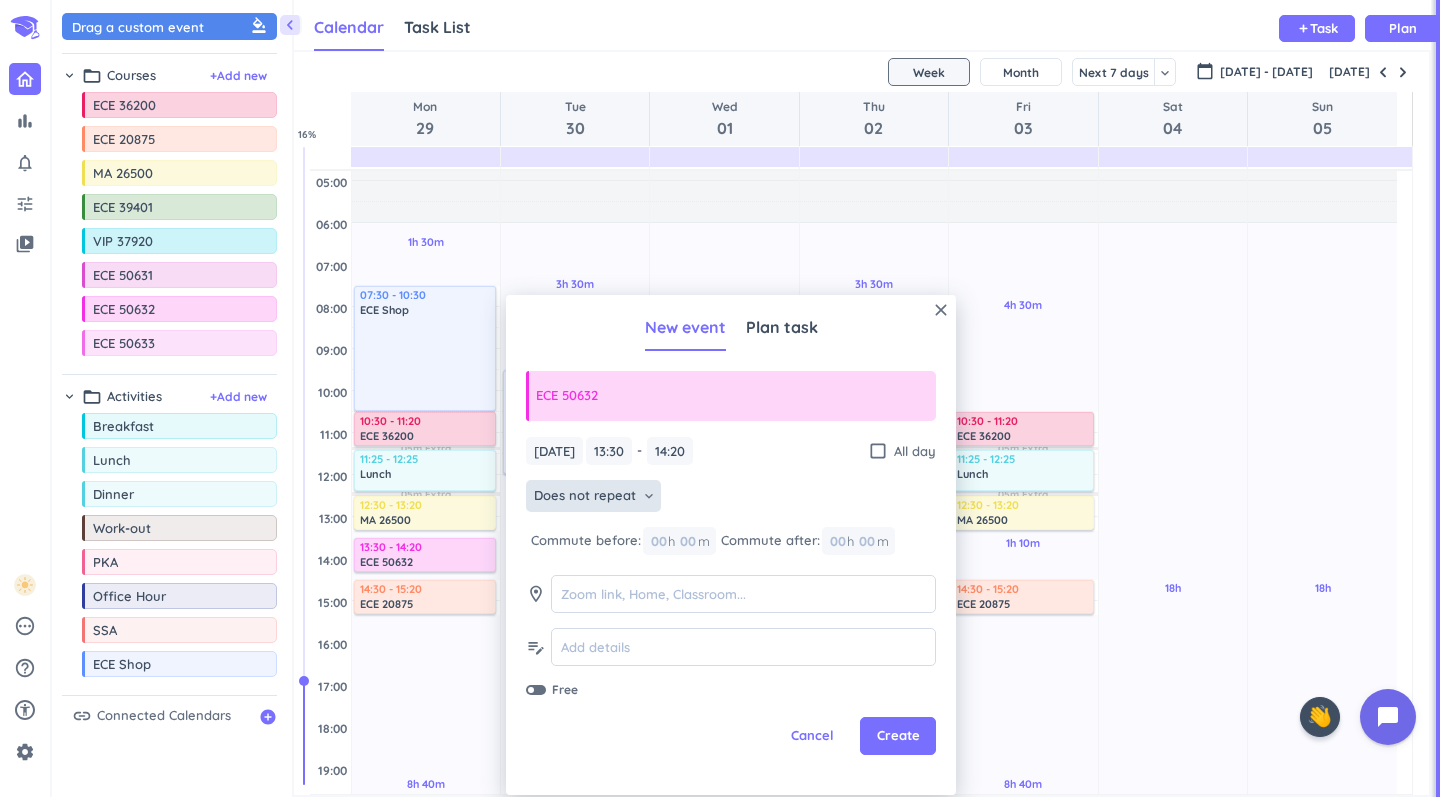 click on "Does not repeat" at bounding box center [585, 496] 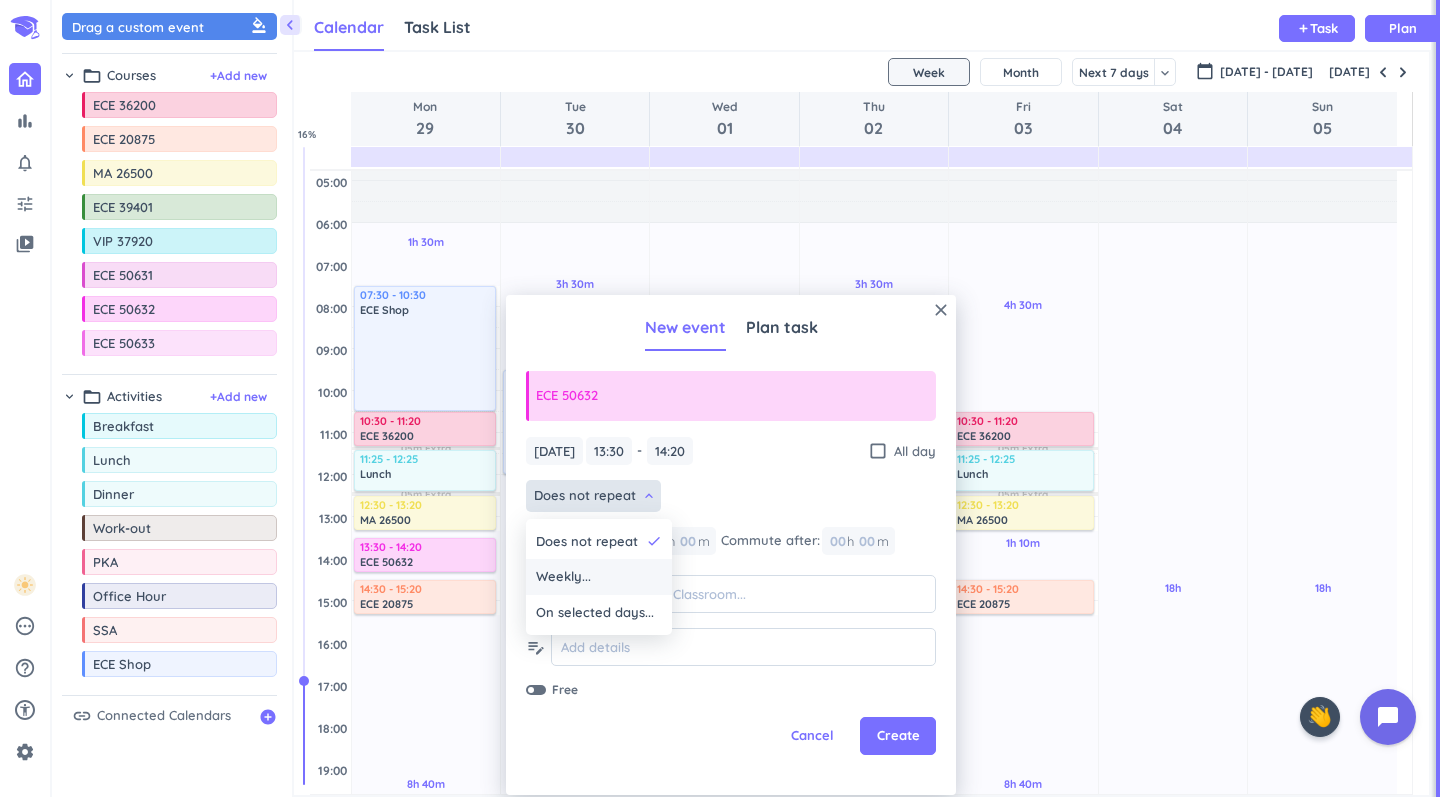click on "Weekly..." at bounding box center [599, 577] 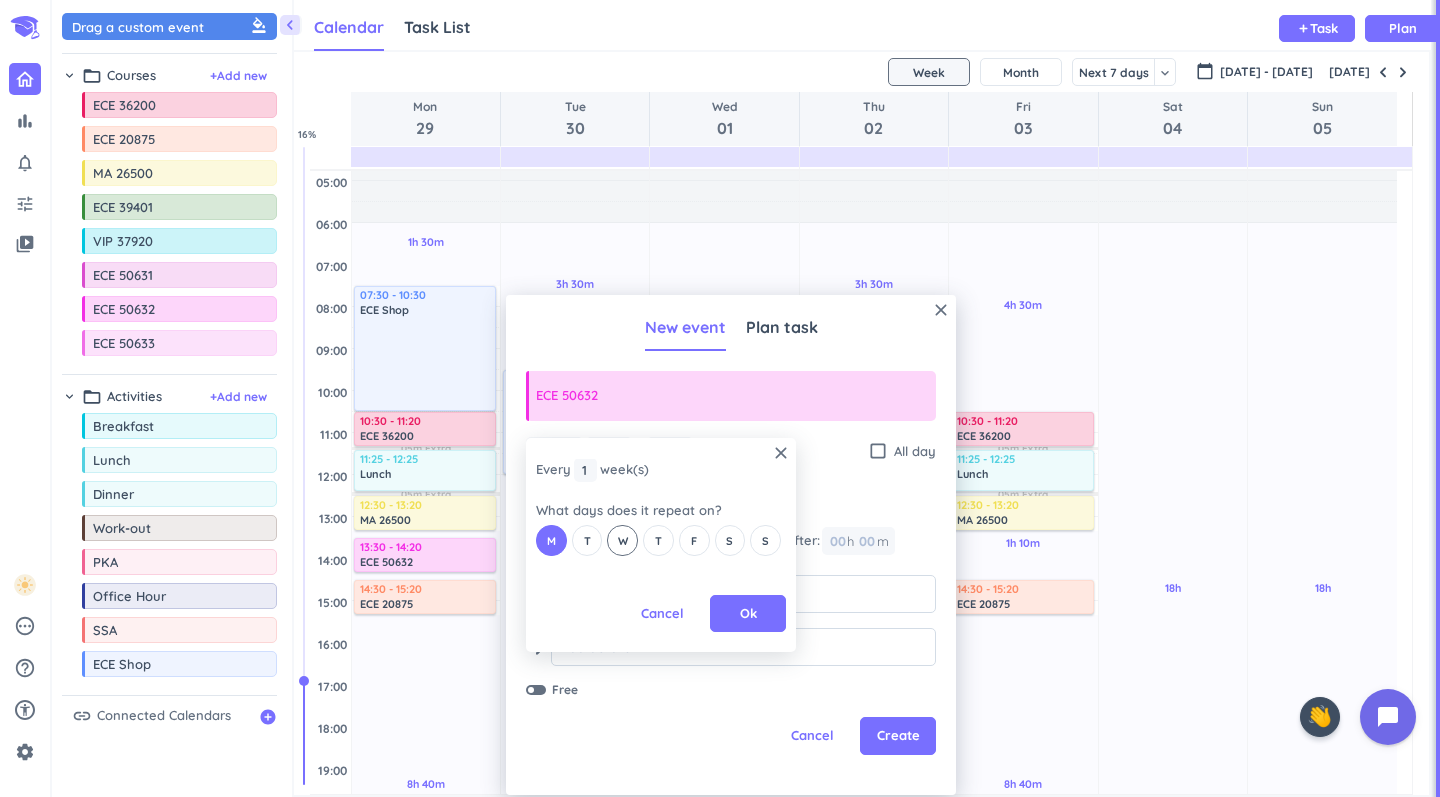 click on "W" at bounding box center [623, 541] 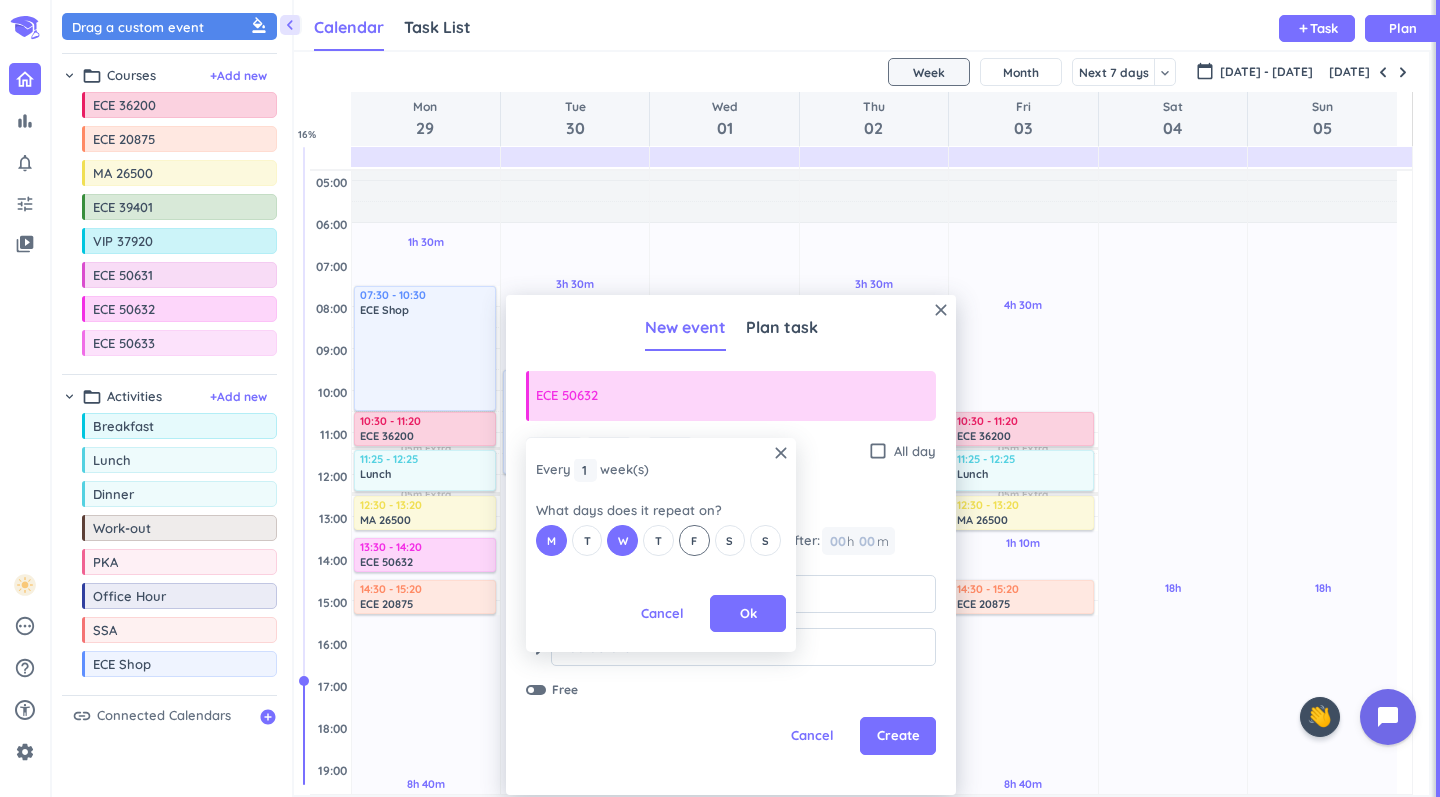 click on "F" at bounding box center [694, 541] 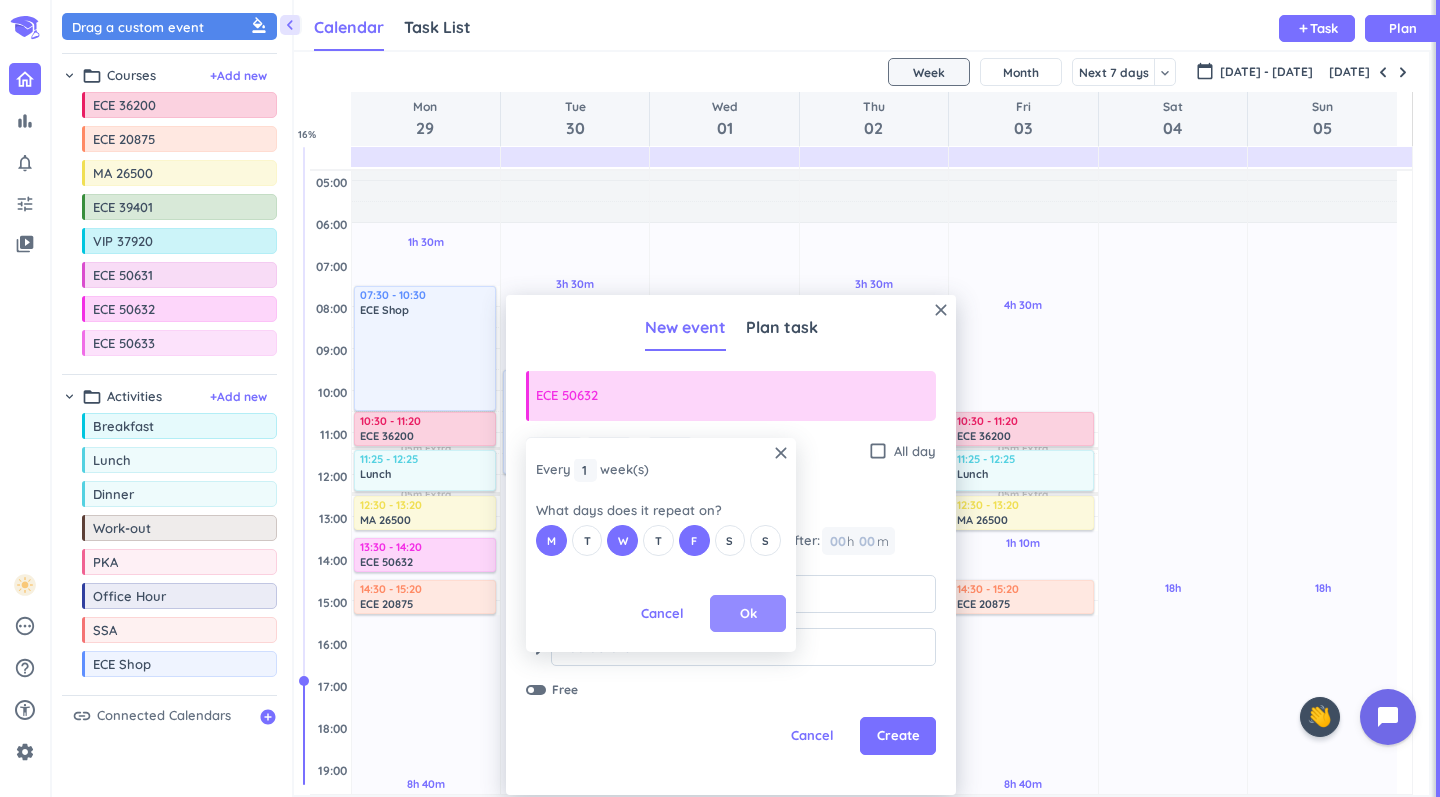 click on "Ok" at bounding box center (748, 614) 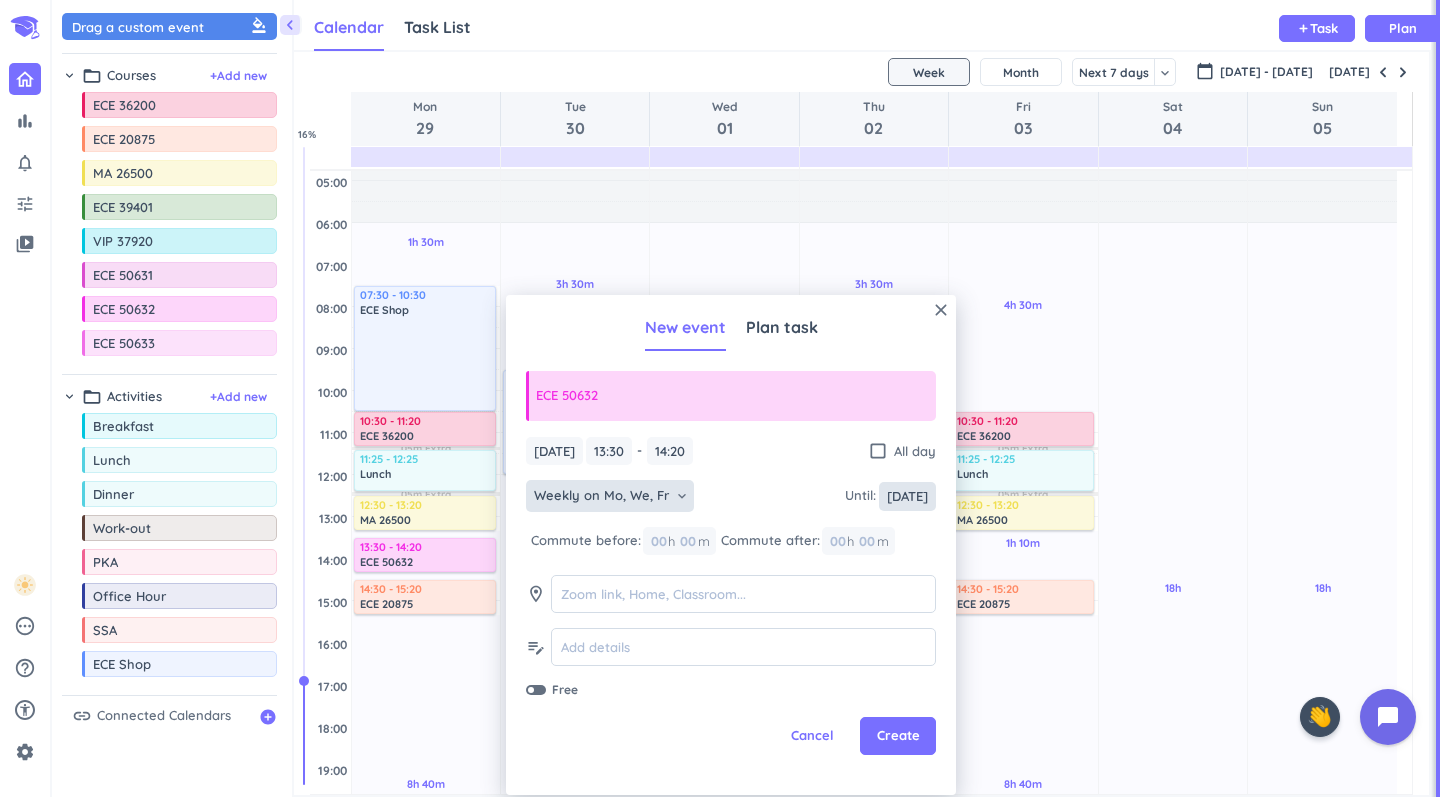 click on "[DATE]" at bounding box center [907, 496] 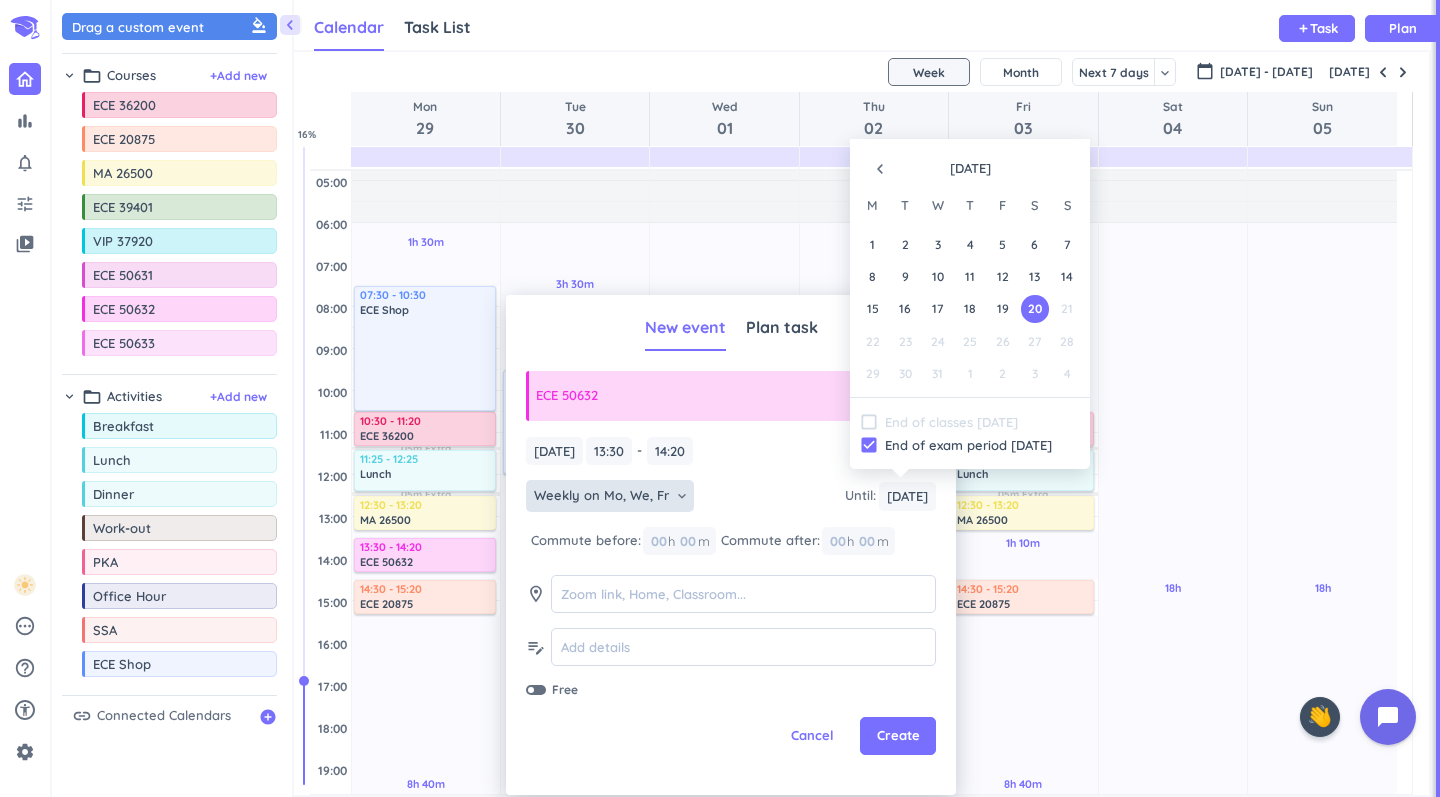 click on "navigate_before [DATE]" at bounding box center [970, 164] 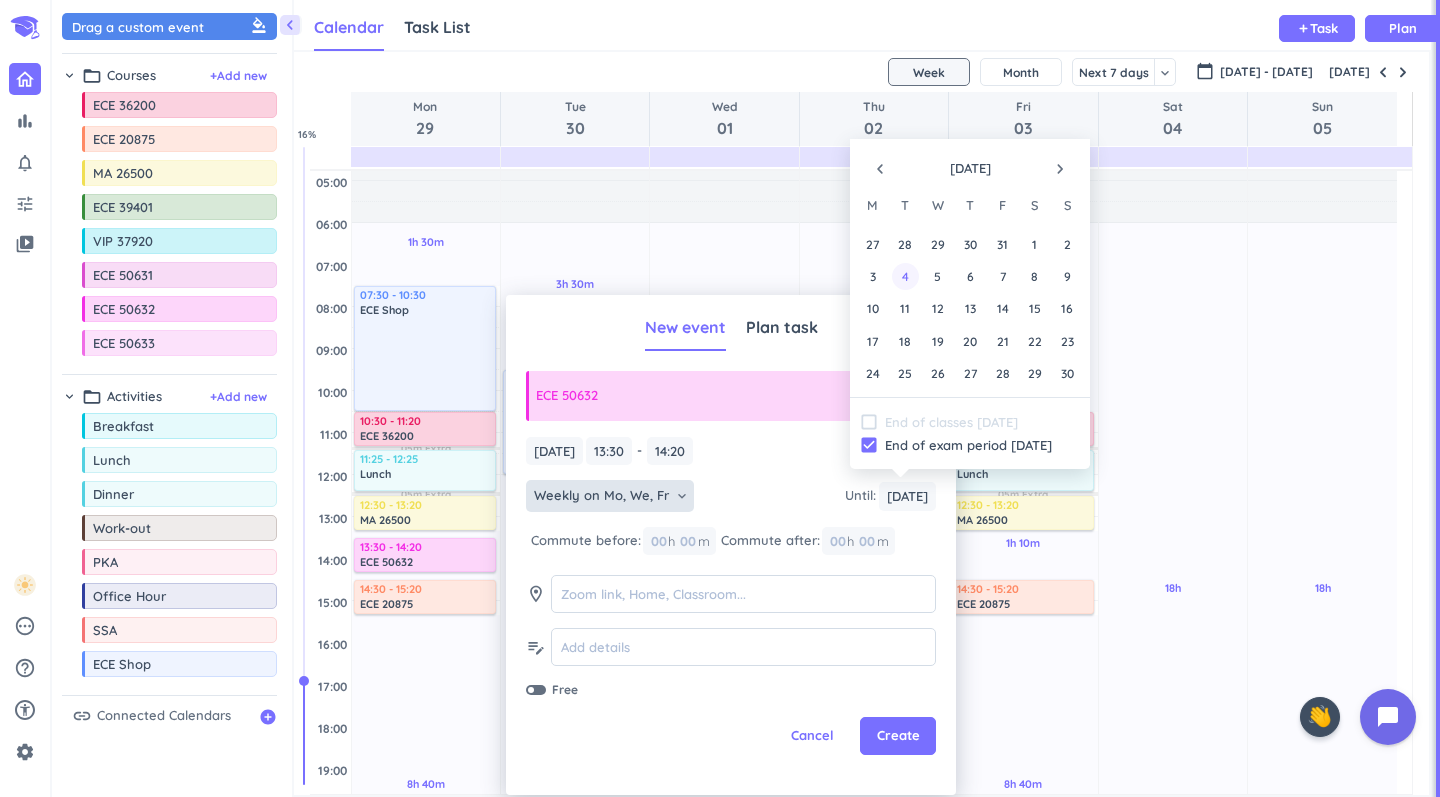 click on "4" at bounding box center (905, 276) 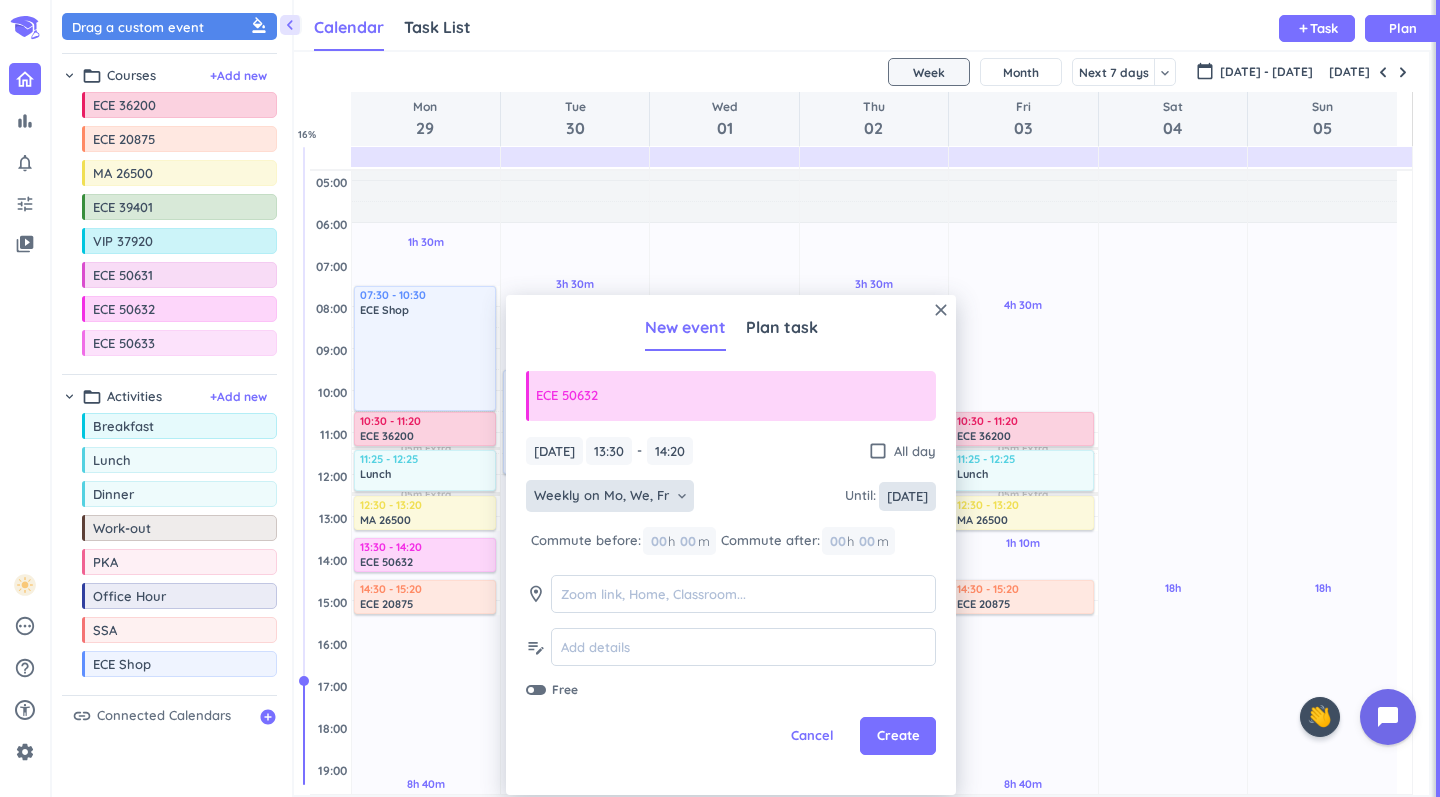 click on "[DATE]" at bounding box center [907, 496] 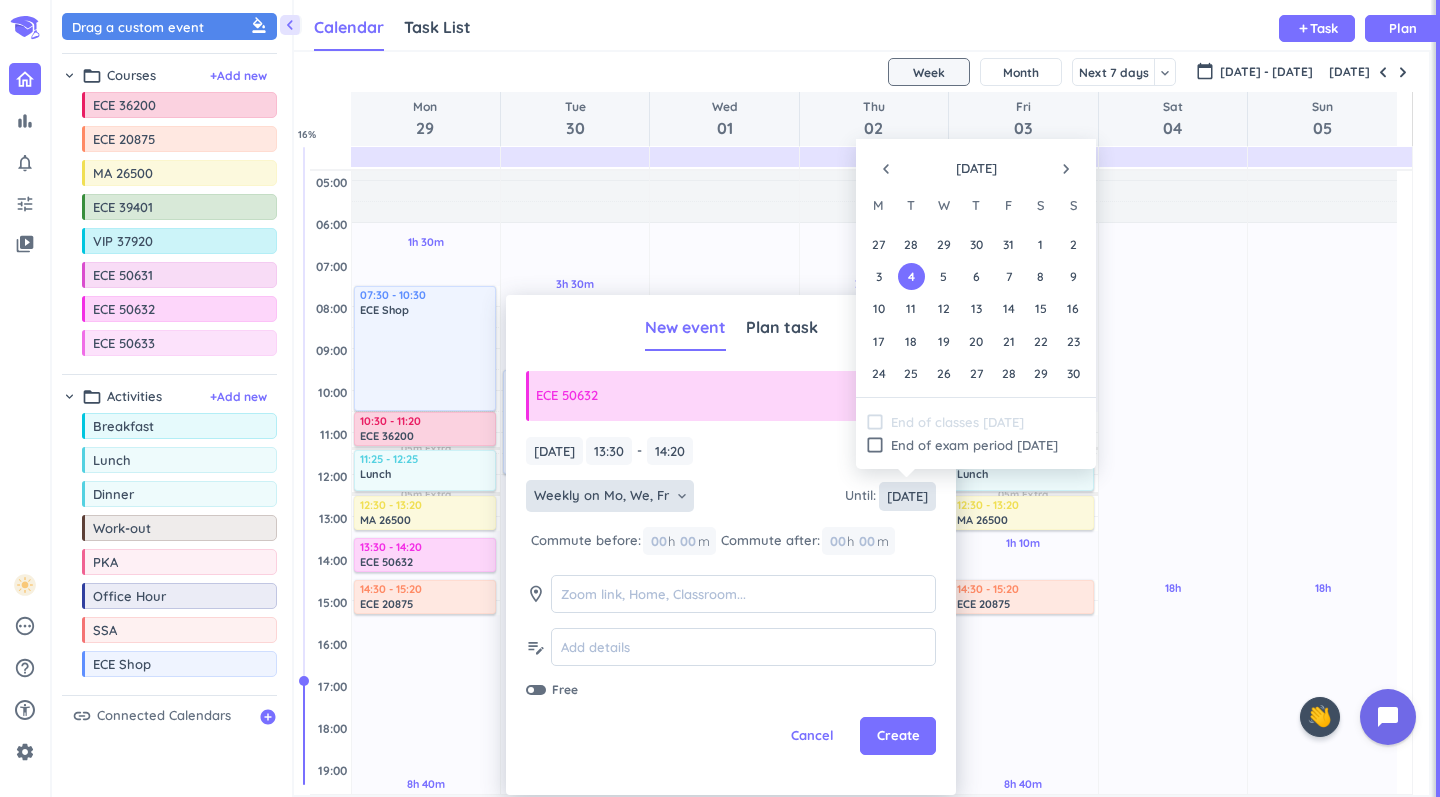 click on "[DATE]" at bounding box center [907, 496] 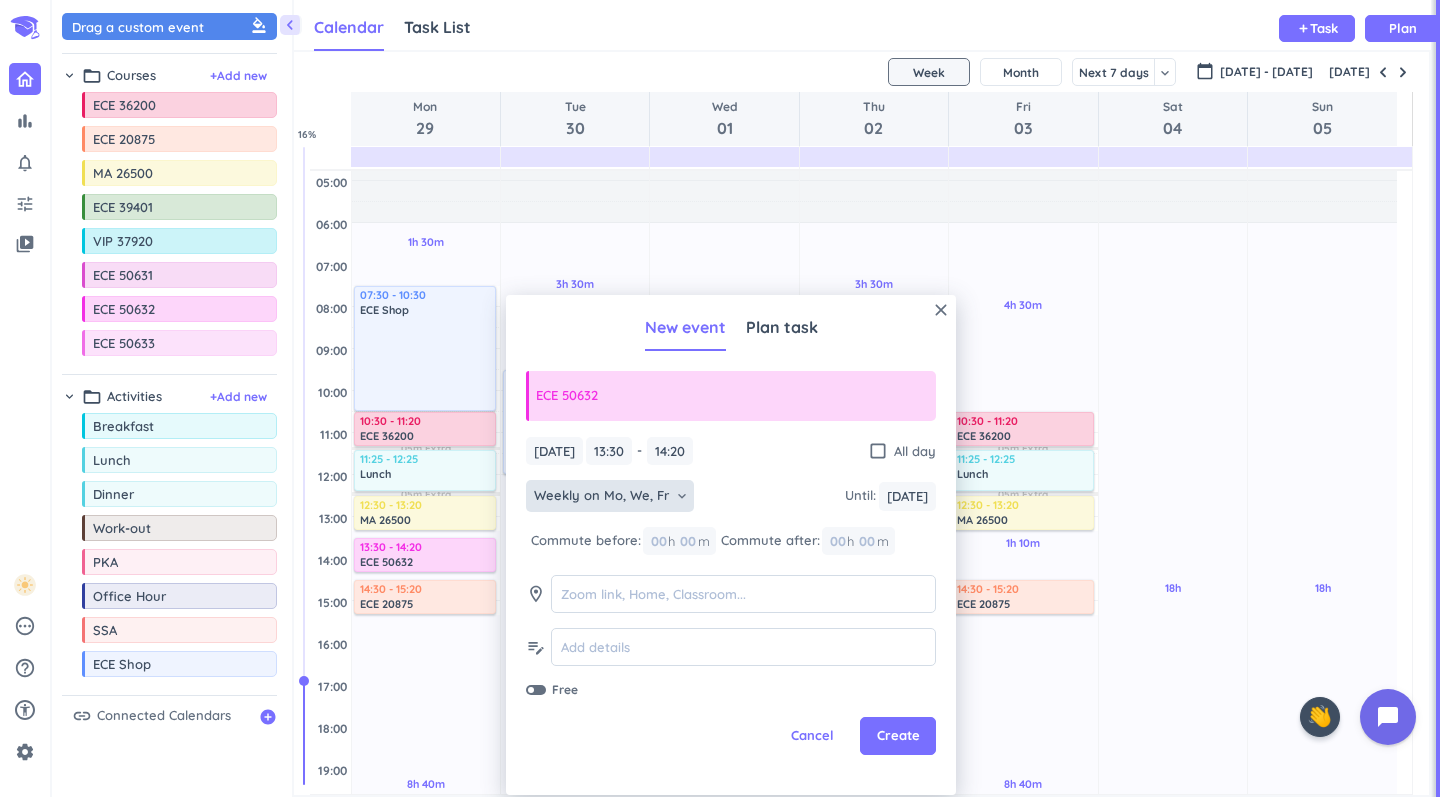 click on "Weekly on Mo, We, Fr keyboard_arrow_down Until :  [DATE] [DATE]" at bounding box center [731, 498] 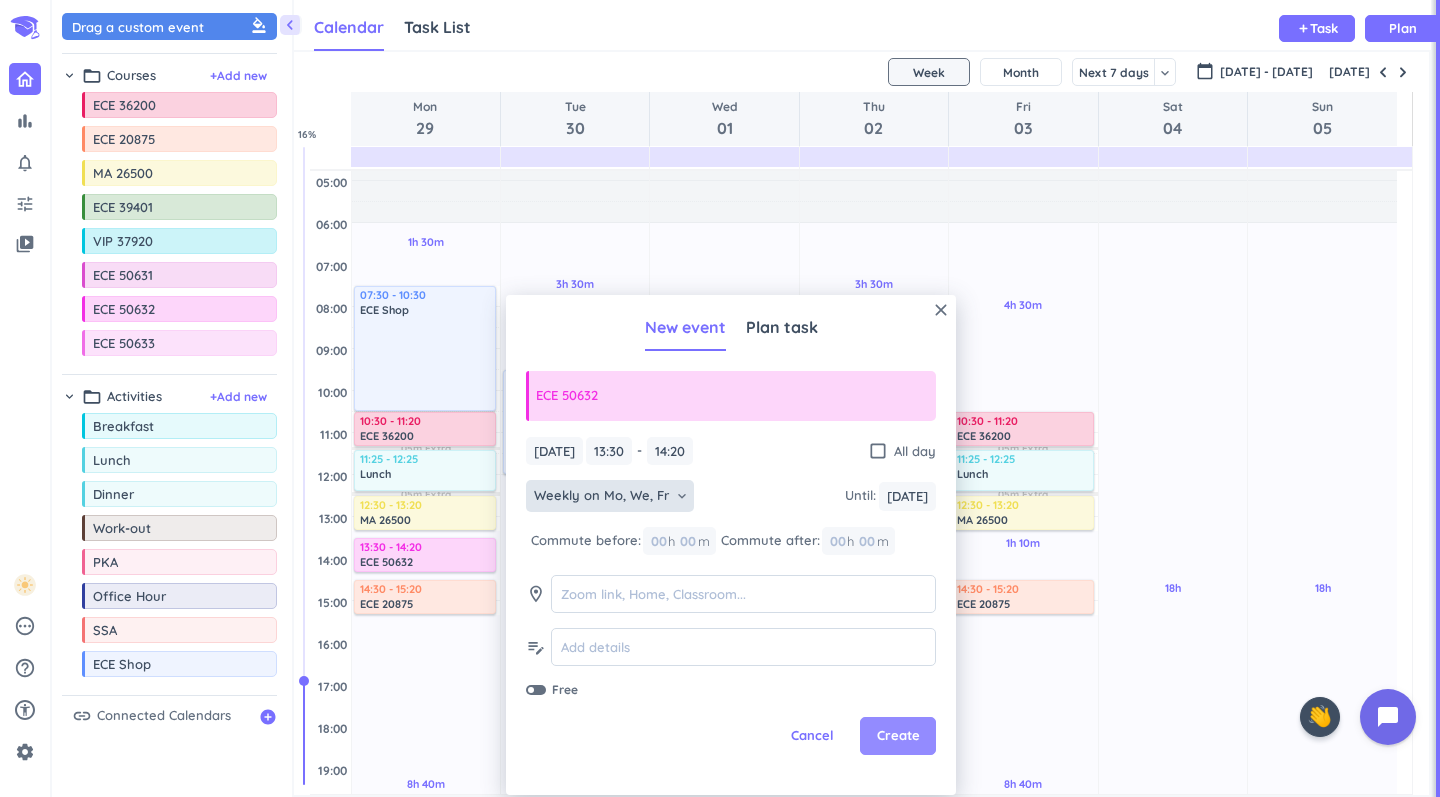 click on "Create" at bounding box center (898, 736) 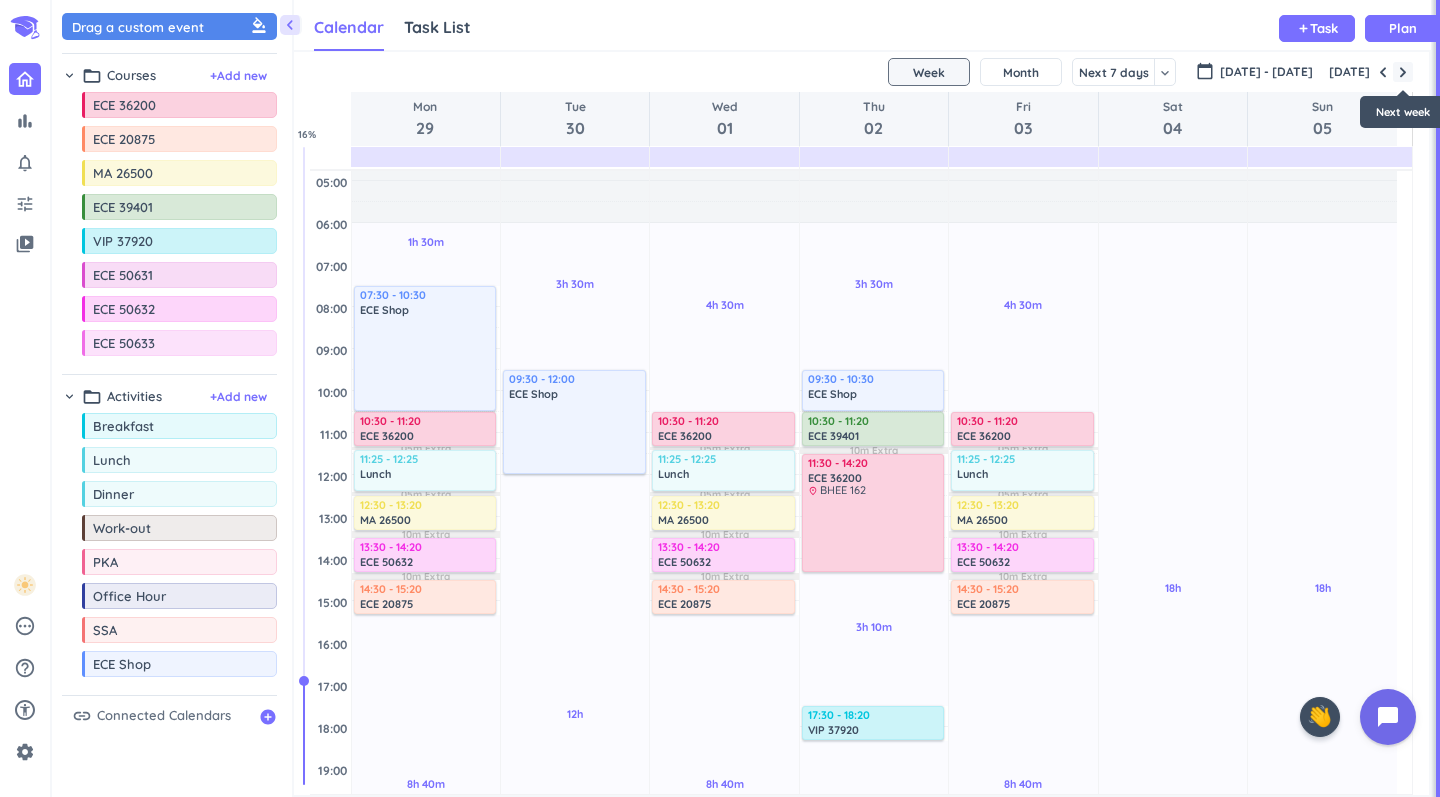 click at bounding box center (1403, 72) 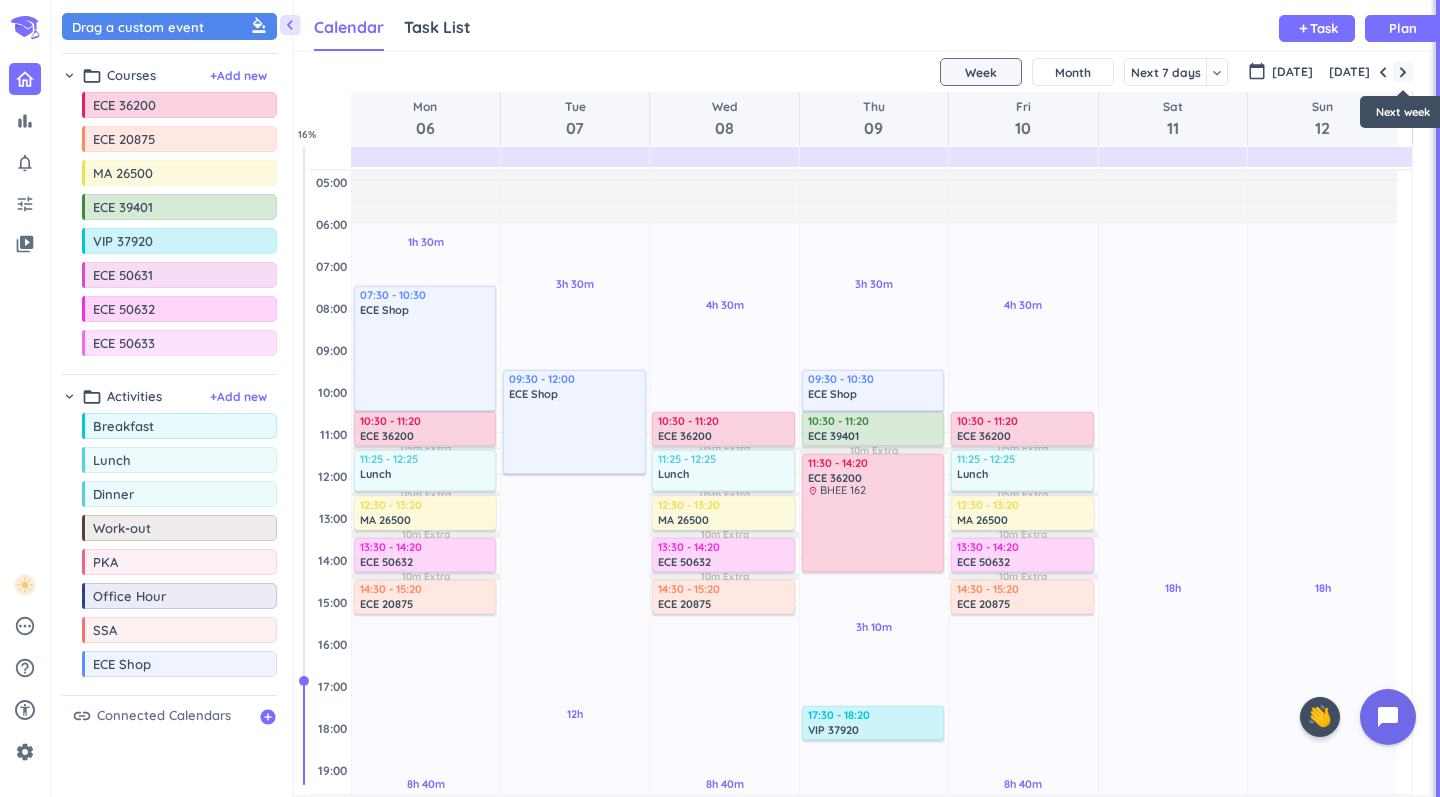 scroll, scrollTop: 384, scrollLeft: 0, axis: vertical 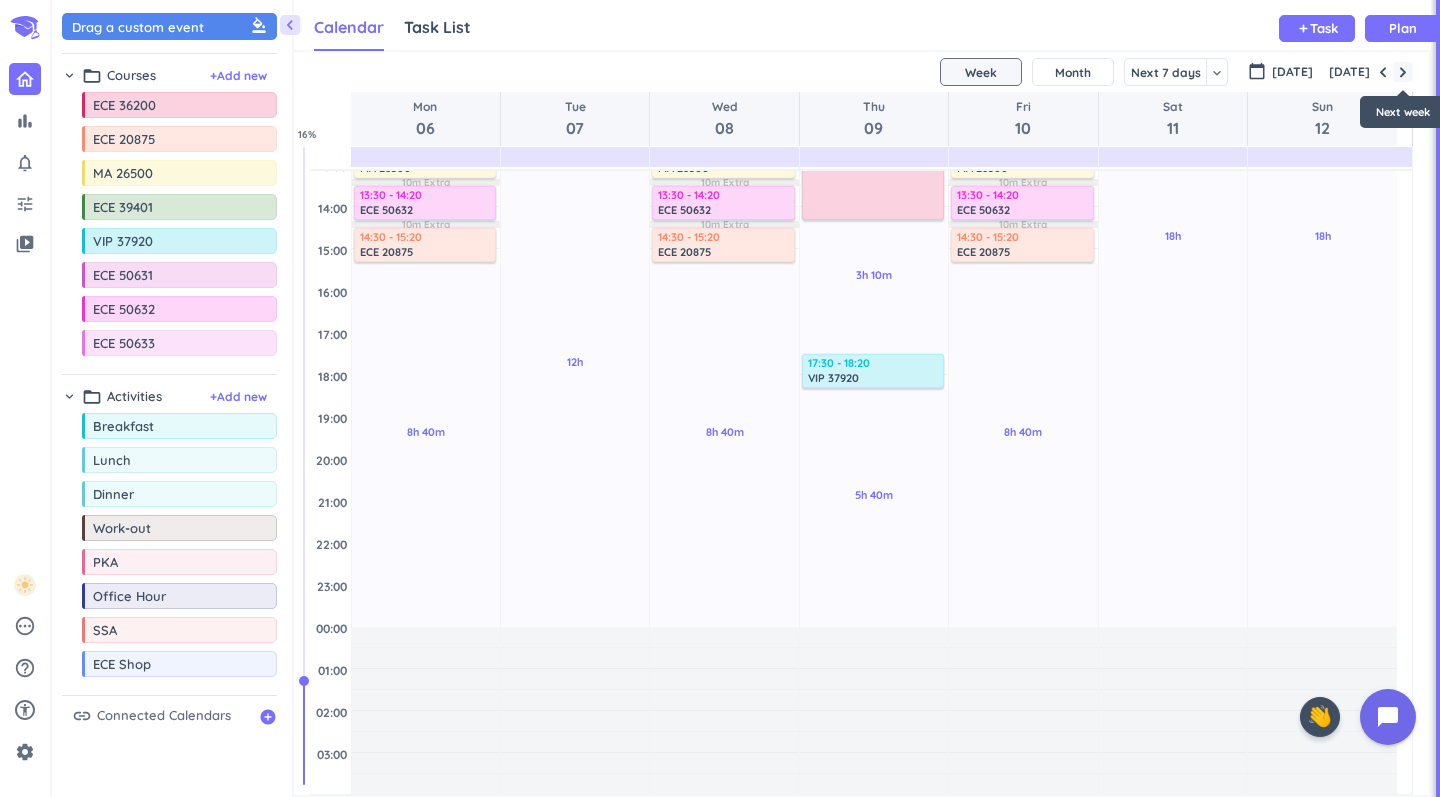 click at bounding box center [1403, 72] 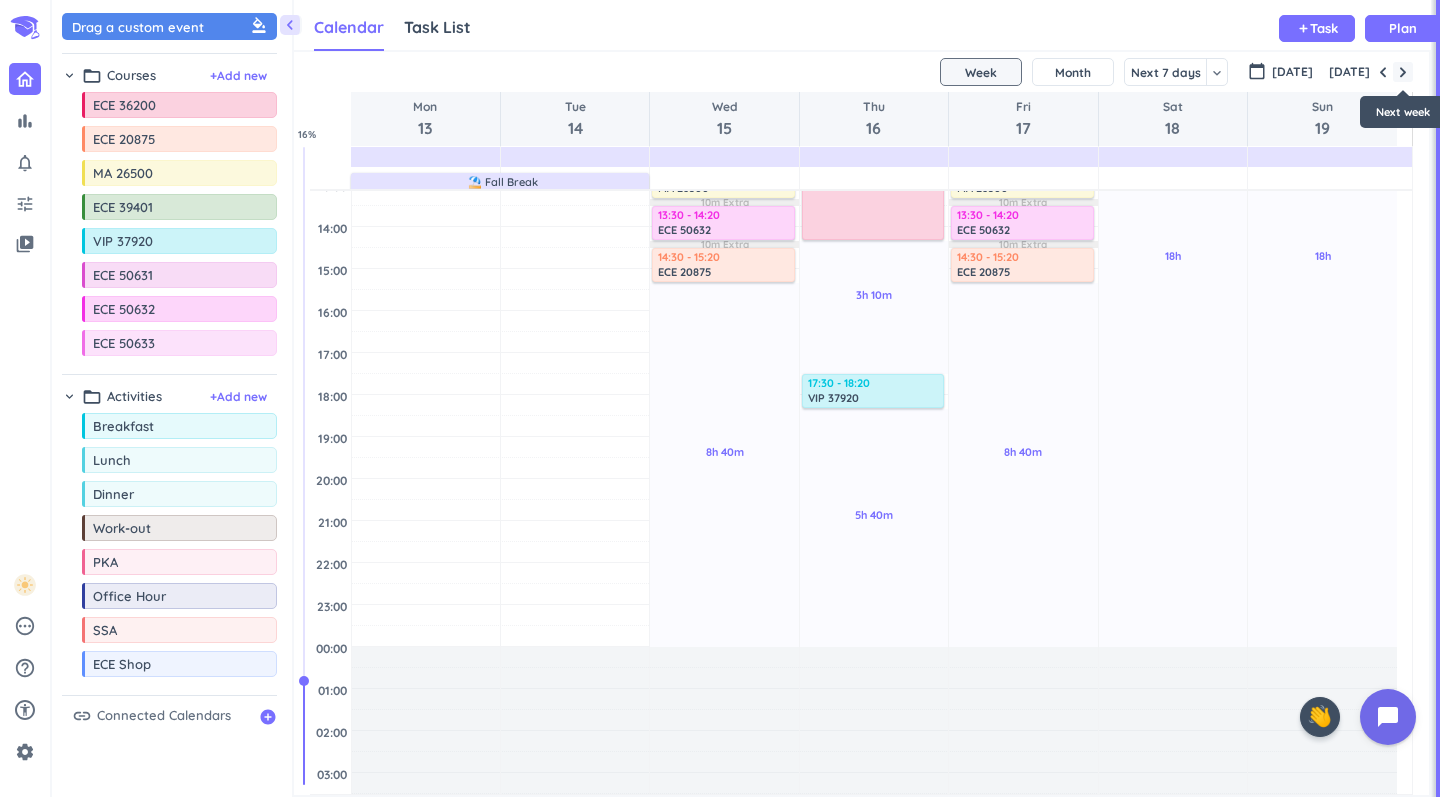 click at bounding box center [1403, 72] 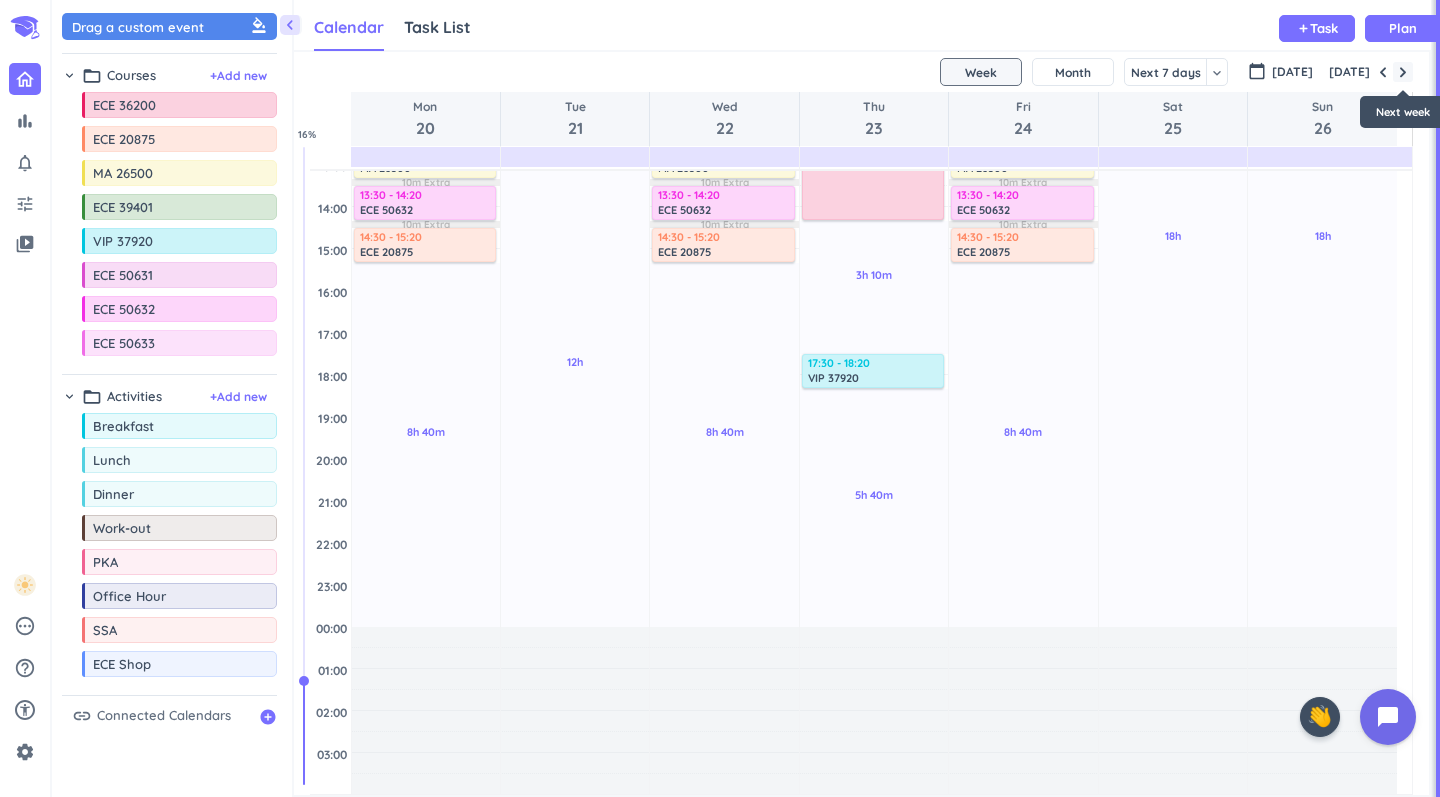 click at bounding box center [1403, 72] 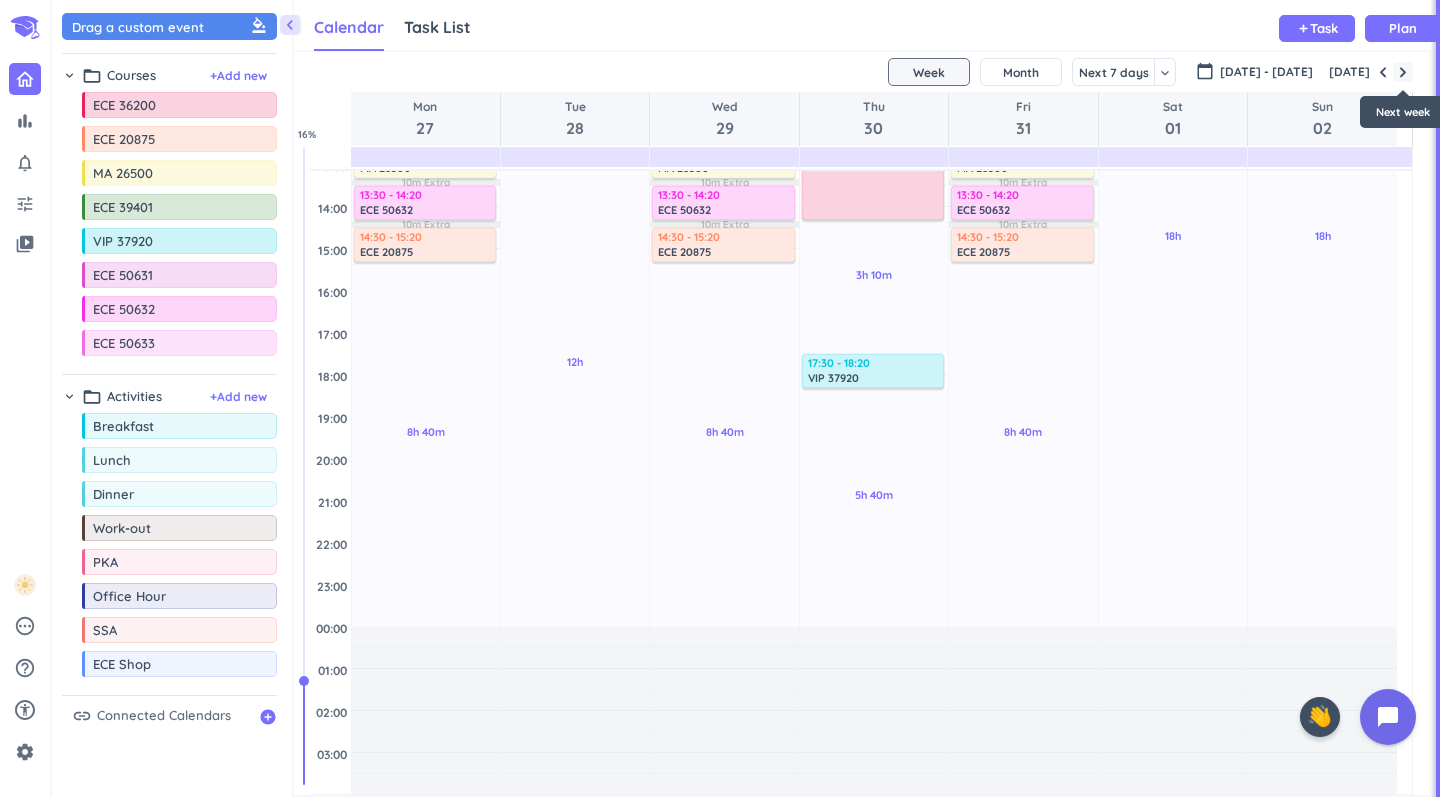 click at bounding box center (1403, 72) 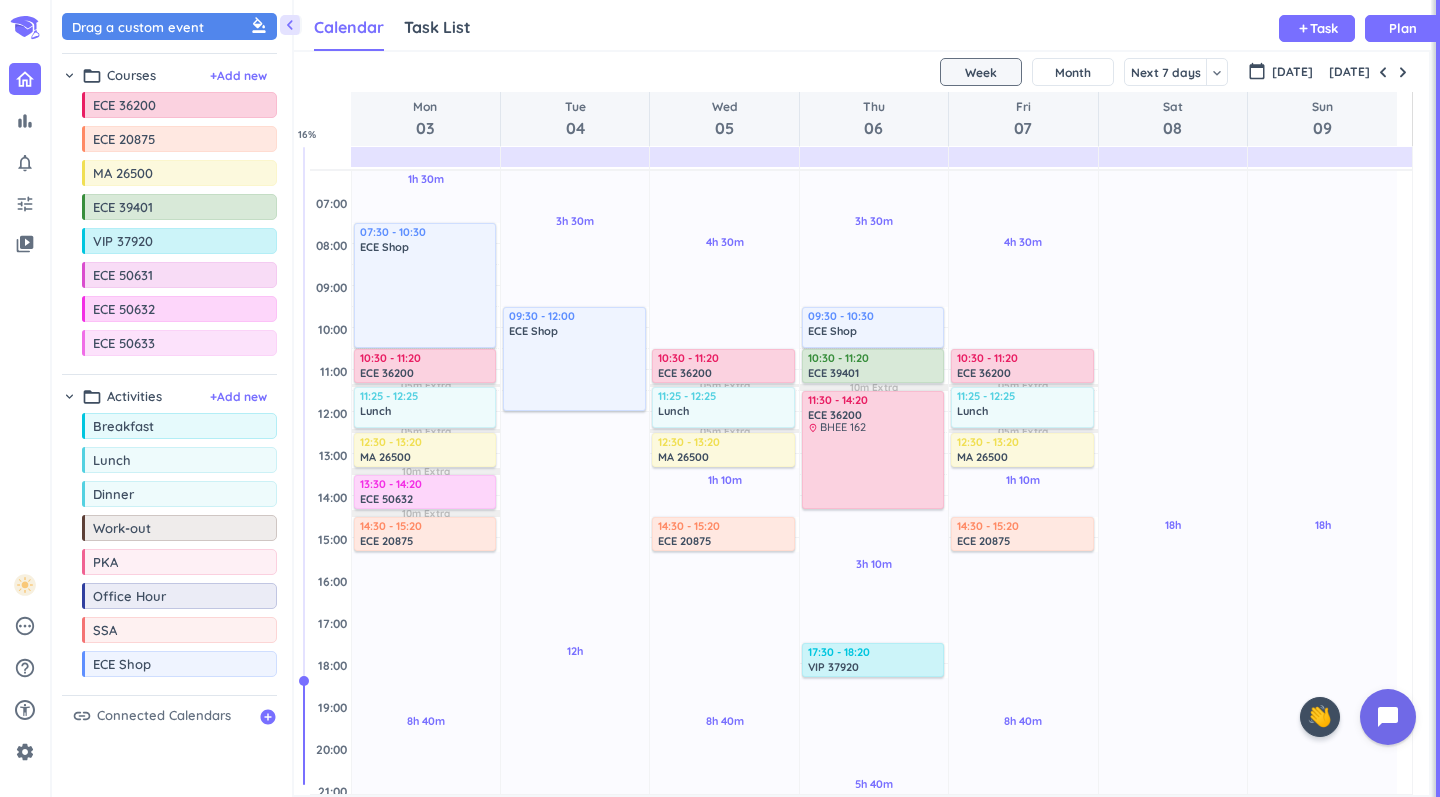 scroll, scrollTop: 88, scrollLeft: 0, axis: vertical 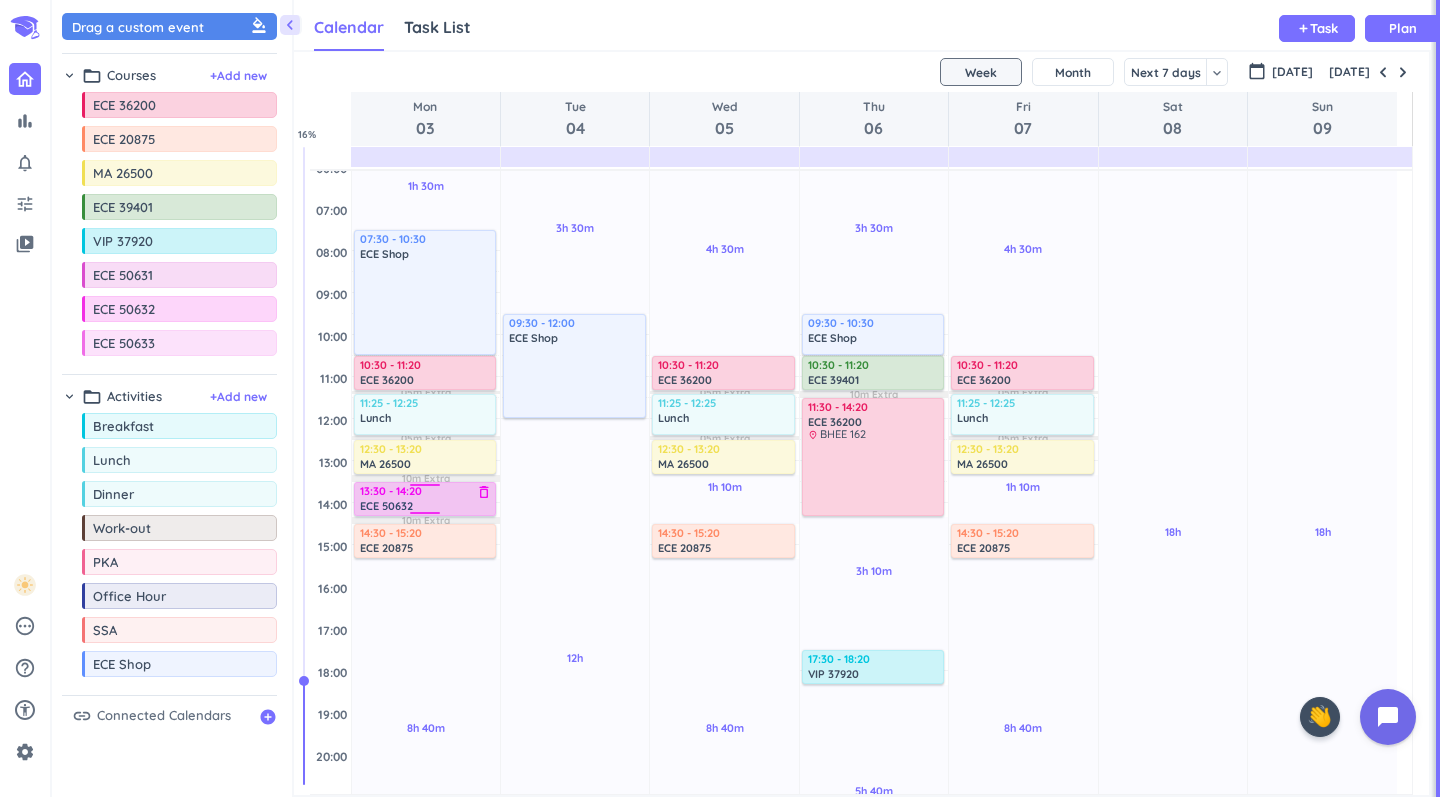 click on "ECE 50632" at bounding box center [426, 505] 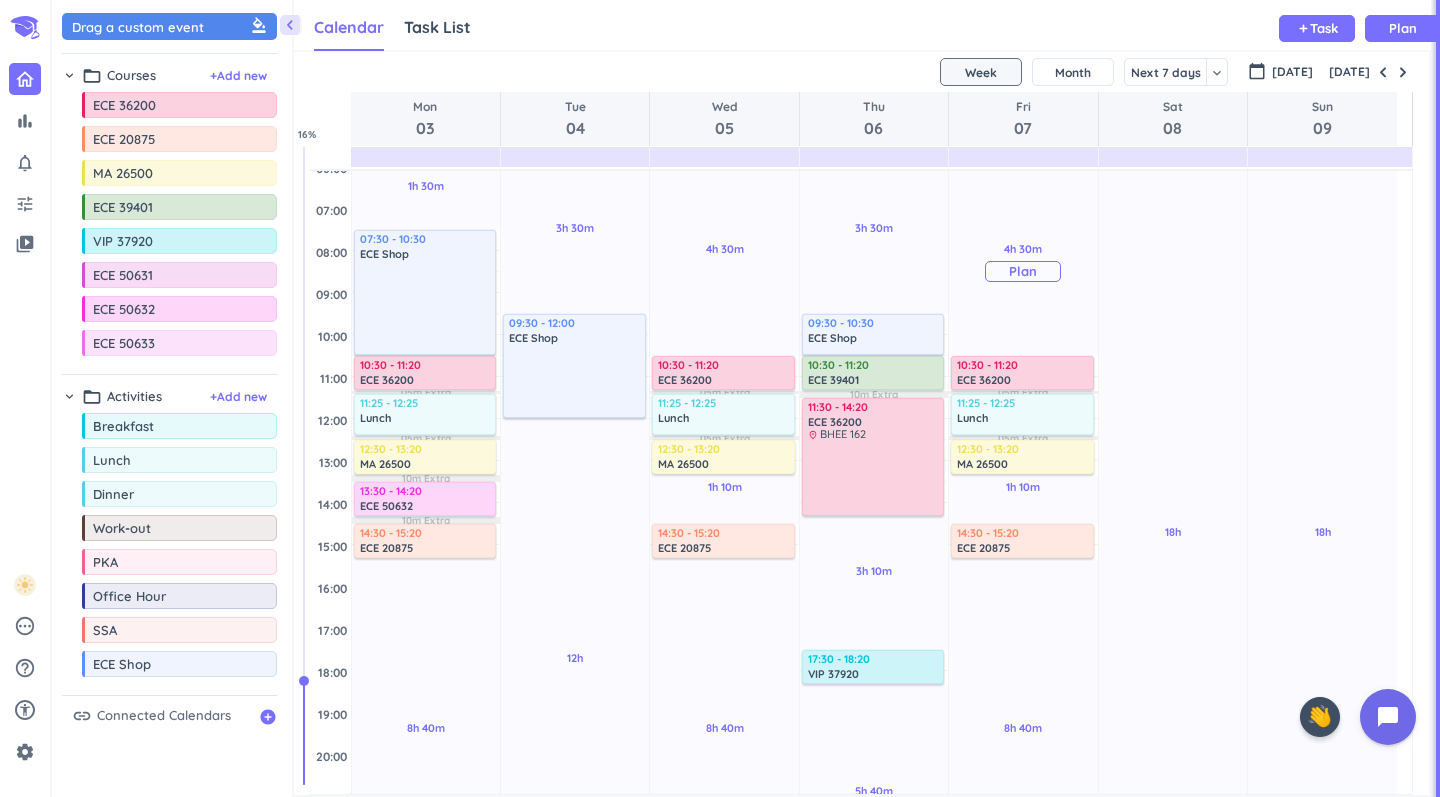click on "4h 30m Past due Plan" at bounding box center (1023, 261) 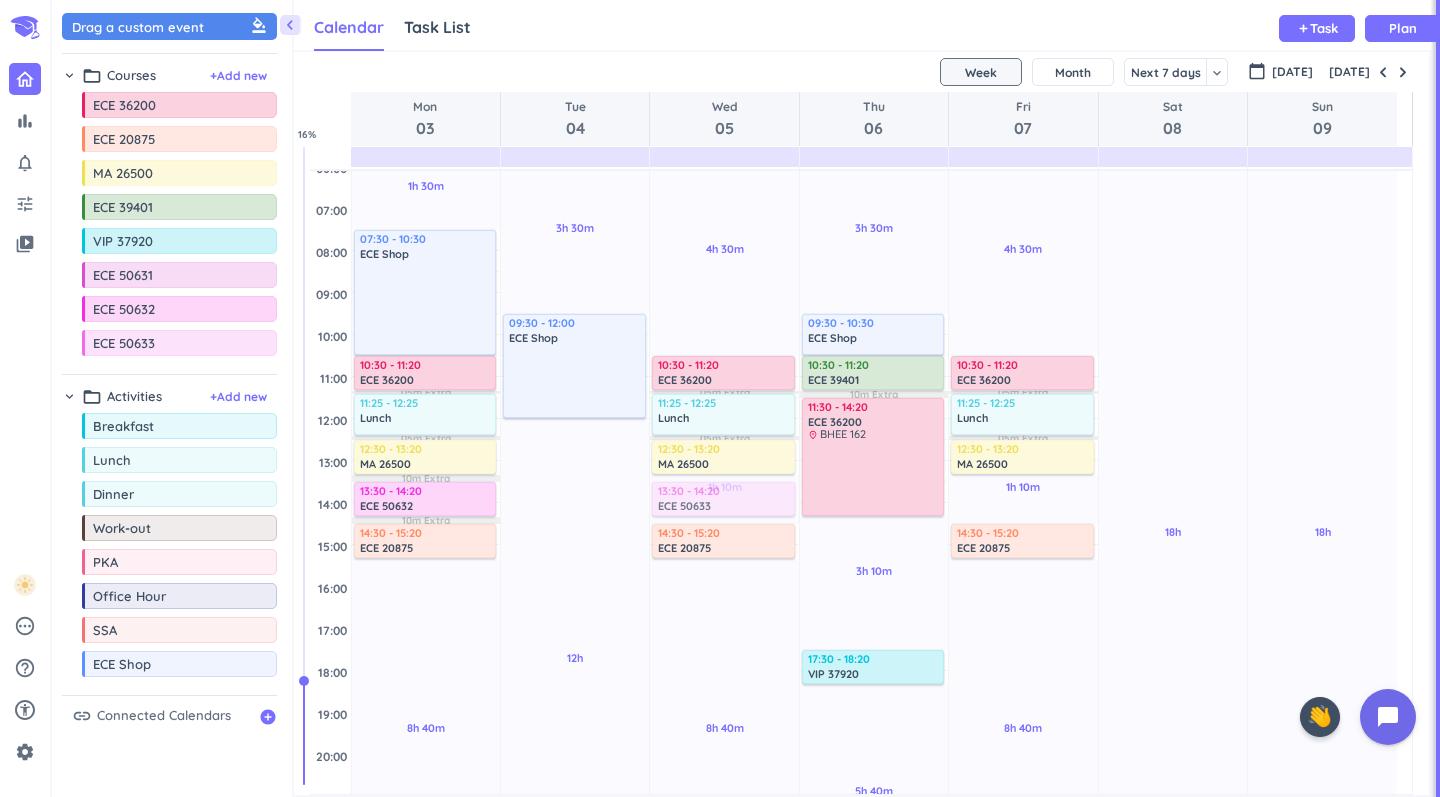 drag, startPoint x: 183, startPoint y: 342, endPoint x: 716, endPoint y: 478, distance: 550.0773 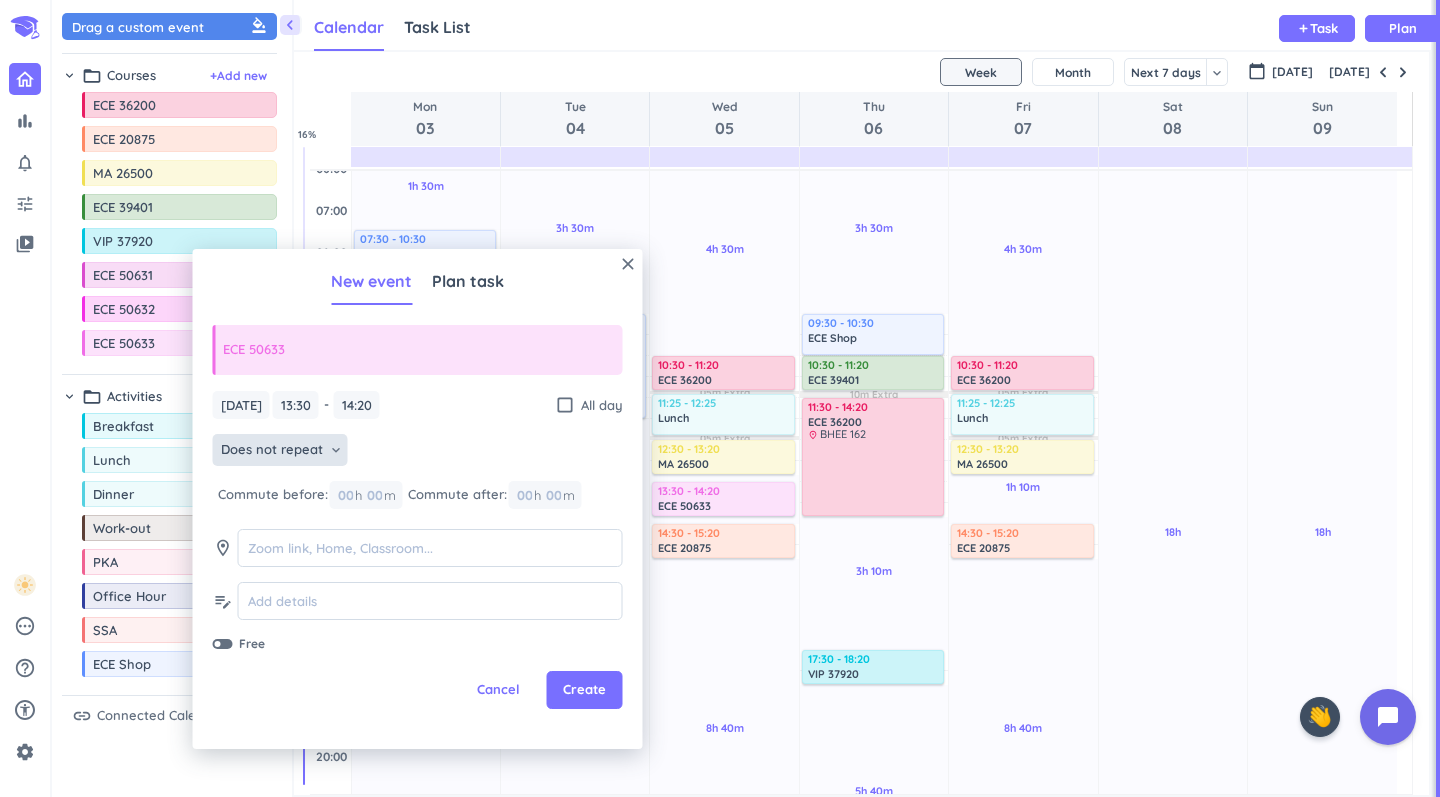 click on "keyboard_arrow_down" at bounding box center (336, 450) 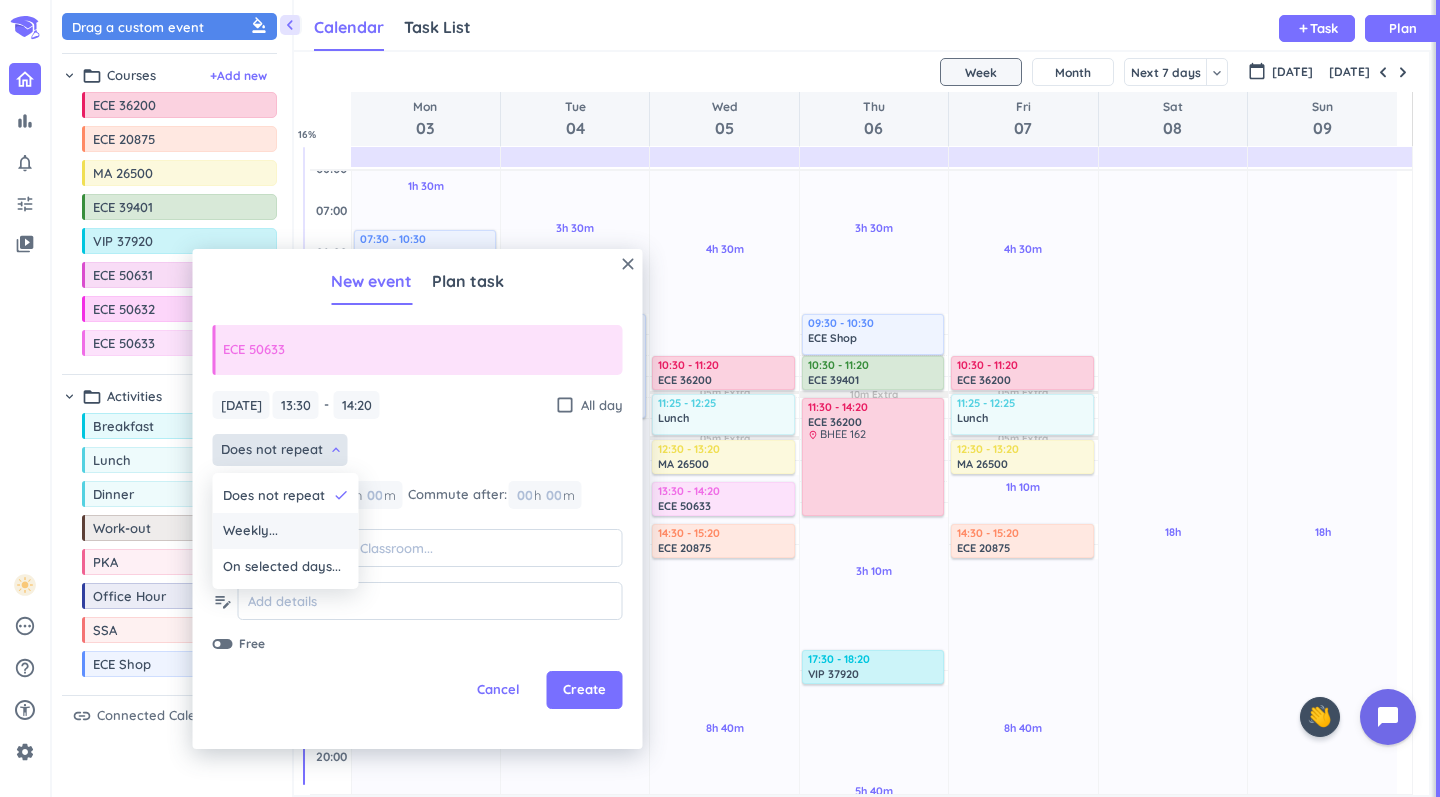 click on "Weekly..." at bounding box center [286, 531] 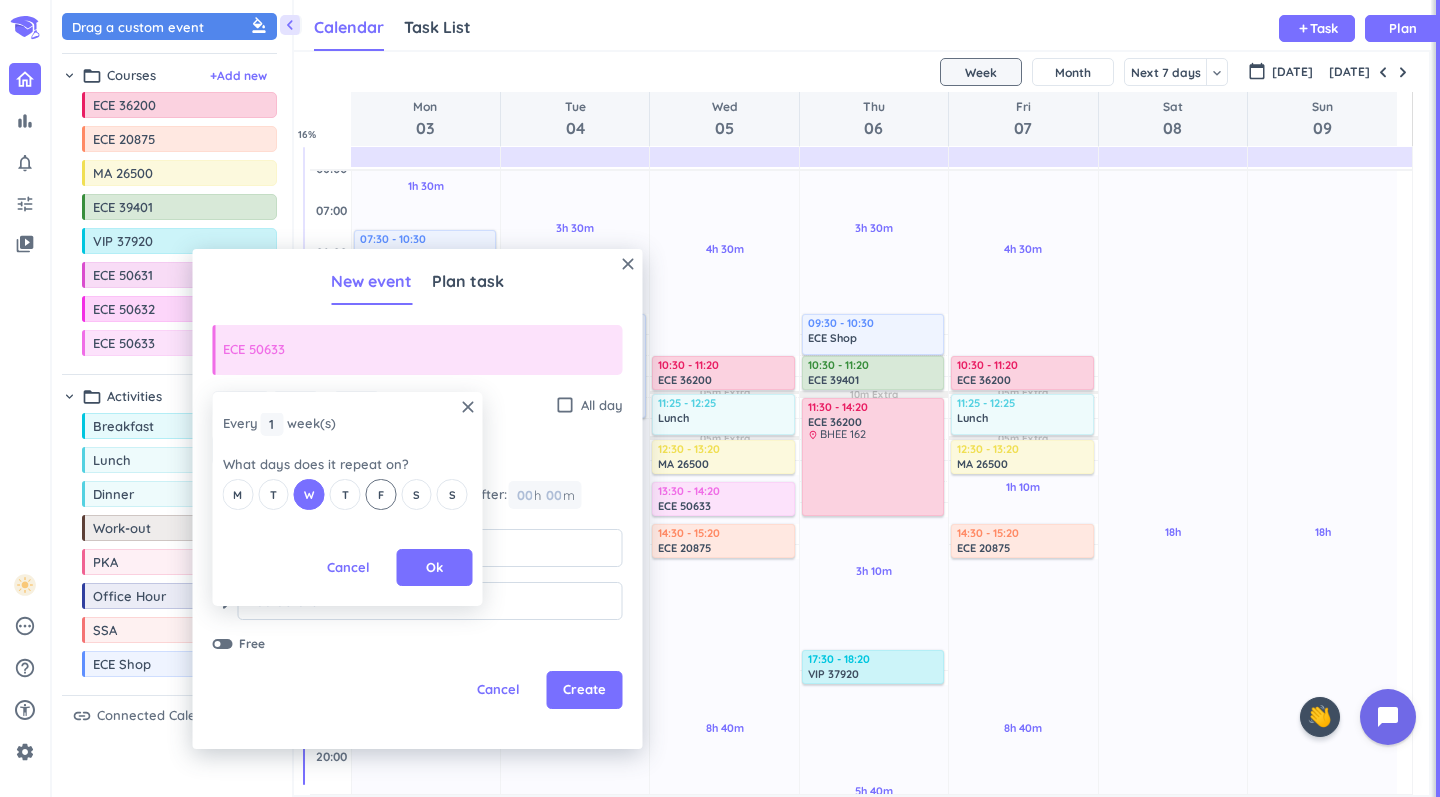 click on "F" at bounding box center [381, 495] 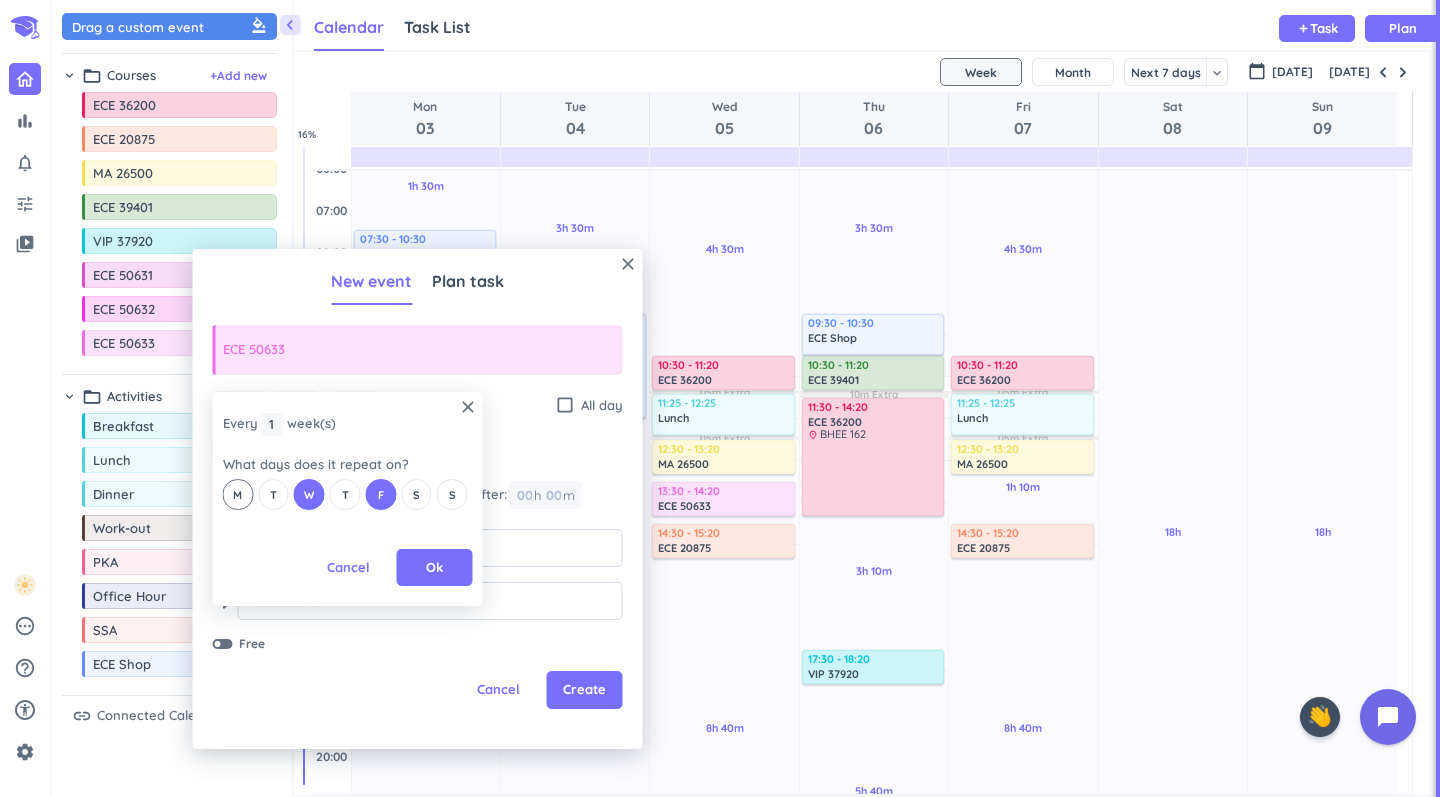 click on "M" at bounding box center (237, 495) 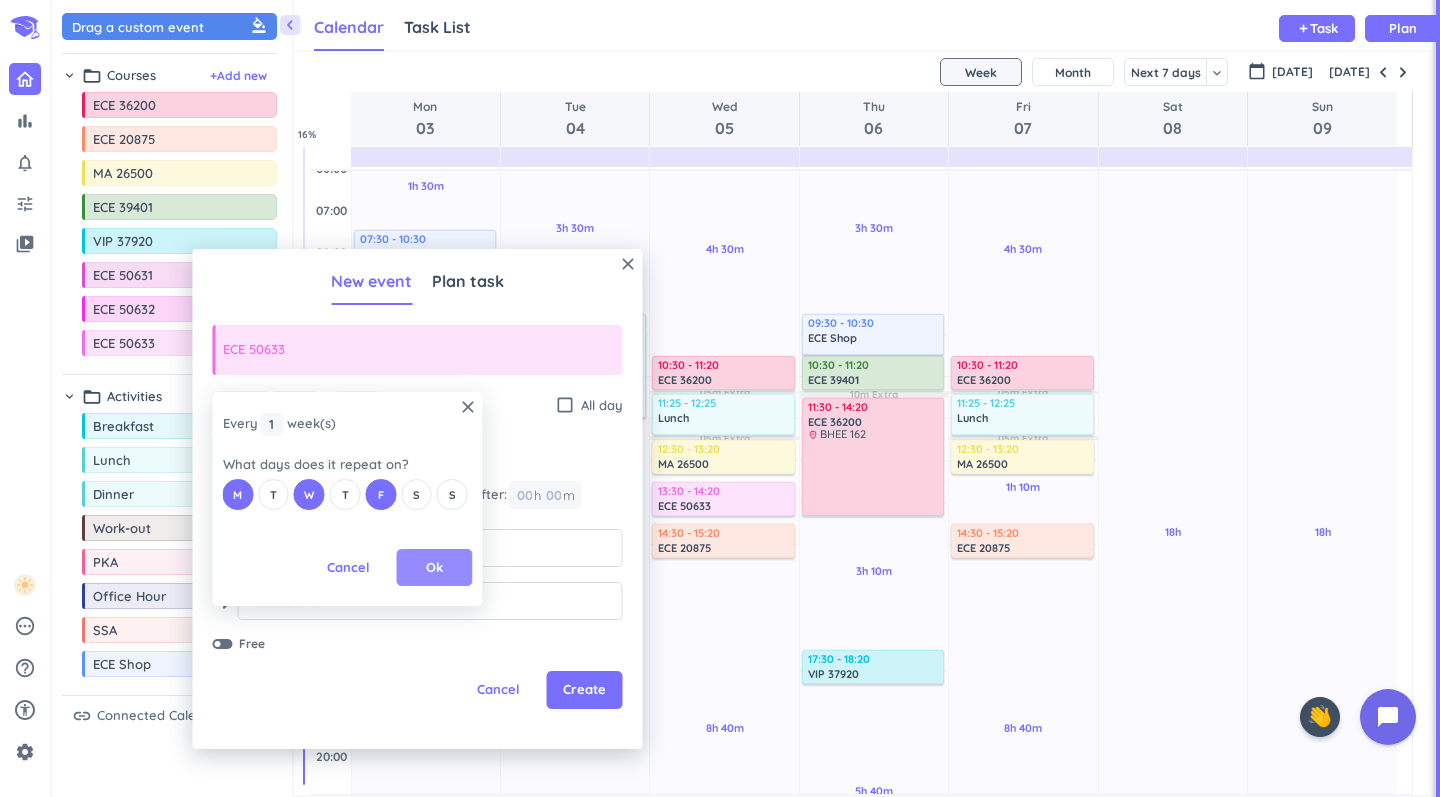 click on "Ok" at bounding box center (434, 568) 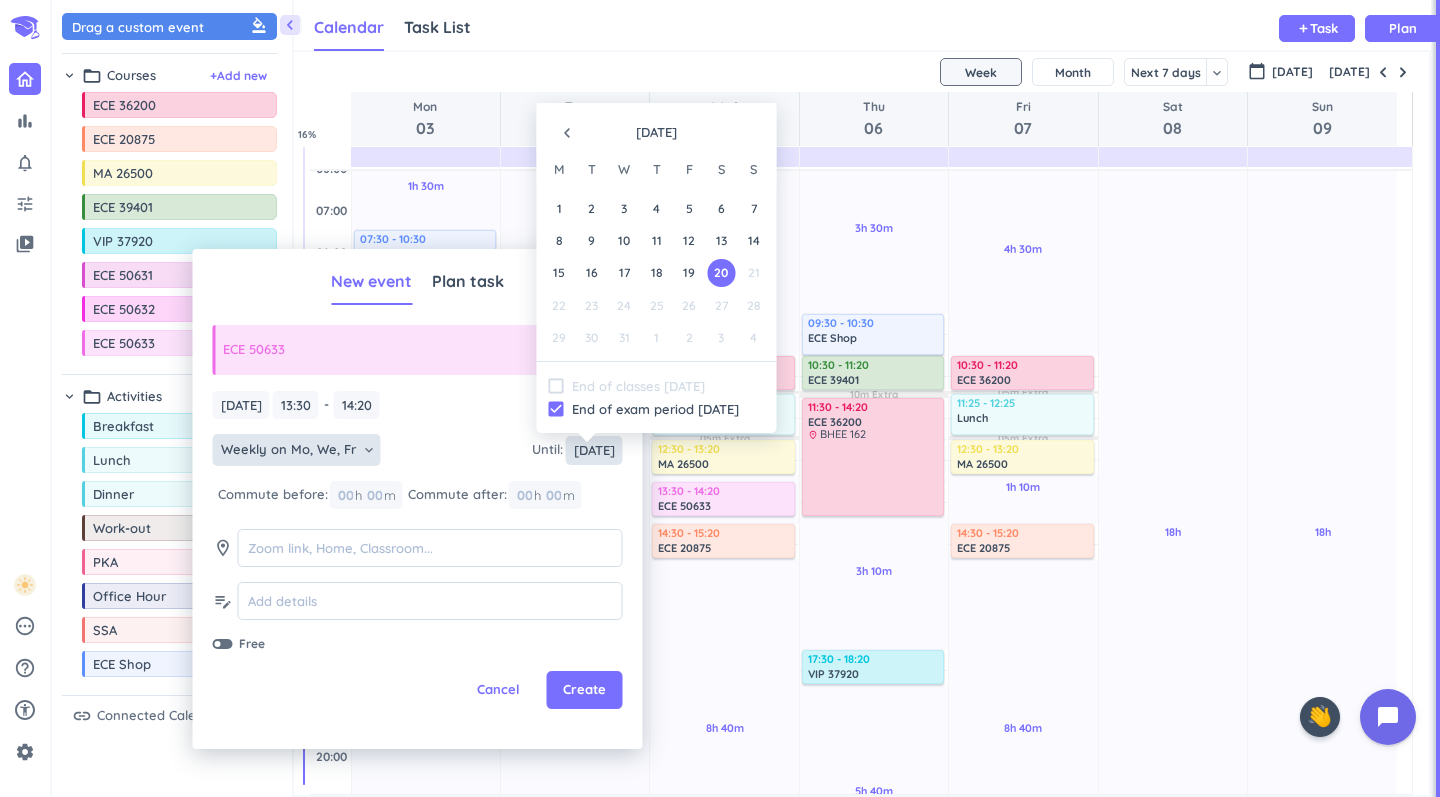 click on "[DATE]" at bounding box center [594, 450] 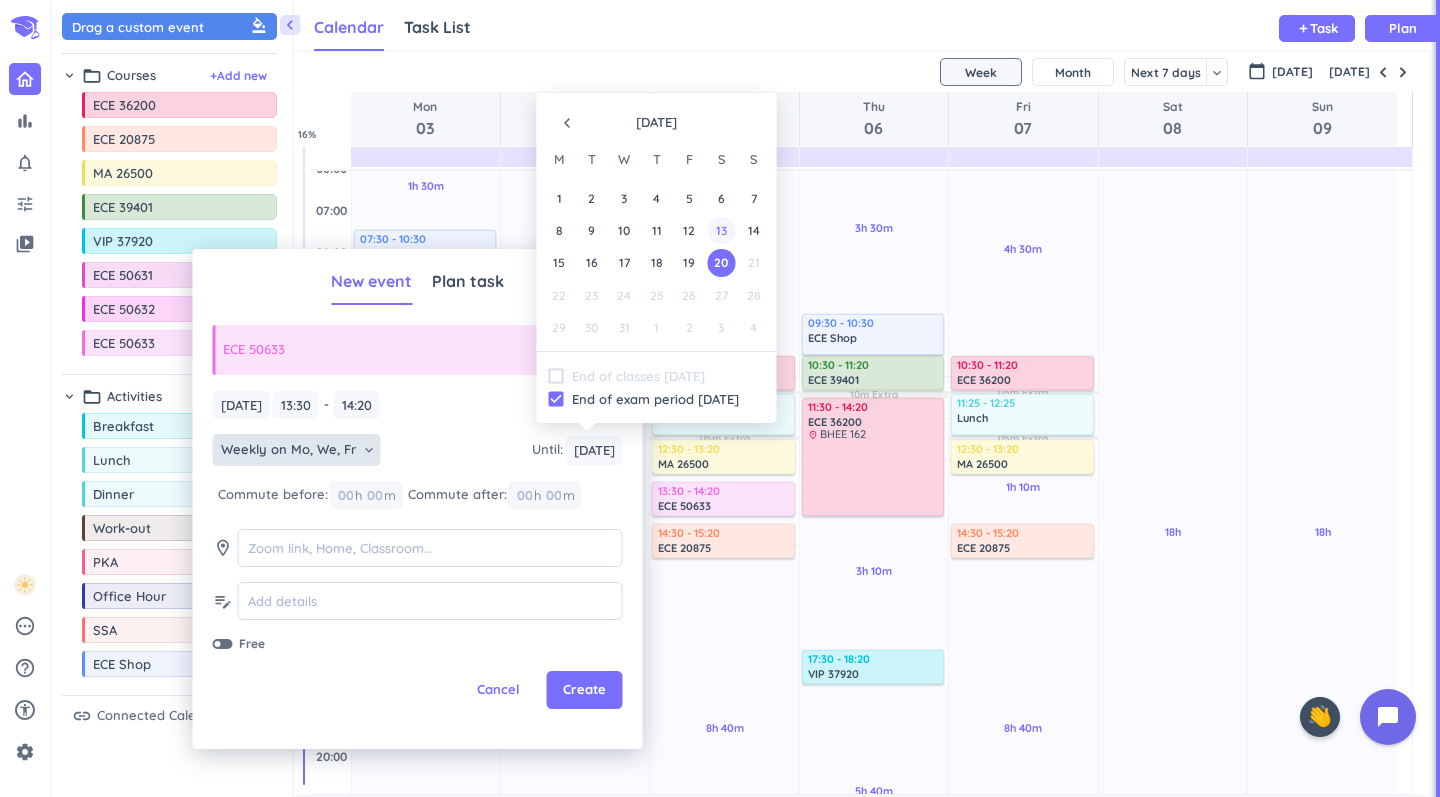 click on "13" at bounding box center [721, 230] 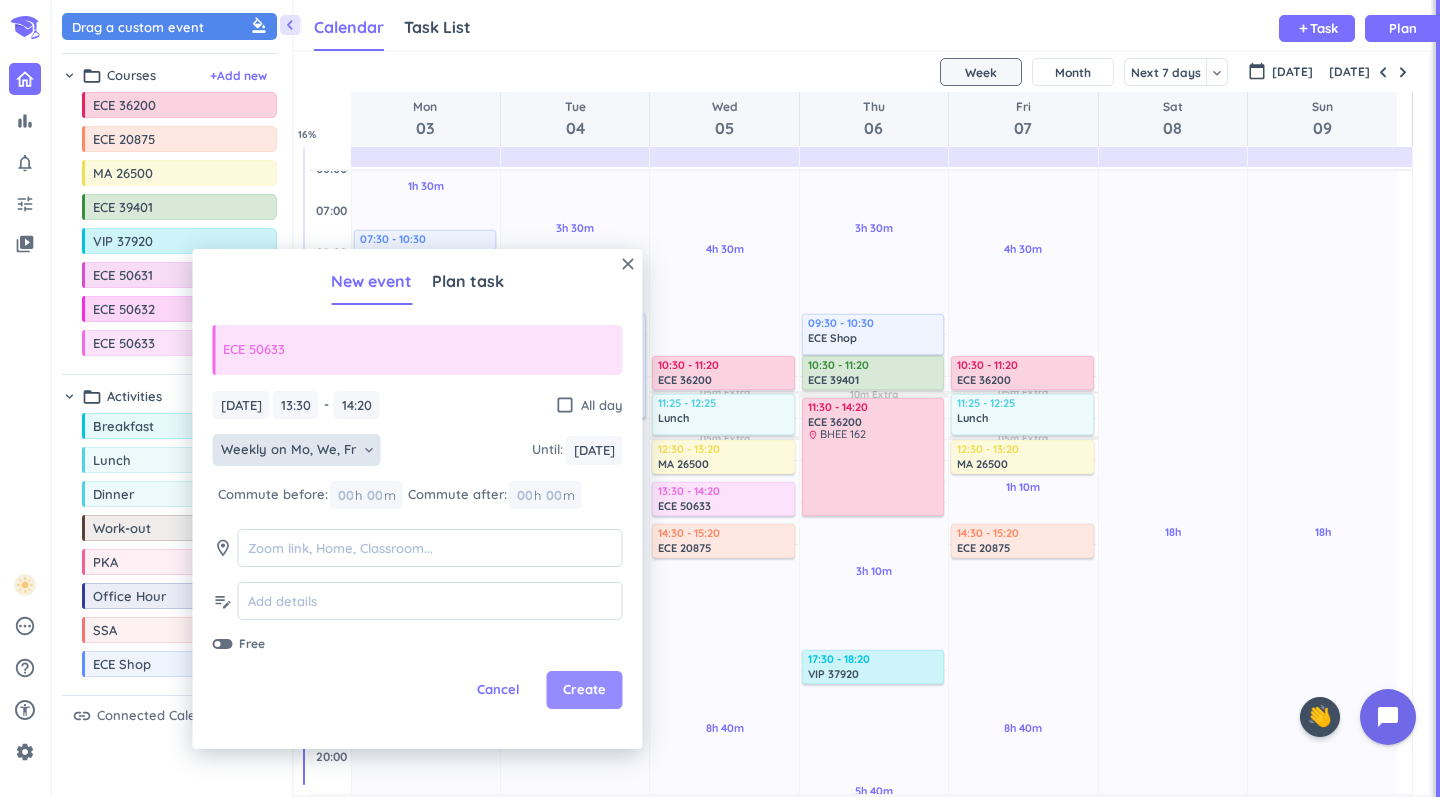 click on "Create" at bounding box center (584, 690) 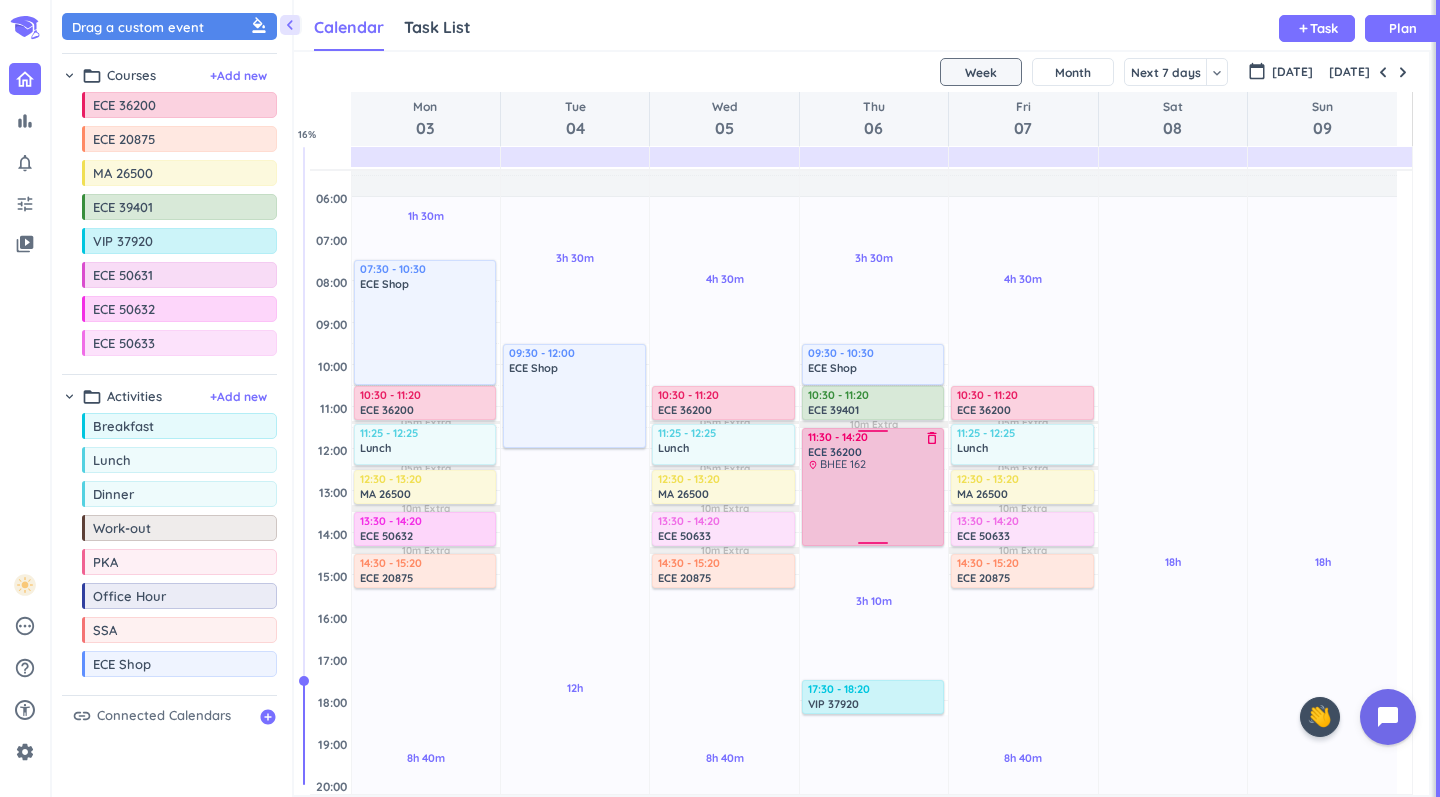scroll, scrollTop: 54, scrollLeft: 0, axis: vertical 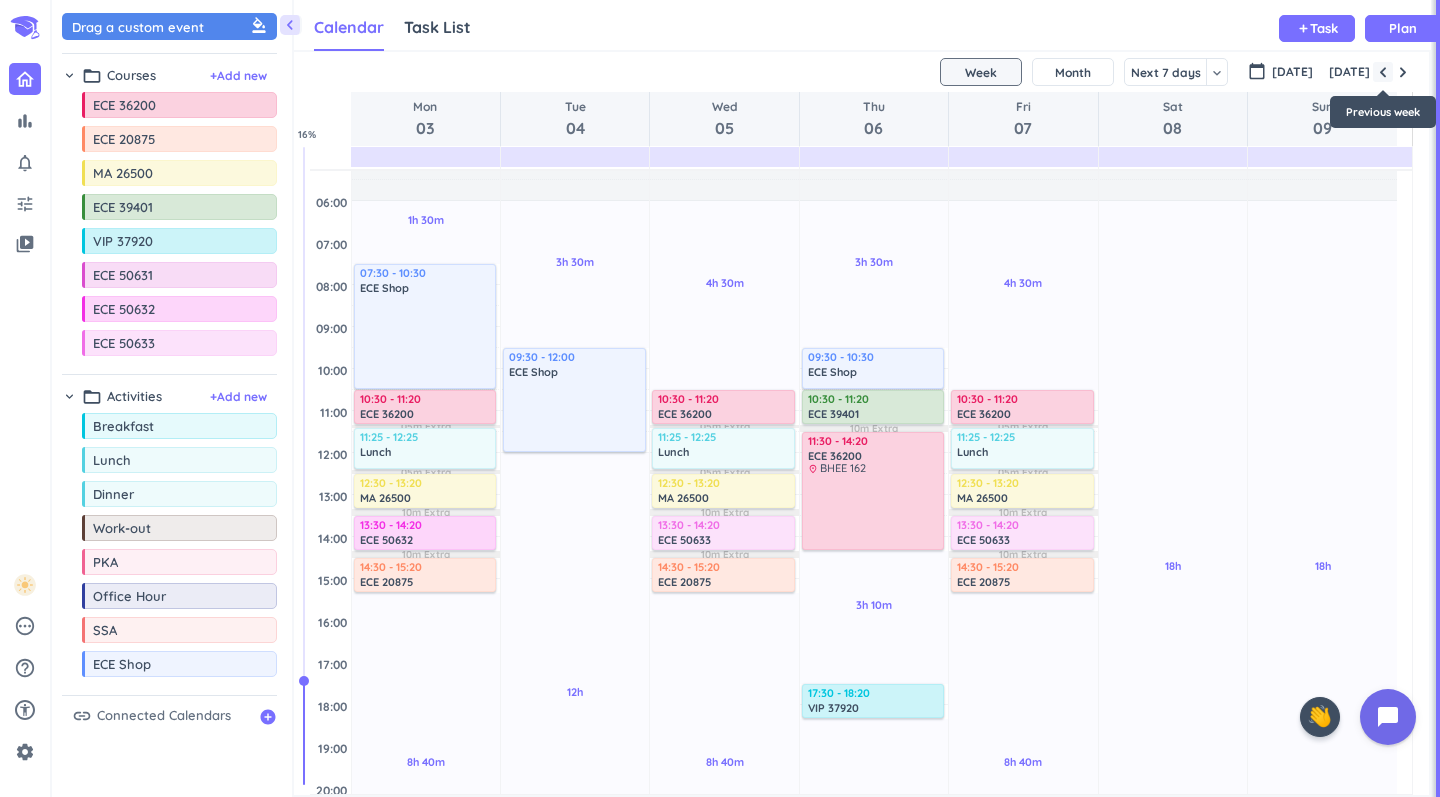 click at bounding box center (1383, 72) 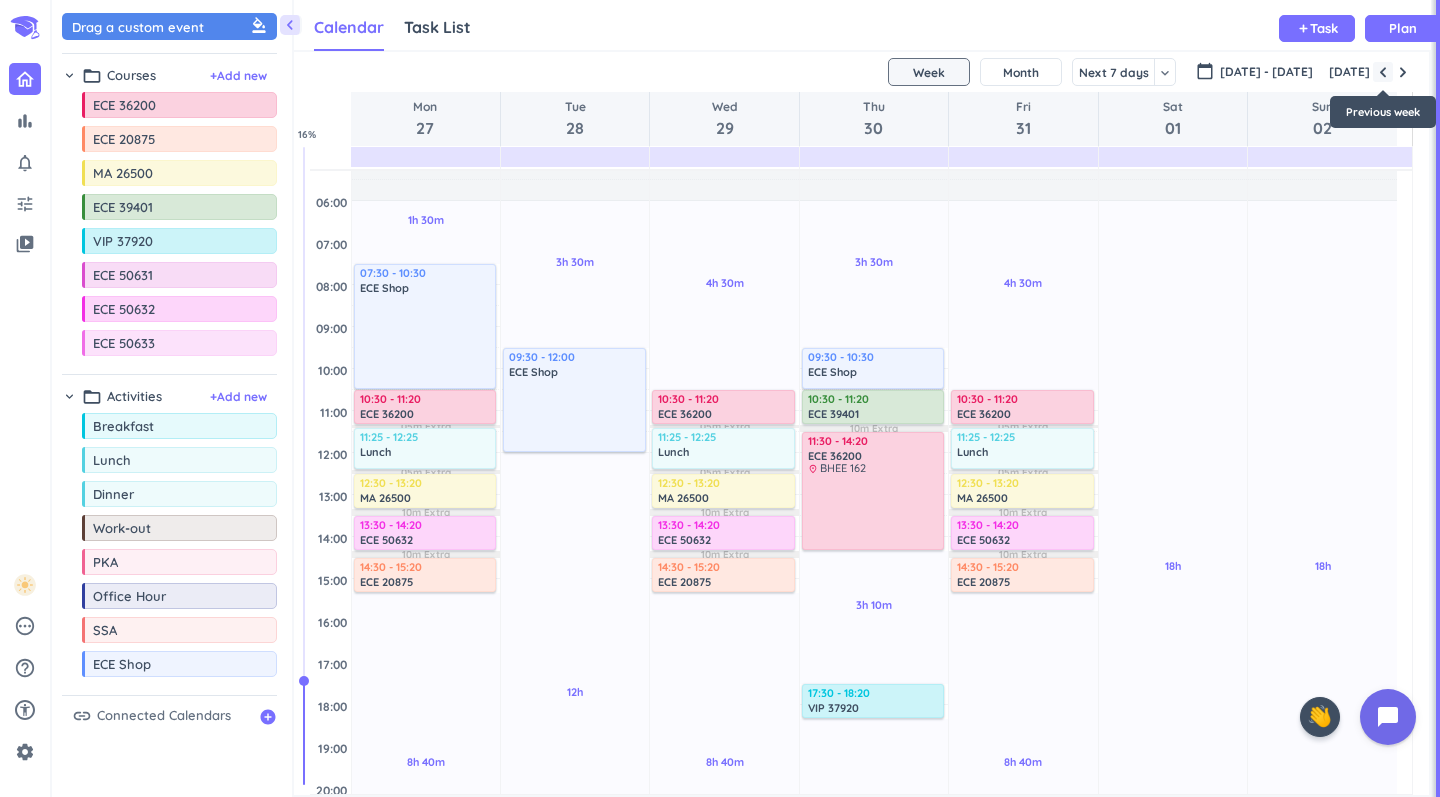 click at bounding box center (1383, 72) 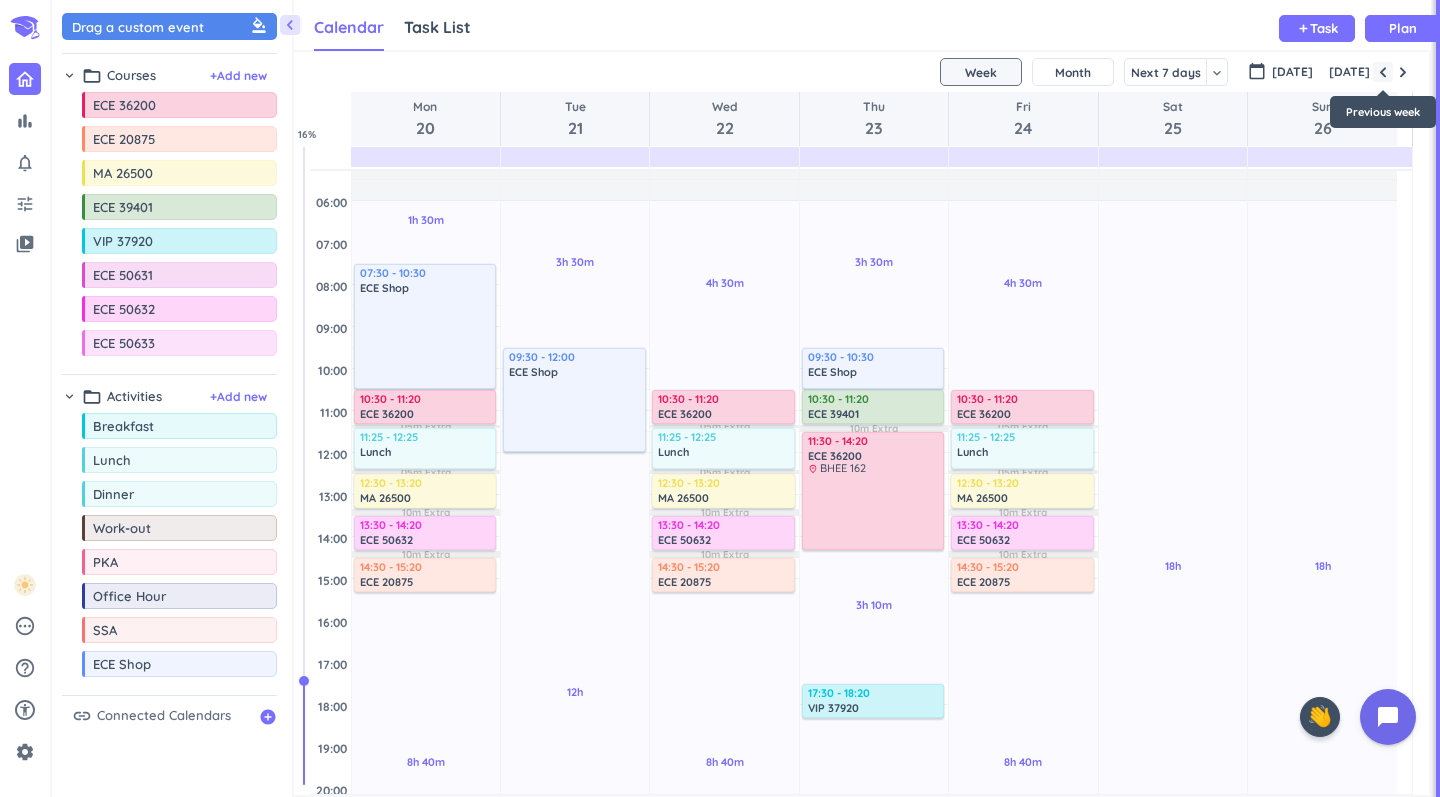scroll, scrollTop: 384, scrollLeft: 0, axis: vertical 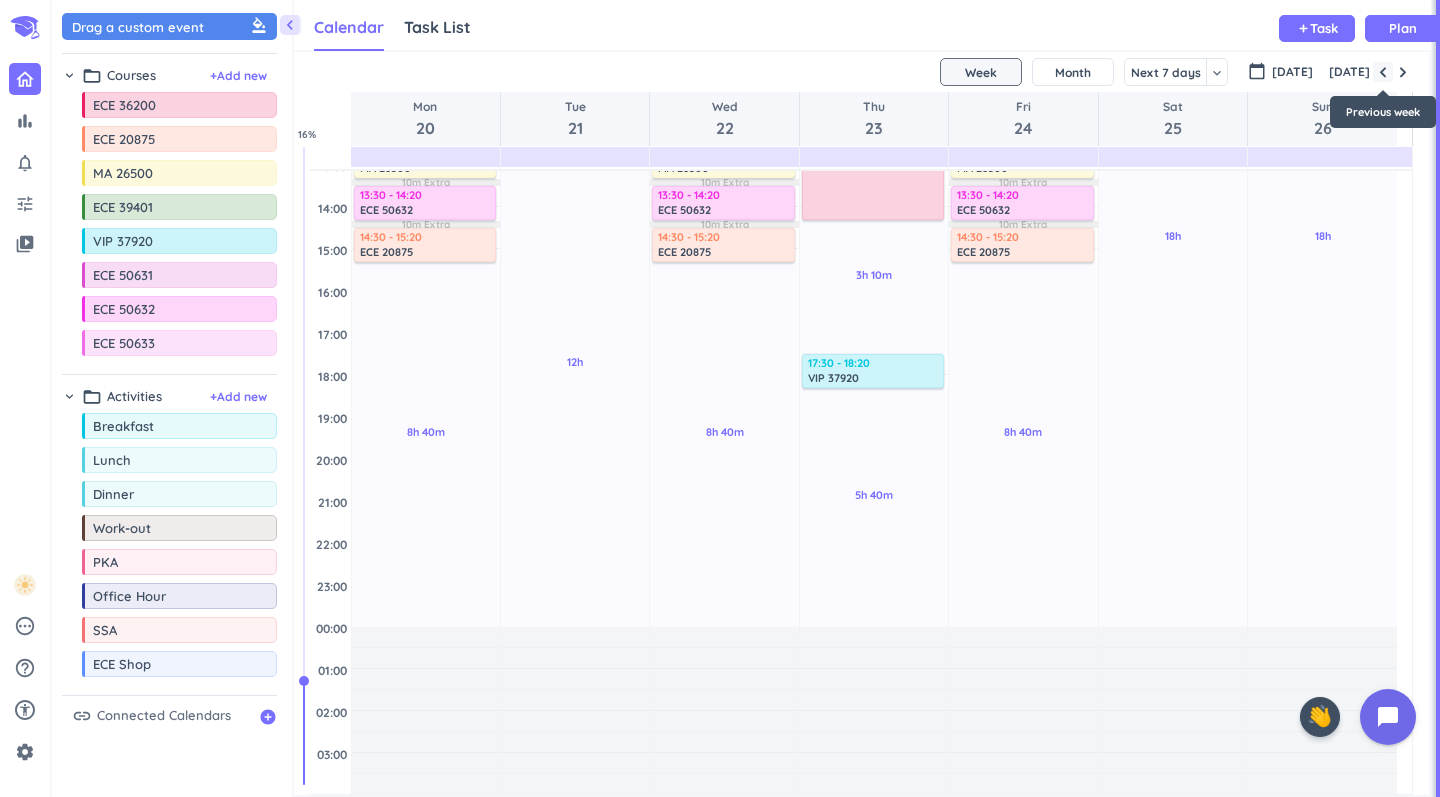 click at bounding box center (1383, 72) 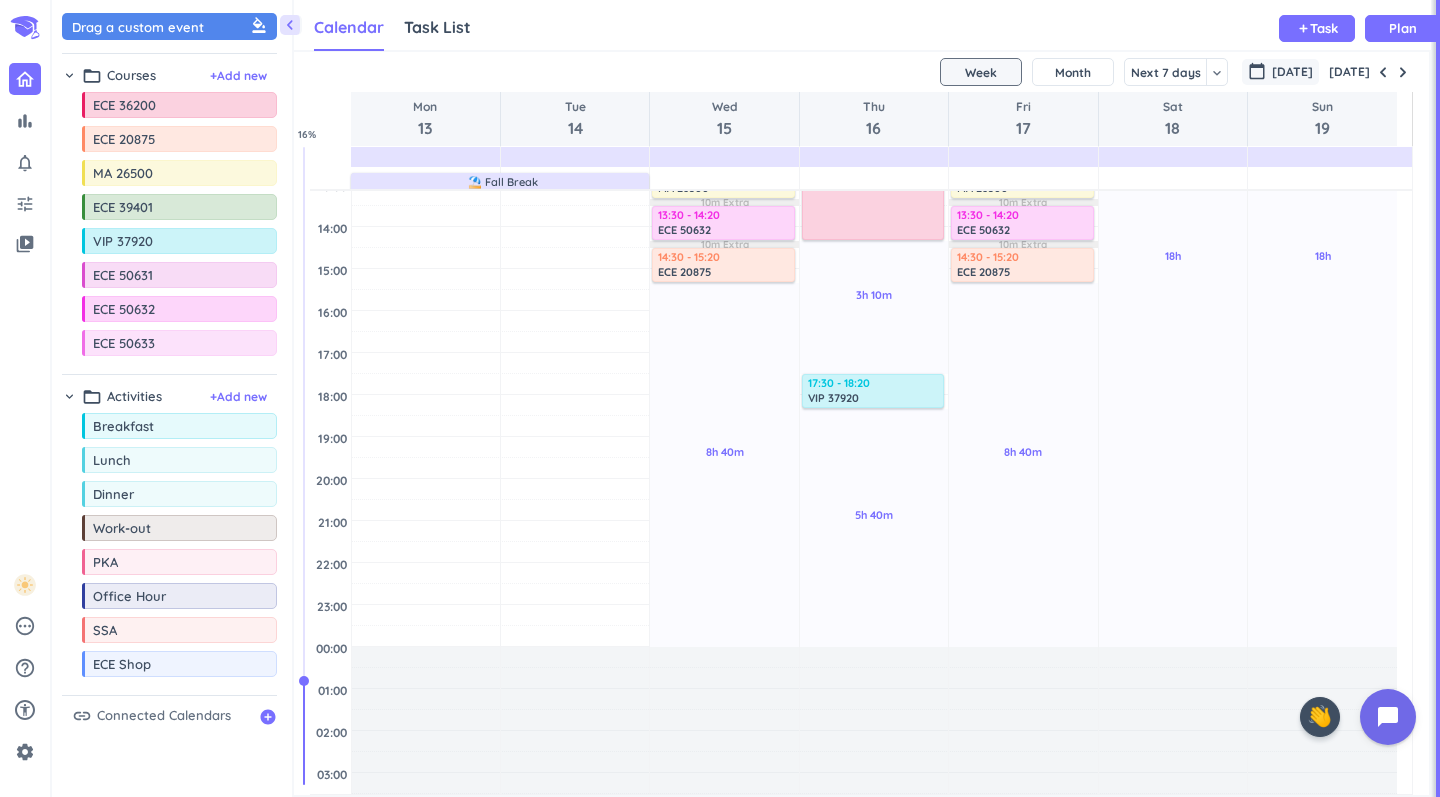 click on "[DATE]" at bounding box center [1292, 72] 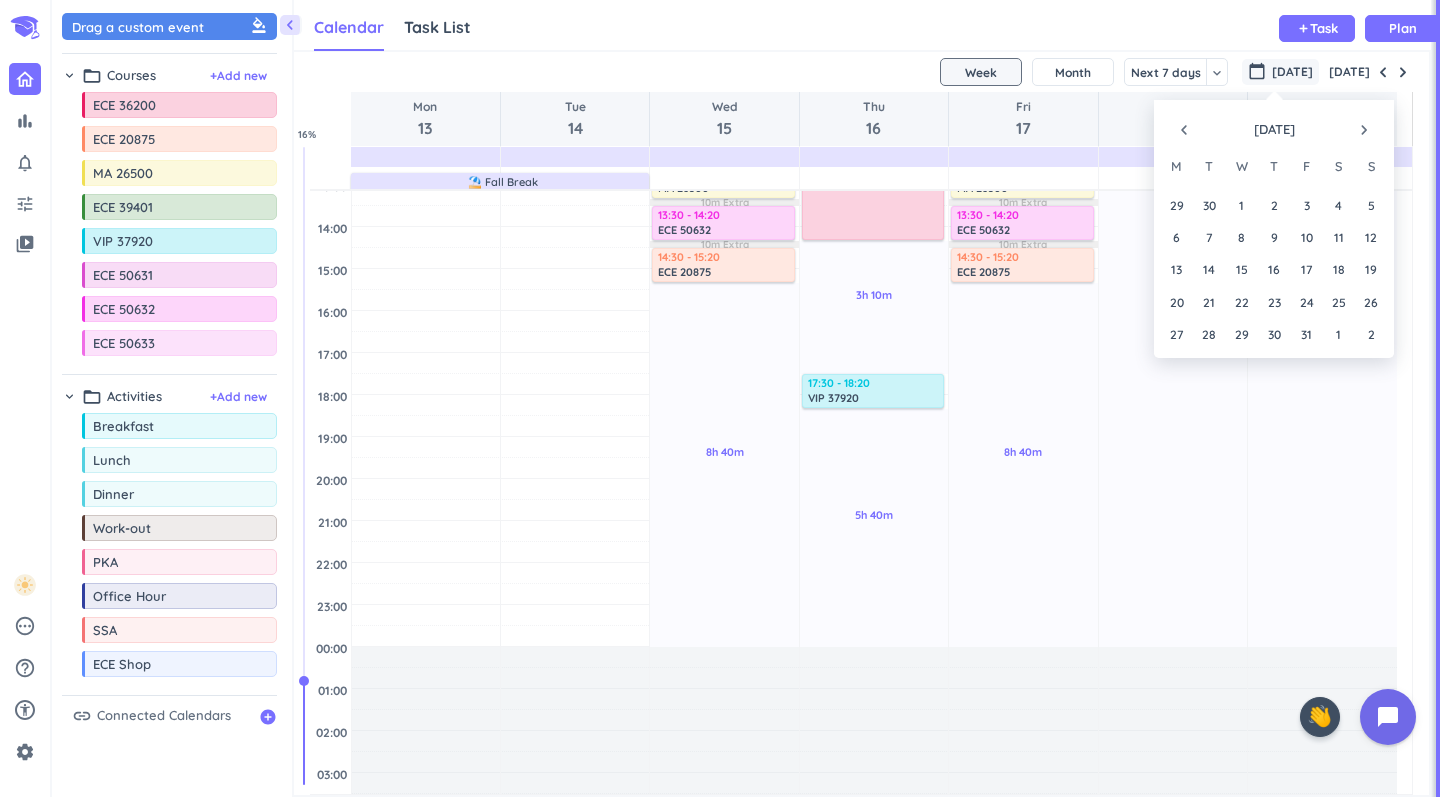 click on "navigate_before" at bounding box center (1184, 130) 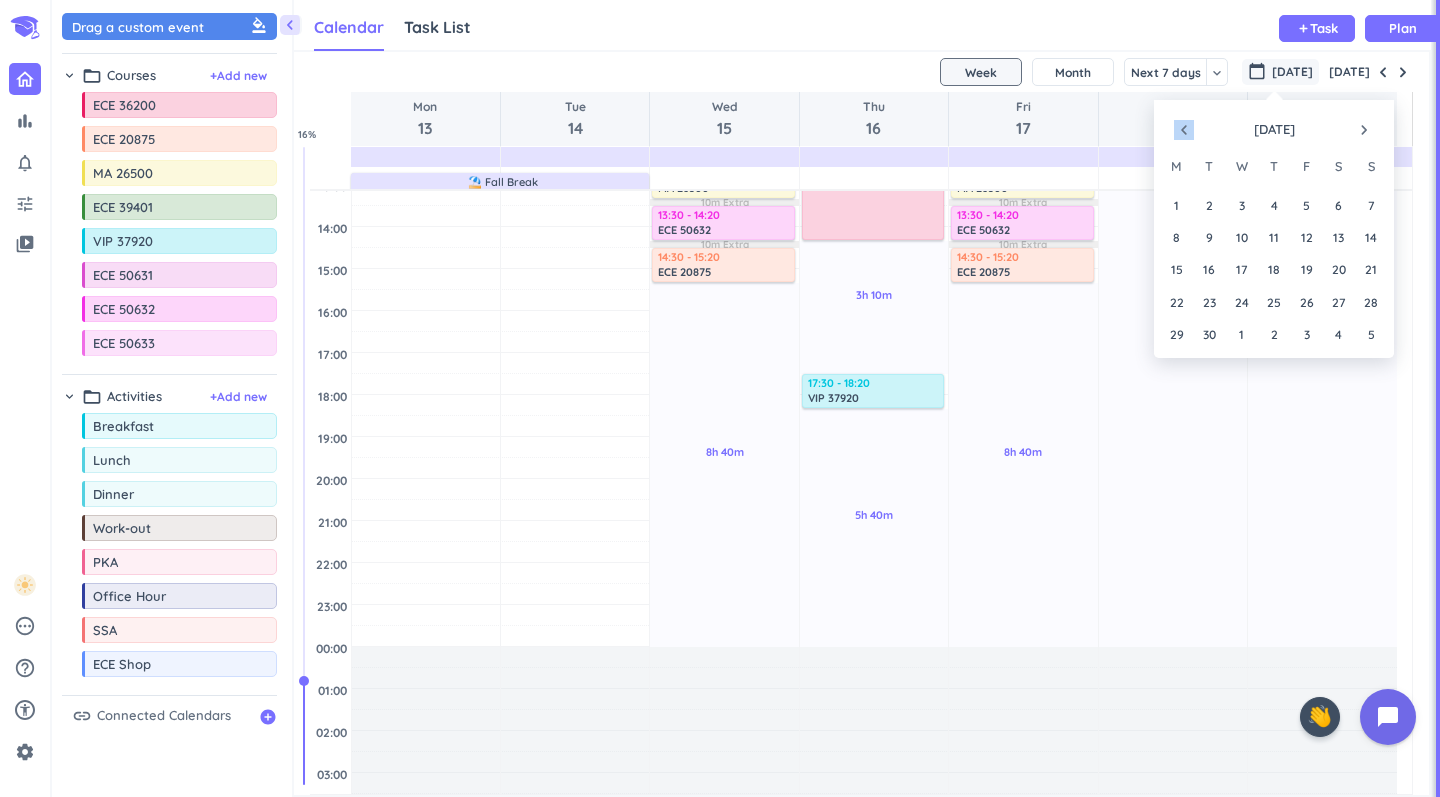 click on "navigate_before" at bounding box center (1184, 130) 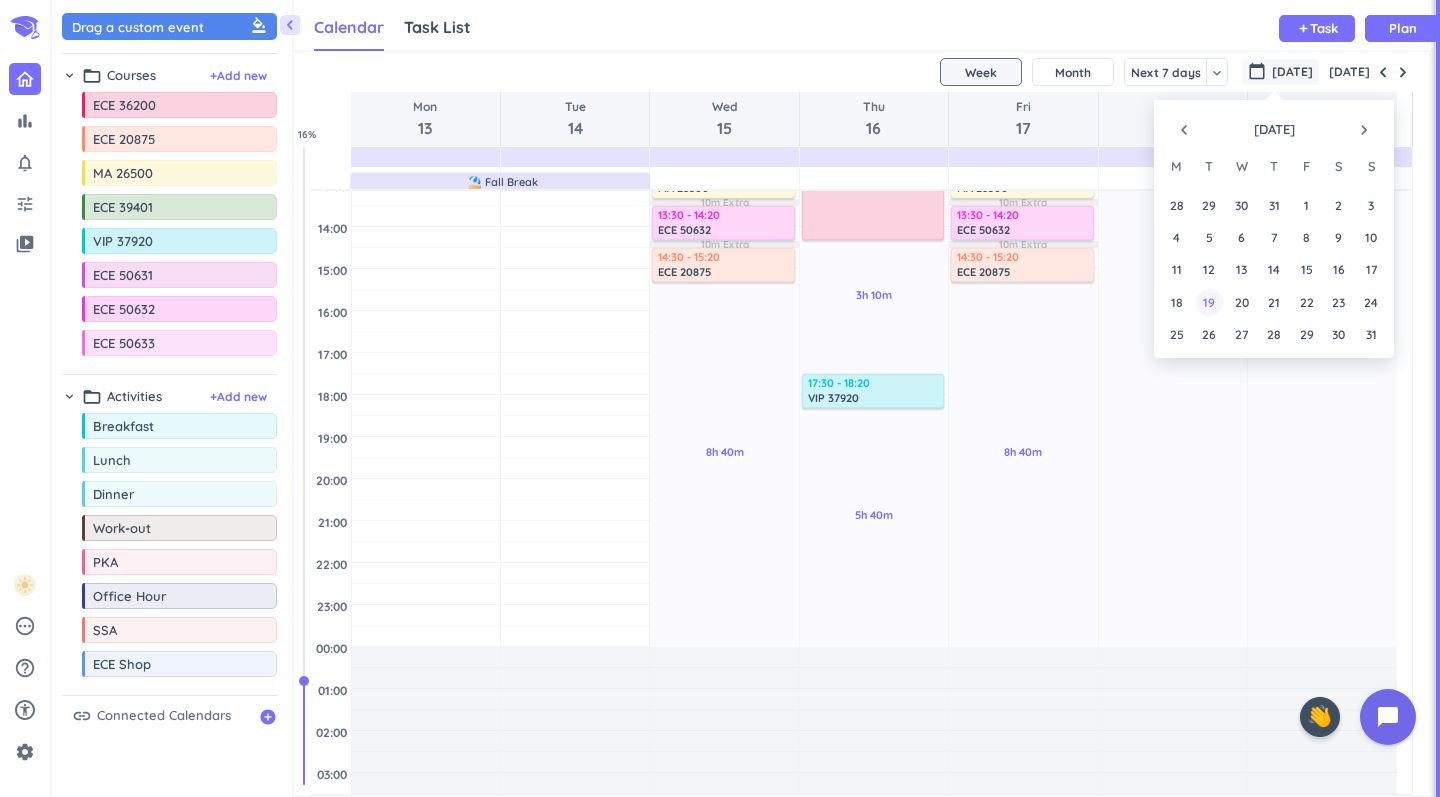 click on "19" at bounding box center (1209, 301) 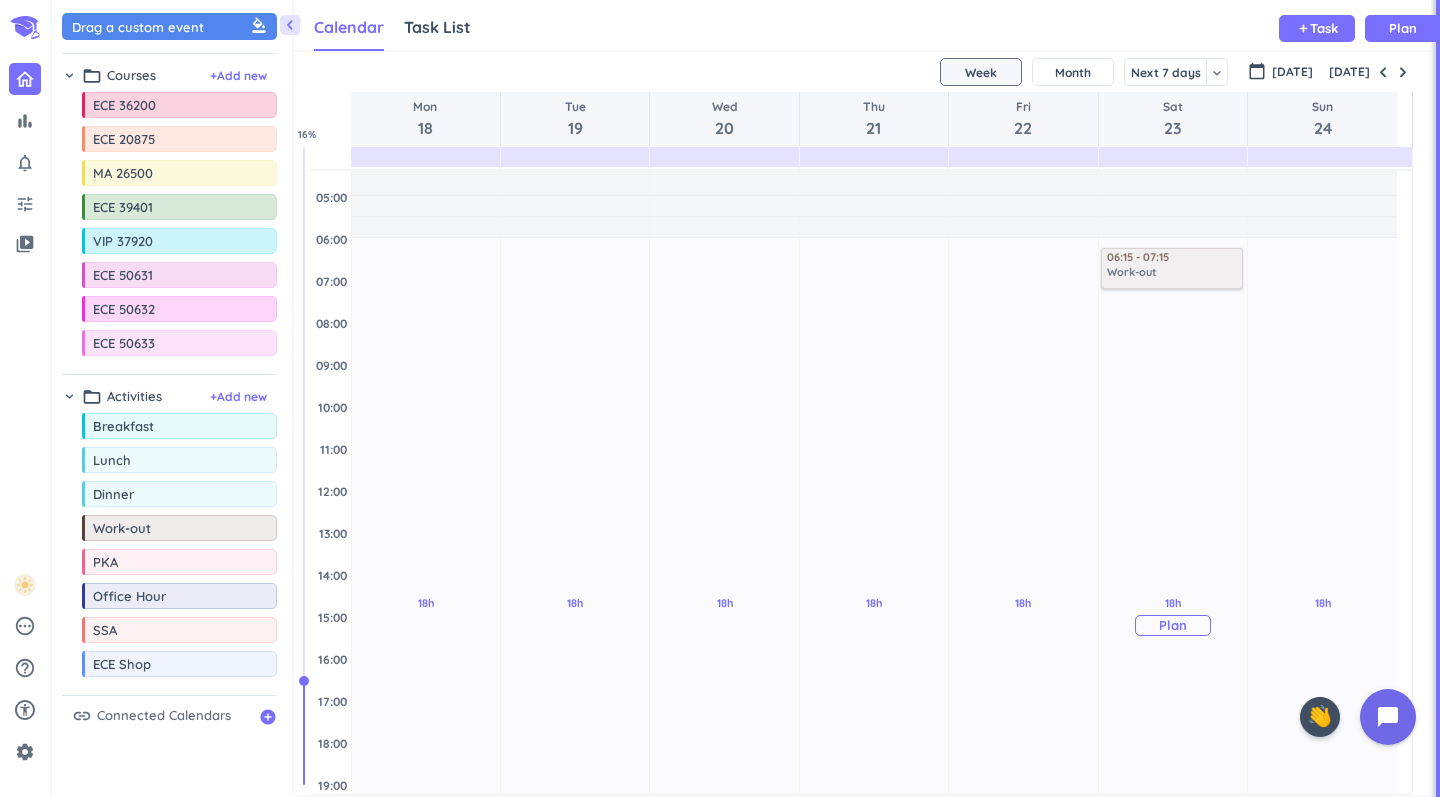 scroll, scrollTop: 0, scrollLeft: 0, axis: both 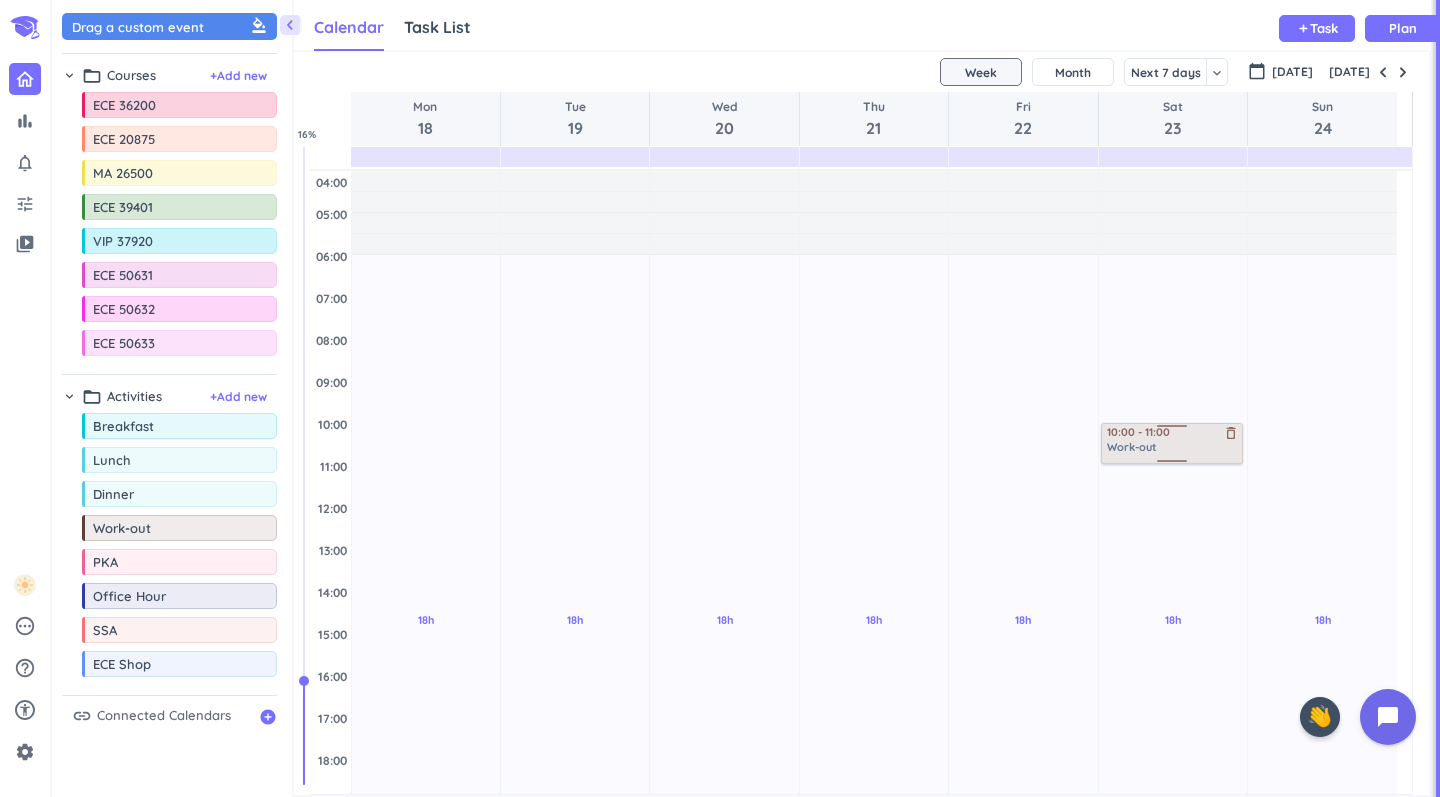 drag, startPoint x: 122, startPoint y: 533, endPoint x: 1187, endPoint y: 424, distance: 1070.5634 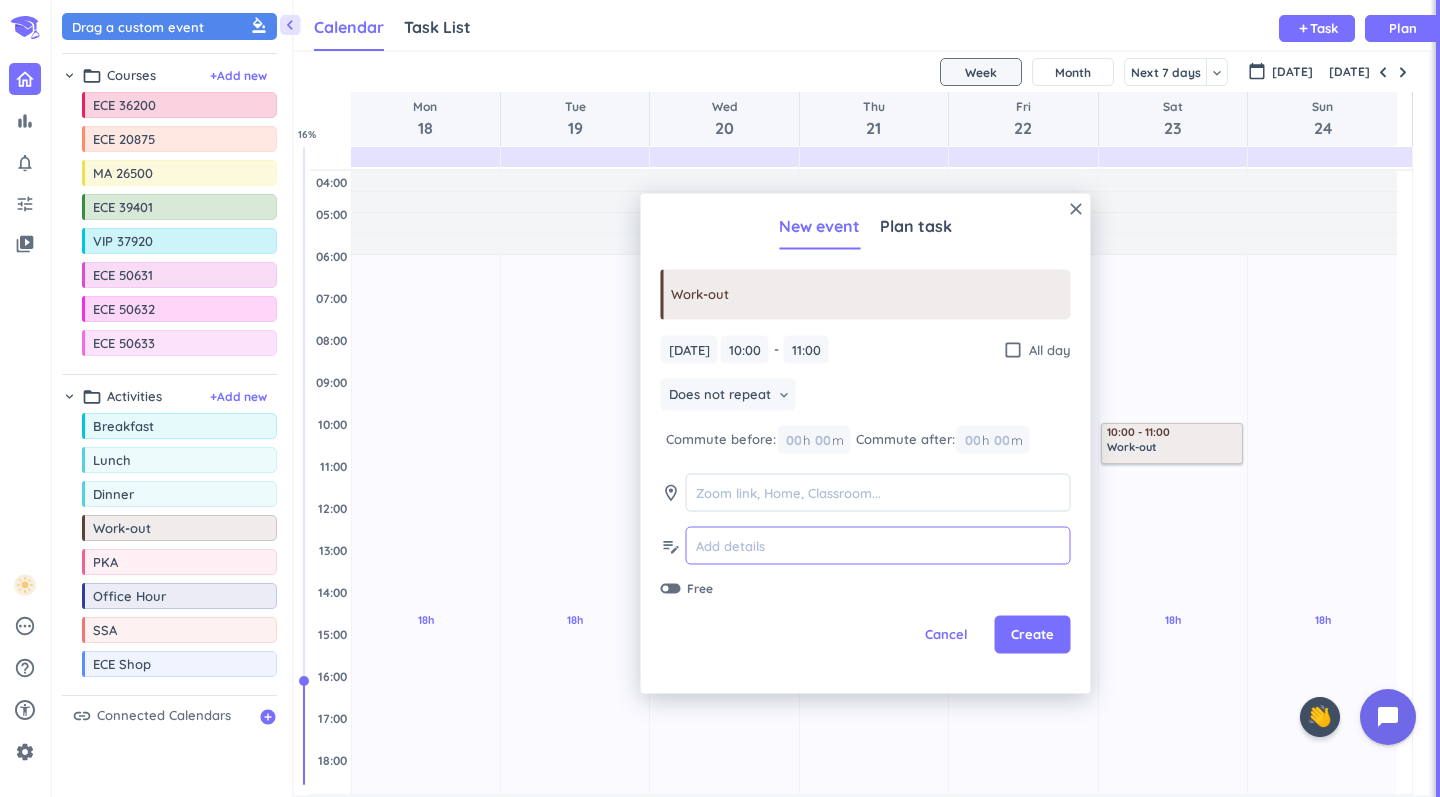 click at bounding box center [878, 545] 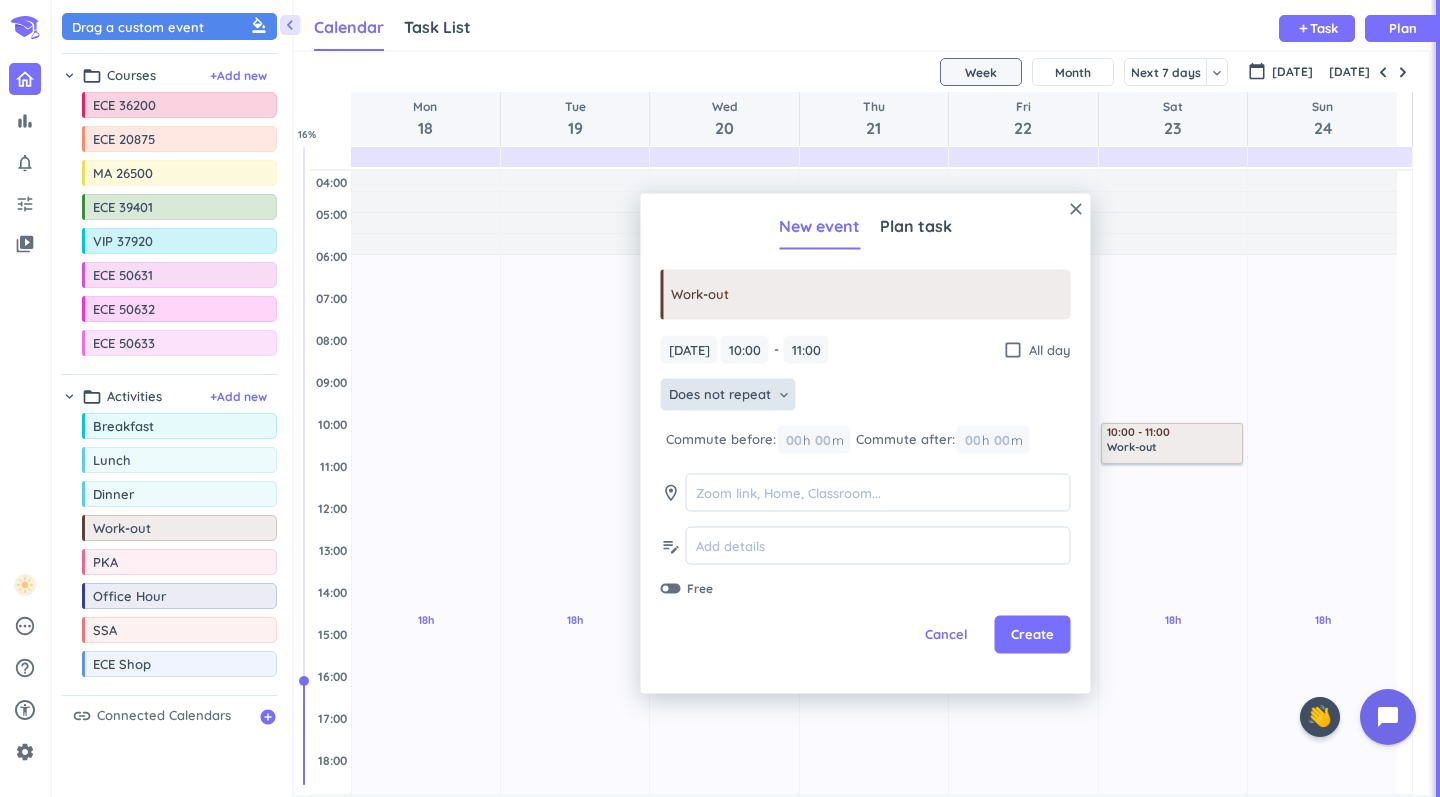 click on "Does not repeat keyboard_arrow_down" at bounding box center (728, 395) 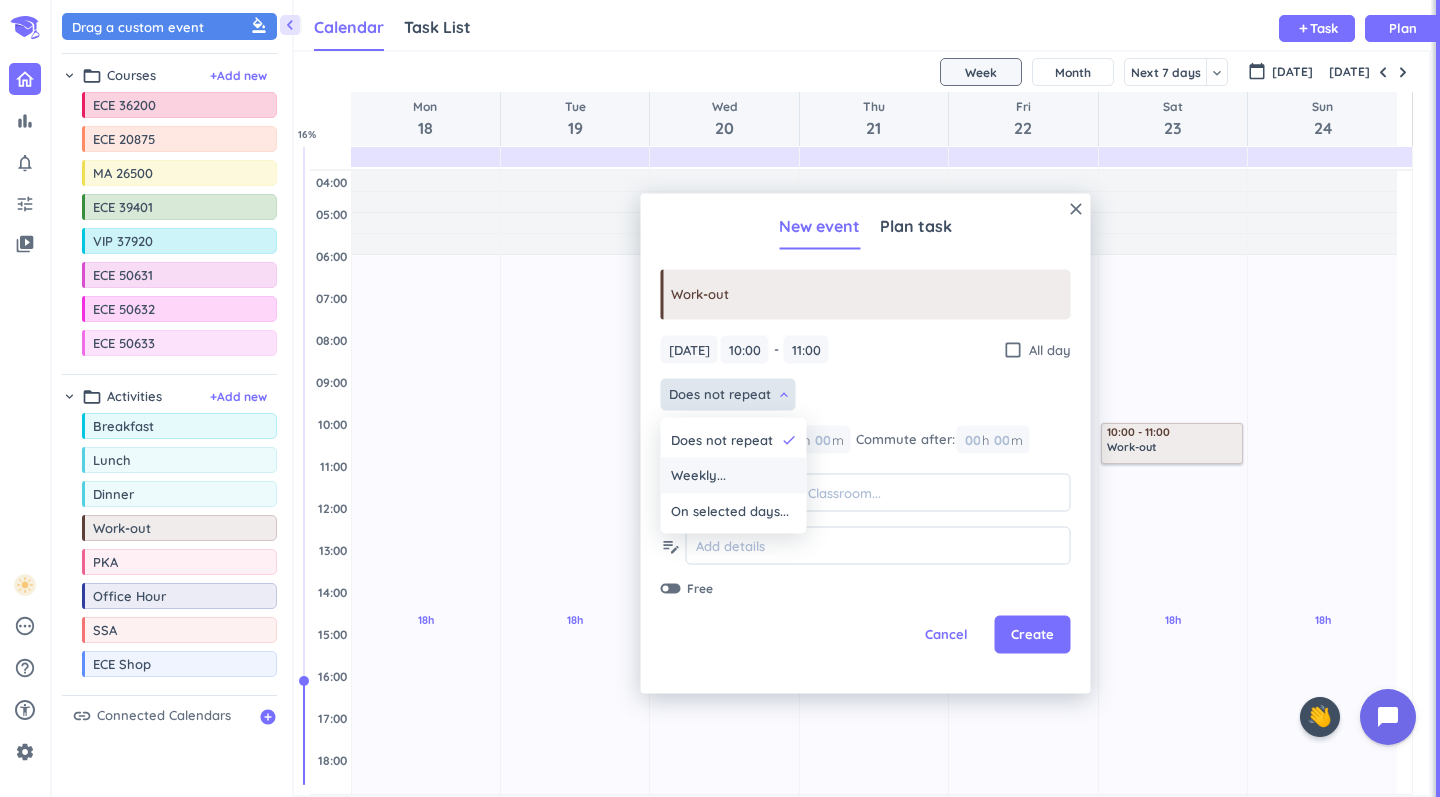 click on "Weekly..." at bounding box center [734, 476] 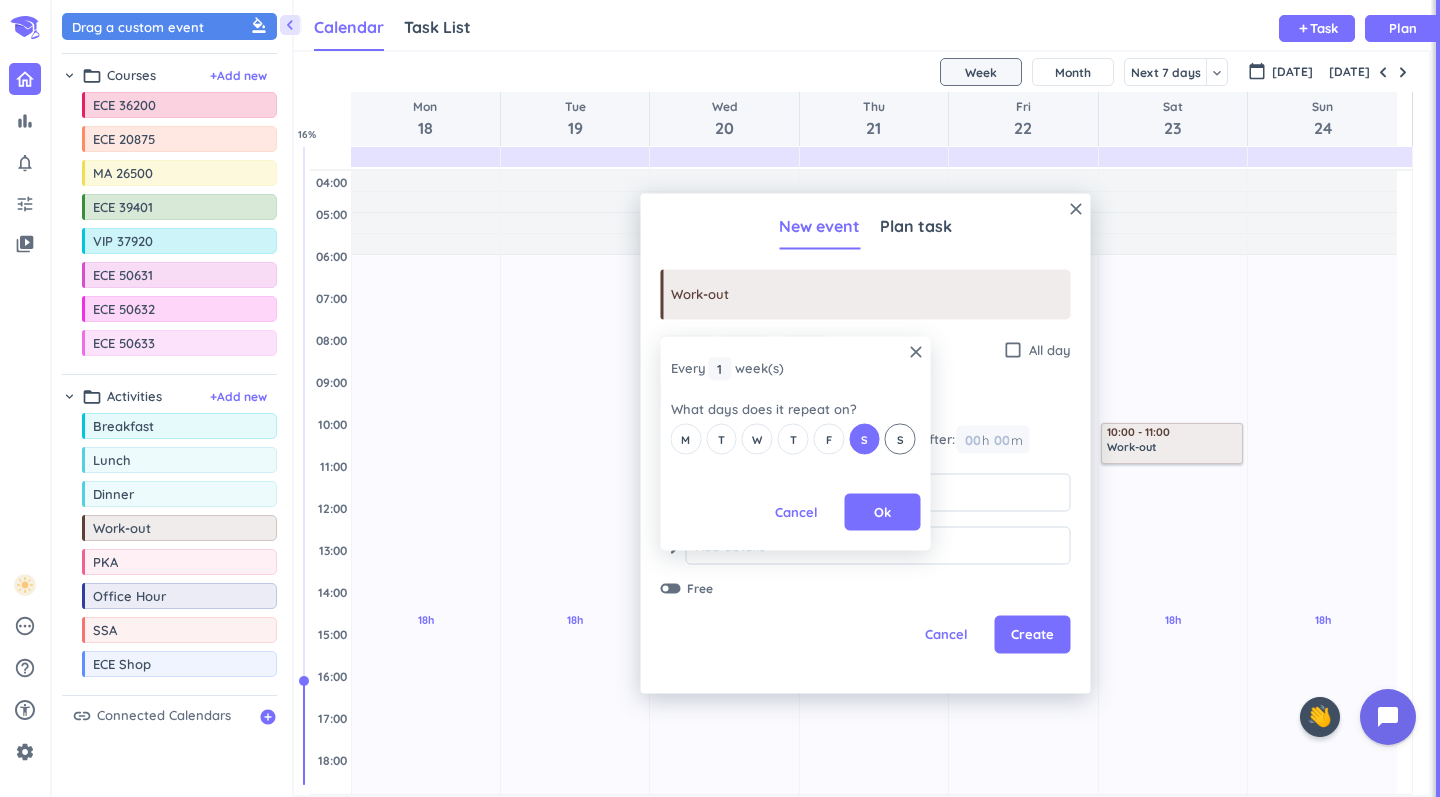 click on "S" at bounding box center [900, 439] 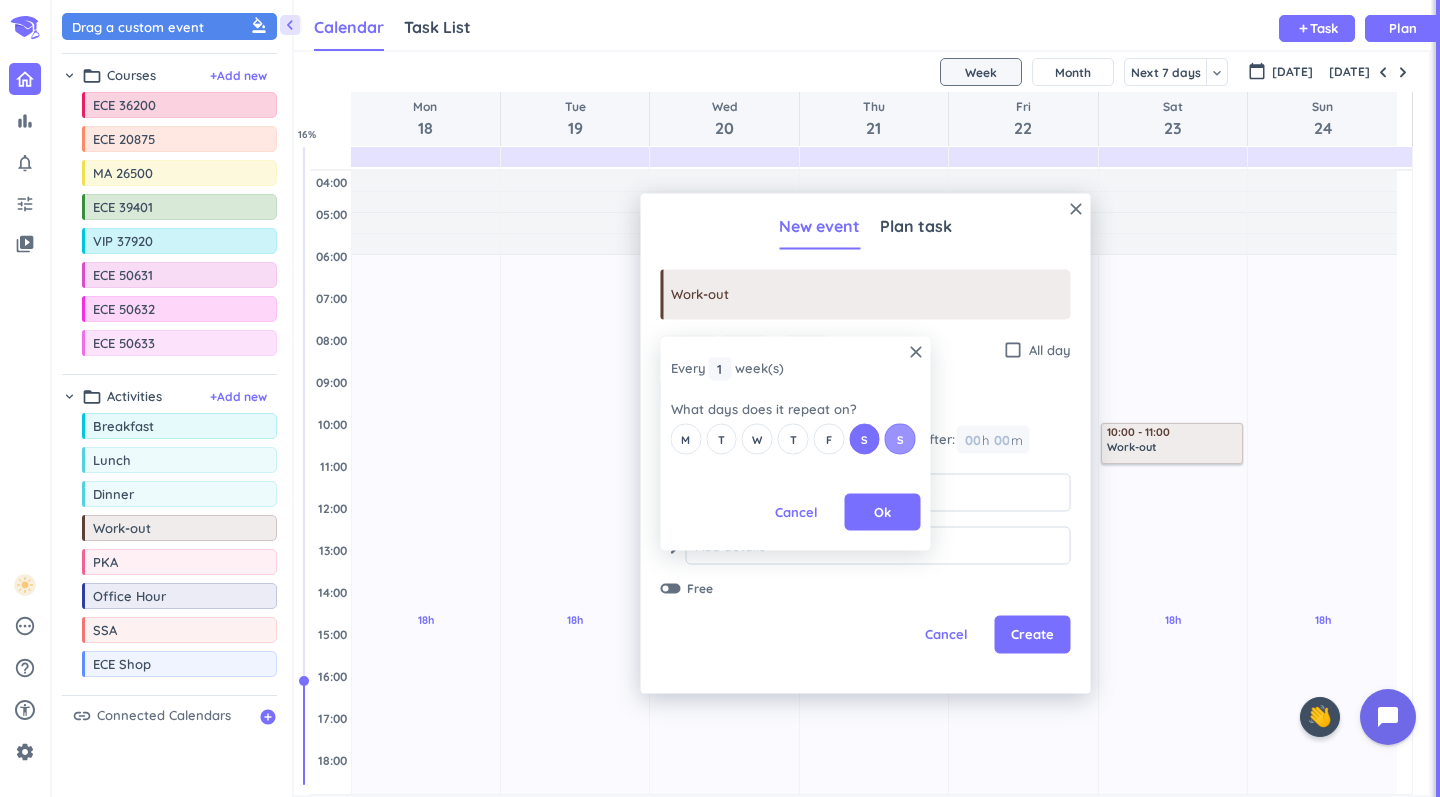 click on "S" at bounding box center (900, 439) 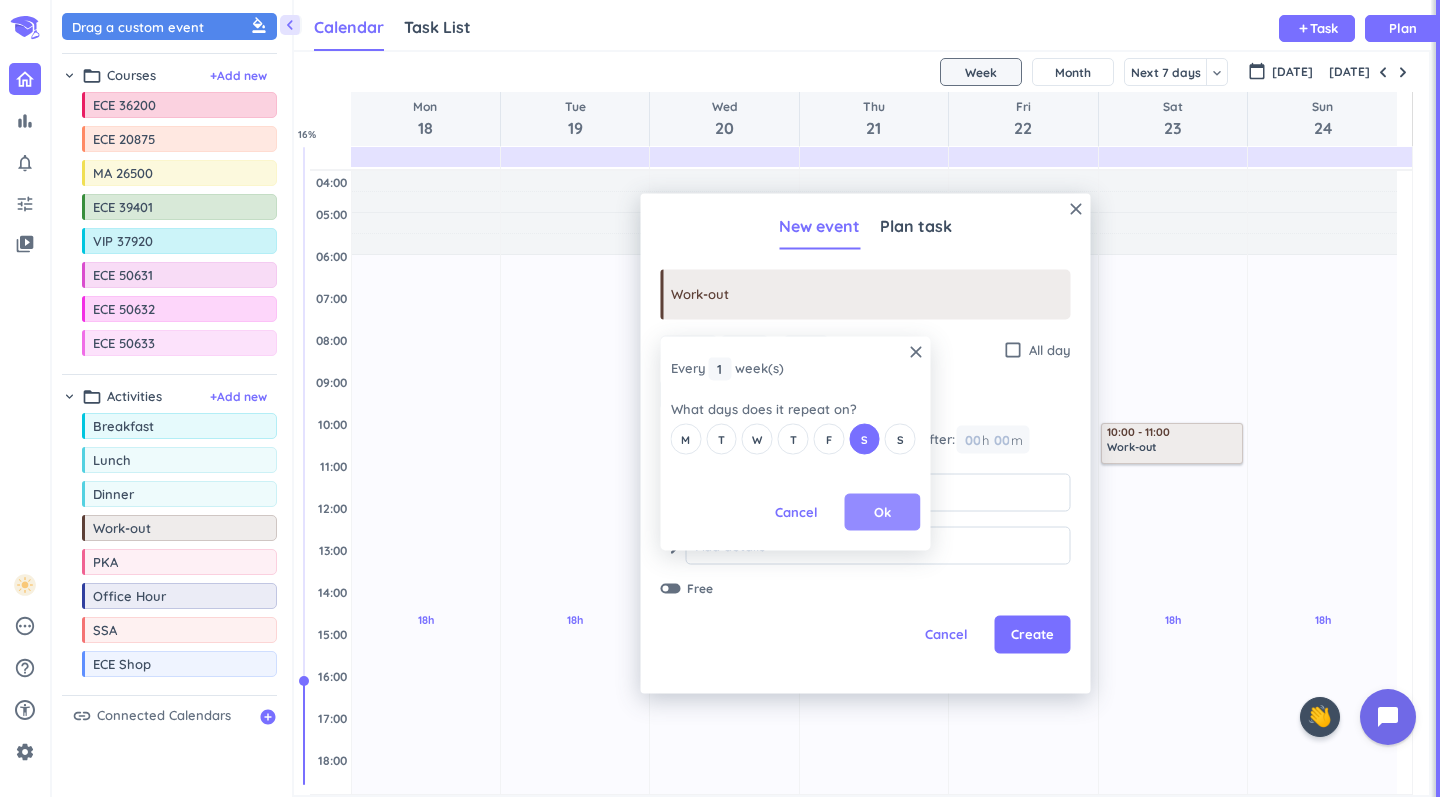 click on "Ok" at bounding box center [883, 512] 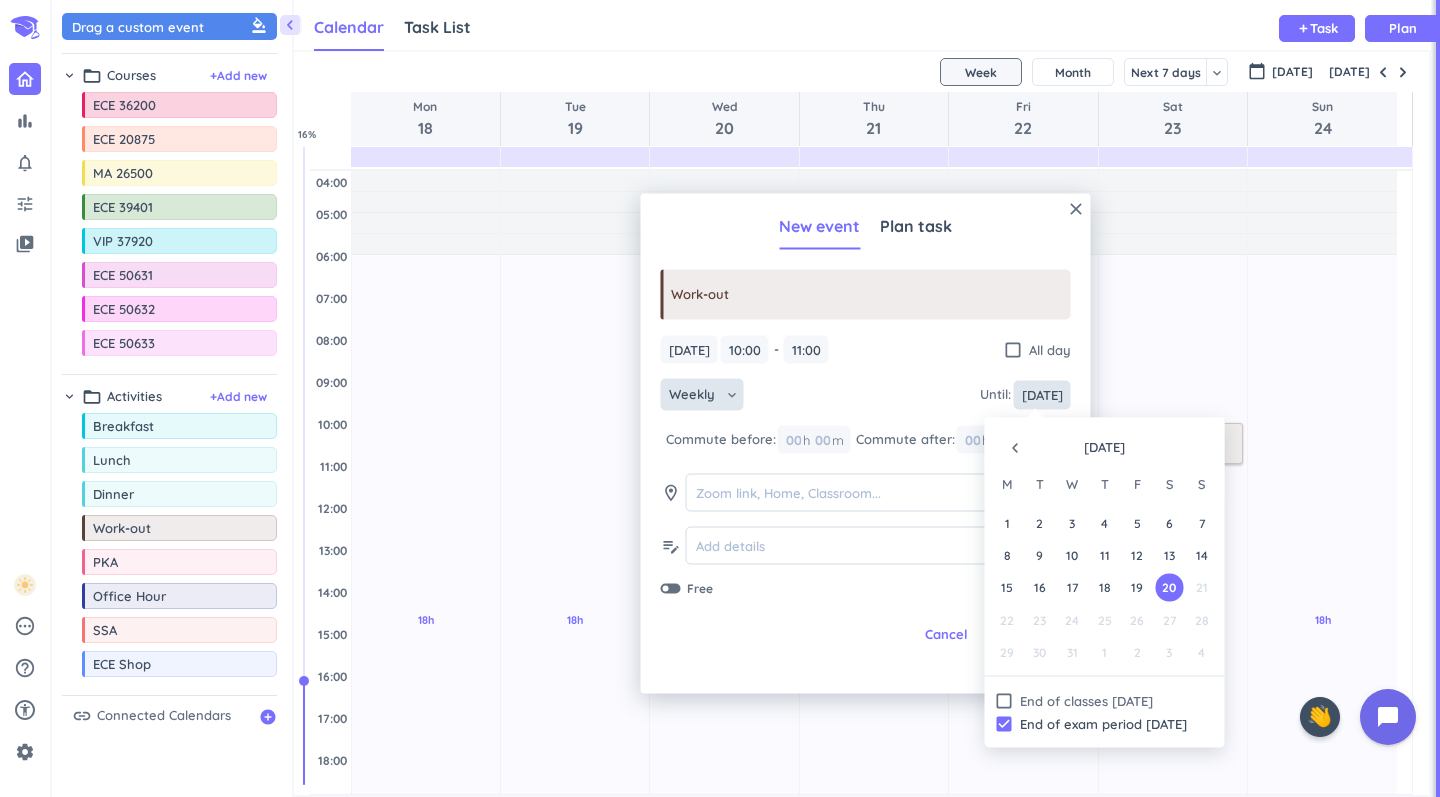 click on "[DATE]" at bounding box center (1042, 394) 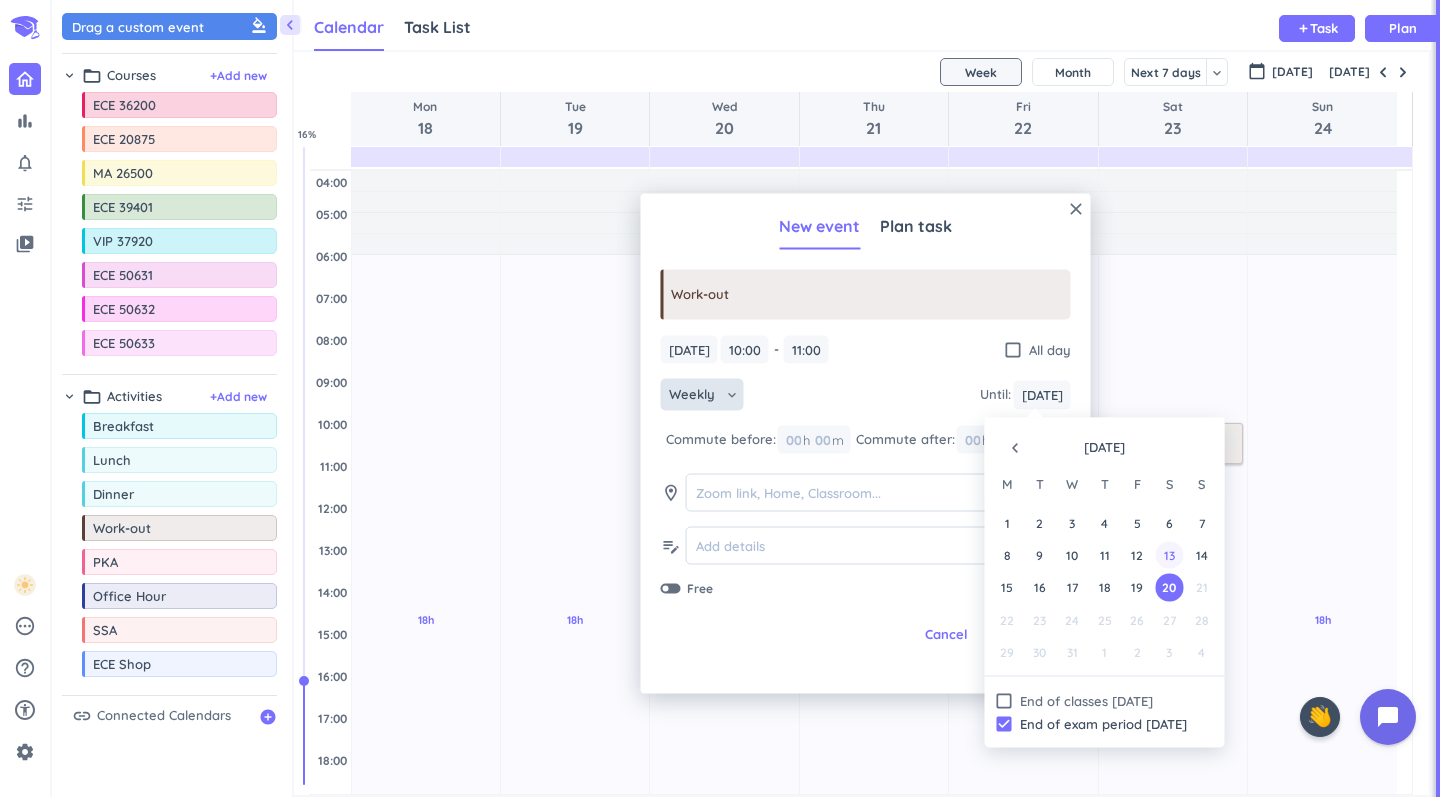 click on "13" at bounding box center [1169, 555] 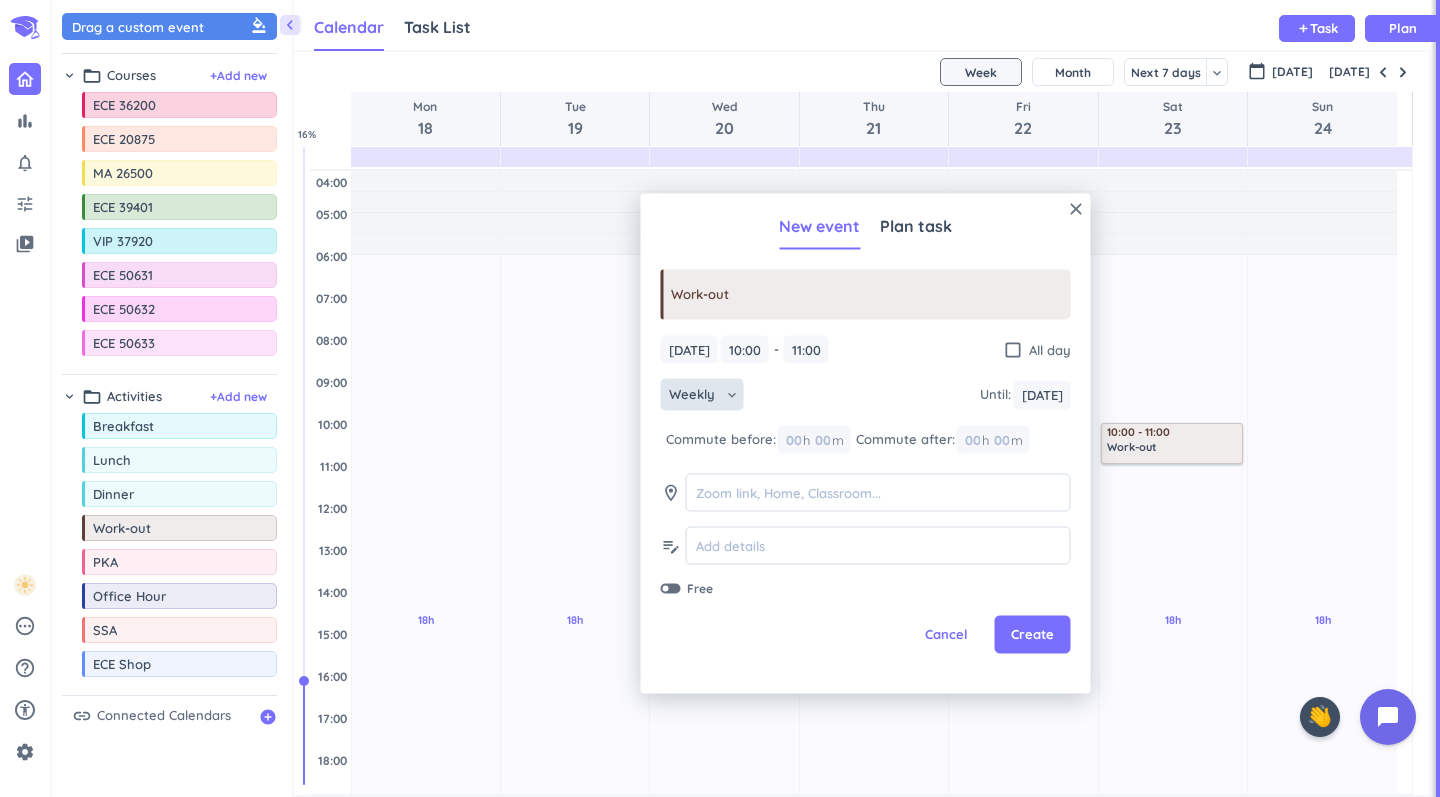 click on "Weekly keyboard_arrow_down" at bounding box center [702, 395] 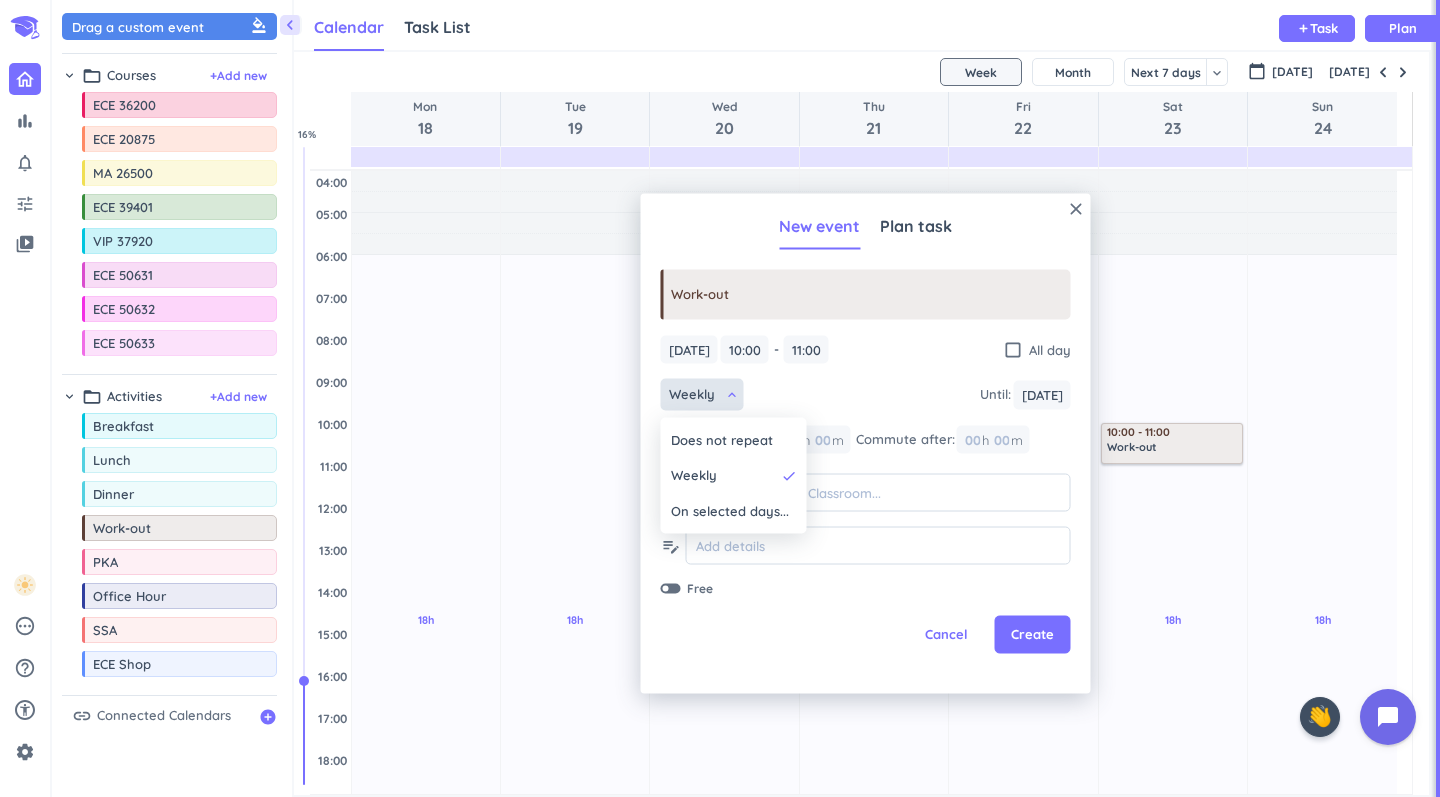 click at bounding box center [866, 444] 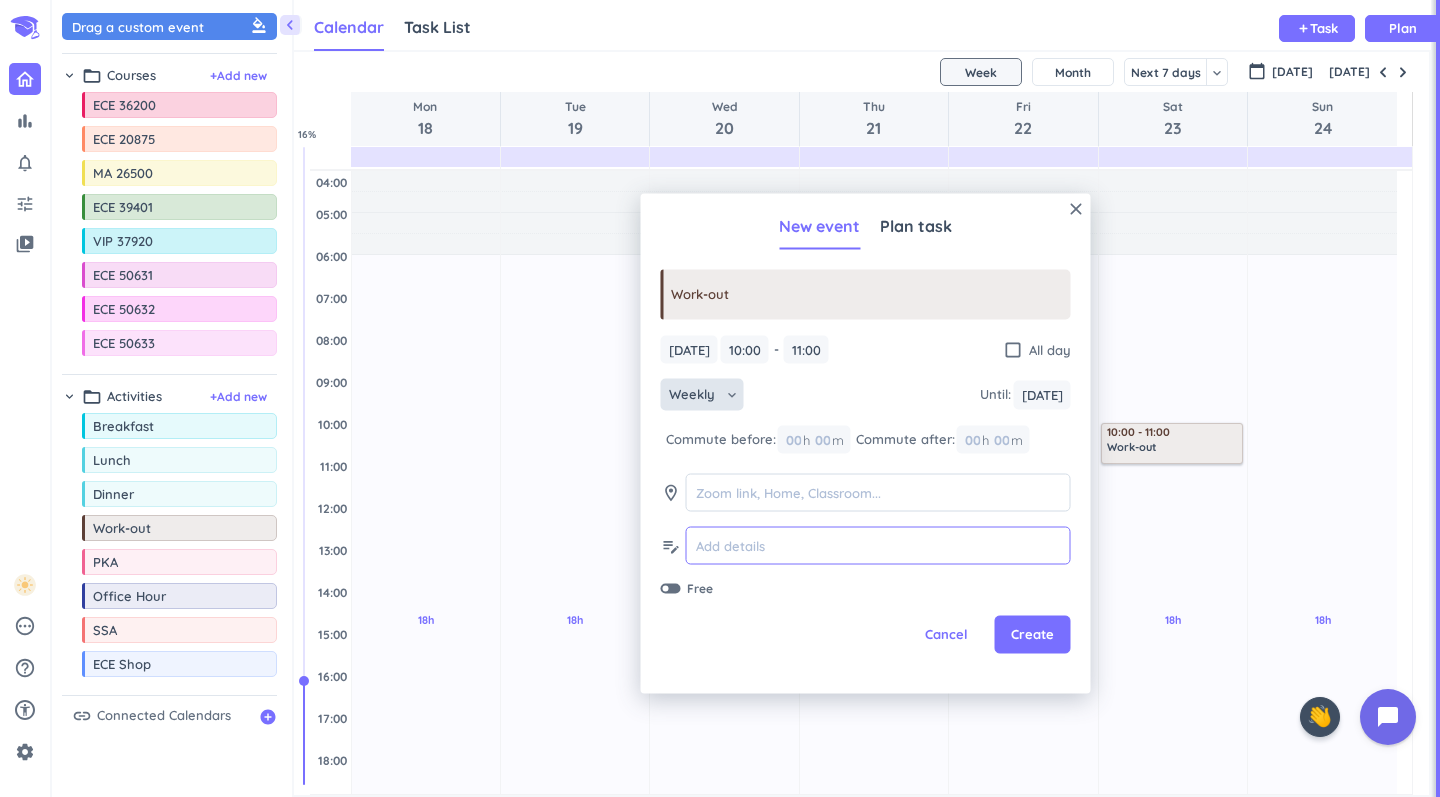 click at bounding box center [878, 545] 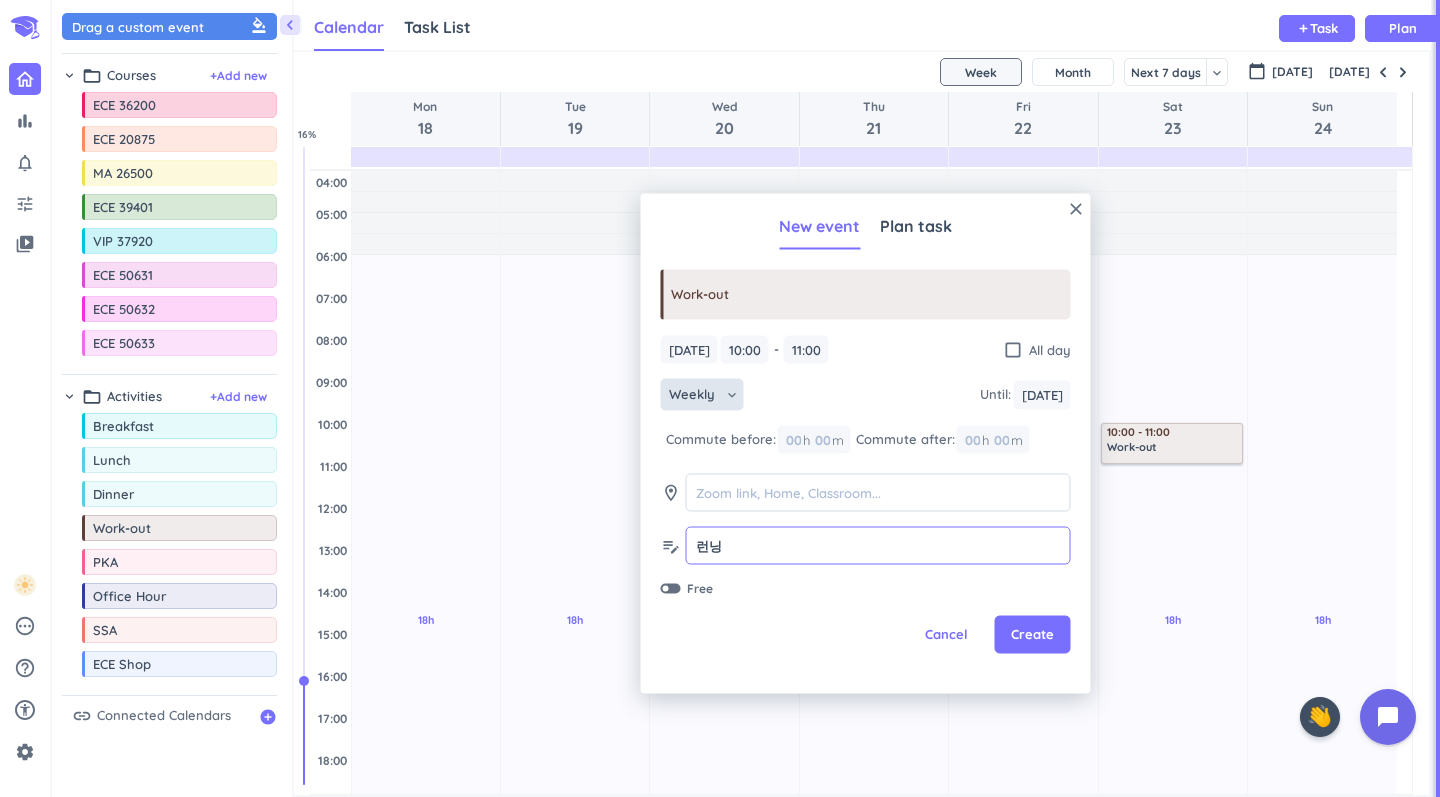 click on "런닝" at bounding box center (878, 545) 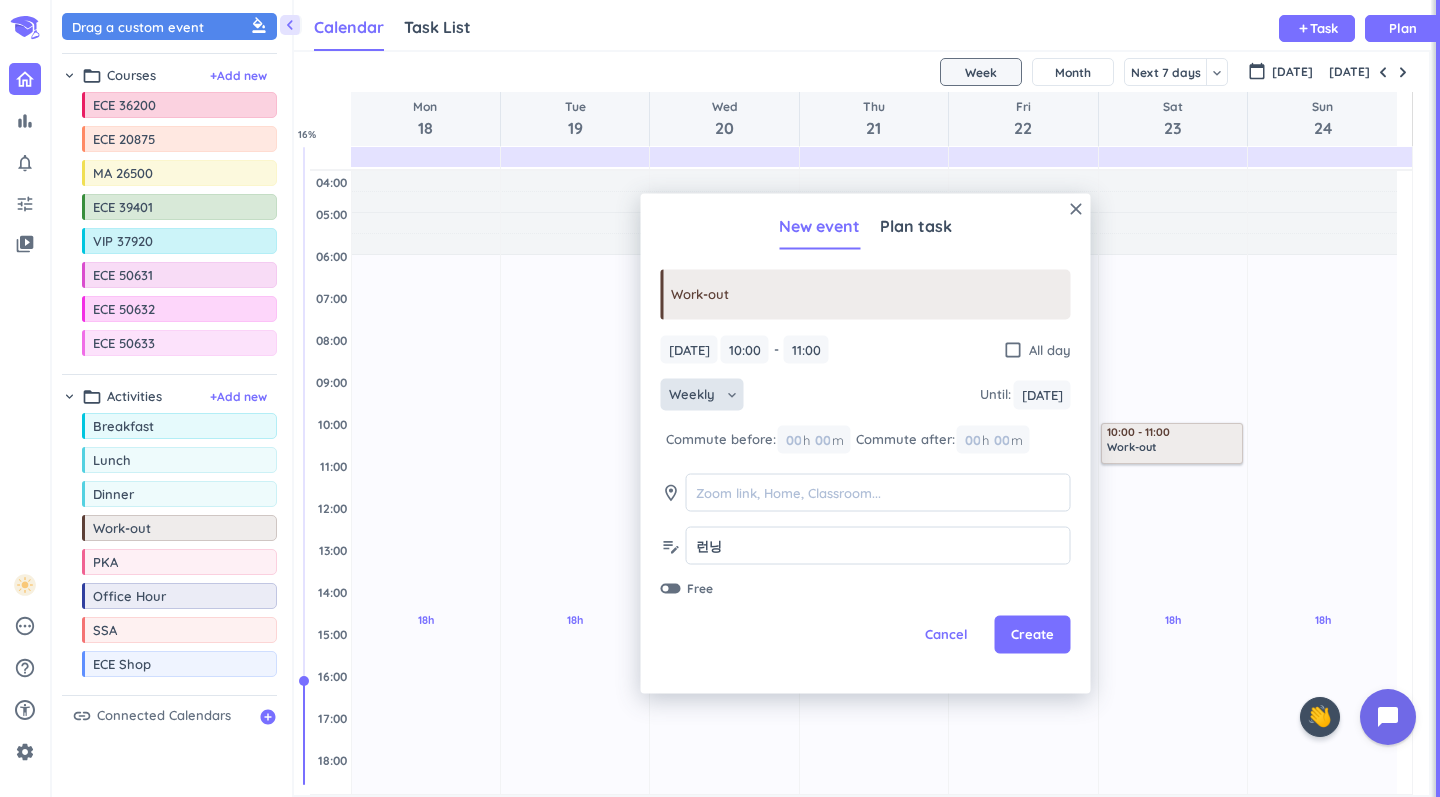 click on "close New event Plan task Work-out [DATE] [DATE]   10:00 10:00 - 11:00 11:00 check_box_outline_blank All day Weekly keyboard_arrow_down Until :  [DATE] [DATE] Commute before: 00 h 00 m Commute after: 00 h 00 m room edit_note 런닝 런닝 Free Cancel Create" at bounding box center [866, 444] 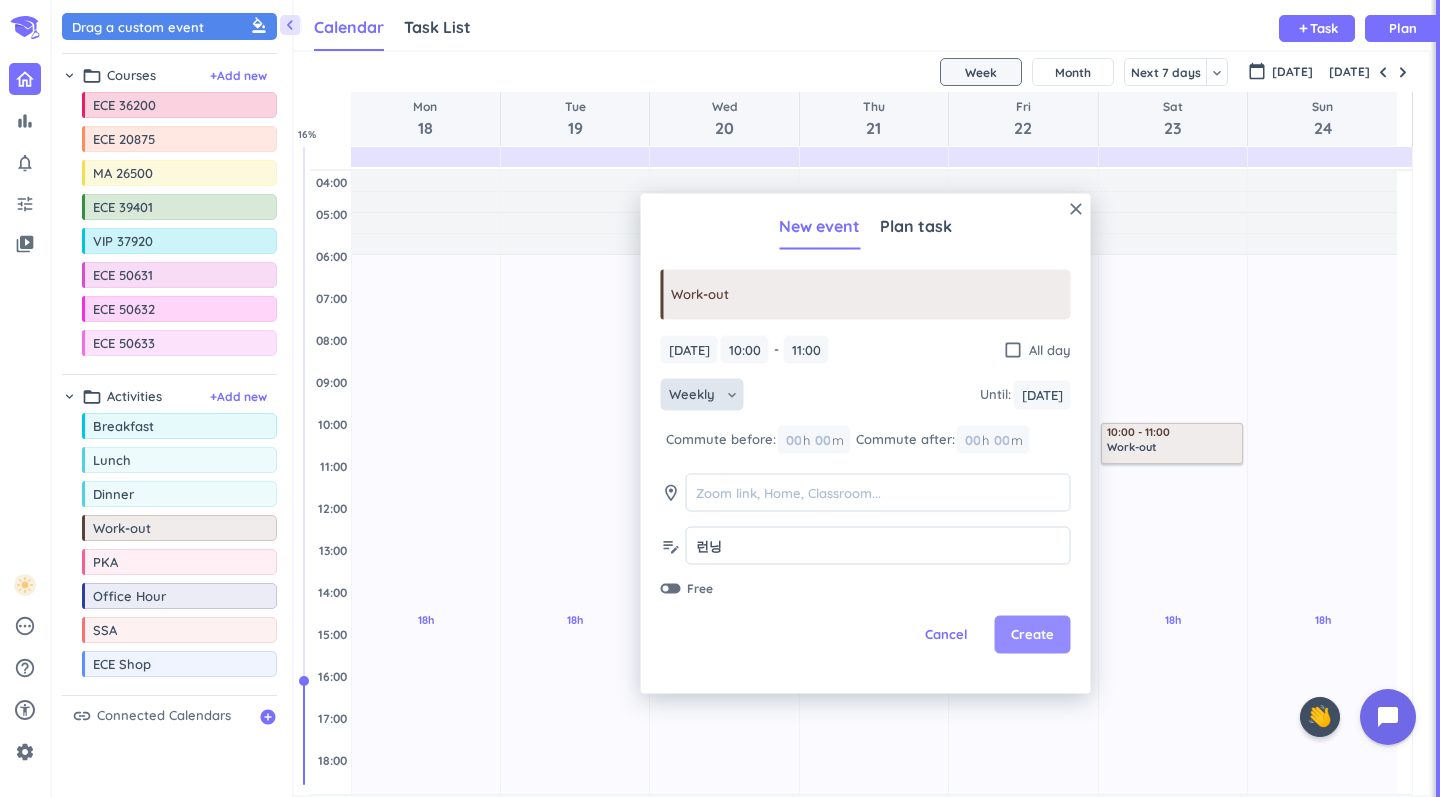 click on "Create" at bounding box center (1032, 635) 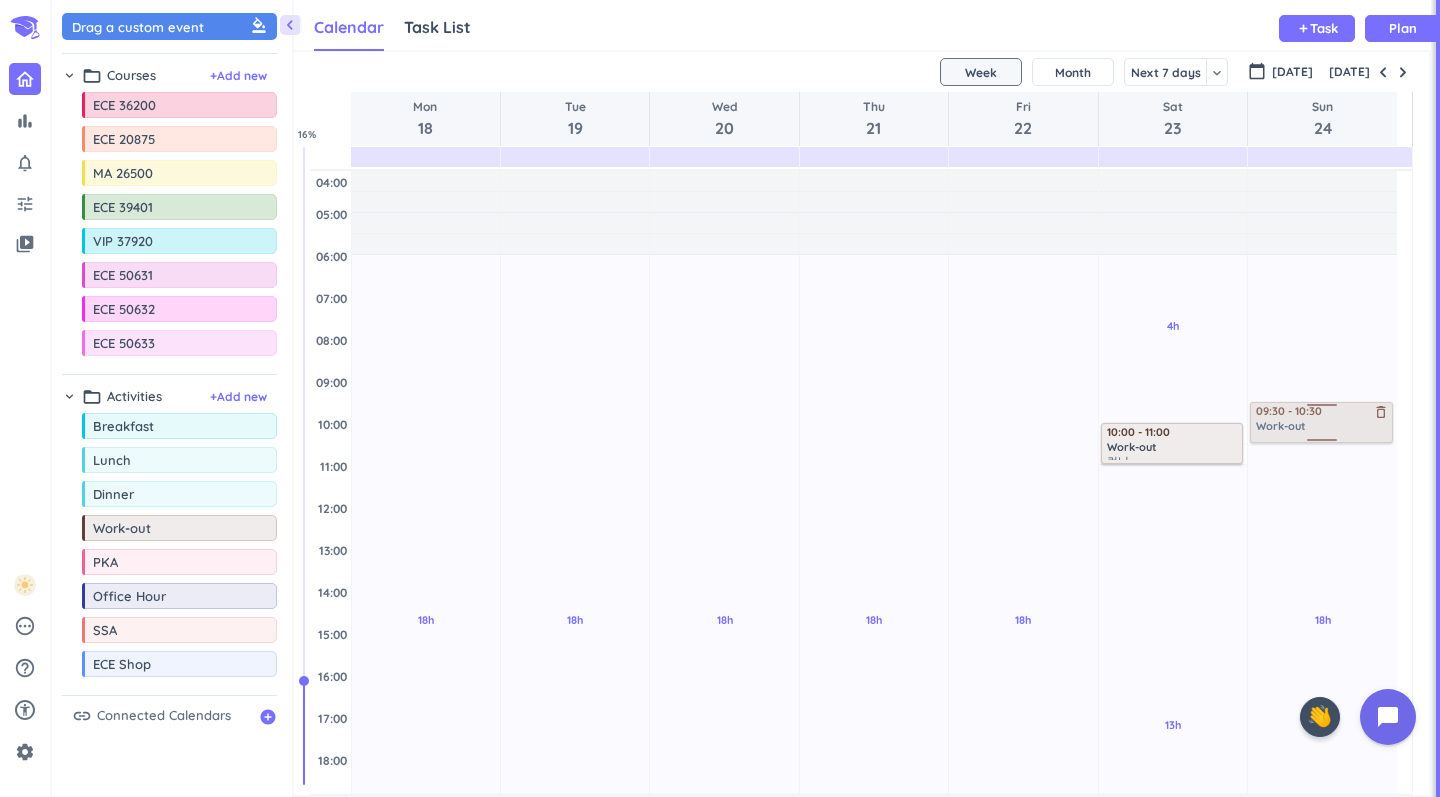 drag, startPoint x: 171, startPoint y: 536, endPoint x: 1265, endPoint y: 404, distance: 1101.9347 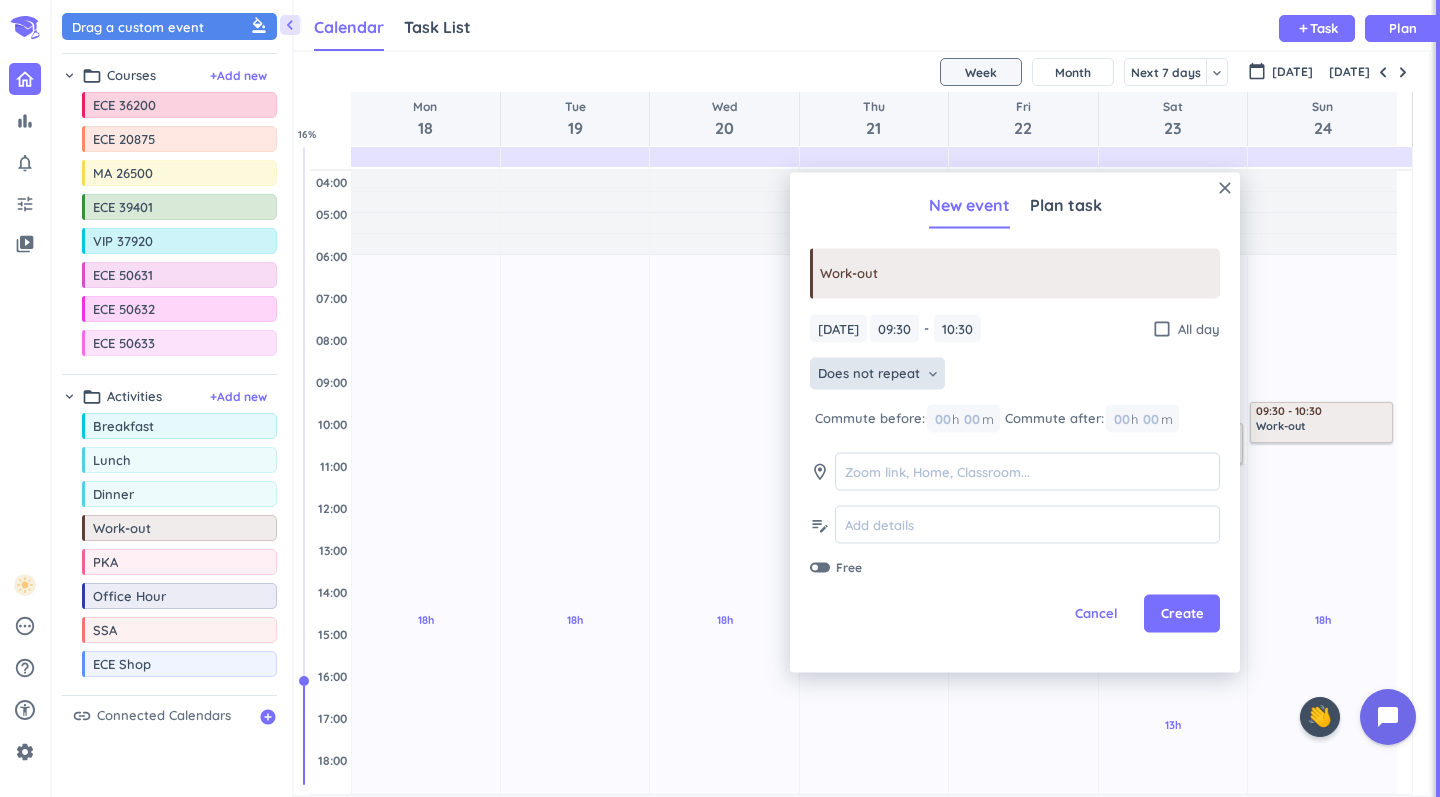 click on "Does not repeat keyboard_arrow_down" at bounding box center (877, 374) 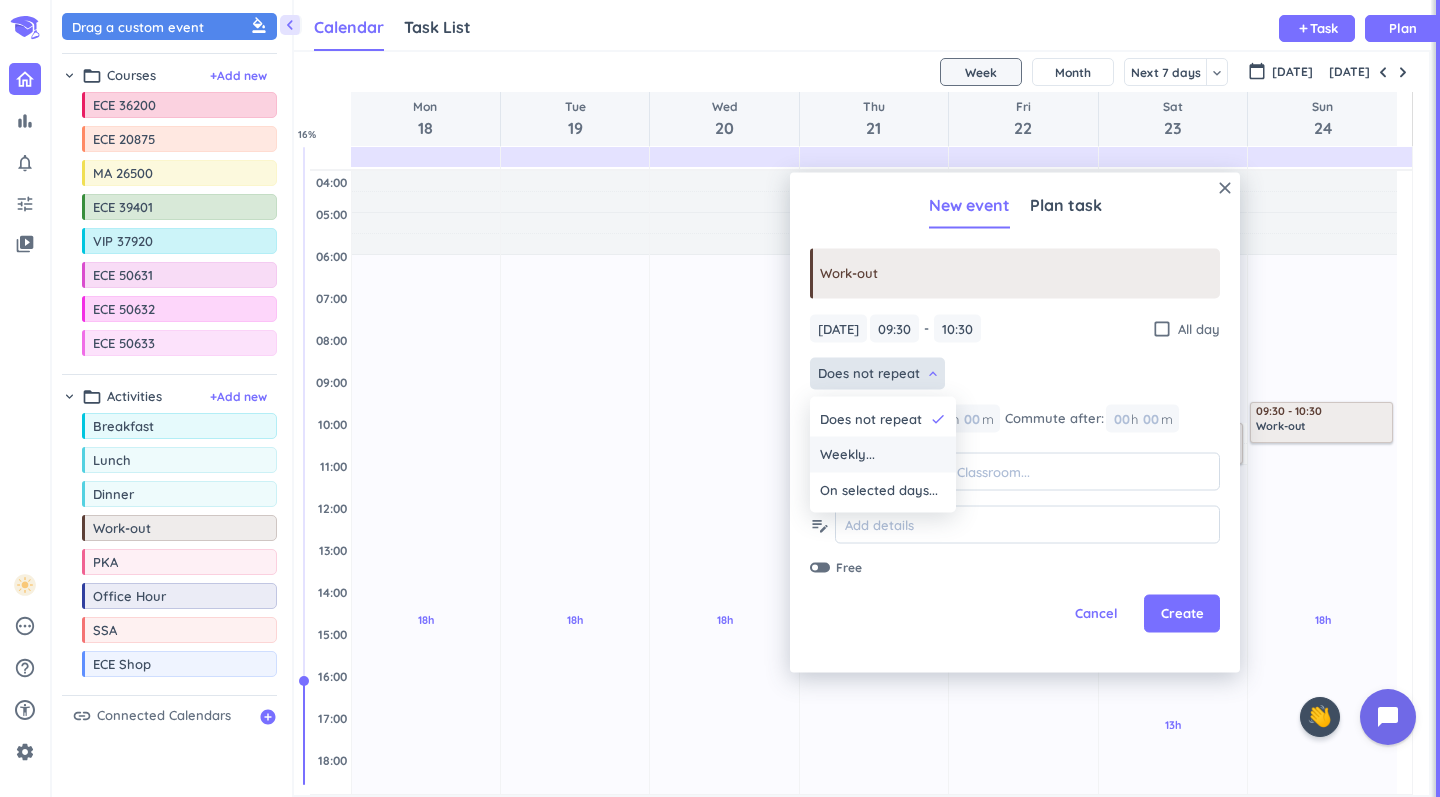 click on "Weekly..." at bounding box center [883, 455] 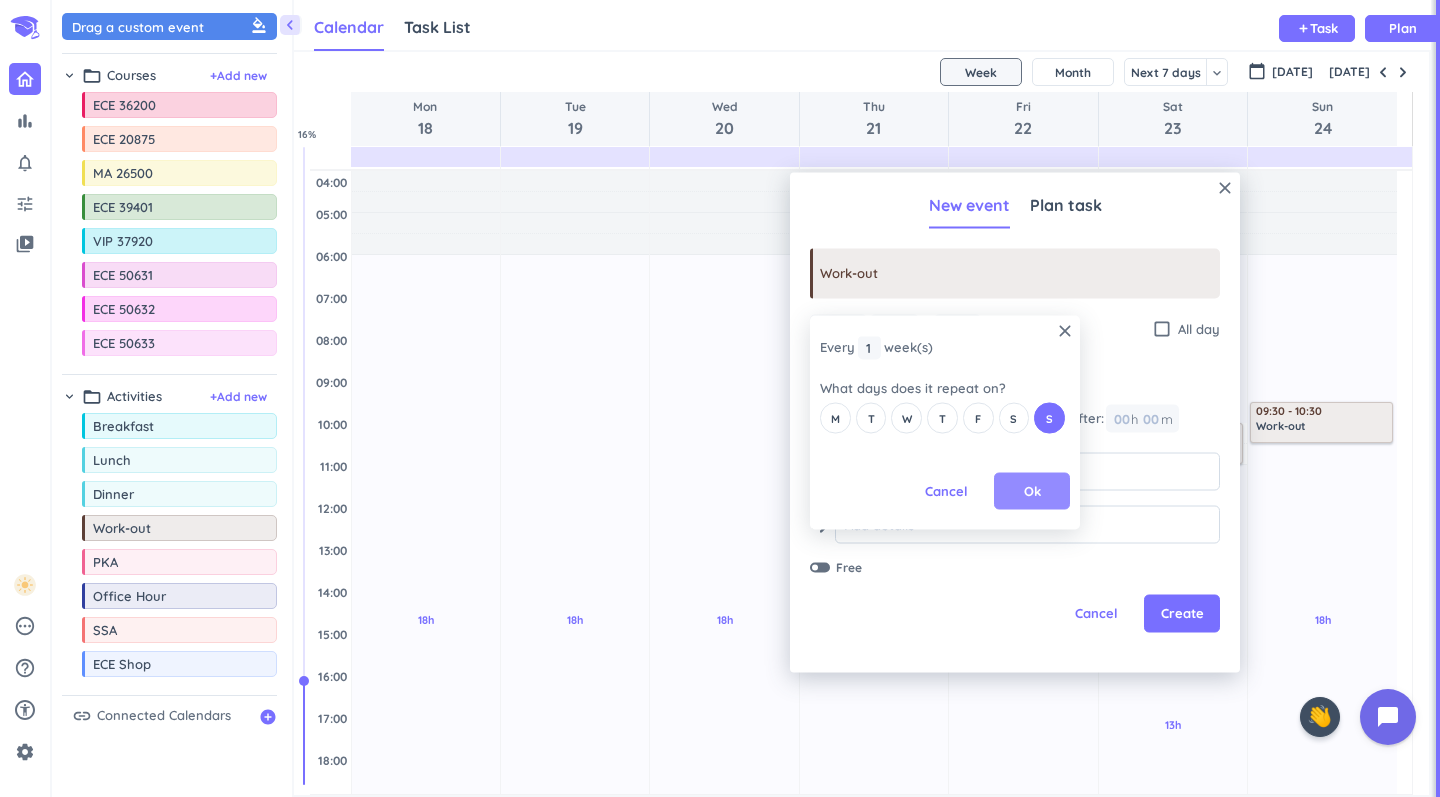 click on "Ok" at bounding box center [1032, 491] 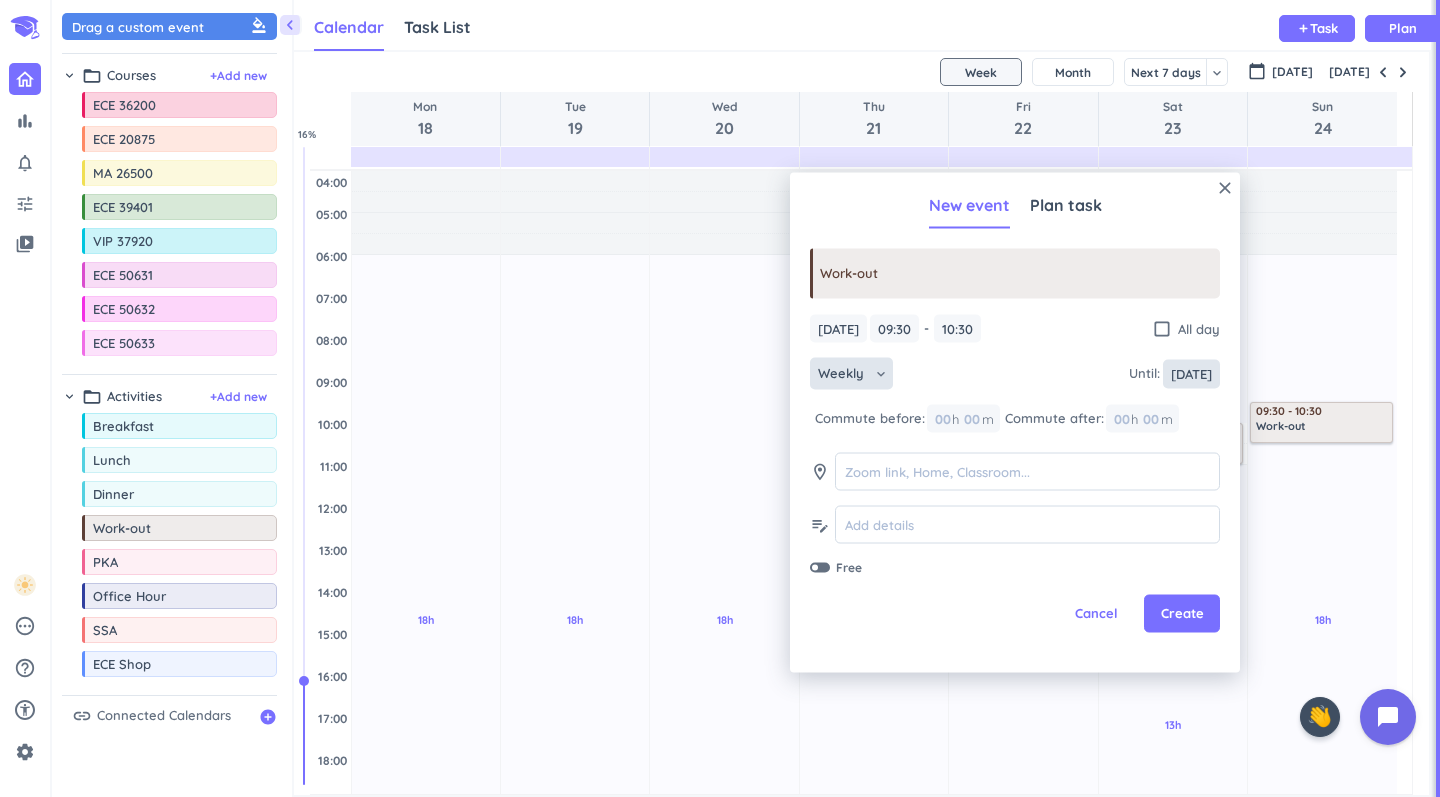click on "[DATE]" at bounding box center [1191, 373] 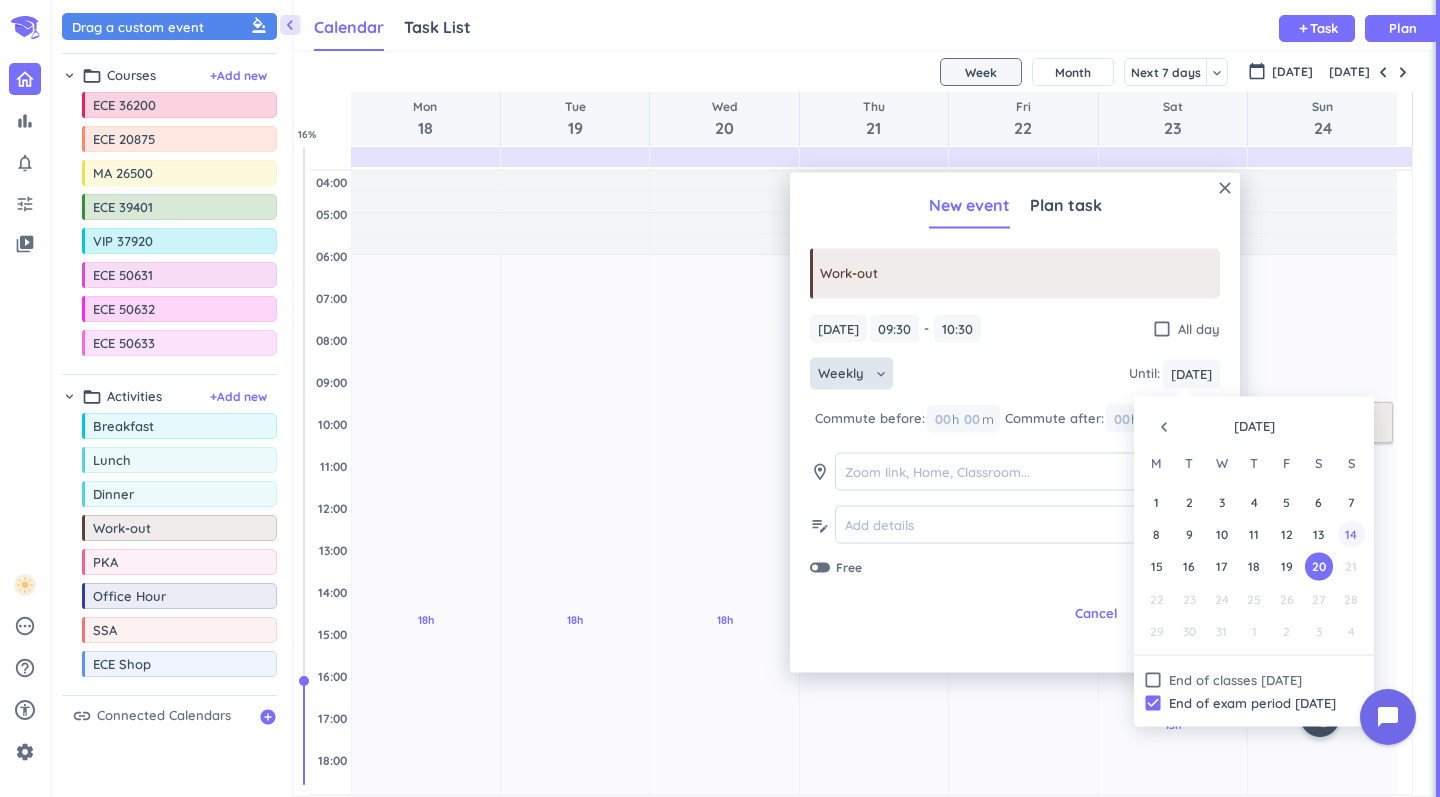 click on "14" at bounding box center (1351, 534) 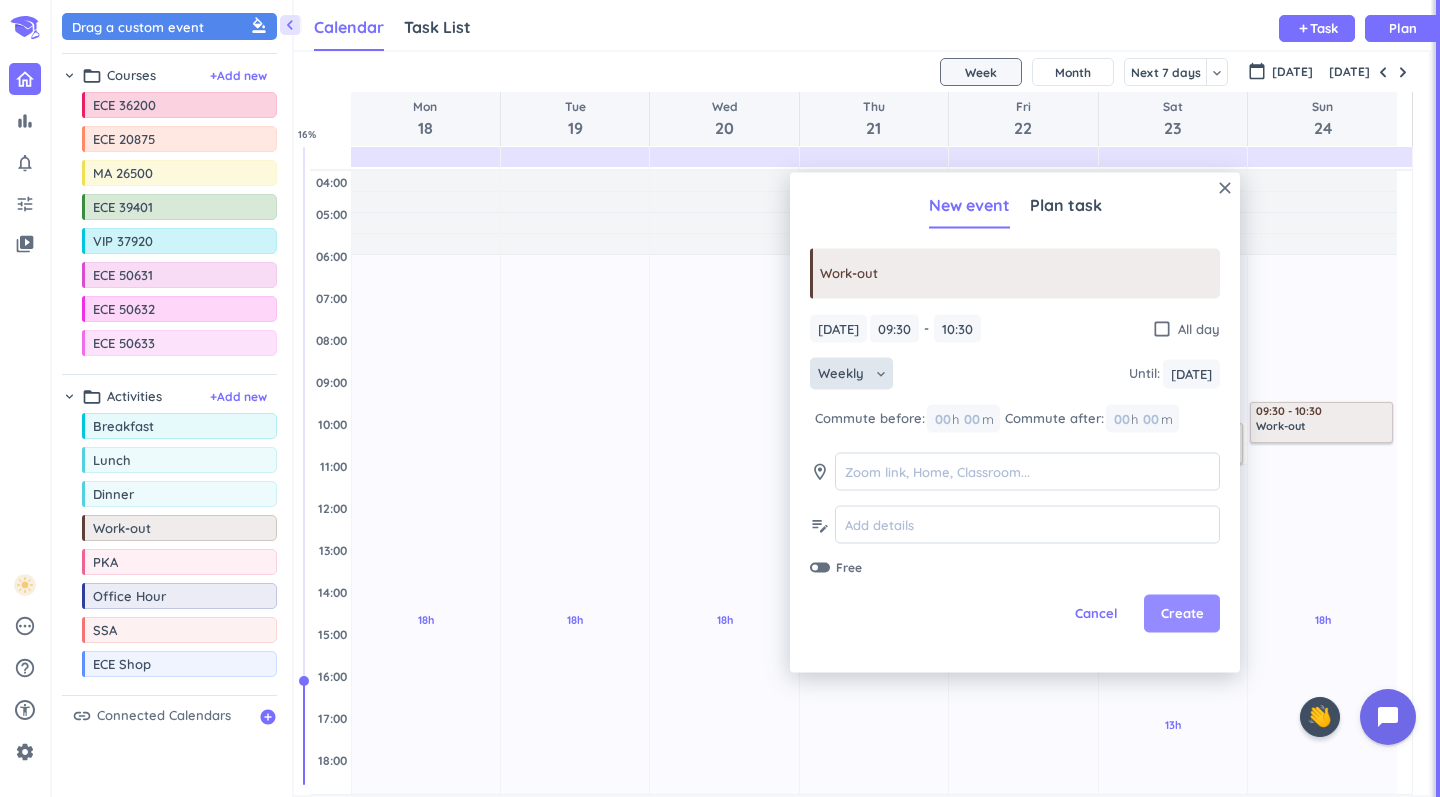 click on "Create" at bounding box center (1182, 614) 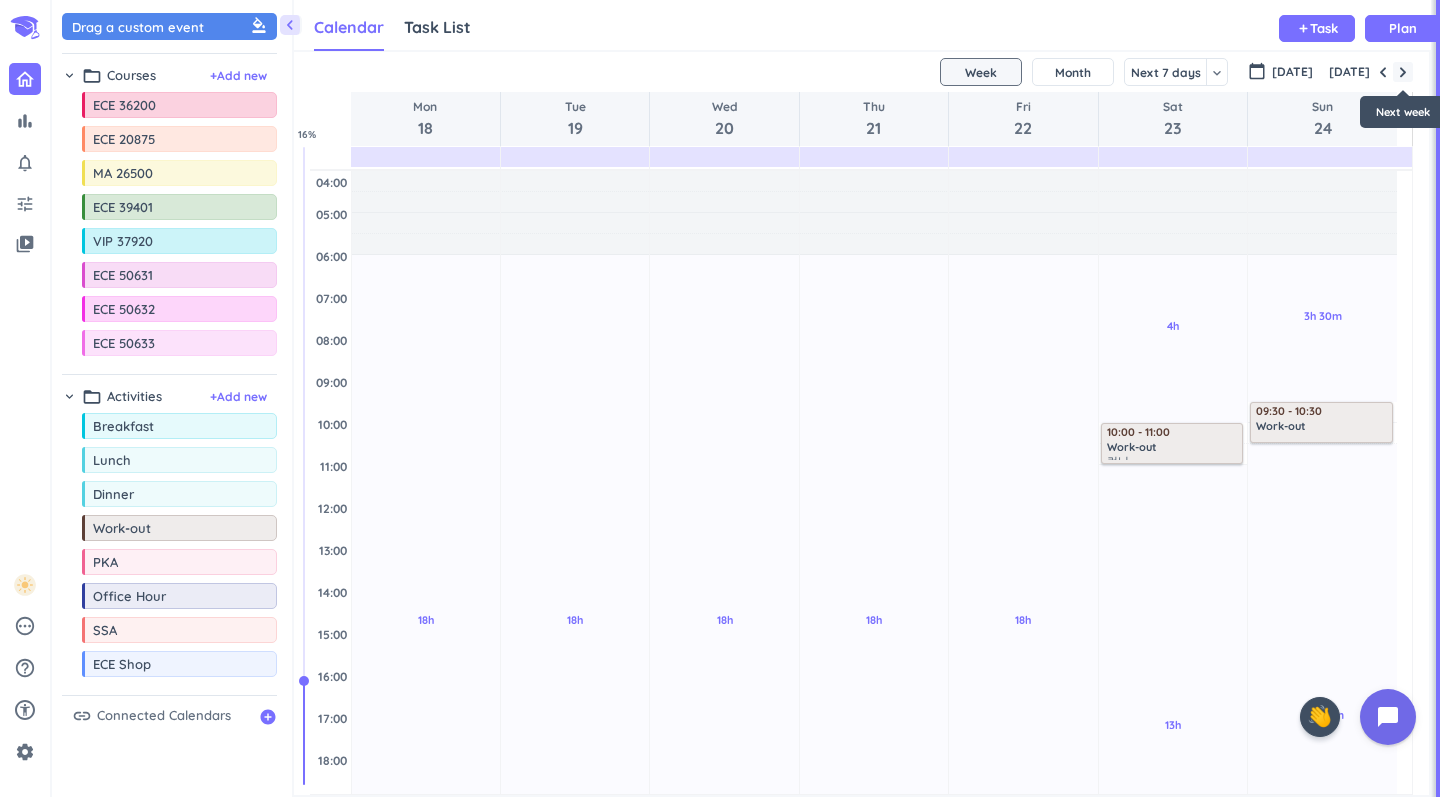 click at bounding box center [1403, 72] 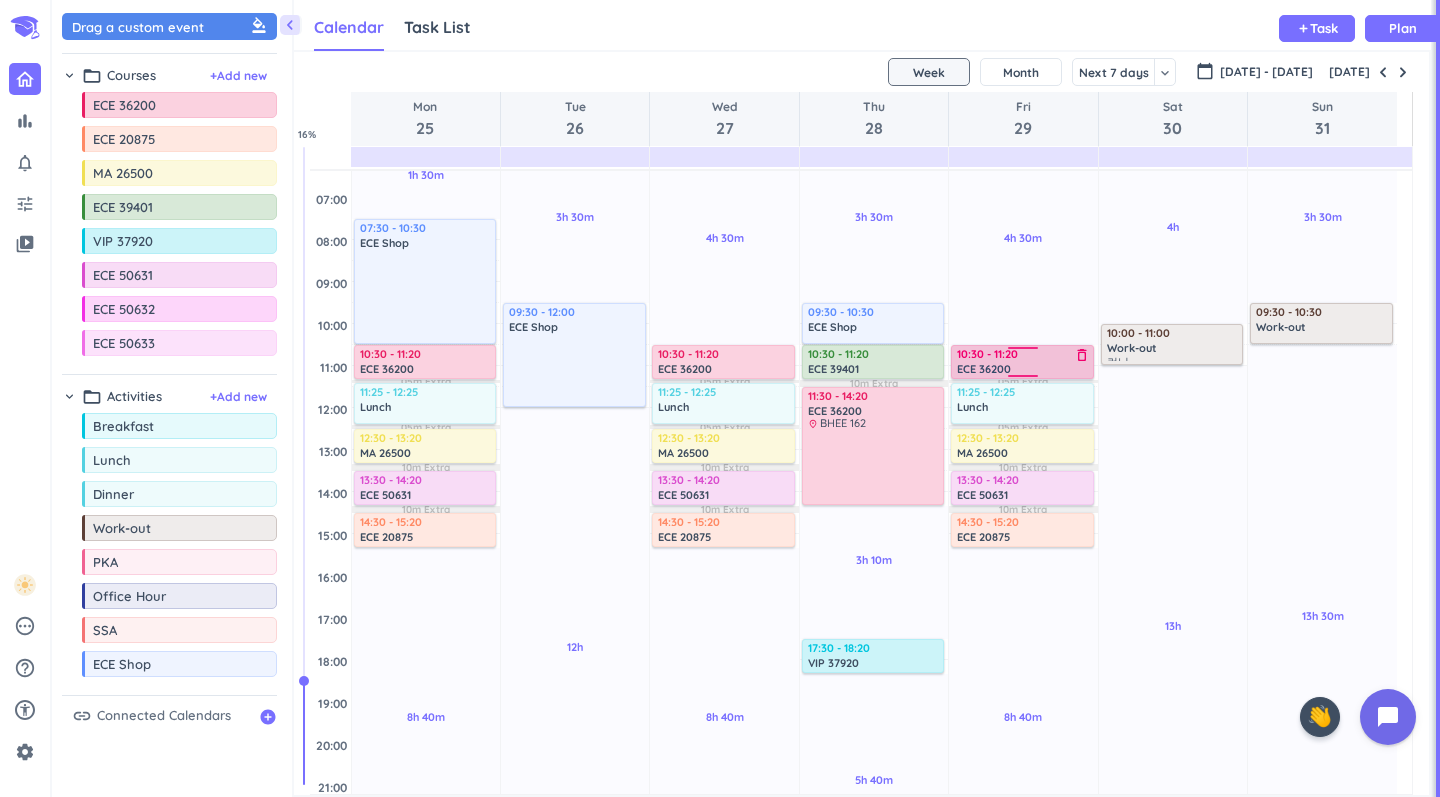 scroll, scrollTop: 88, scrollLeft: 0, axis: vertical 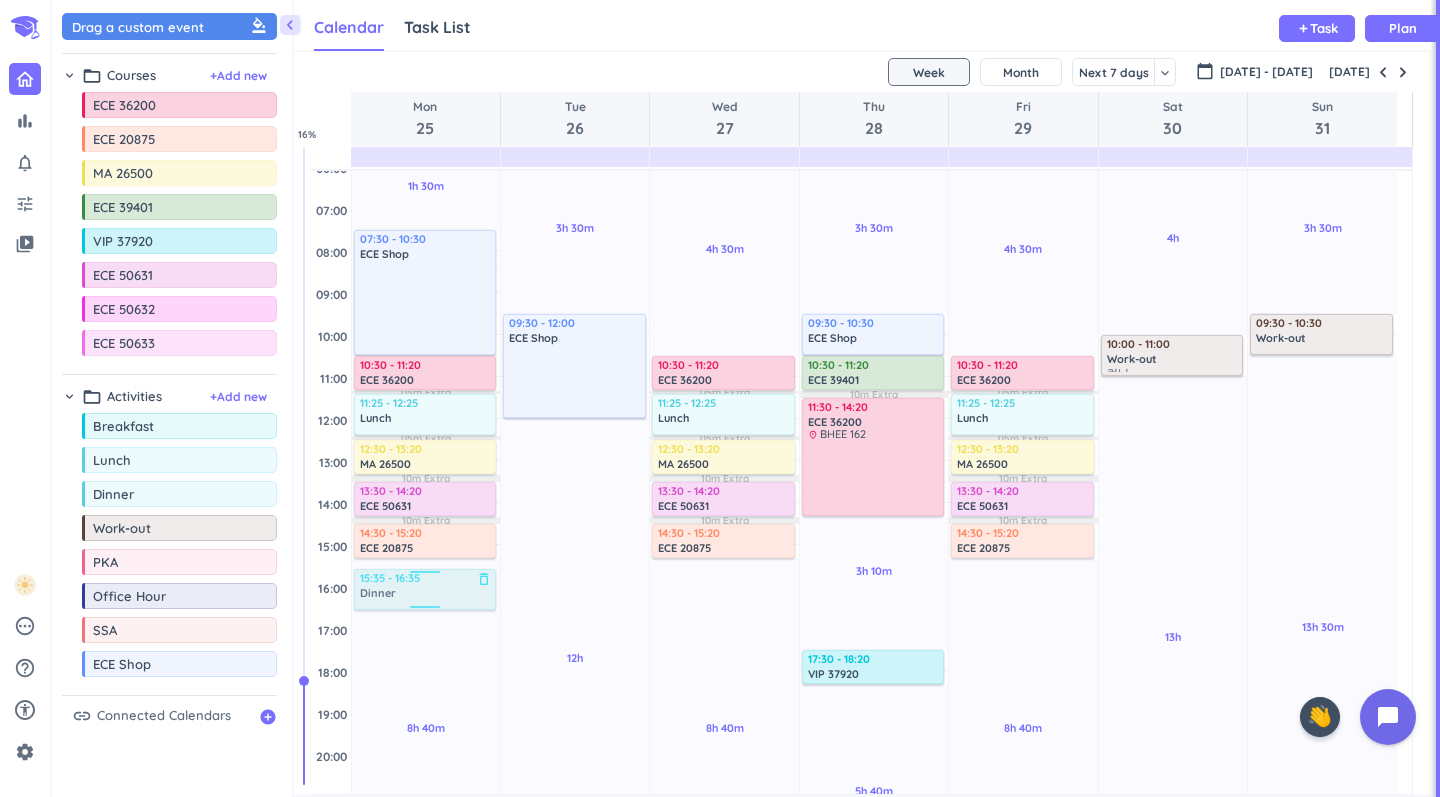 drag, startPoint x: 145, startPoint y: 501, endPoint x: 422, endPoint y: 571, distance: 285.7079 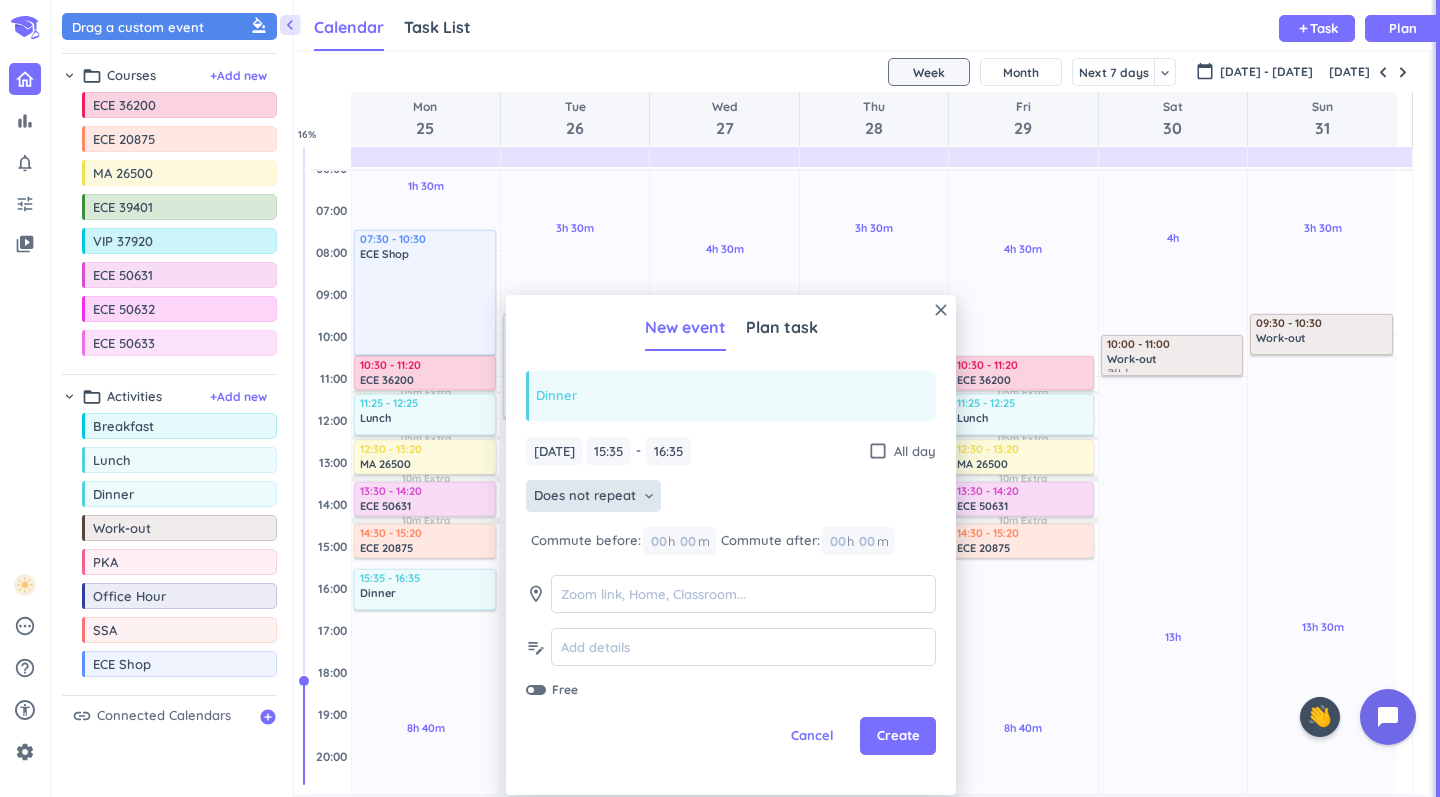 click on "keyboard_arrow_down" at bounding box center (649, 496) 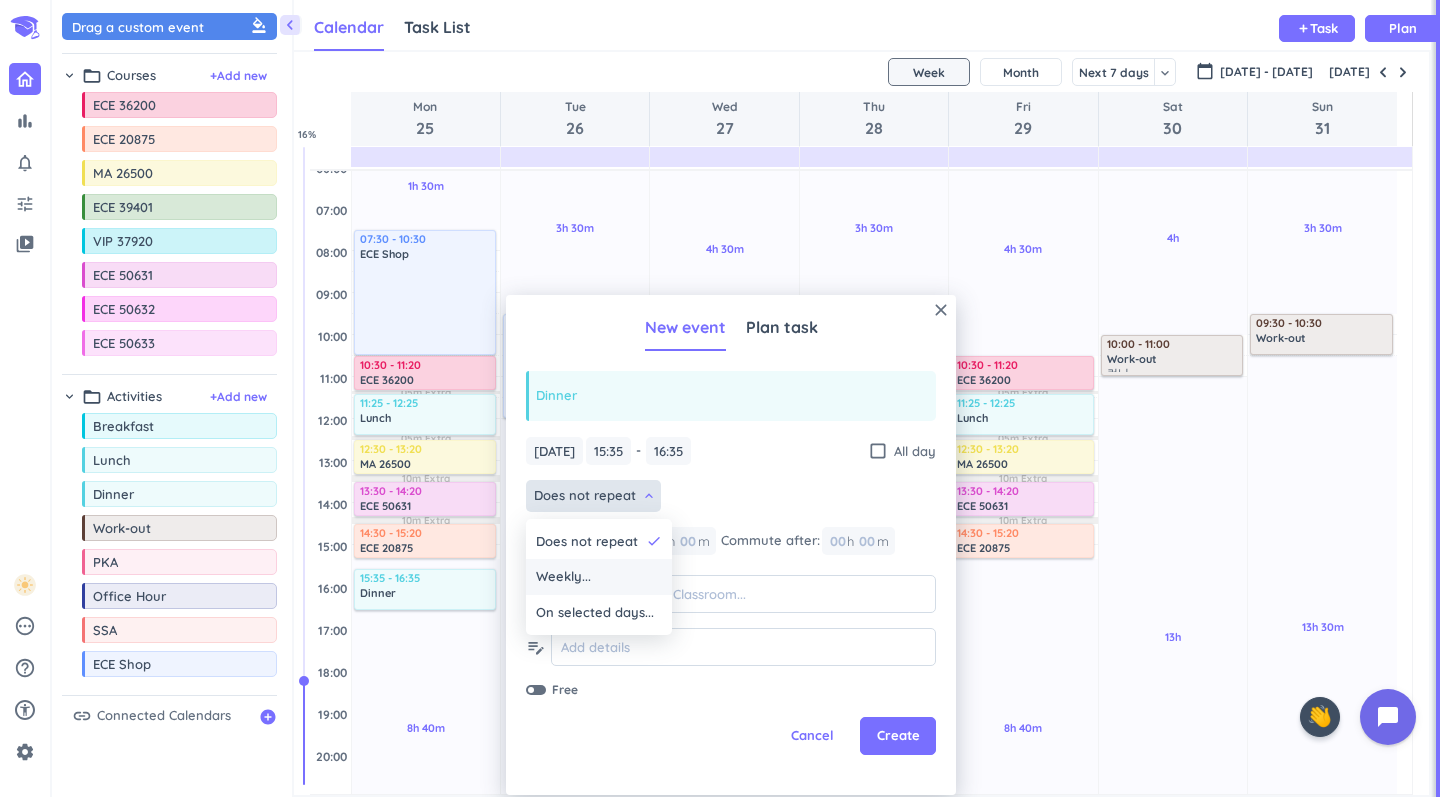 click on "Weekly..." at bounding box center (599, 577) 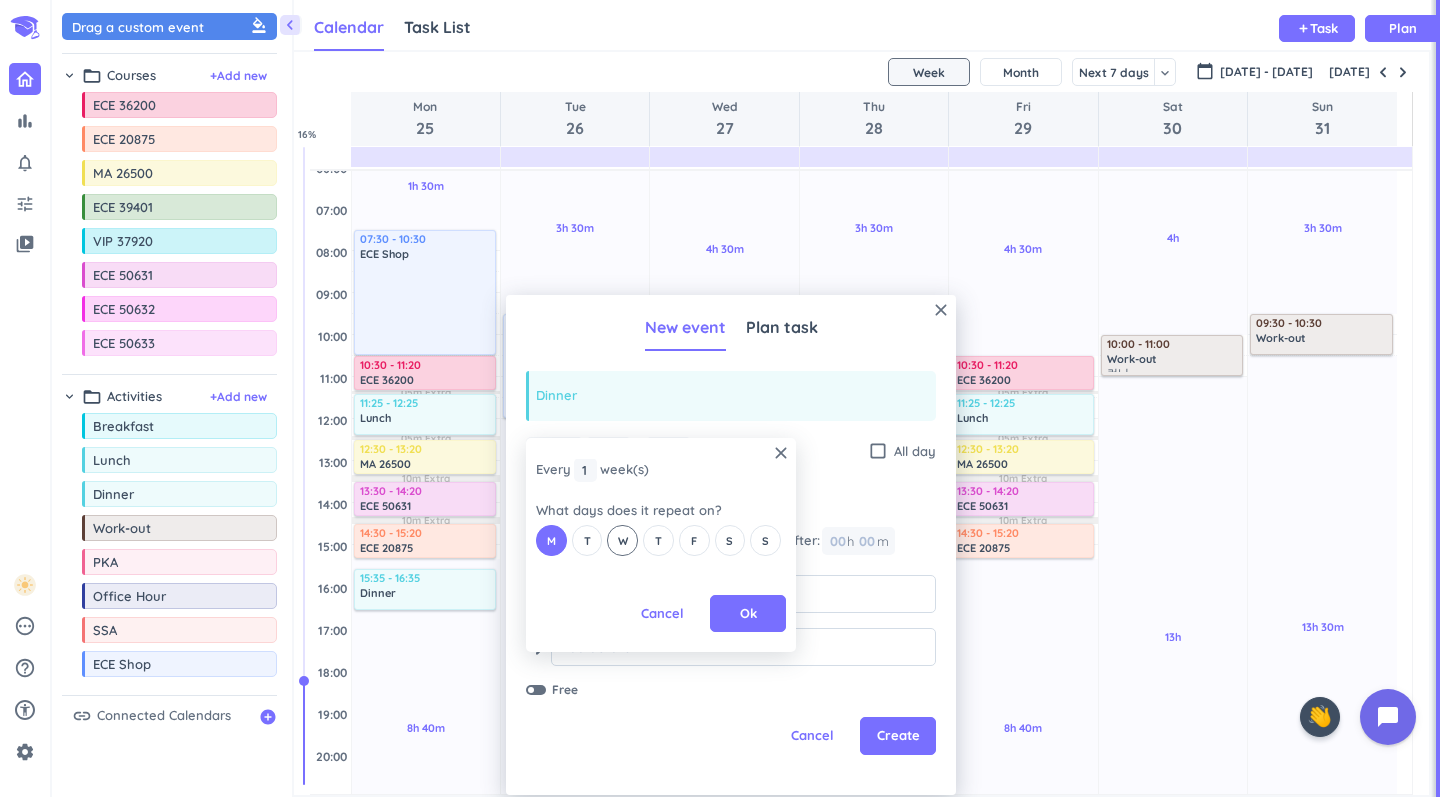click on "W" at bounding box center [623, 541] 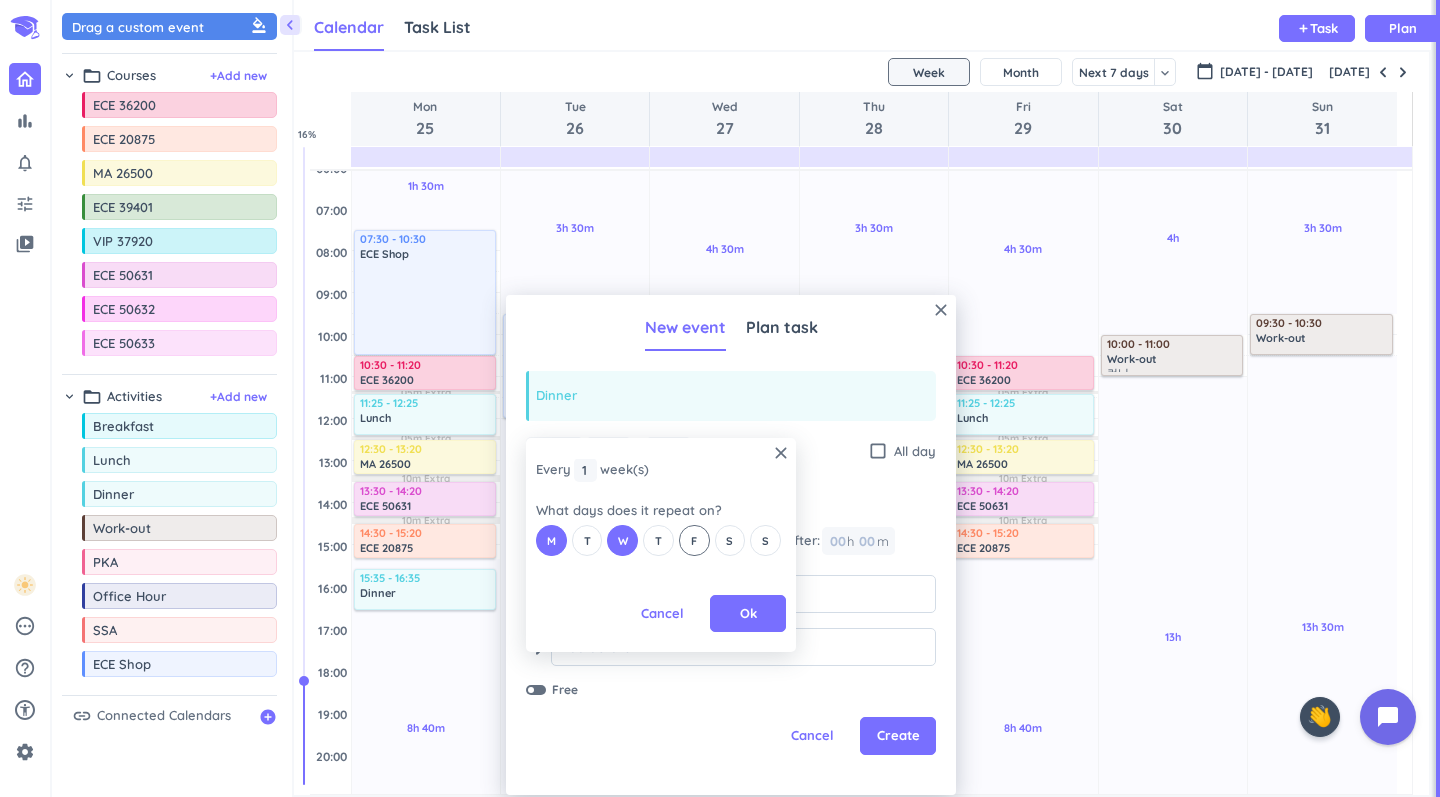 click on "F" at bounding box center (694, 540) 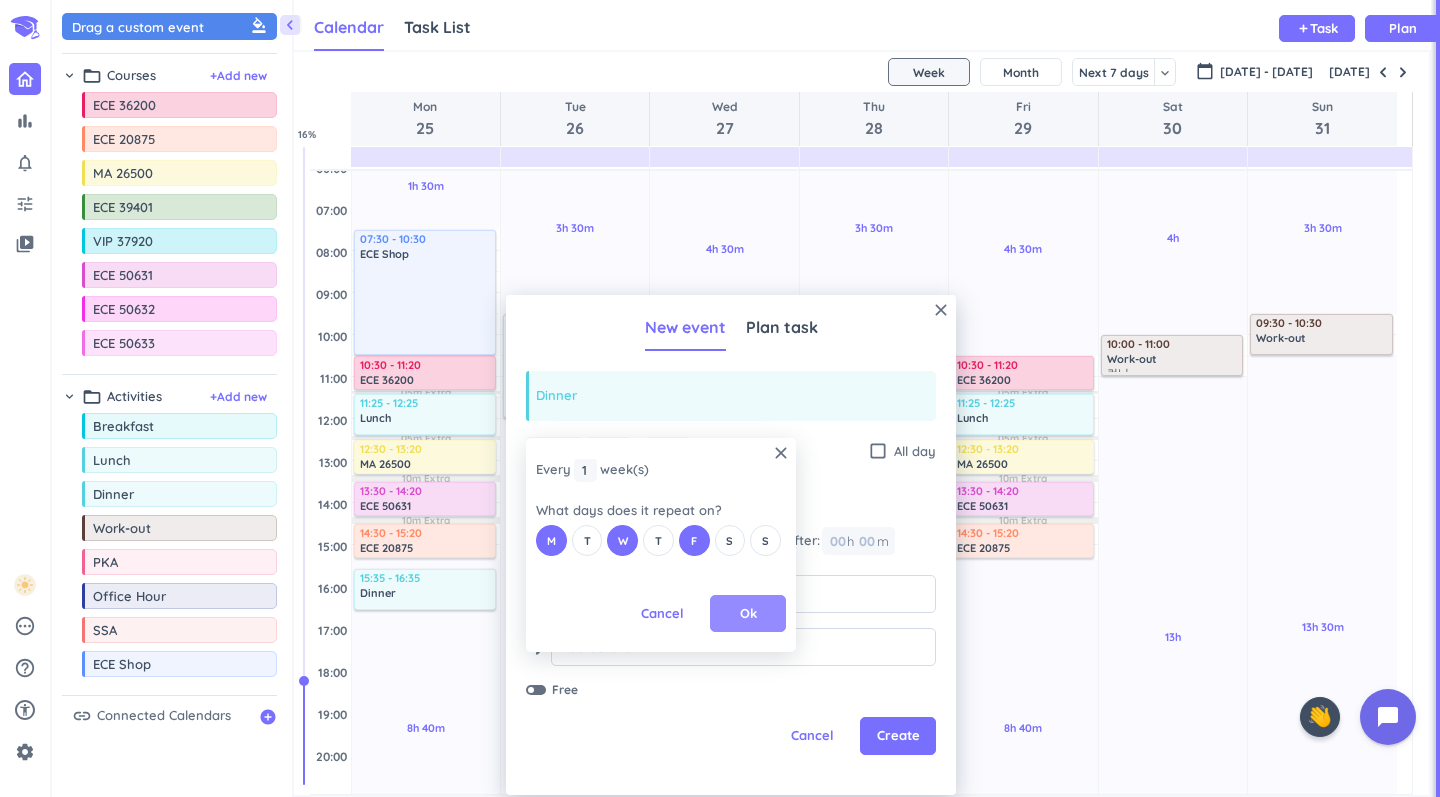 click on "Ok" at bounding box center (748, 614) 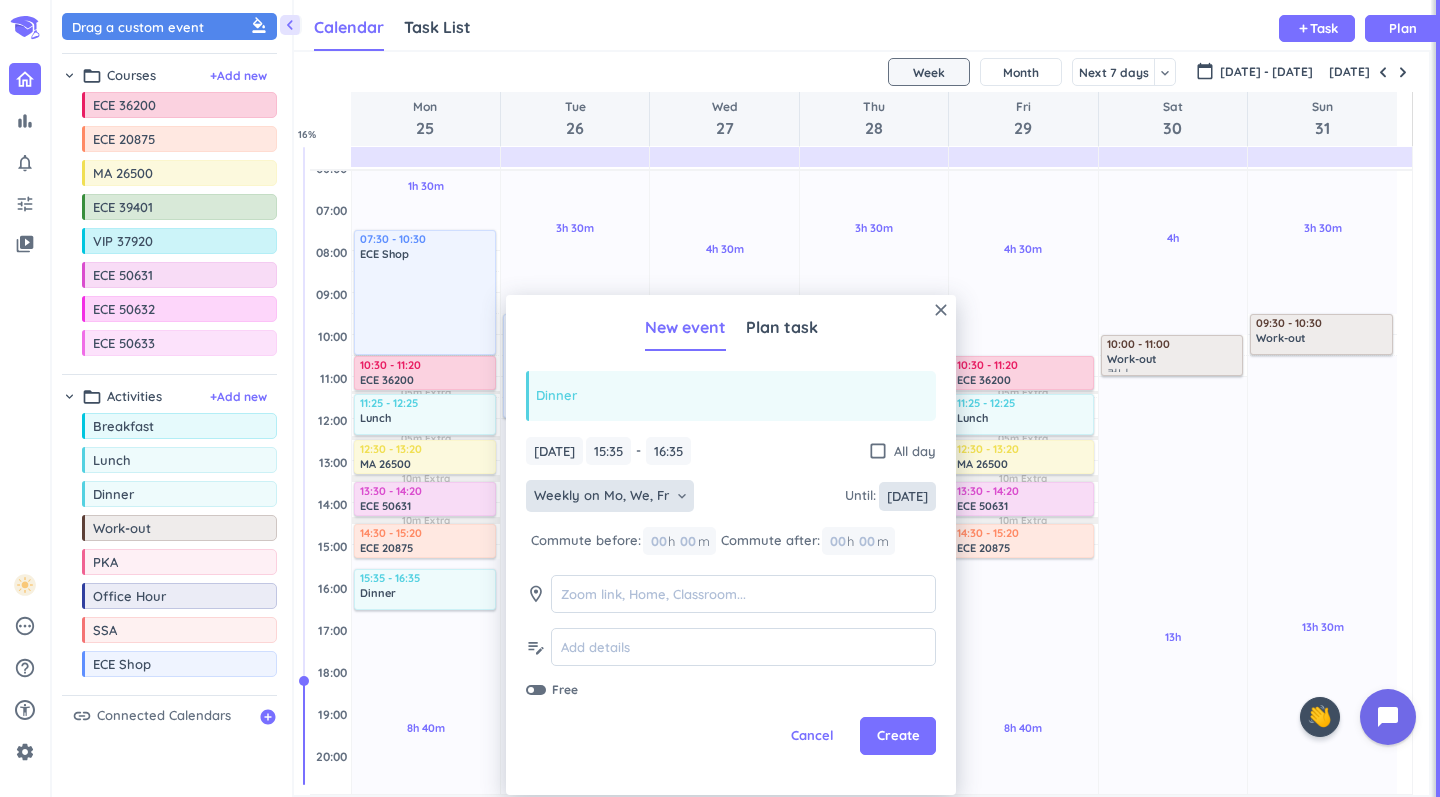 click on "[DATE]" at bounding box center (907, 496) 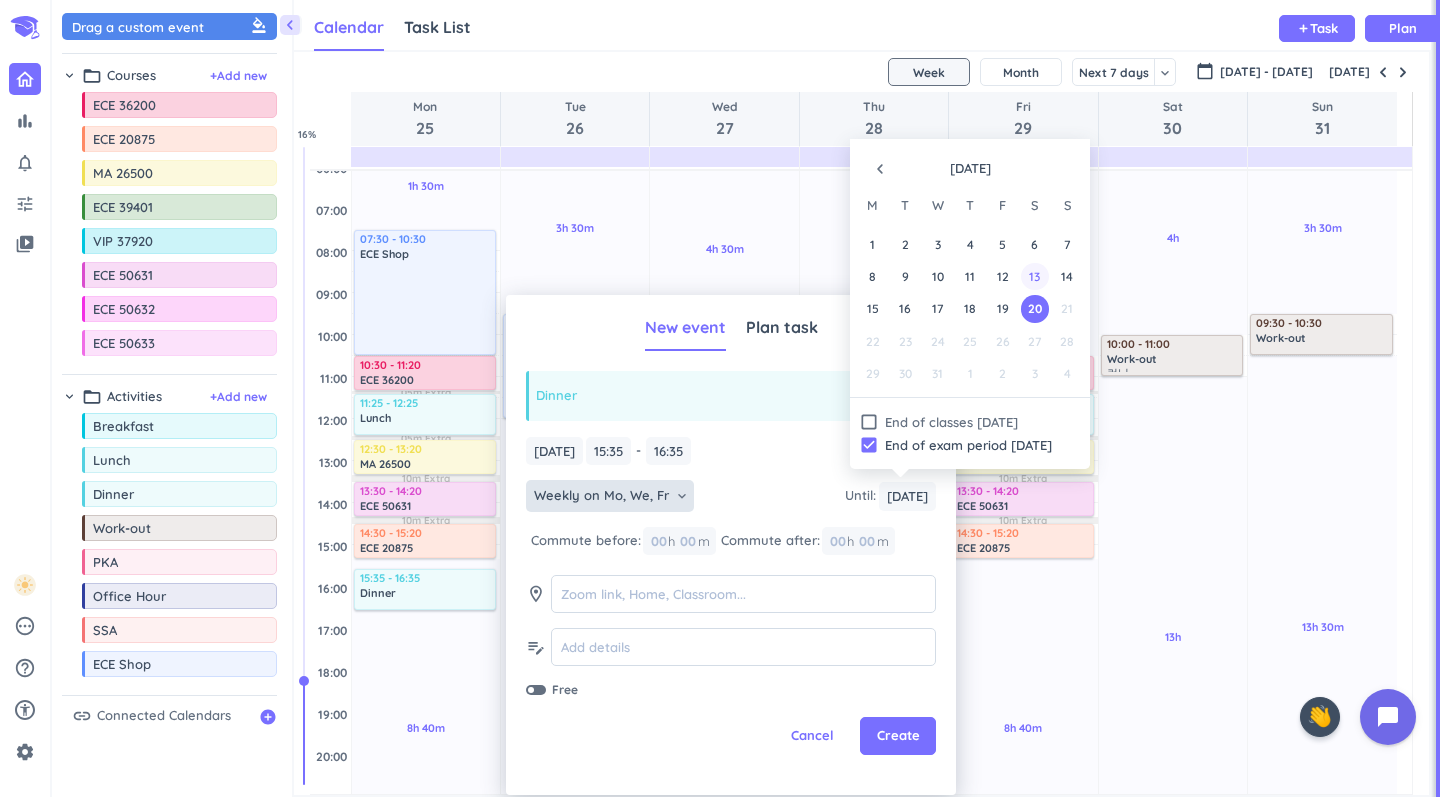 click on "13" at bounding box center (1034, 276) 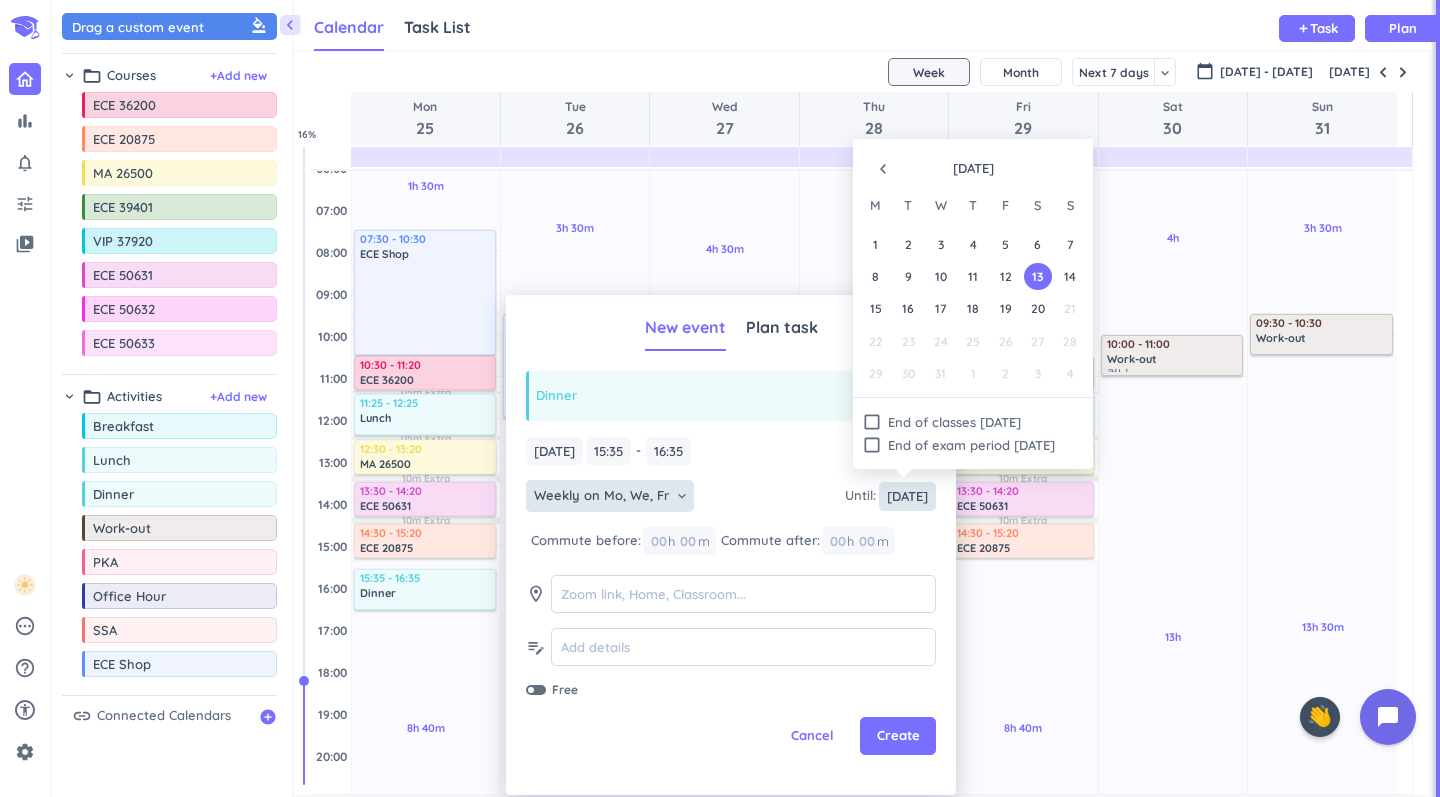 click on "[DATE]" at bounding box center [907, 496] 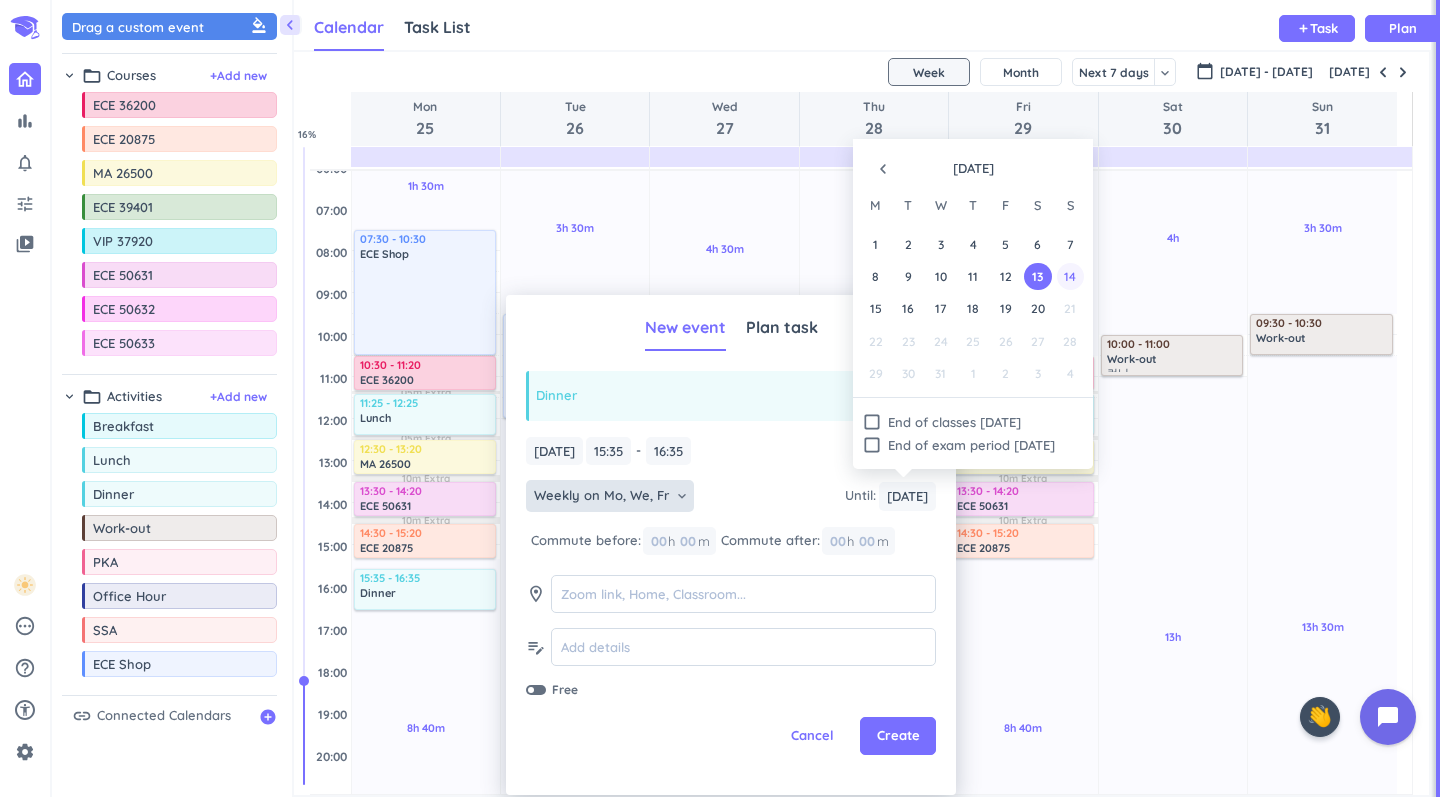 click on "14" at bounding box center (1070, 276) 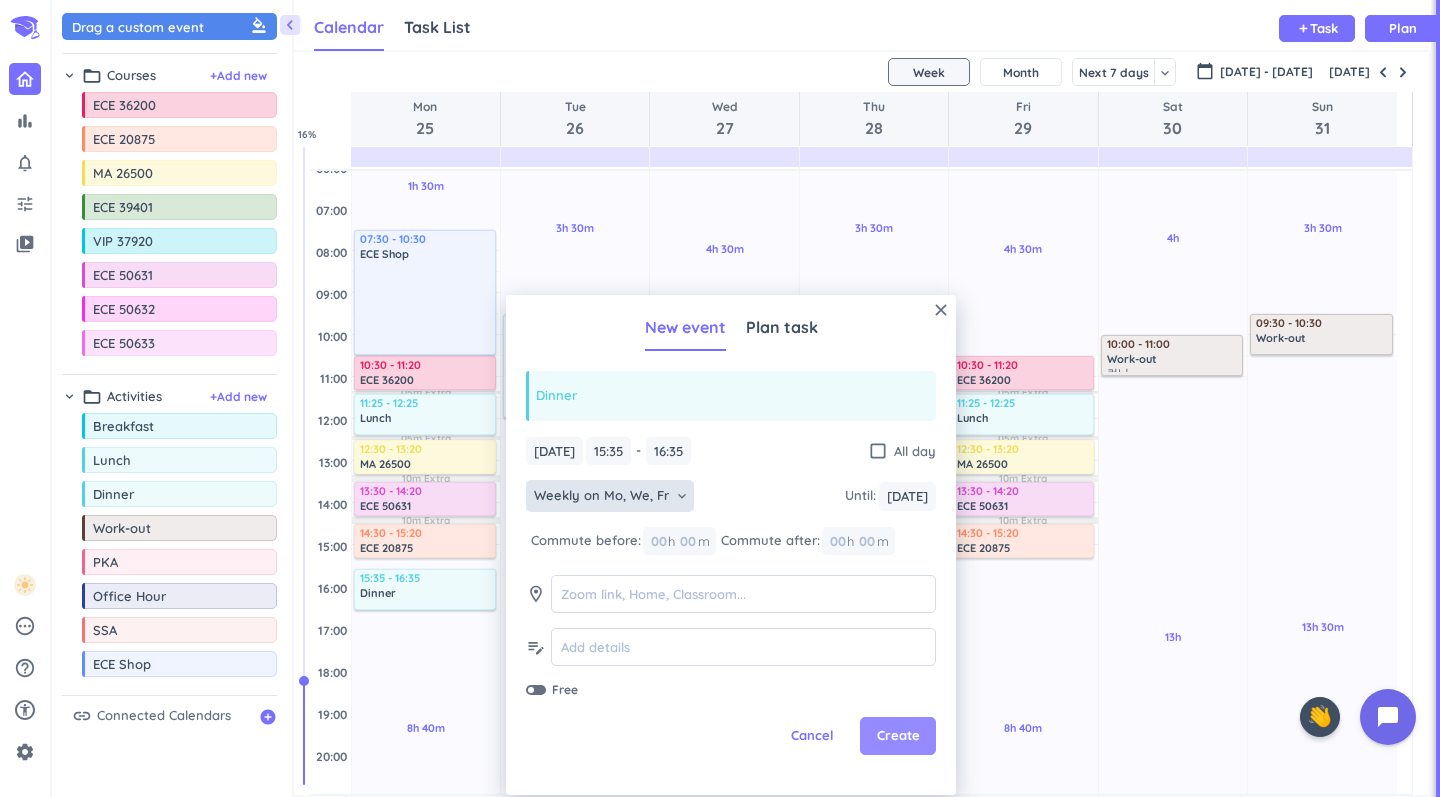 click on "Create" at bounding box center [898, 736] 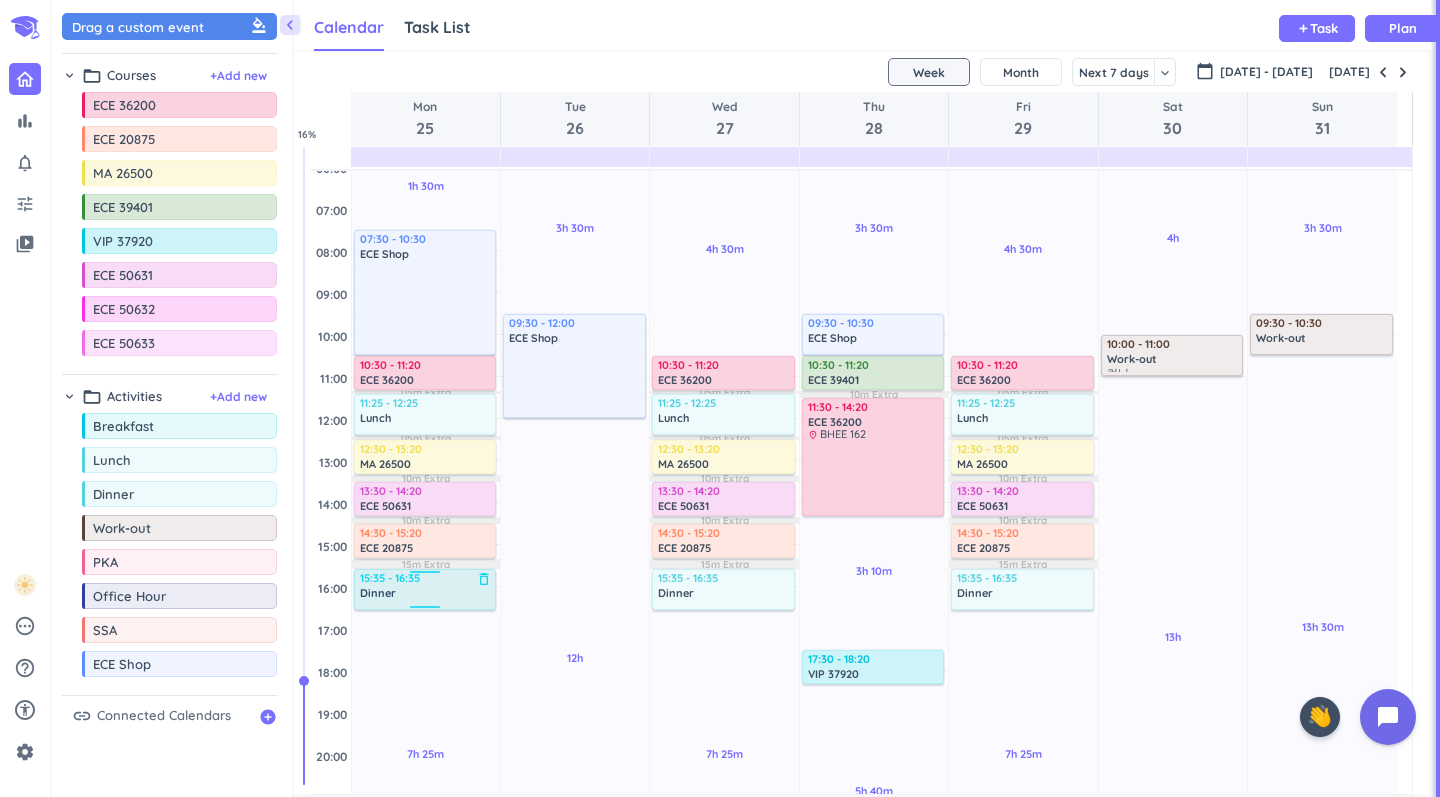 click on "delete_outline" at bounding box center [484, 579] 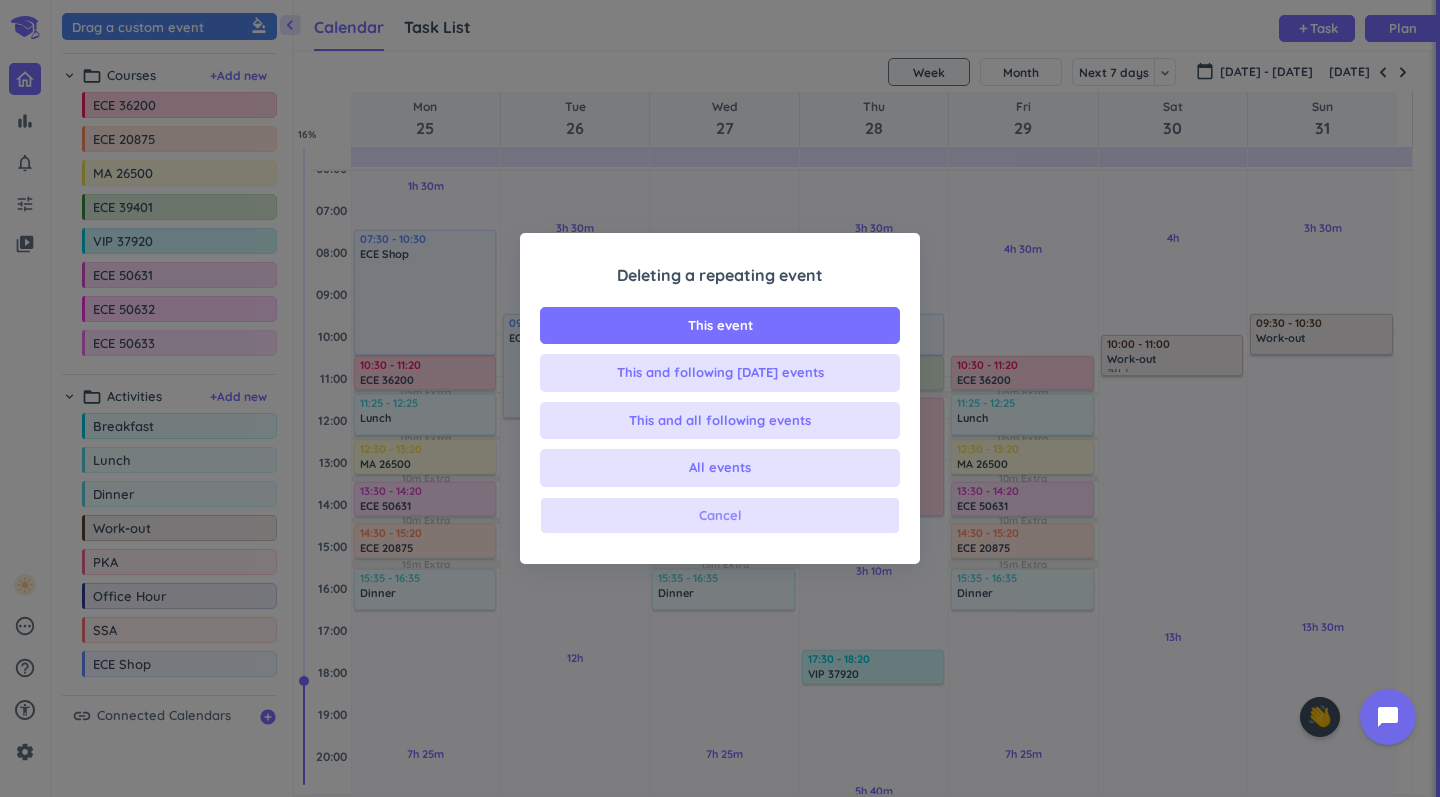 click on "Cancel" at bounding box center (720, 516) 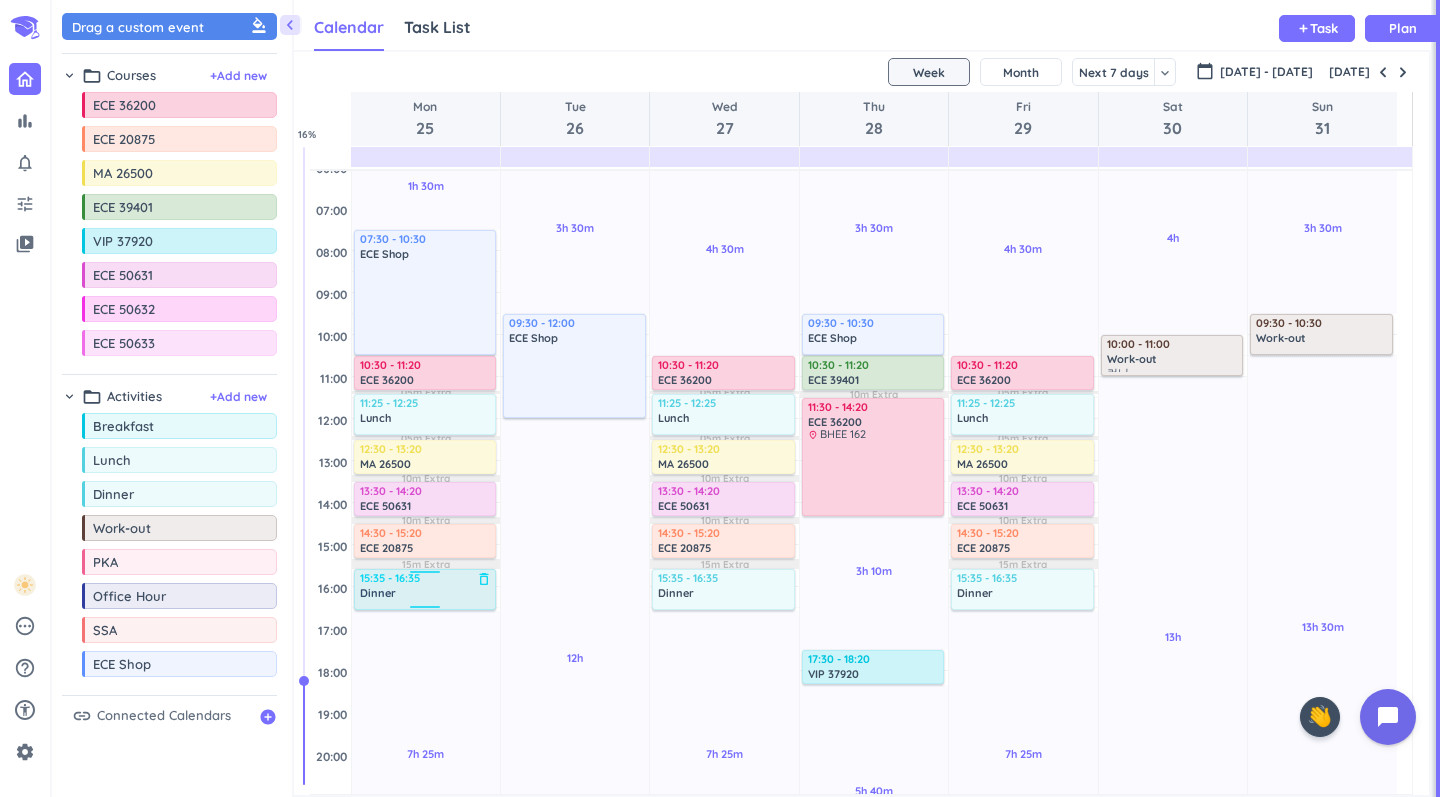 click at bounding box center (425, 575) 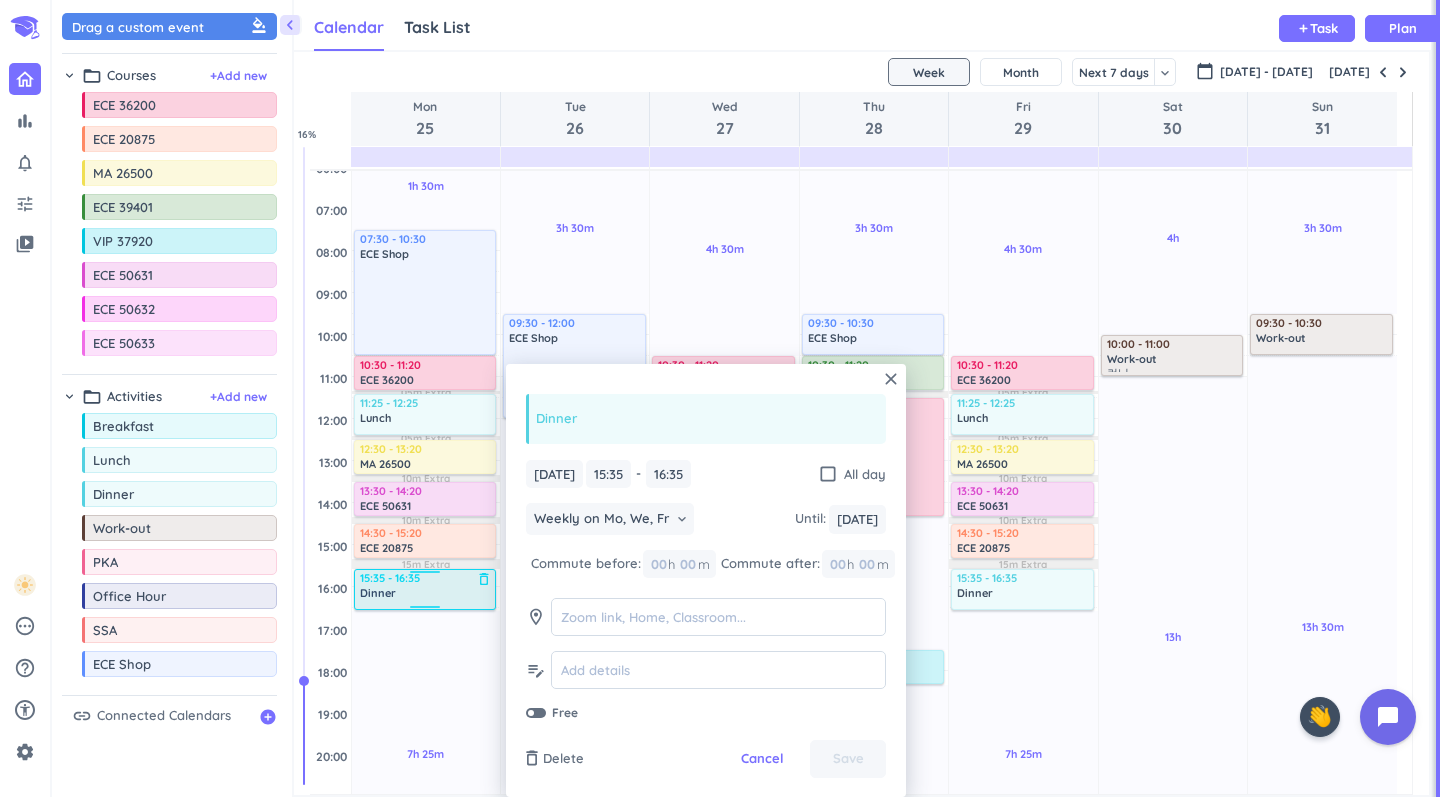 click at bounding box center [425, 610] 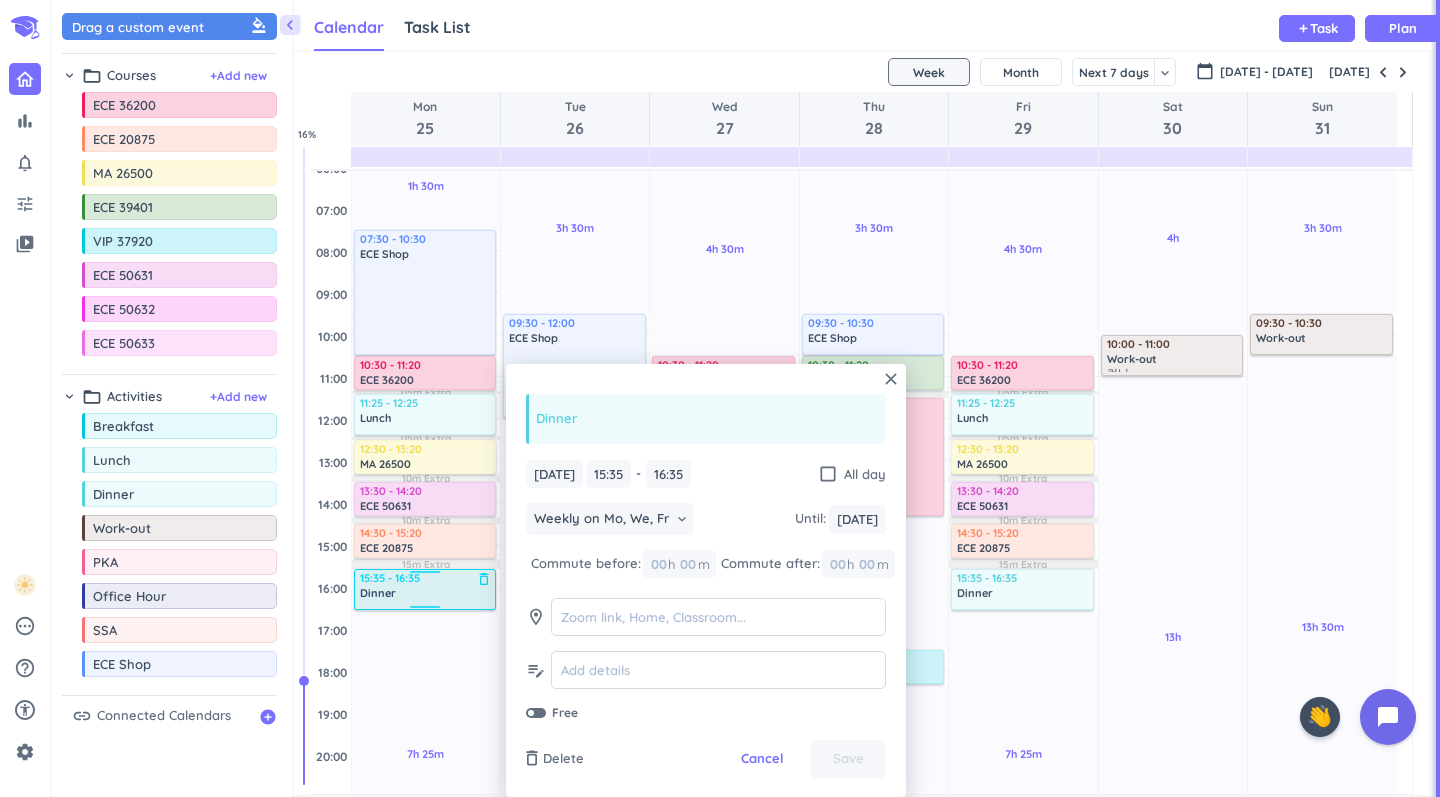 click at bounding box center [425, 575] 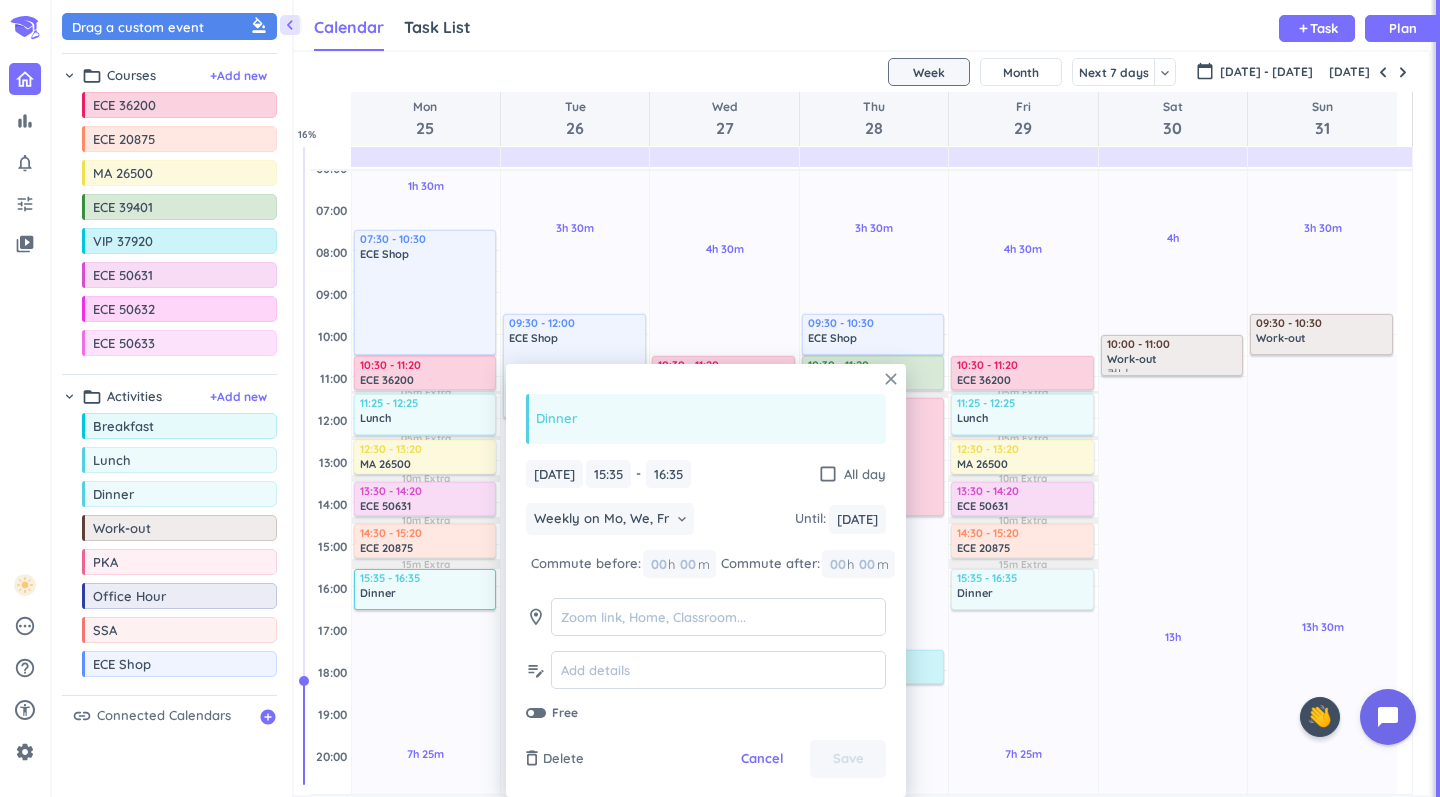 click on "close" at bounding box center [891, 379] 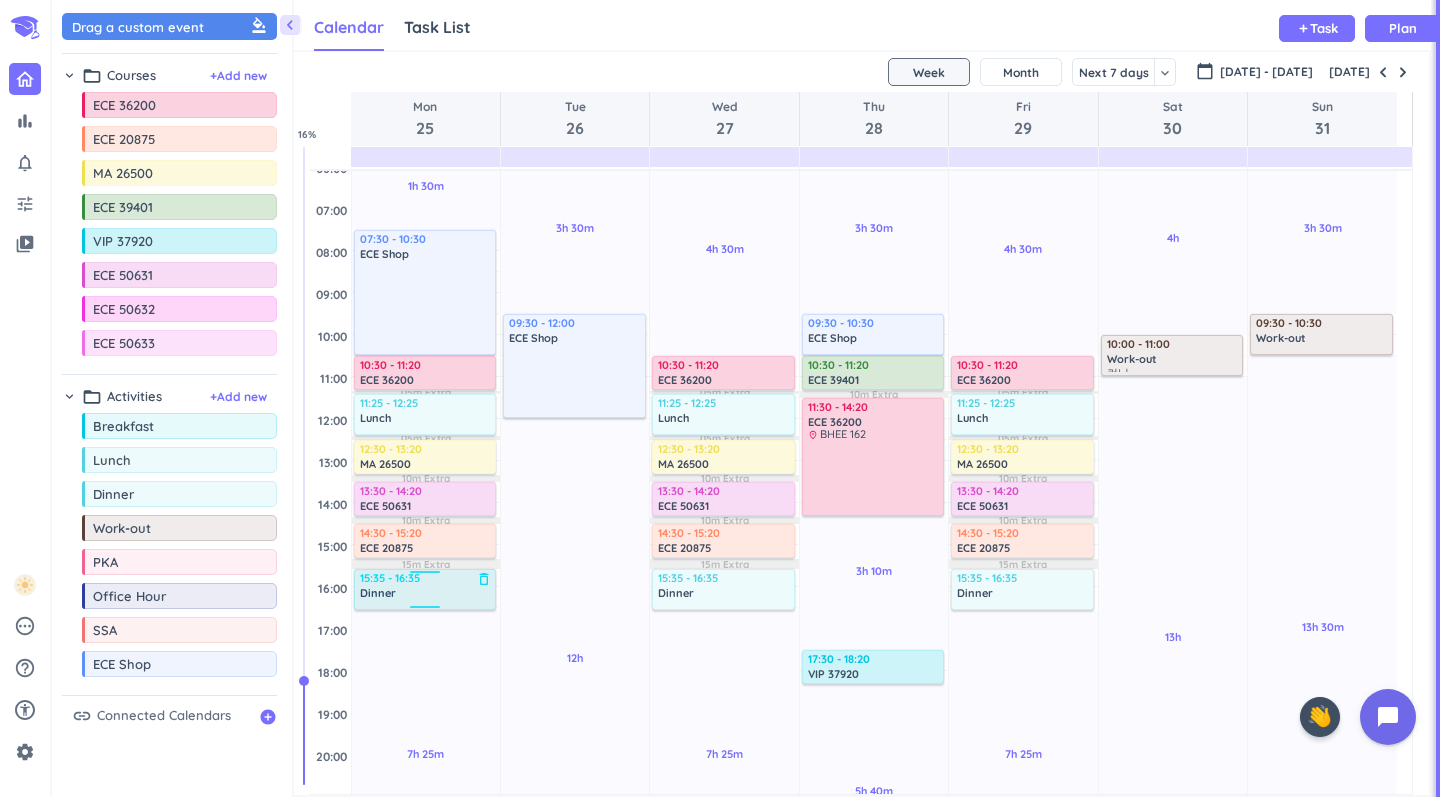 click at bounding box center [425, 575] 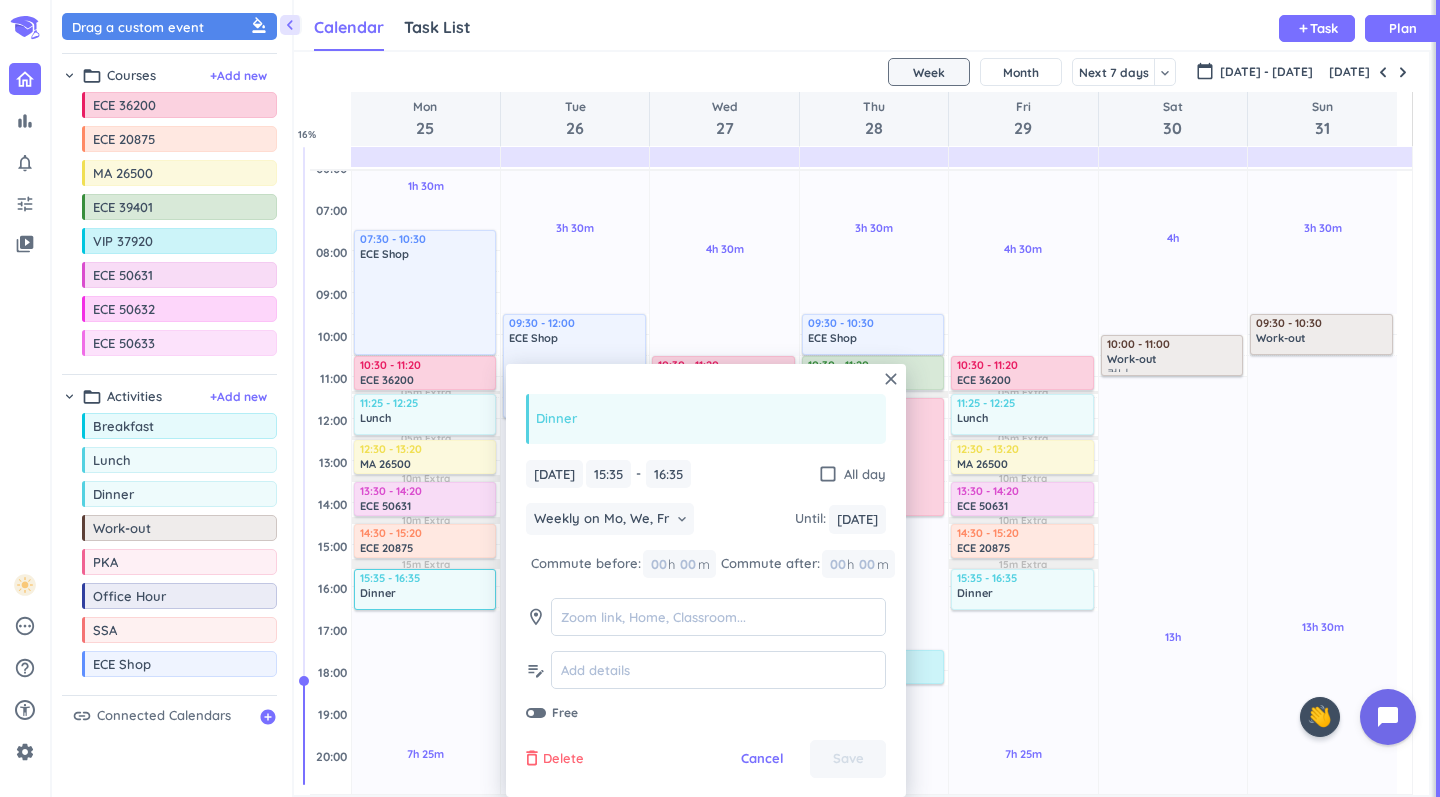 click on "Delete" at bounding box center (563, 759) 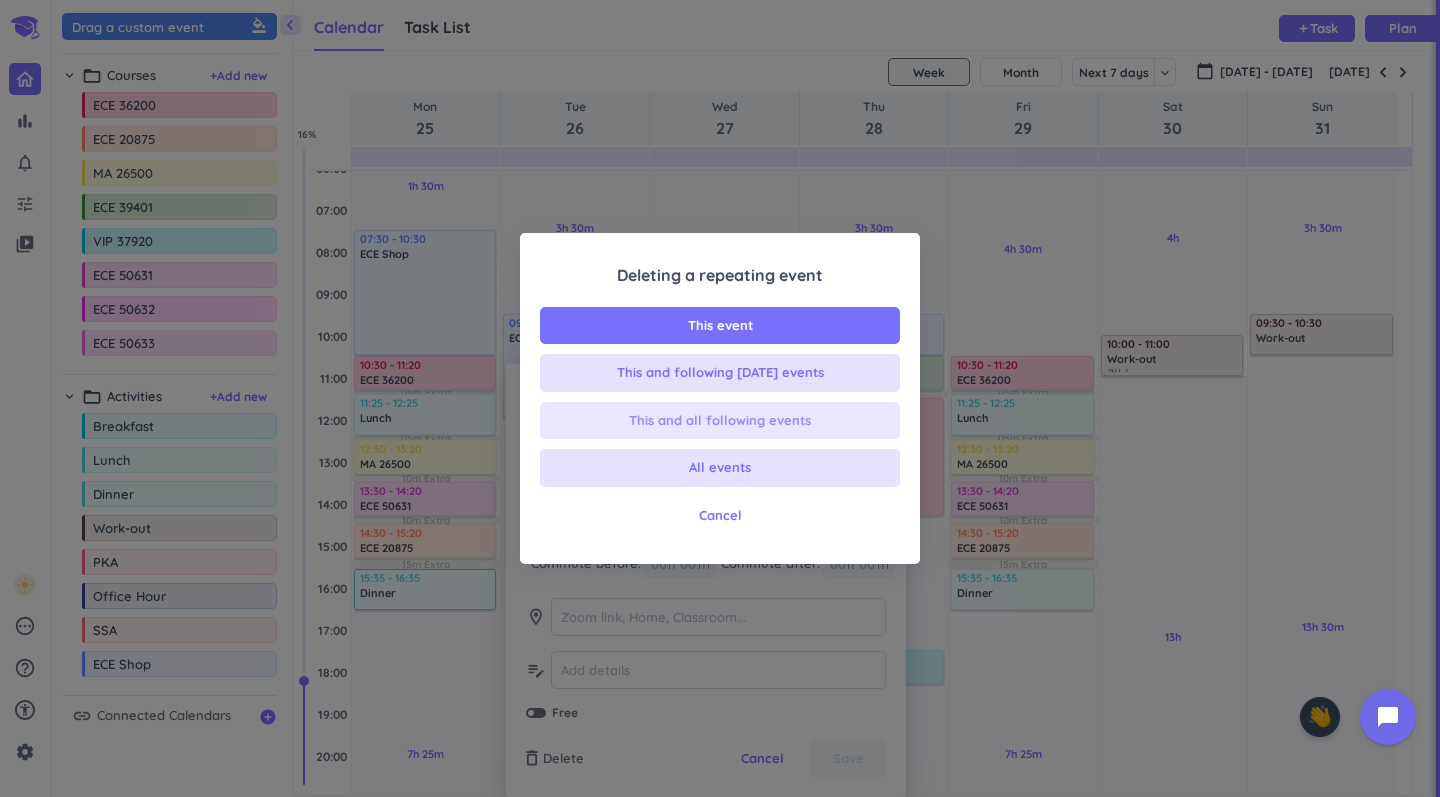 click on "This and all following events" at bounding box center [720, 421] 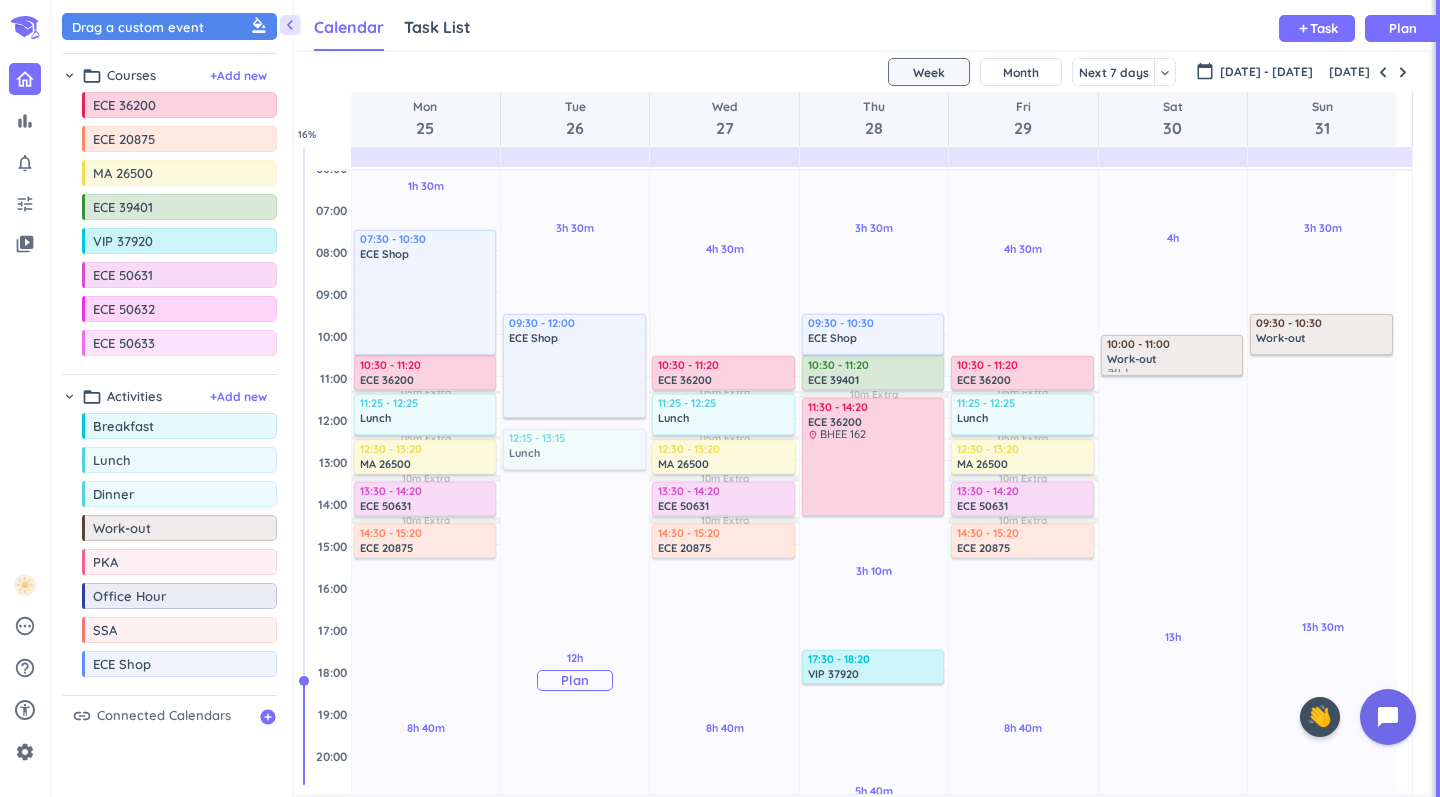 drag, startPoint x: 189, startPoint y: 455, endPoint x: 609, endPoint y: 432, distance: 420.6293 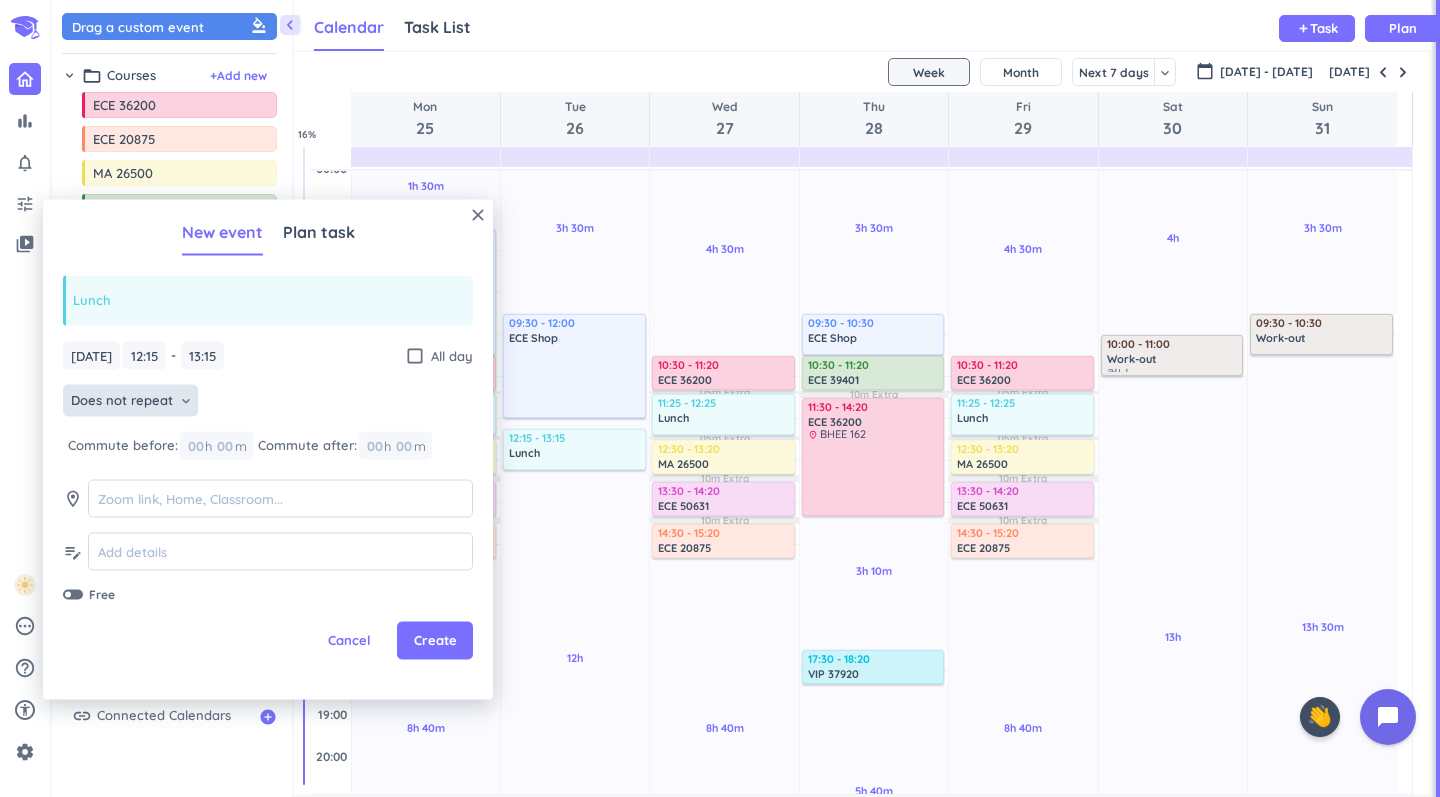 click on "keyboard_arrow_down" at bounding box center (186, 401) 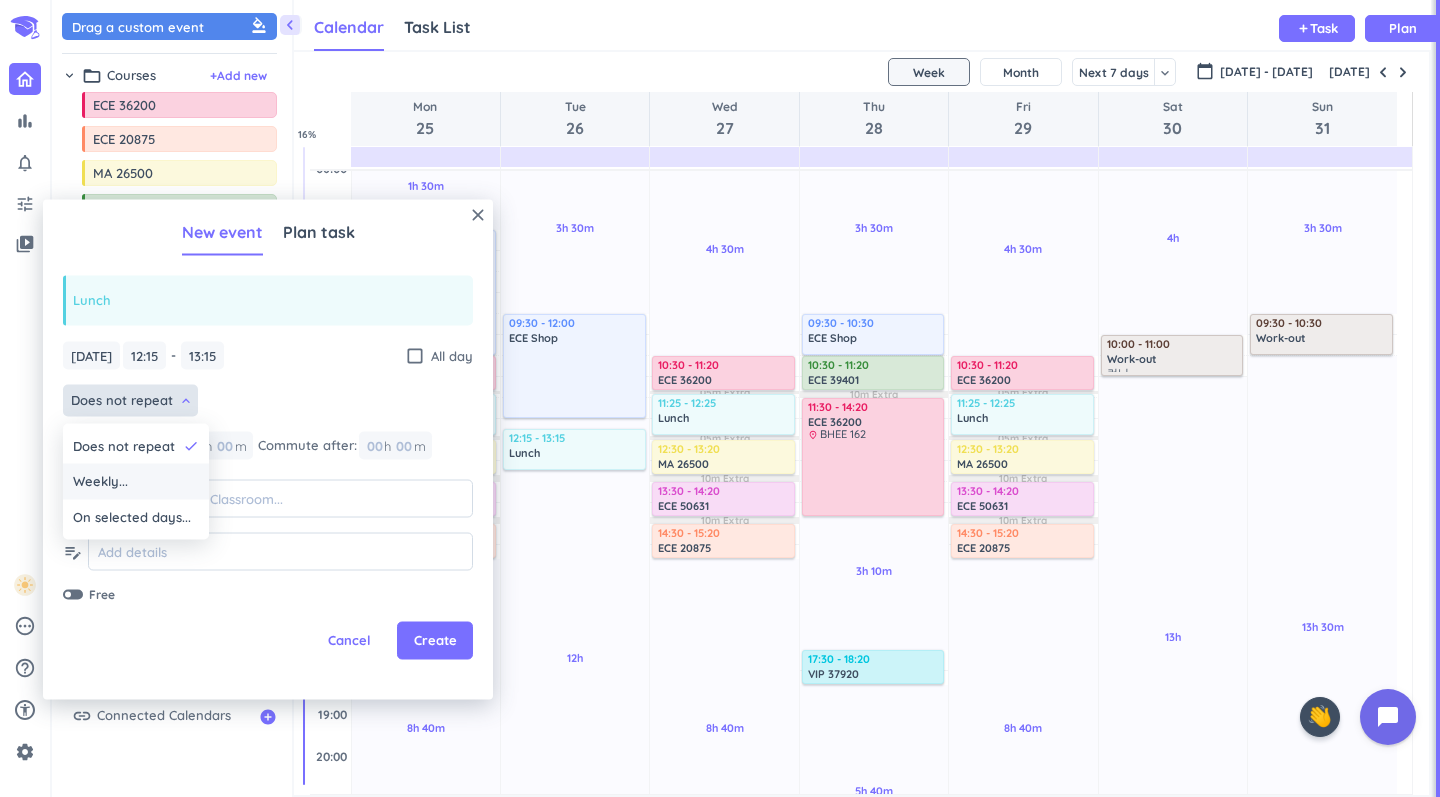 click on "Weekly..." at bounding box center [136, 482] 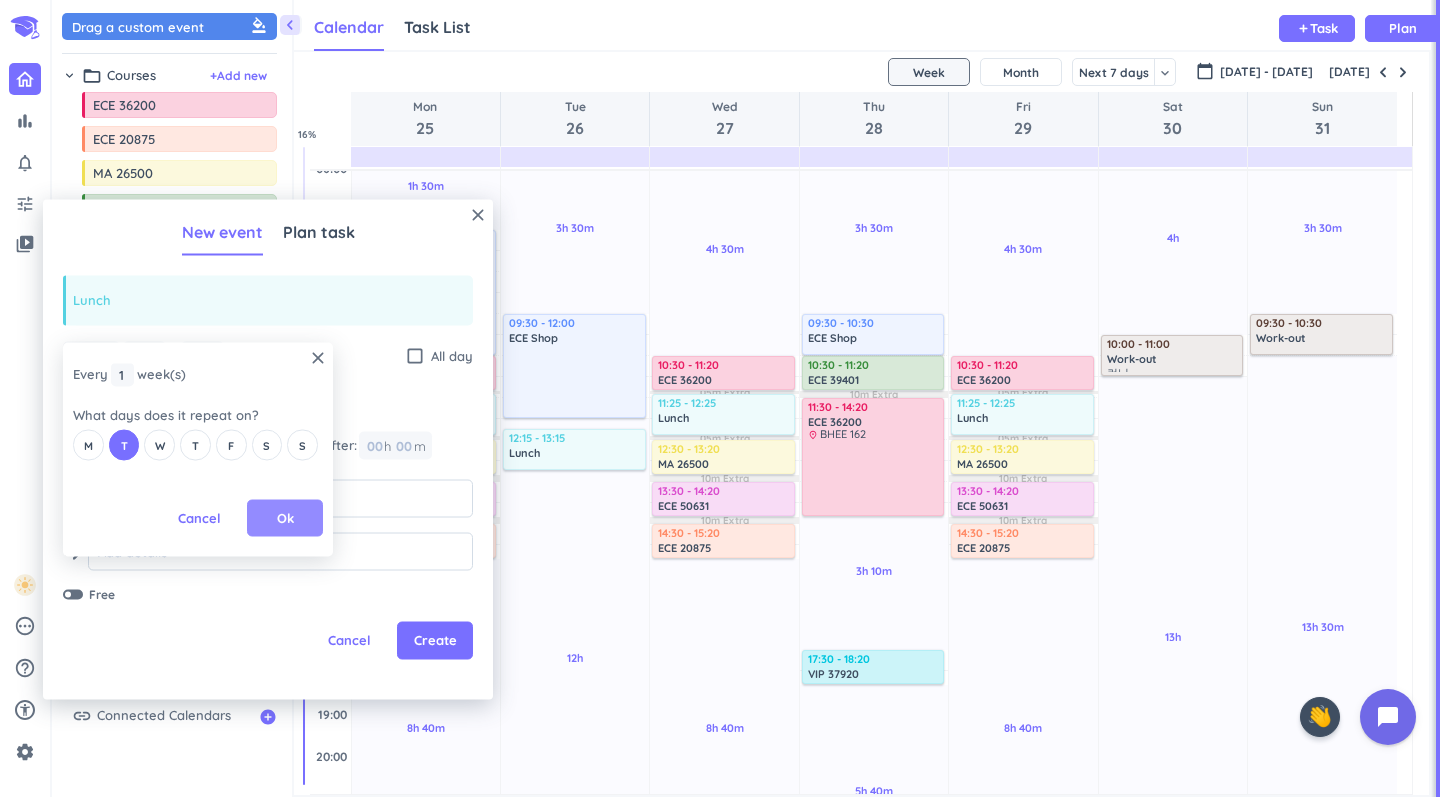 click on "Ok" at bounding box center [285, 518] 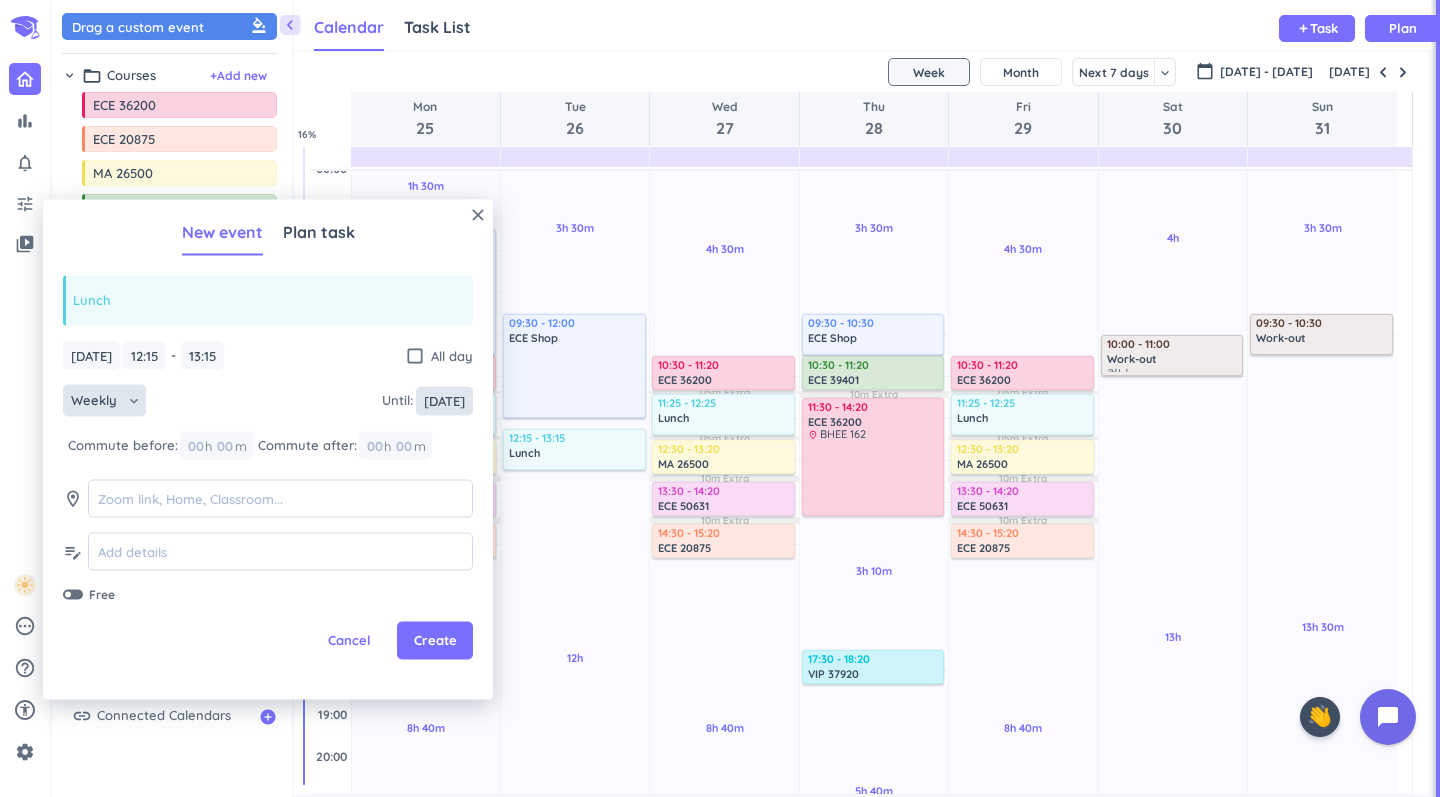 click on "[DATE]" at bounding box center (444, 400) 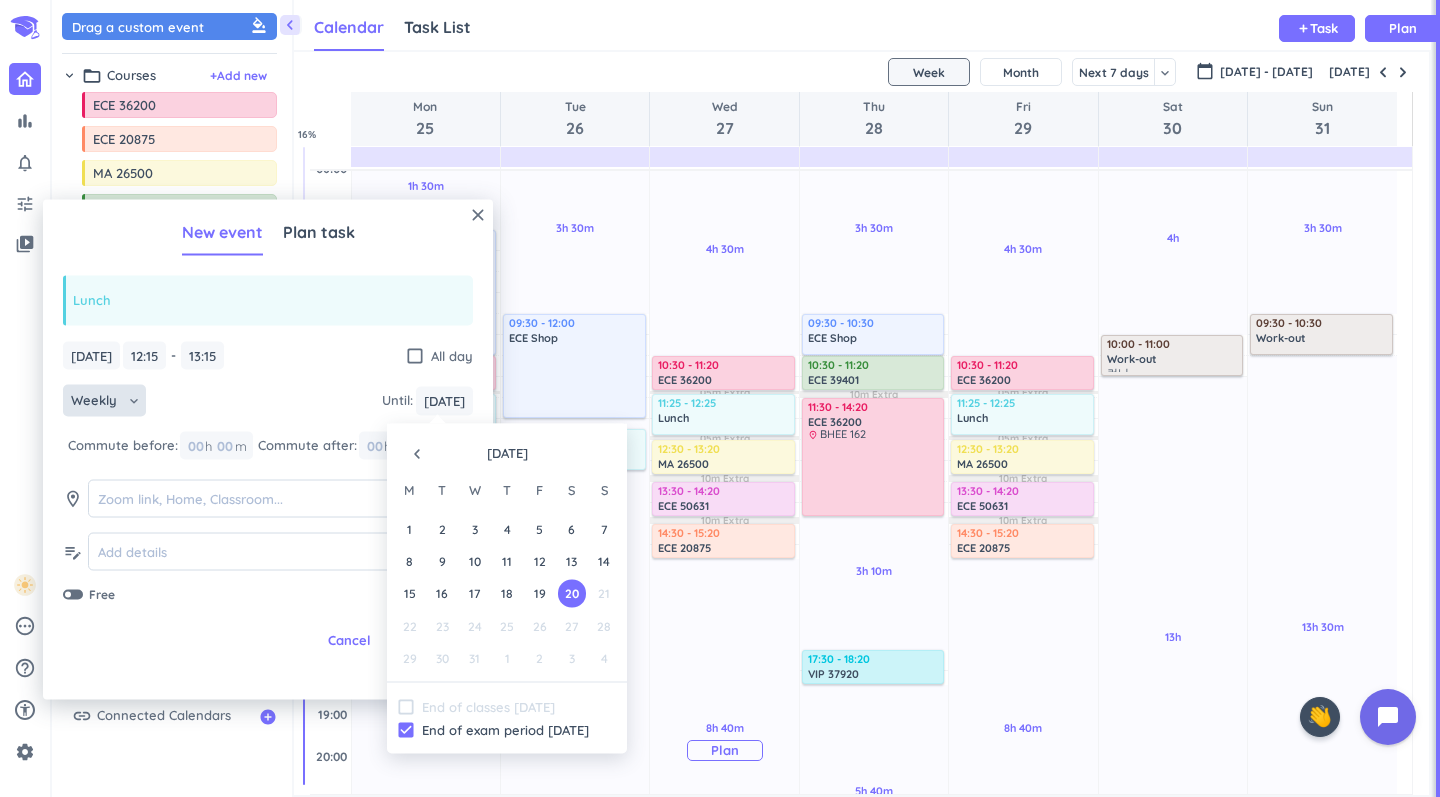 click on "8h 40m Past due Plan" at bounding box center (724, 741) 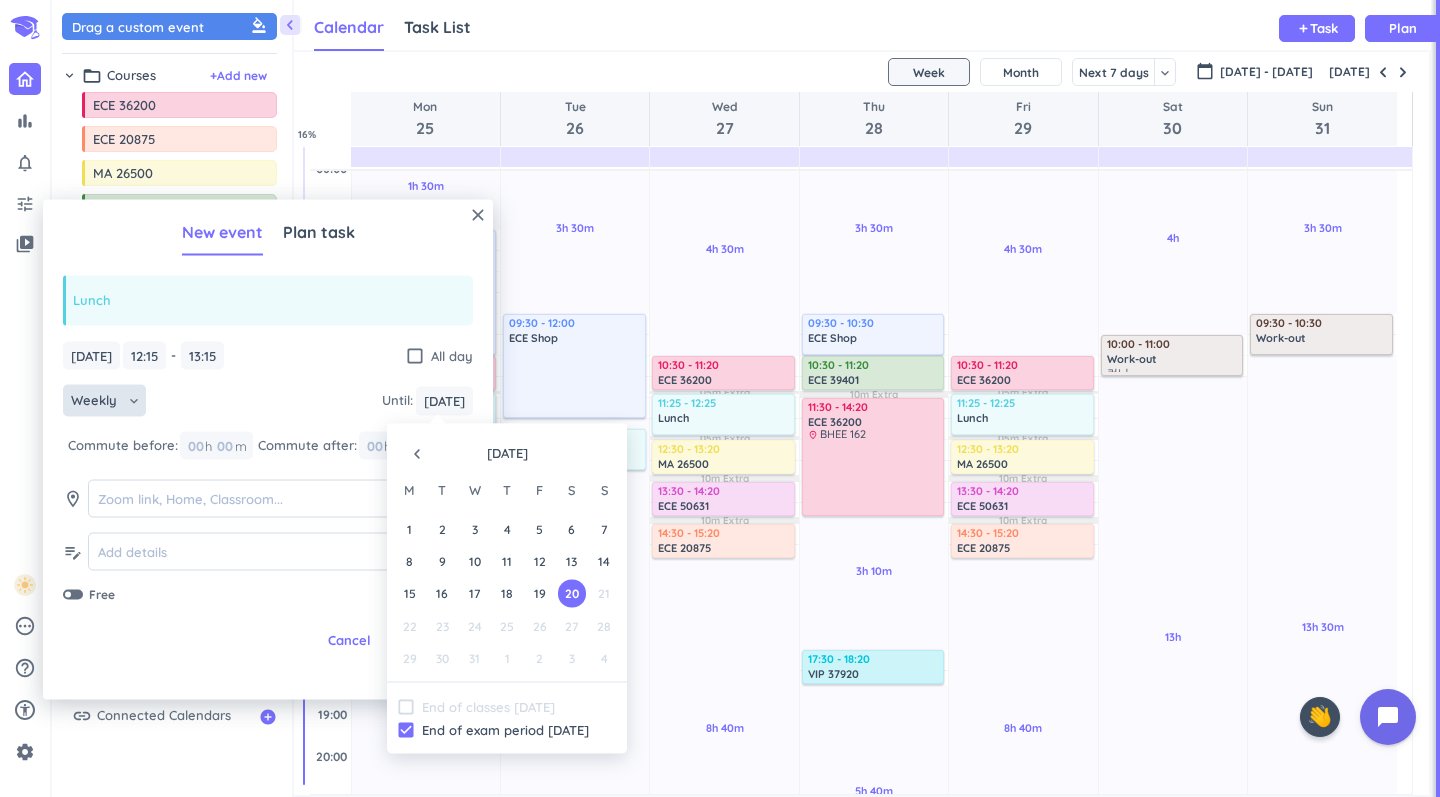click on "close New event Plan task Lunch [DATE] [DATE]   12:15 12:15 - 13:15 13:15 check_box_outline_blank All day Weekly keyboard_arrow_down Until :  [DATE] [DATE] Commute before: 00 h 00 m Commute after: 00 h 00 m room edit_note Free Cancel Create navigate_before [DATE] M T W T F S S 1 2 3 4 5 6 7 8 9 10 11 12 13 14 15 16 17 18 19 20 21 22 23 24 25 26 27 28 29 30 31 1 2 3 4 check_box_outline_blank End of classes [DATE] check_box End of exam period [DATE]" at bounding box center [268, 450] 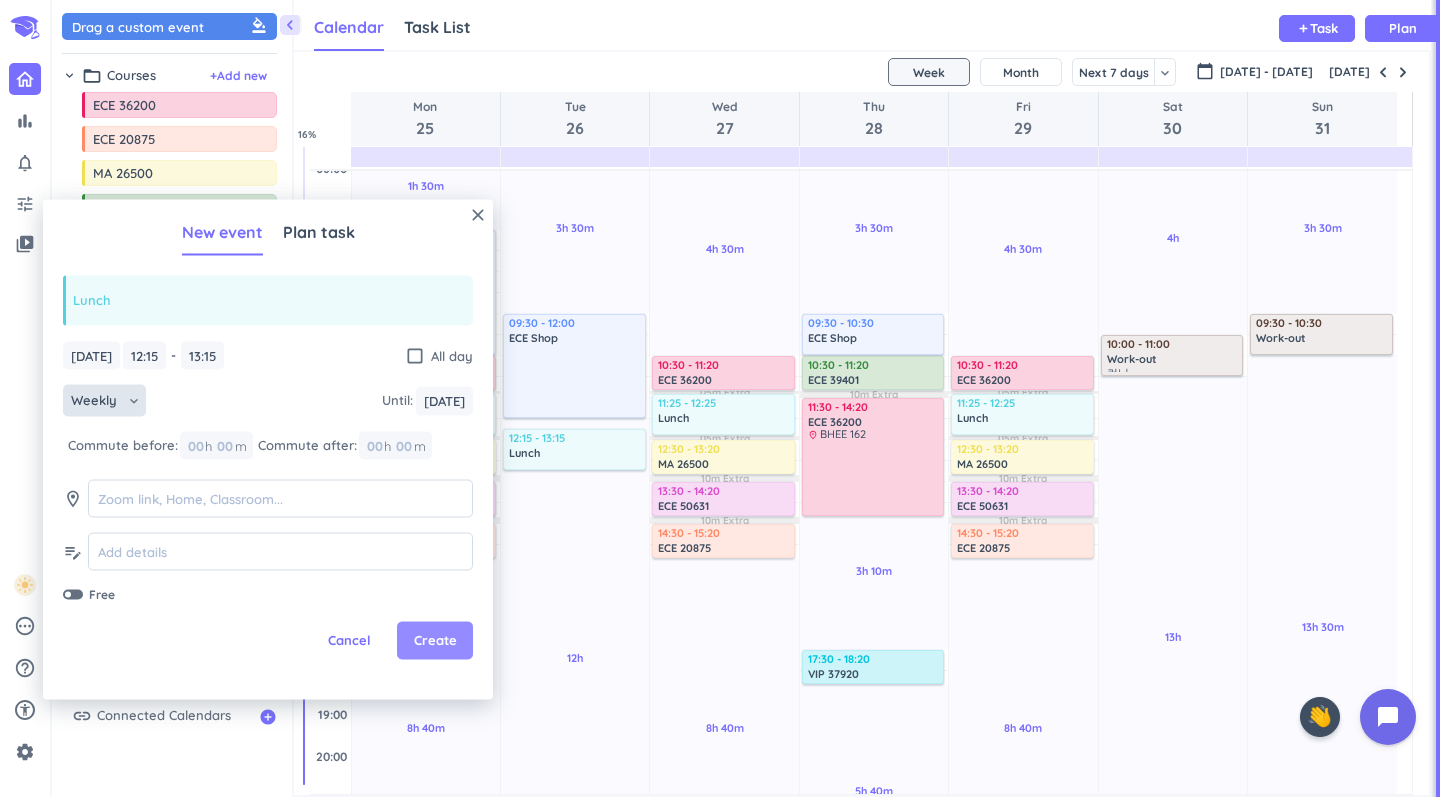 click on "Create" at bounding box center (435, 641) 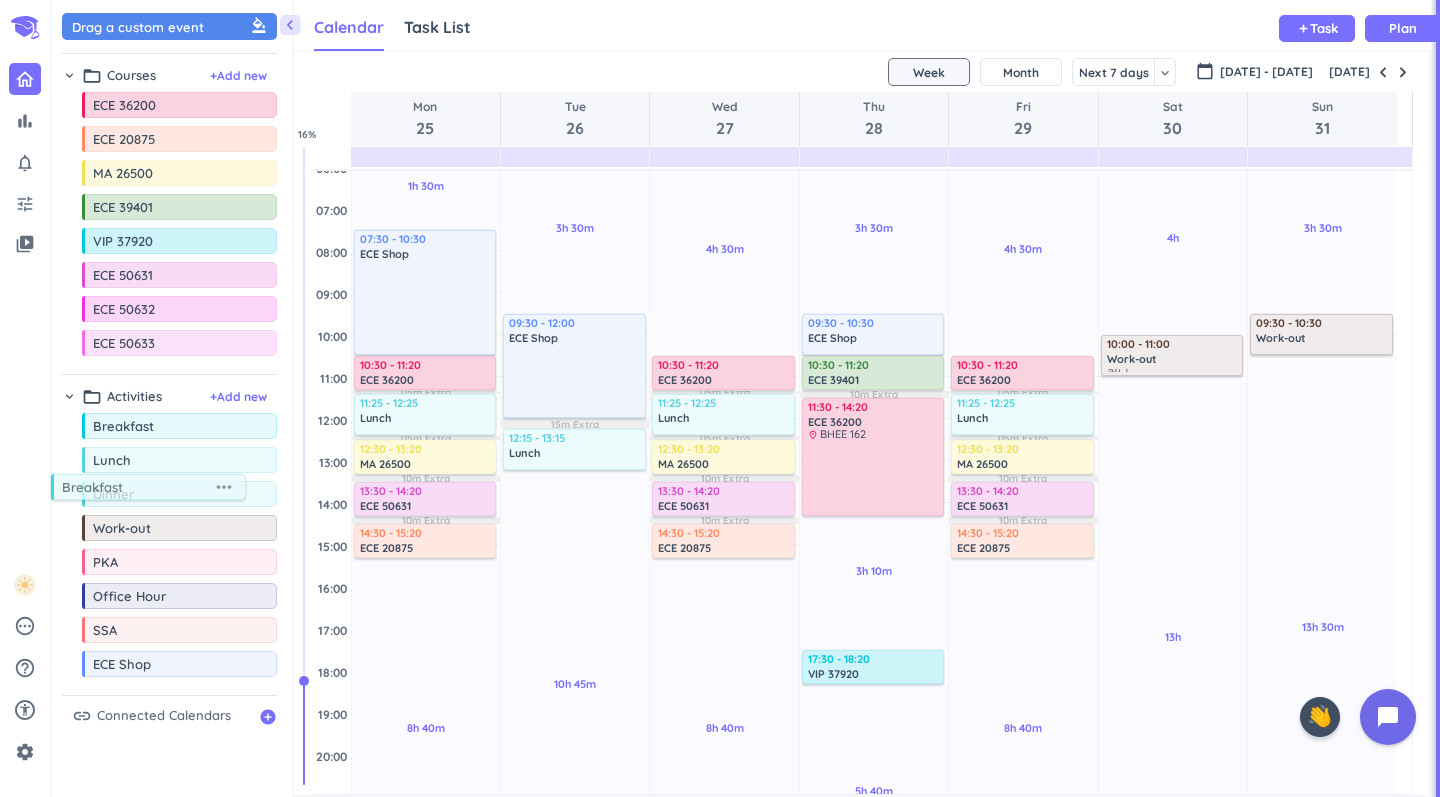 drag, startPoint x: 161, startPoint y: 431, endPoint x: 127, endPoint y: 489, distance: 67.23094 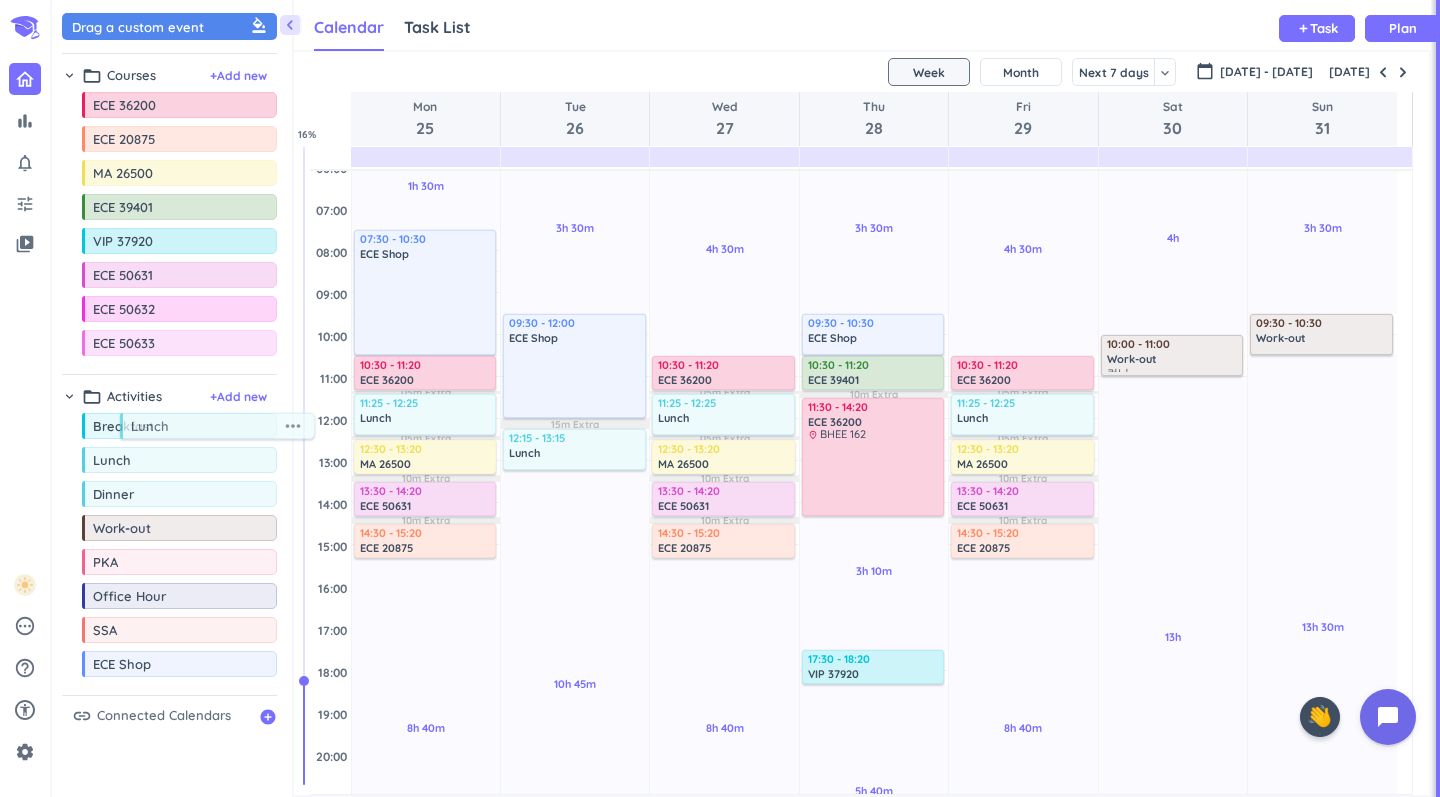 drag, startPoint x: 153, startPoint y: 459, endPoint x: 169, endPoint y: 427, distance: 35.77709 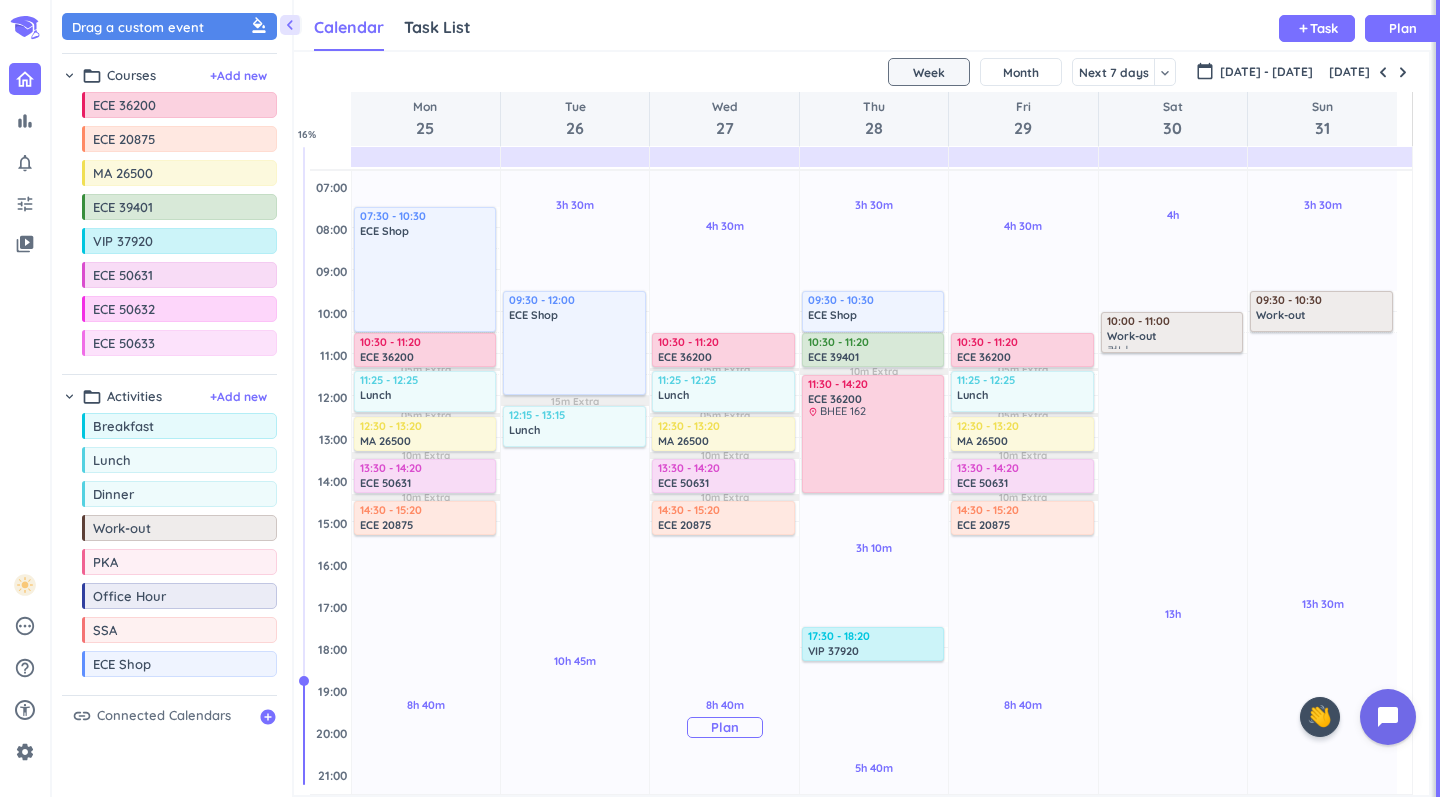 scroll, scrollTop: 94, scrollLeft: 0, axis: vertical 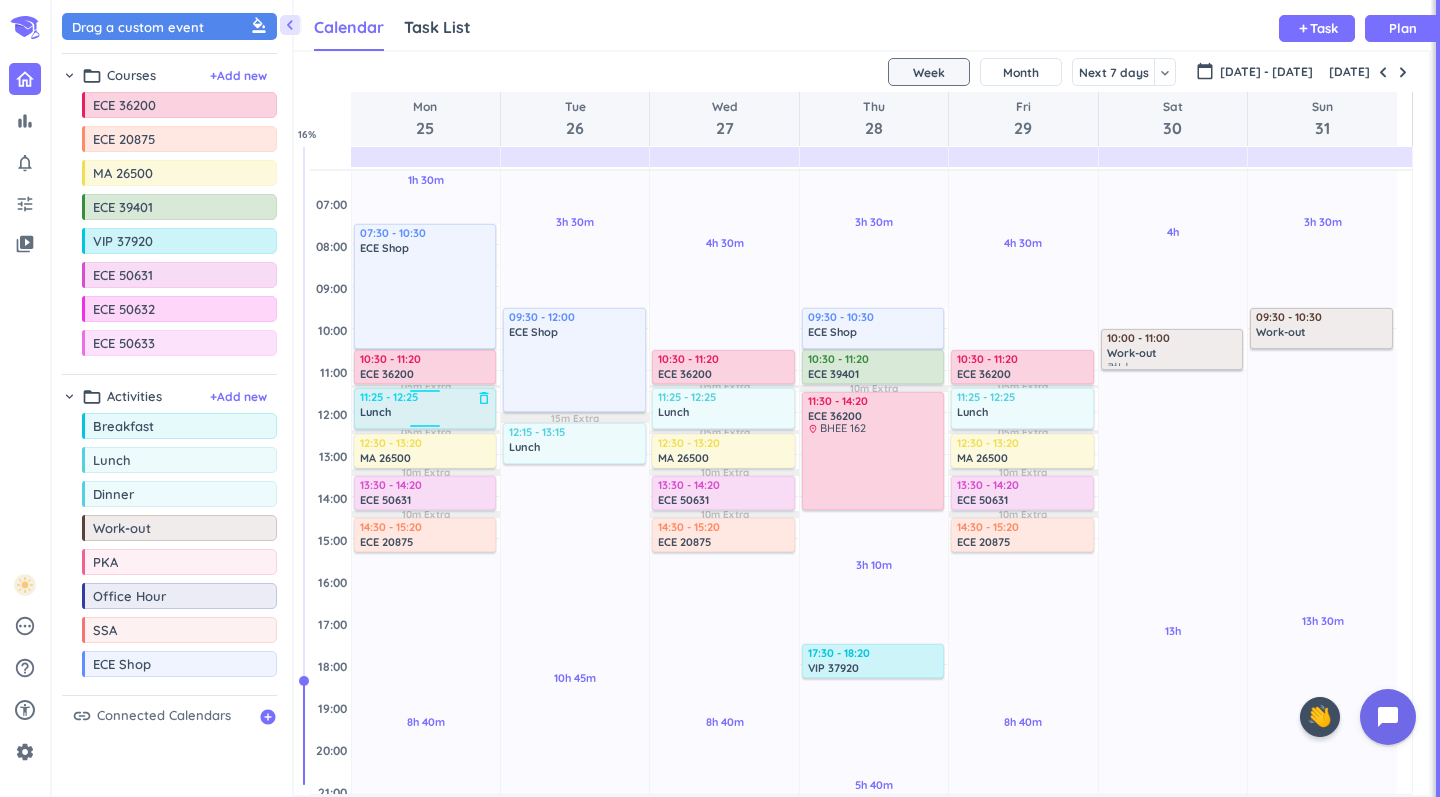 click on "delete_outline" at bounding box center (484, 398) 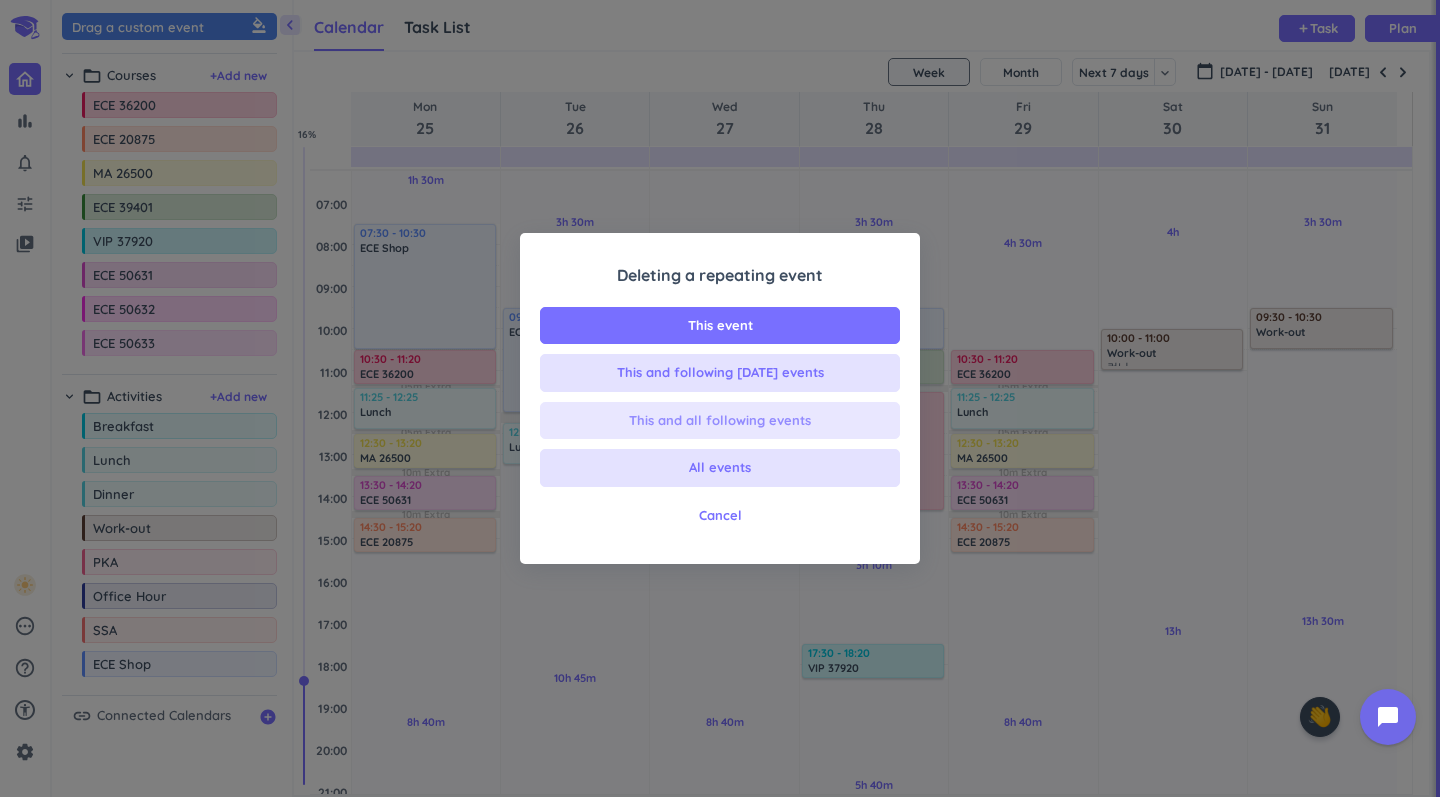 click on "This and all following events" at bounding box center (720, 421) 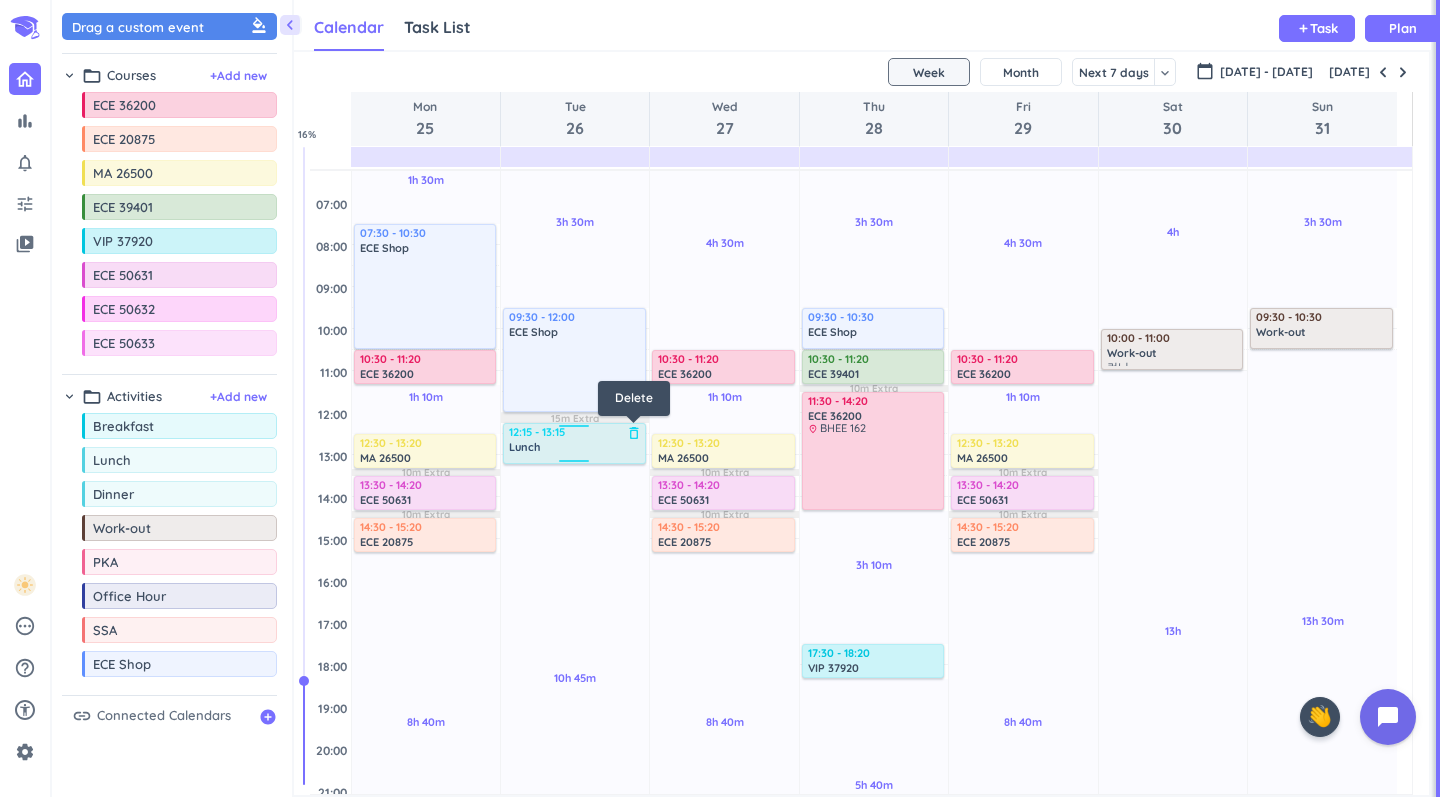 click on "delete_outline" at bounding box center (634, 433) 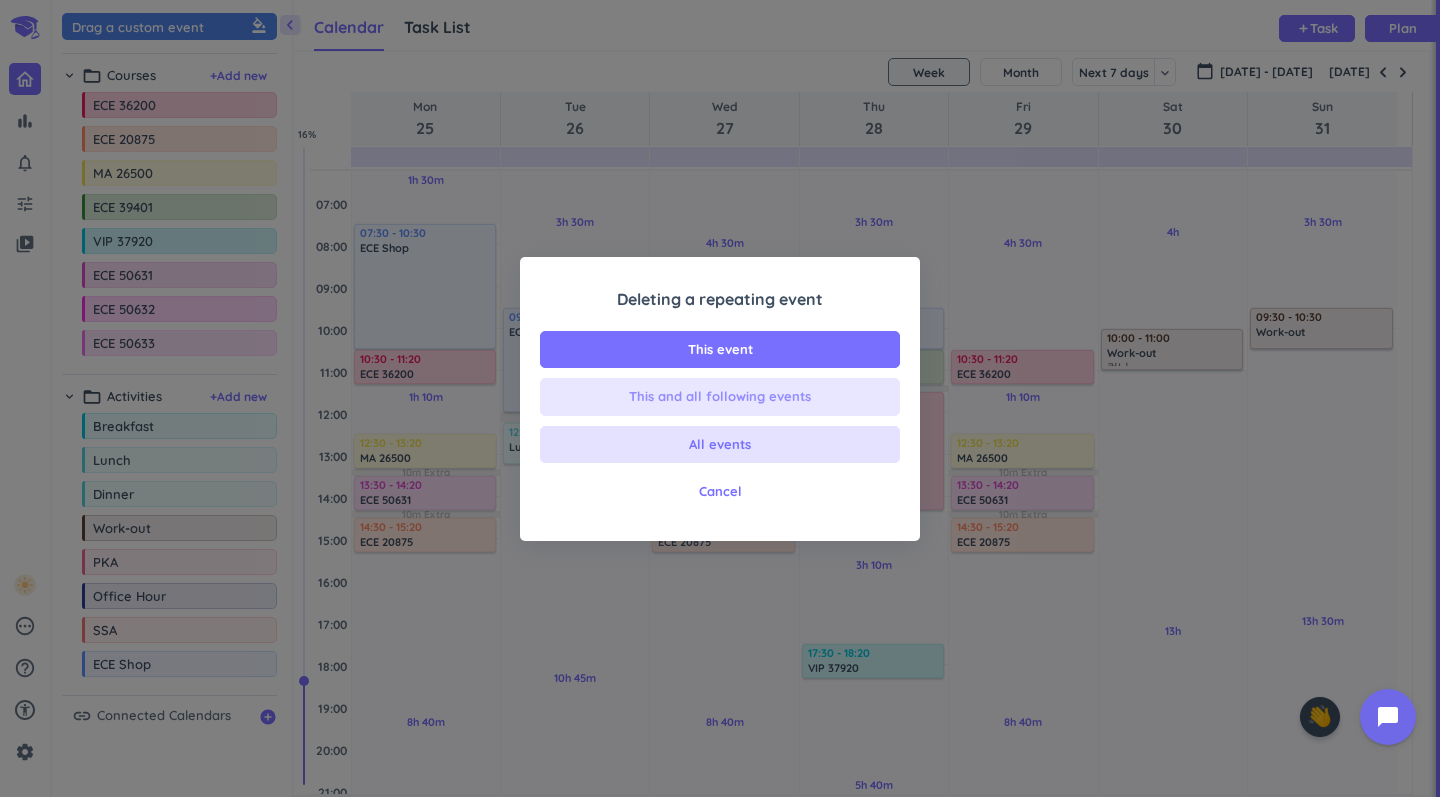 click on "This and all following events" at bounding box center [720, 397] 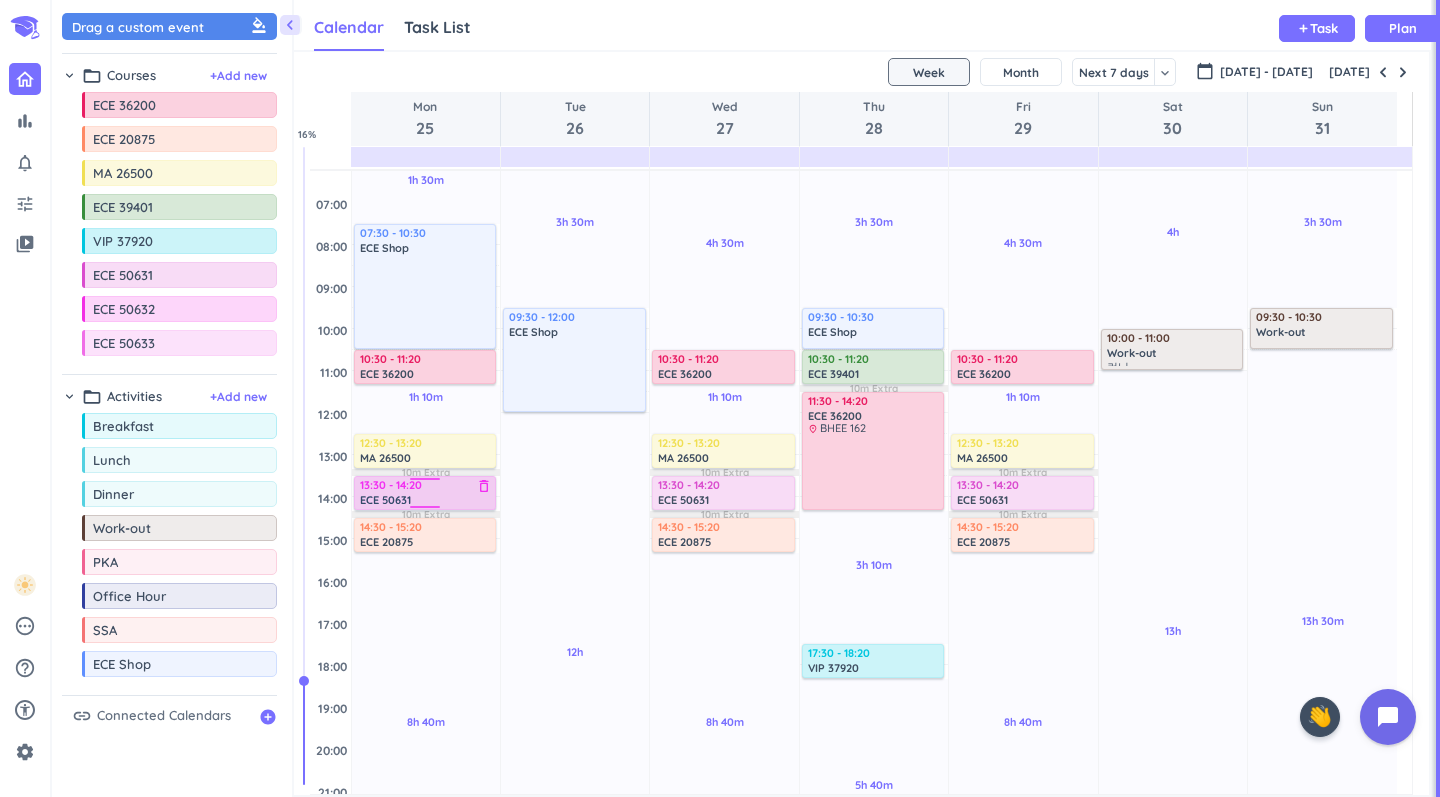 click on "13:30 - 14:20" at bounding box center (426, 485) 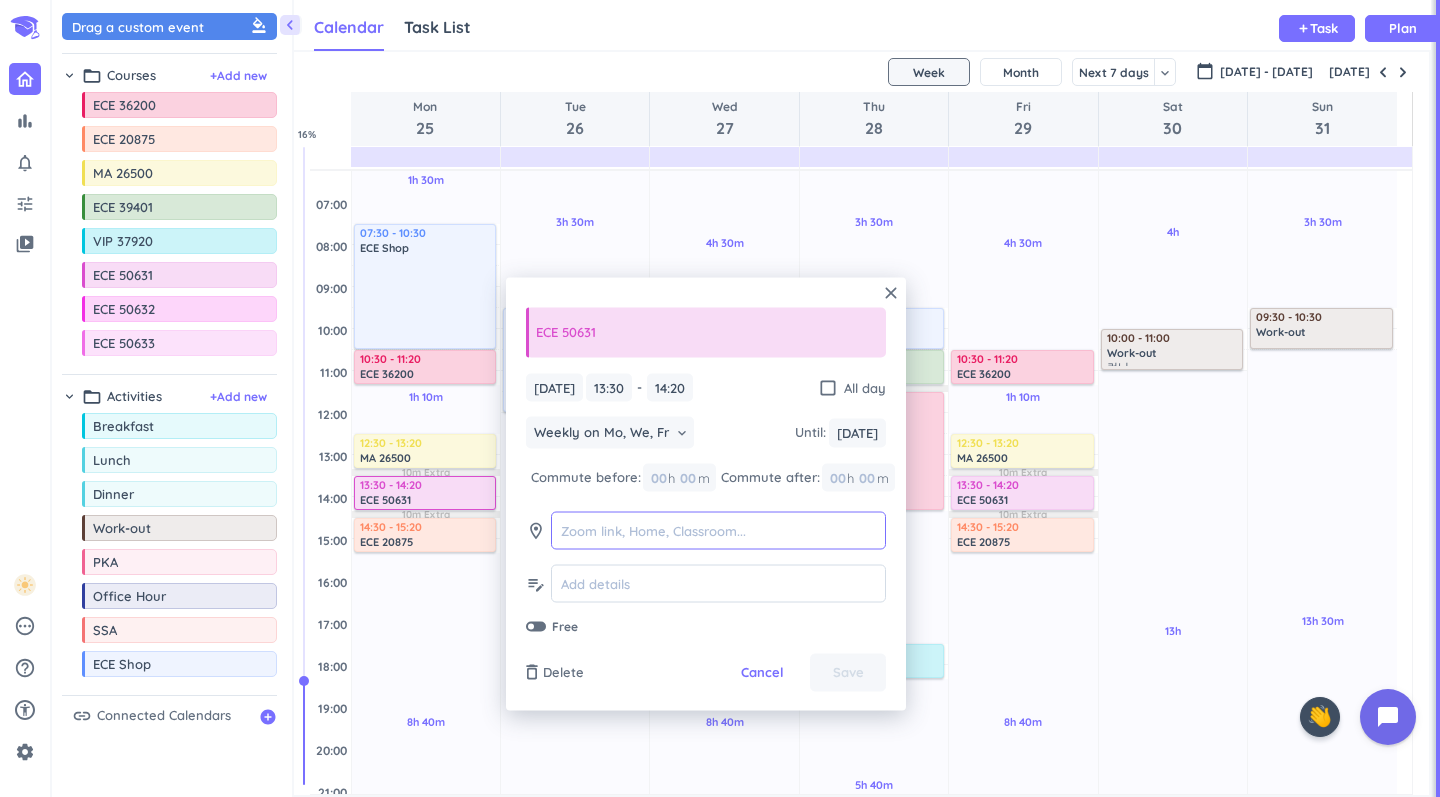 click at bounding box center (718, 530) 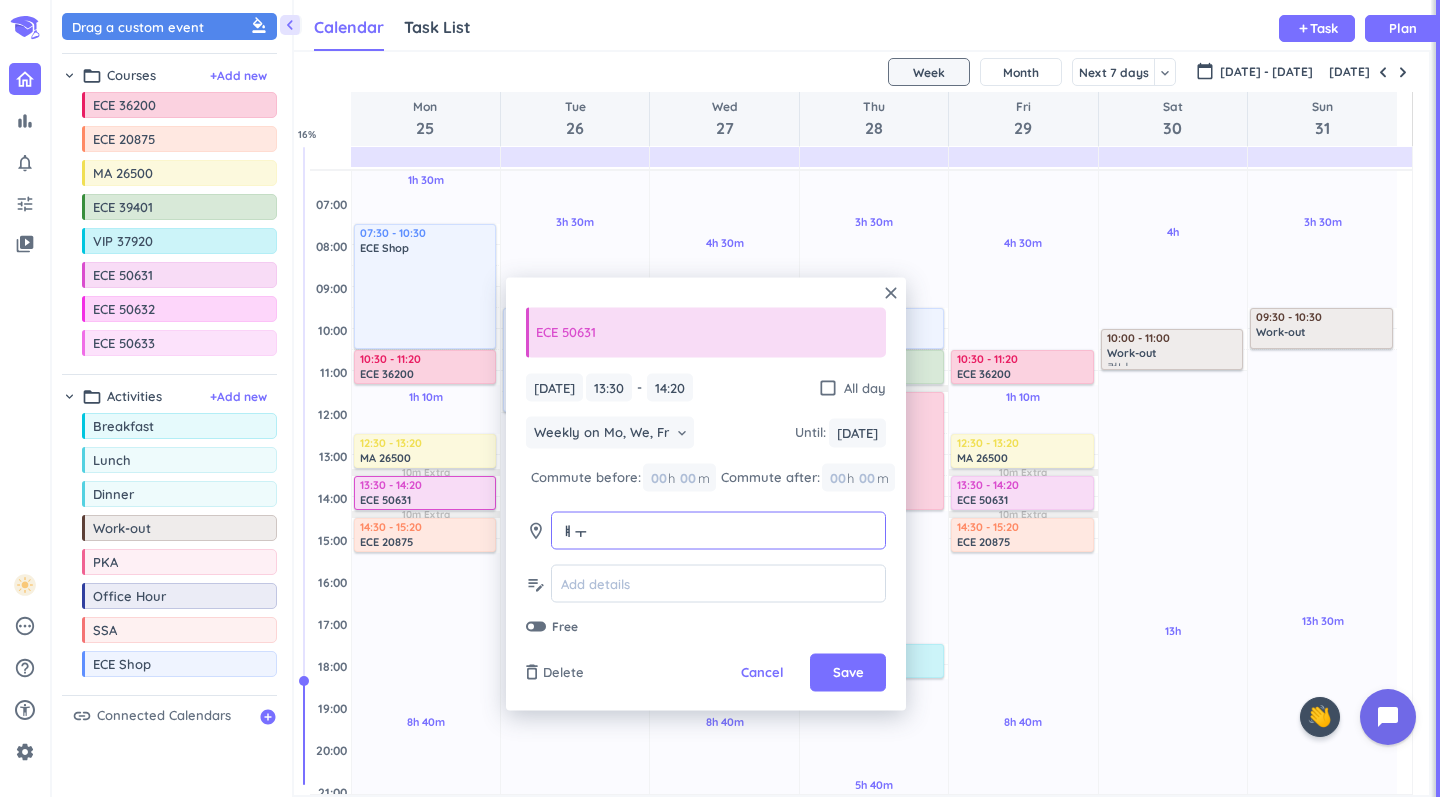 type on "ㅒ" 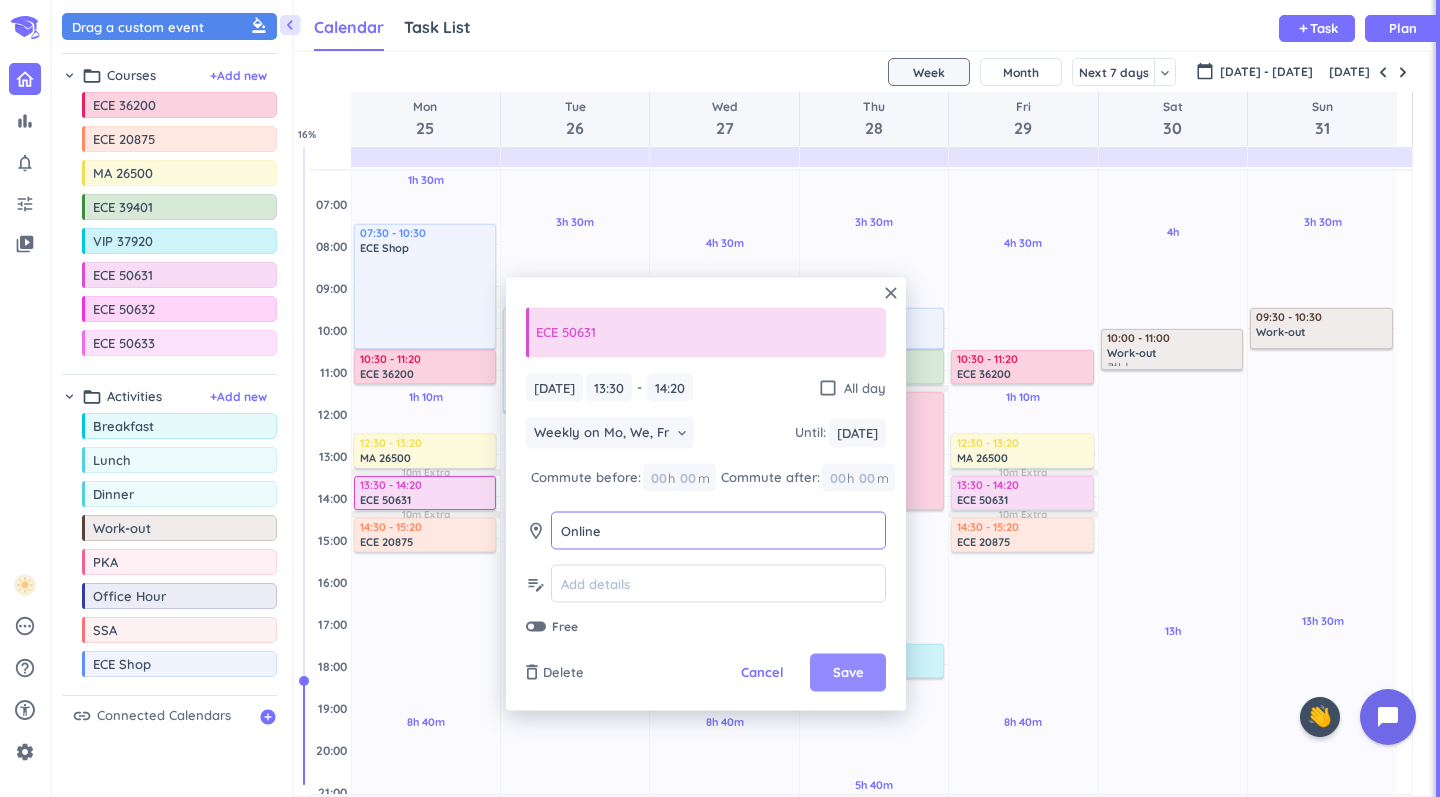 type on "Online" 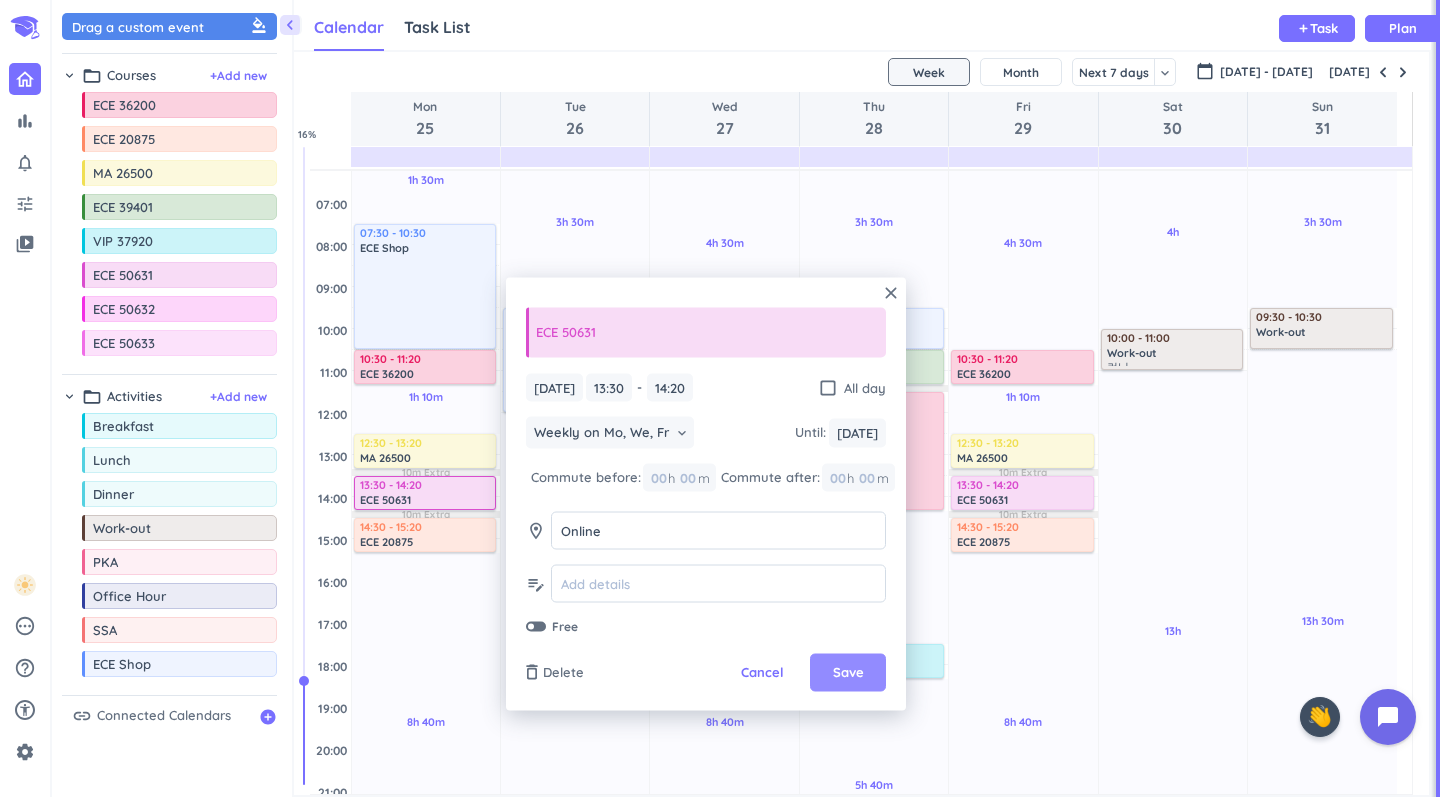 click on "Save" at bounding box center (848, 673) 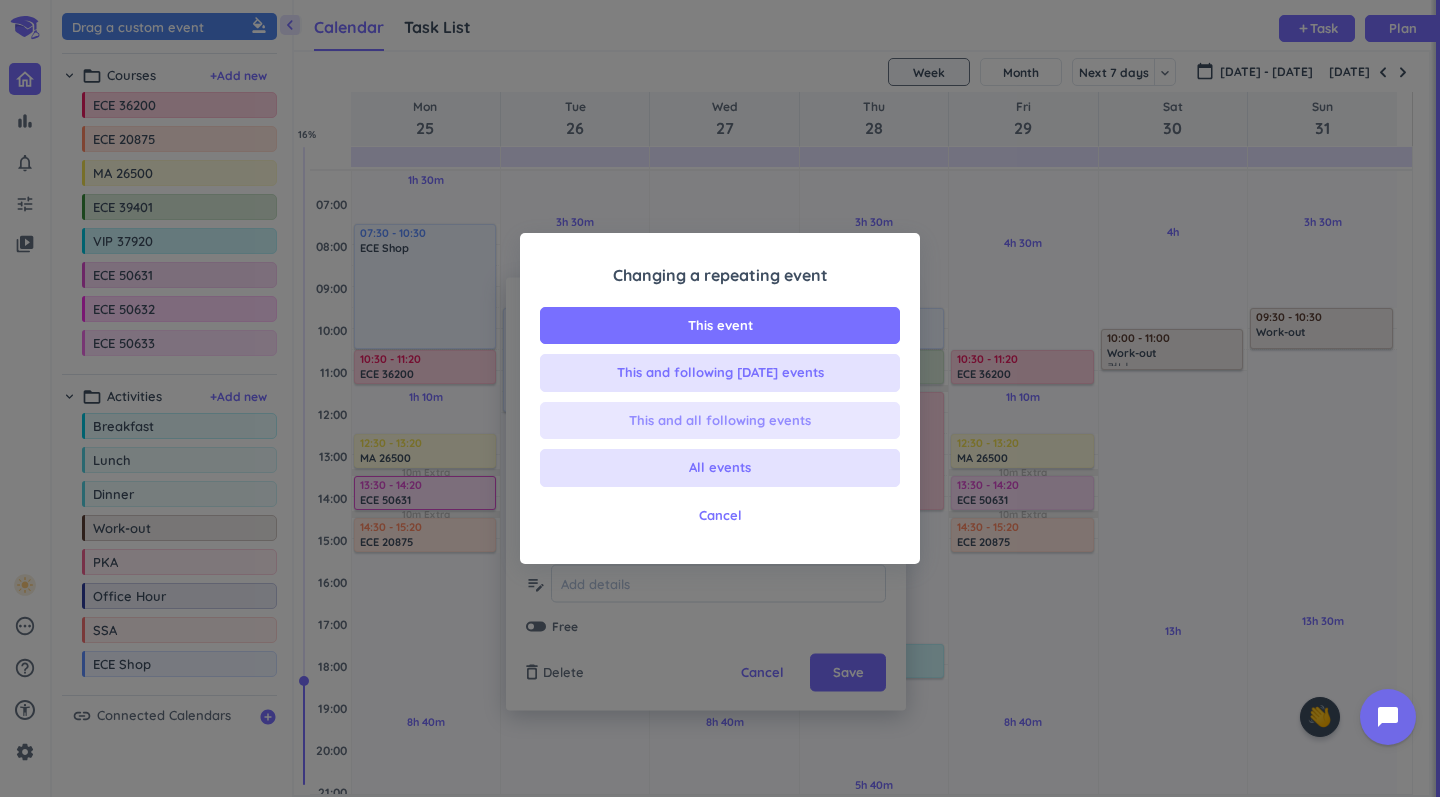 click on "This and all following events" at bounding box center [720, 421] 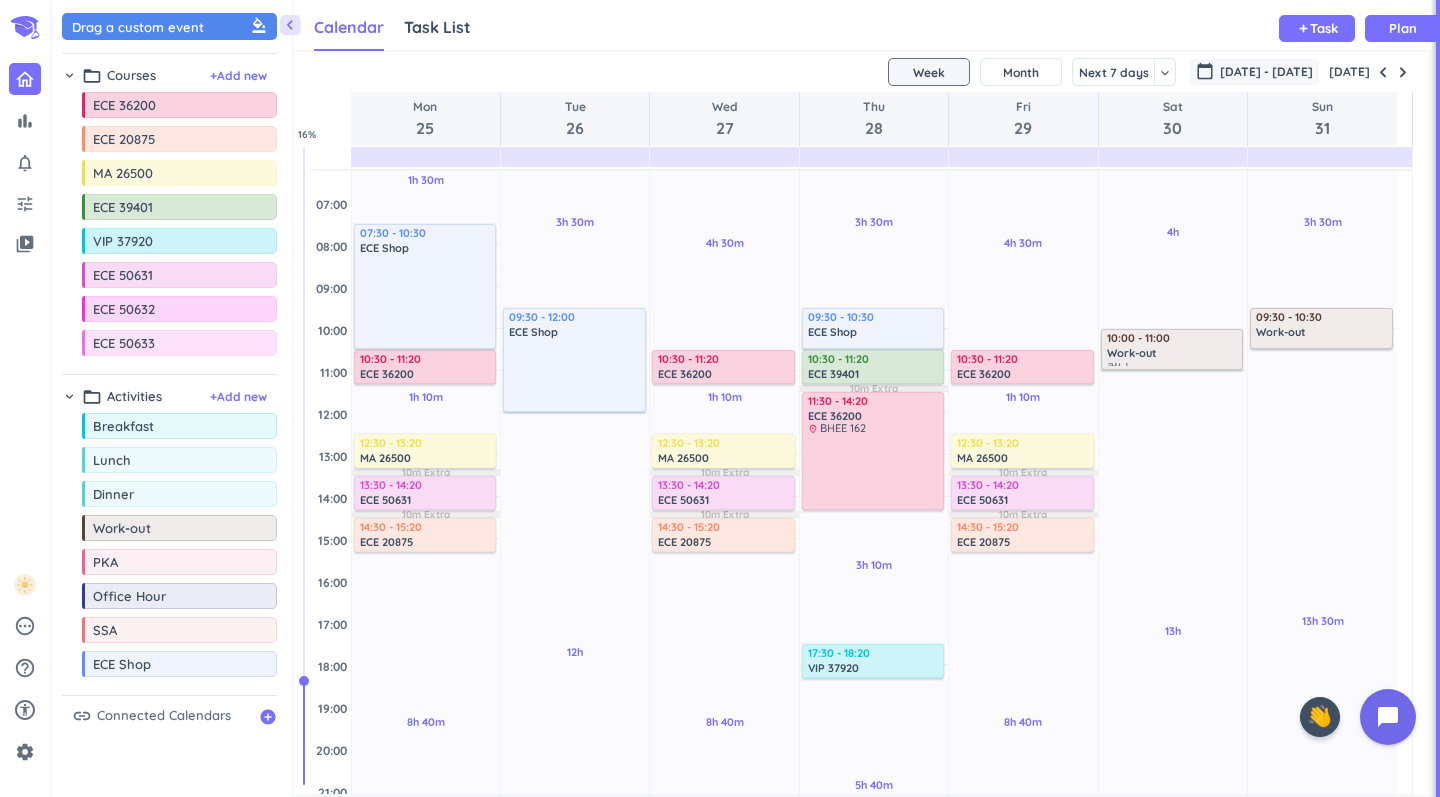 click on "[DATE] - [DATE]" at bounding box center [1266, 72] 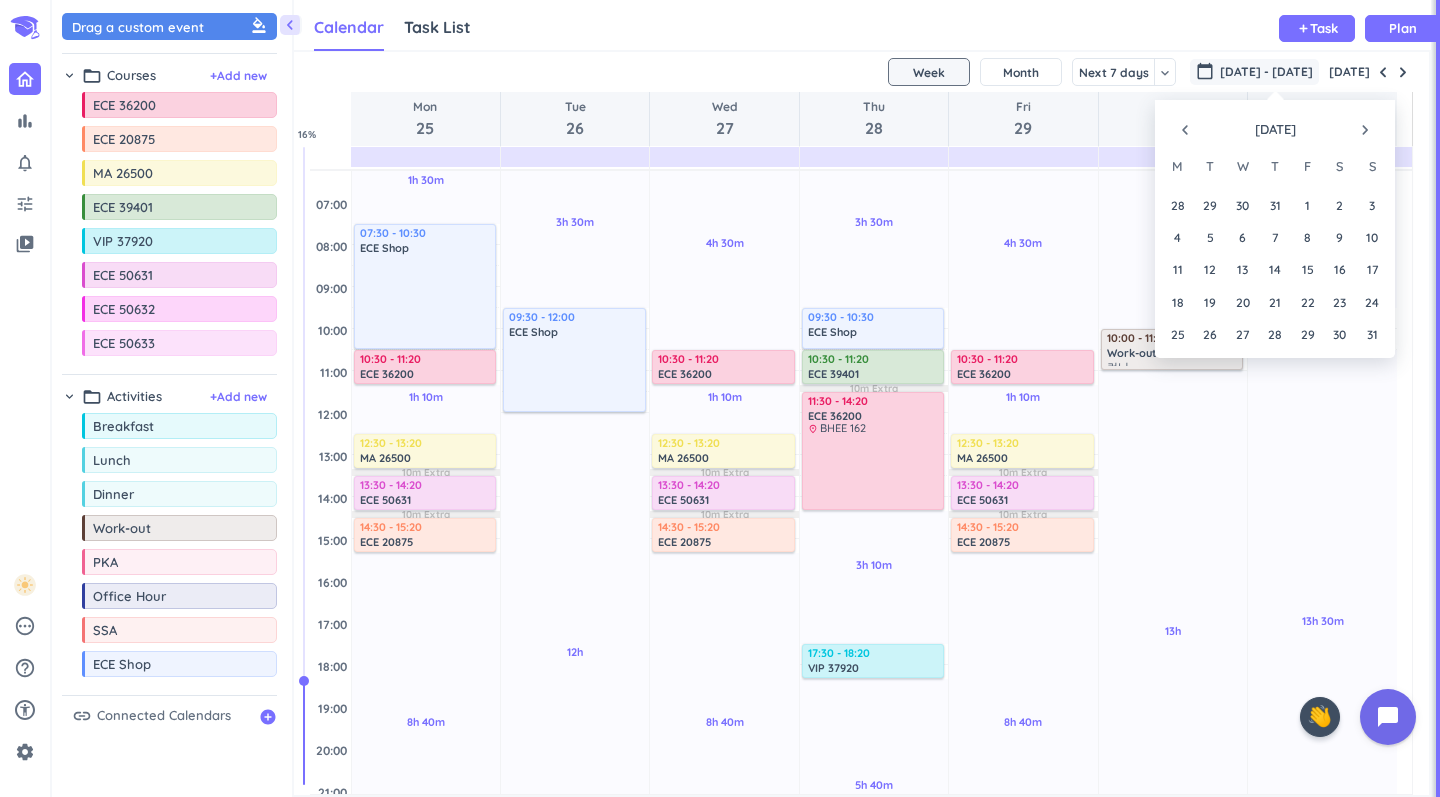 click on "navigate_next" at bounding box center [1365, 130] 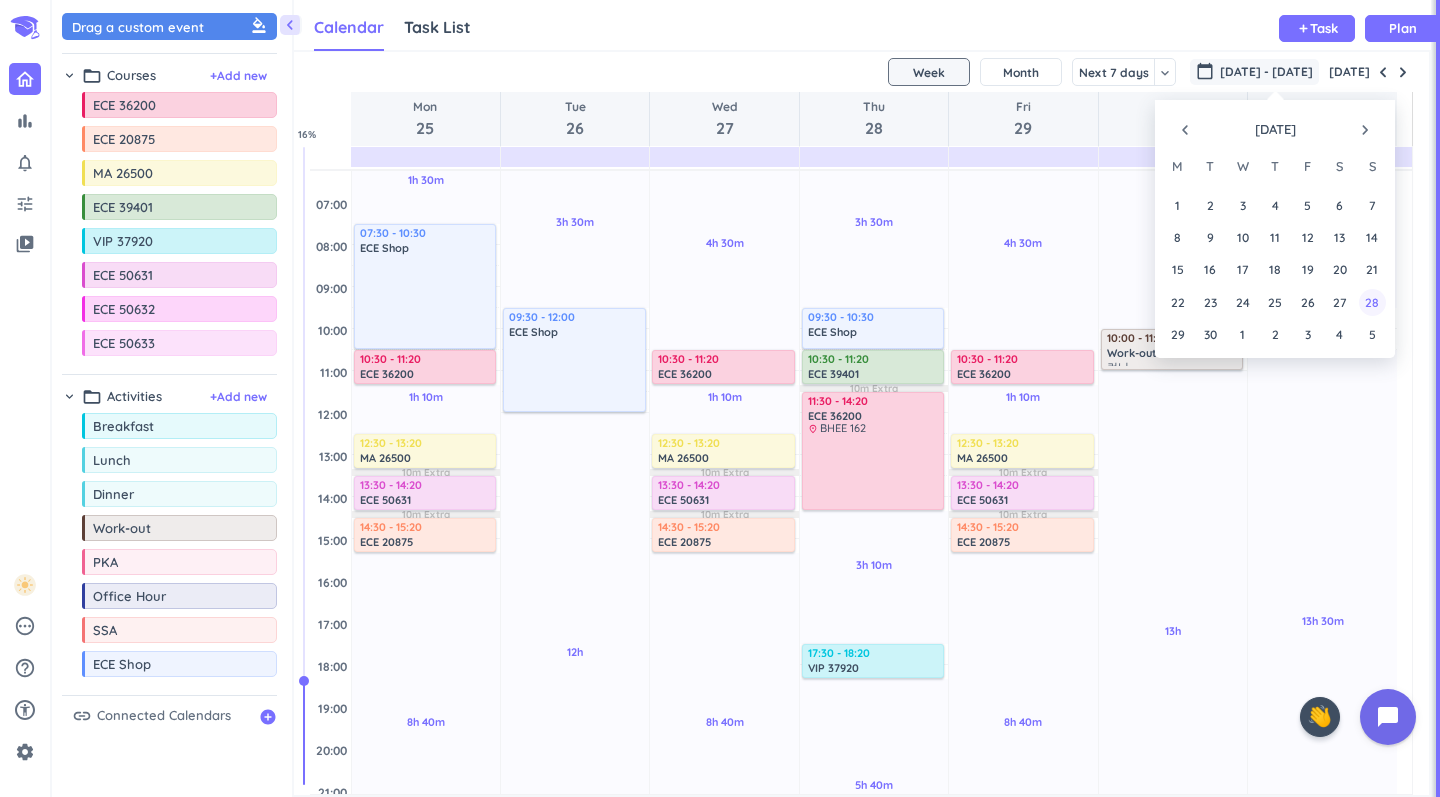 click on "28" at bounding box center [1372, 301] 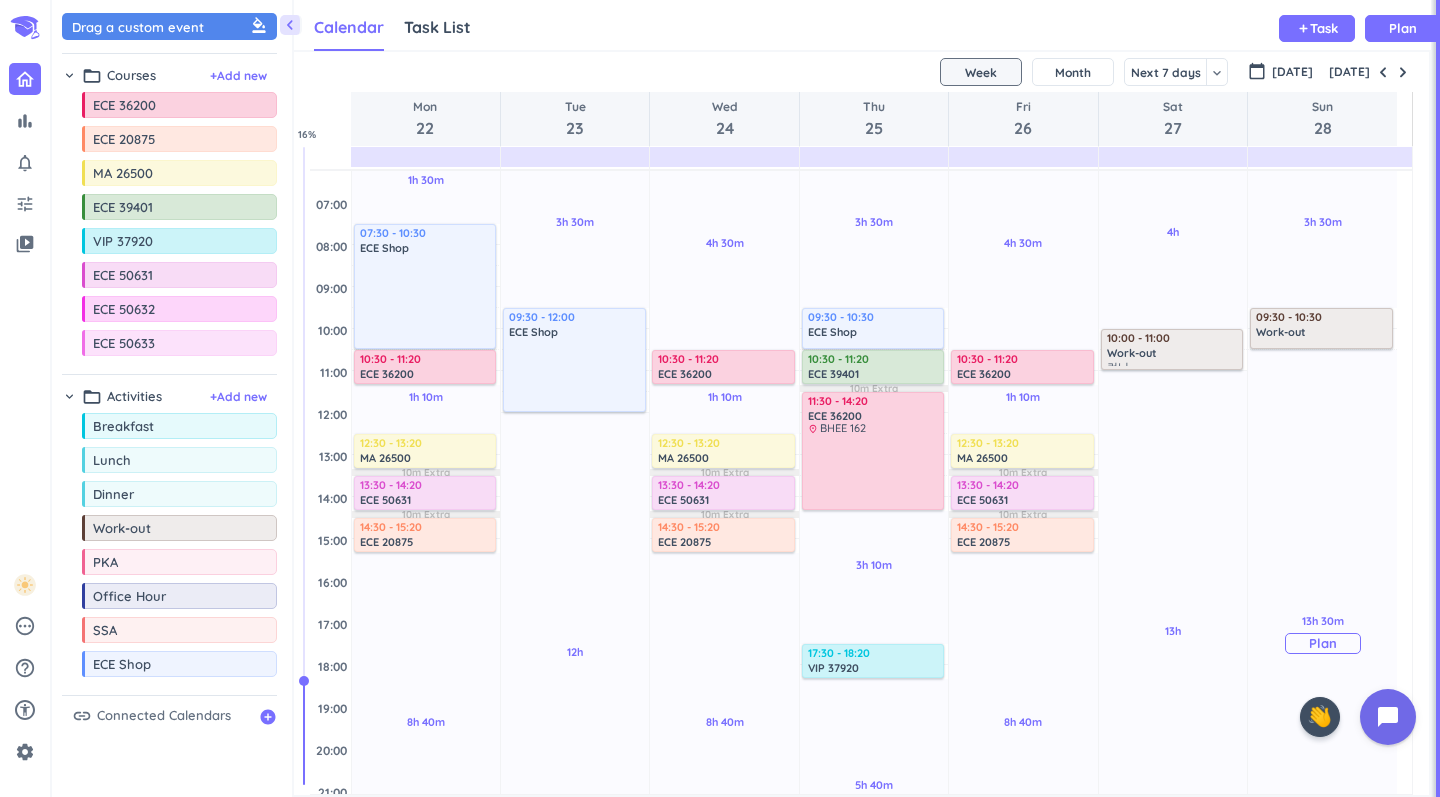 scroll, scrollTop: 384, scrollLeft: 0, axis: vertical 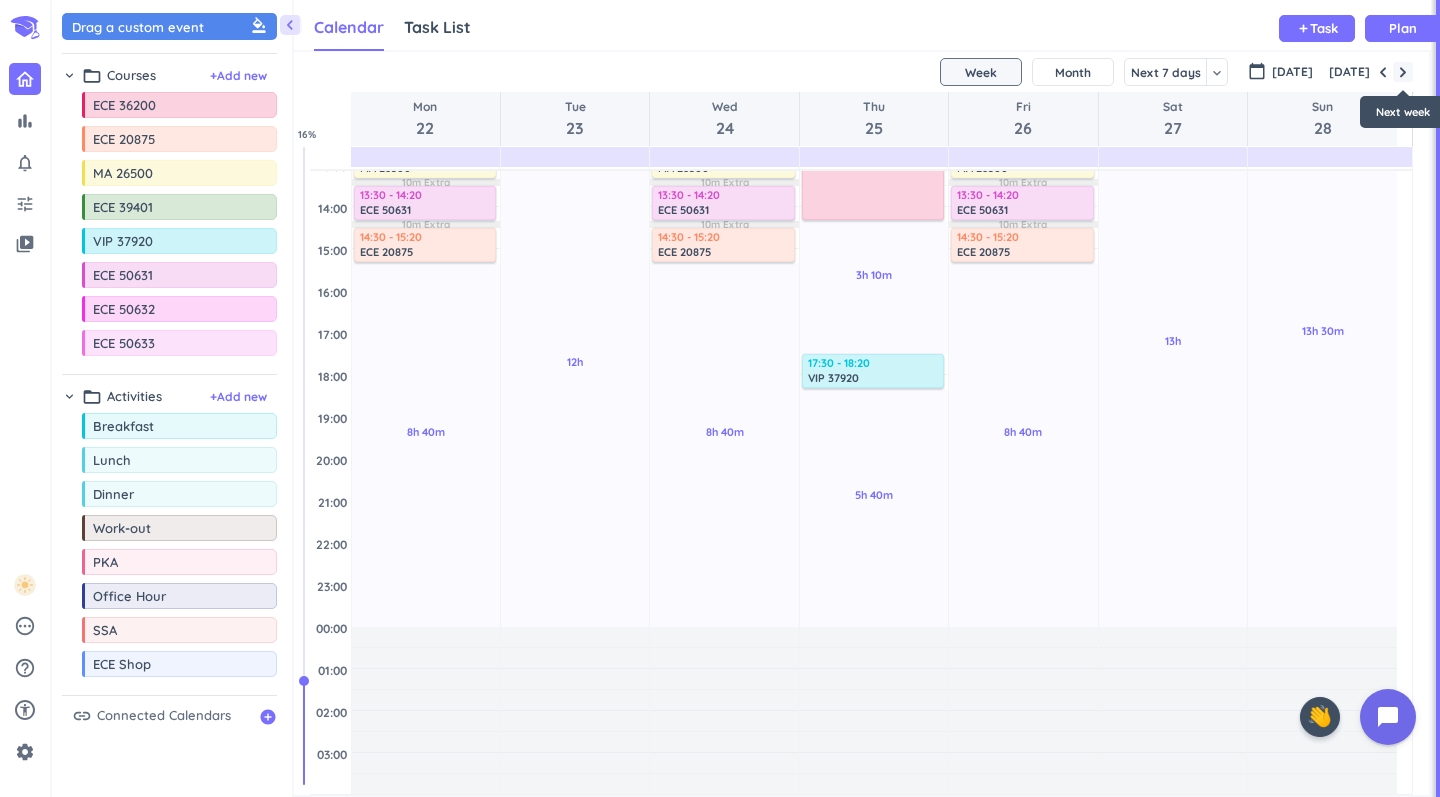 click at bounding box center [1403, 72] 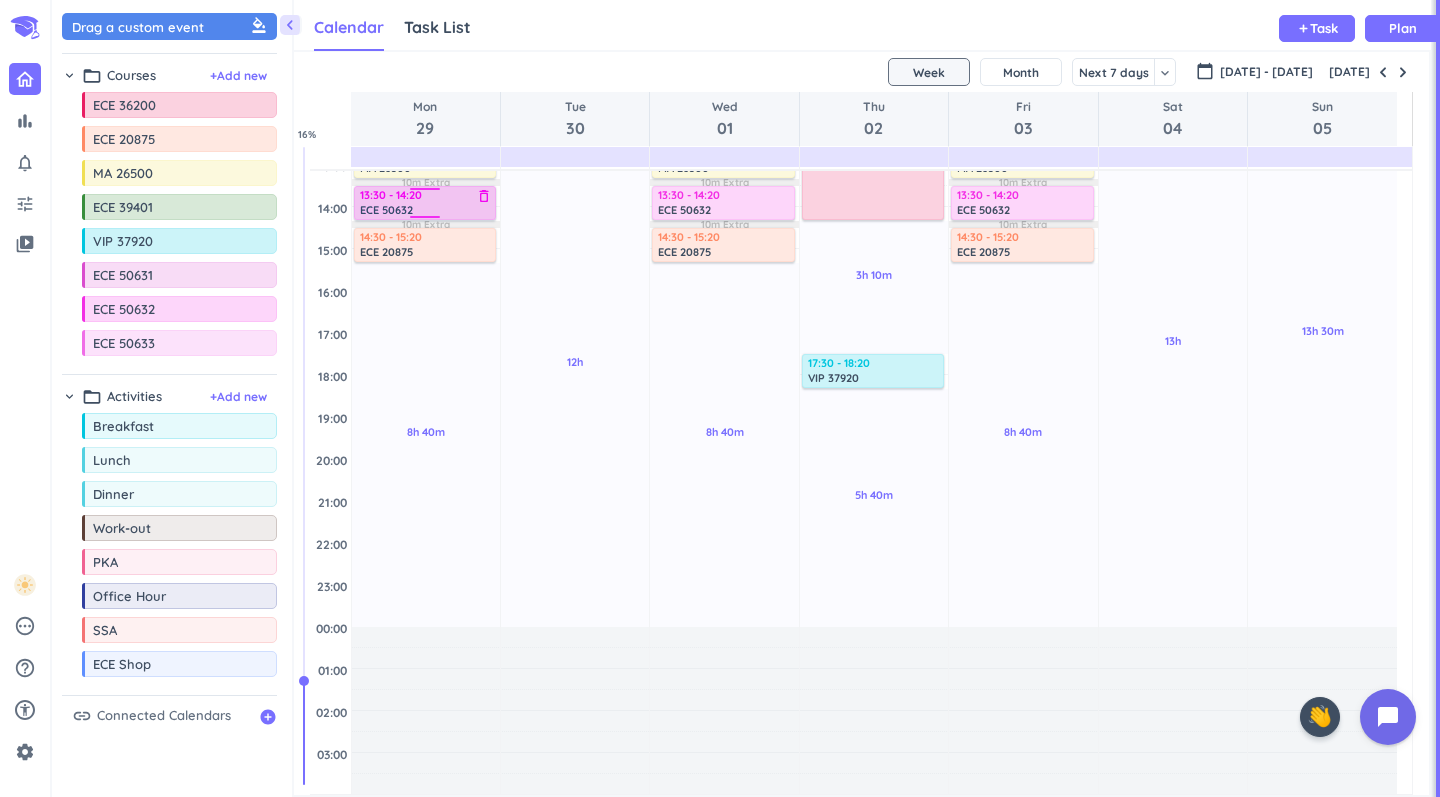 click on "13:30 - 14:20" at bounding box center [426, 195] 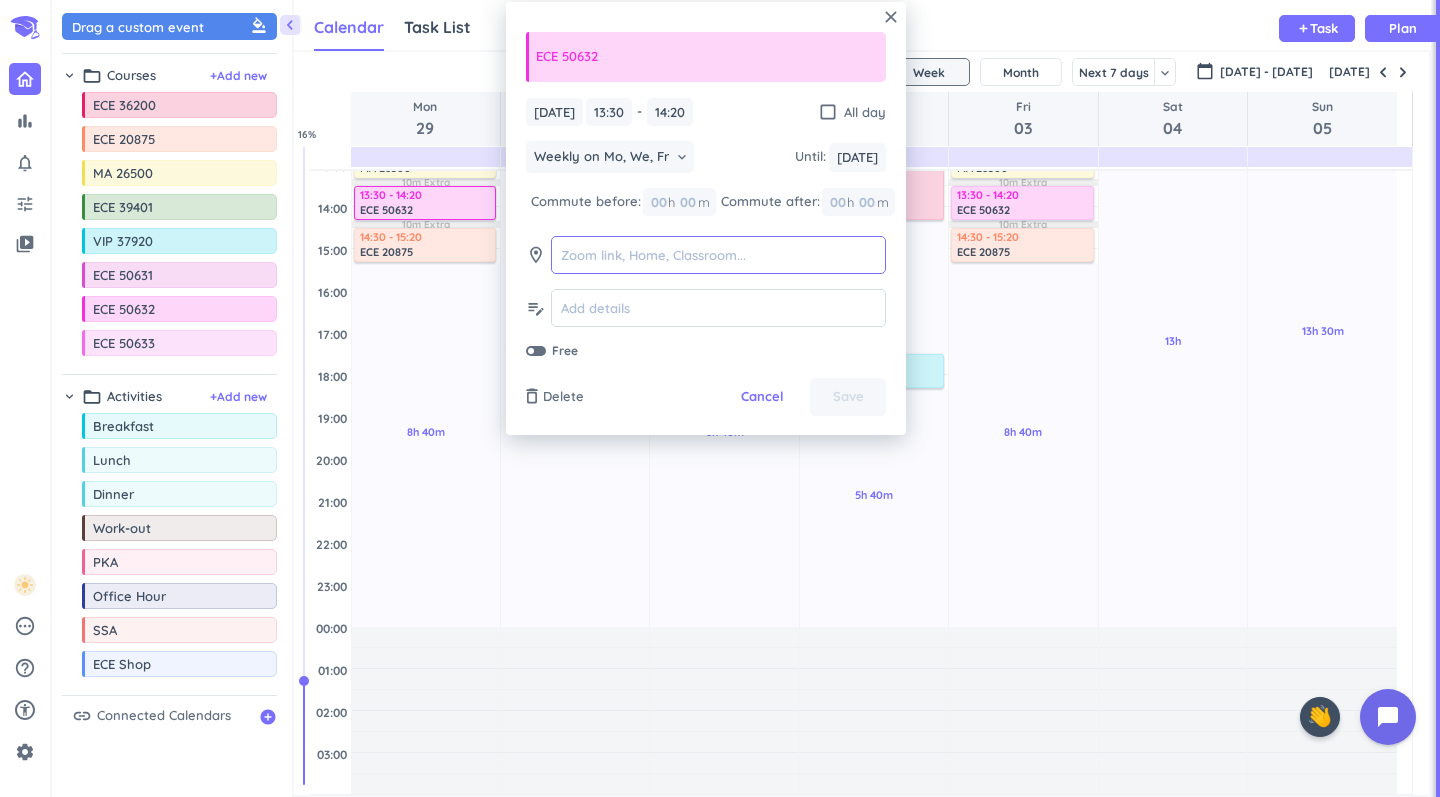 click at bounding box center [718, 255] 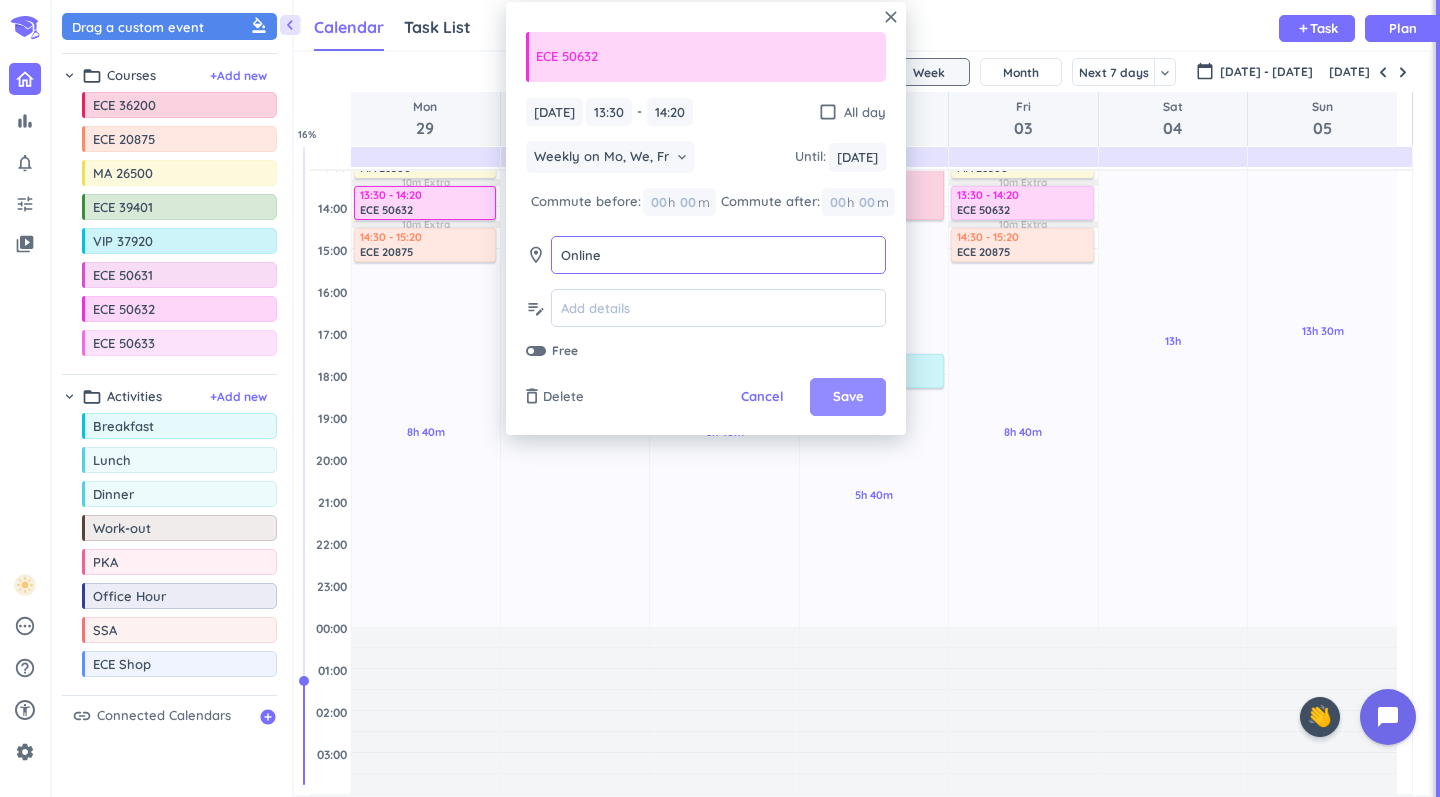 type on "Online" 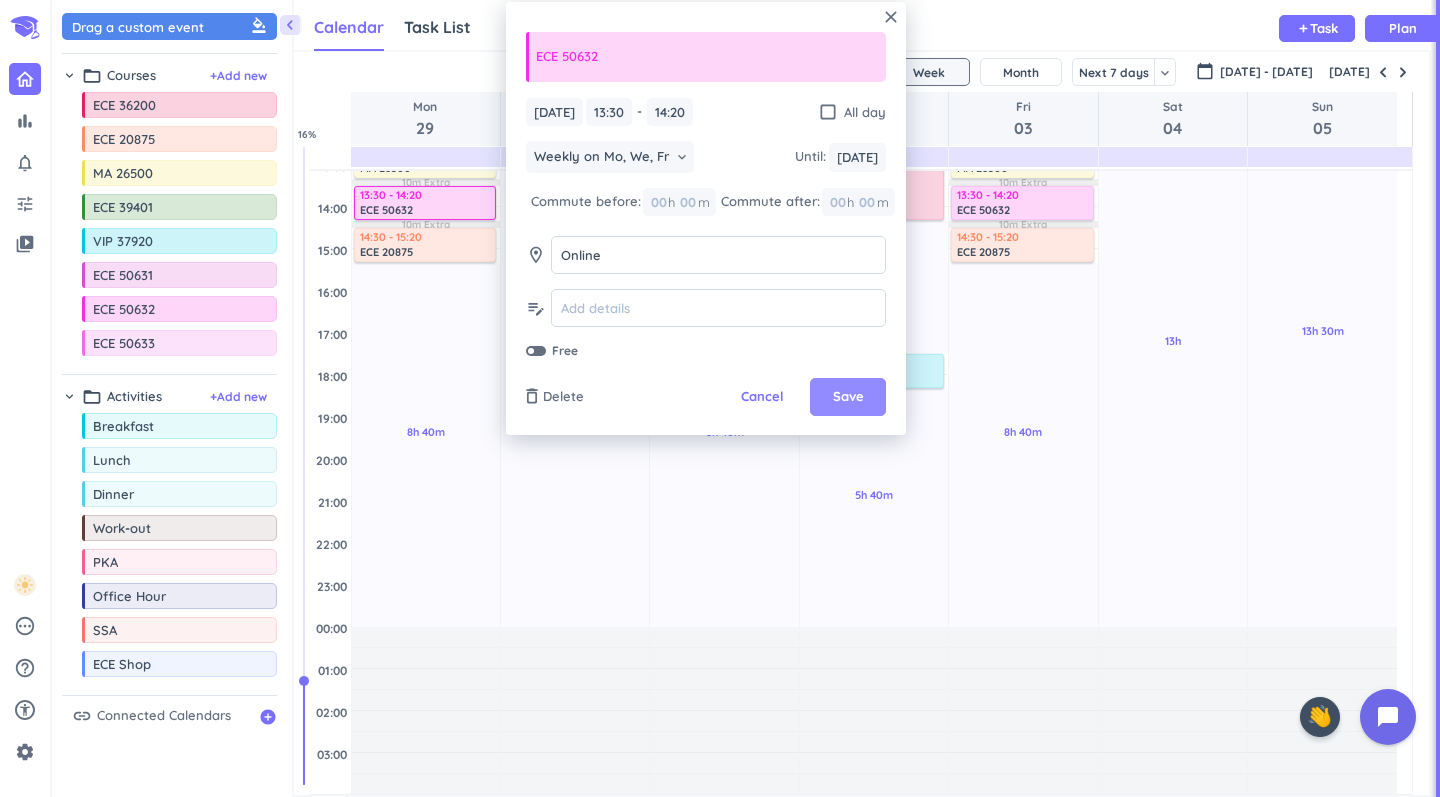 click on "Save" at bounding box center (848, 397) 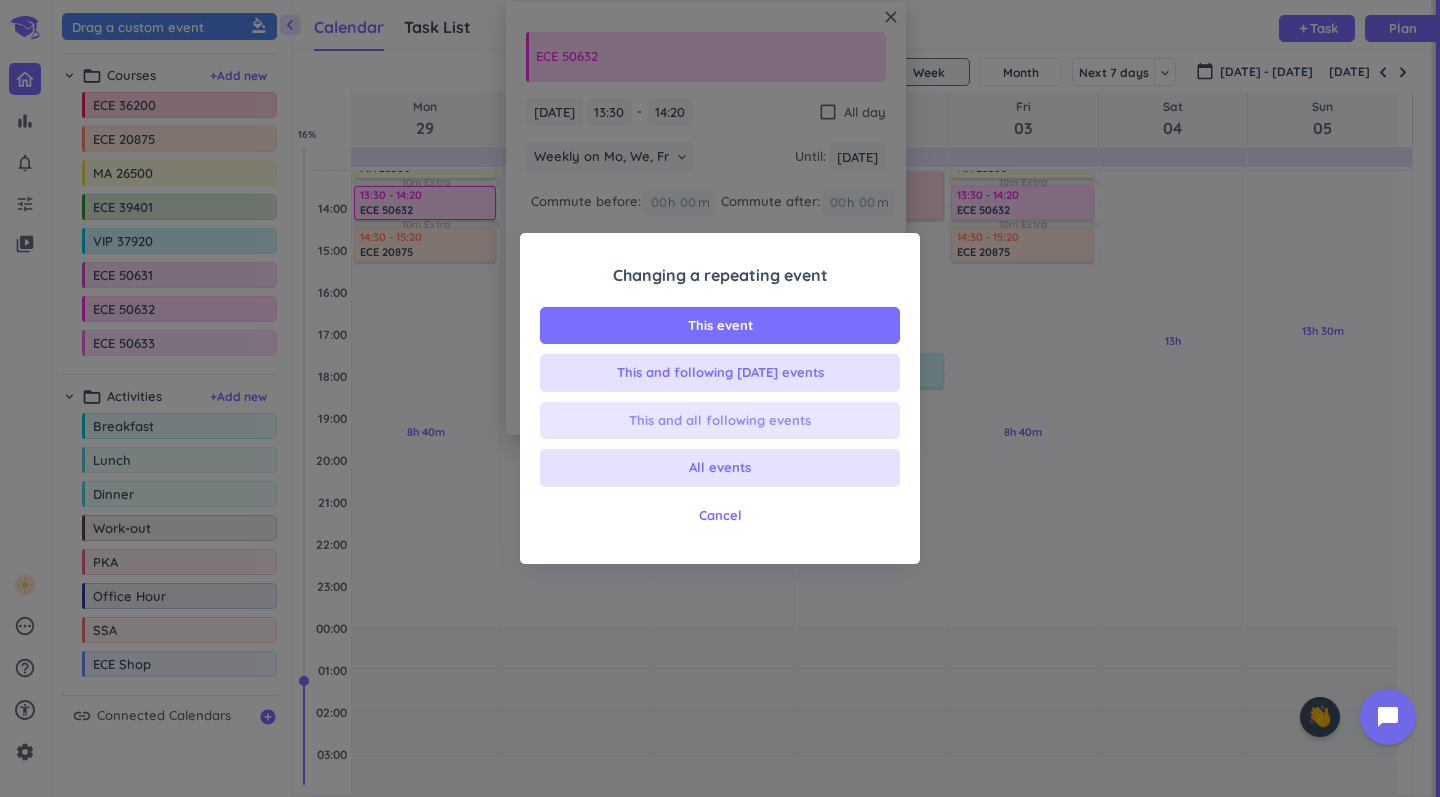click on "This and all following events" at bounding box center (720, 421) 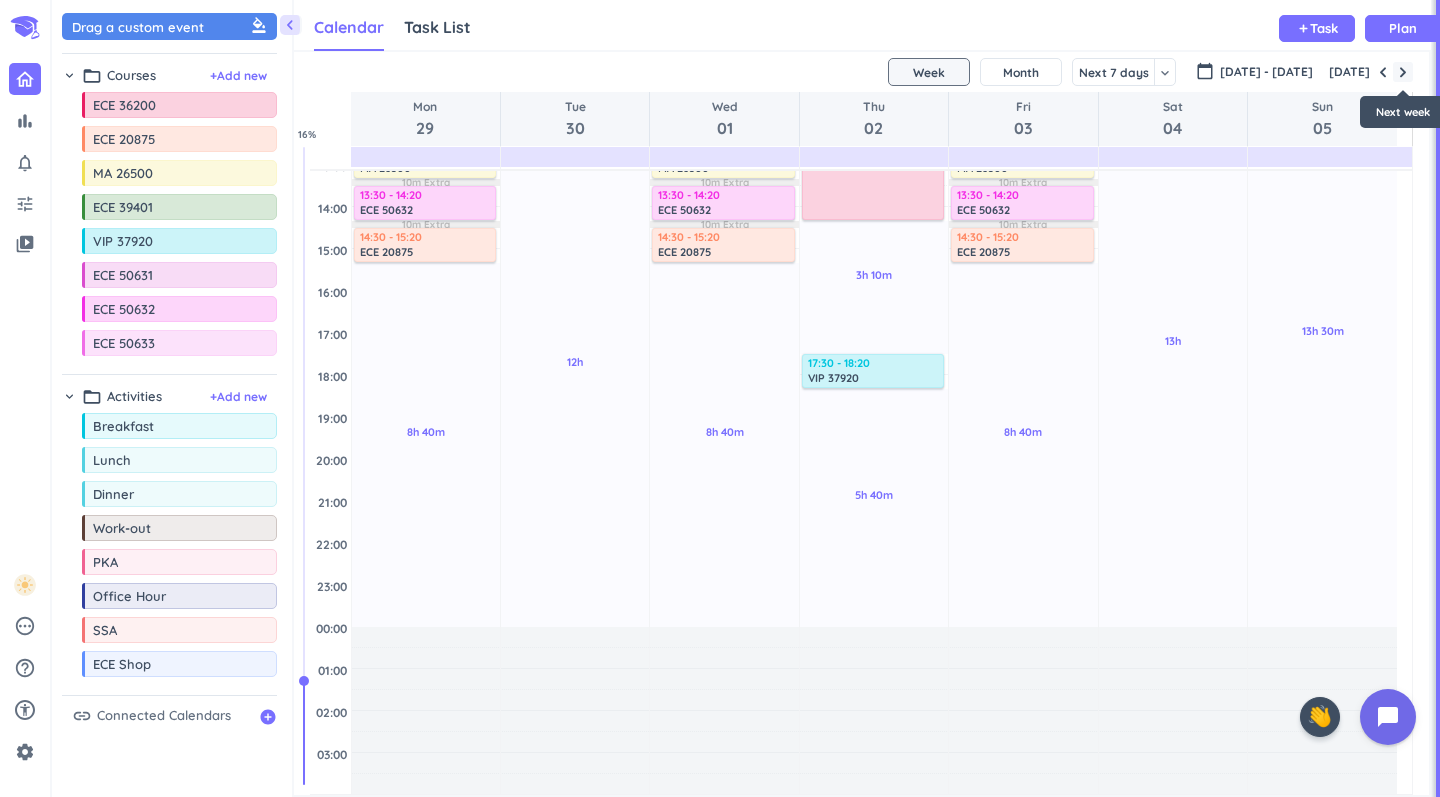 click at bounding box center [1403, 72] 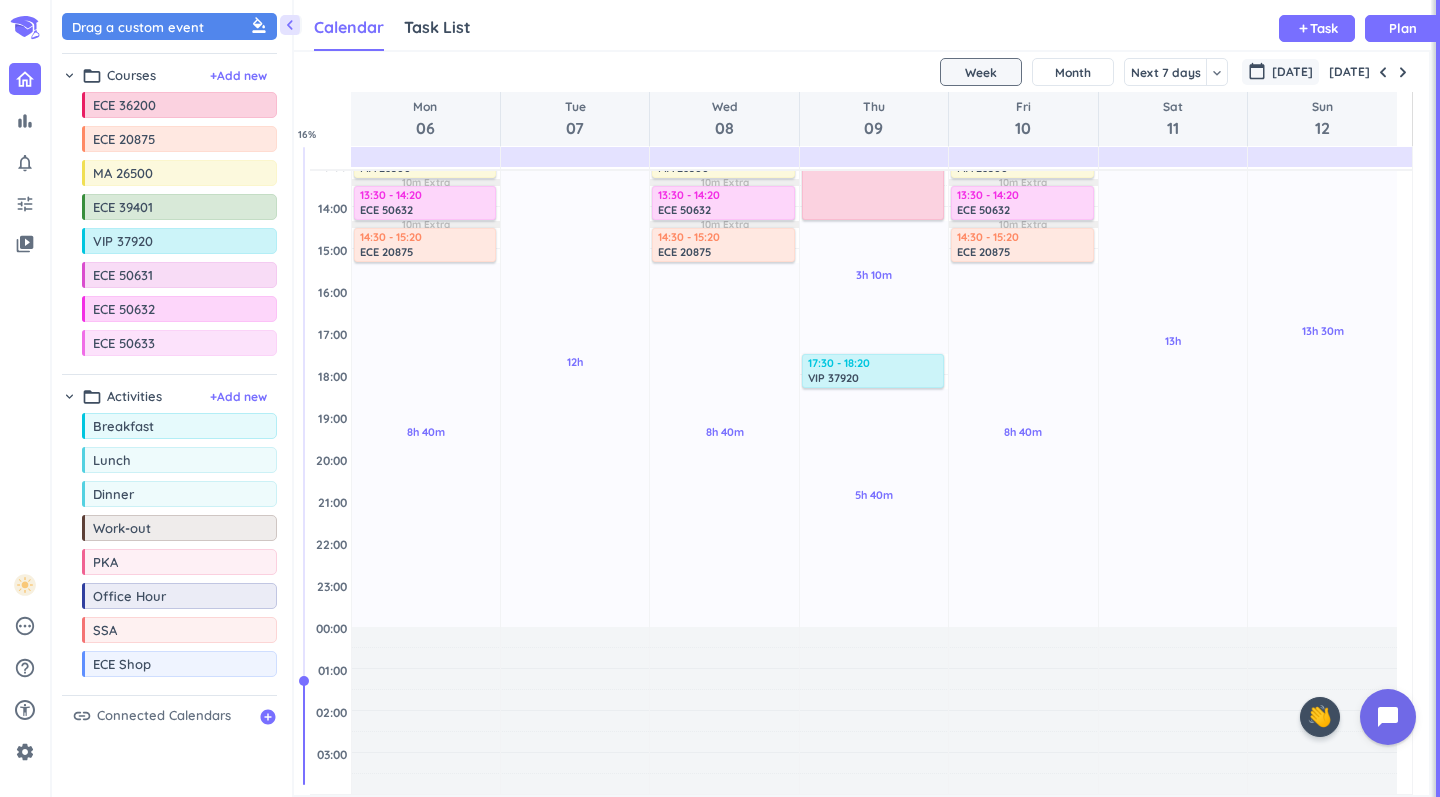 click on "[DATE]" at bounding box center (1292, 72) 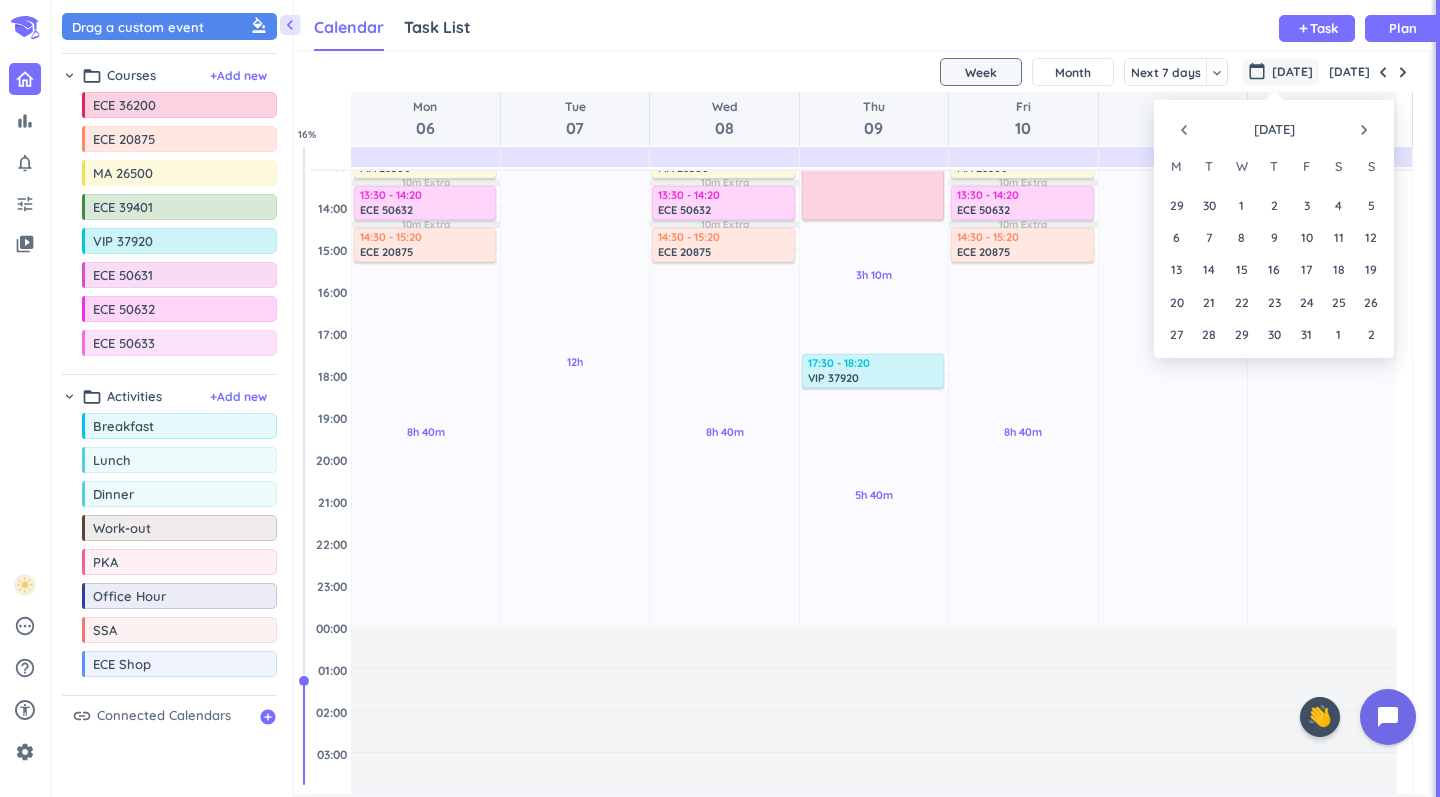 click on "navigate_next" at bounding box center [1364, 130] 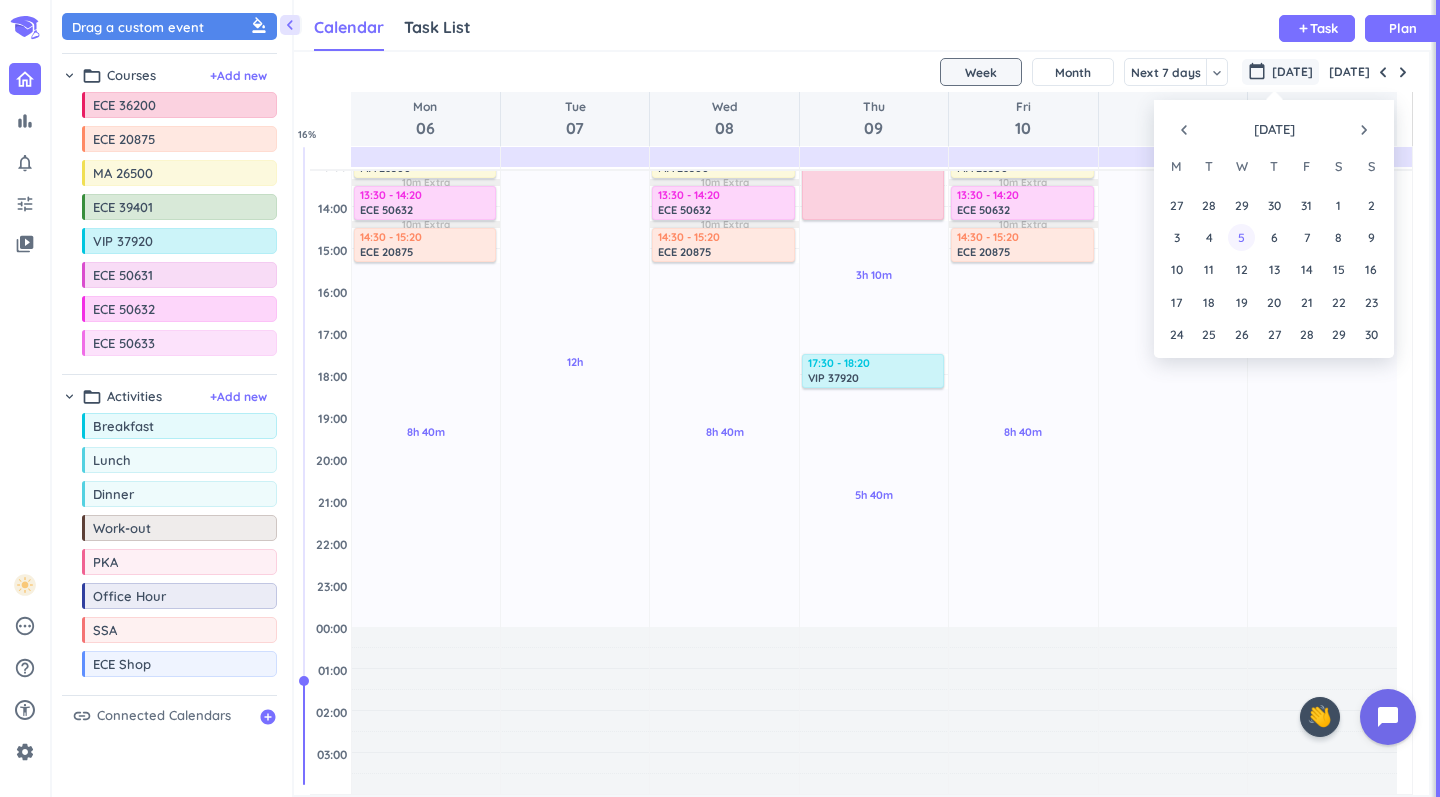 click on "5" at bounding box center [1241, 237] 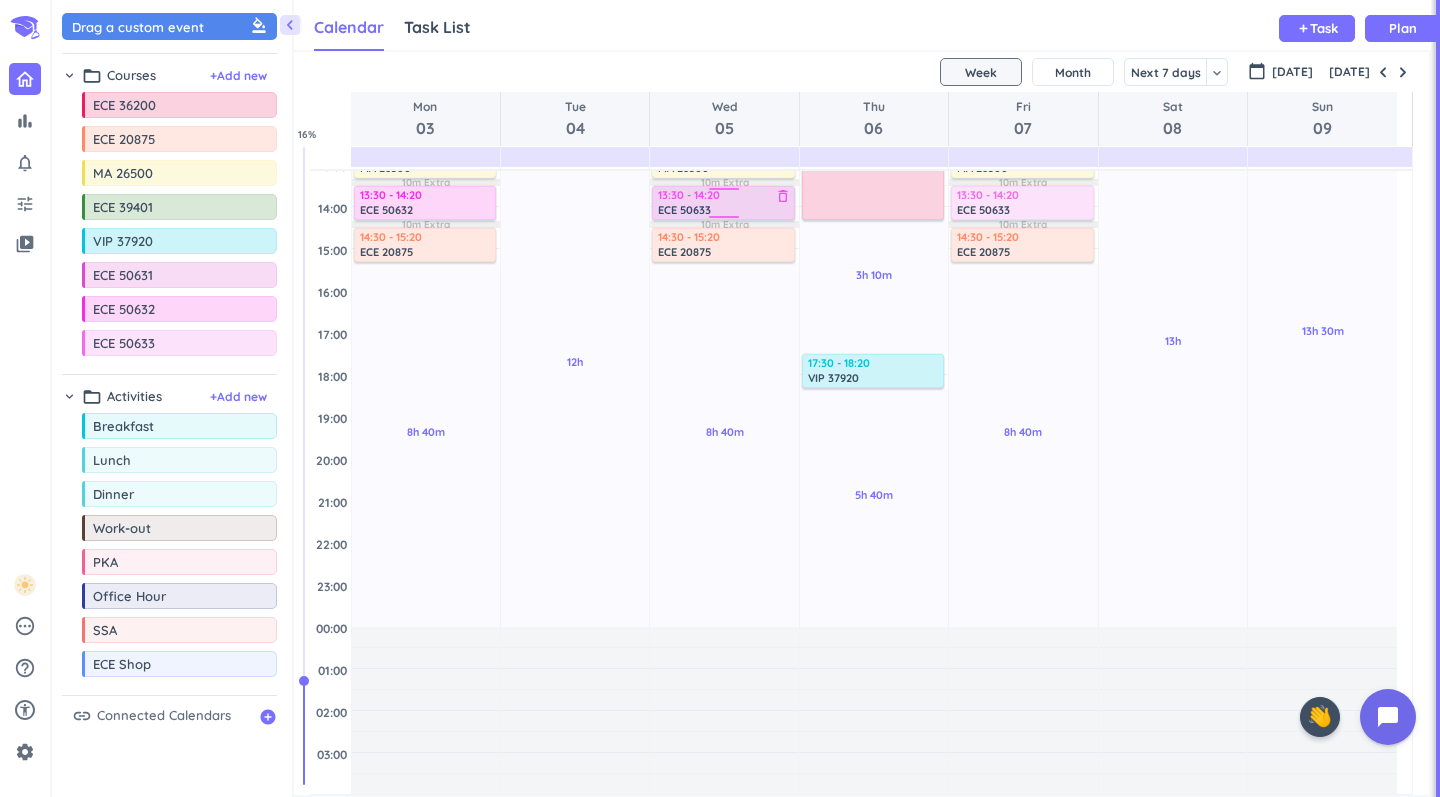 click on "13:30 - 14:20" at bounding box center [724, 195] 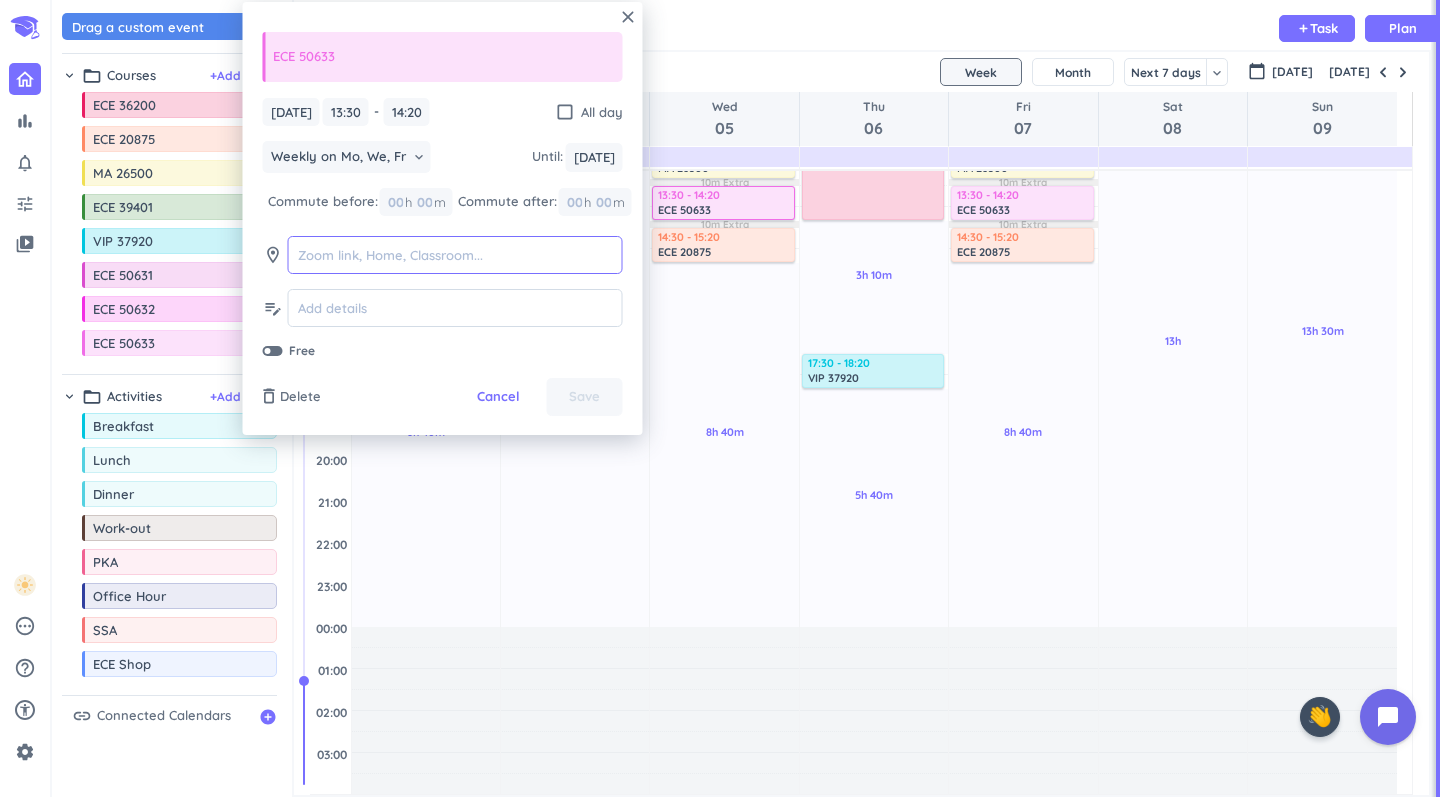 click at bounding box center (455, 255) 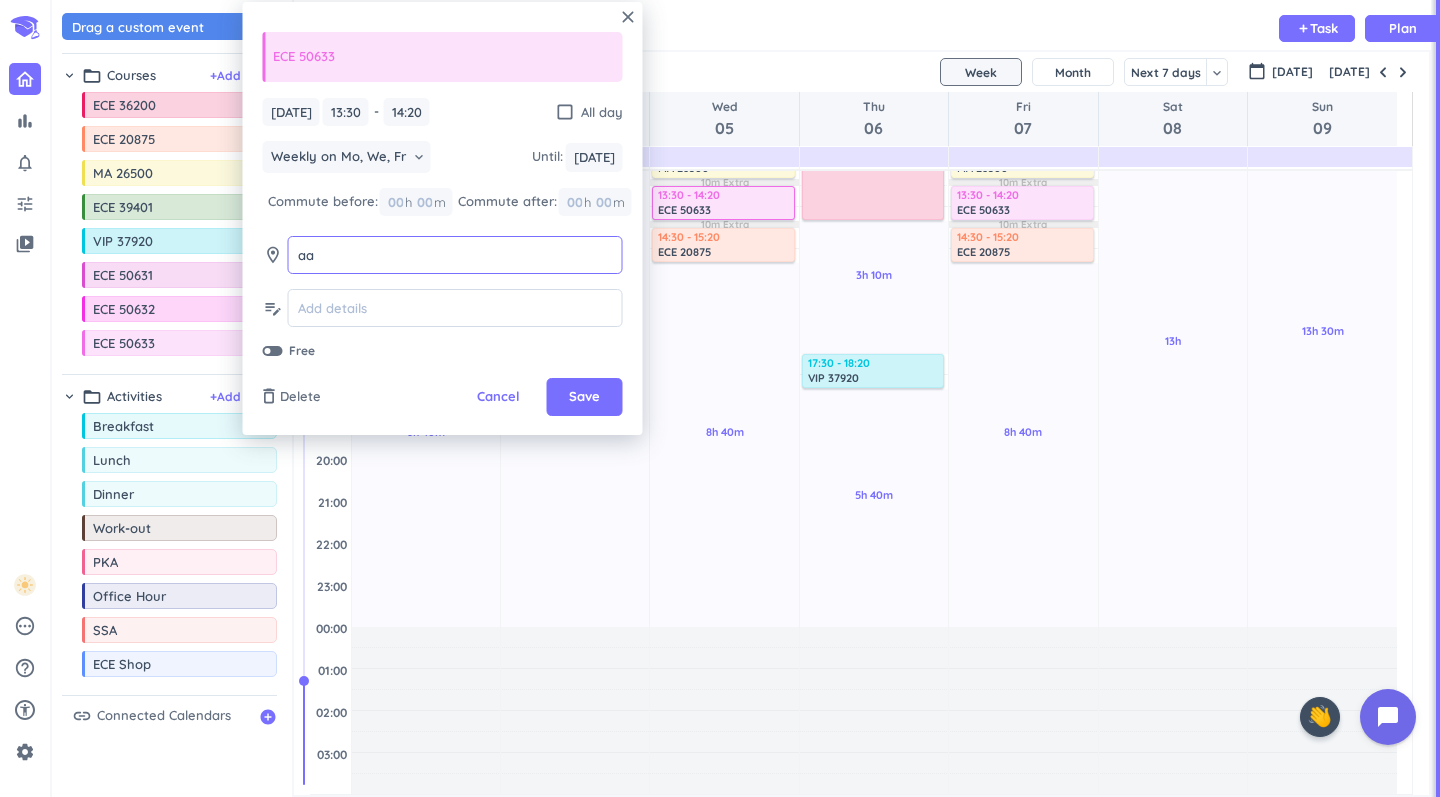 type on "a" 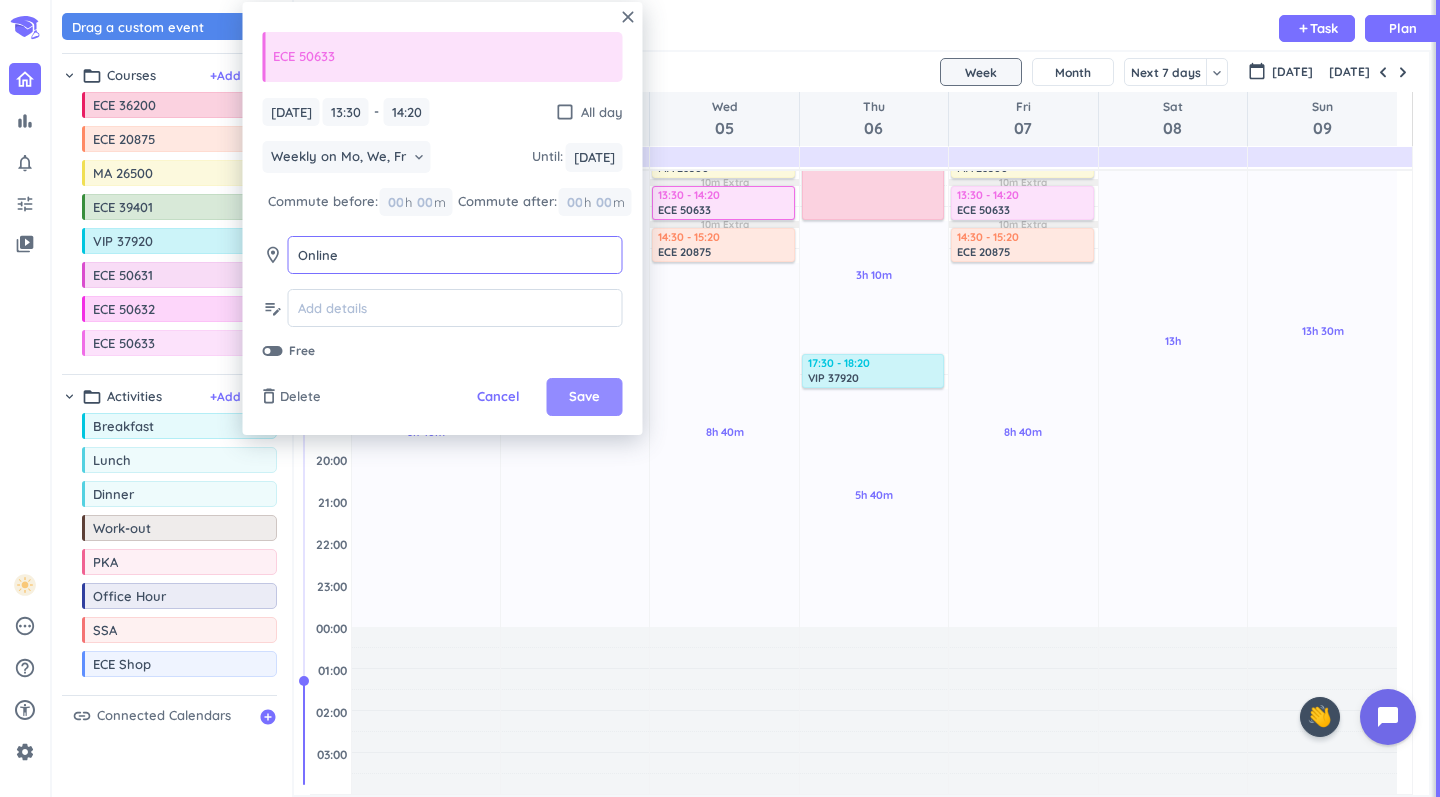 type on "Online" 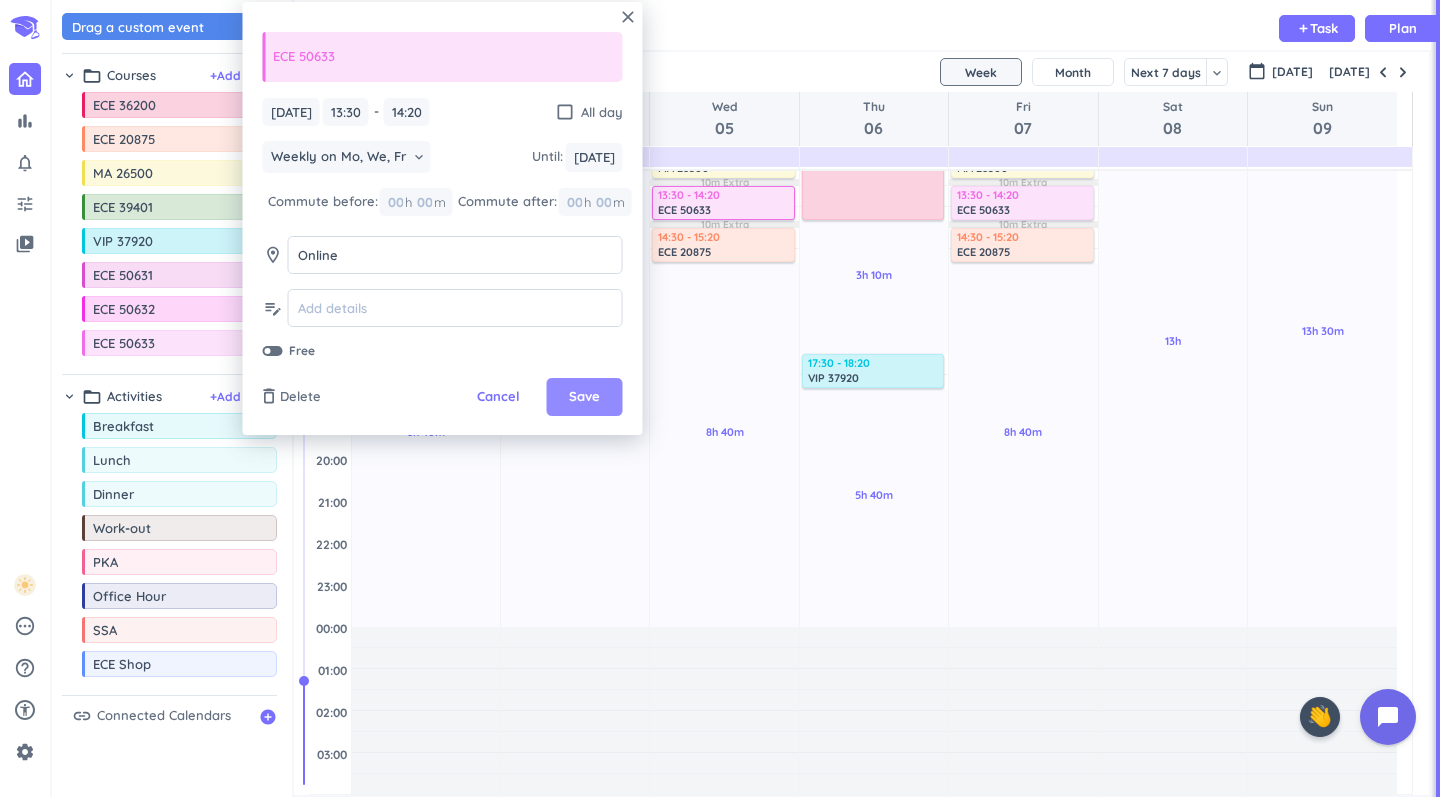 click on "Save" at bounding box center [584, 397] 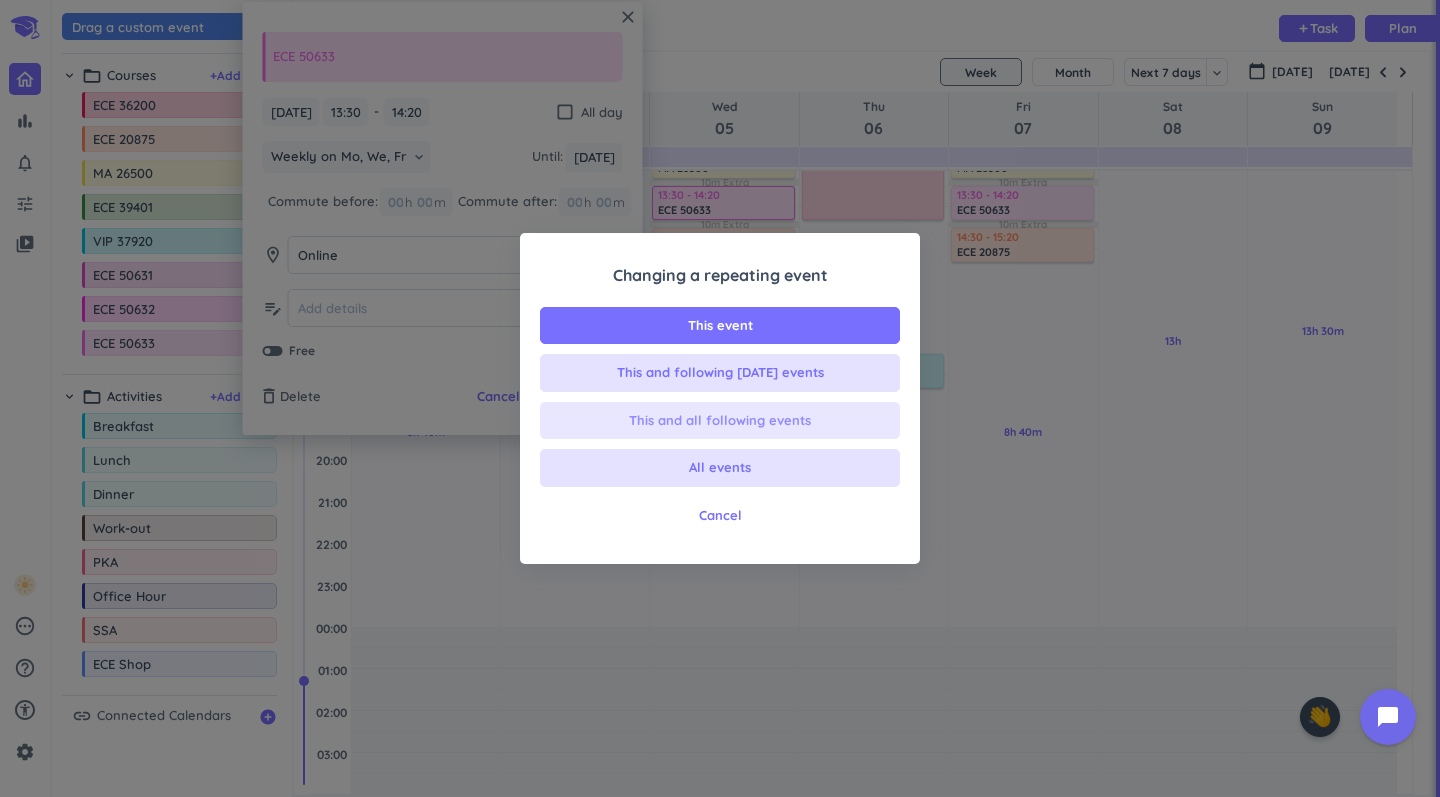 click on "This and all following events" at bounding box center (720, 421) 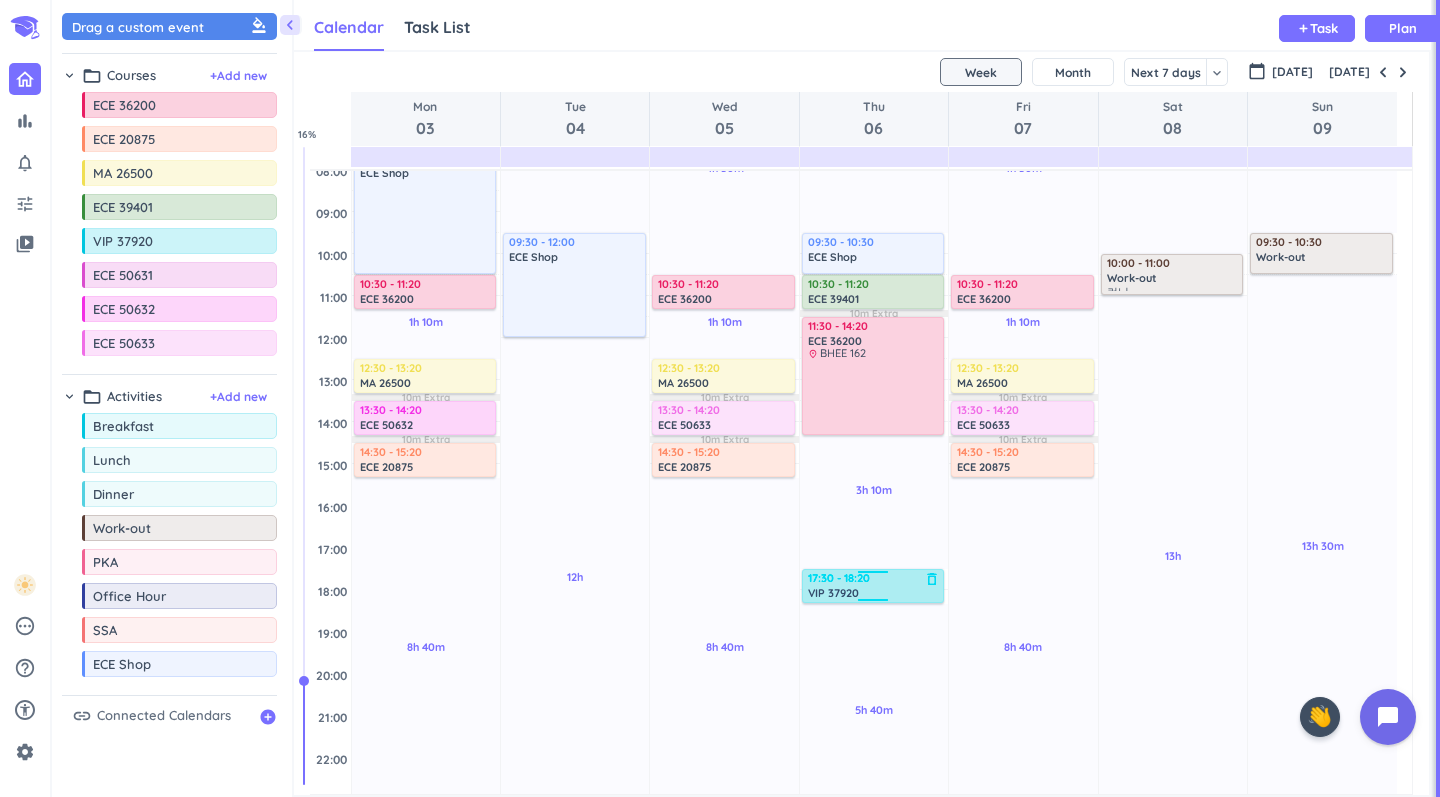 scroll, scrollTop: 163, scrollLeft: 0, axis: vertical 